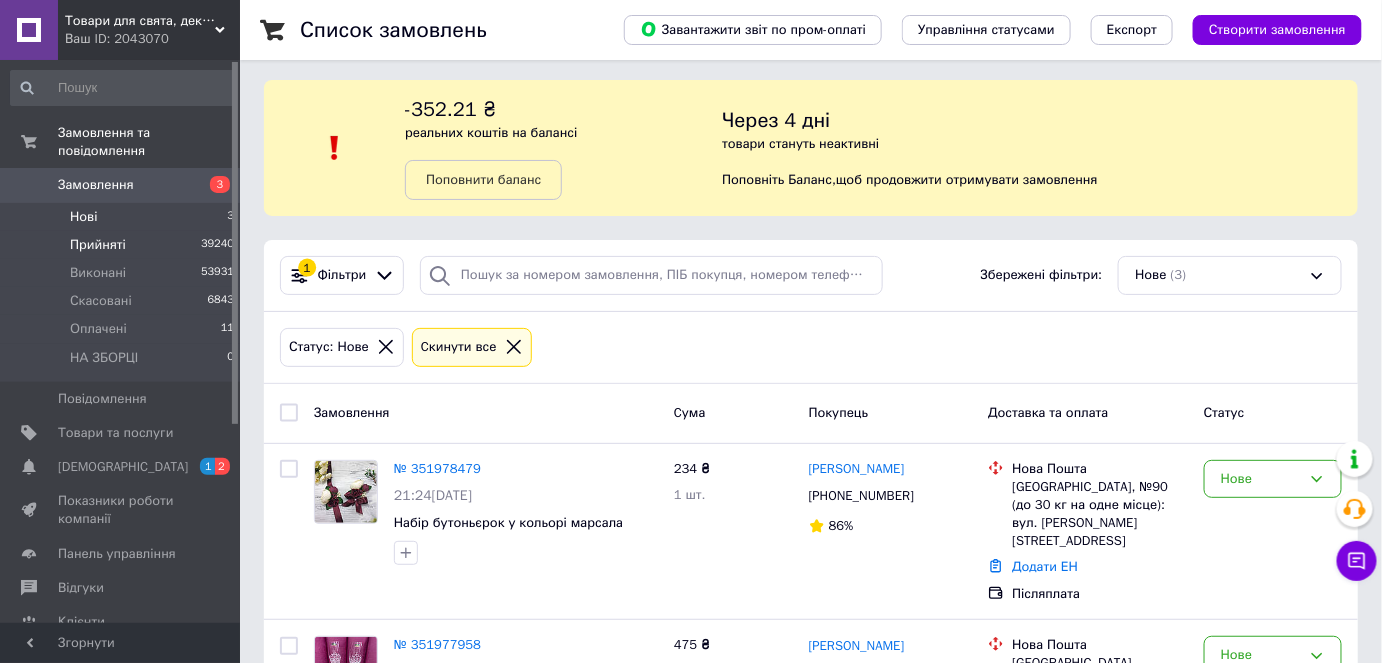 scroll, scrollTop: 0, scrollLeft: 0, axis: both 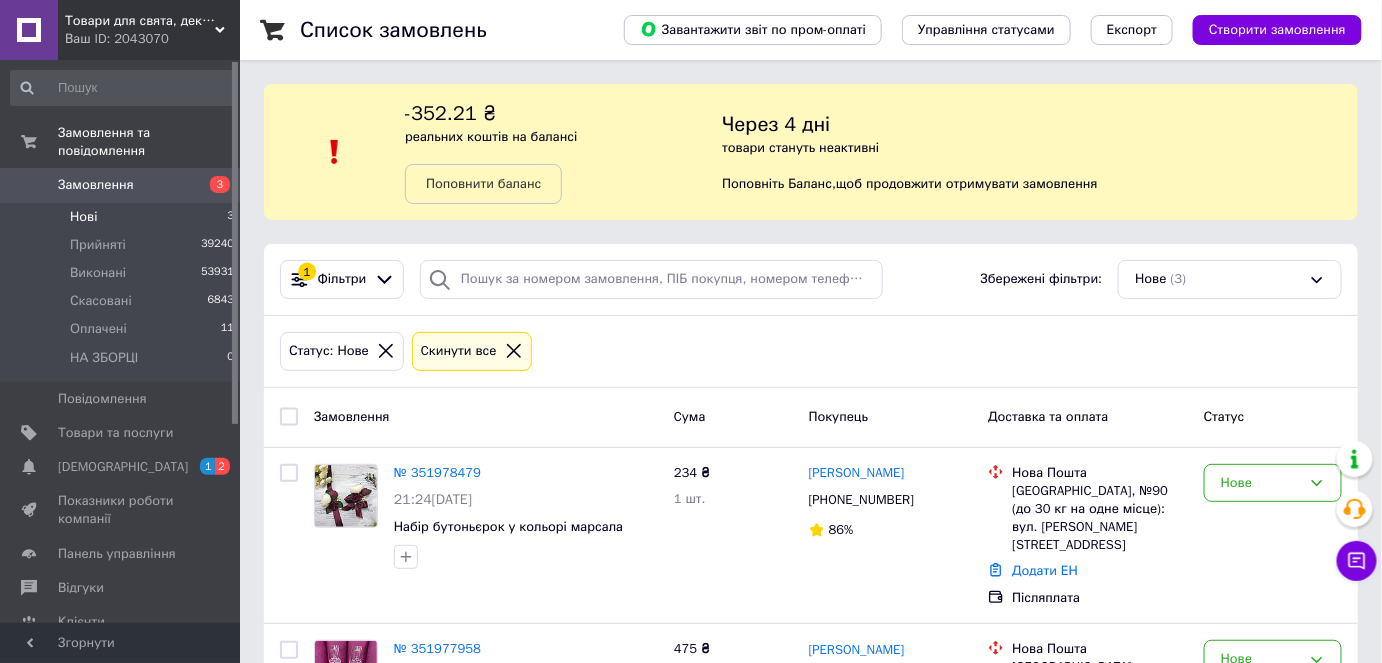 click 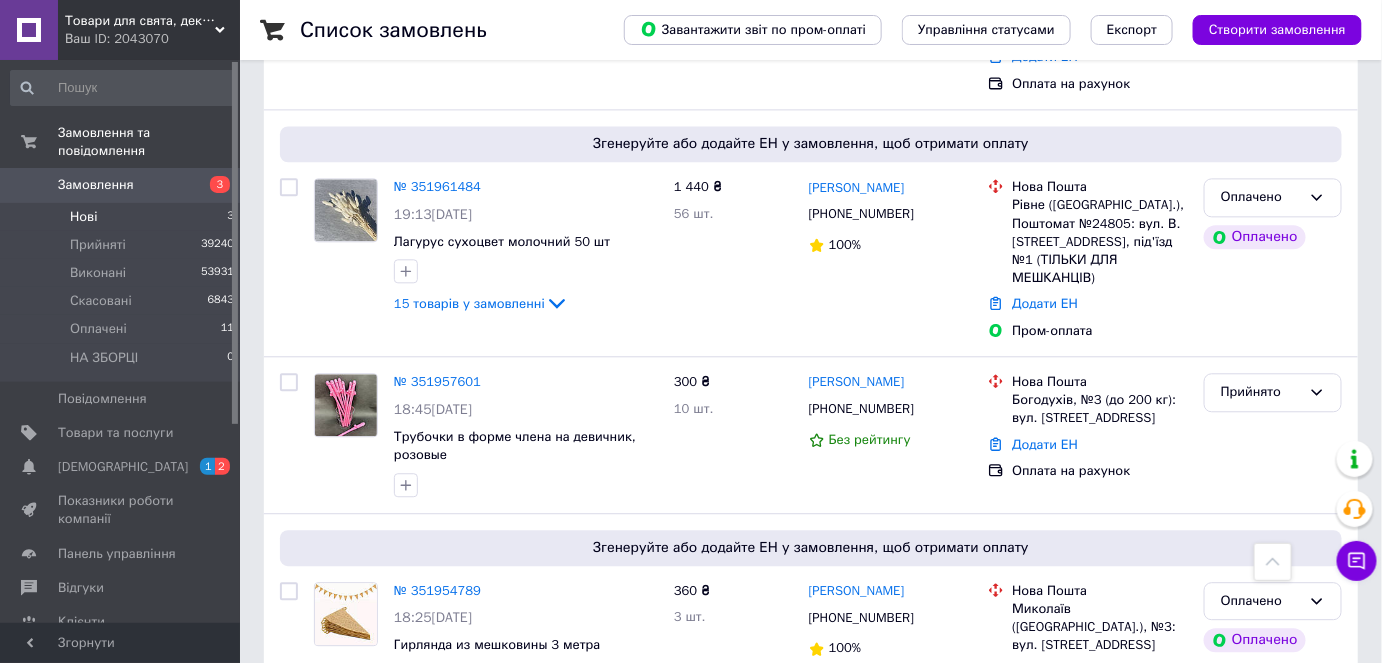 scroll, scrollTop: 1454, scrollLeft: 0, axis: vertical 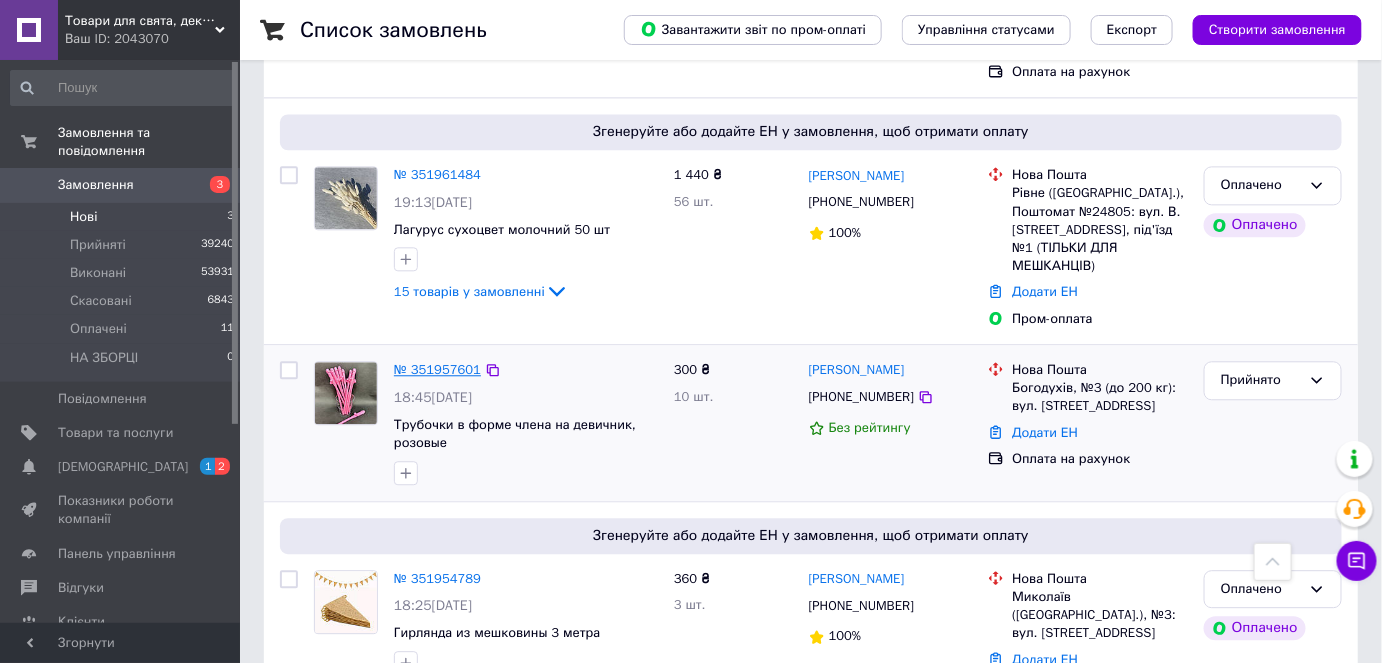 click on "№ 351957601" at bounding box center (437, 369) 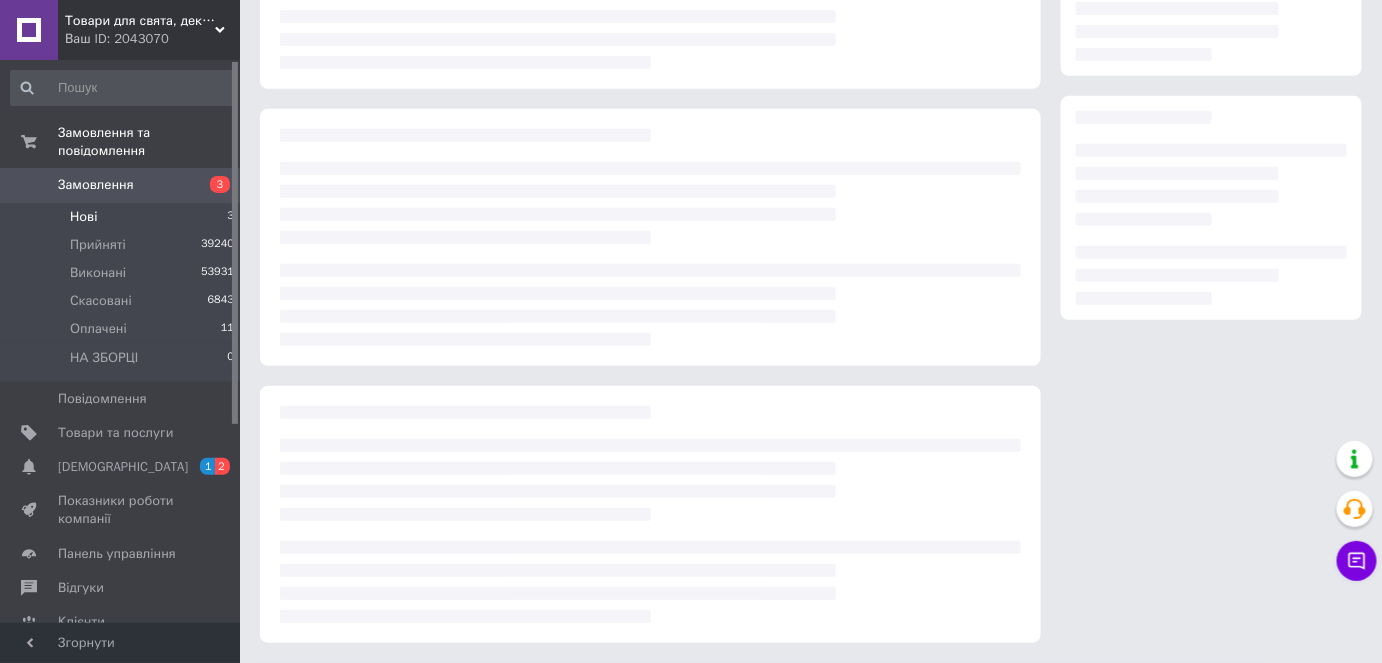 scroll, scrollTop: 0, scrollLeft: 0, axis: both 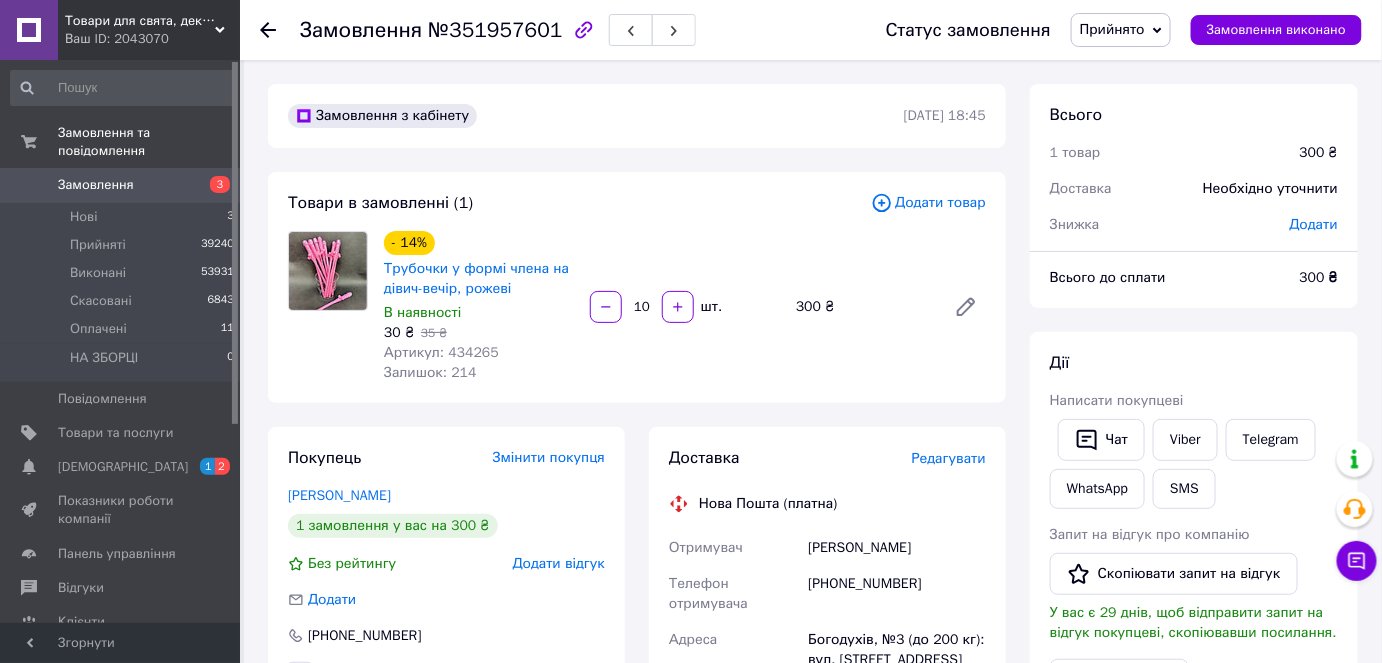 click 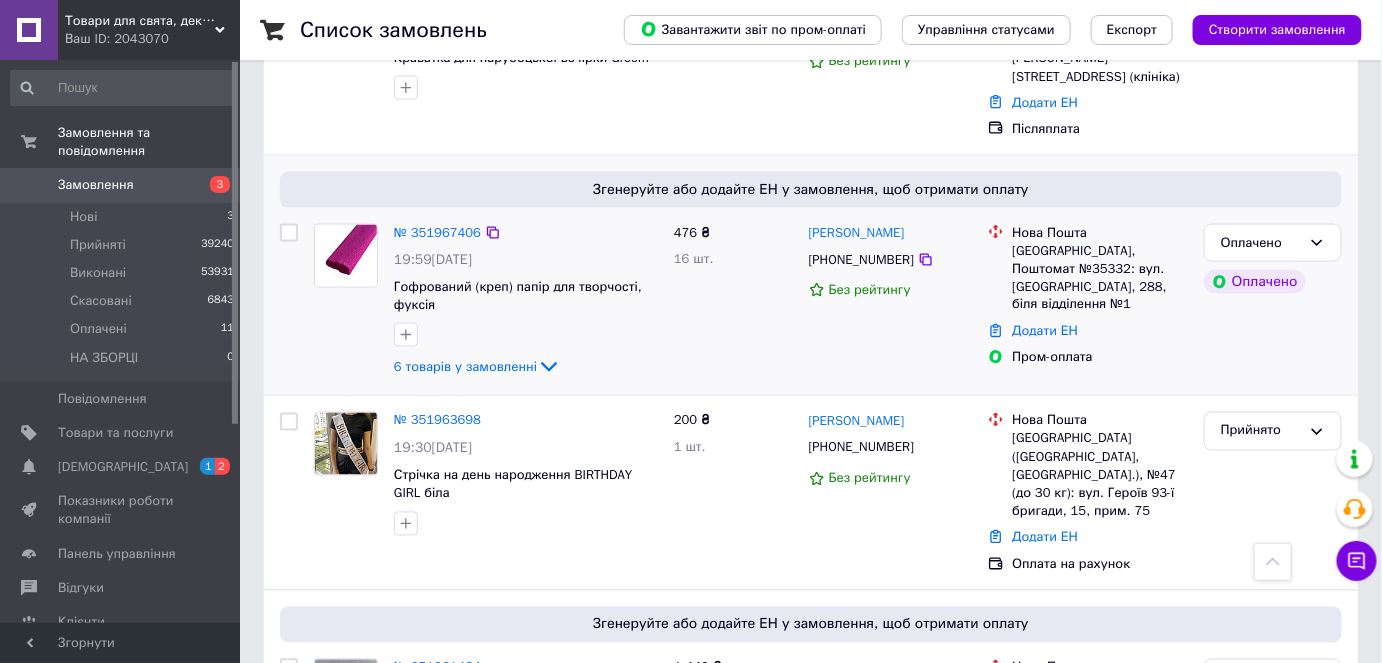 scroll, scrollTop: 1000, scrollLeft: 0, axis: vertical 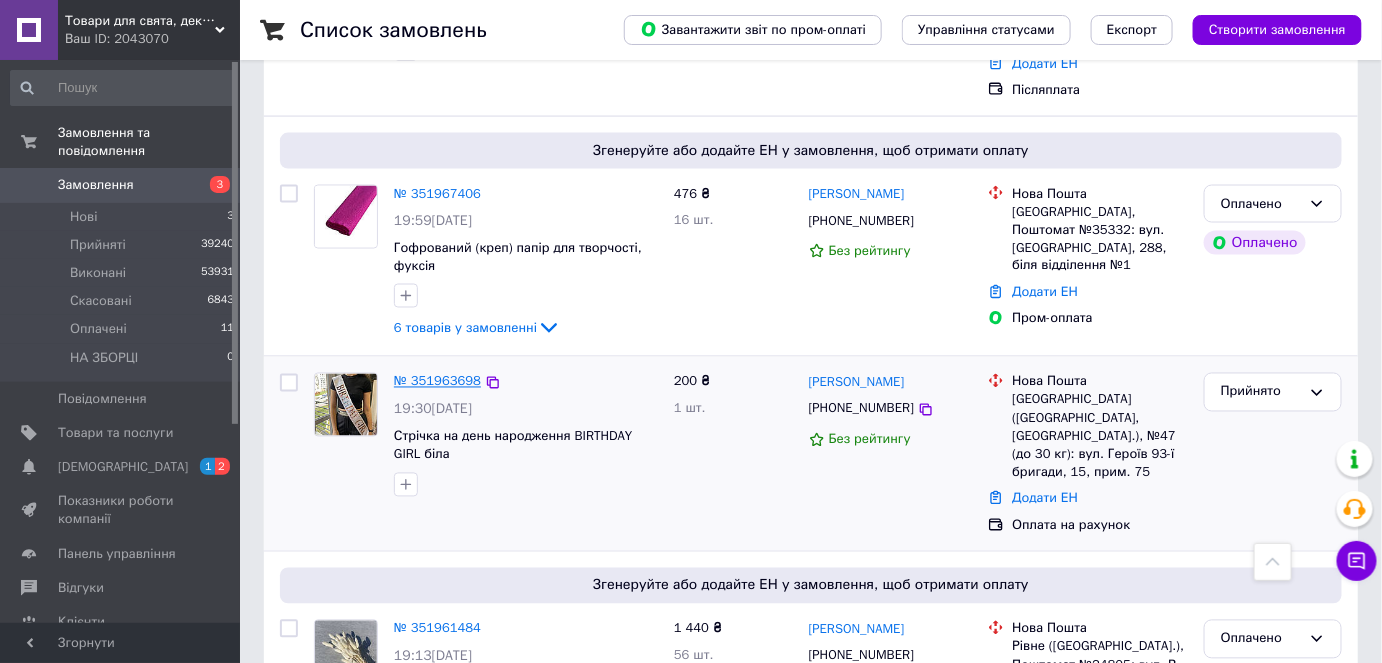 click on "№ 351963698" at bounding box center [437, 381] 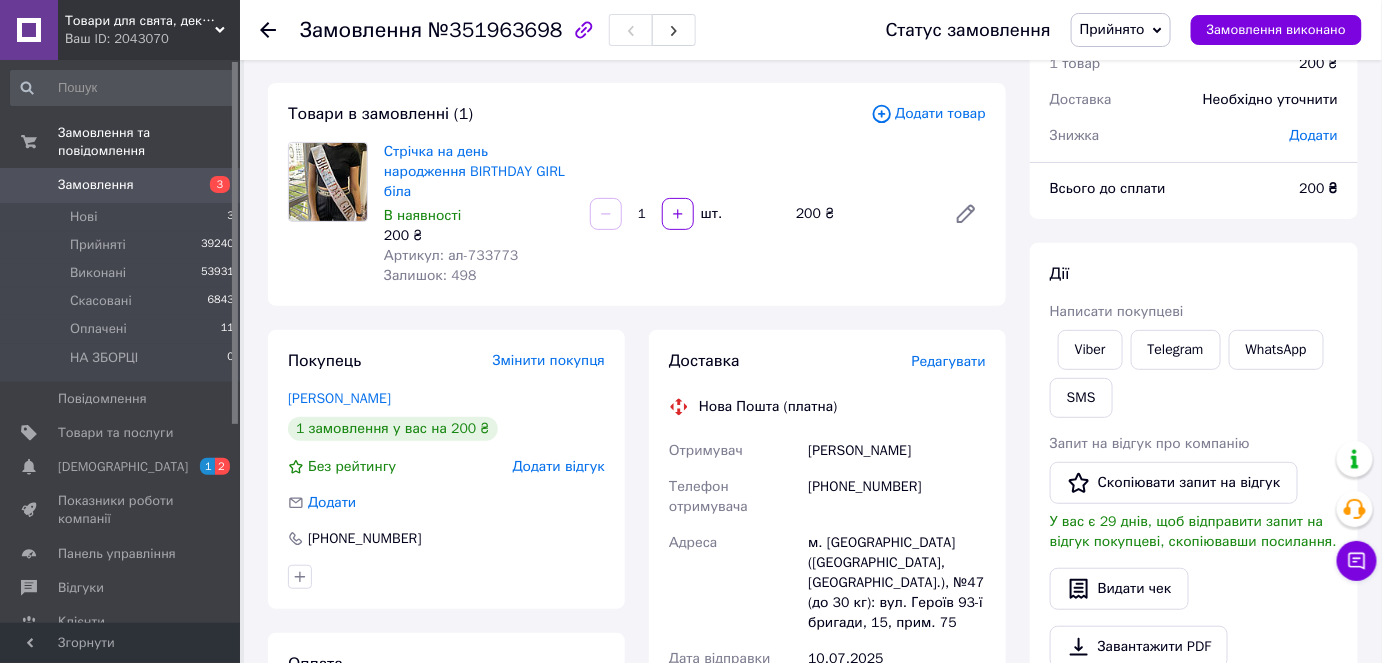 scroll, scrollTop: 90, scrollLeft: 0, axis: vertical 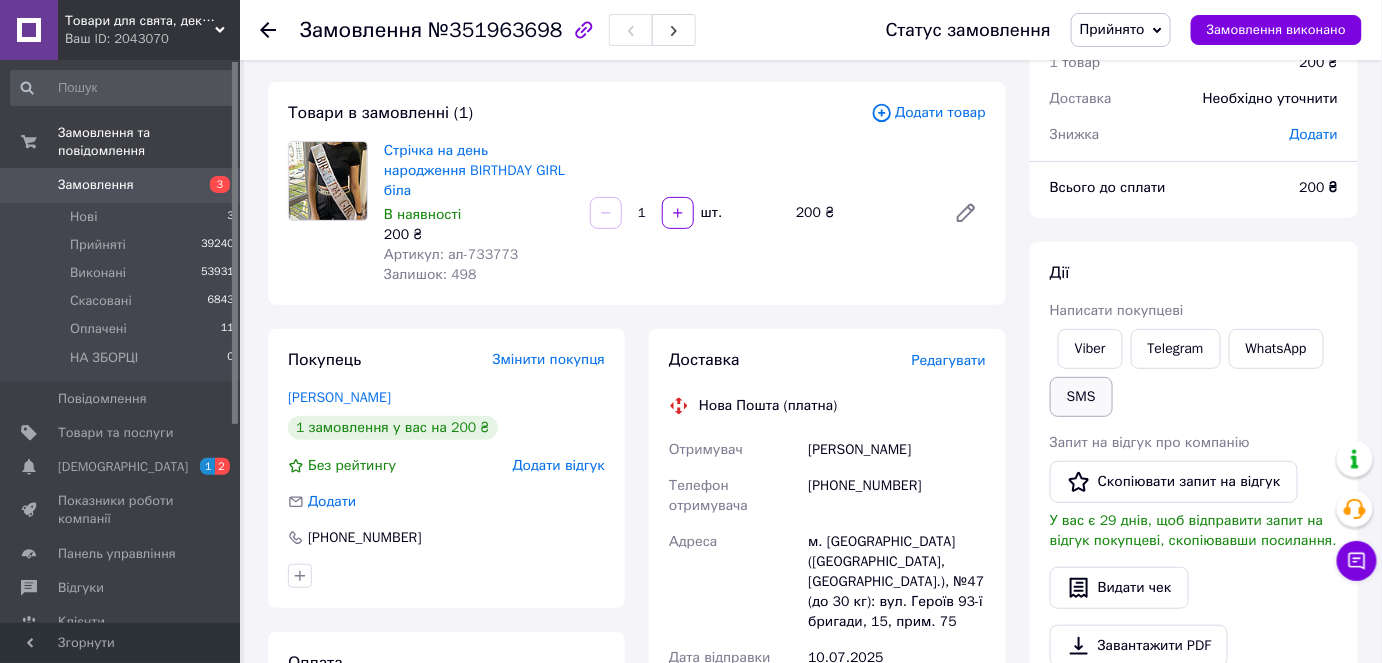click on "SMS" at bounding box center (1081, 397) 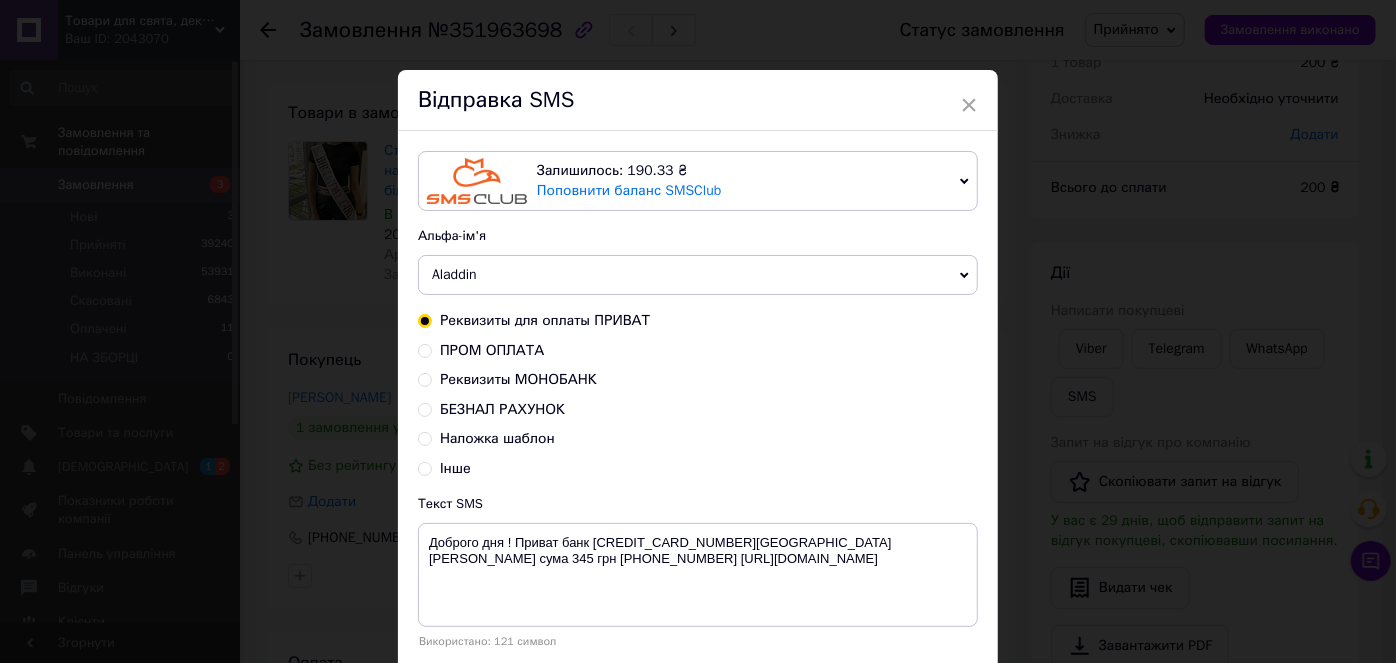 click on "БЕЗНАЛ РАХУНОК" at bounding box center (502, 409) 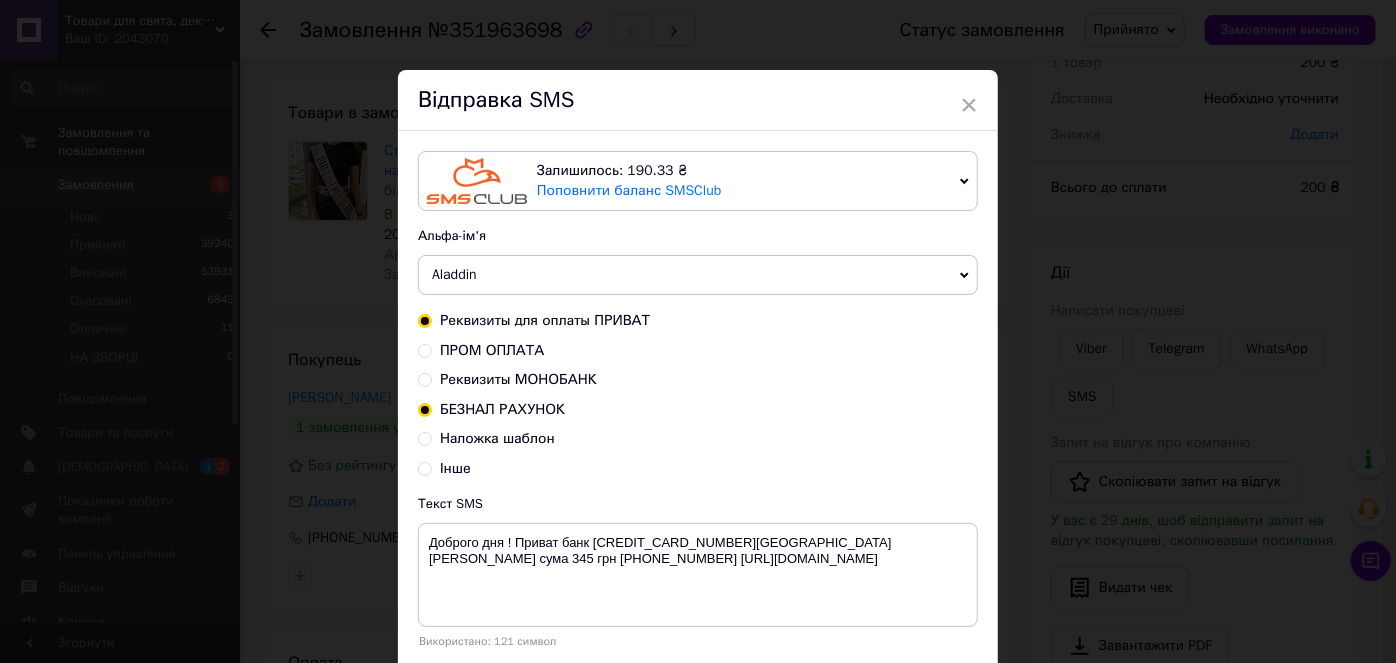 radio on "true" 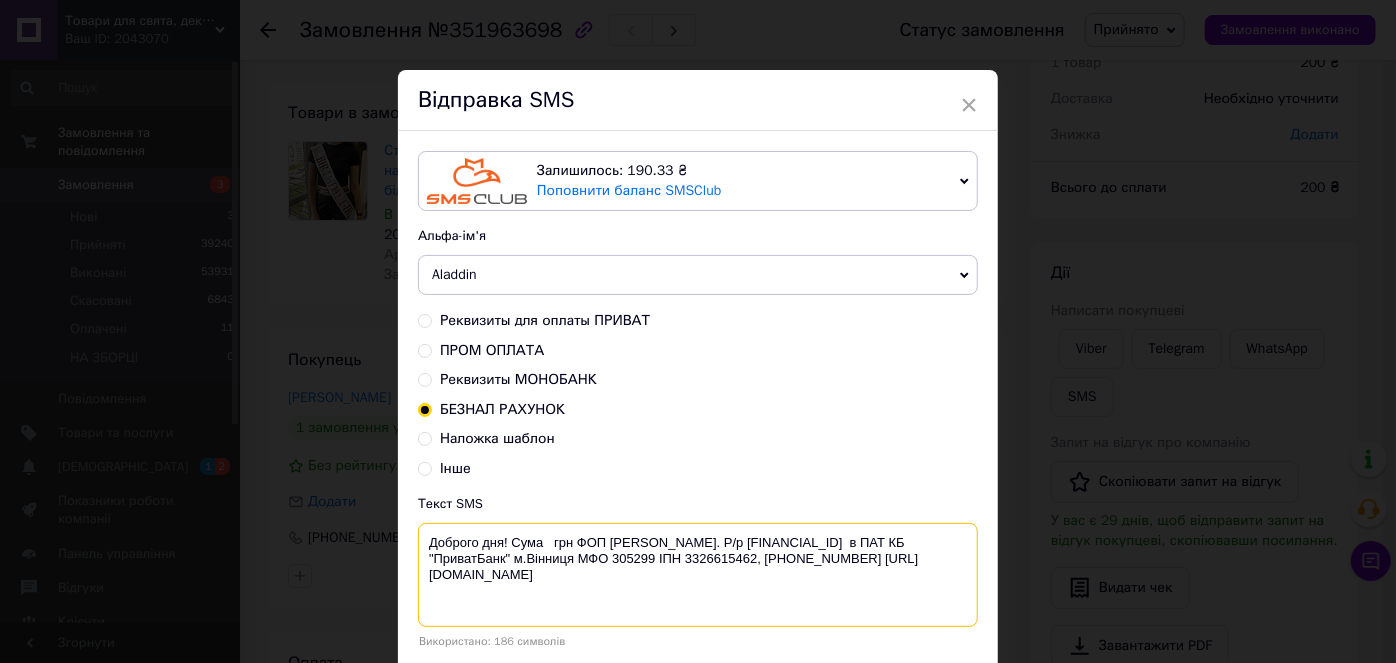 drag, startPoint x: 420, startPoint y: 536, endPoint x: 736, endPoint y: 546, distance: 316.1582 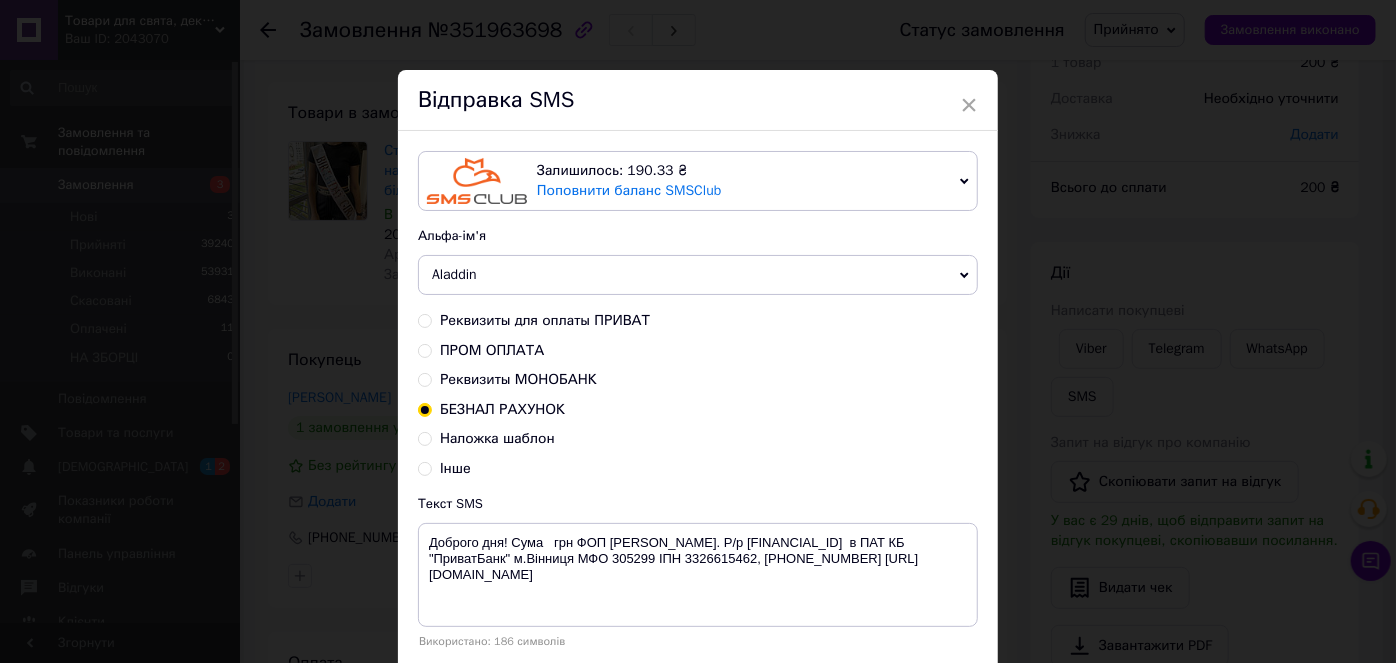 click on "× Відправка SMS Залишилось: 190.33 ₴ Поповнити баланс SMSClub Підключити LetsAds Альфа-ім'я  Aladdin +380********* VashZakaz Shop Zakaz Оновити список альфа-імен Реквизиты для оплаты ПРИВАТ ПРОМ ОПЛАТА Реквизиты МОНОБАНК БЕЗНАЛ РАХУНОК Наложка шаблон Інше Текст SMS Доброго дня! Сума   грн ФОП Говорова А. О.. Р/р UA123052990000026009036103179  в ПАТ КБ "ПриватБанк" м.Вінниця МФО 305299 ІПН 3326615462, +38097 122 94 49 https://decor-i-podarki.com.ua/ Використано: 186 символів Скасувати   Відправити" at bounding box center (698, 331) 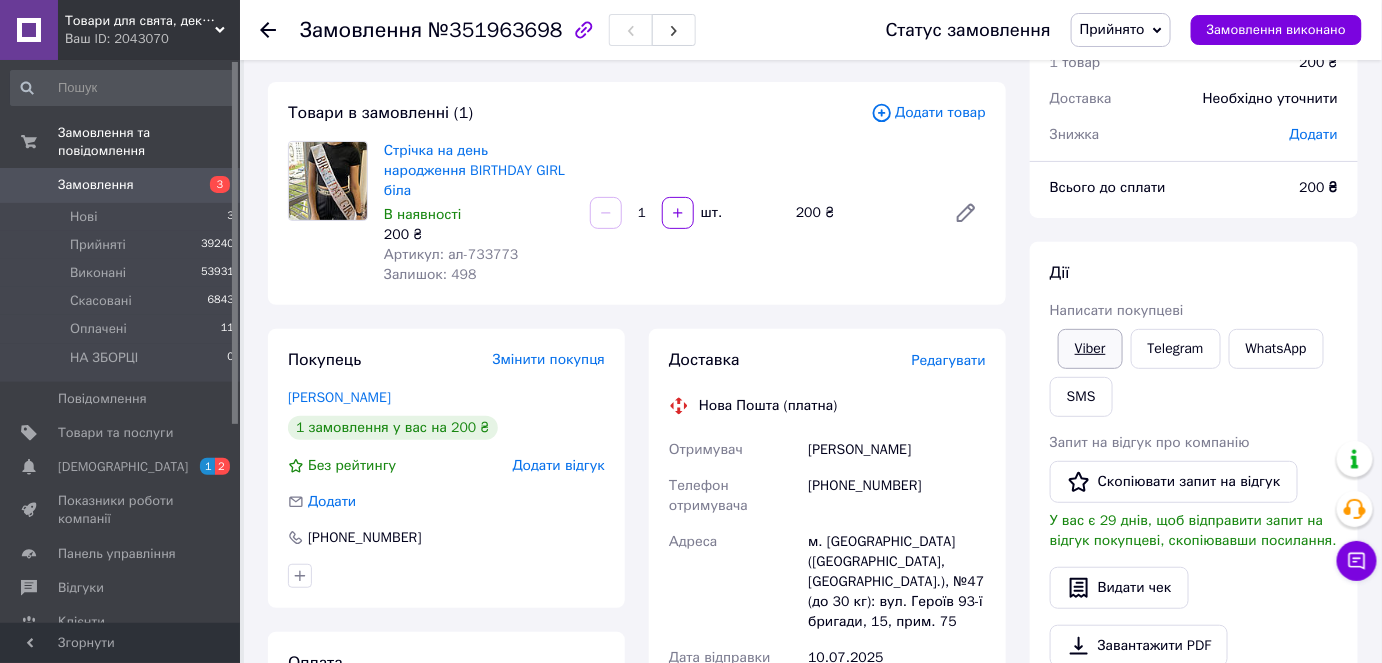 click on "Viber" at bounding box center (1090, 349) 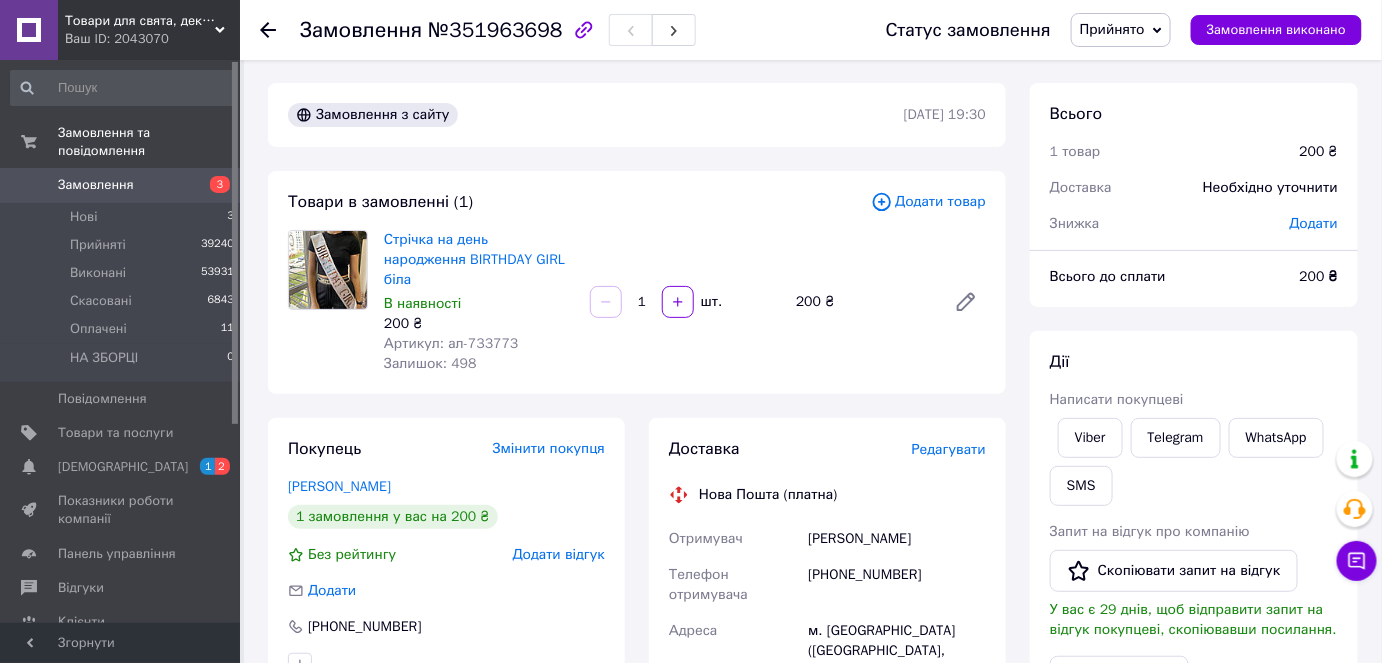 scroll, scrollTop: 0, scrollLeft: 0, axis: both 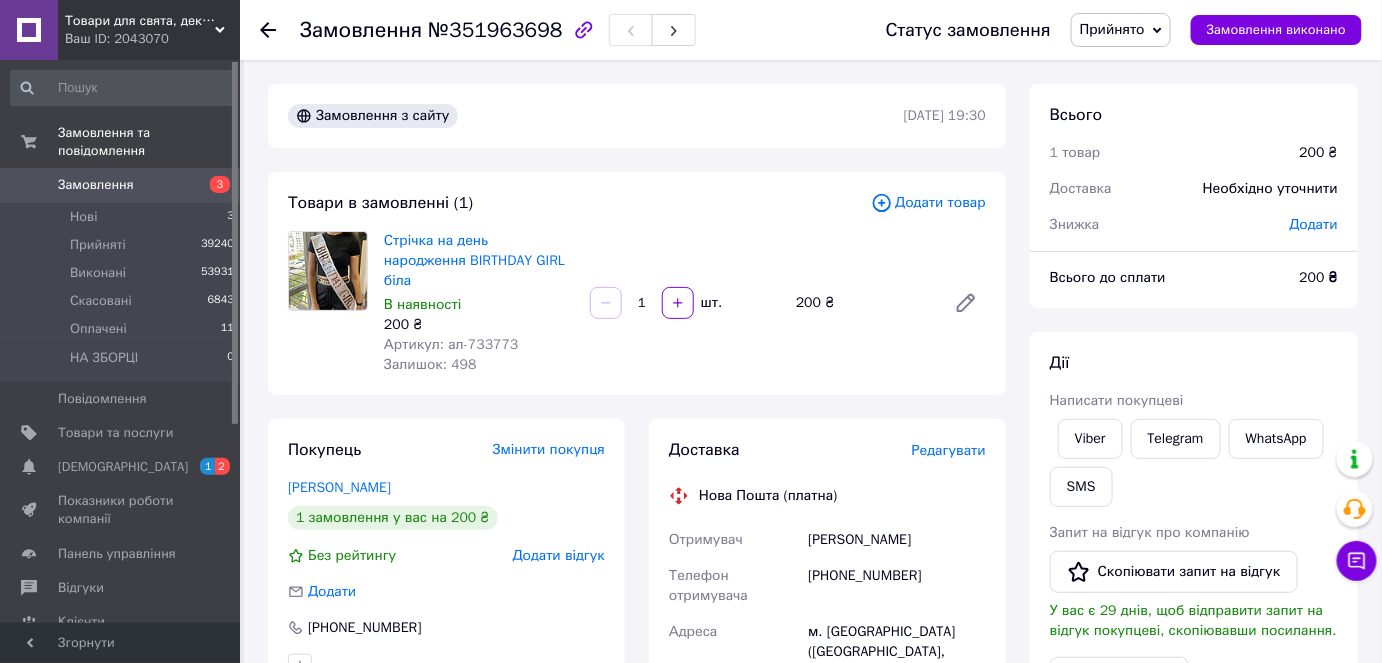 click 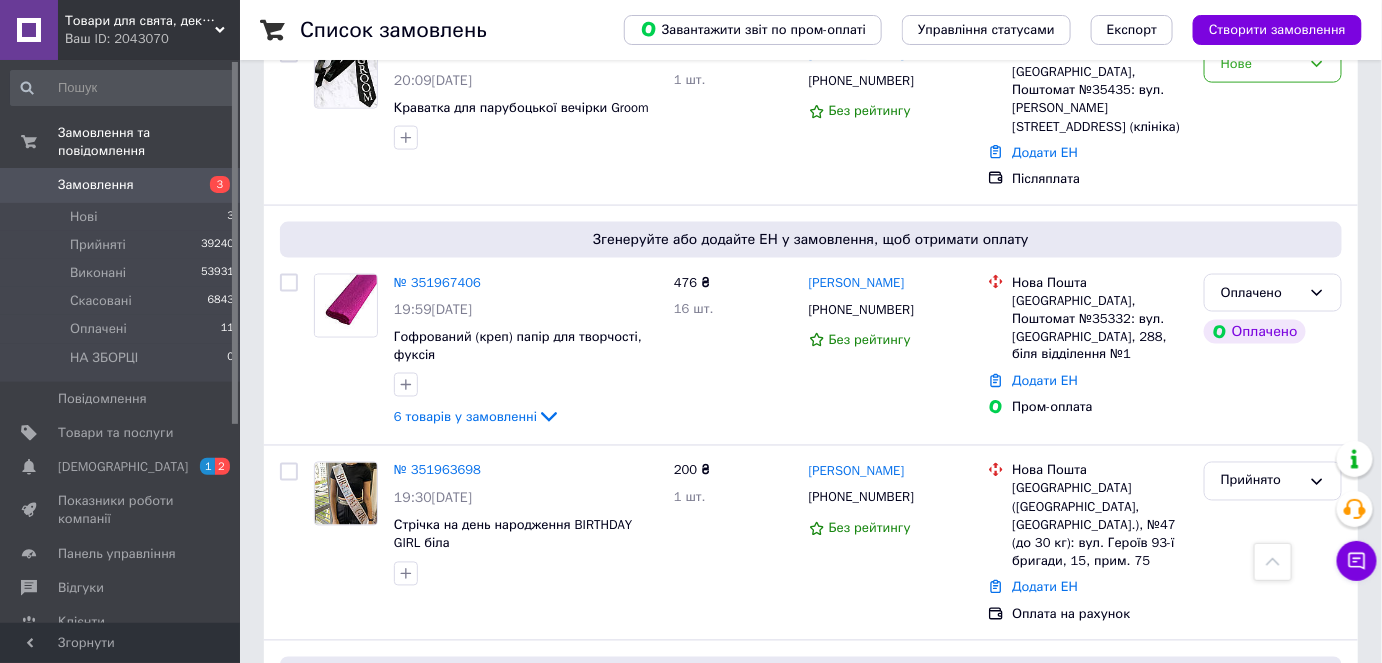 scroll, scrollTop: 909, scrollLeft: 0, axis: vertical 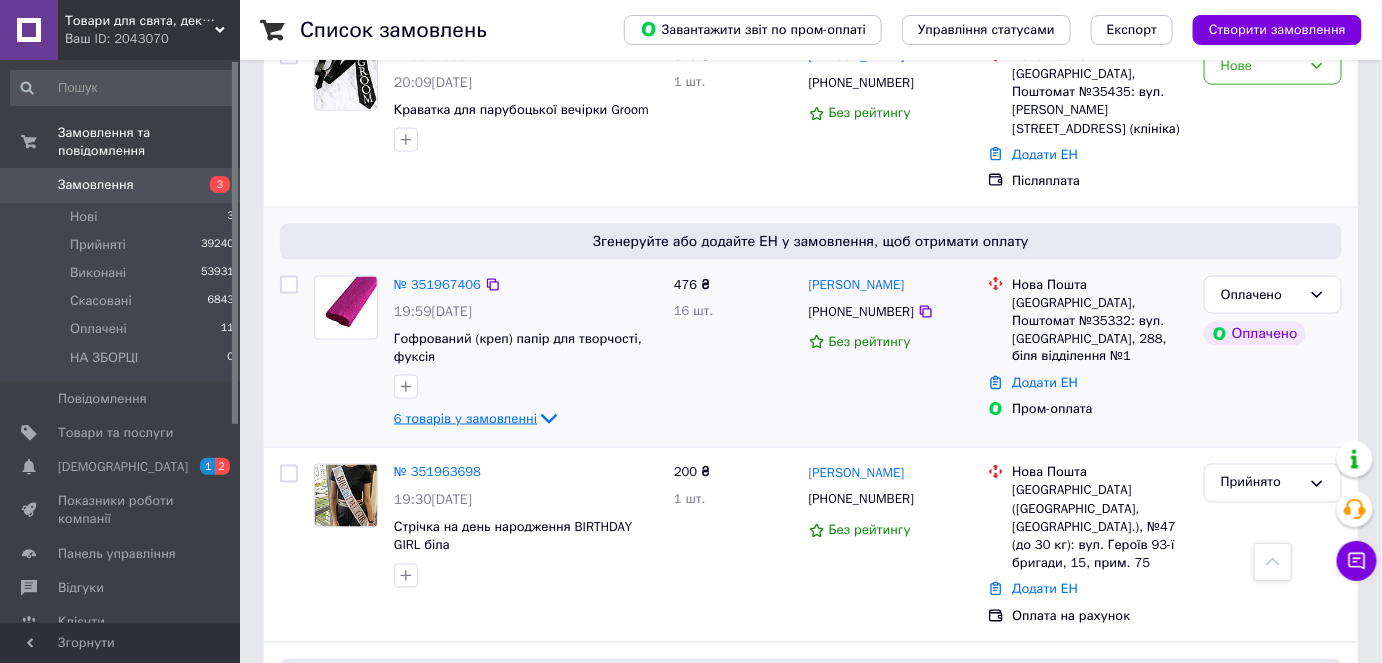 click on "6 товарів у замовленні" at bounding box center [465, 418] 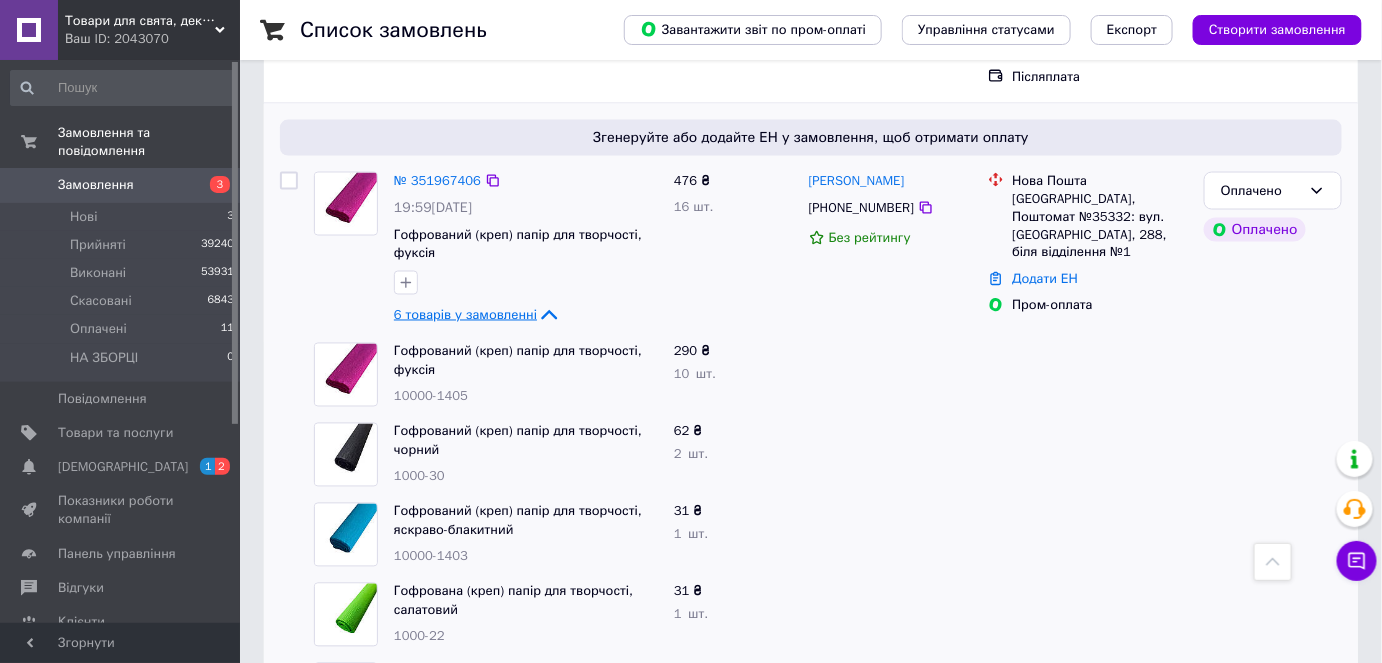 scroll, scrollTop: 909, scrollLeft: 0, axis: vertical 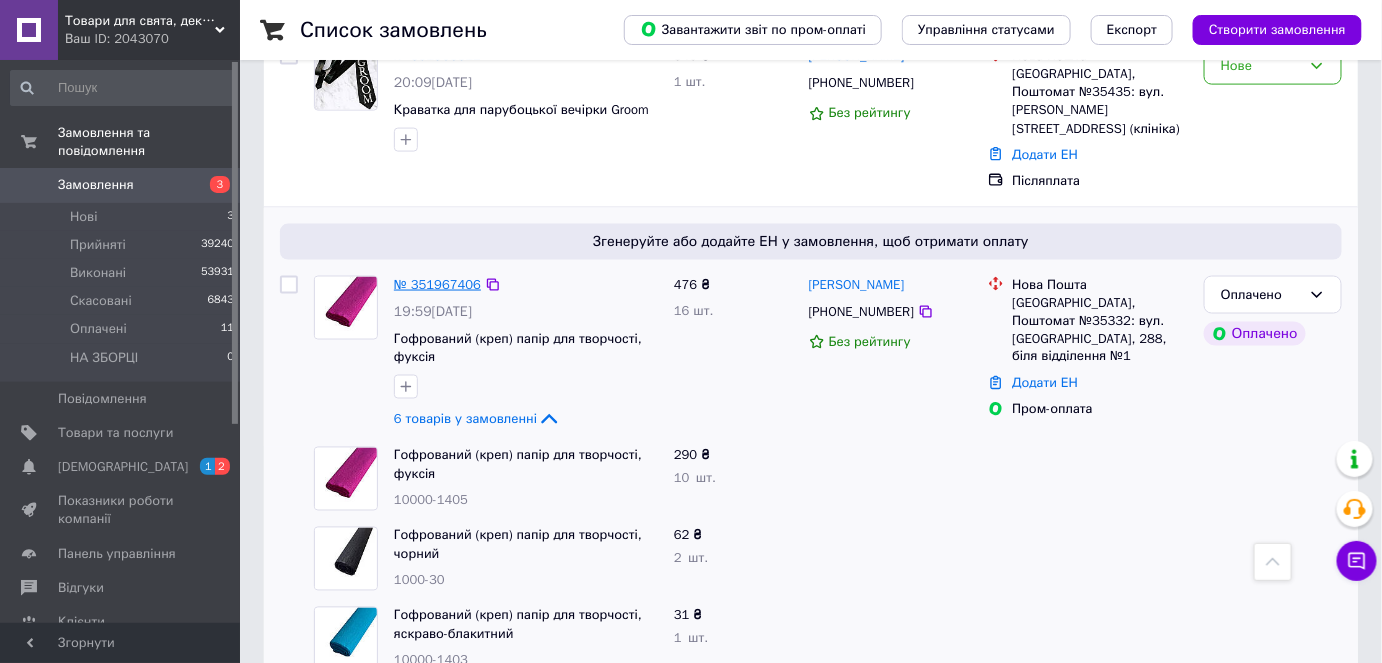 click on "№ 351967406" at bounding box center [437, 284] 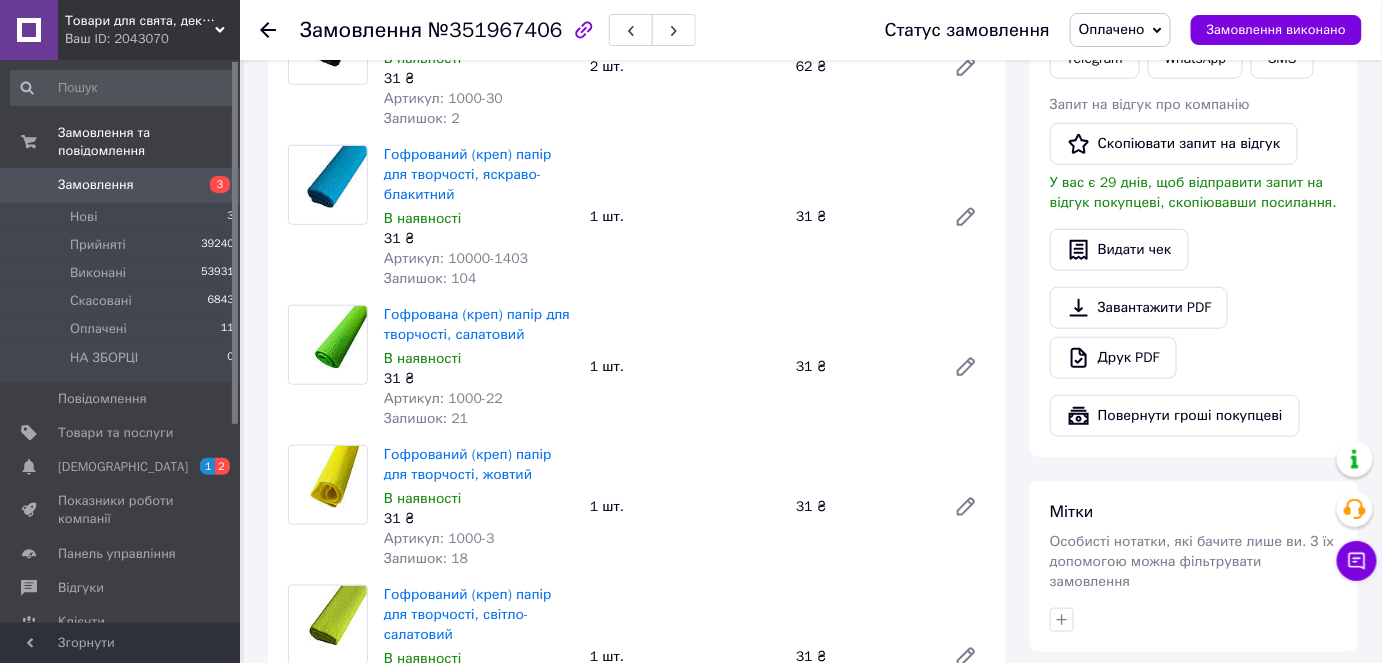 scroll, scrollTop: 454, scrollLeft: 0, axis: vertical 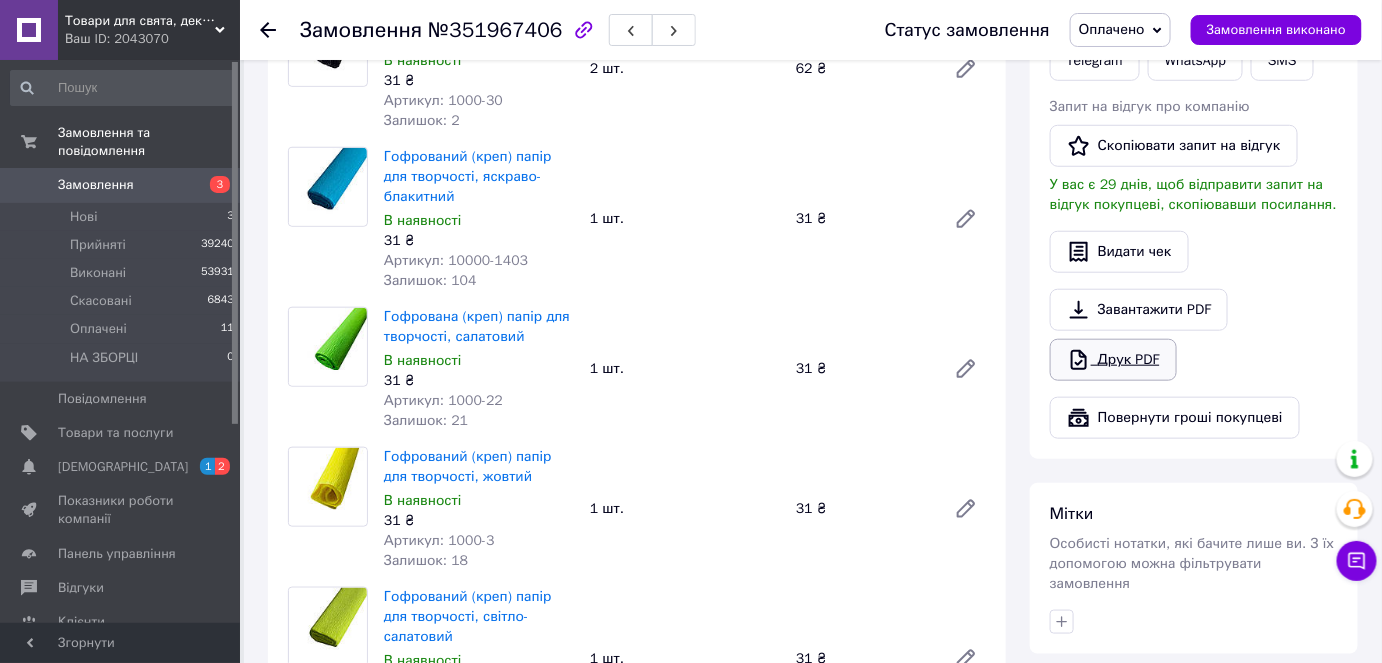 click on "Друк PDF" at bounding box center [1113, 360] 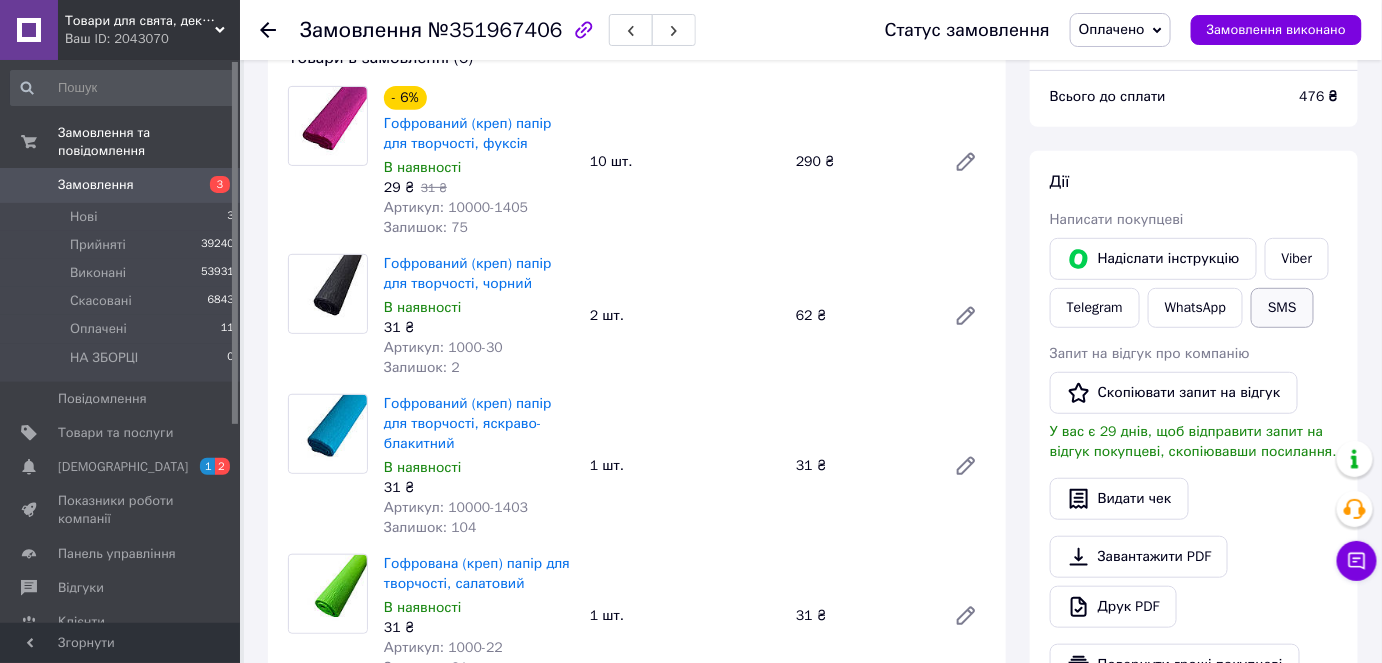 scroll, scrollTop: 181, scrollLeft: 0, axis: vertical 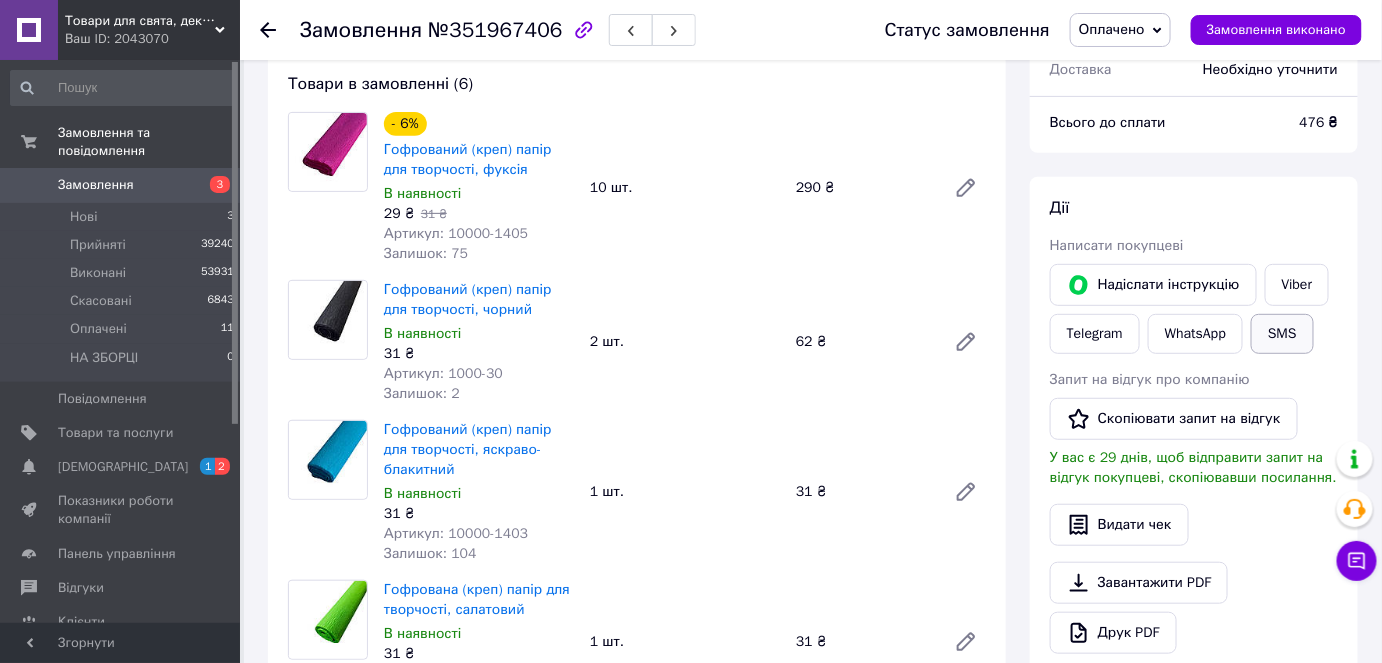 click on "SMS" at bounding box center (1282, 334) 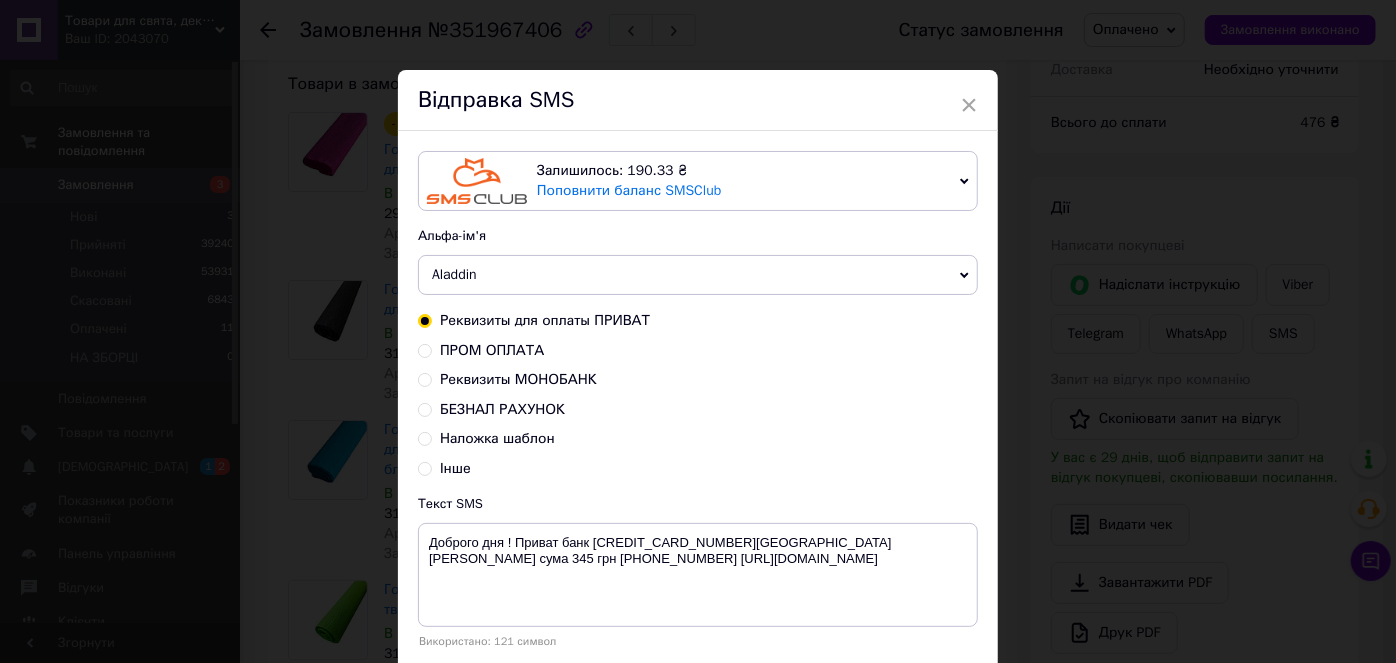 click on "ПРОМ ОПЛАТА" at bounding box center [492, 350] 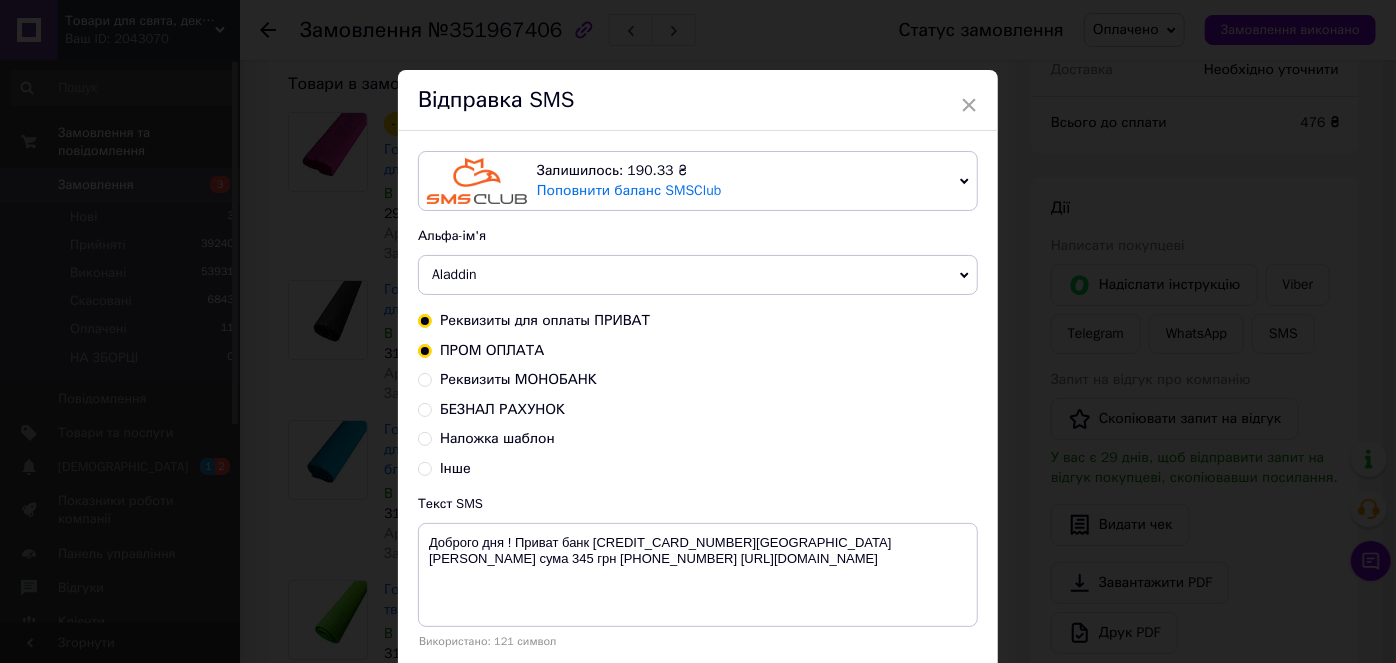 radio on "true" 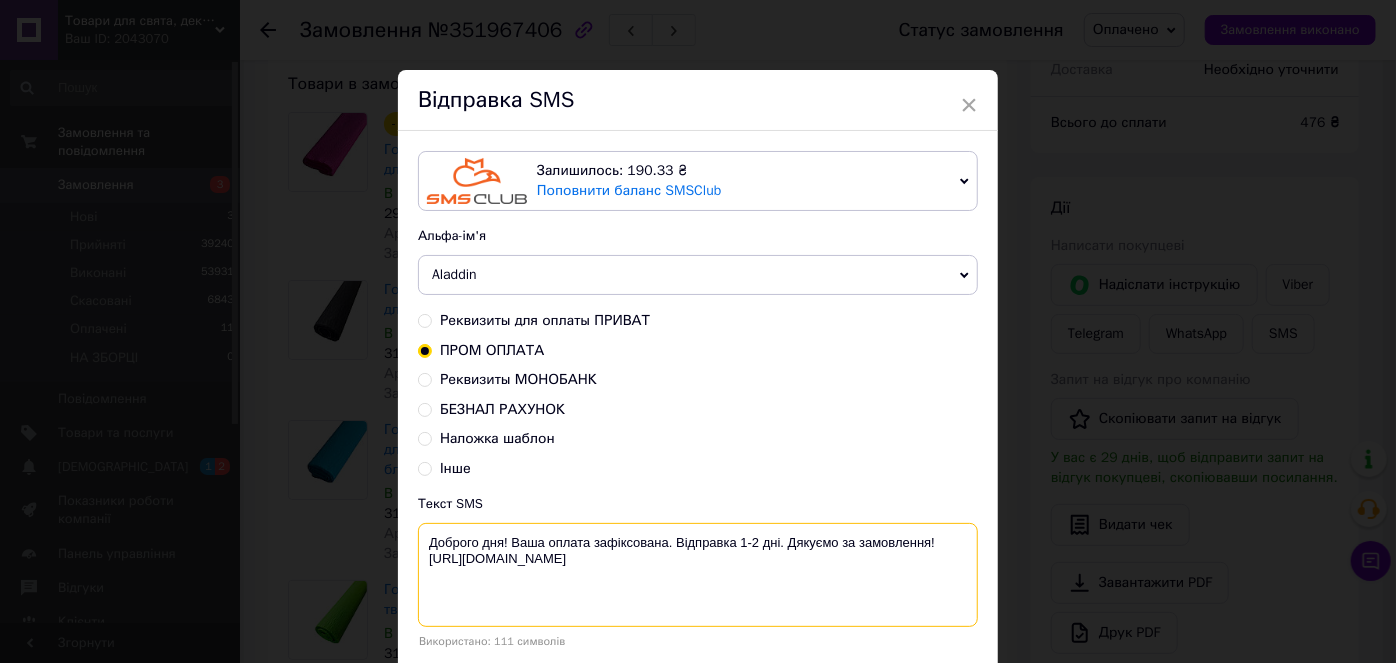 drag, startPoint x: 422, startPoint y: 536, endPoint x: 715, endPoint y: 589, distance: 297.75494 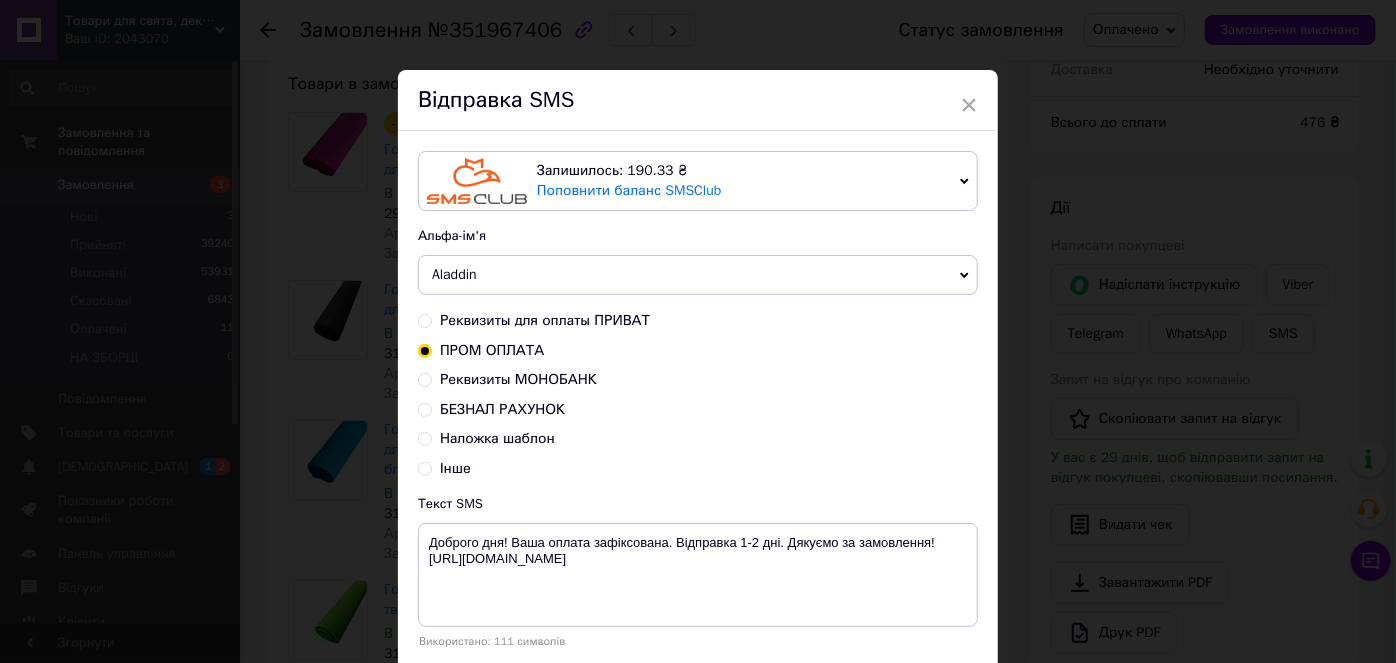 click on "× Відправка SMS Залишилось: 190.33 ₴ Поповнити баланс SMSClub Підключити LetsAds Альфа-ім'я  Aladdin +380********* VashZakaz Shop Zakaz Оновити список альфа-імен Реквизиты для оплаты ПРИВАТ ПРОМ ОПЛАТА Реквизиты МОНОБАНК БЕЗНАЛ РАХУНОК Наложка шаблон Інше Текст SMS Доброго дня! Ваша оплата зафіксована. Відправка 1-2 дні. Дякуємо за замовлення! https://decor-i-podarki.com.ua/ Використано: 111 символів Скасувати   Відправити" at bounding box center (698, 331) 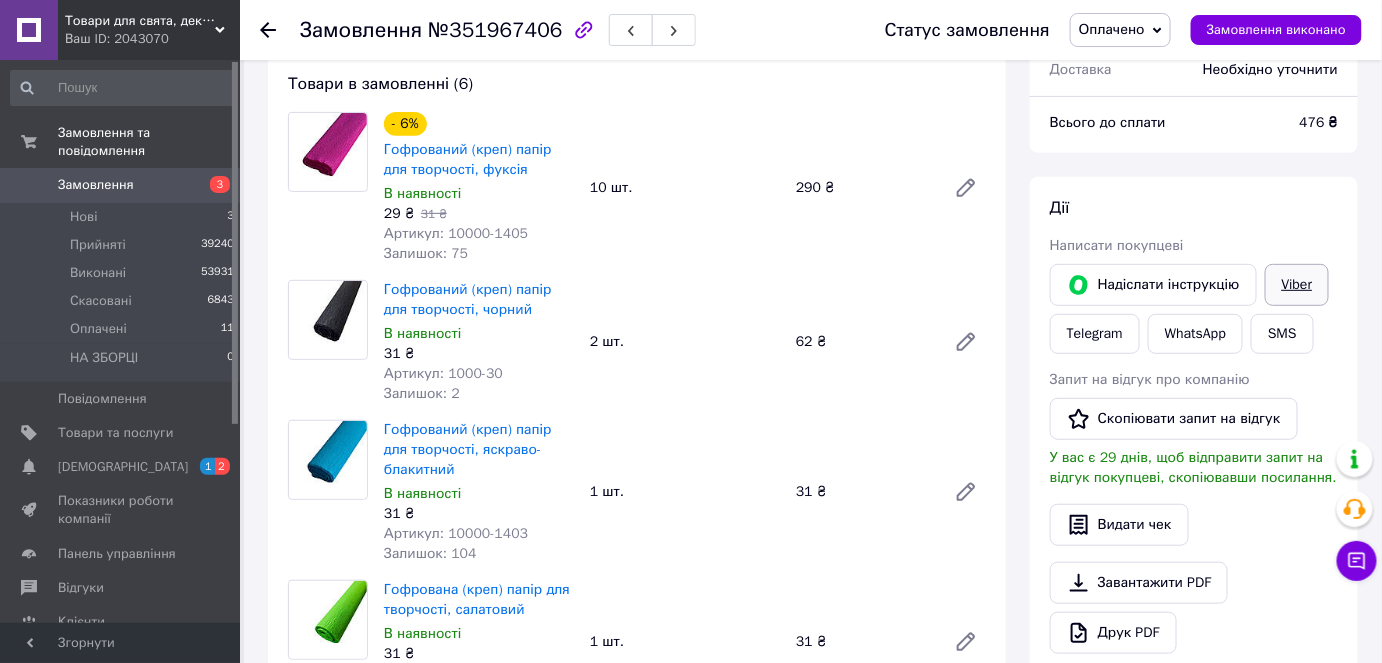 click on "Viber" at bounding box center [1297, 285] 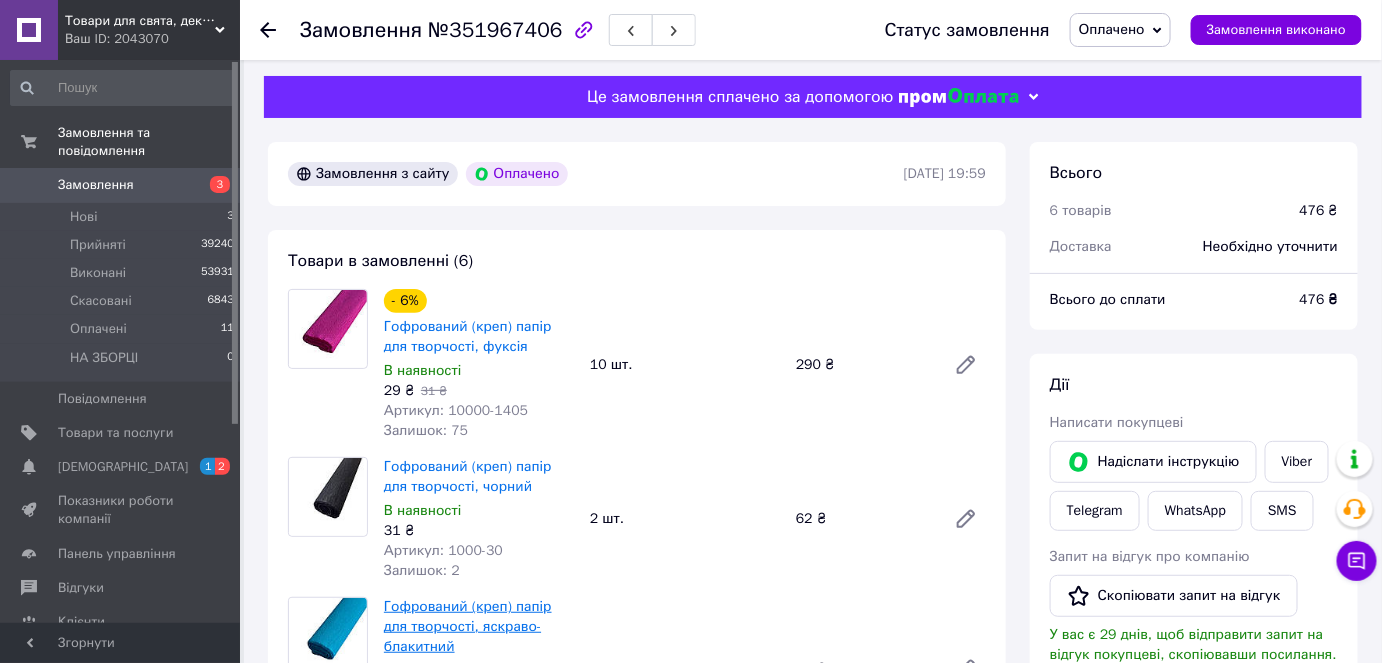 scroll, scrollTop: 0, scrollLeft: 0, axis: both 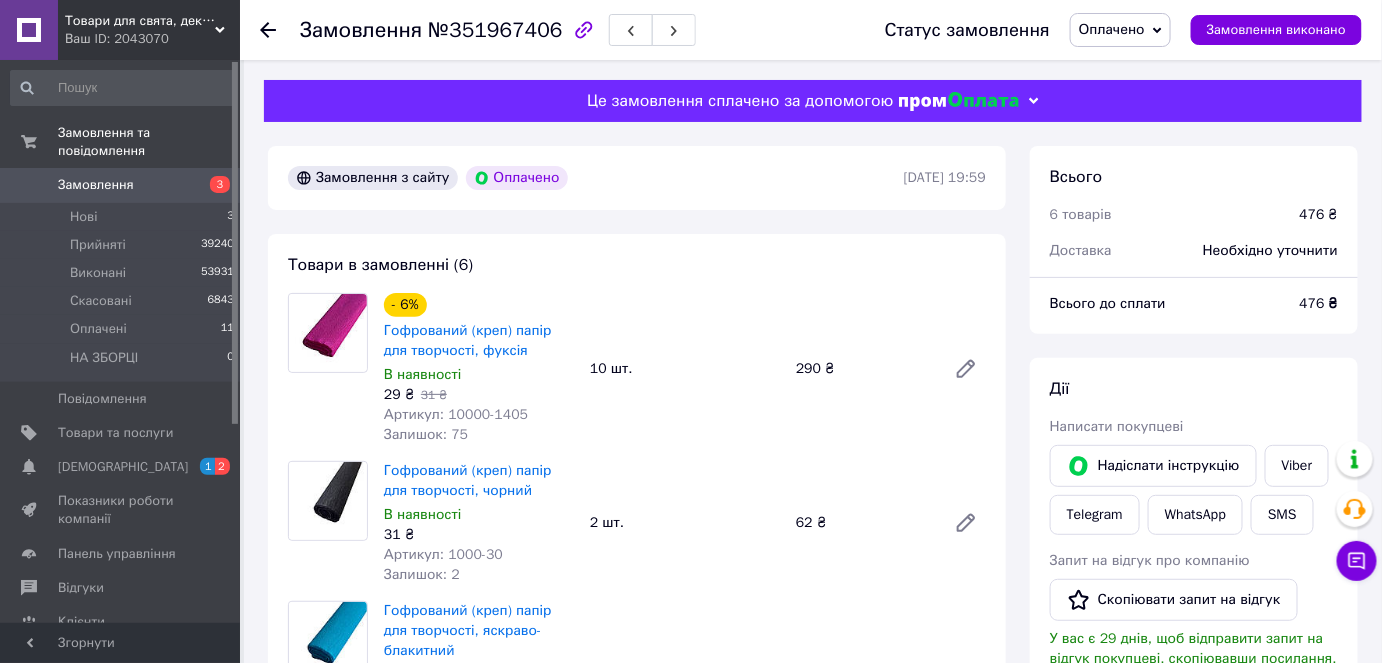 click 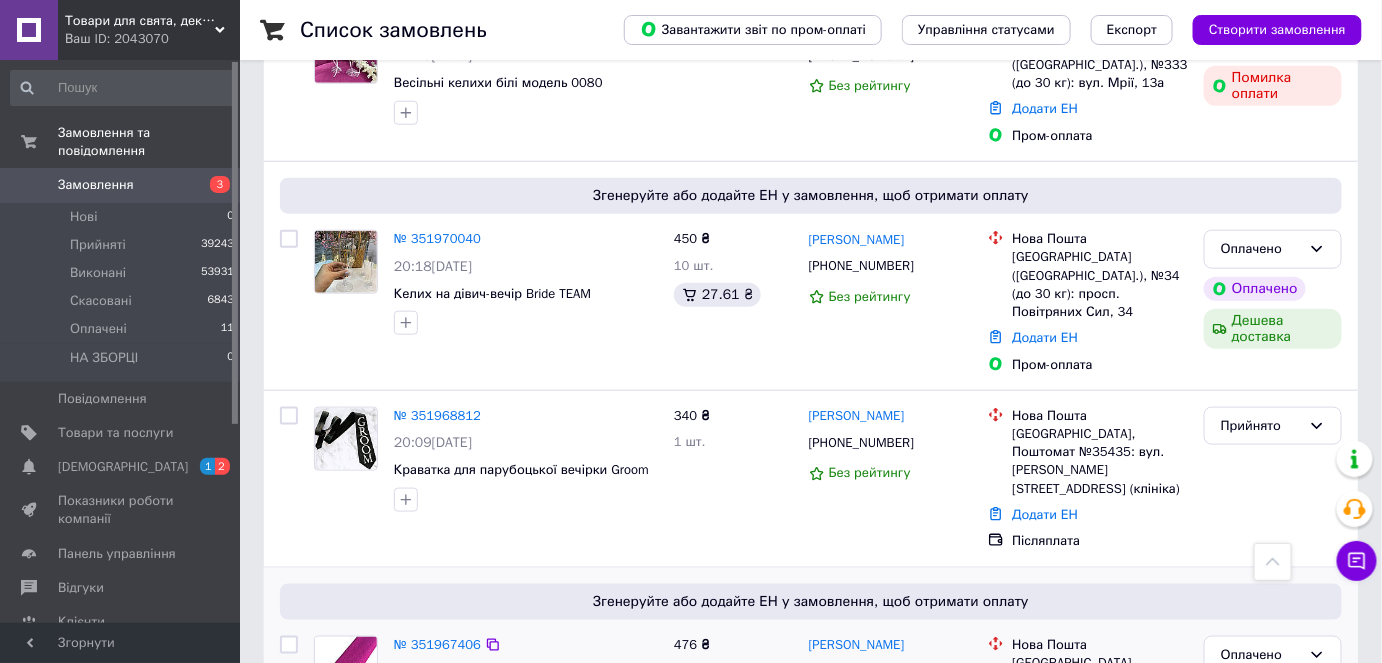 scroll, scrollTop: 545, scrollLeft: 0, axis: vertical 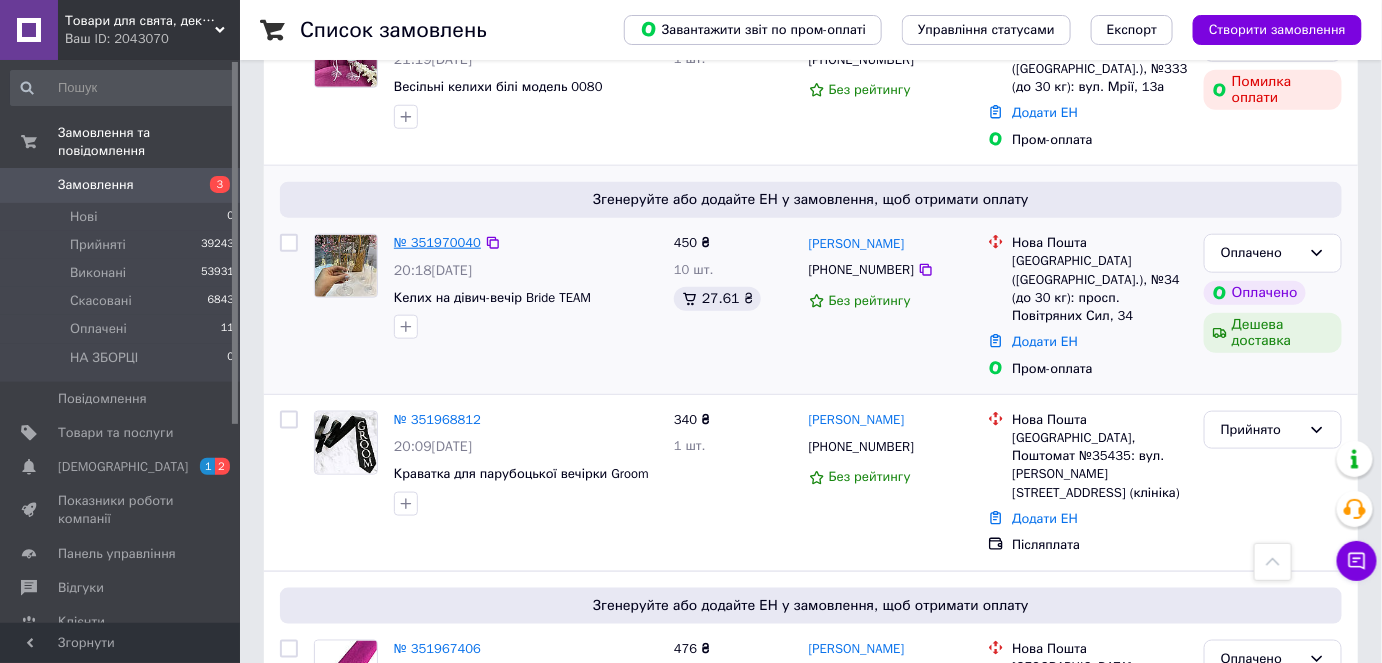 click on "№ 351970040" at bounding box center [437, 242] 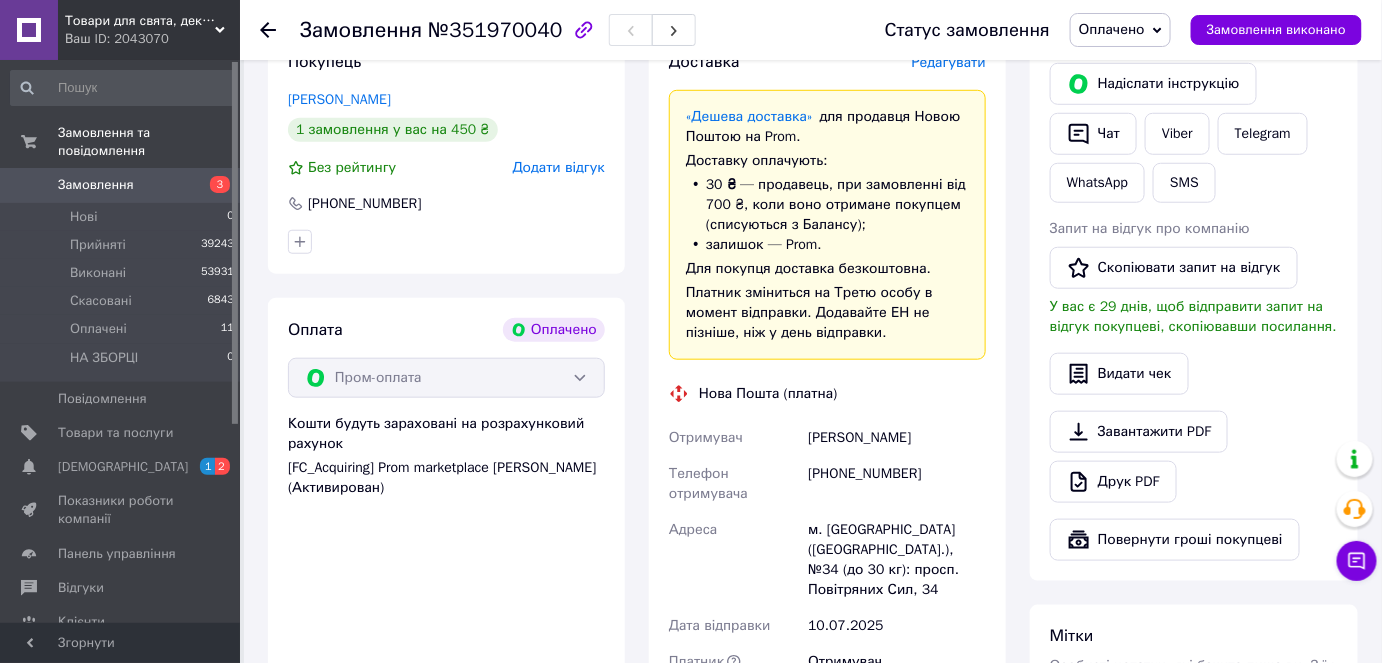 scroll, scrollTop: 454, scrollLeft: 0, axis: vertical 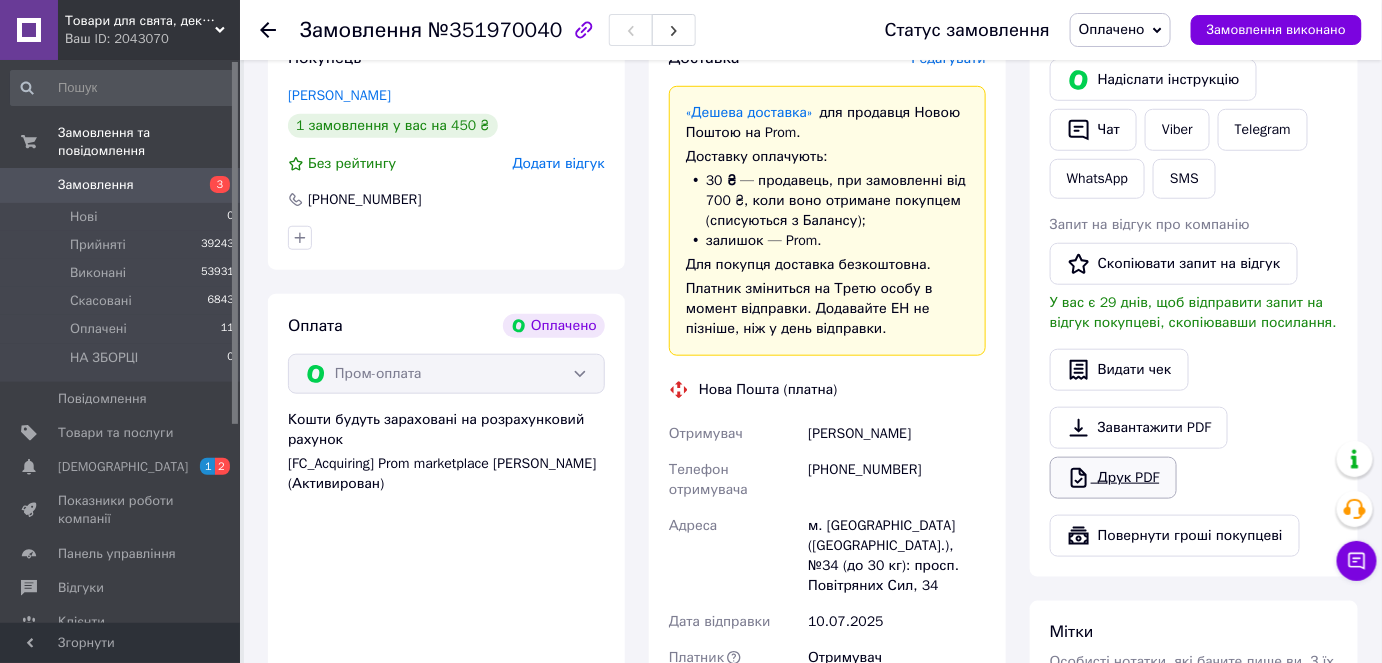 click on "Друк PDF" at bounding box center (1113, 478) 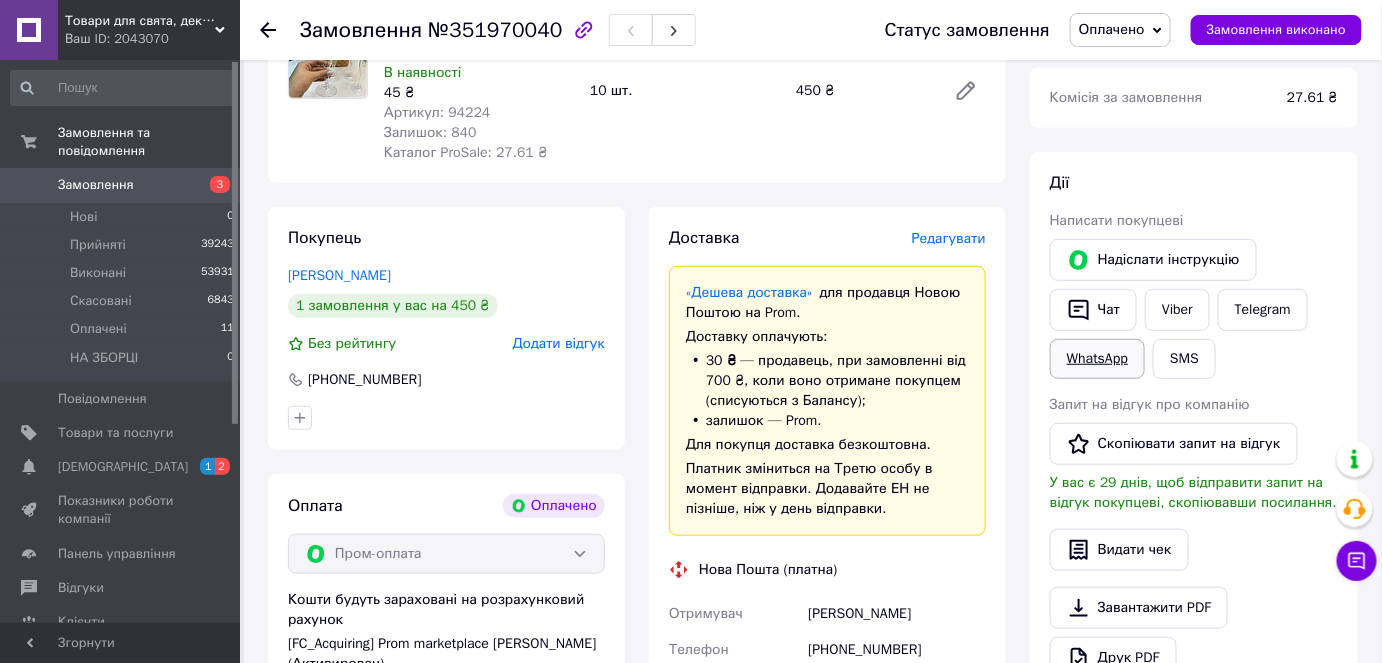 scroll, scrollTop: 272, scrollLeft: 0, axis: vertical 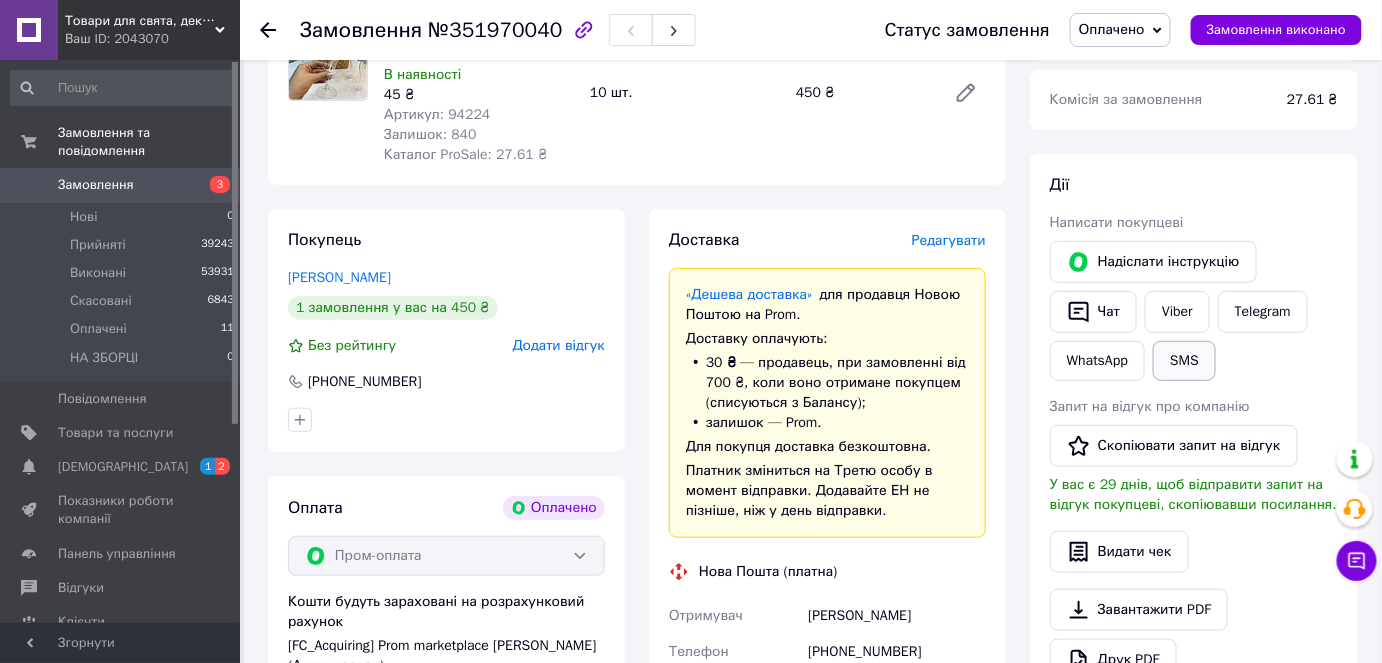 click on "SMS" at bounding box center (1184, 361) 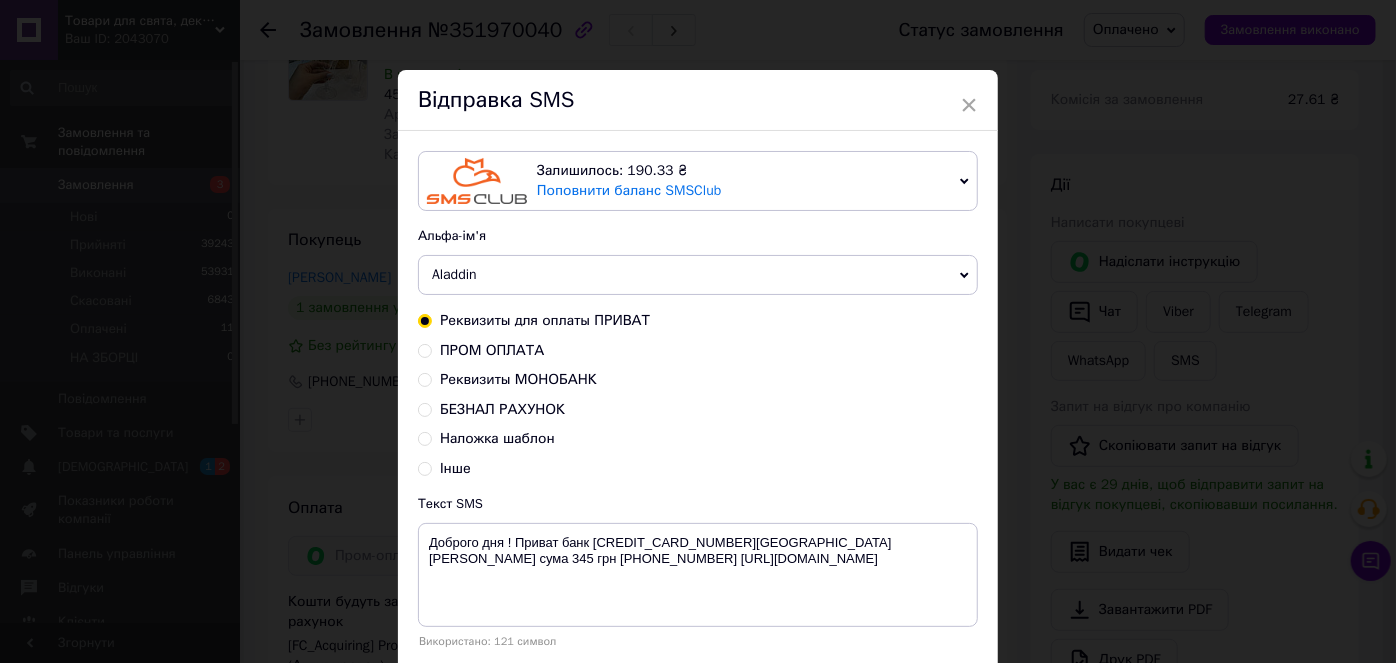 drag, startPoint x: 1344, startPoint y: 118, endPoint x: 1280, endPoint y: 147, distance: 70.26379 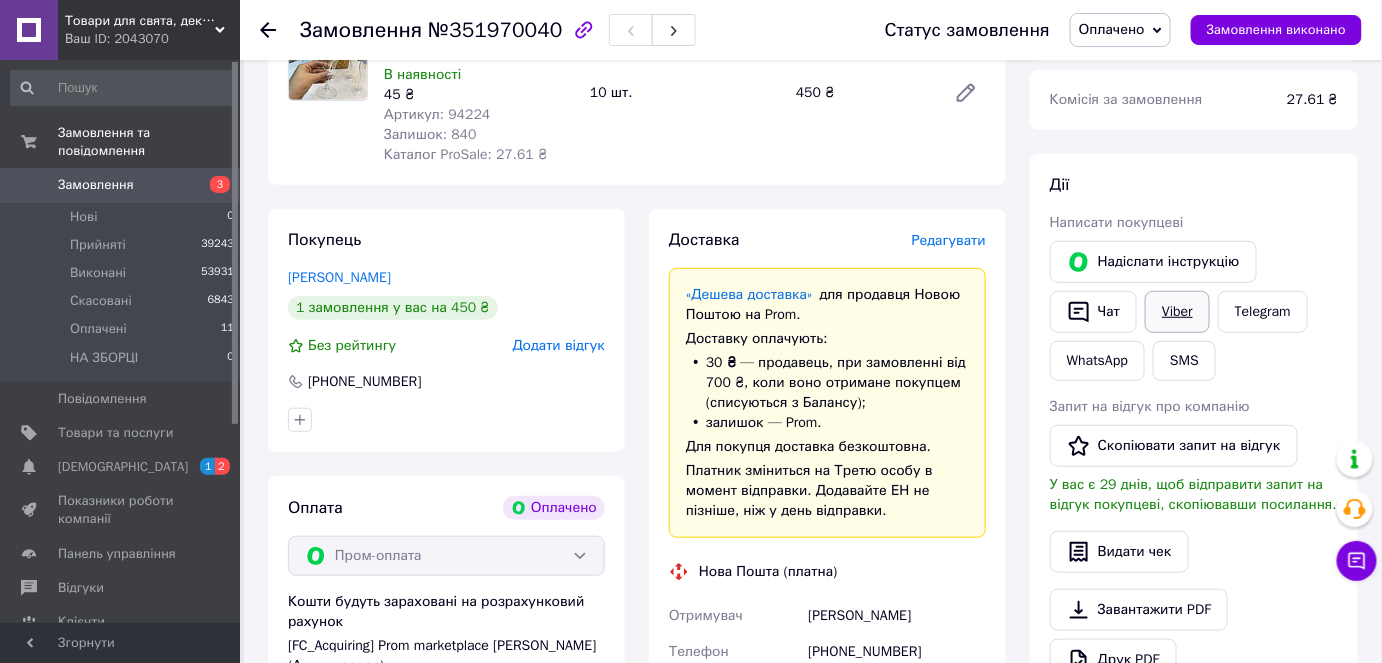 click on "Viber" at bounding box center [1177, 312] 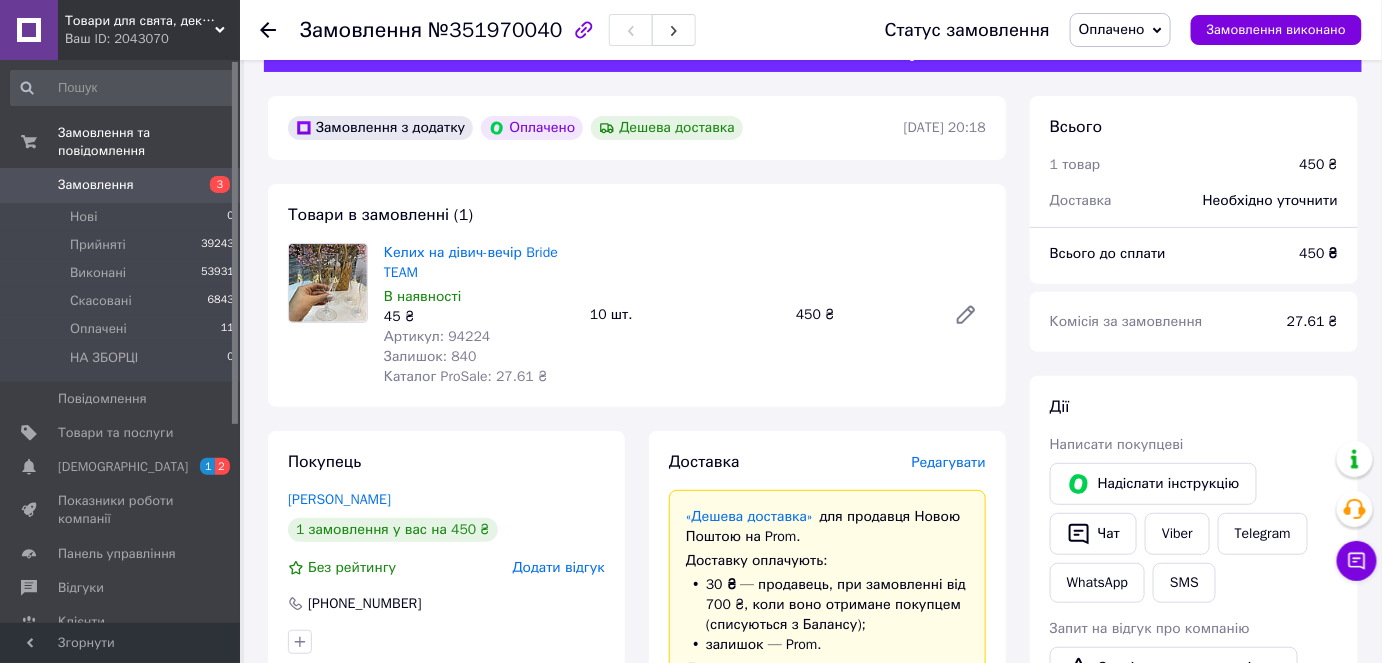 scroll, scrollTop: 0, scrollLeft: 0, axis: both 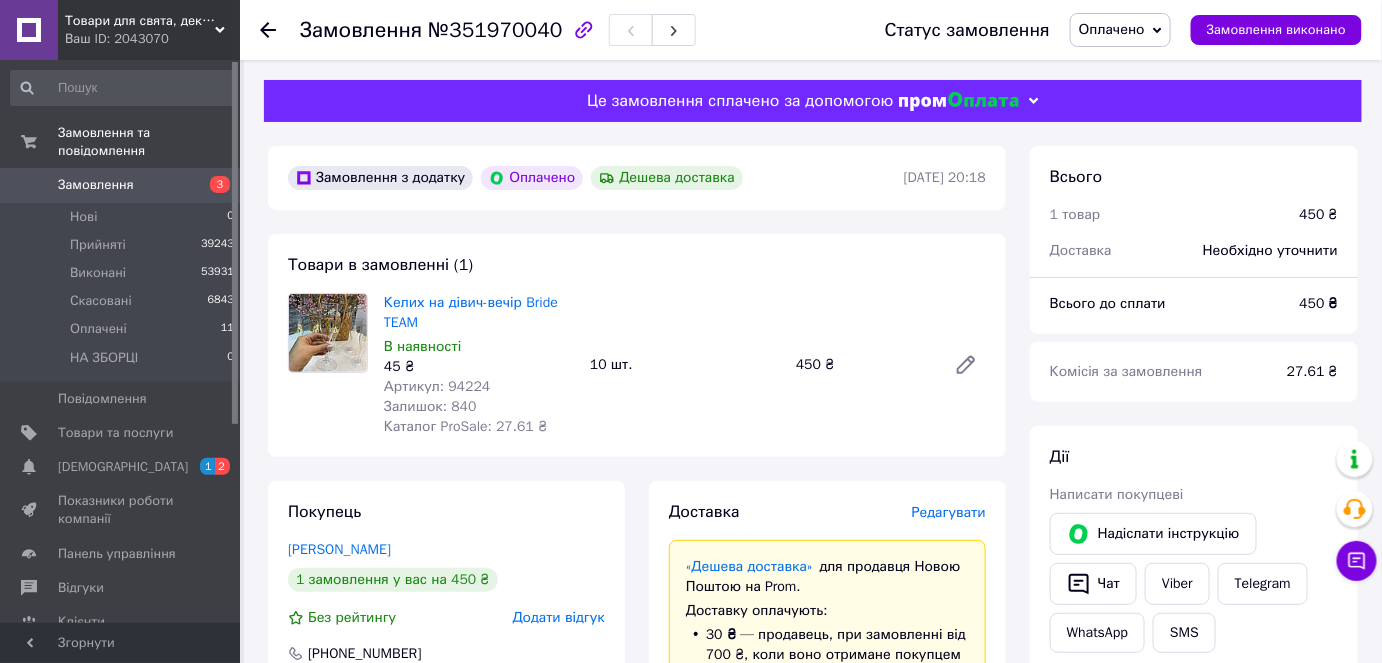 click 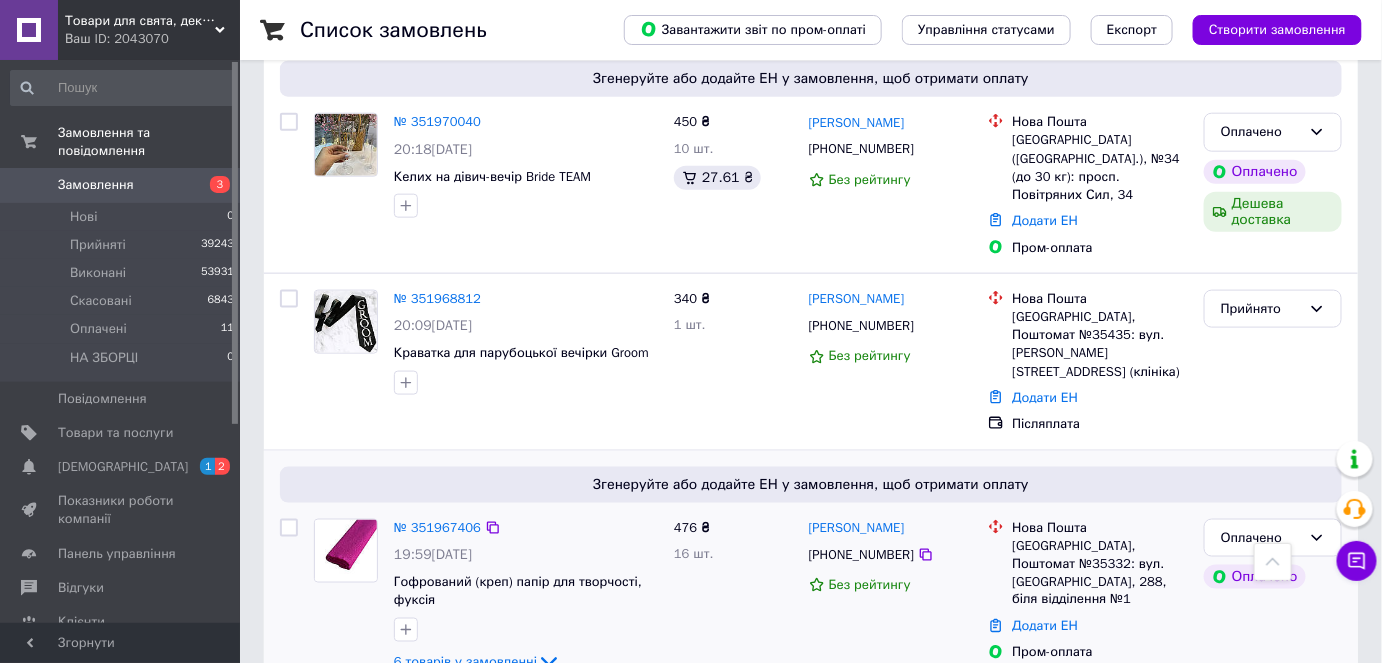 scroll, scrollTop: 636, scrollLeft: 0, axis: vertical 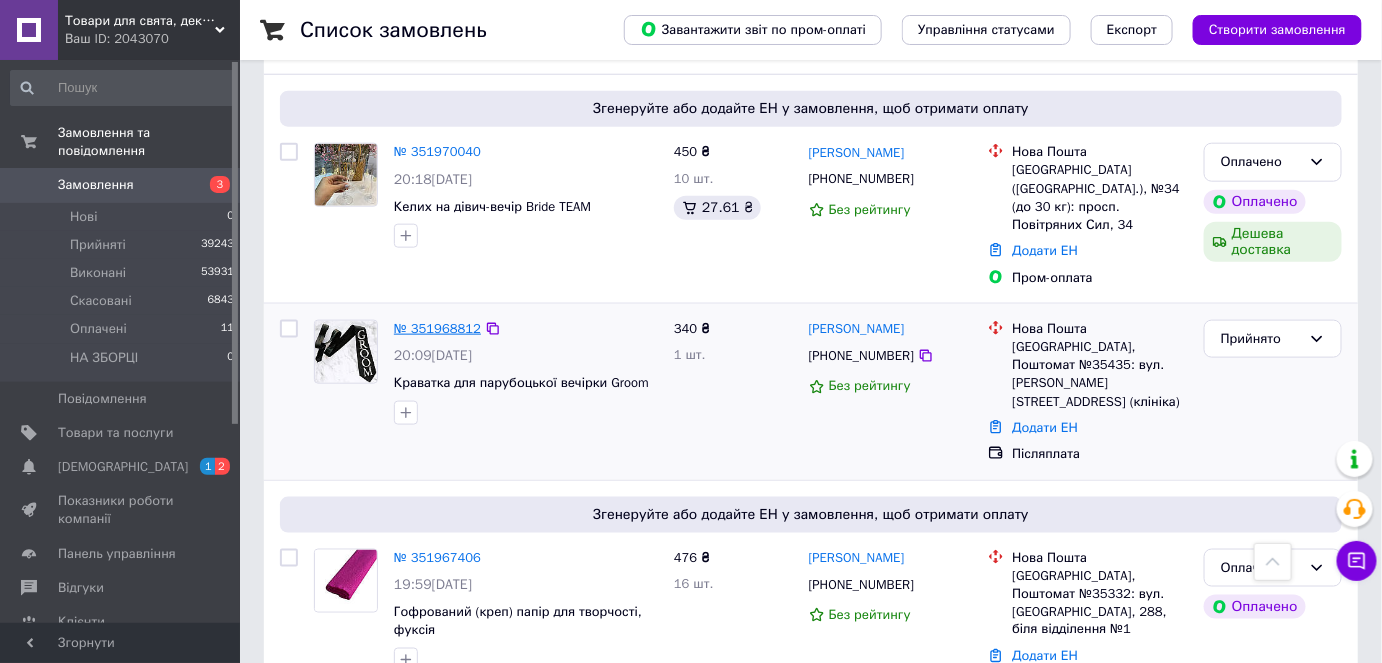 click on "№ 351968812" at bounding box center [437, 328] 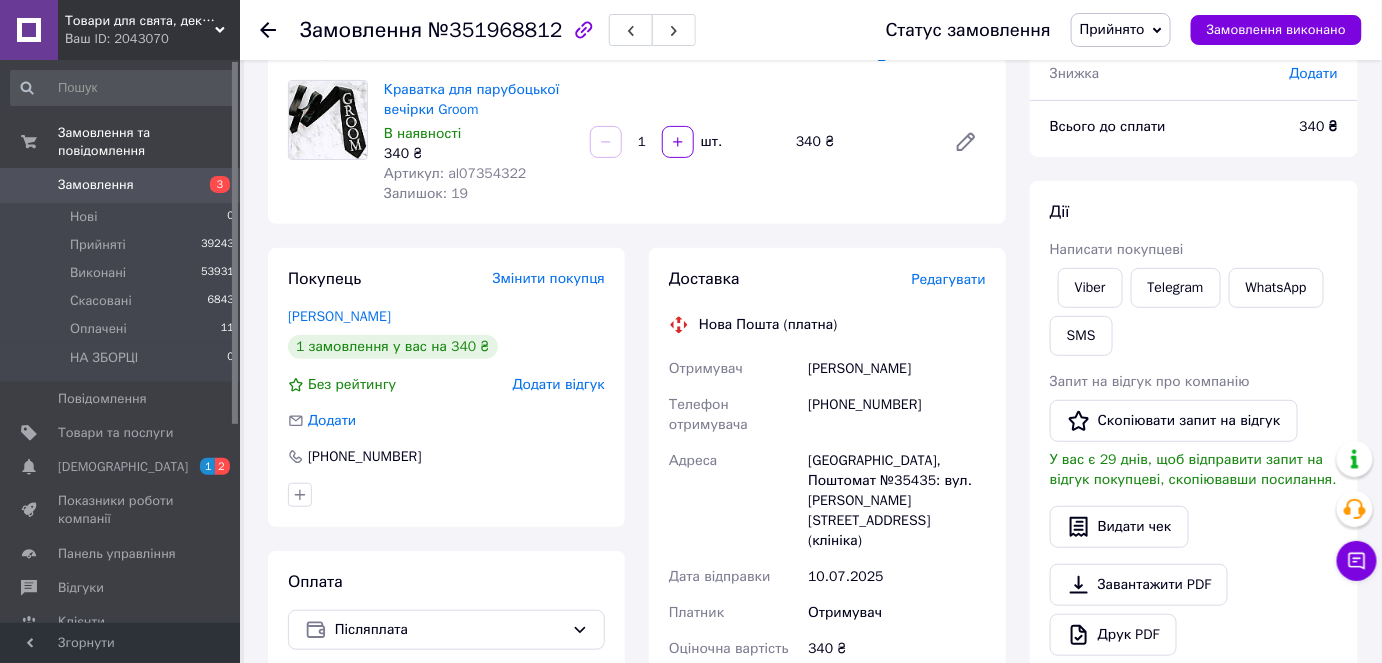 scroll, scrollTop: 142, scrollLeft: 0, axis: vertical 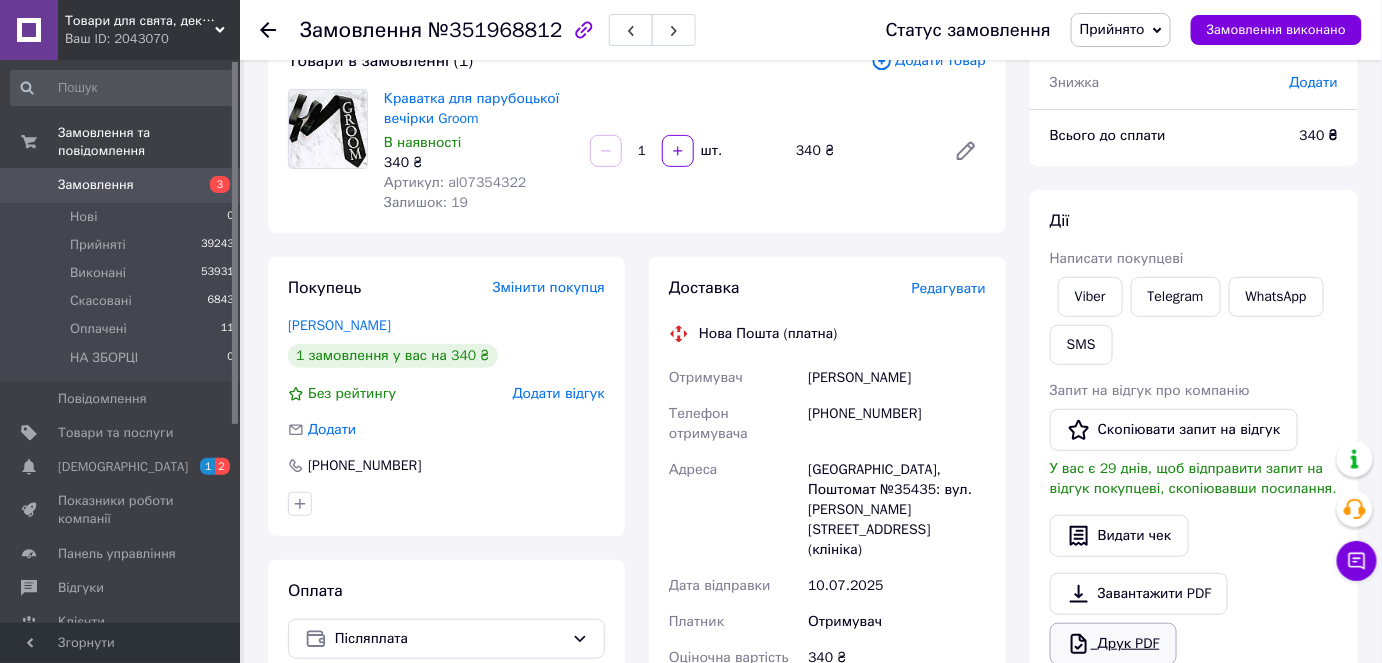 click on "Друк PDF" at bounding box center (1113, 644) 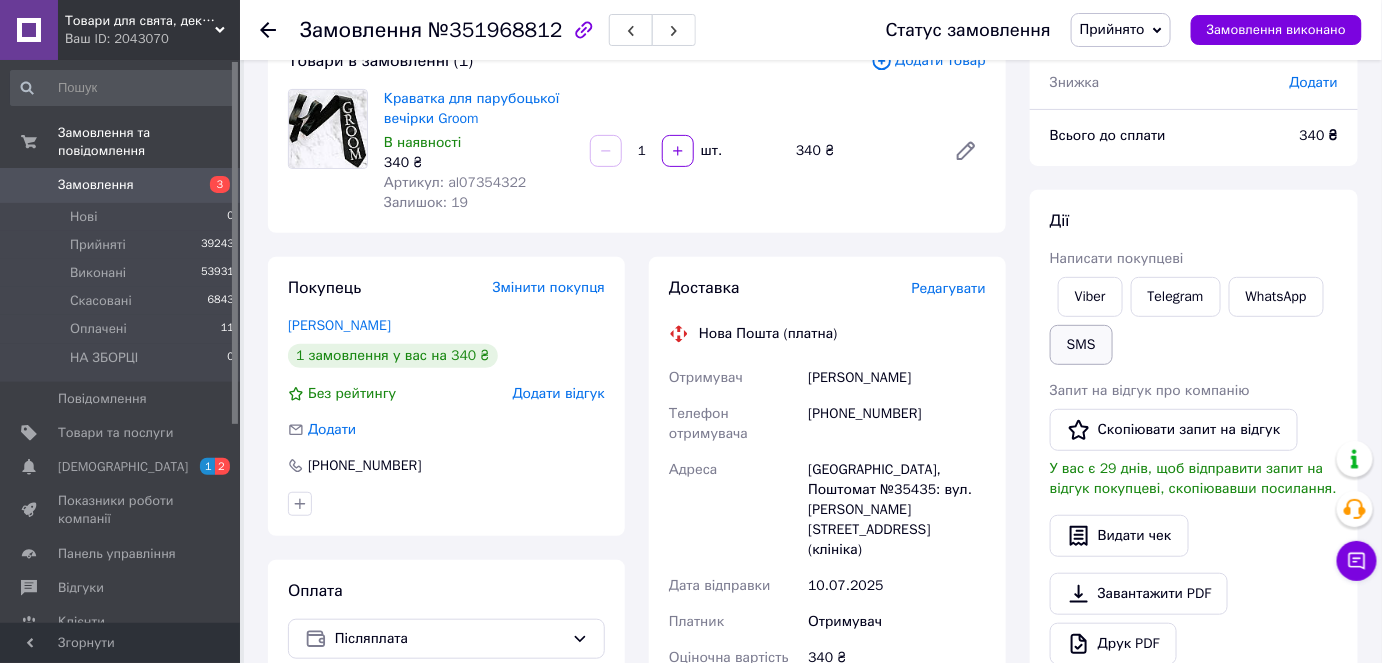 click on "SMS" at bounding box center (1081, 345) 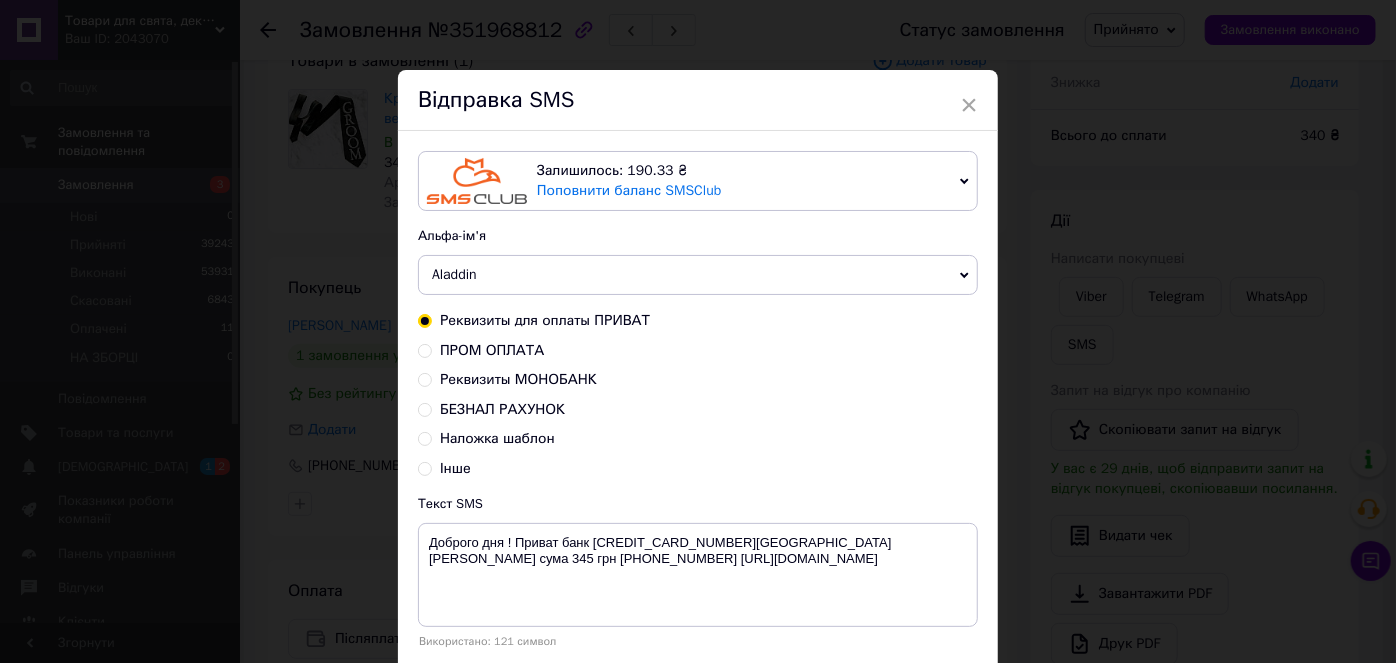 click on "Наложка шаблон" at bounding box center (497, 438) 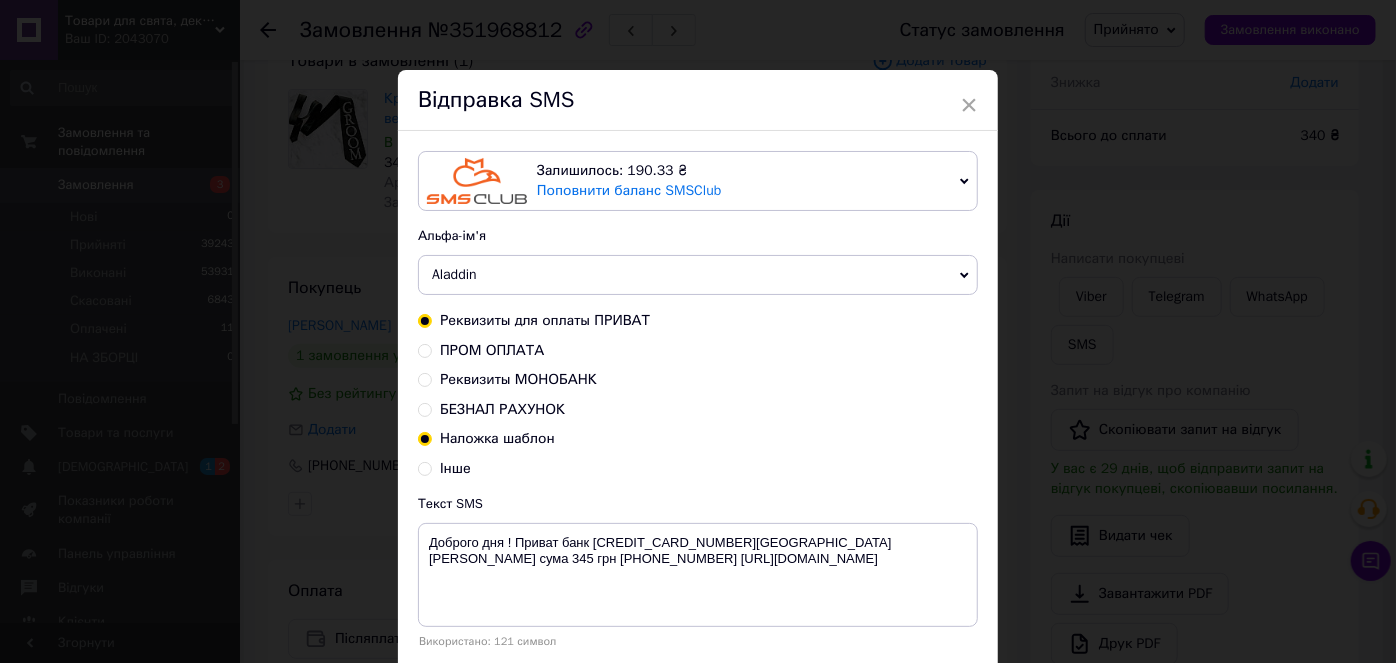 radio on "true" 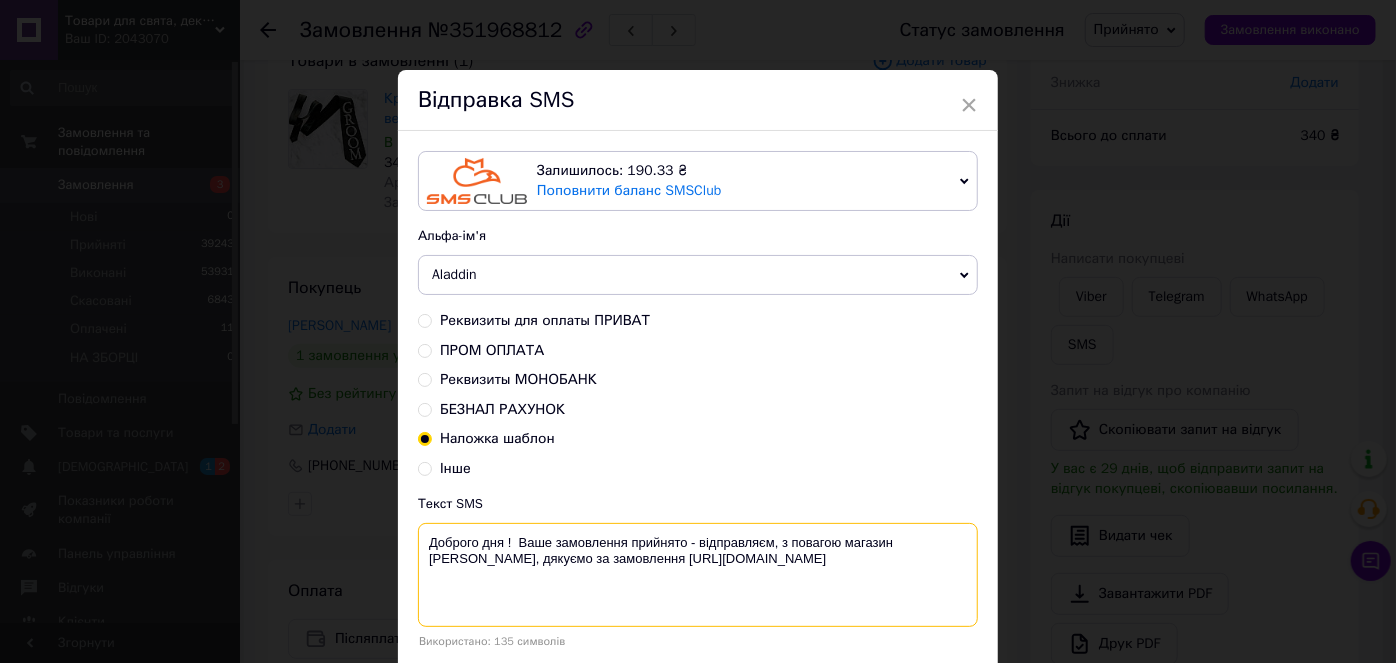 drag, startPoint x: 418, startPoint y: 531, endPoint x: 787, endPoint y: 554, distance: 369.7161 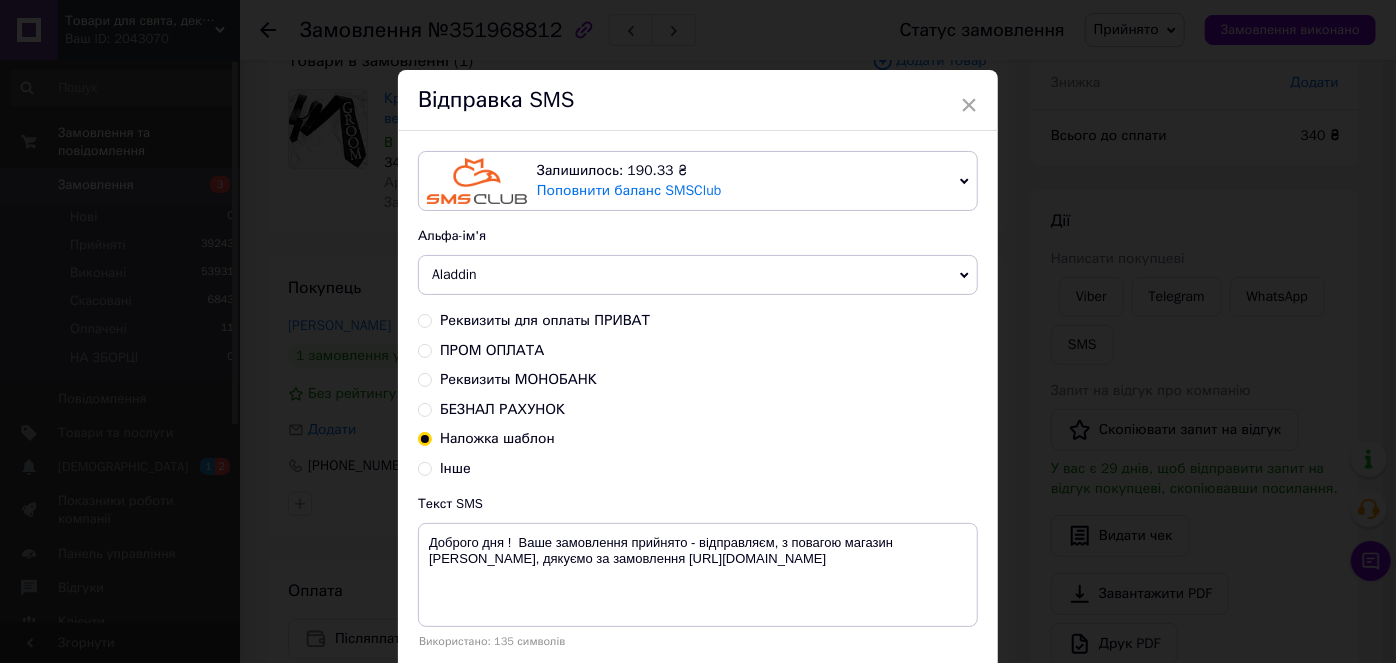 click on "× Відправка SMS Залишилось: 190.33 ₴ Поповнити баланс SMSClub Підключити LetsAds Альфа-ім'я  Aladdin +380********* VashZakaz Shop Zakaz Оновити список альфа-імен Реквизиты для оплаты ПРИВАТ ПРОМ ОПЛАТА Реквизиты МОНОБАНК БЕЗНАЛ РАХУНОК Наложка шаблон Інше Текст SMS Доброго дня !  Ваше замовлення прийнято - відправляєм, з повагою магазин Аладдін, дякуємо за замовлення https://decor-i-podarki.com.ua/ Використано: 135 символів Скасувати   Відправити" at bounding box center (698, 331) 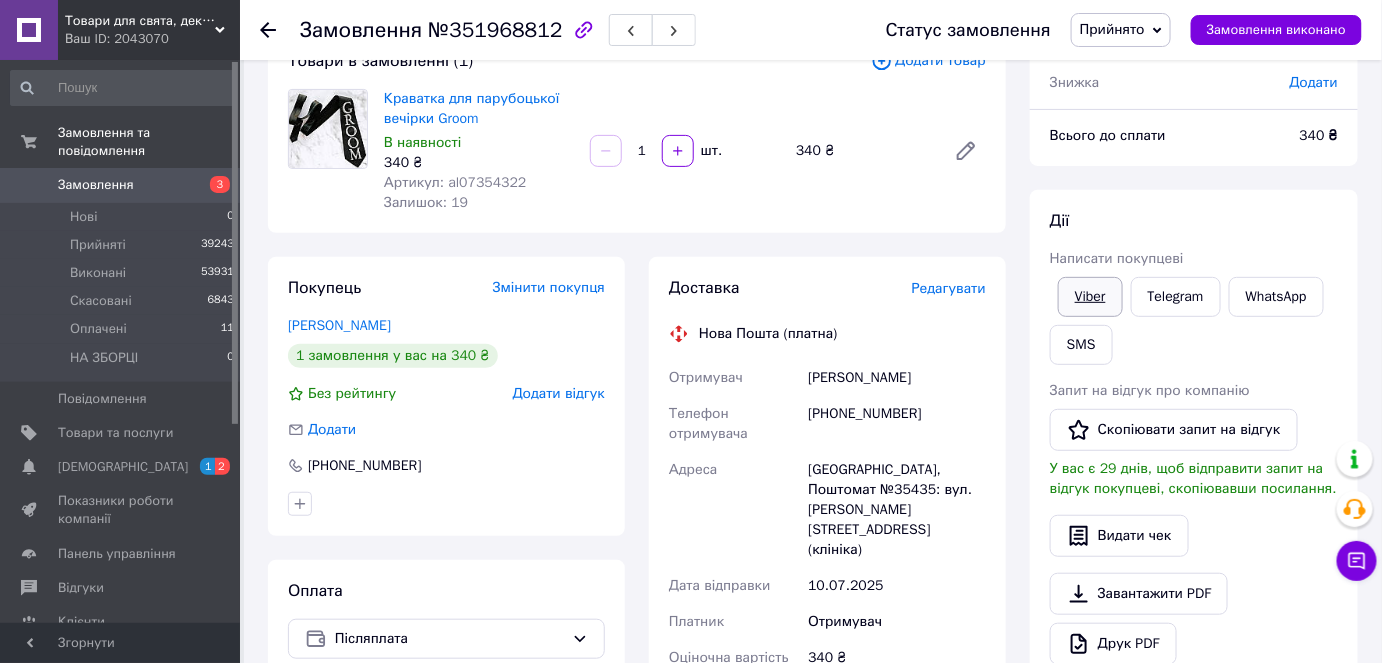 click on "Viber" at bounding box center (1090, 297) 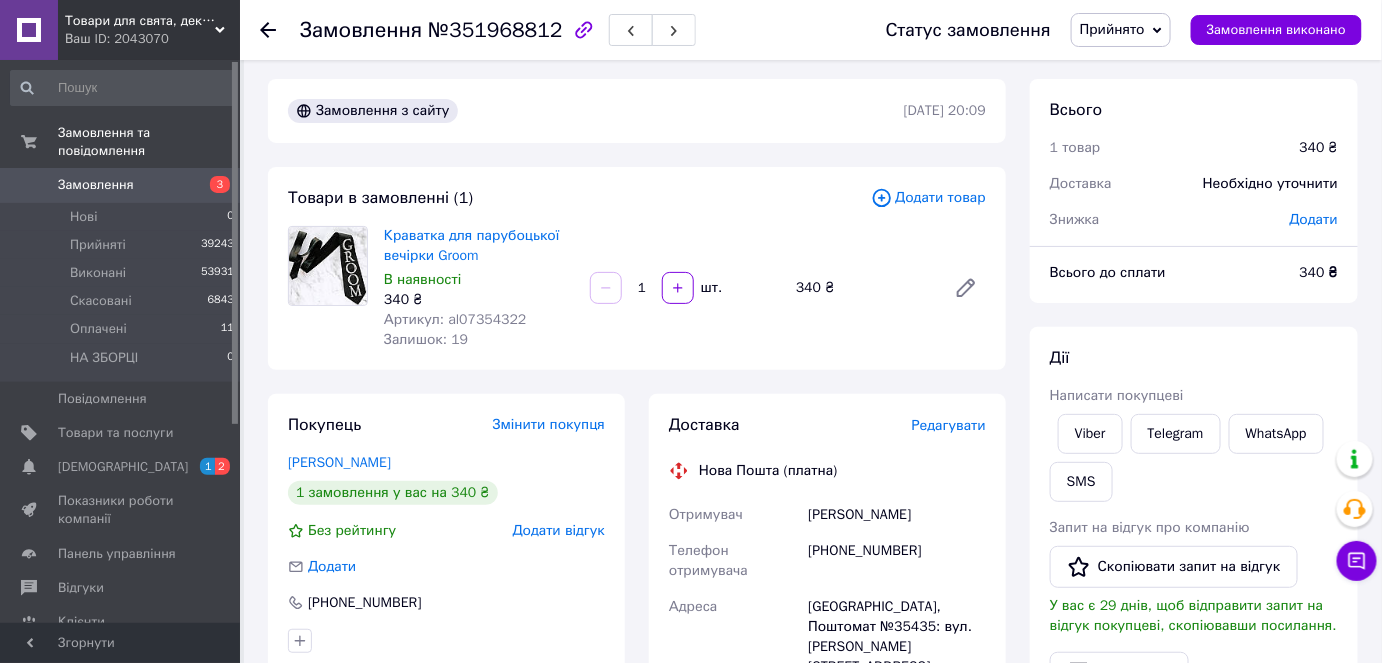 scroll, scrollTop: 0, scrollLeft: 0, axis: both 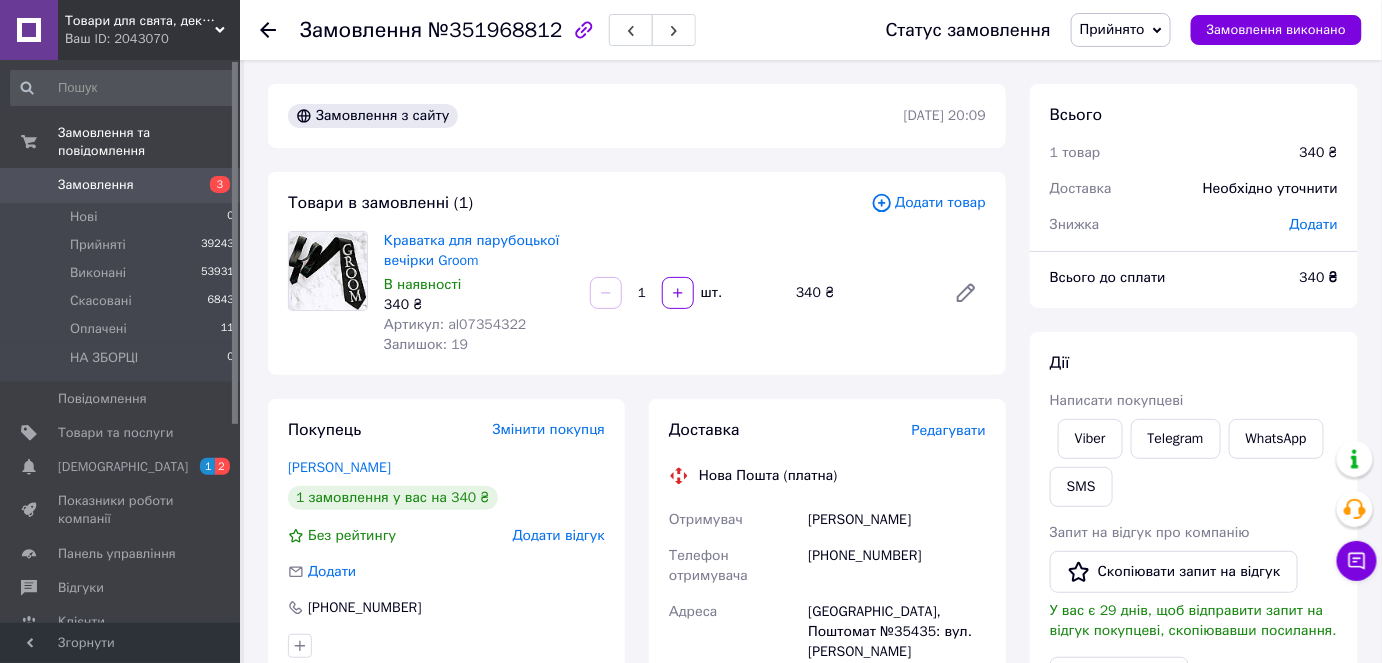 click 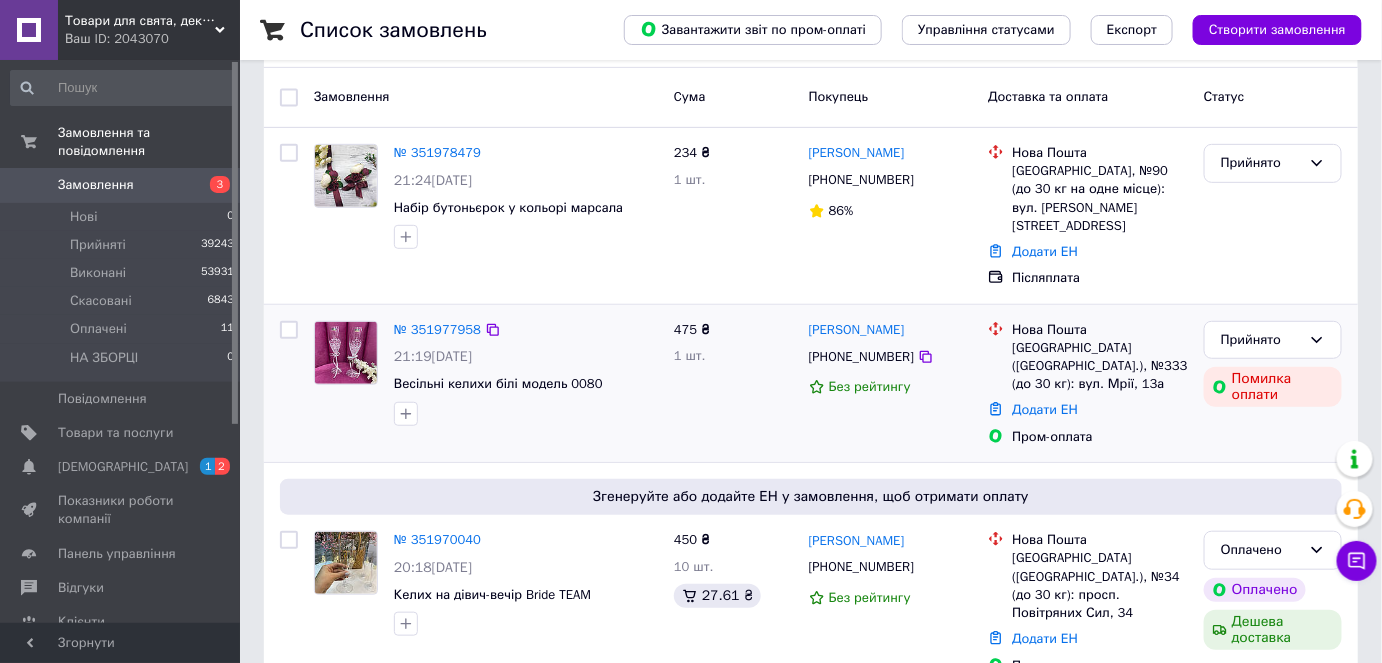 scroll, scrollTop: 181, scrollLeft: 0, axis: vertical 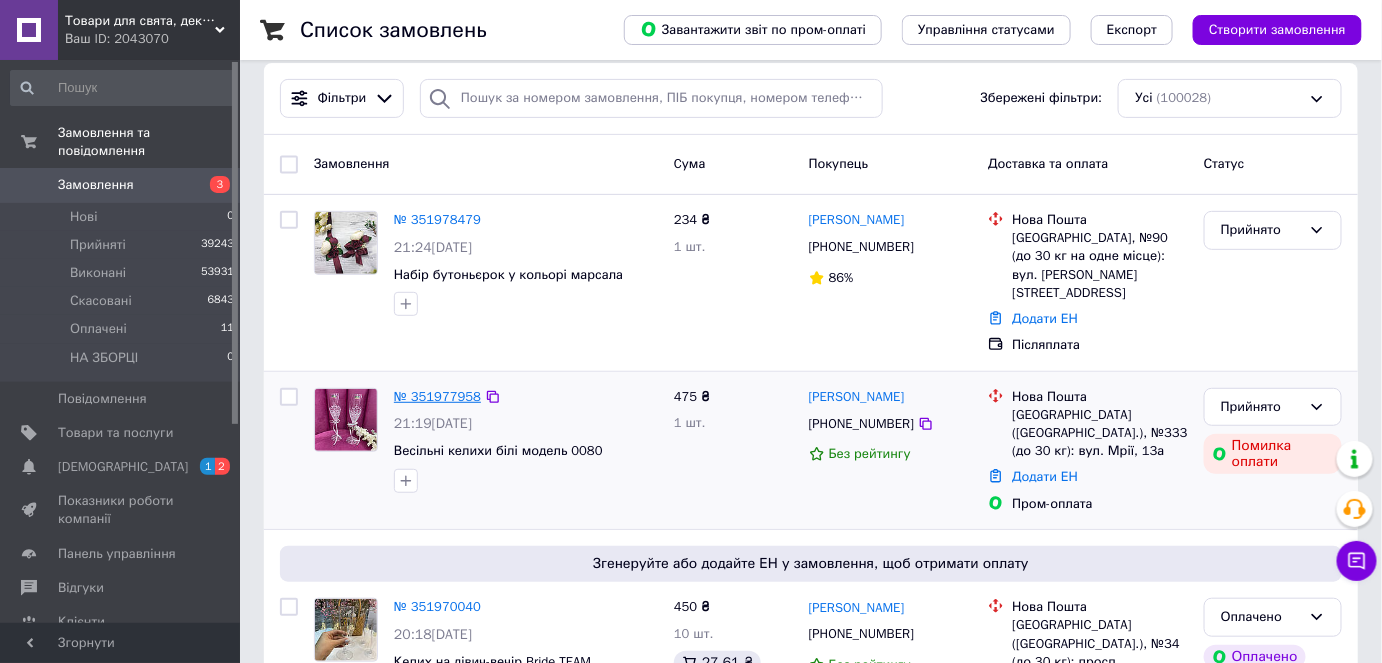 click on "№ 351977958" at bounding box center [437, 396] 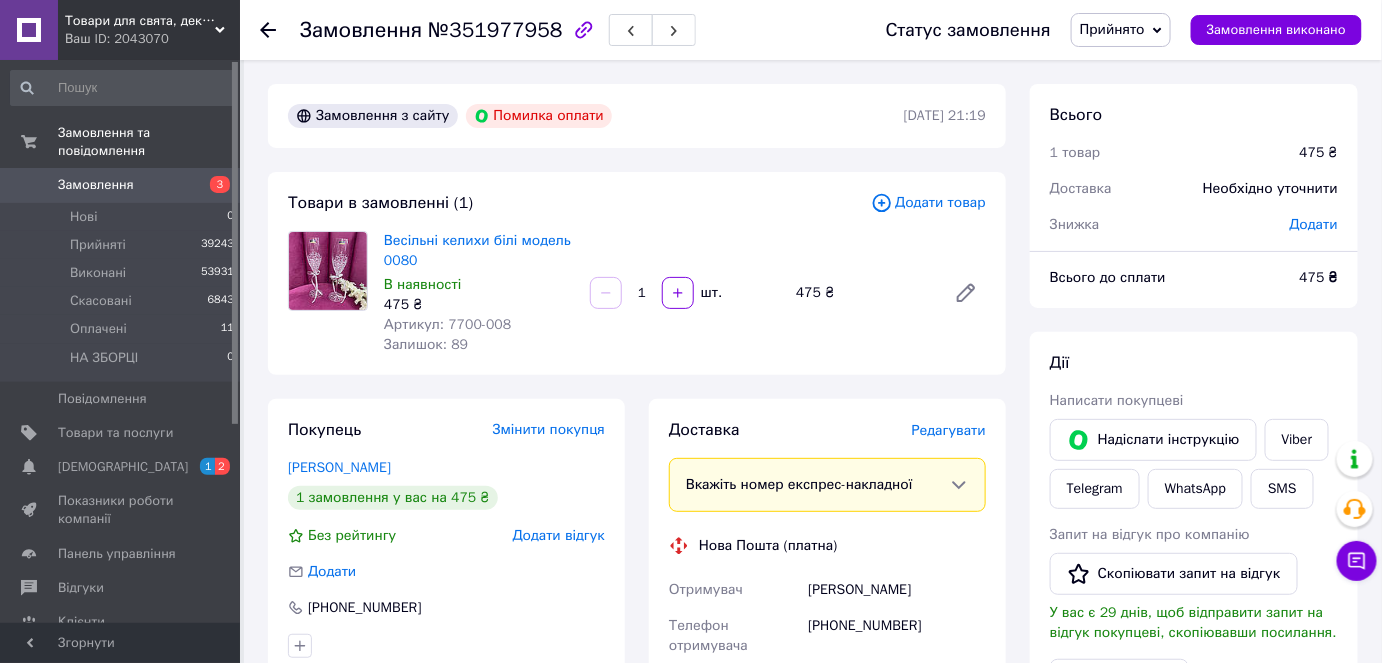 scroll, scrollTop: 0, scrollLeft: 0, axis: both 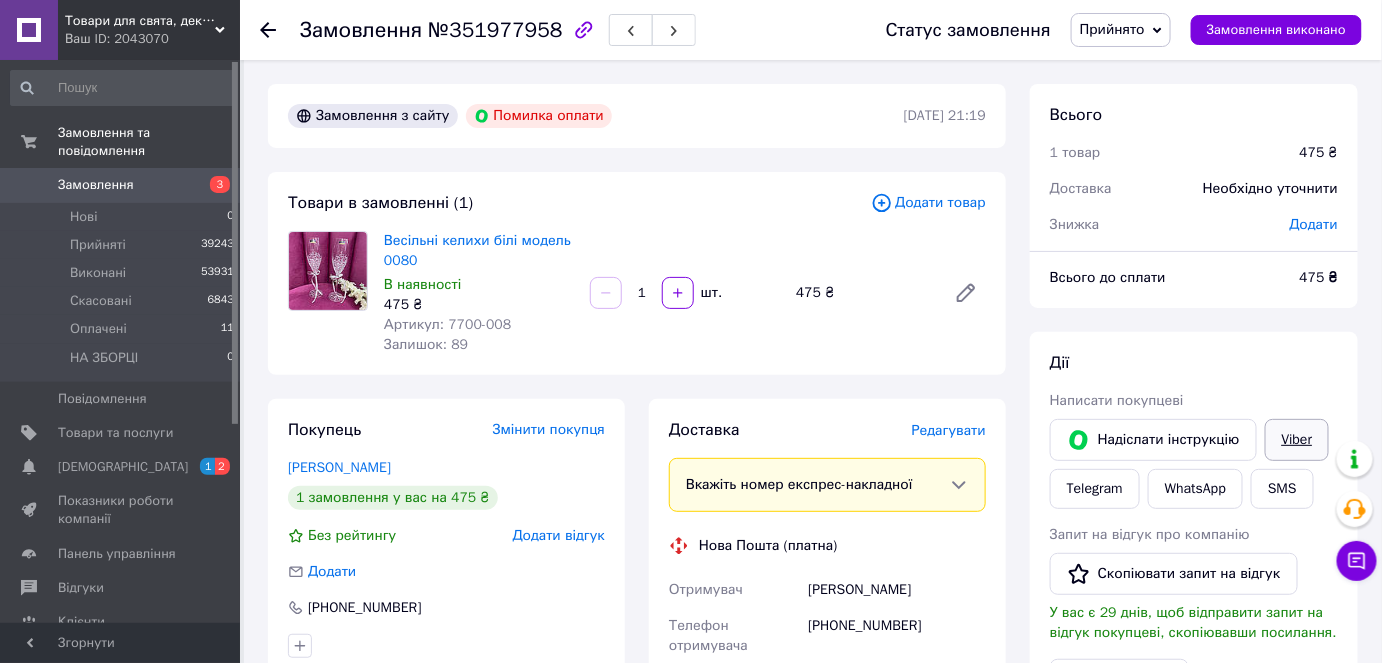 click on "Viber" at bounding box center (1297, 440) 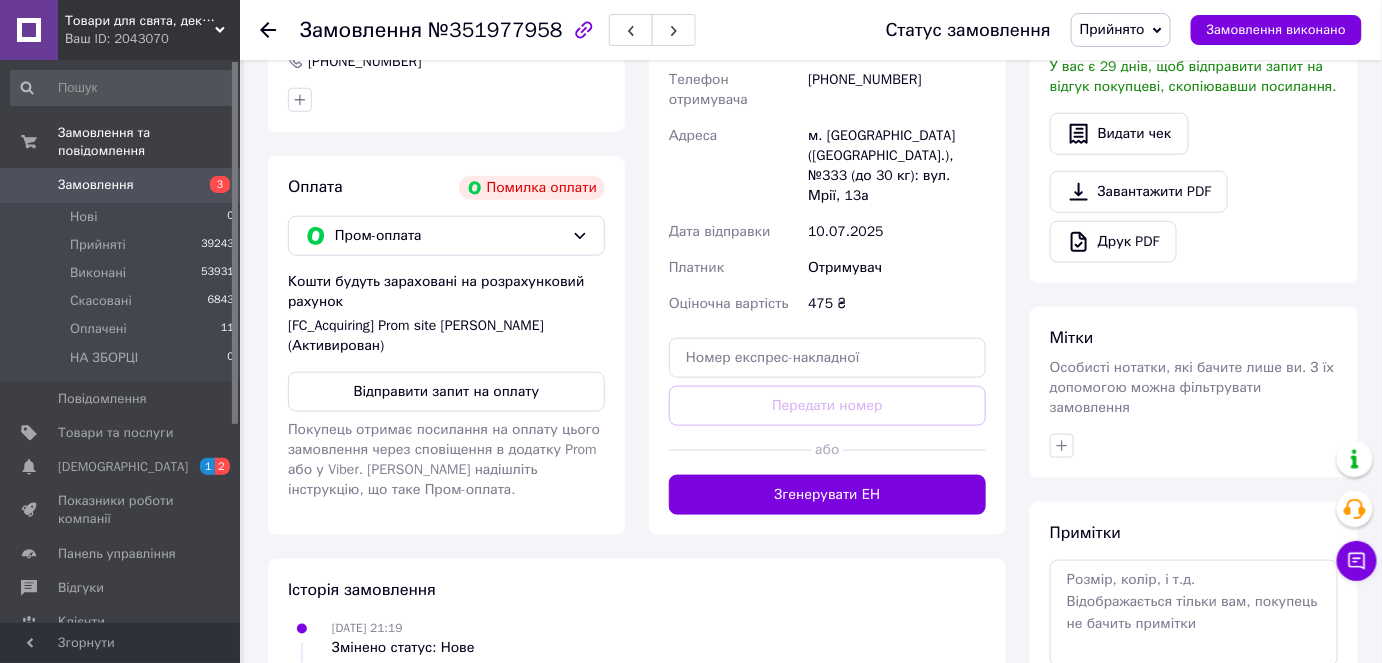 scroll, scrollTop: 545, scrollLeft: 0, axis: vertical 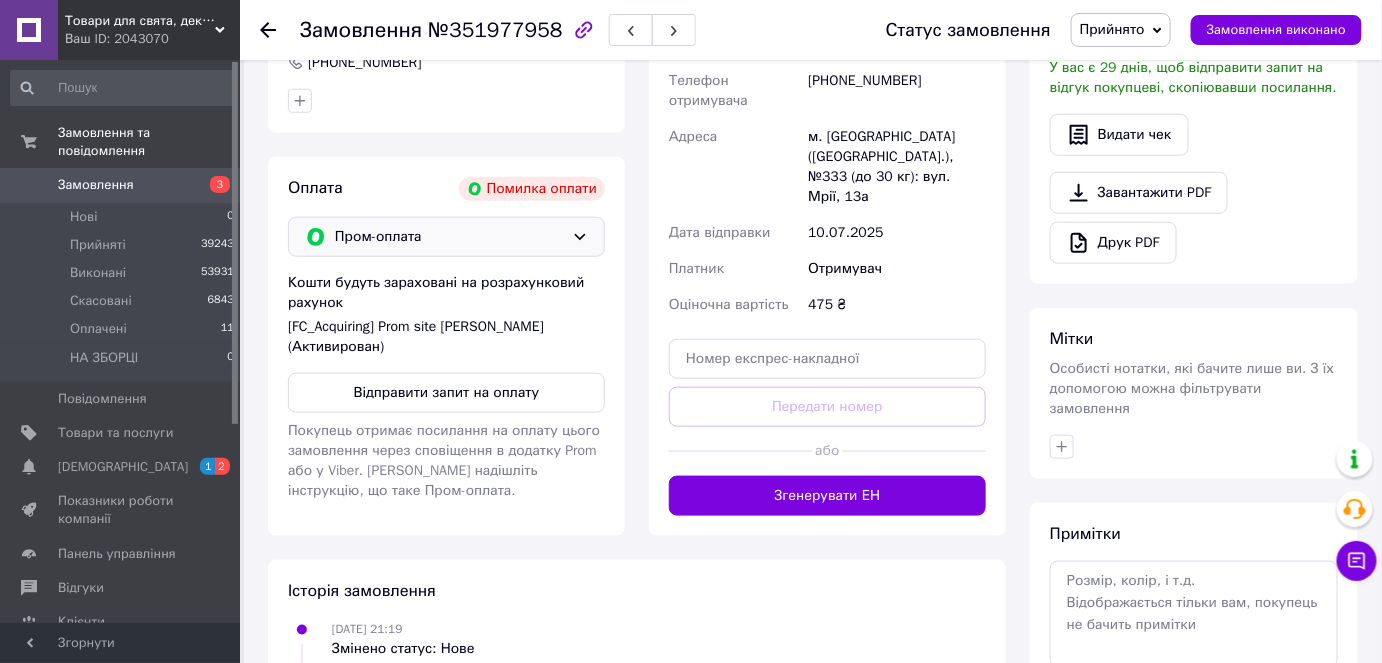 click on "Пром-оплата" at bounding box center (446, 237) 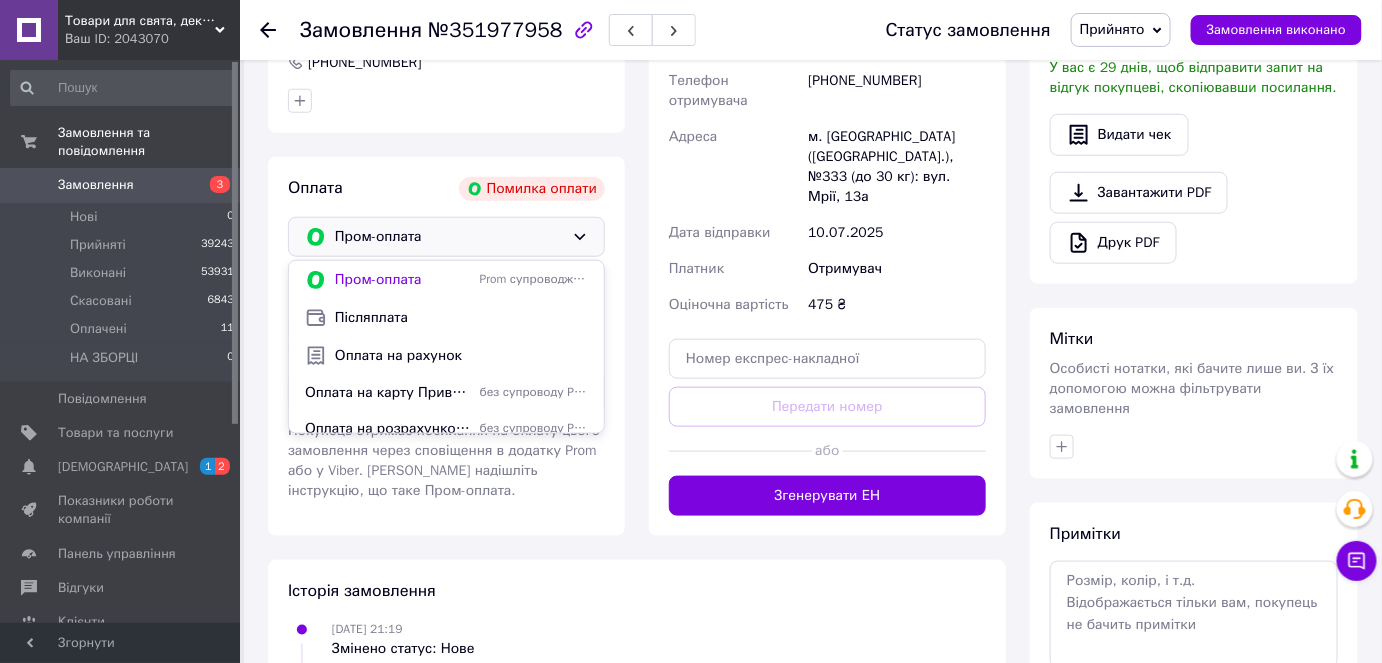 click on "Оплата на рахунок" at bounding box center [461, 356] 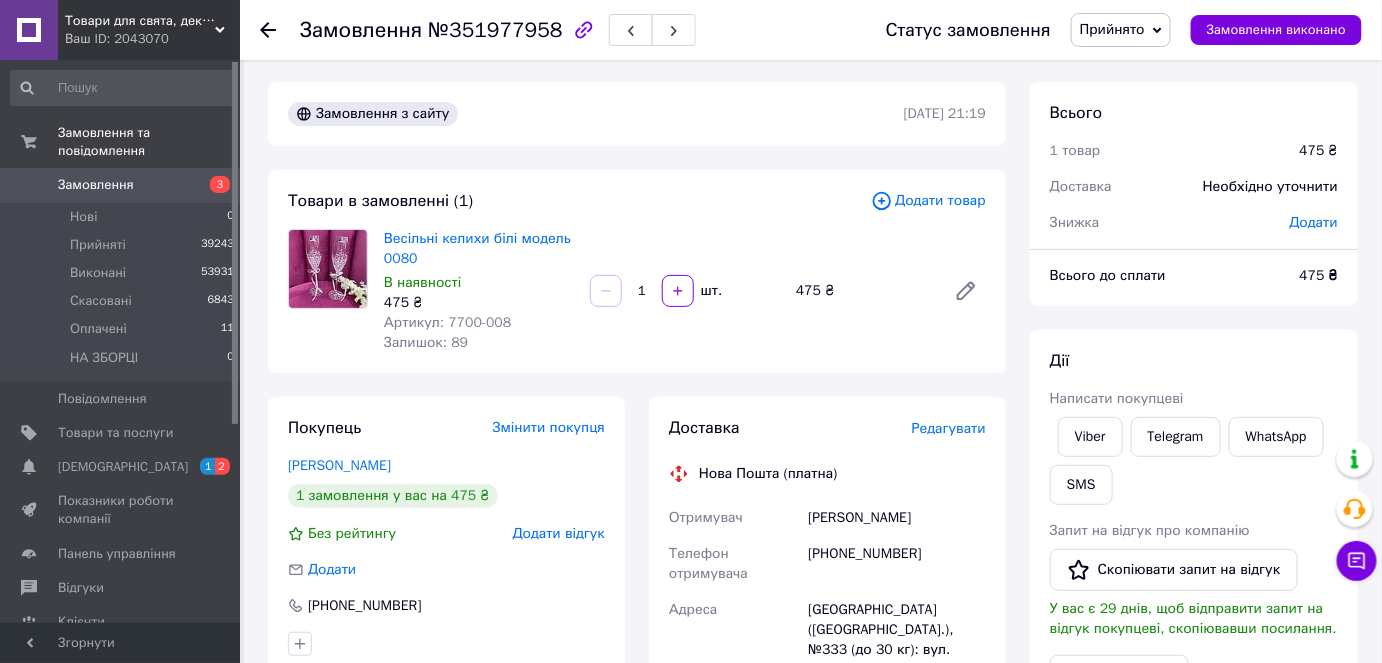 scroll, scrollTop: 0, scrollLeft: 0, axis: both 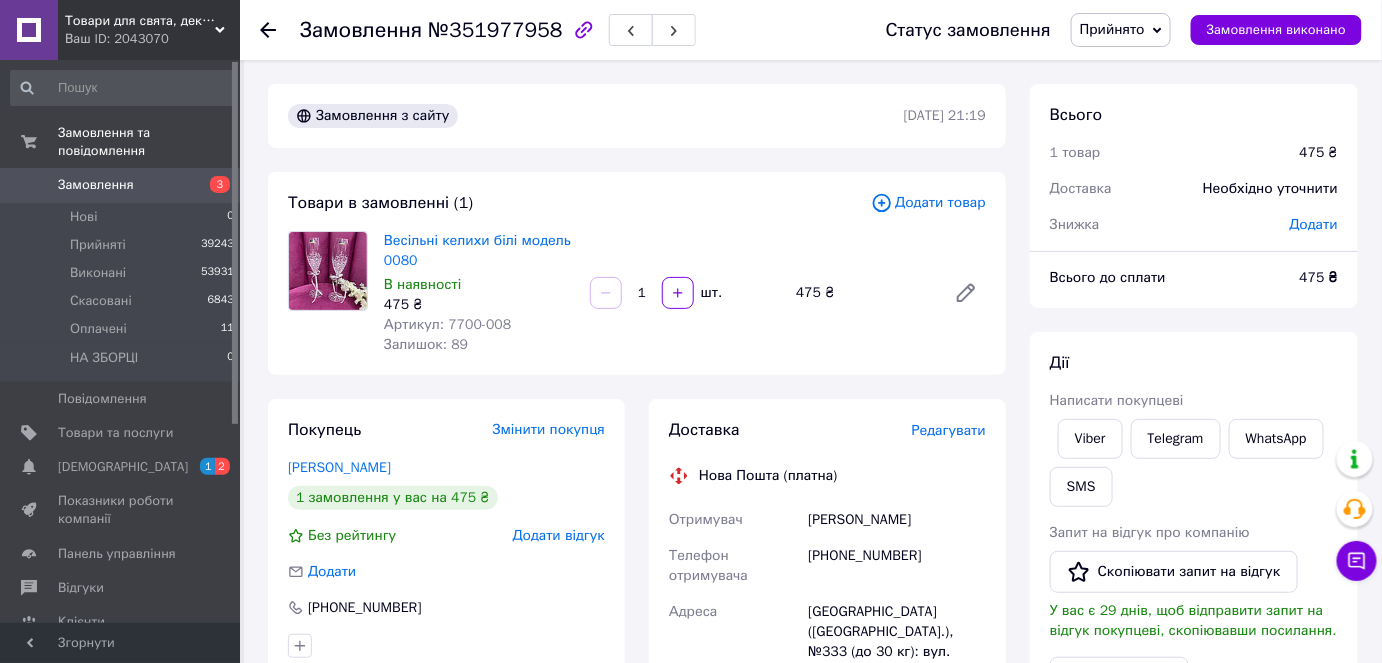 click 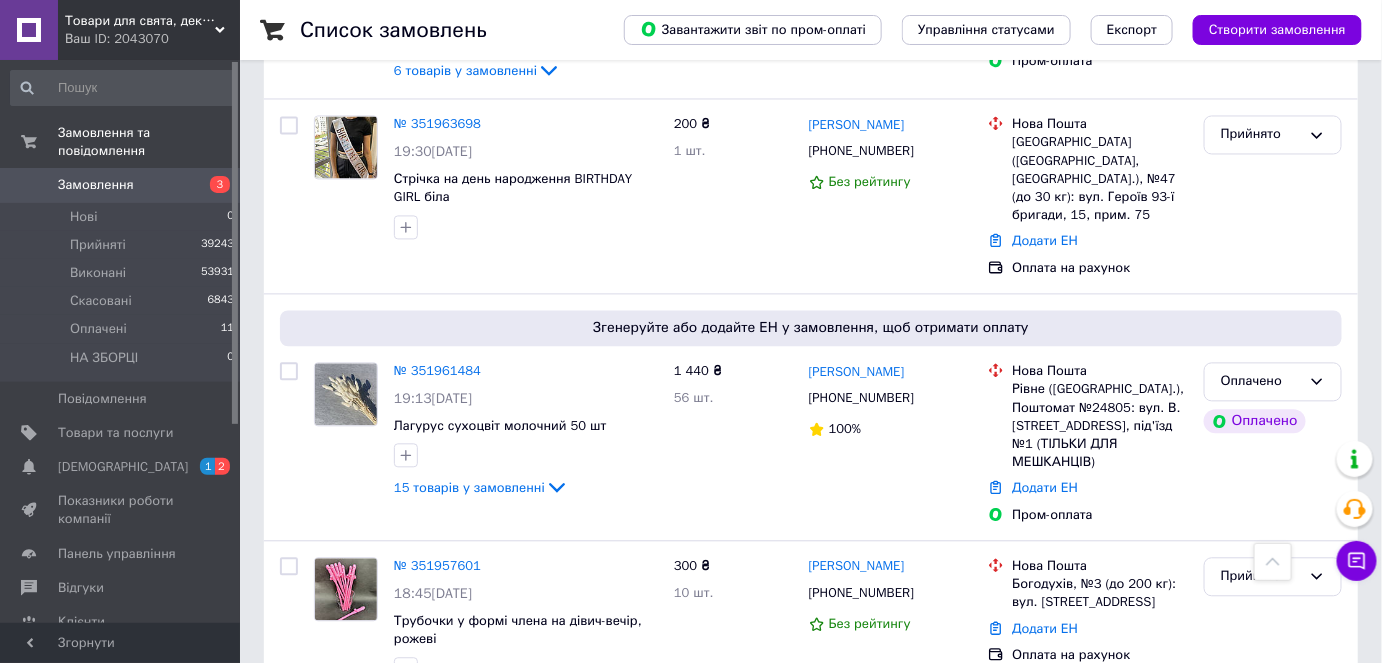 scroll, scrollTop: 1272, scrollLeft: 0, axis: vertical 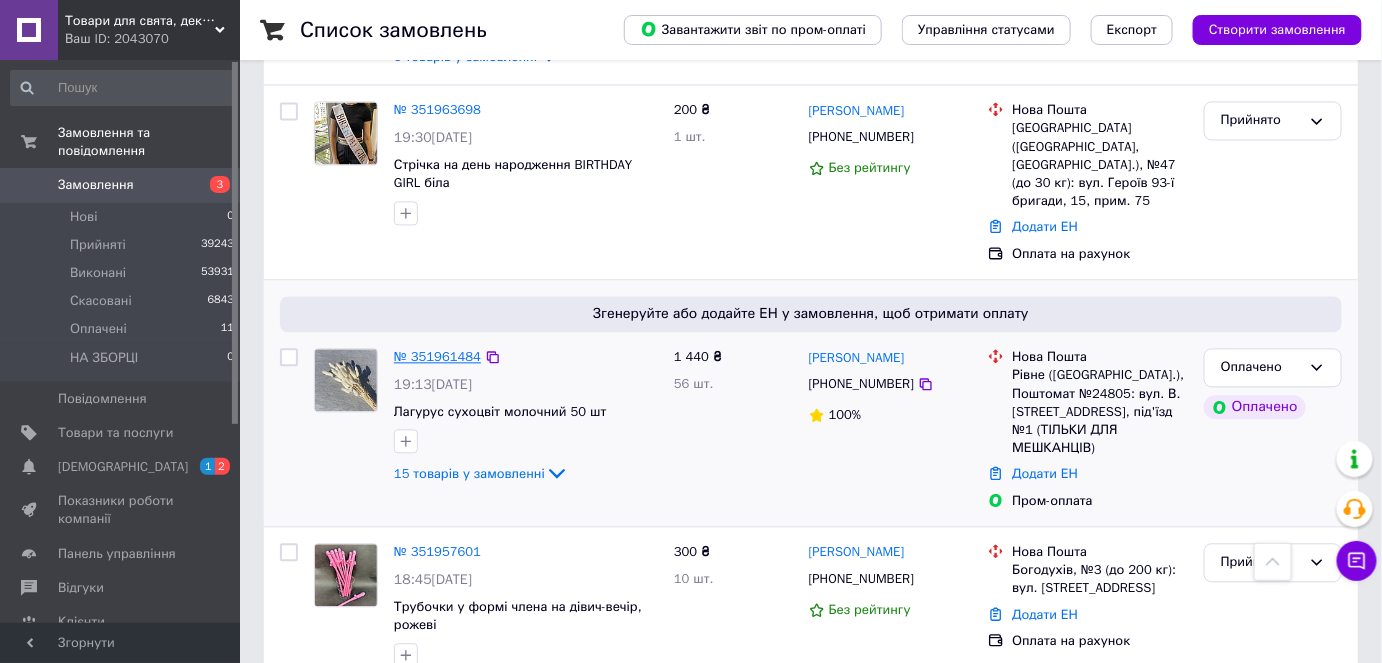 click on "№ 351961484" at bounding box center (437, 356) 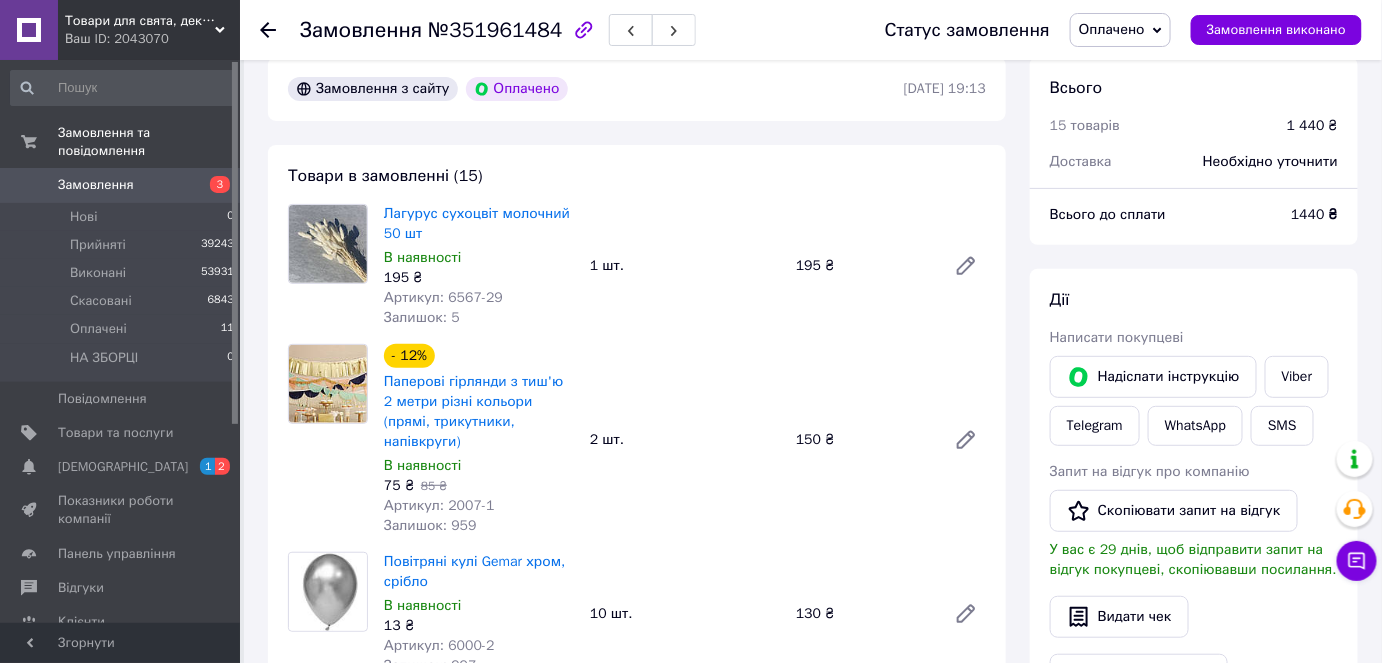 scroll, scrollTop: 90, scrollLeft: 0, axis: vertical 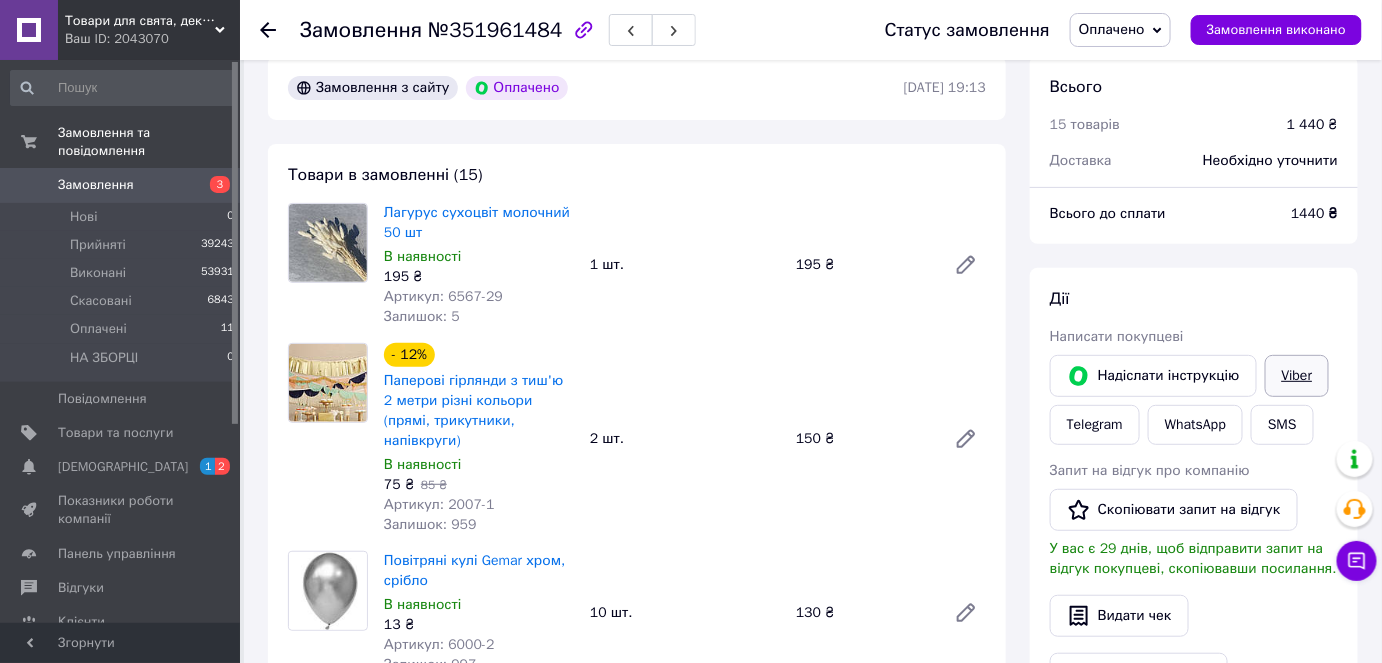 click on "Viber" at bounding box center [1297, 376] 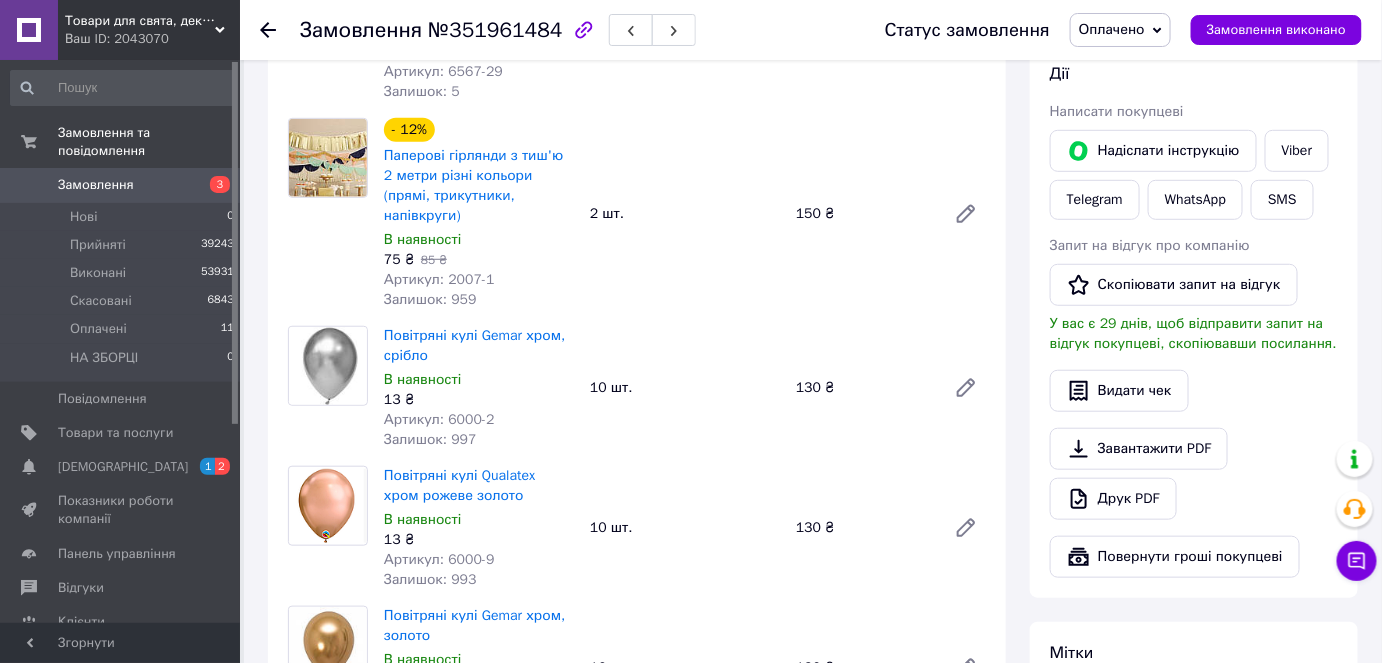 scroll, scrollTop: 363, scrollLeft: 0, axis: vertical 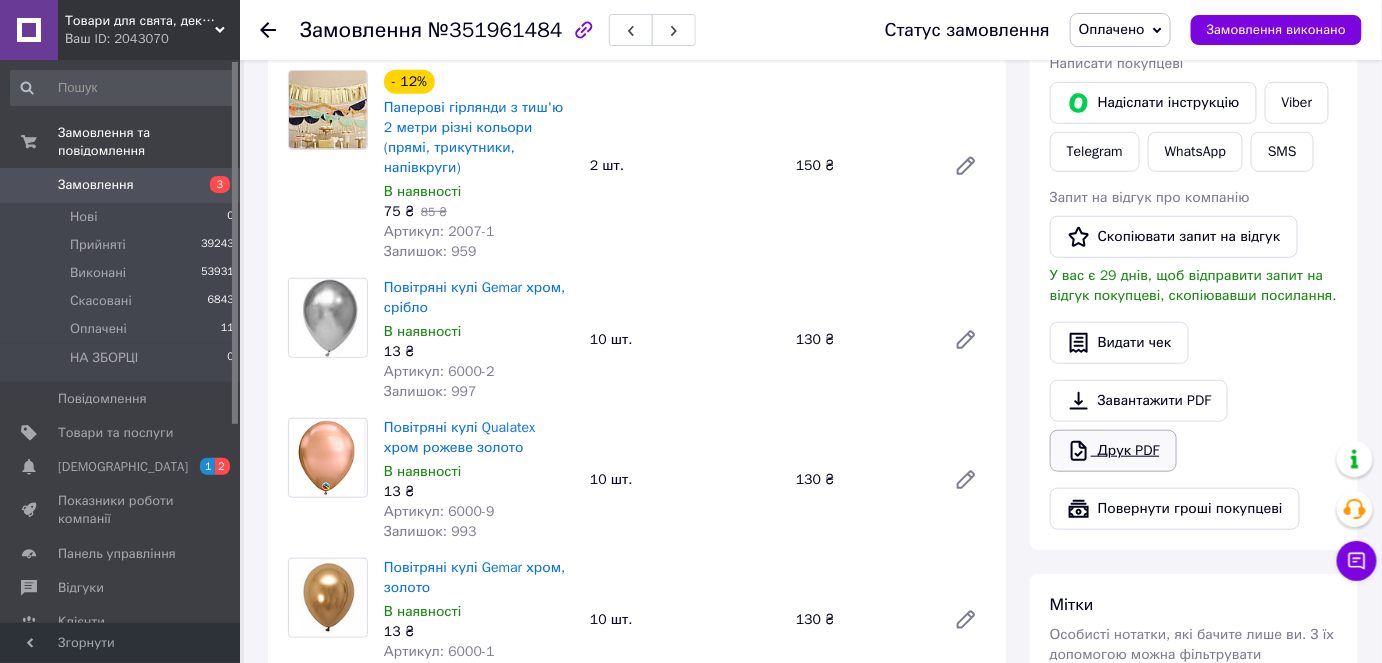 click on "Друк PDF" at bounding box center (1113, 451) 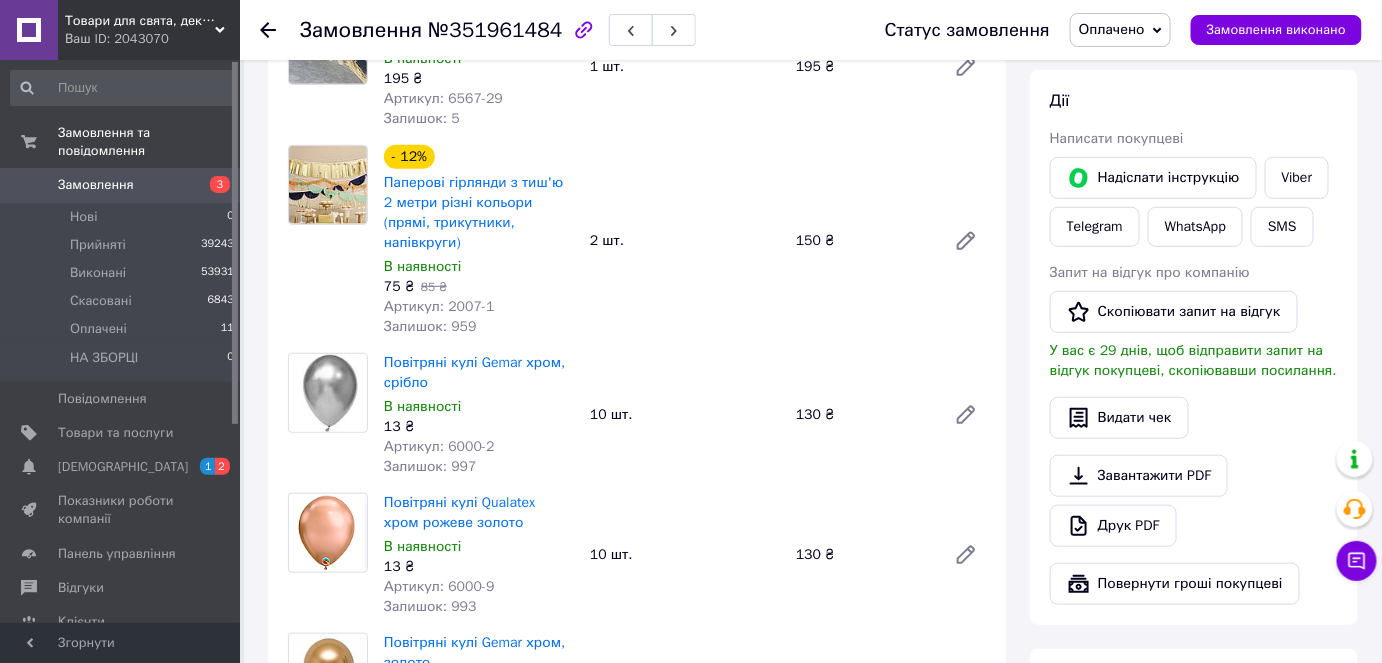 scroll, scrollTop: 363, scrollLeft: 0, axis: vertical 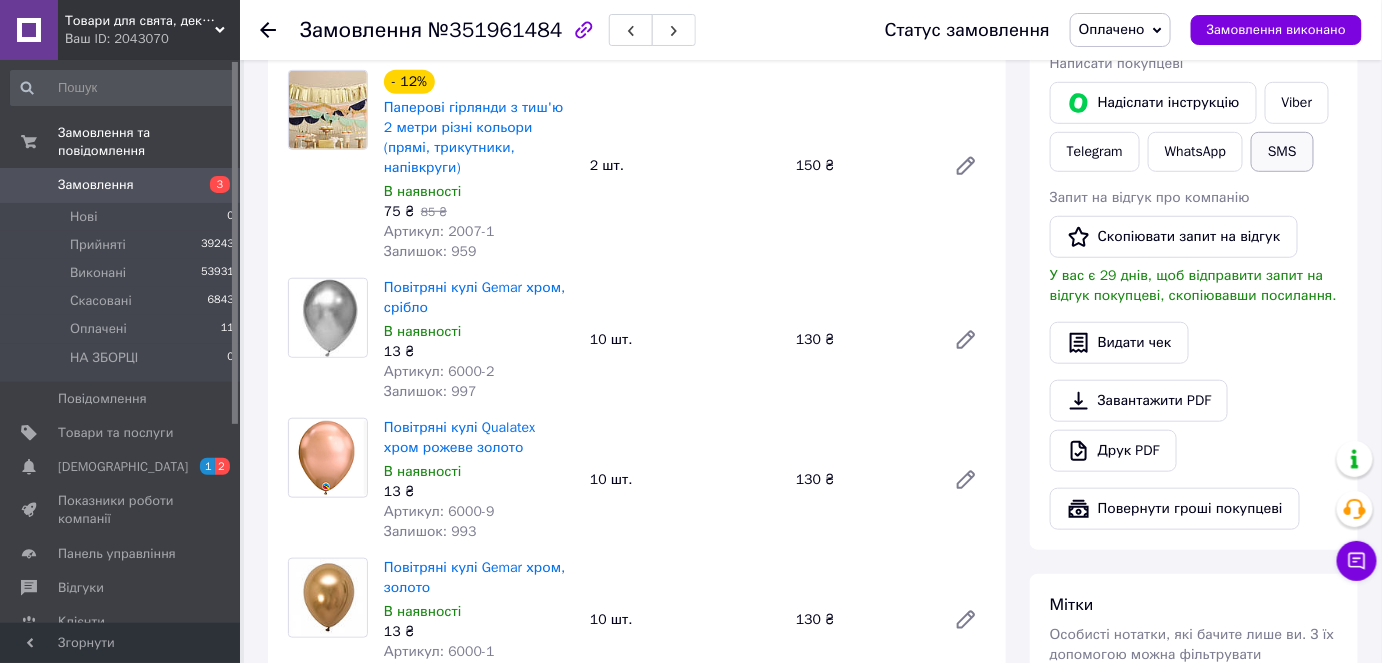 click on "SMS" at bounding box center (1282, 152) 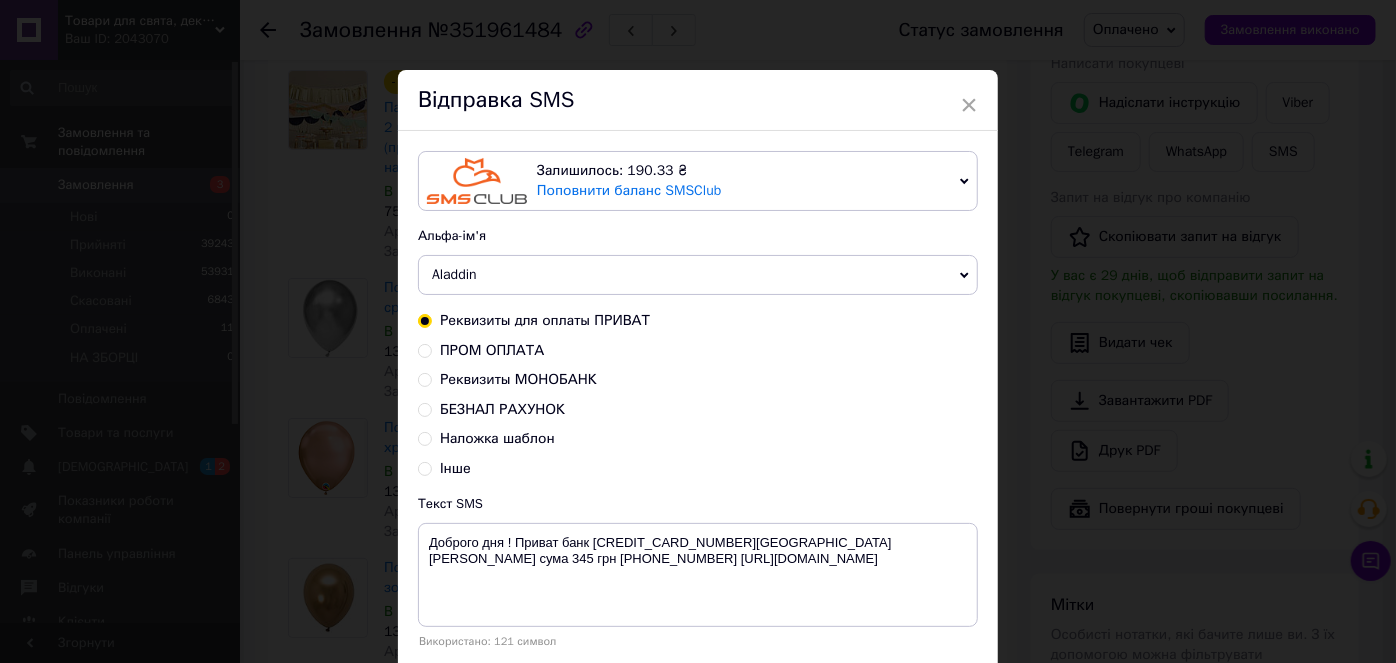 click on "ПРОМ ОПЛАТА" at bounding box center [698, 351] 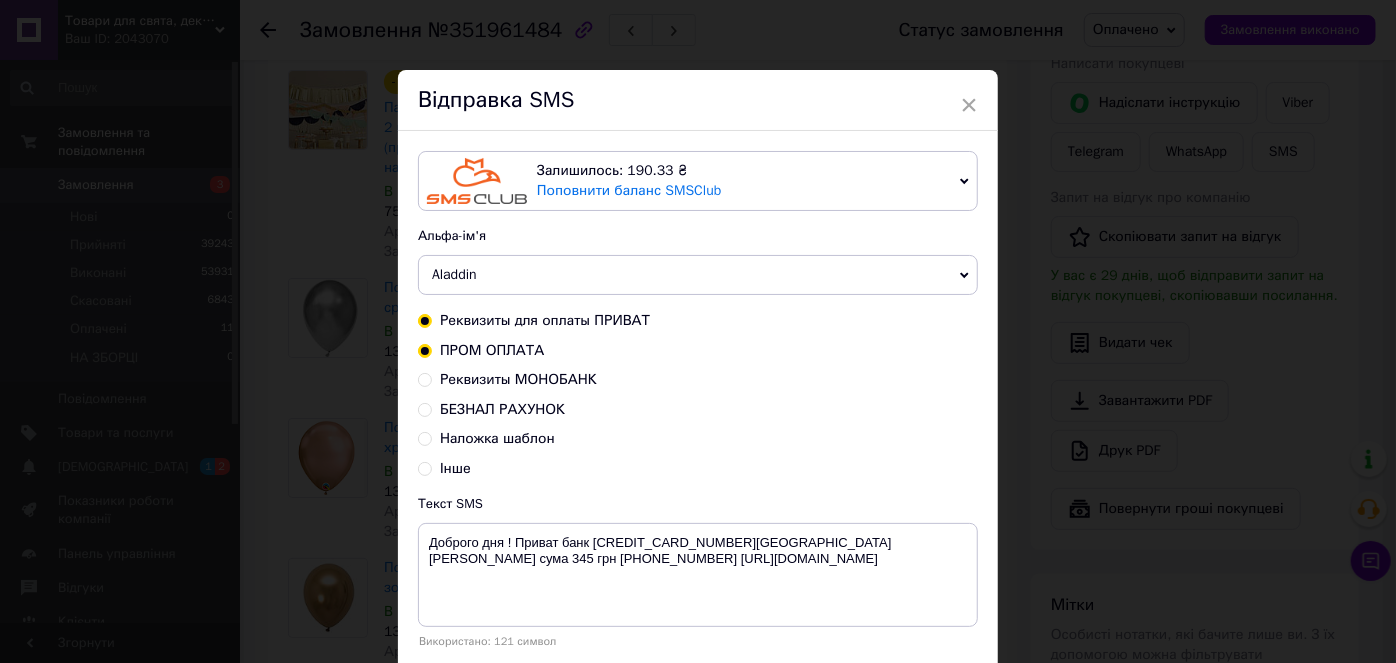 radio on "false" 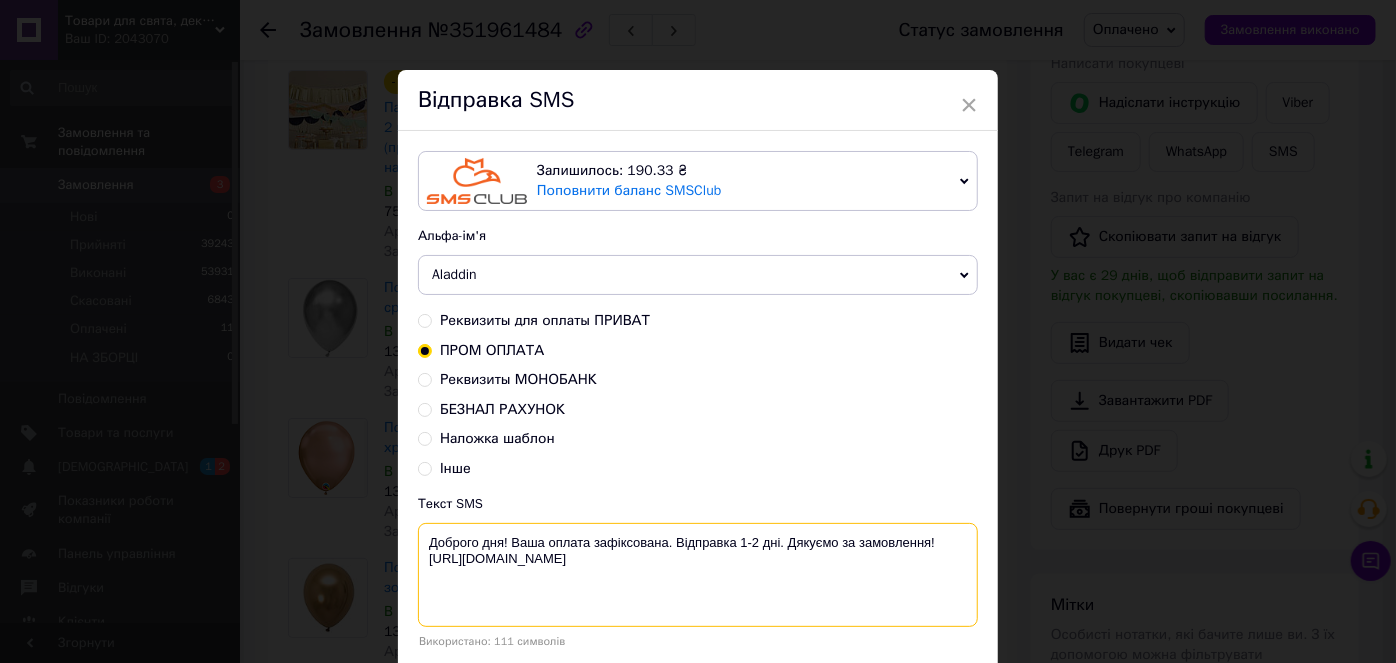 drag, startPoint x: 422, startPoint y: 534, endPoint x: 616, endPoint y: 572, distance: 197.68661 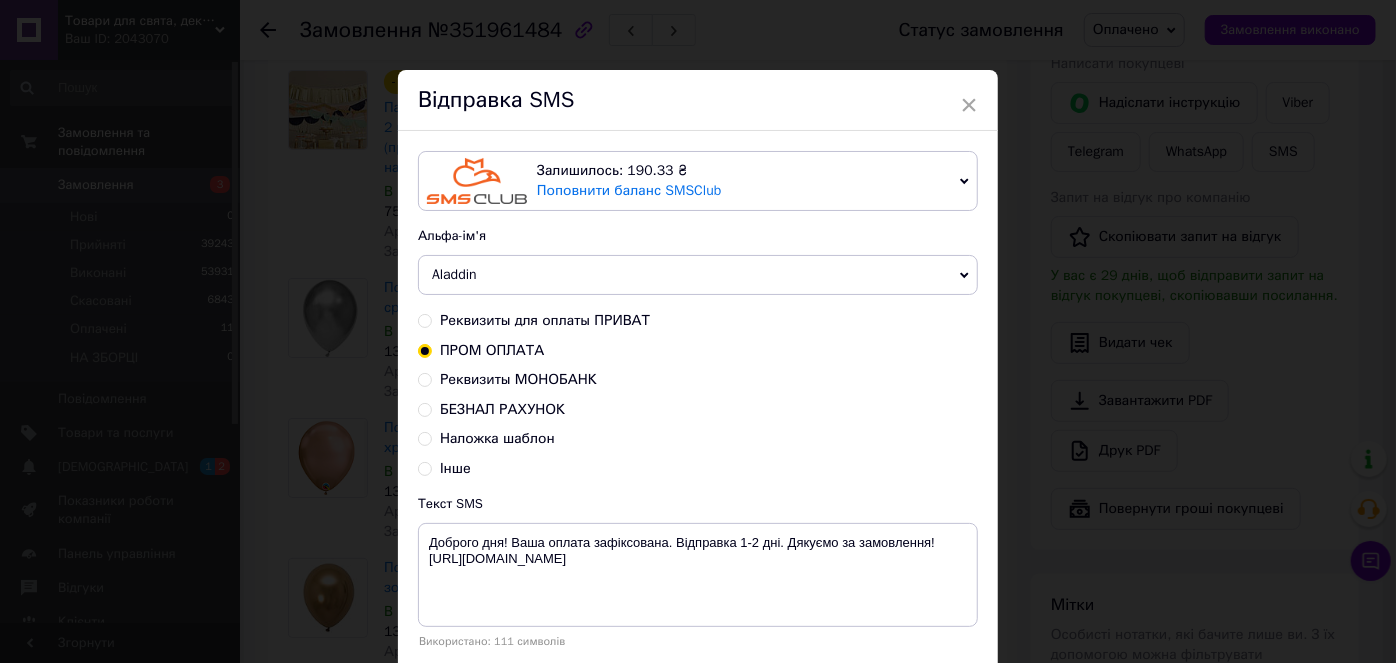 click on "× Відправка SMS Залишилось: 190.33 ₴ Поповнити баланс SMSClub Підключити LetsAds Альфа-ім'я  Aladdin +380********* VashZakaz Shop Zakaz Оновити список альфа-імен Реквизиты для оплаты ПРИВАТ ПРОМ ОПЛАТА Реквизиты МОНОБАНК БЕЗНАЛ РАХУНОК Наложка шаблон Інше Текст SMS Доброго дня! Ваша оплата зафіксована. Відправка 1-2 дні. Дякуємо за замовлення! https://decor-i-podarki.com.ua/ Використано: 111 символів Скасувати   Відправити" at bounding box center [698, 331] 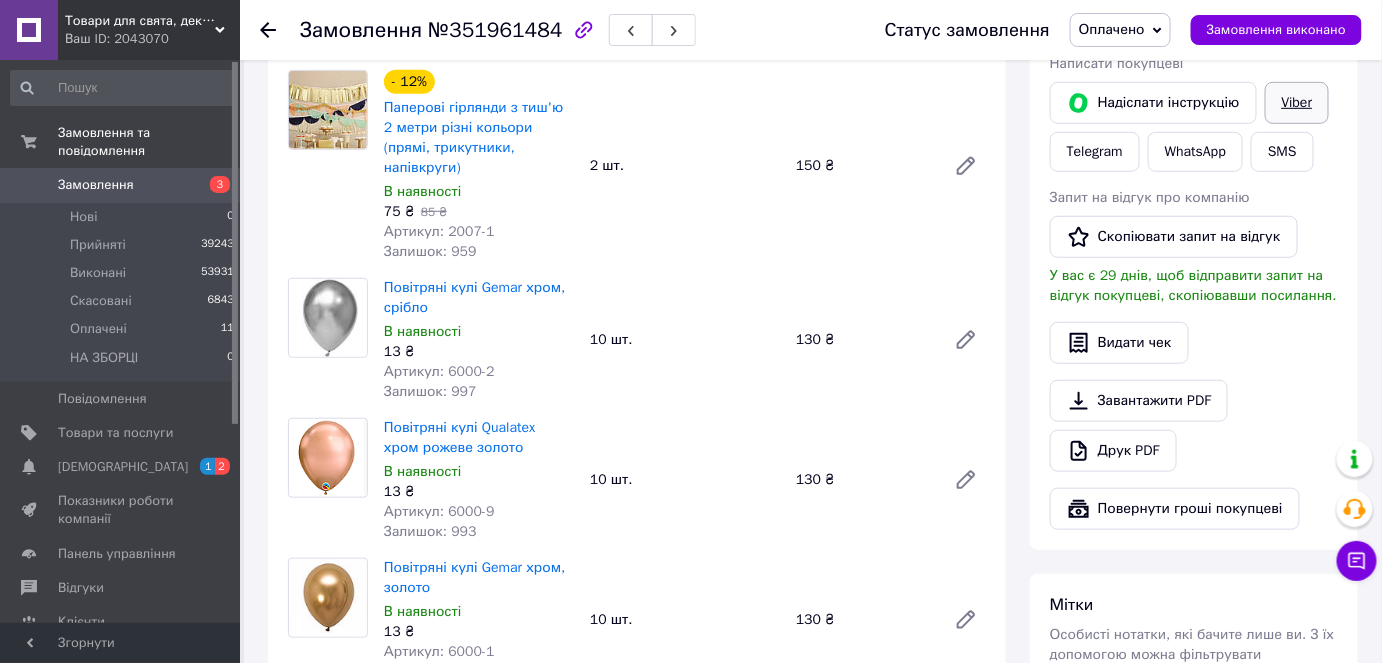 click on "Viber" at bounding box center [1297, 103] 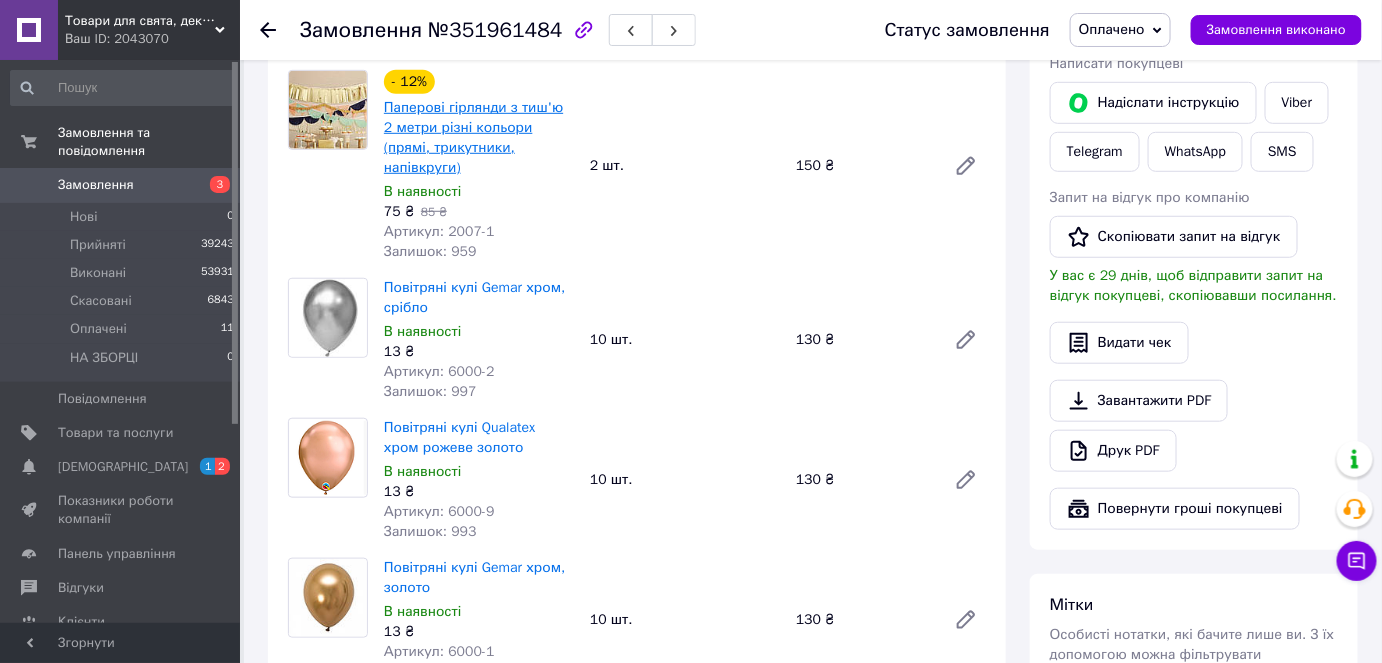 click on "Паперові гірлянди з тиш'ю 2 метри різні кольори (прямі, трикутники, напівкруги)" at bounding box center (473, 137) 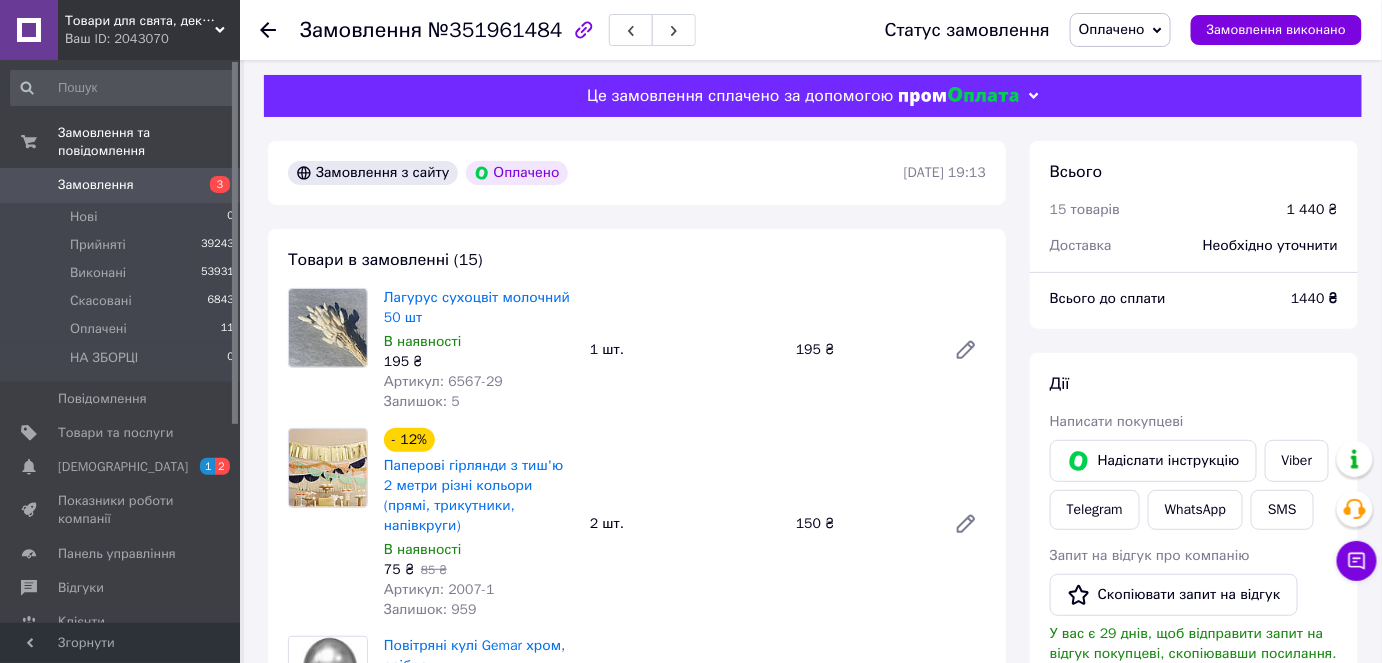 scroll, scrollTop: 0, scrollLeft: 0, axis: both 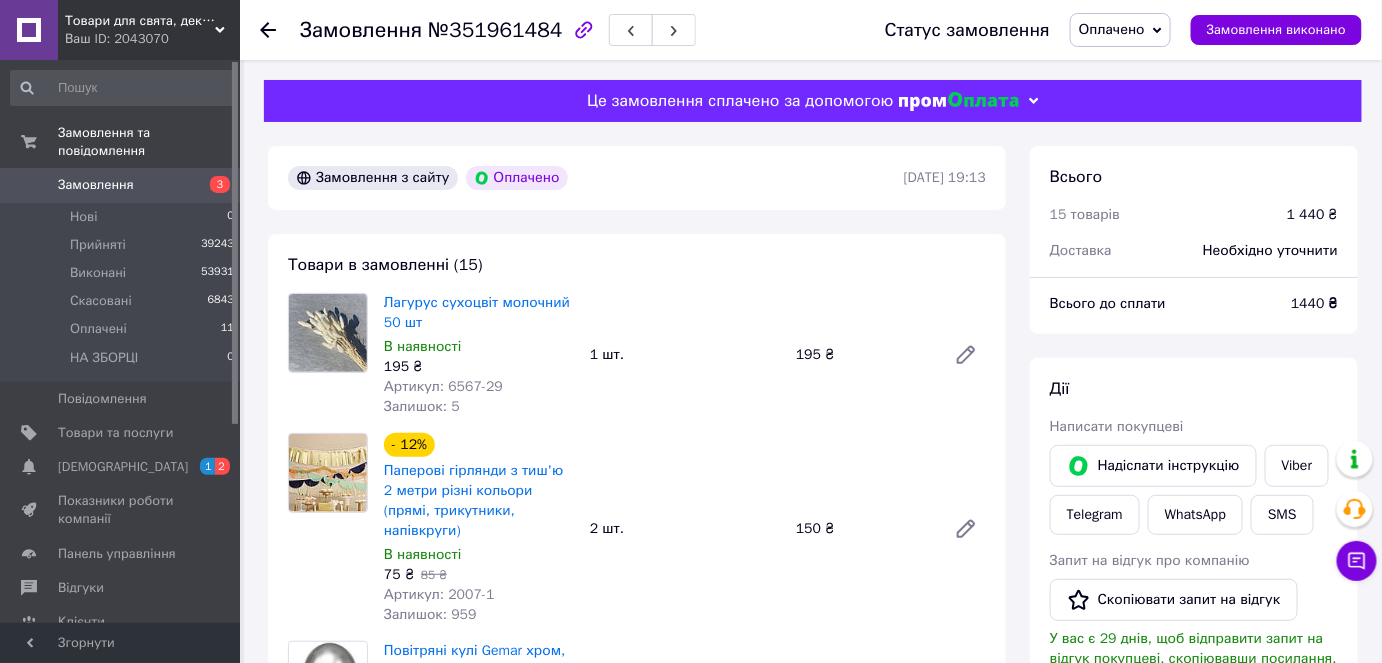 click 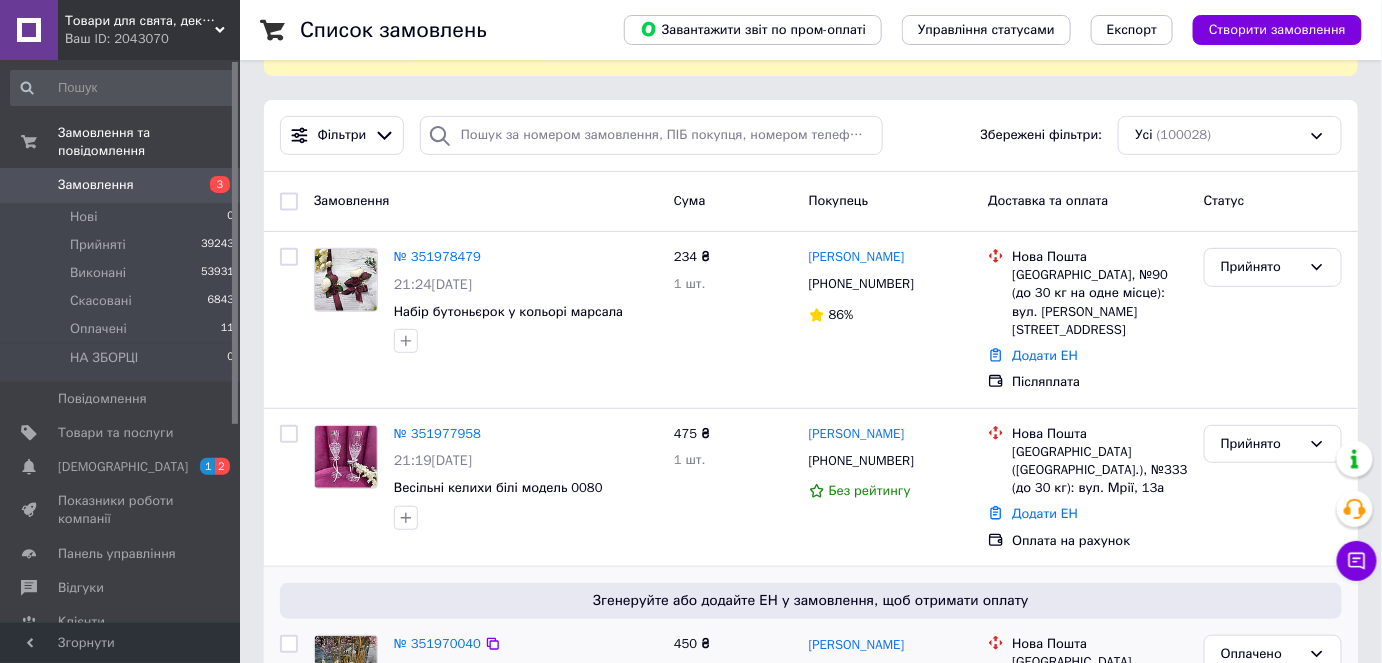 scroll, scrollTop: 181, scrollLeft: 0, axis: vertical 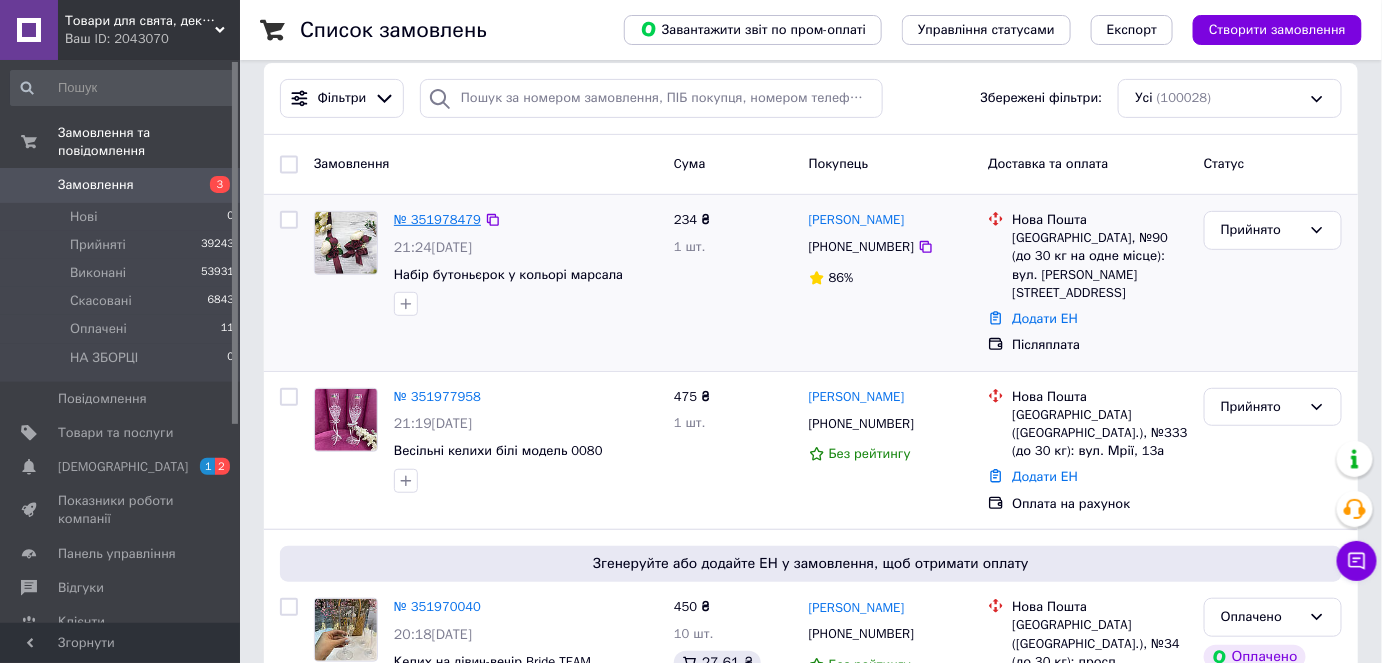 click on "№ 351978479" at bounding box center [437, 219] 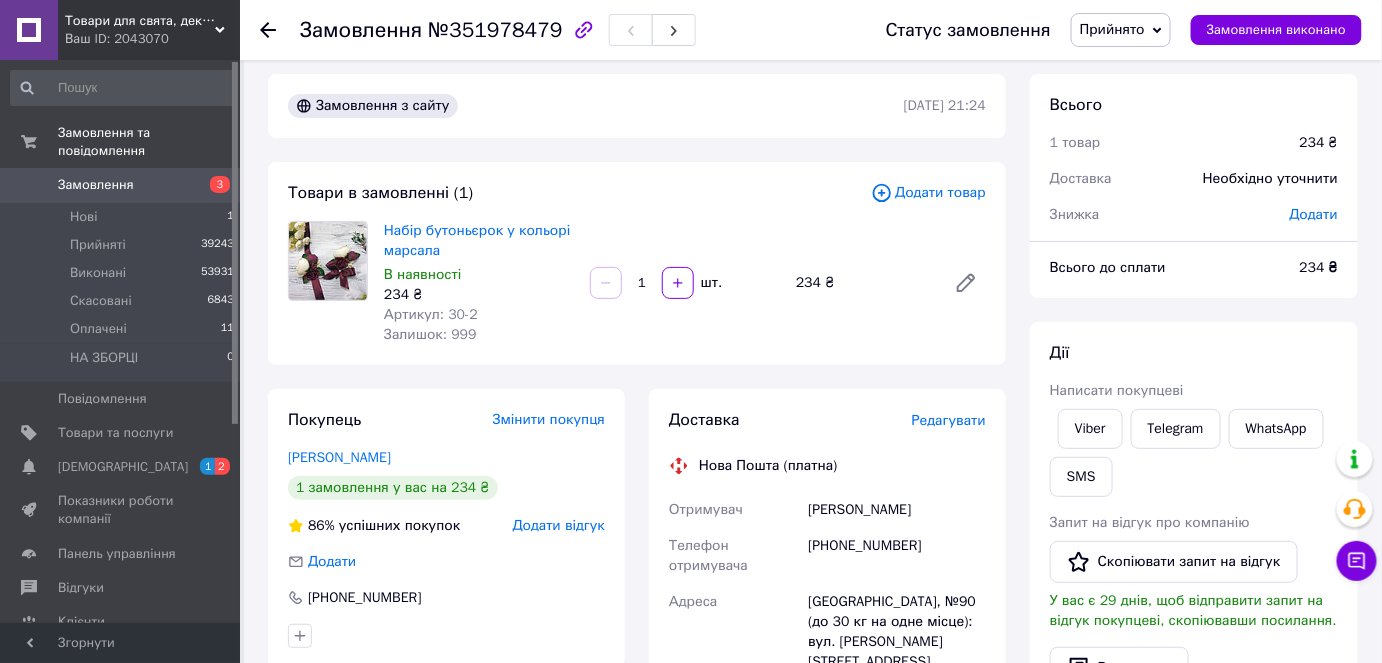 scroll, scrollTop: 0, scrollLeft: 0, axis: both 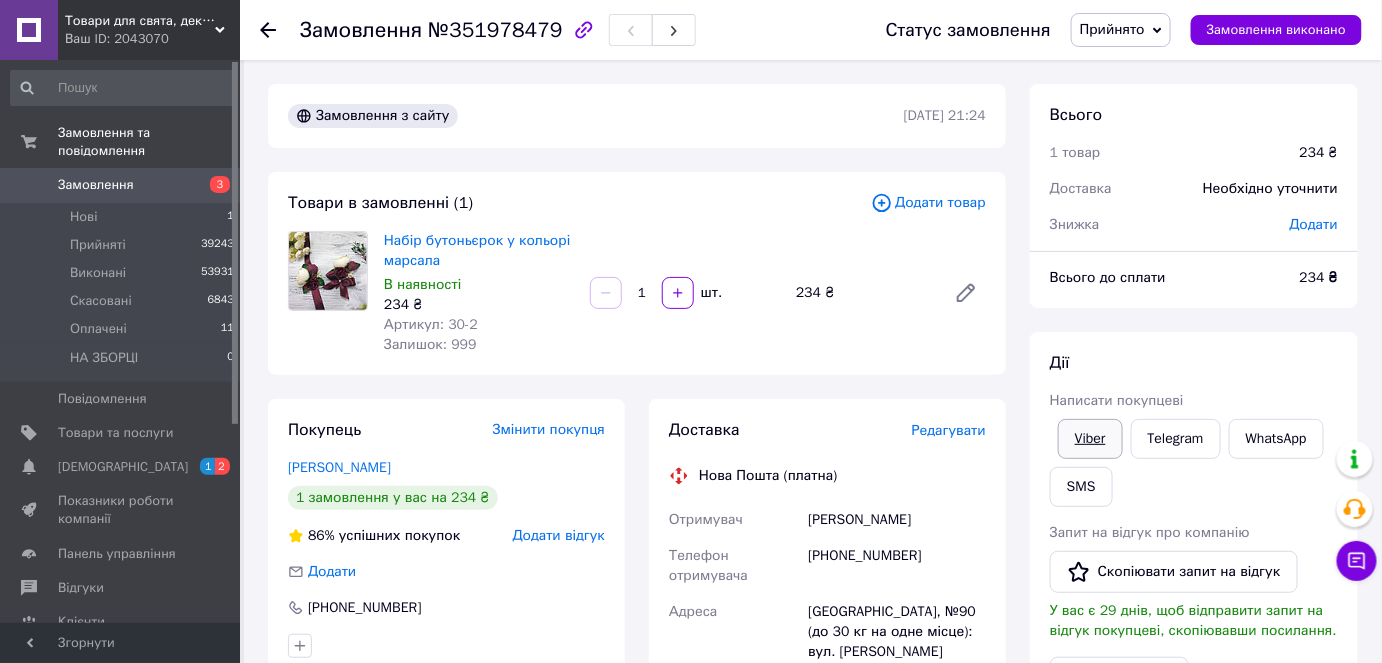 click on "Viber" at bounding box center (1090, 439) 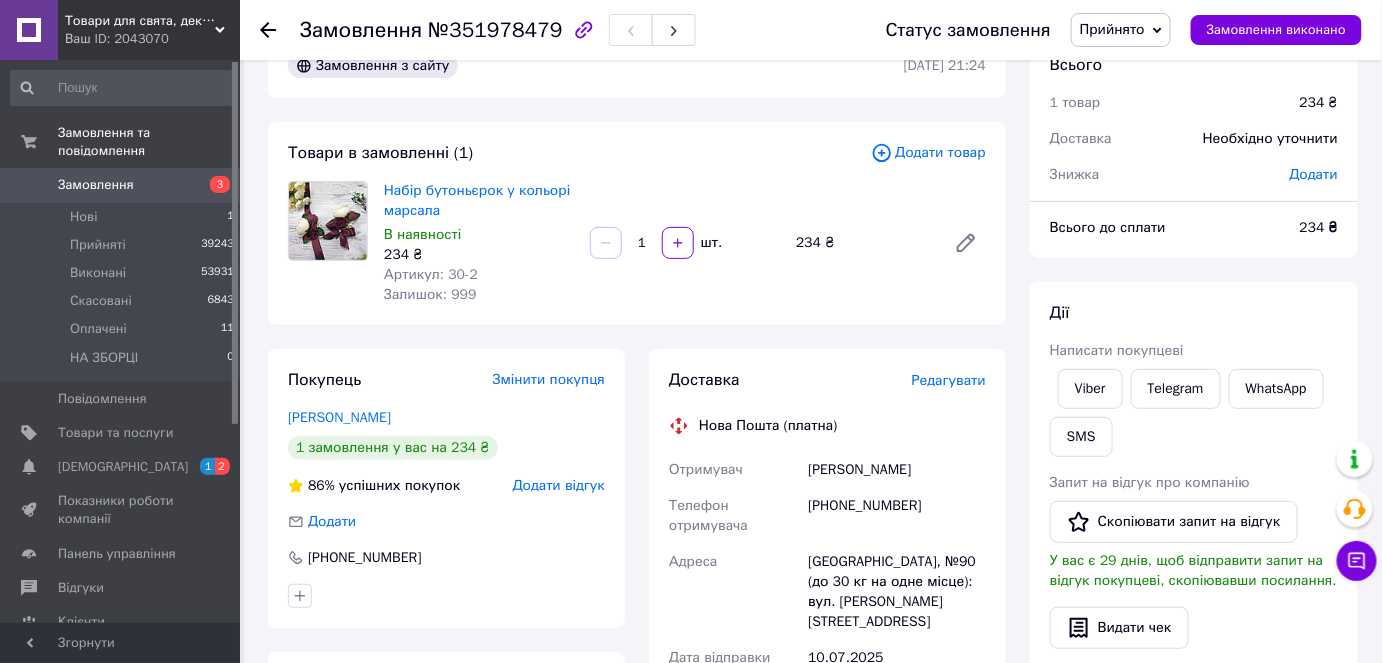 scroll, scrollTop: 0, scrollLeft: 0, axis: both 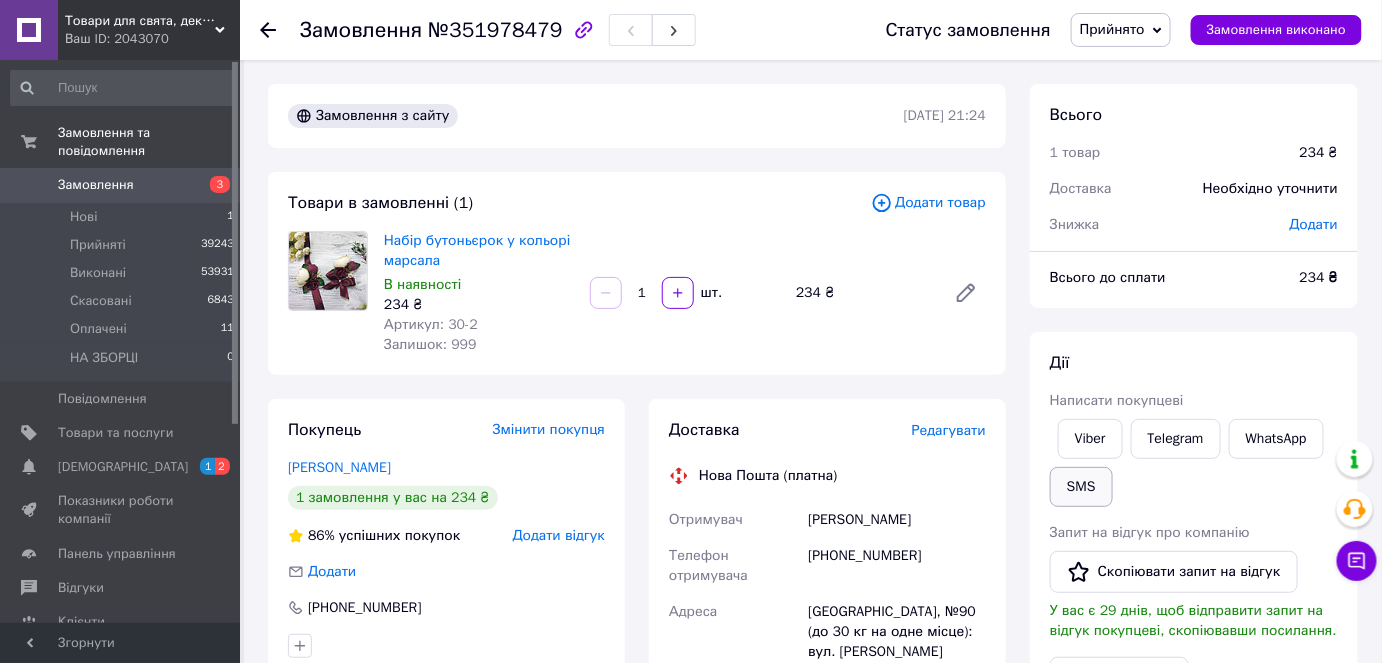 click on "SMS" at bounding box center [1081, 487] 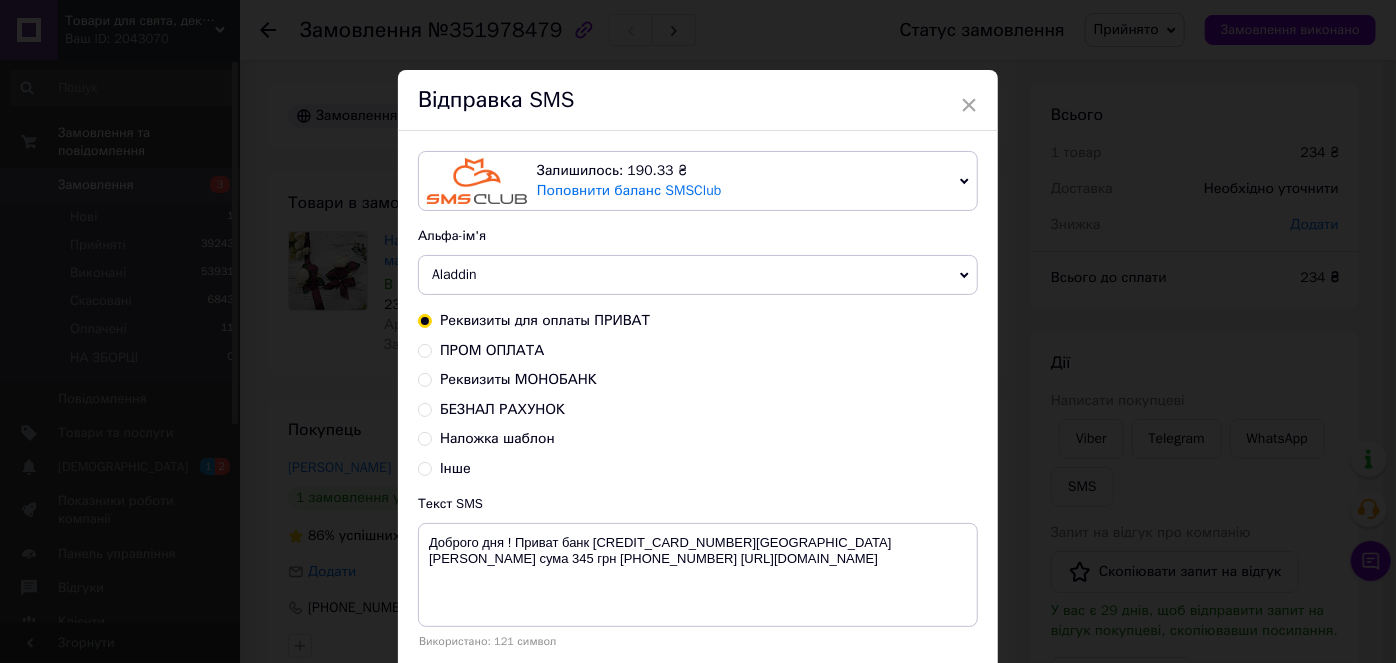 click on "БЕЗНАЛ РАХУНОК" at bounding box center [502, 409] 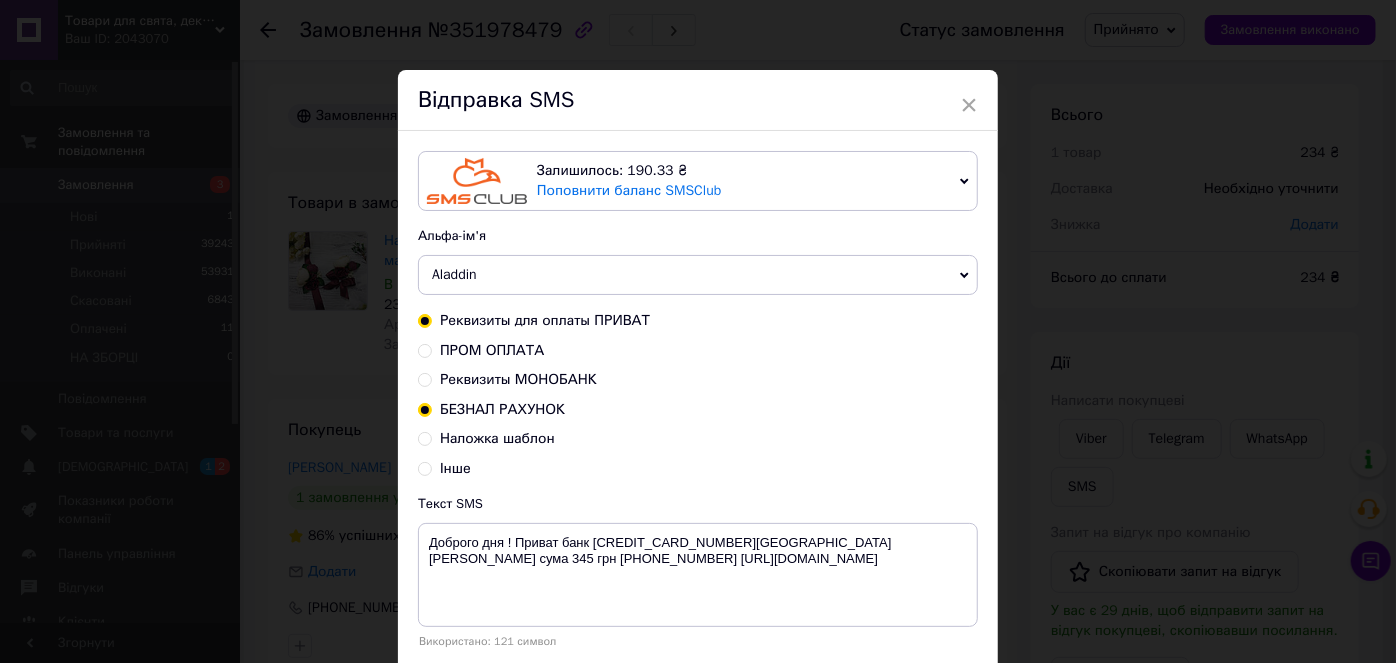 radio on "false" 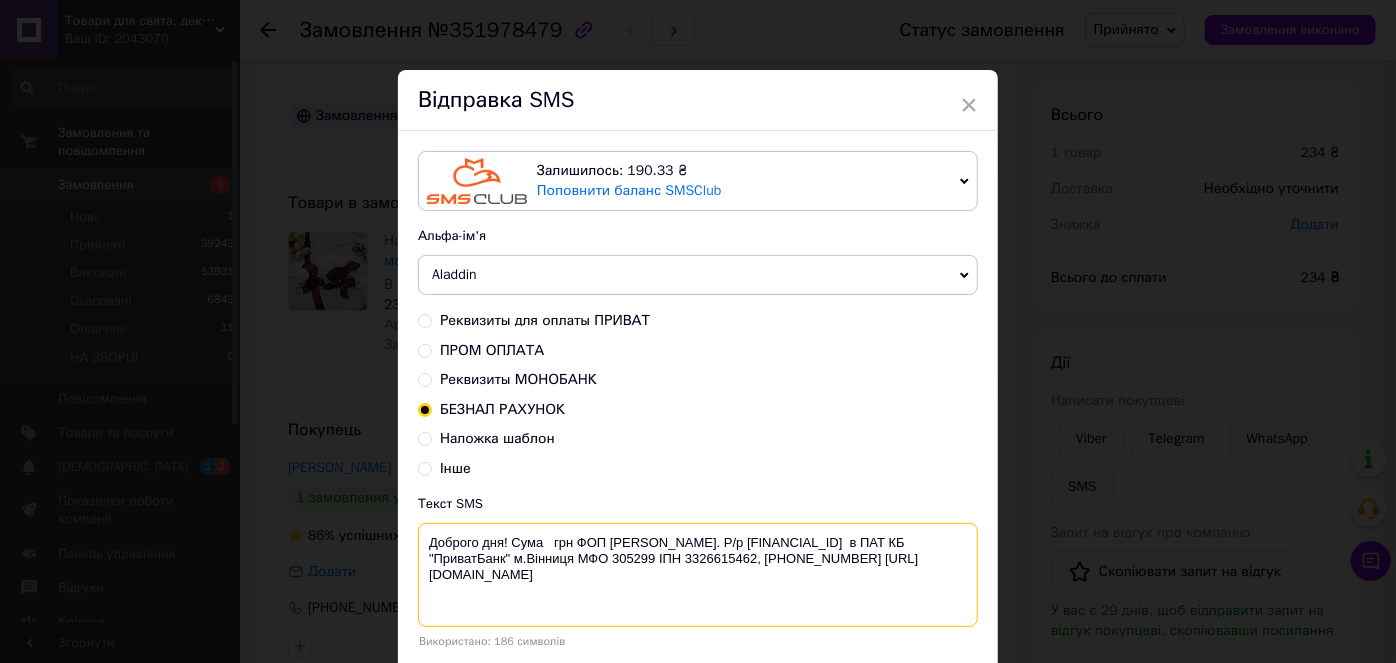 drag, startPoint x: 416, startPoint y: 531, endPoint x: 570, endPoint y: 547, distance: 154.82893 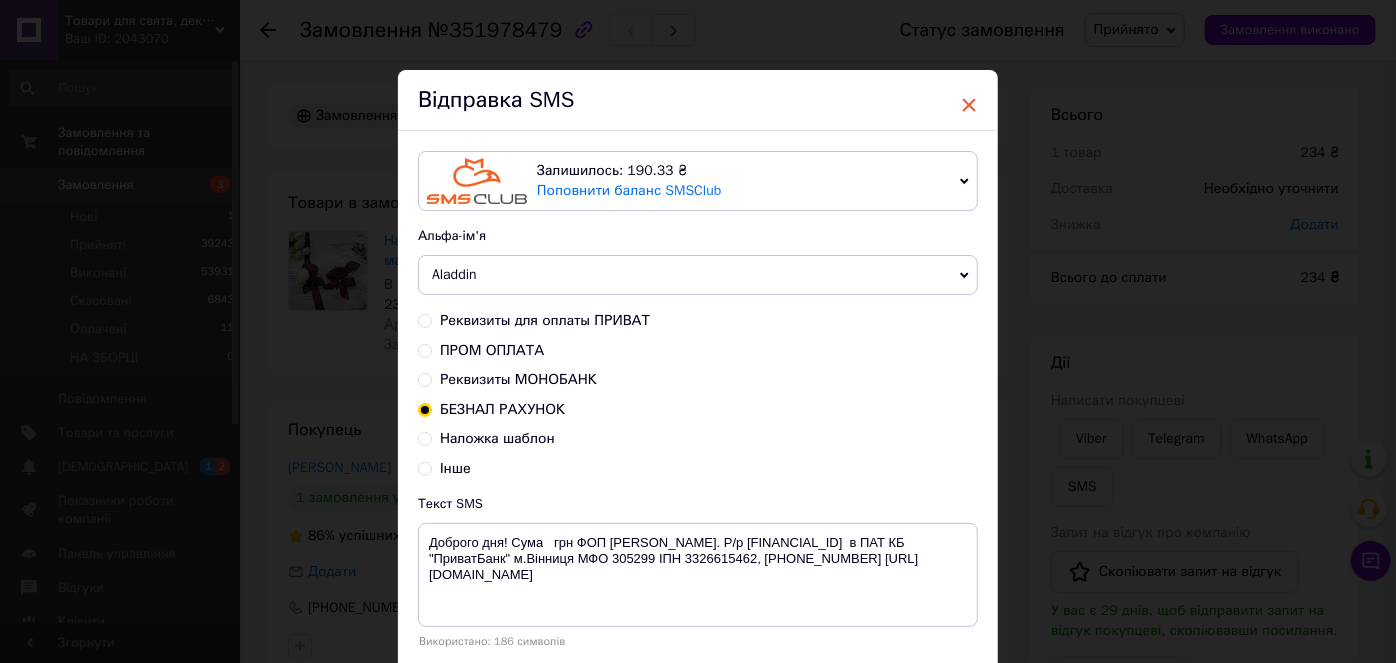 click on "×" at bounding box center (969, 105) 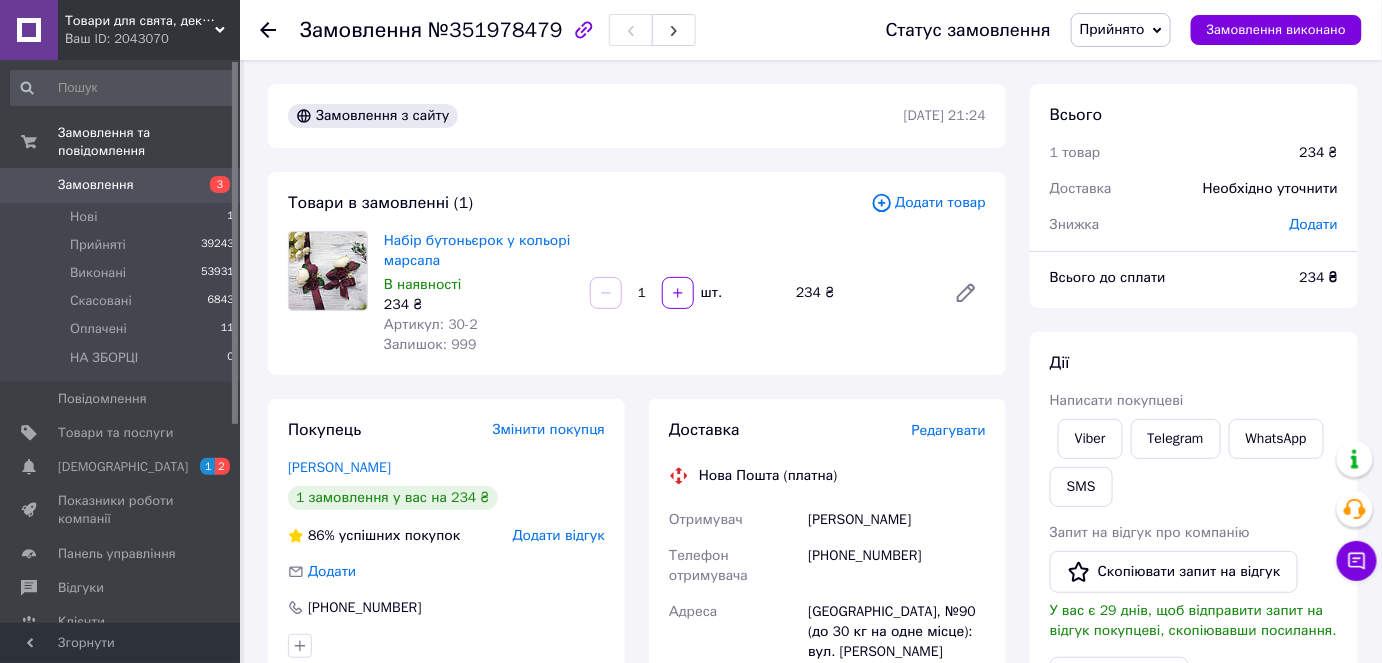 drag, startPoint x: 1095, startPoint y: 429, endPoint x: 988, endPoint y: 374, distance: 120.30794 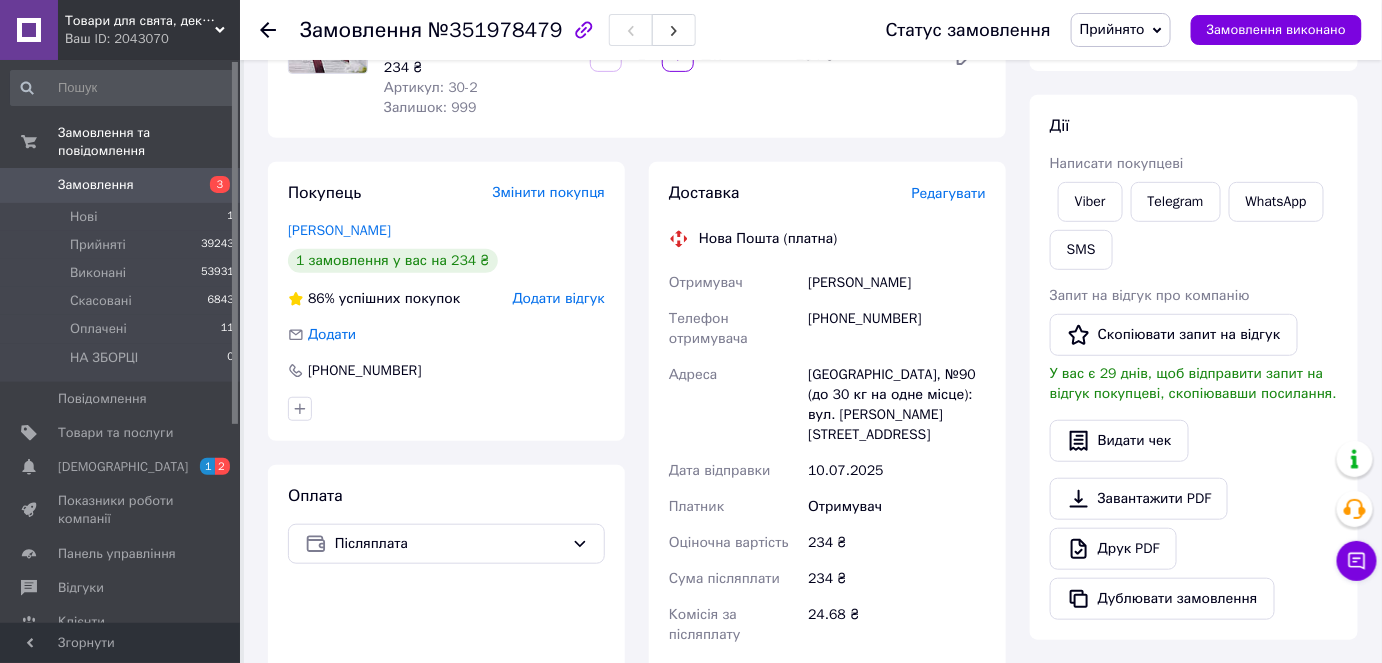 scroll, scrollTop: 363, scrollLeft: 0, axis: vertical 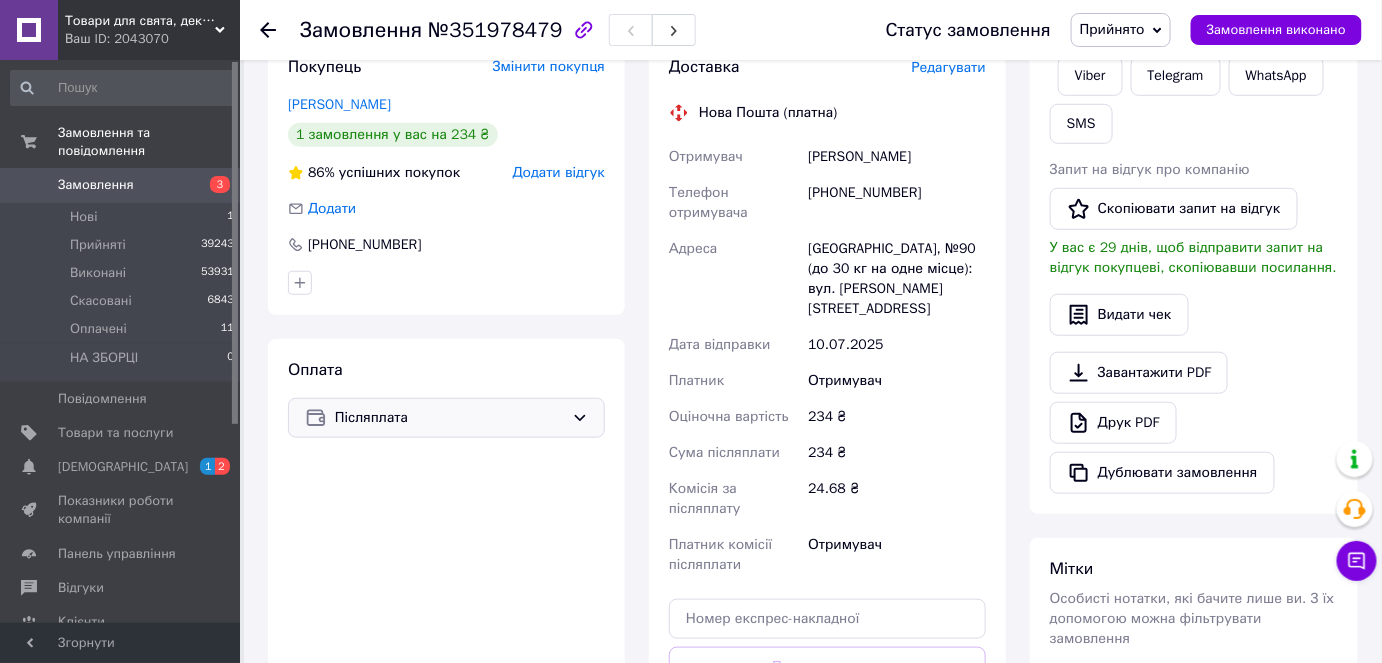 click on "Післяплата" at bounding box center [449, 418] 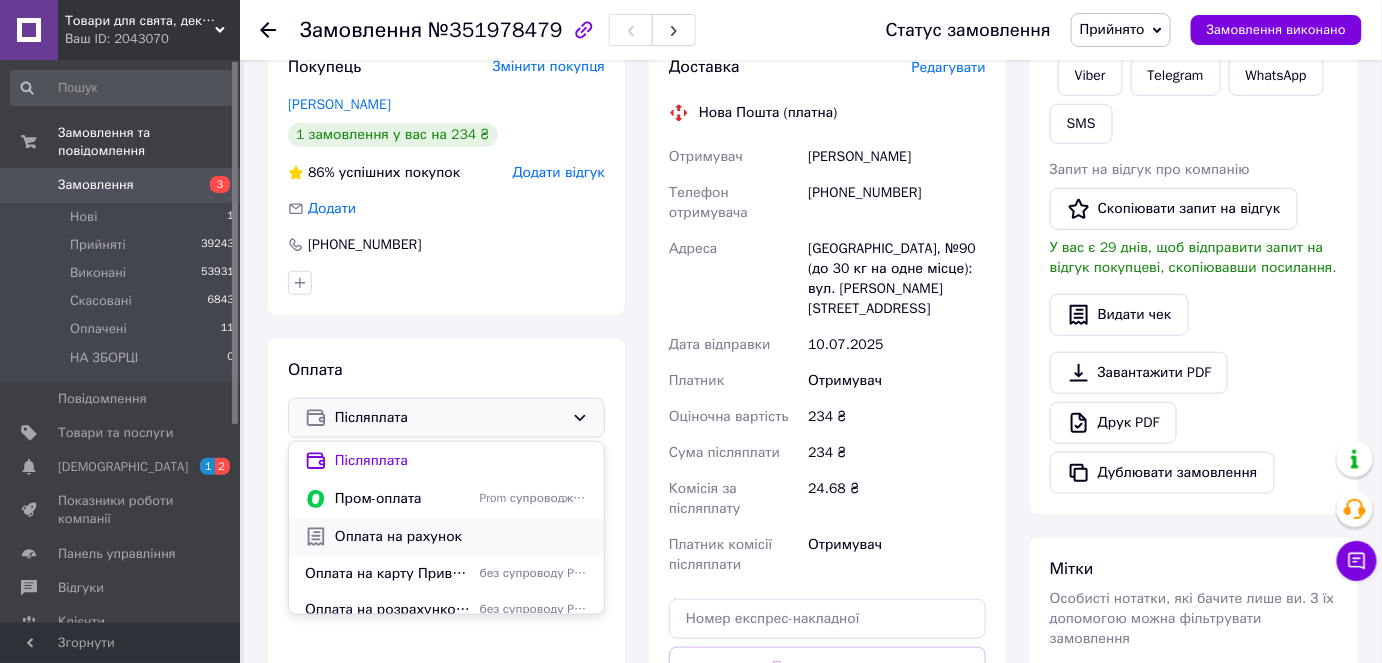 click on "Оплата на рахунок" at bounding box center (461, 537) 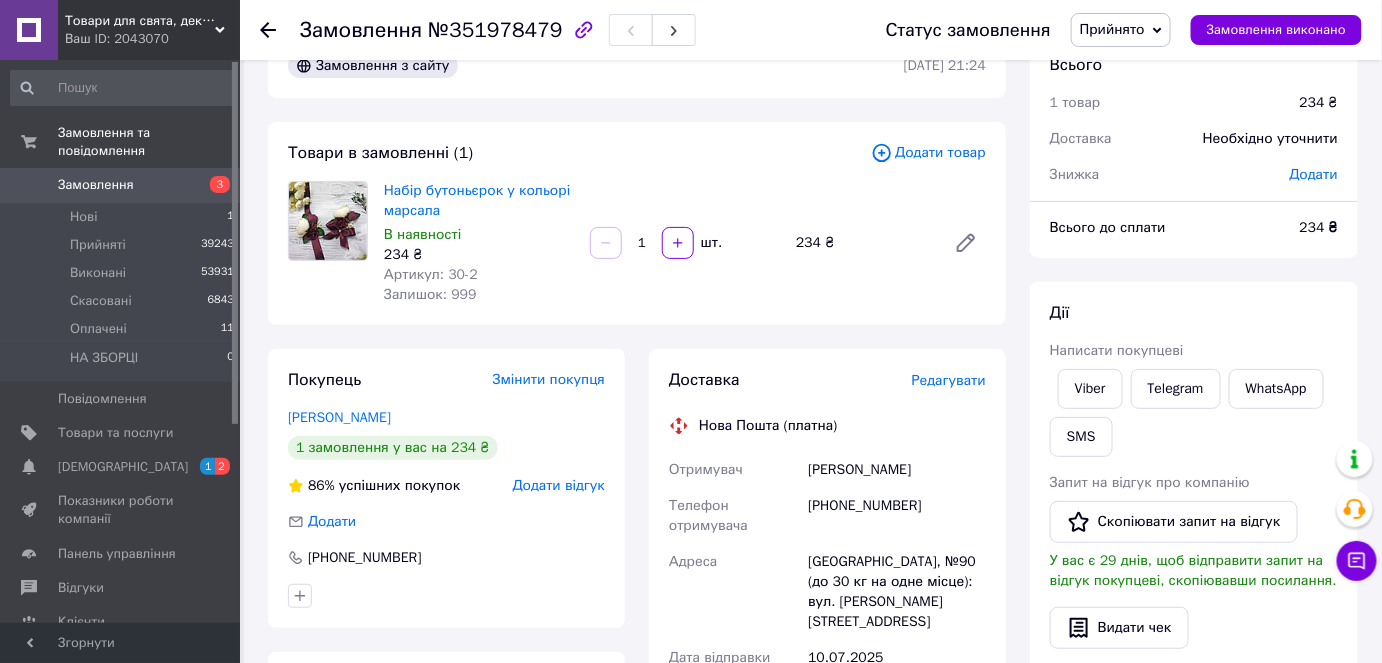 scroll, scrollTop: 0, scrollLeft: 0, axis: both 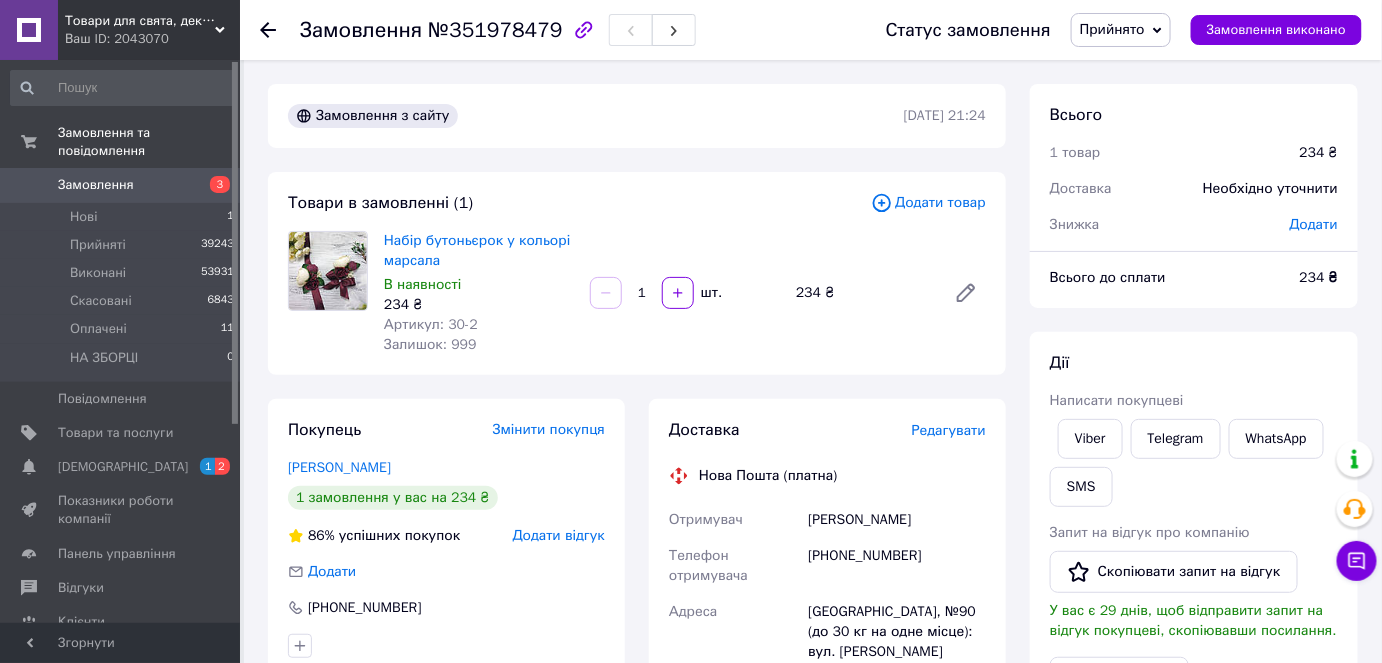 click 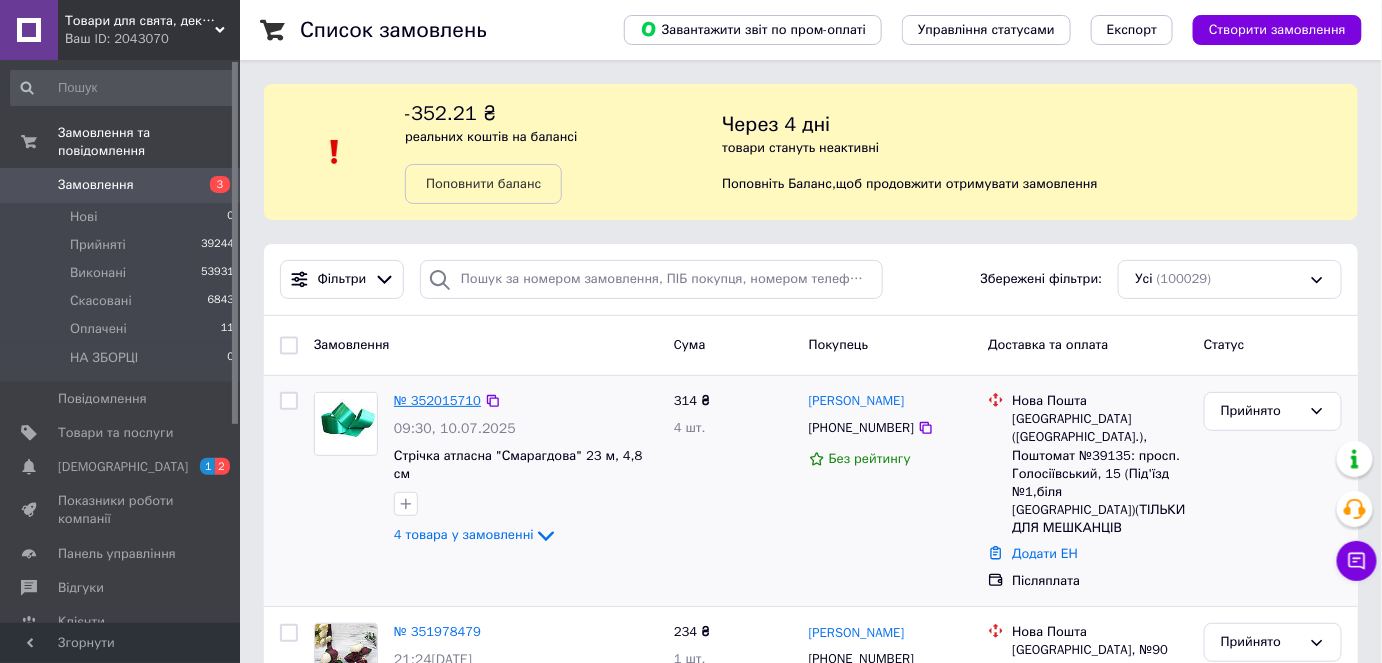 click on "№ 352015710" at bounding box center [437, 400] 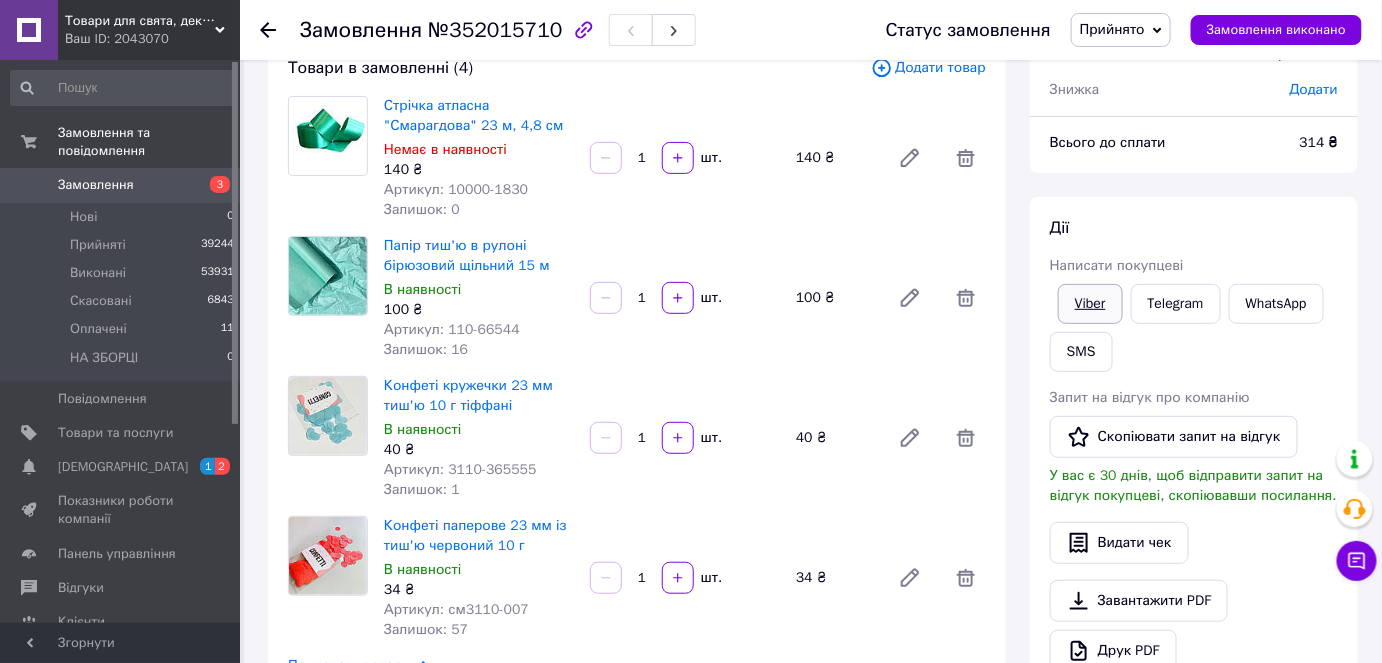 scroll, scrollTop: 363, scrollLeft: 0, axis: vertical 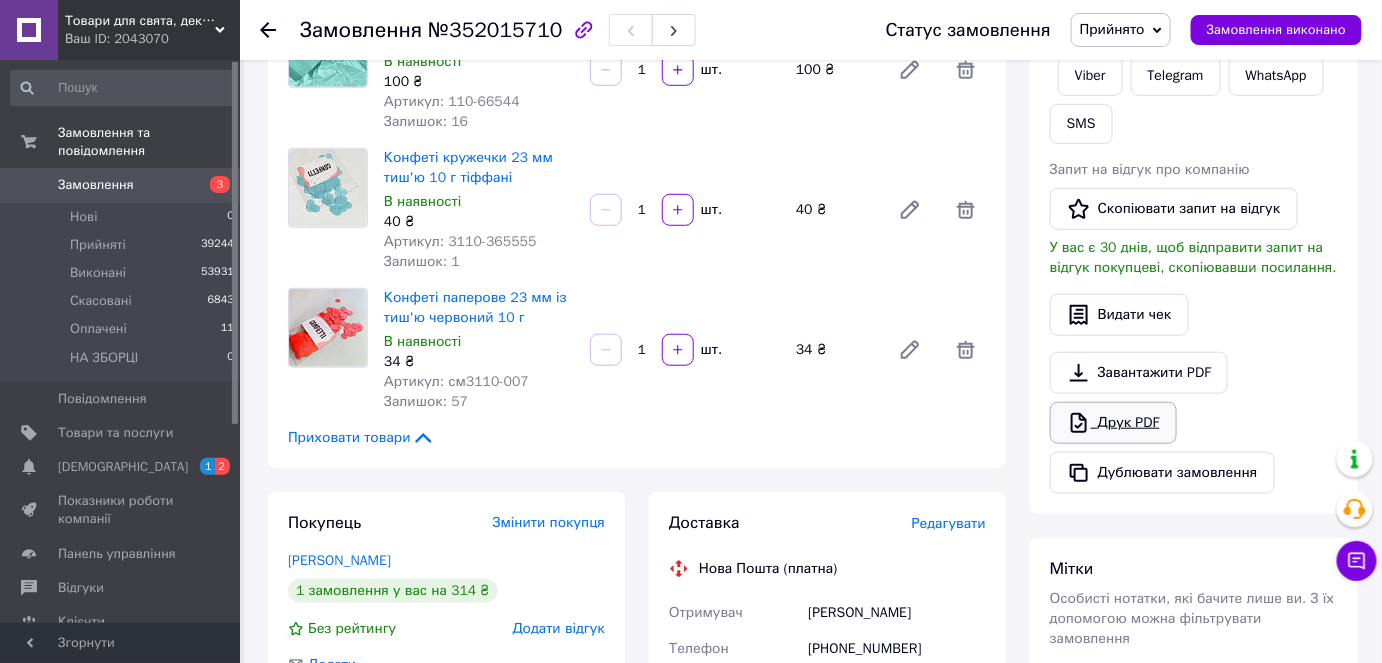 click on "Друк PDF" at bounding box center [1113, 423] 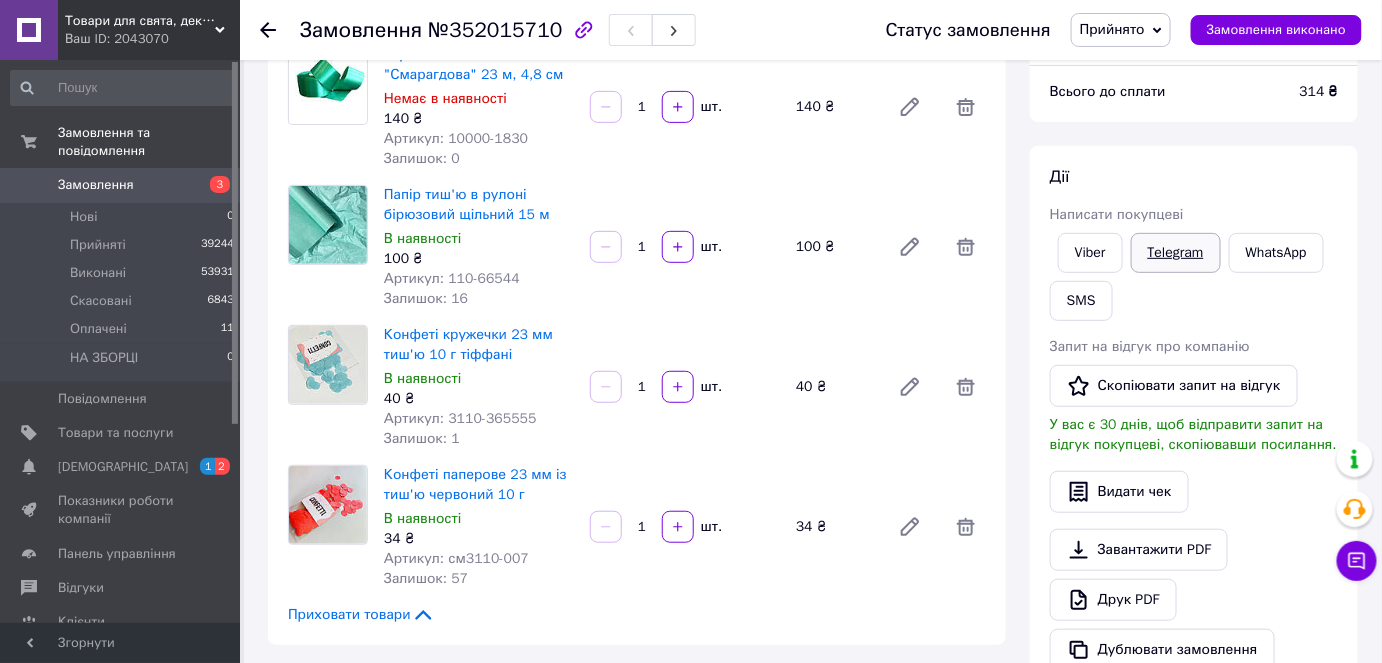 scroll, scrollTop: 181, scrollLeft: 0, axis: vertical 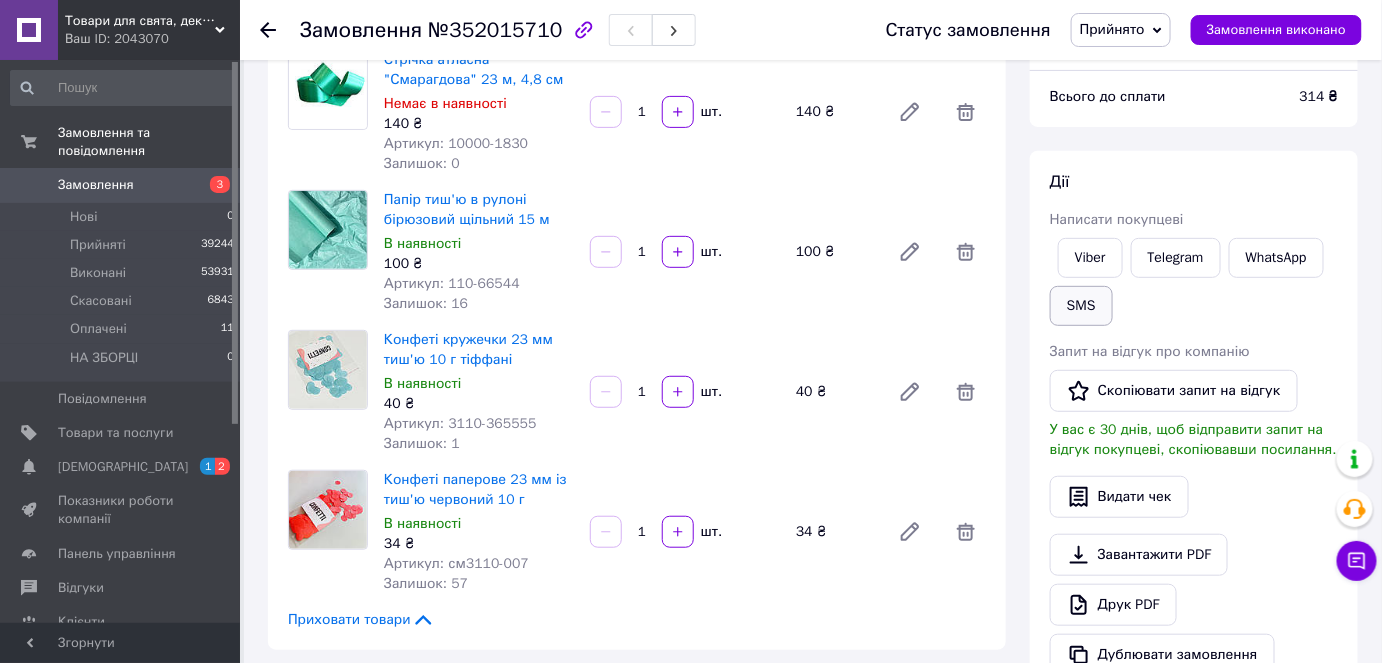 click on "SMS" at bounding box center [1081, 306] 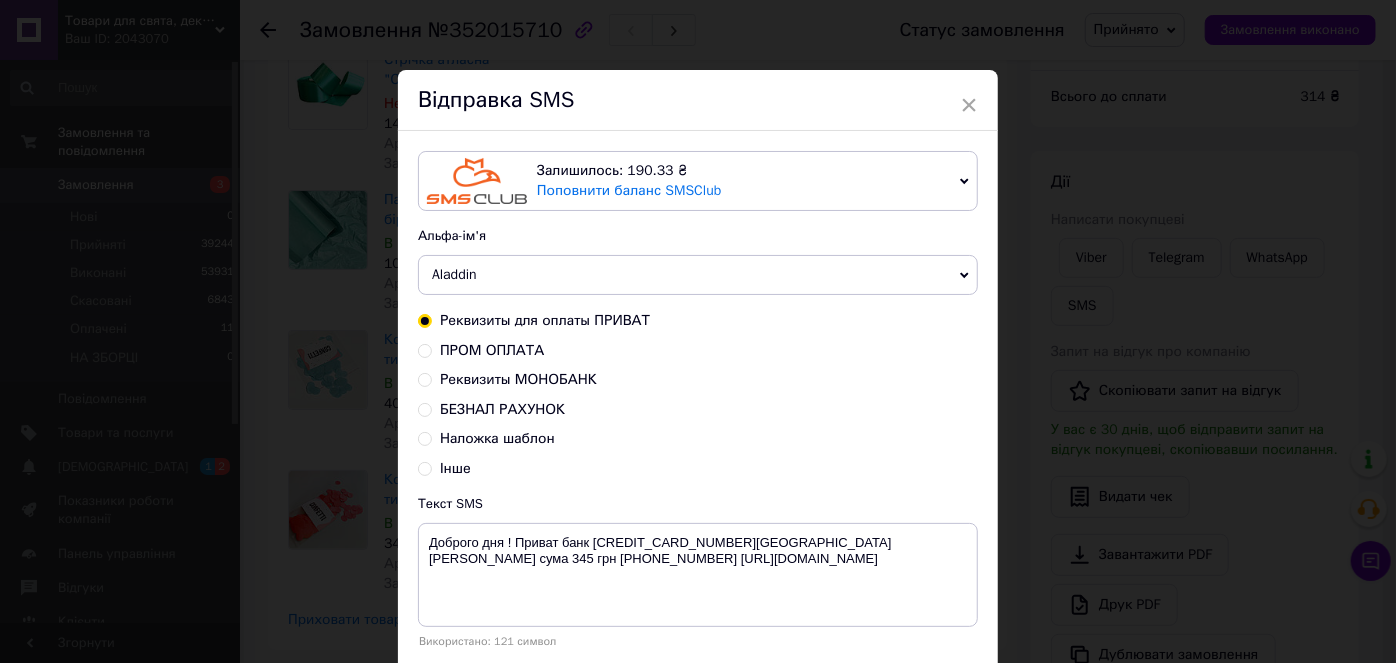 click on "Наложка шаблон" at bounding box center [497, 438] 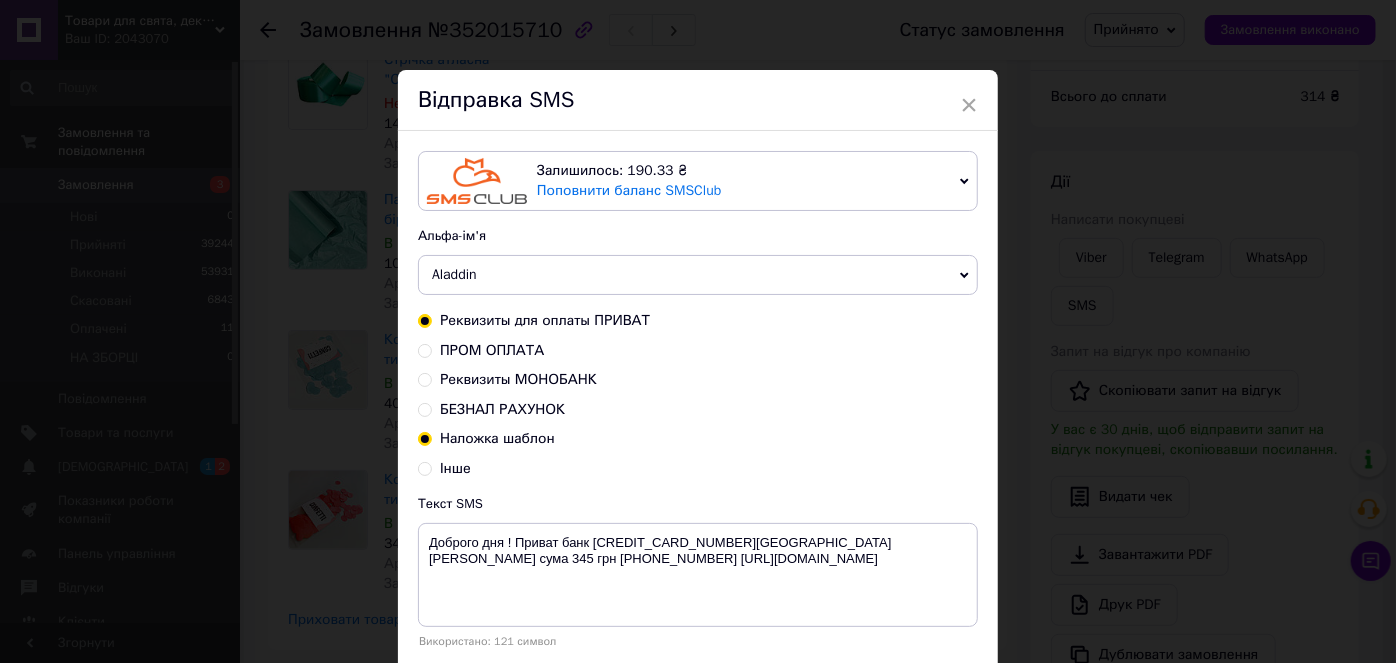 radio on "false" 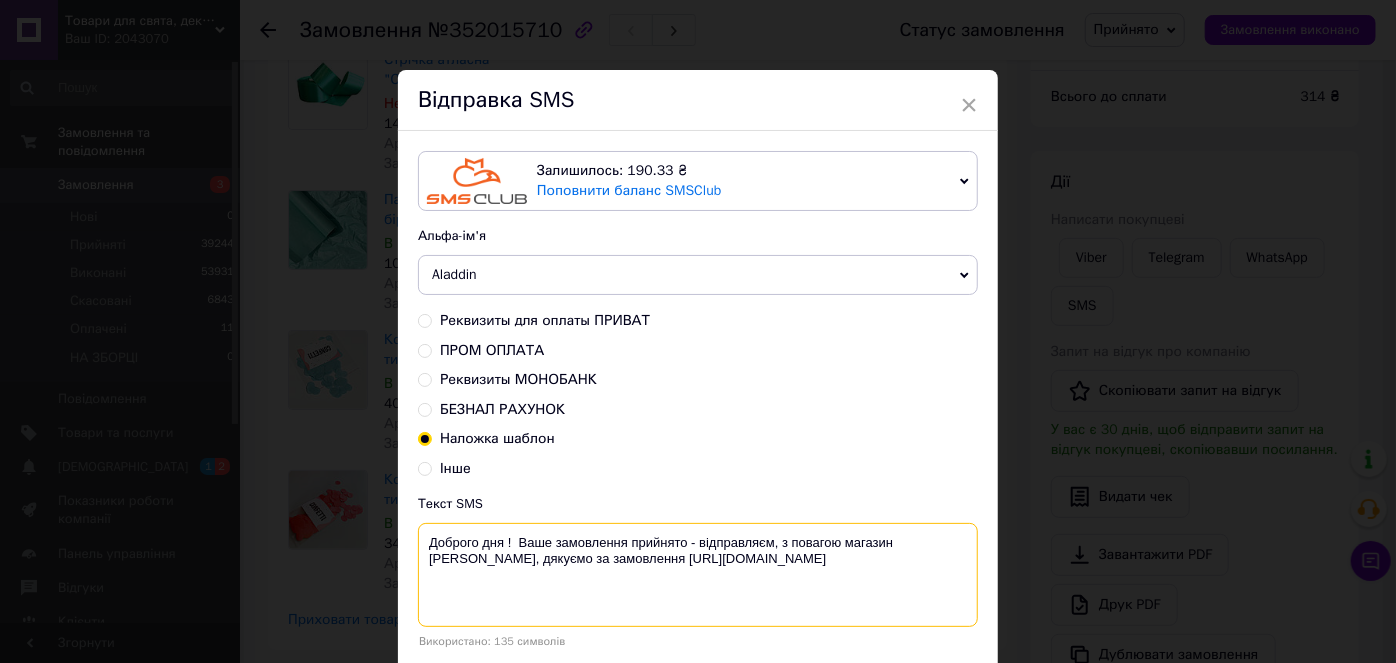 drag, startPoint x: 424, startPoint y: 538, endPoint x: 800, endPoint y: 566, distance: 377.0411 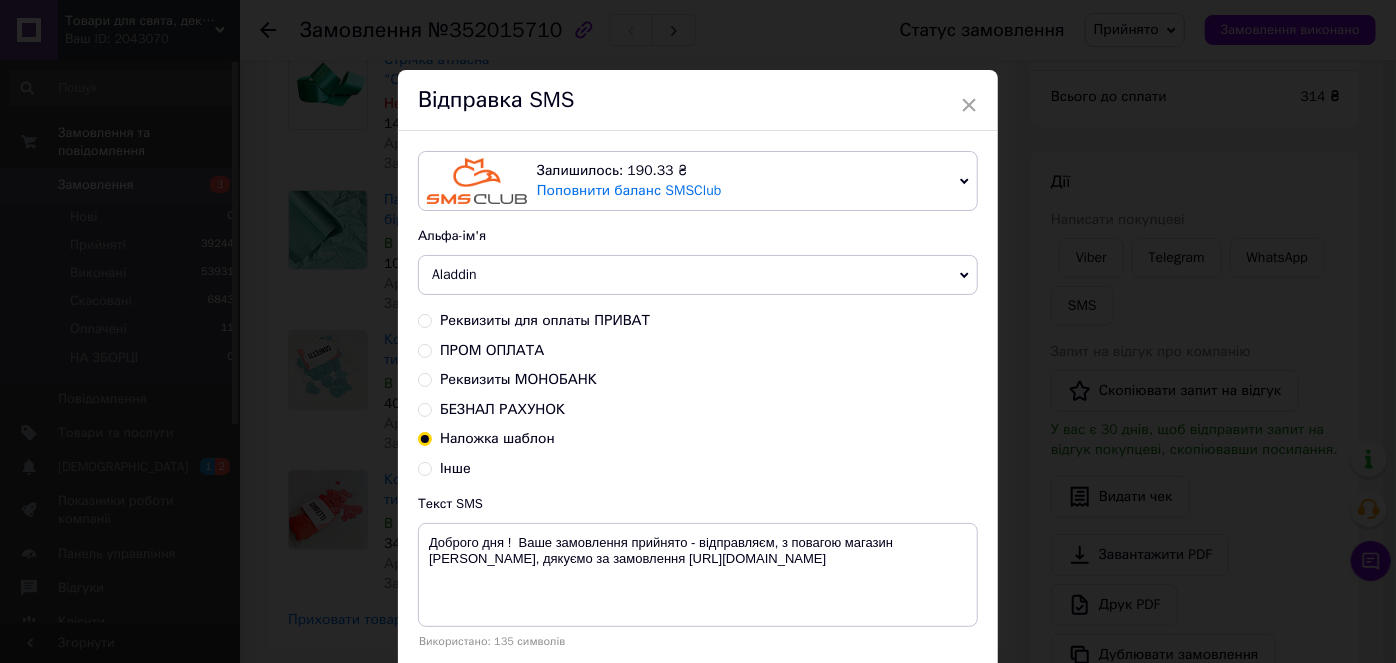 click on "× Відправка SMS Залишилось: 190.33 ₴ Поповнити баланс SMSClub Підключити LetsAds Альфа-ім'я  Aladdin +380********* VashZakaz Shop Zakaz Оновити список альфа-імен Реквизиты для оплаты ПРИВАТ ПРОМ ОПЛАТА Реквизиты МОНОБАНК БЕЗНАЛ РАХУНОК Наложка шаблон Інше Текст SMS Доброго дня !  Ваше замовлення прийнято - відправляєм, з повагою магазин Аладдін, дякуємо за замовлення https://decor-i-podarki.com.ua/ Використано: 135 символів Скасувати   Відправити" at bounding box center (698, 331) 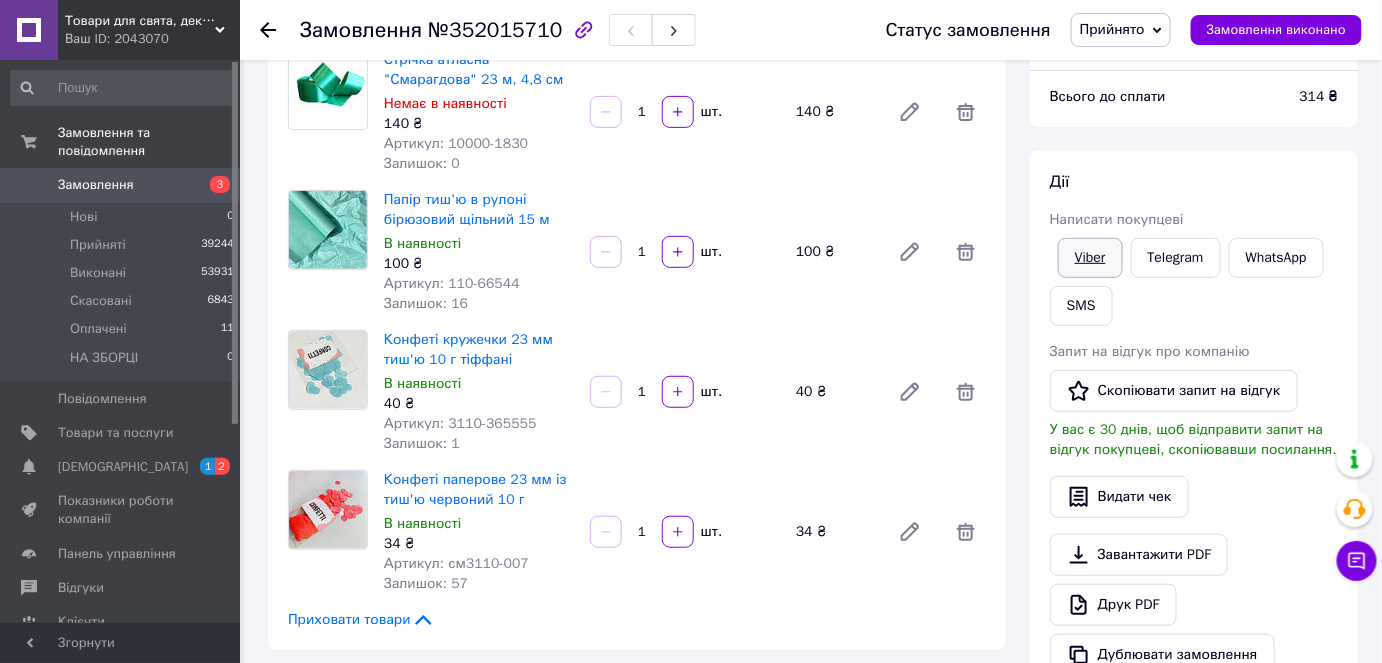 click on "Viber" at bounding box center (1090, 258) 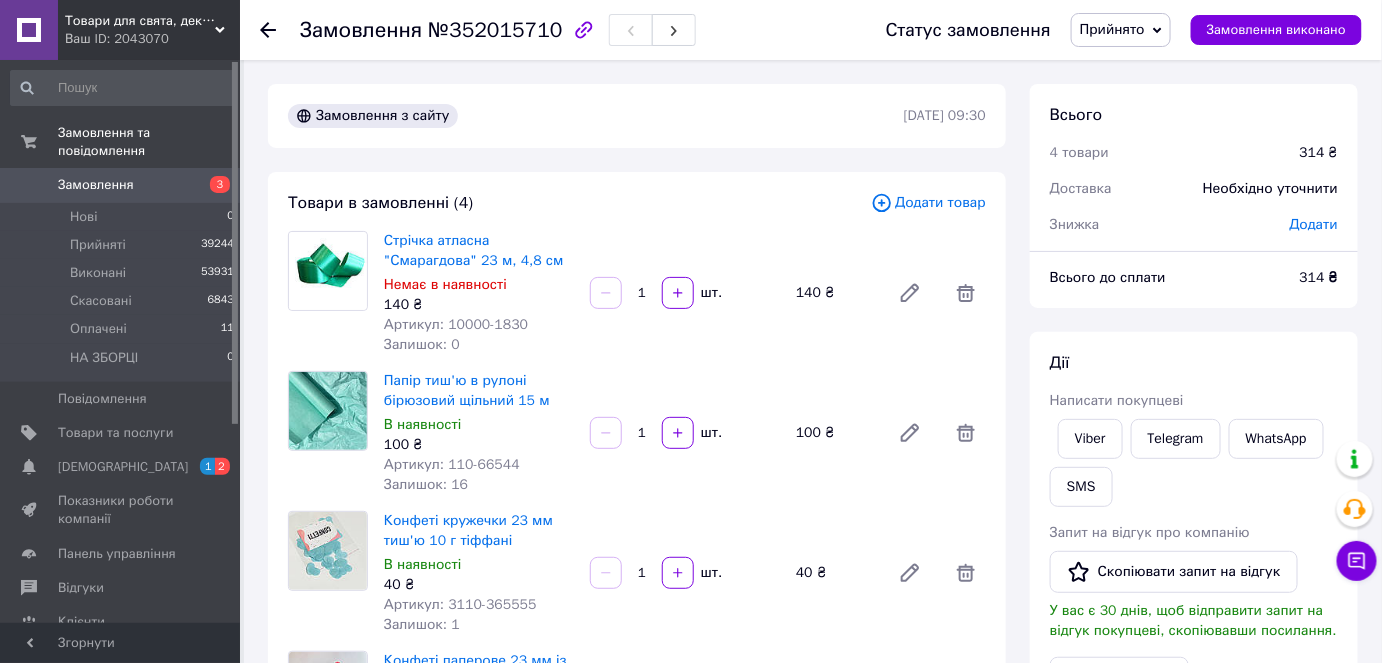 scroll, scrollTop: 0, scrollLeft: 0, axis: both 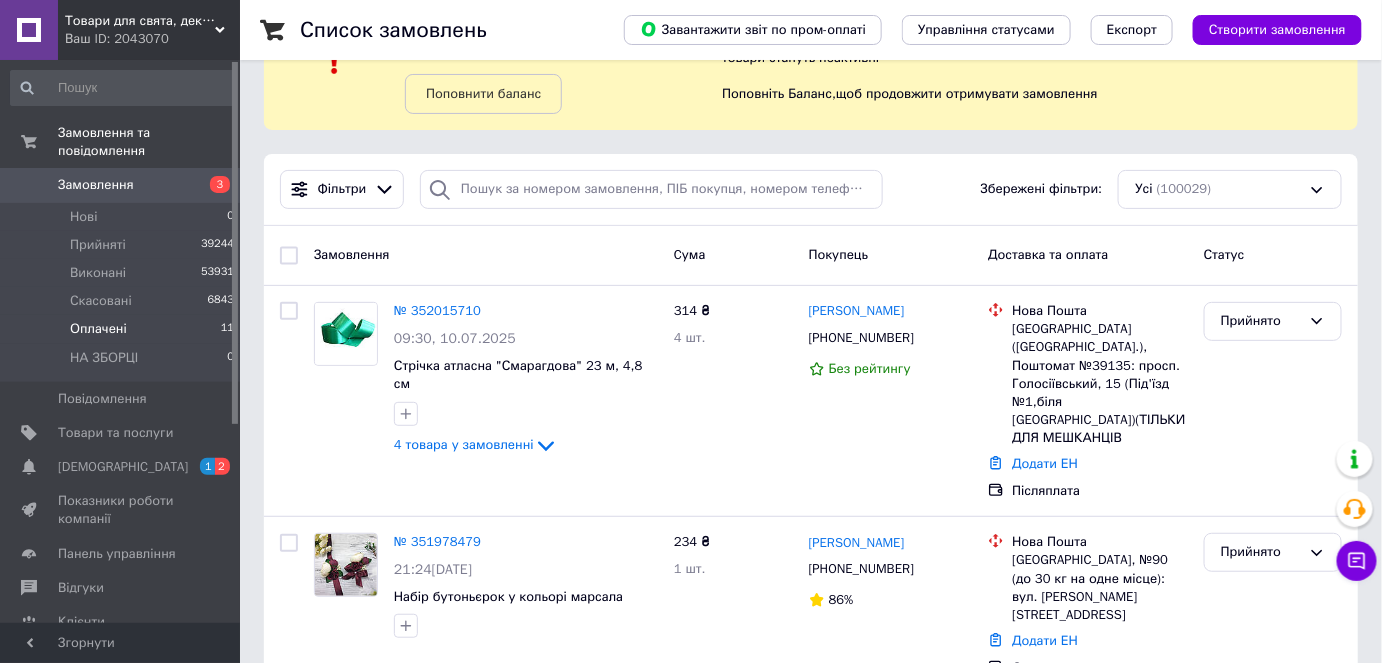 click on "Оплачені 11" at bounding box center [123, 329] 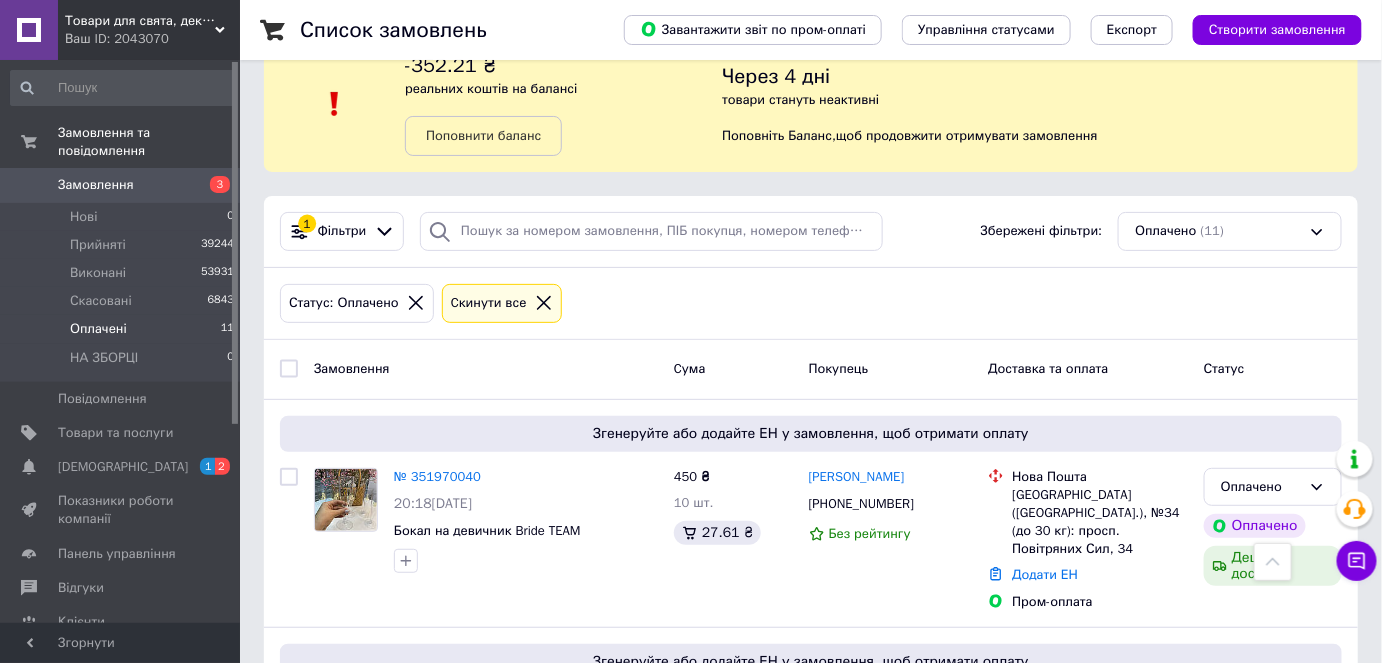 scroll, scrollTop: 0, scrollLeft: 0, axis: both 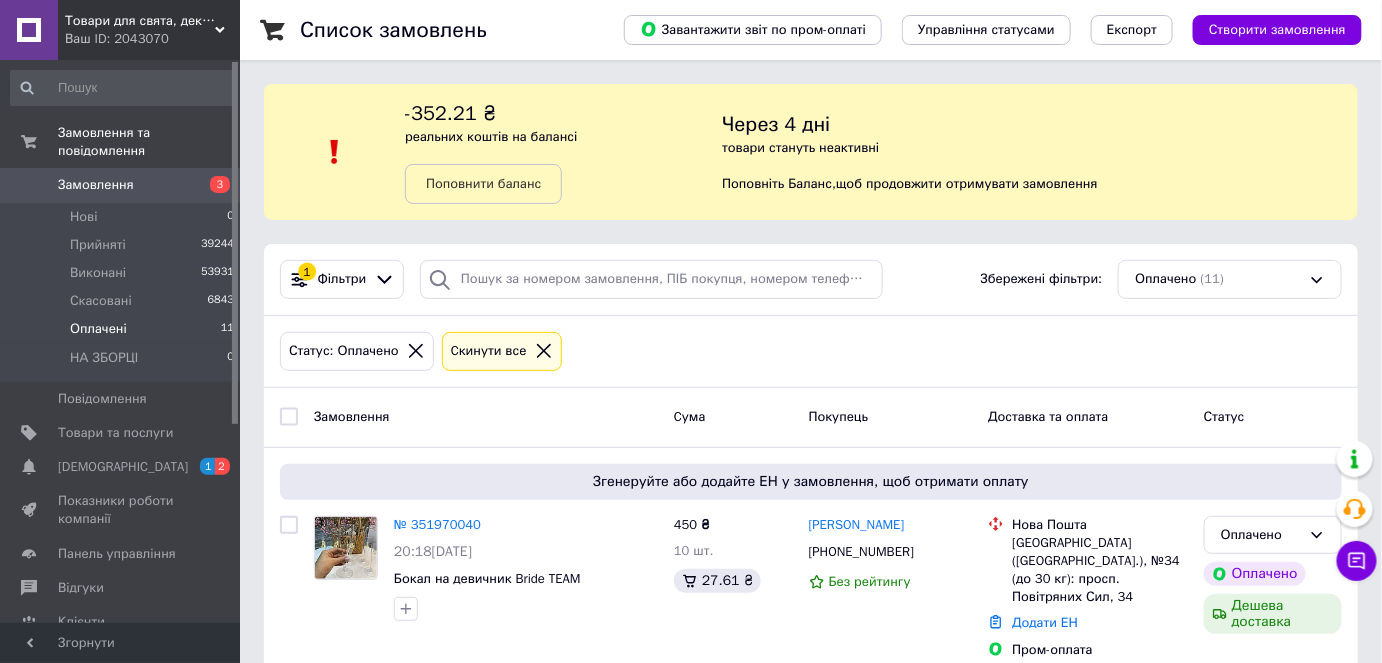 click 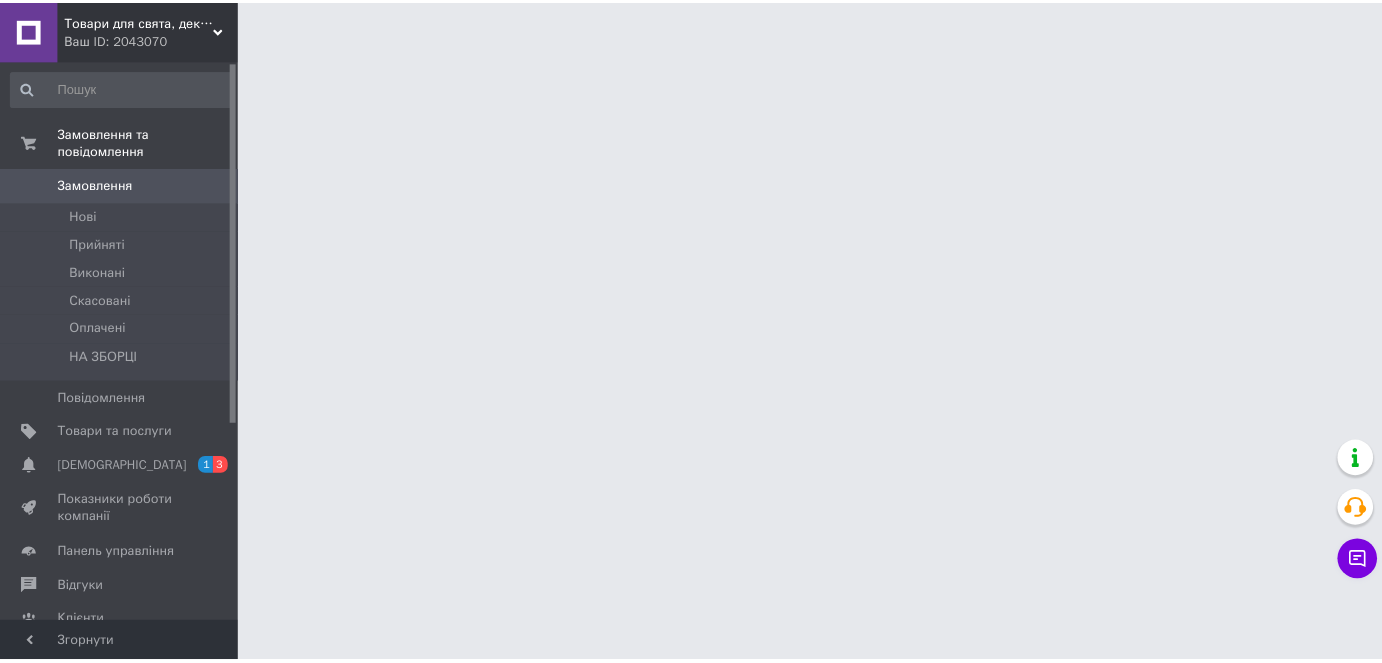 scroll, scrollTop: 0, scrollLeft: 0, axis: both 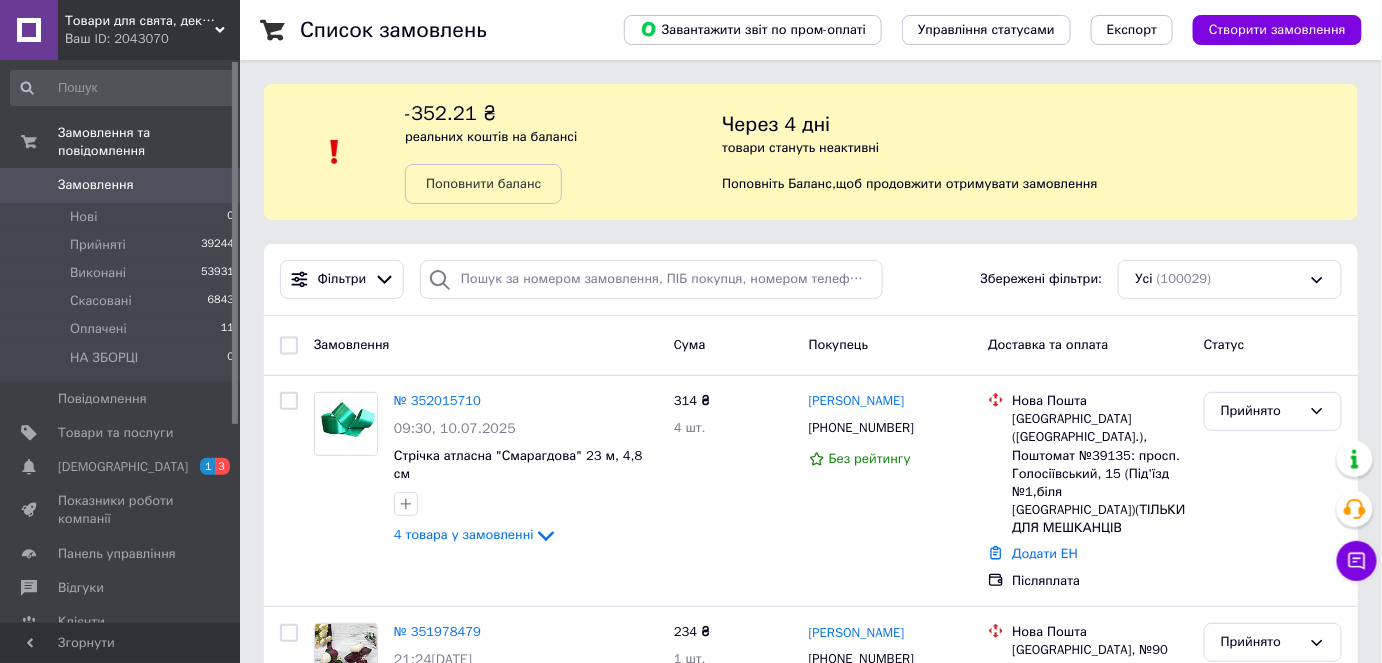 click on "Фільтри Збережені фільтри: Усі (100029)" at bounding box center [811, 280] 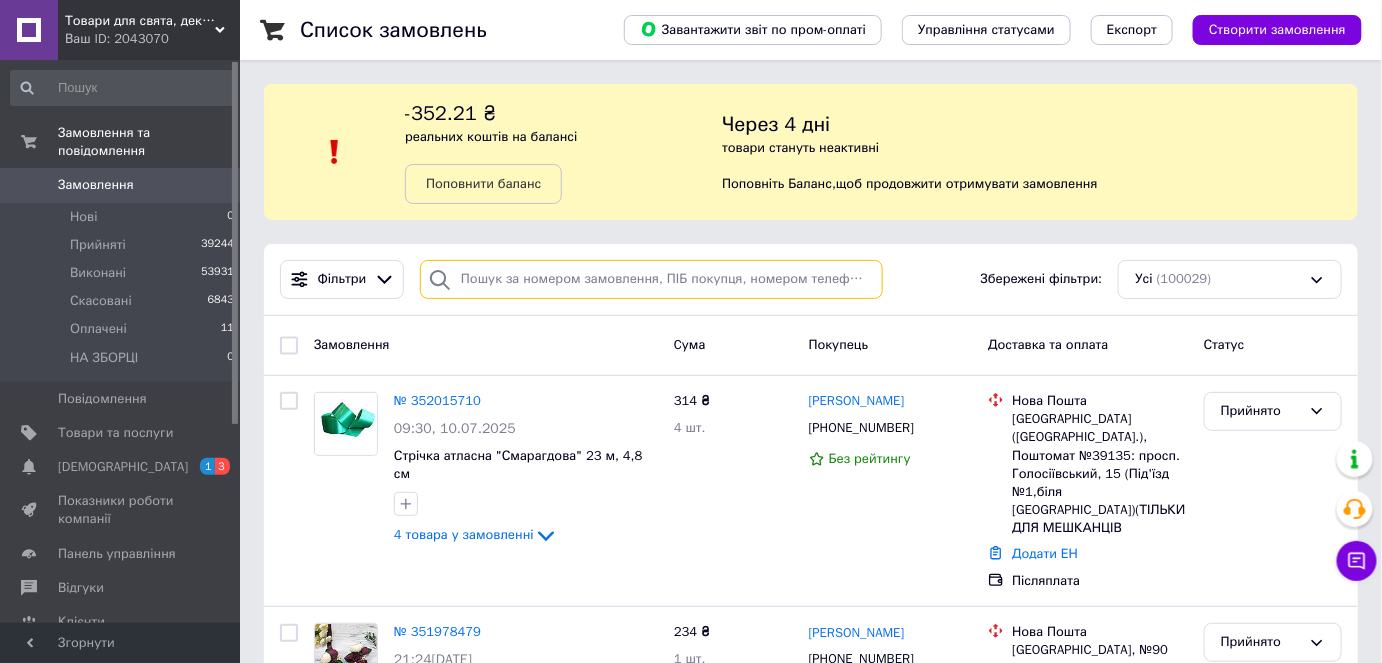 click at bounding box center [651, 279] 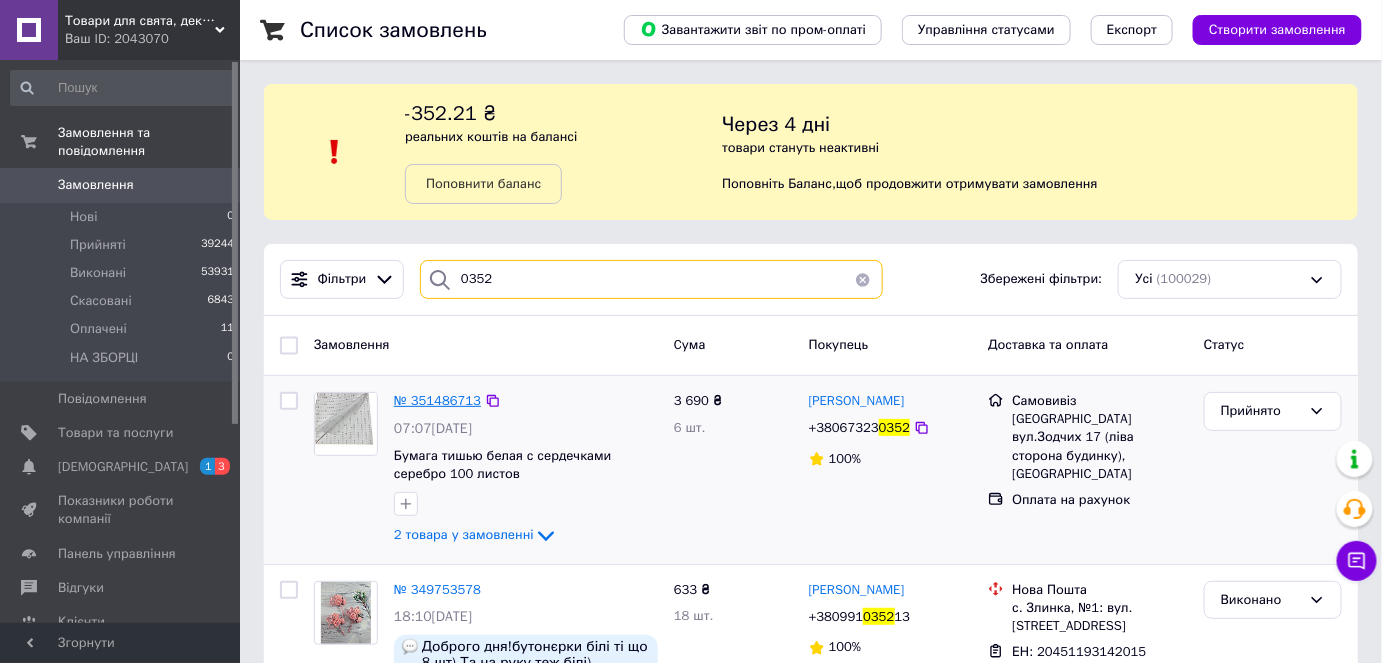 type on "0352" 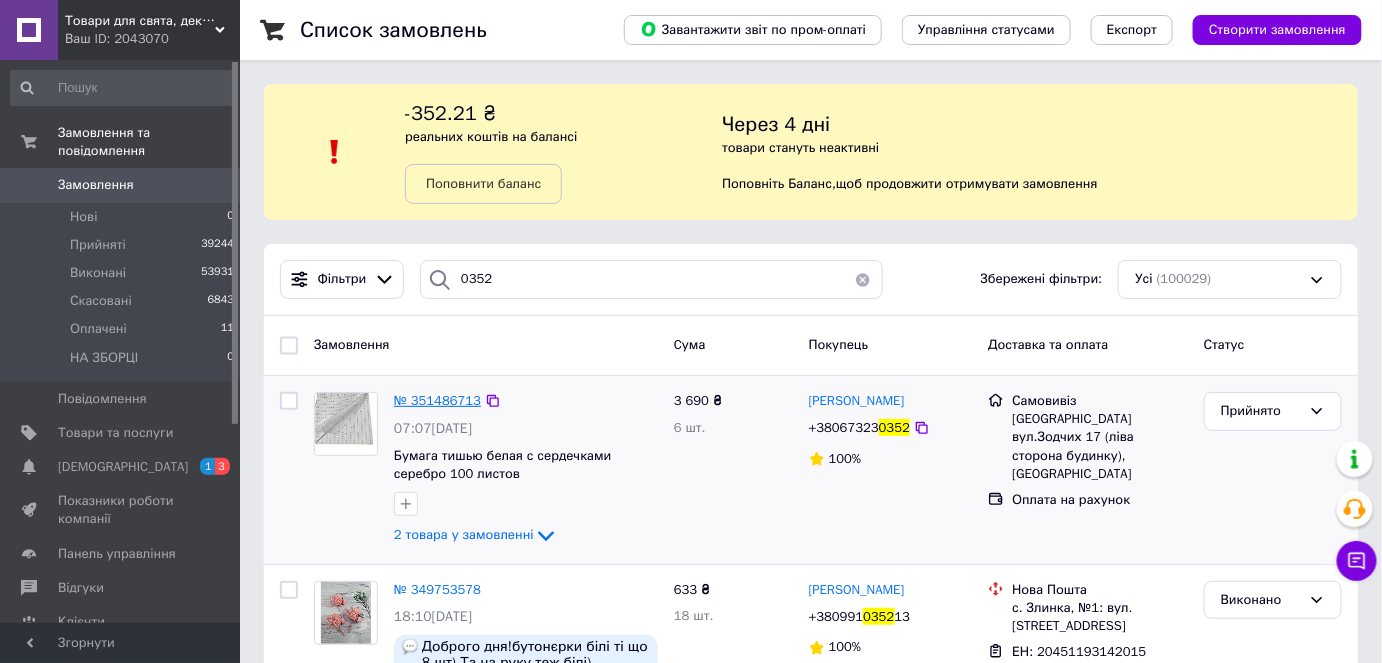 click on "№ 351486713" at bounding box center [437, 400] 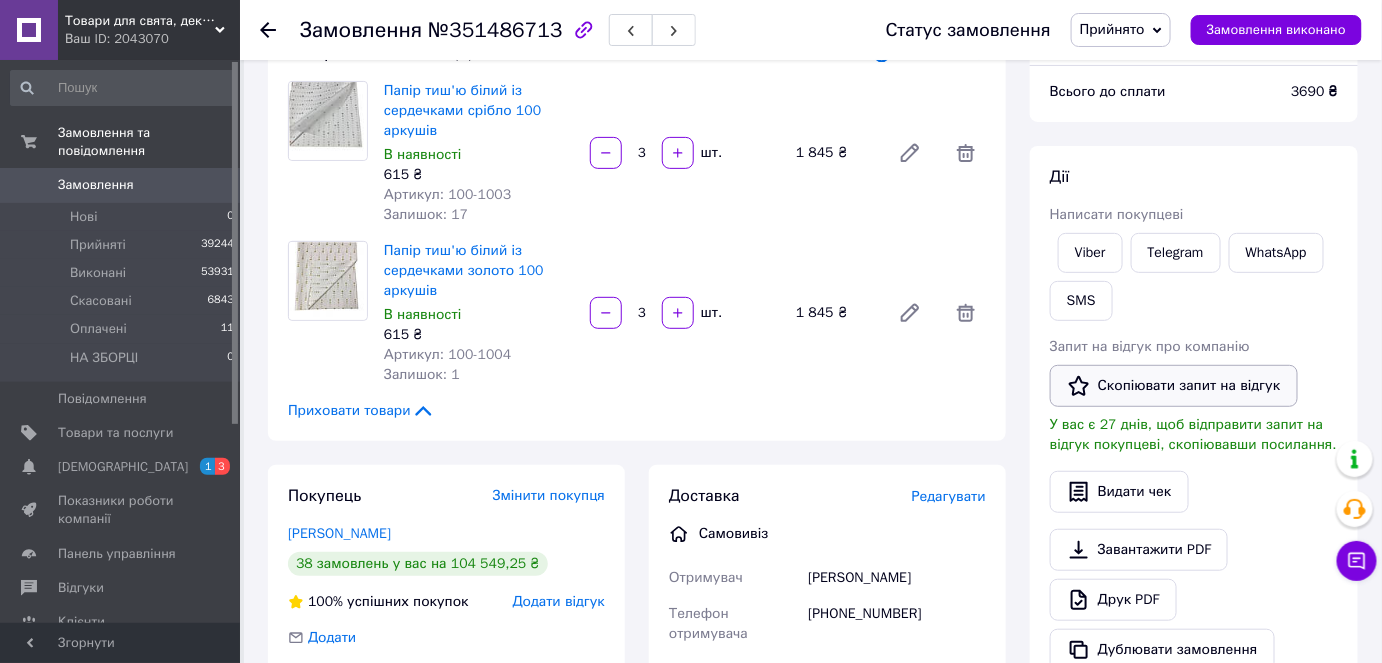 scroll, scrollTop: 181, scrollLeft: 0, axis: vertical 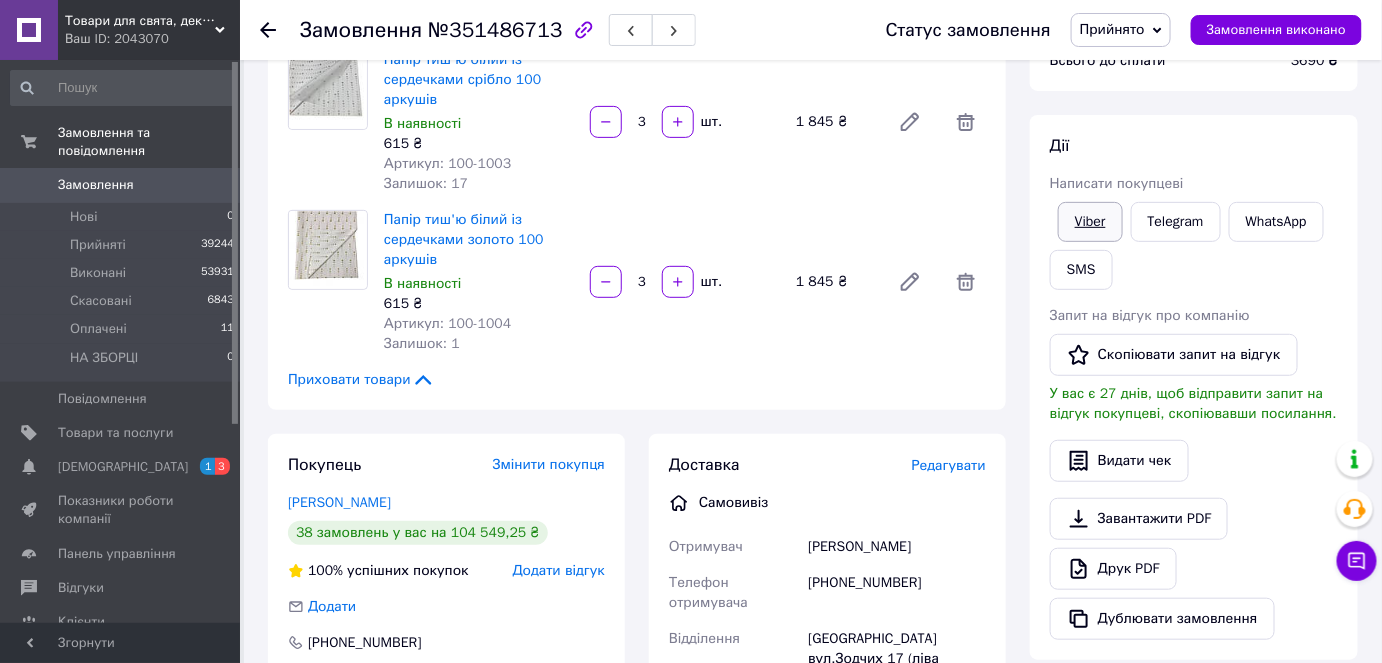 click on "Viber" at bounding box center (1090, 222) 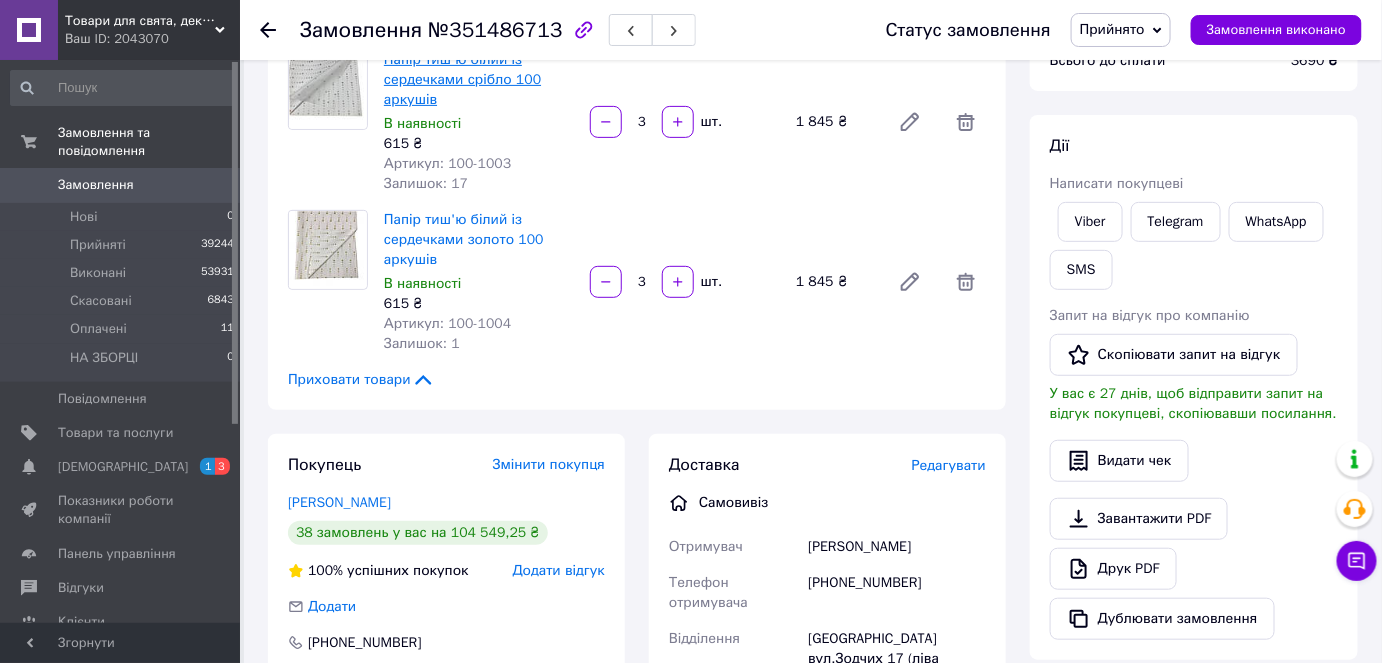 scroll, scrollTop: 0, scrollLeft: 0, axis: both 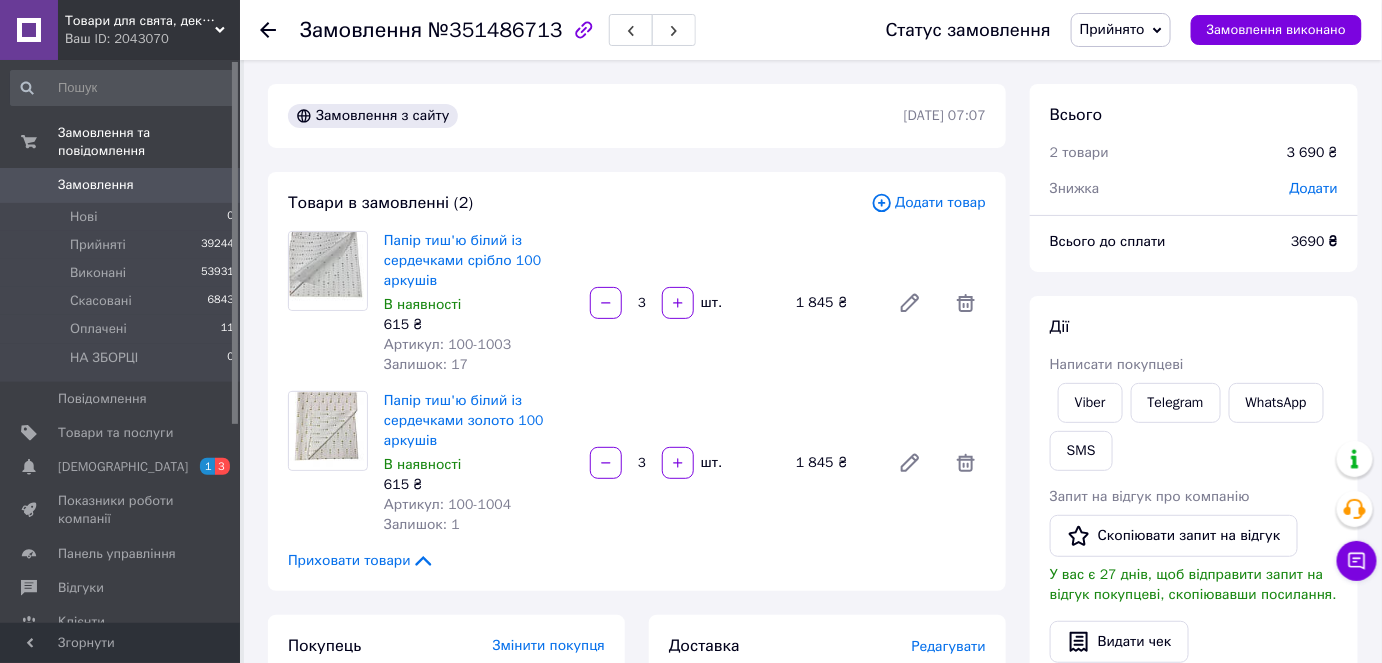 click at bounding box center (280, 30) 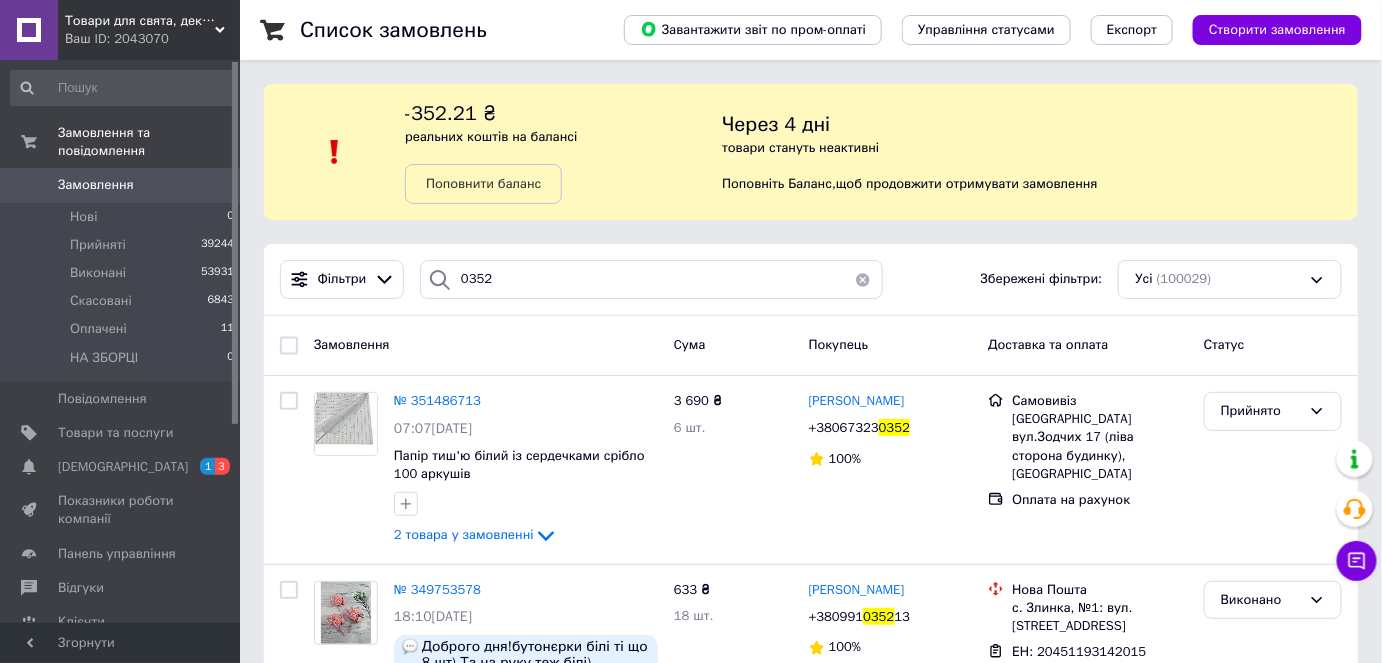 click at bounding box center [863, 279] 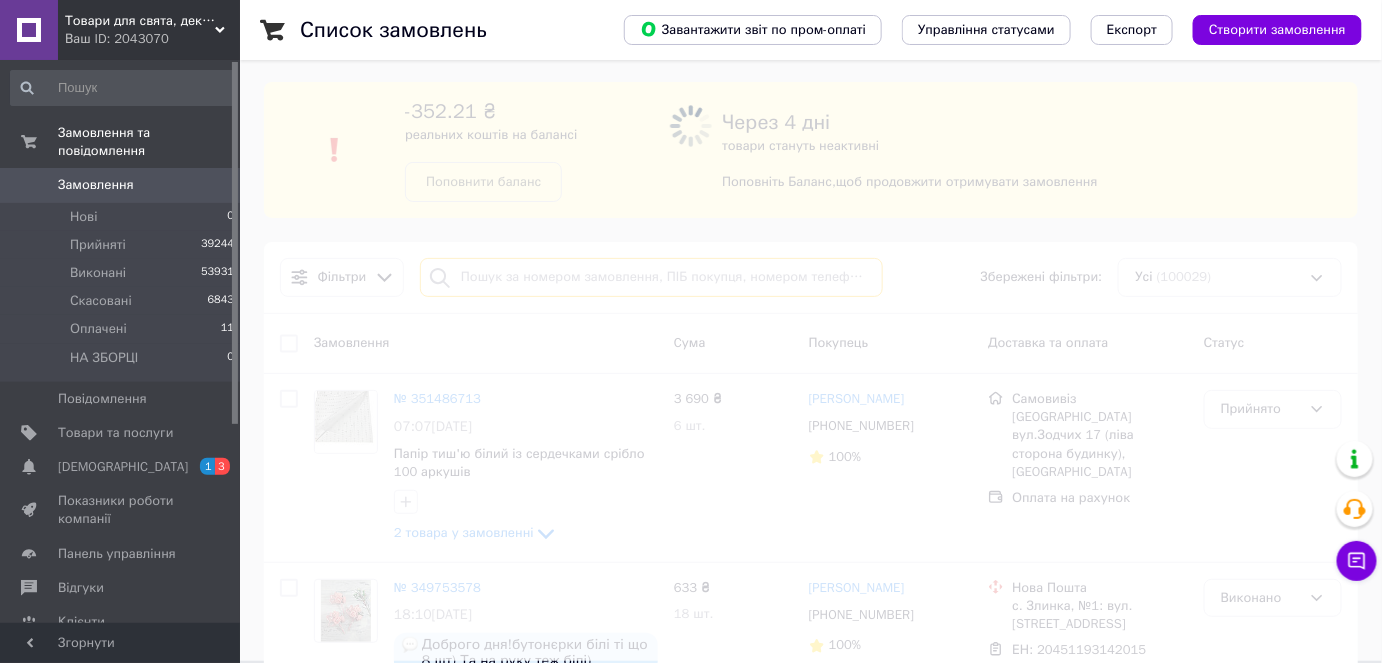 scroll, scrollTop: 0, scrollLeft: 0, axis: both 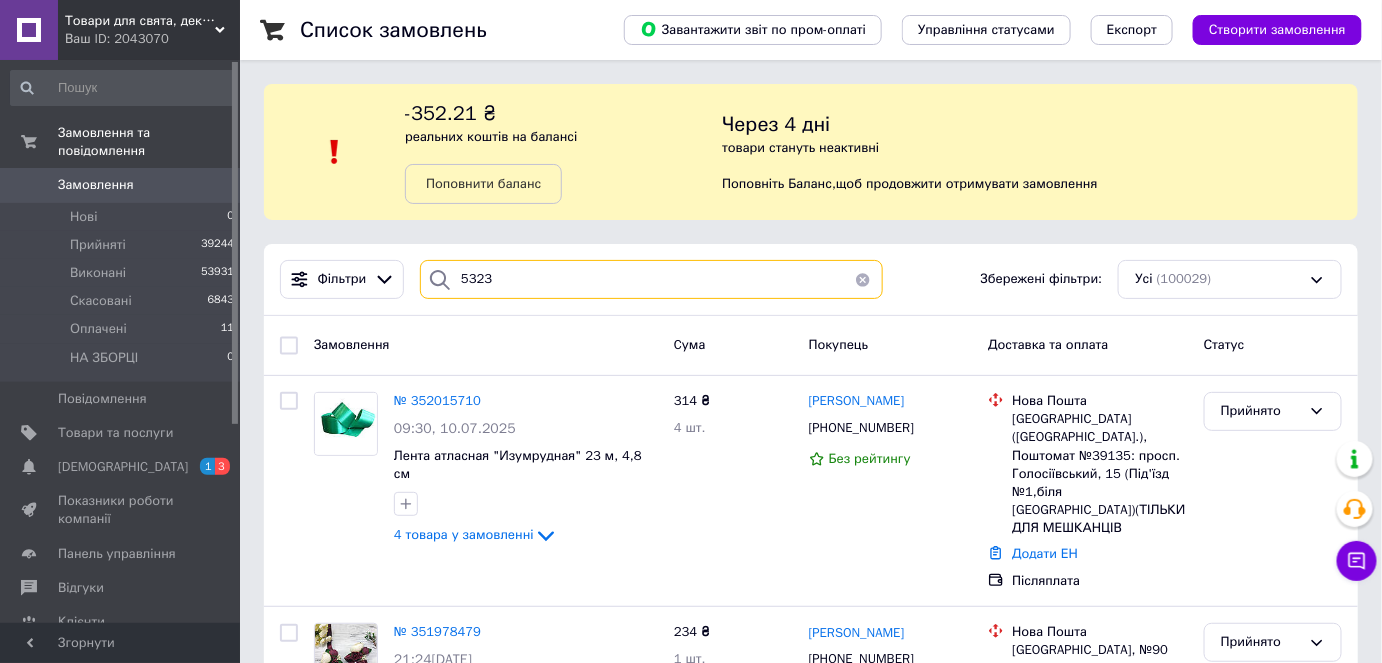type on "5323" 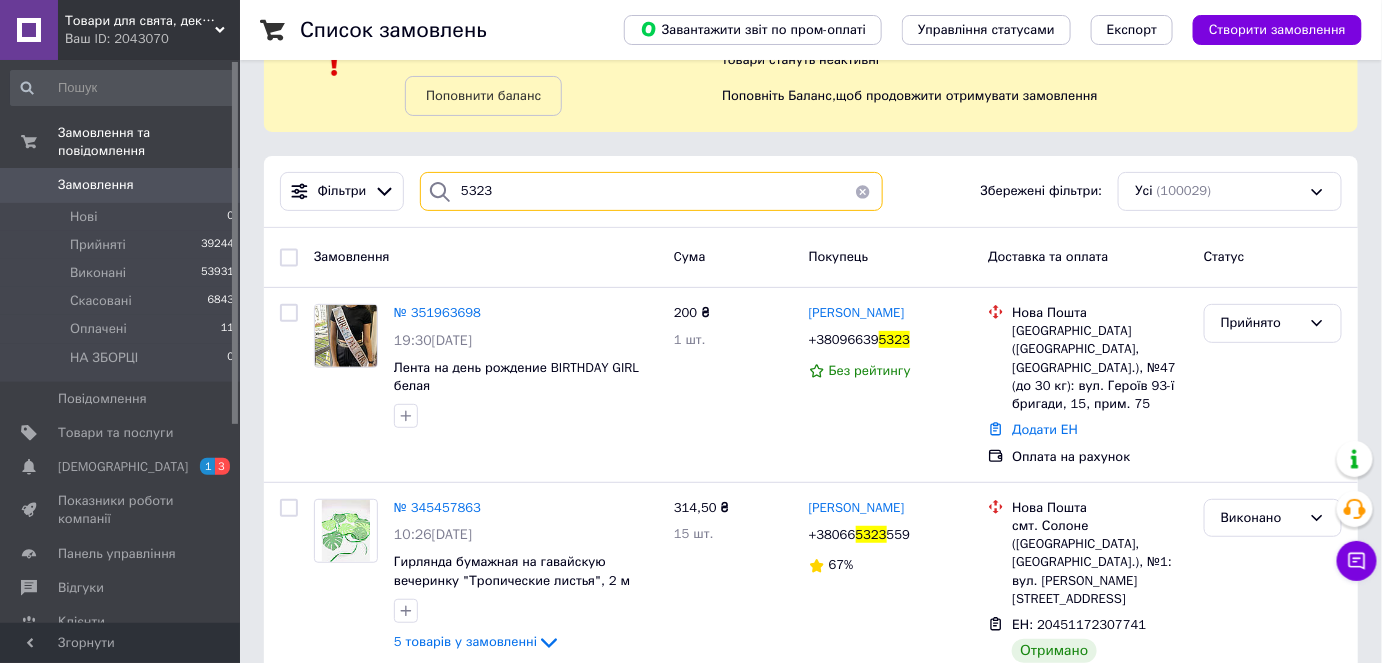 scroll, scrollTop: 90, scrollLeft: 0, axis: vertical 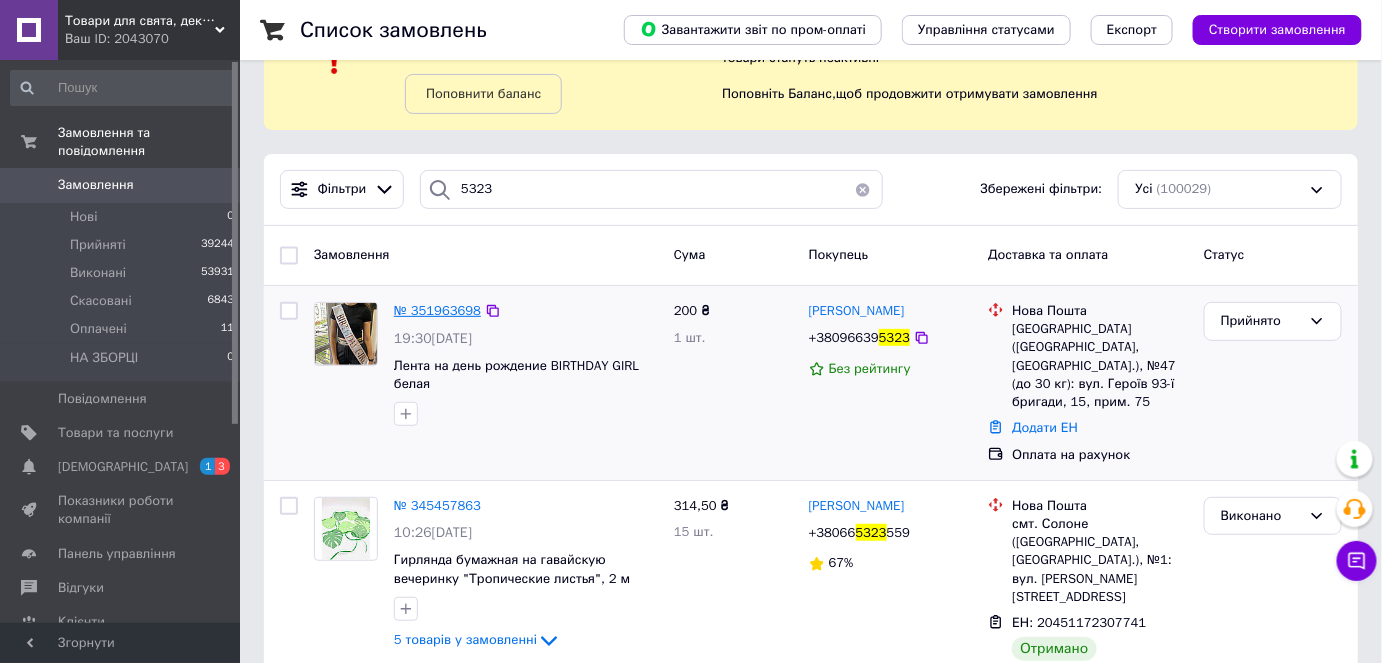 click on "№ 351963698" at bounding box center (437, 310) 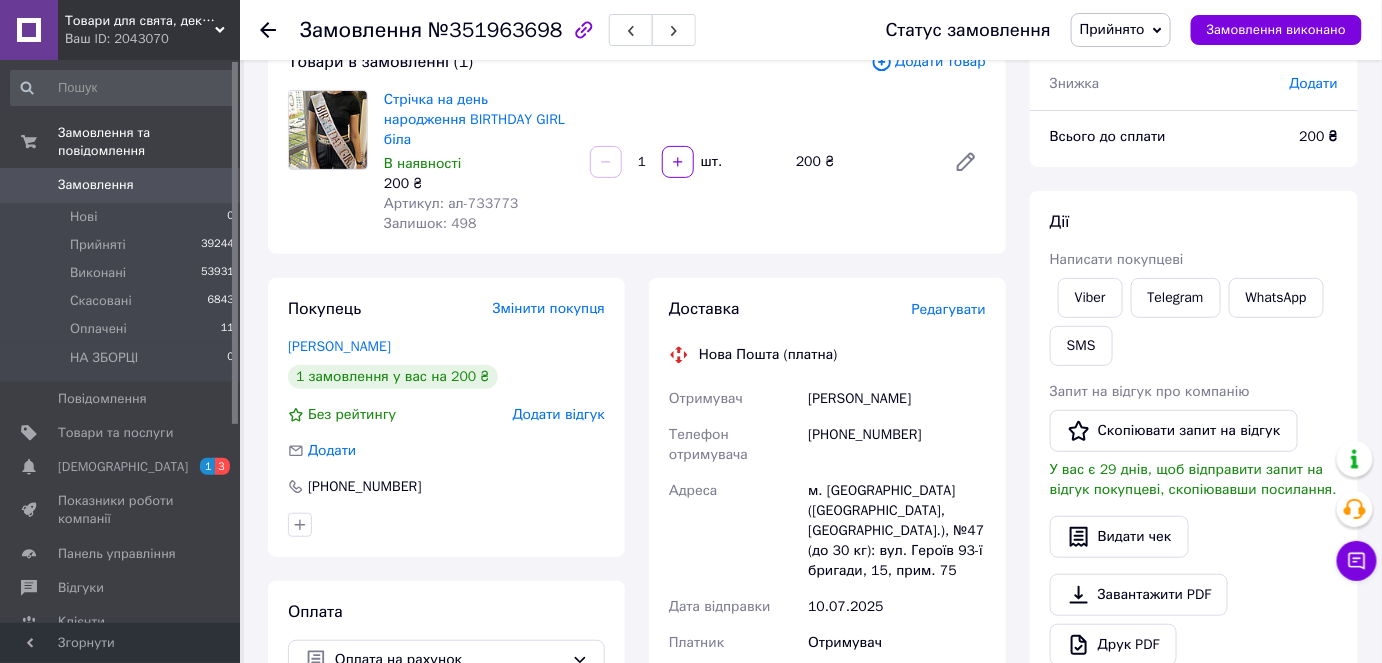 scroll, scrollTop: 181, scrollLeft: 0, axis: vertical 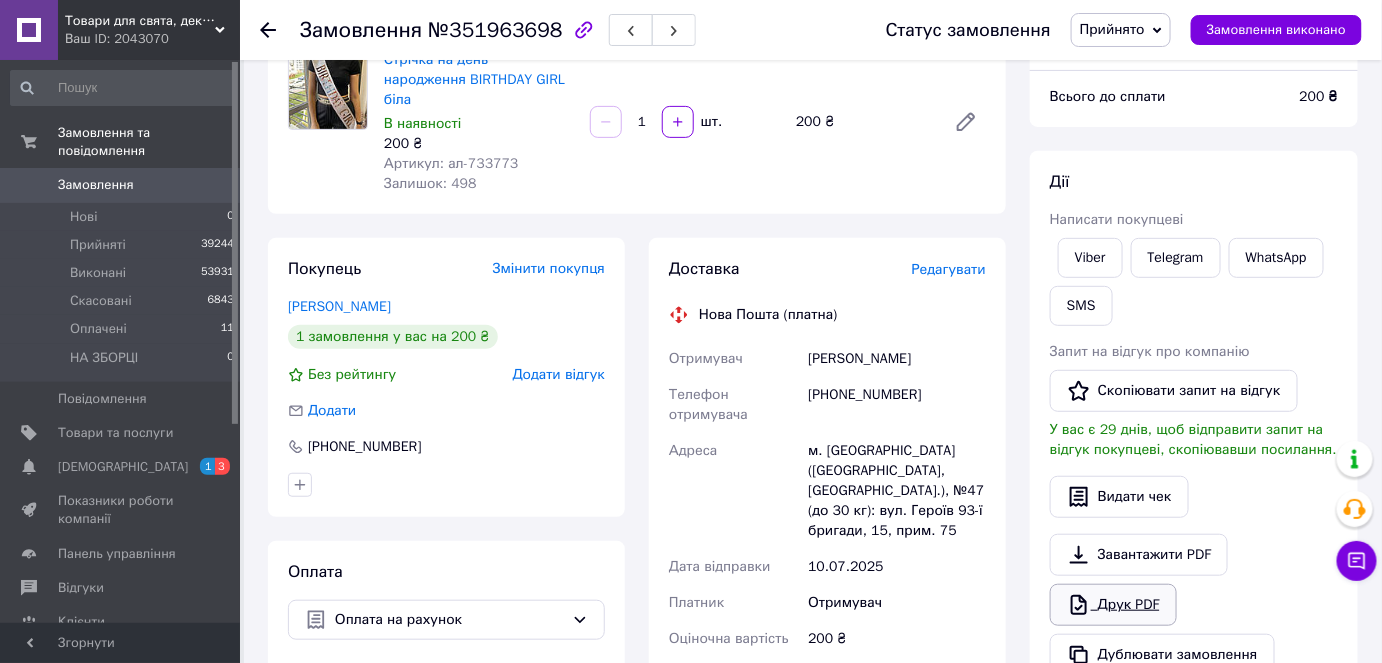 click 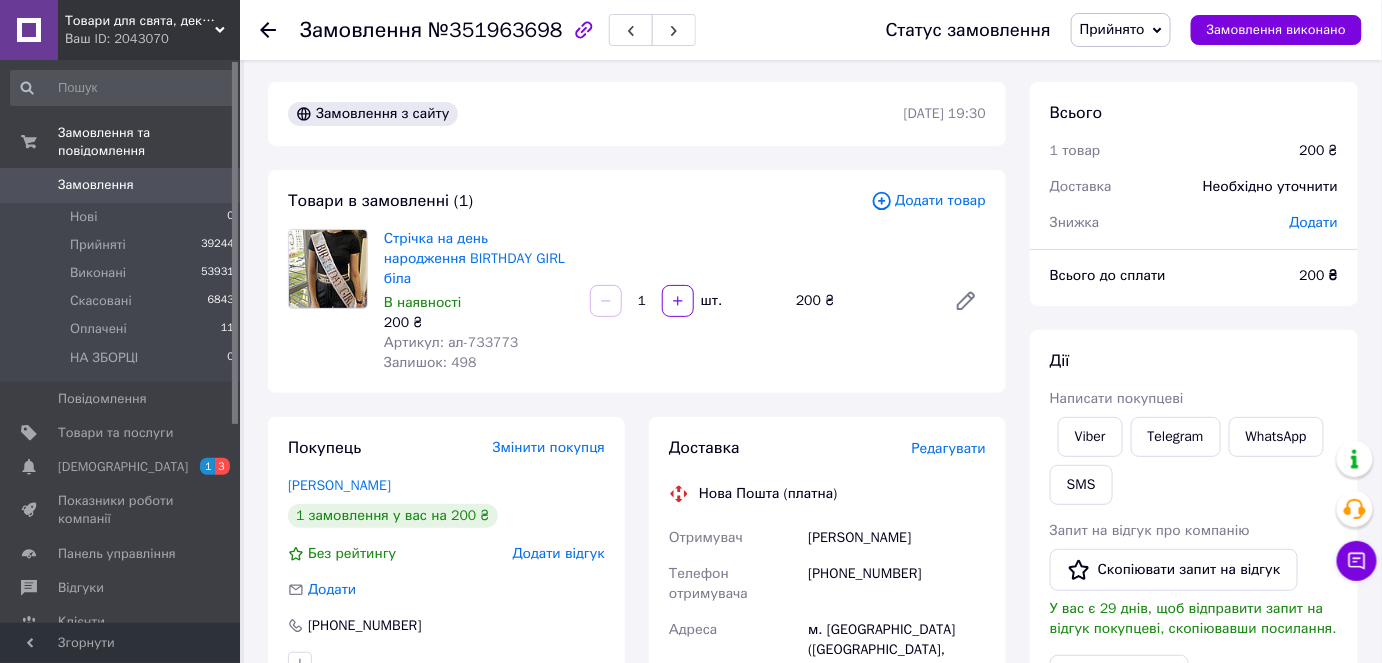 scroll, scrollTop: 0, scrollLeft: 0, axis: both 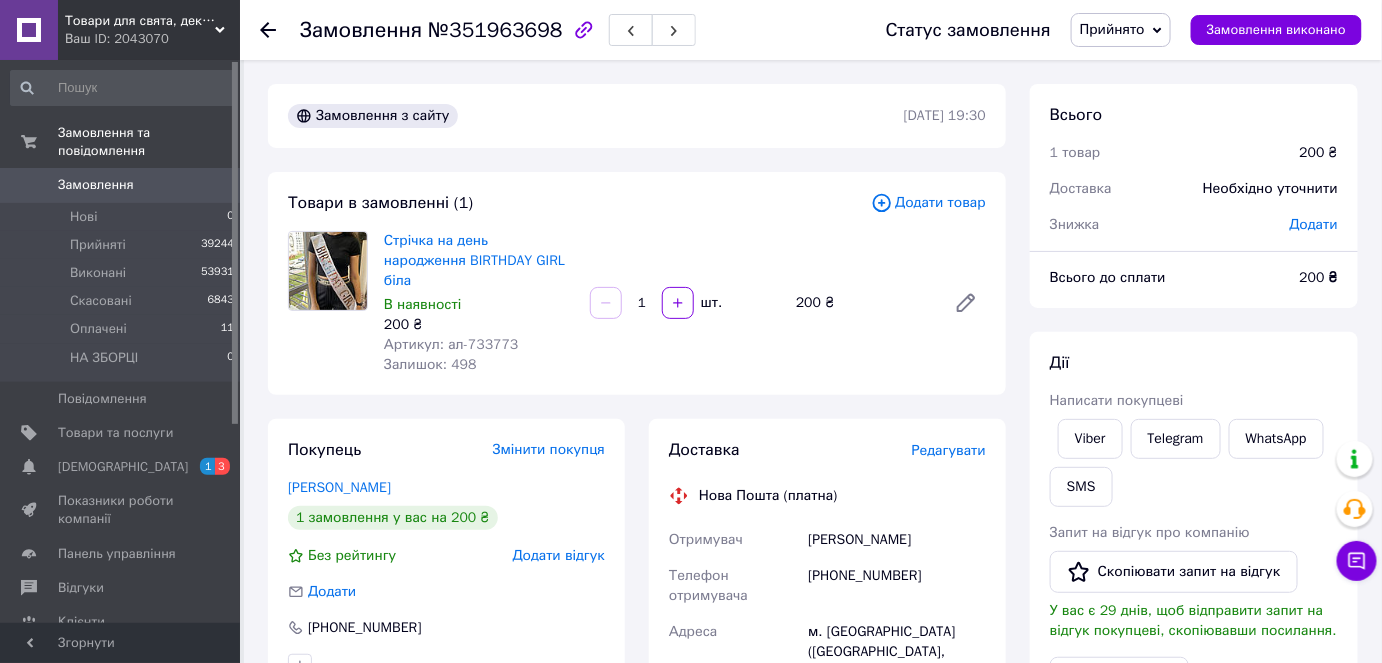 click 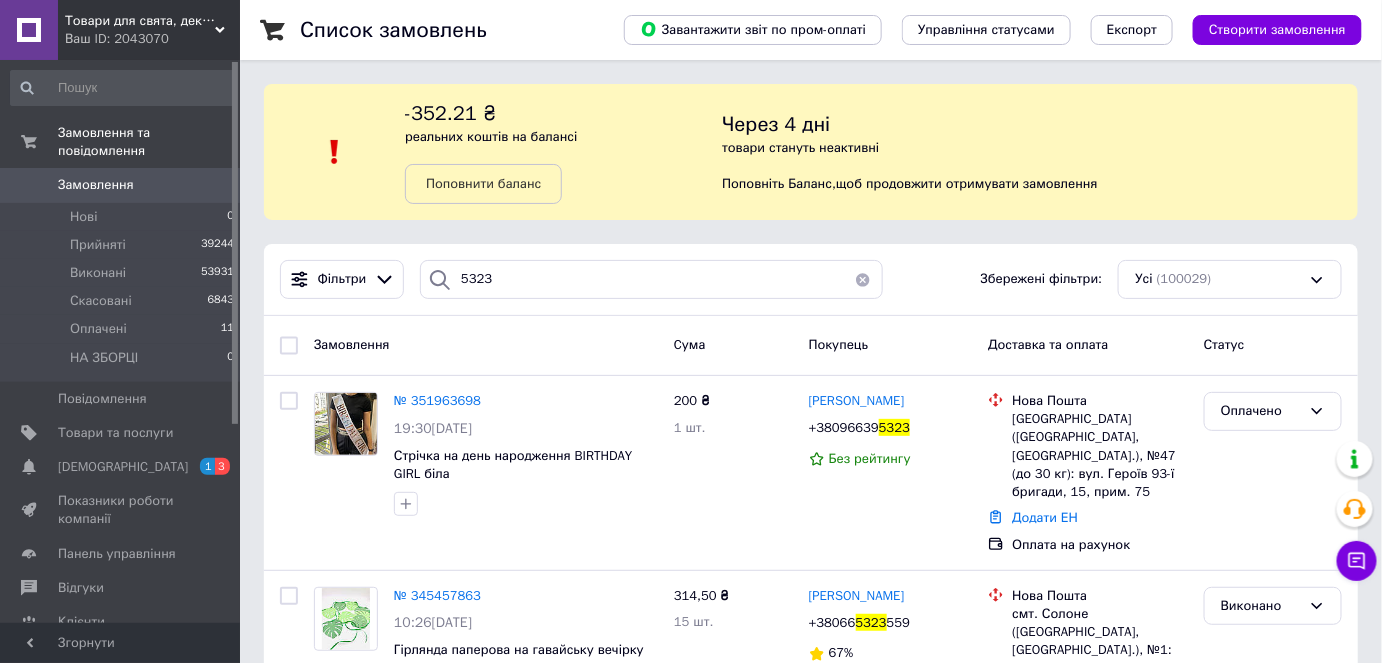 click at bounding box center [863, 279] 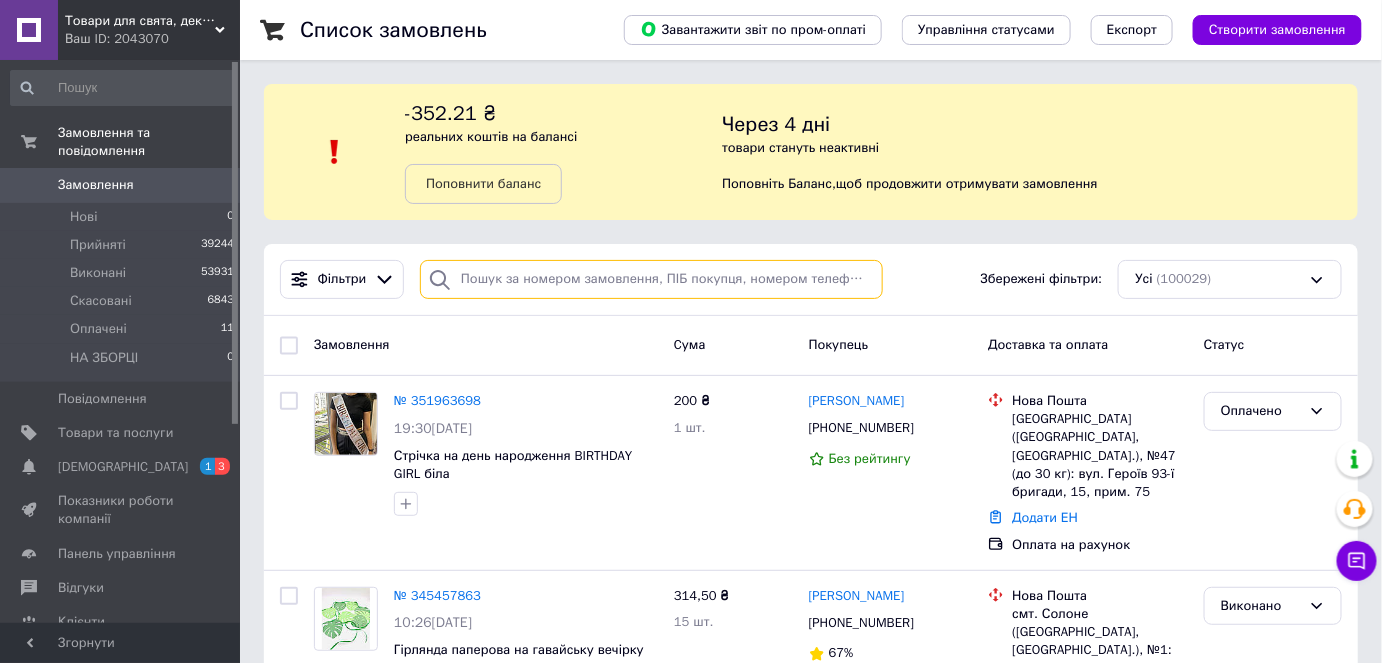 type 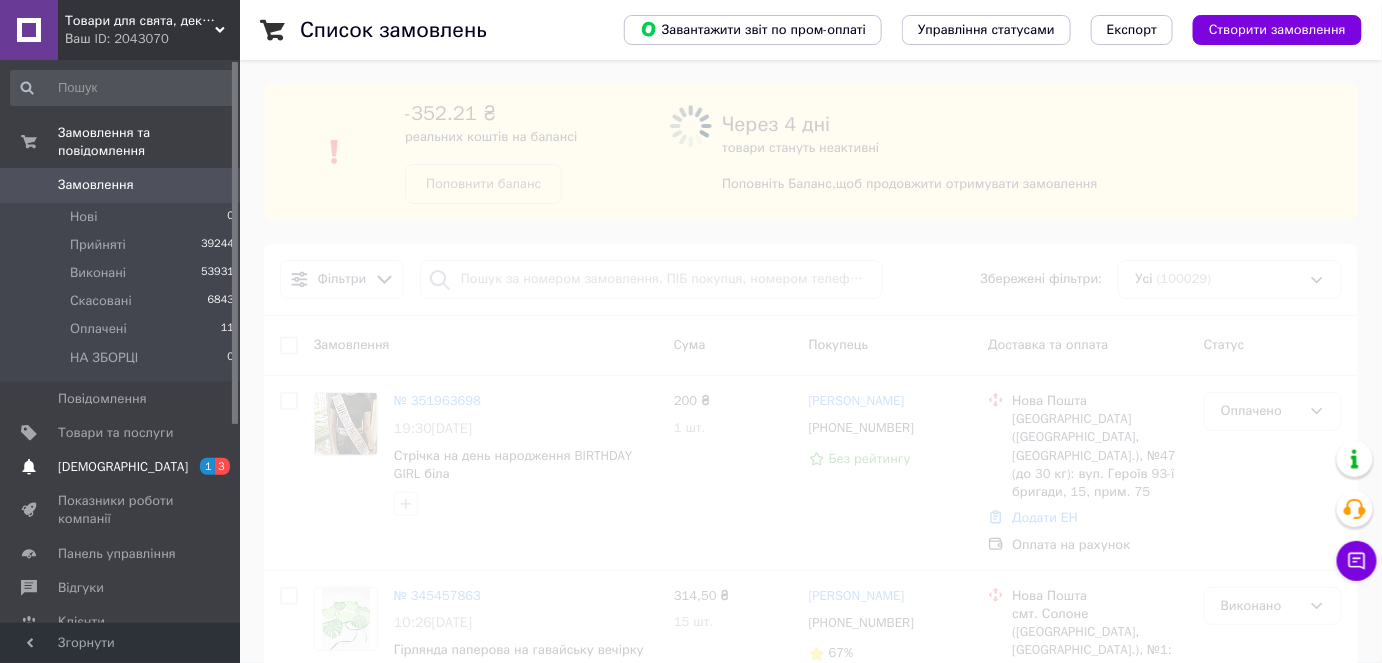 click on "3" at bounding box center (222, 466) 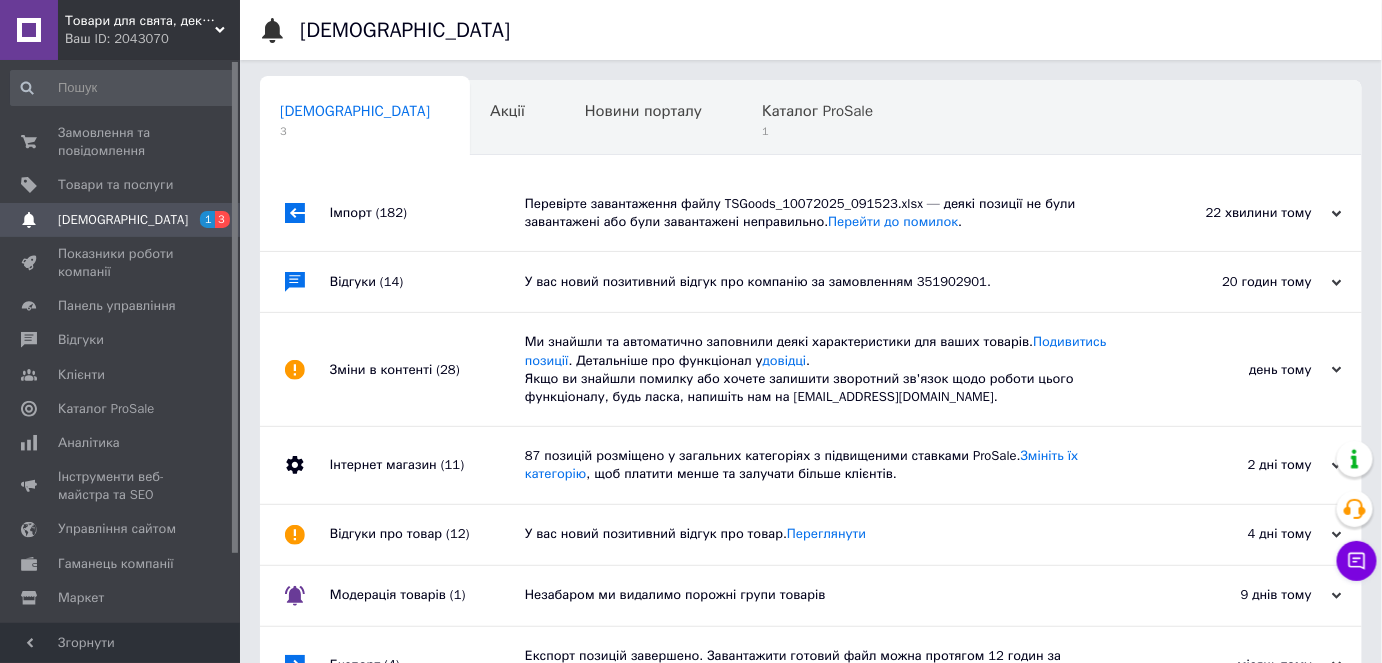click on "Імпорт   (182)" at bounding box center (427, 213) 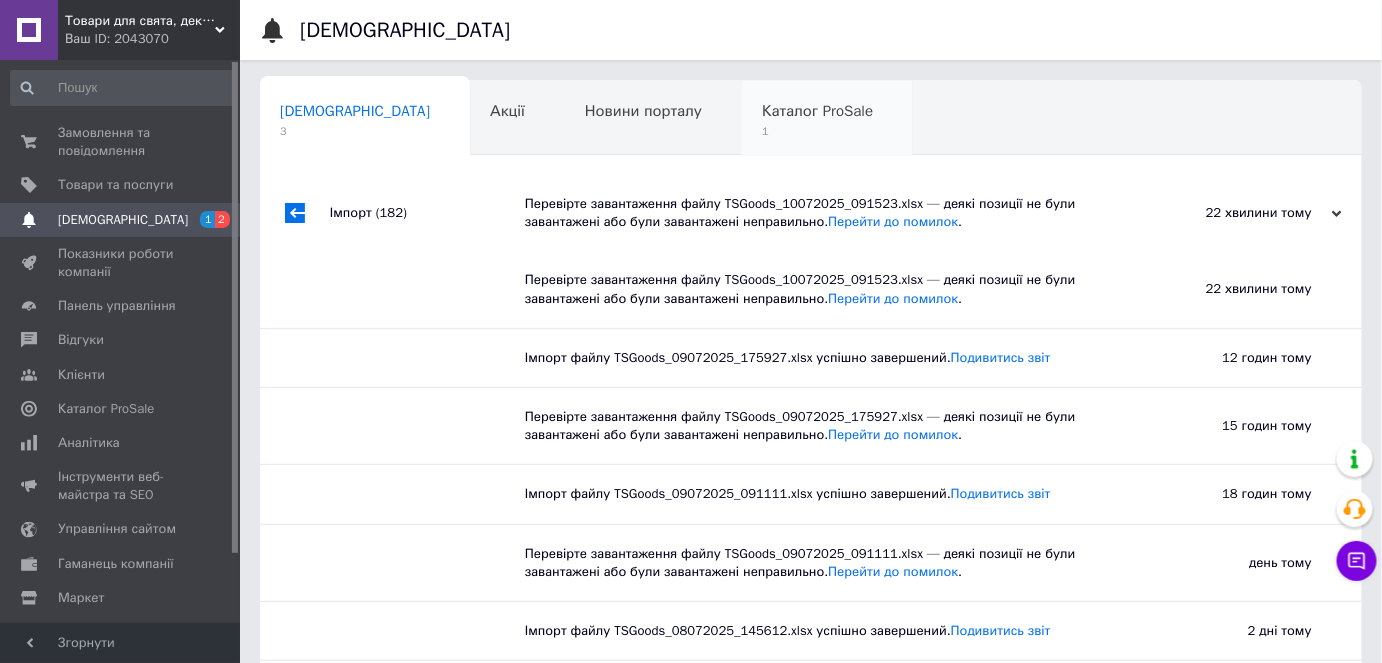 click on "Каталог ProSale 1" at bounding box center (827, 119) 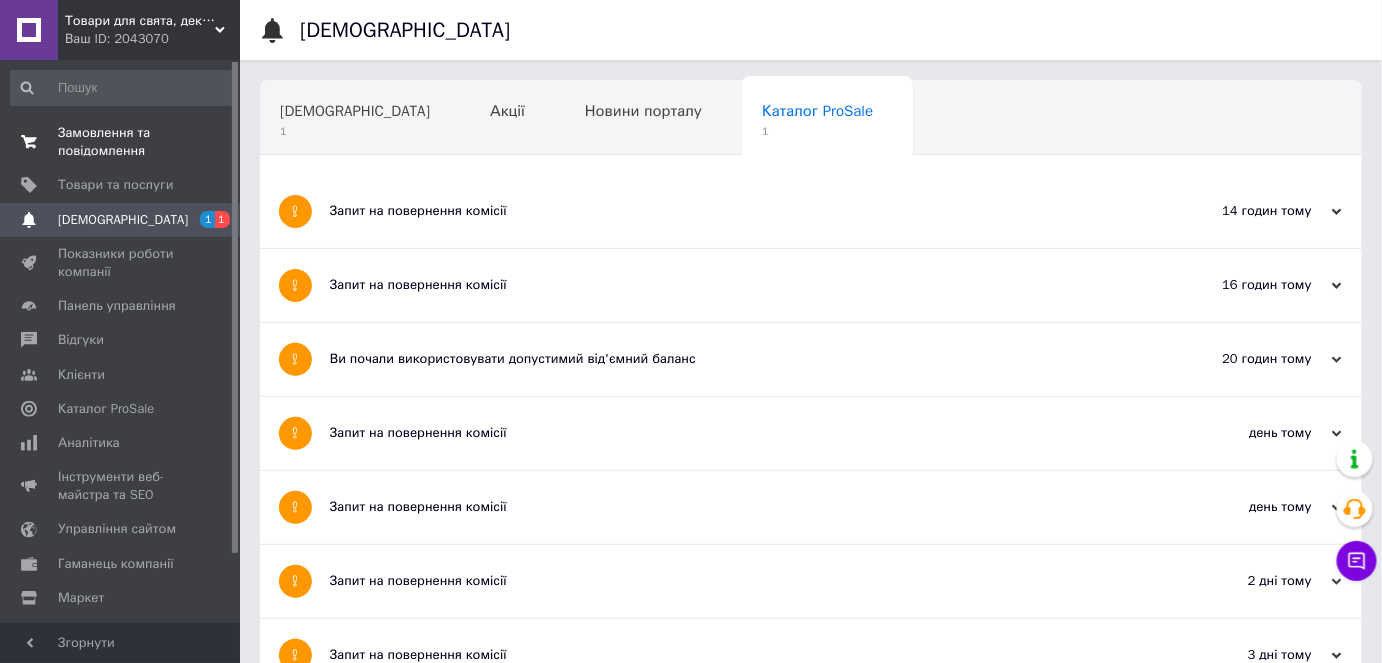 click on "Замовлення та повідомлення" at bounding box center [121, 142] 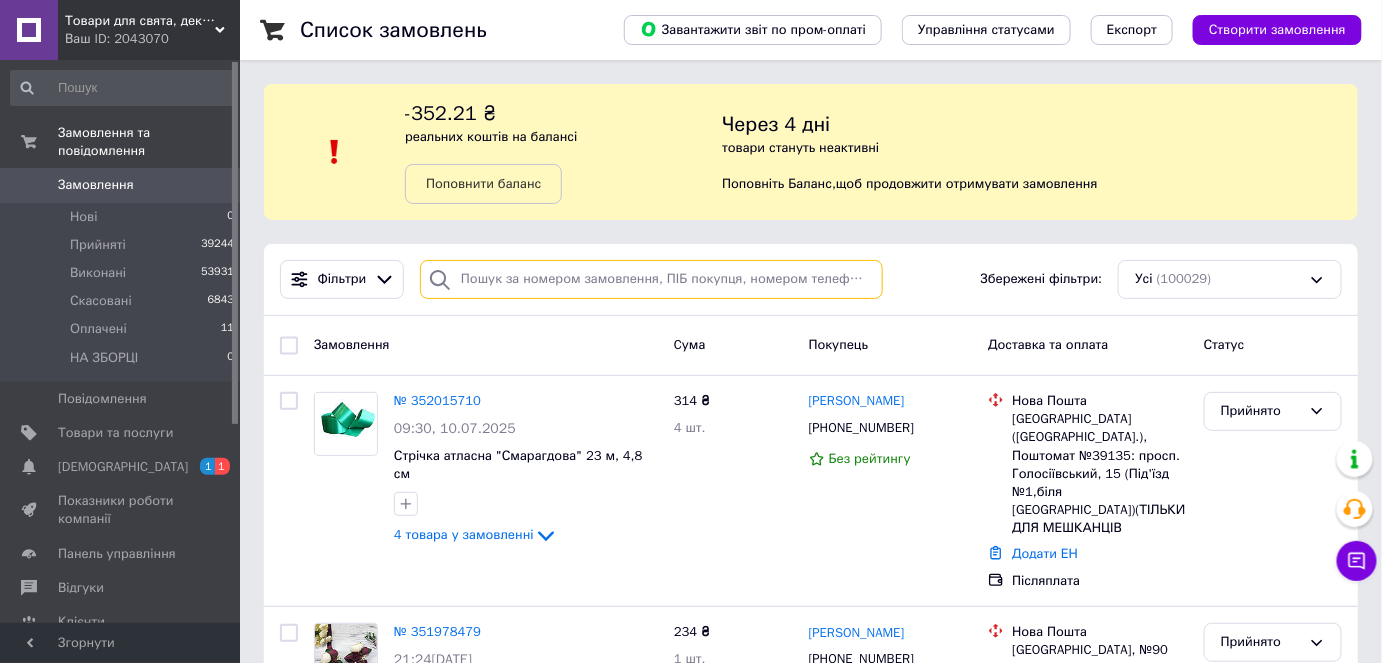 click at bounding box center (651, 279) 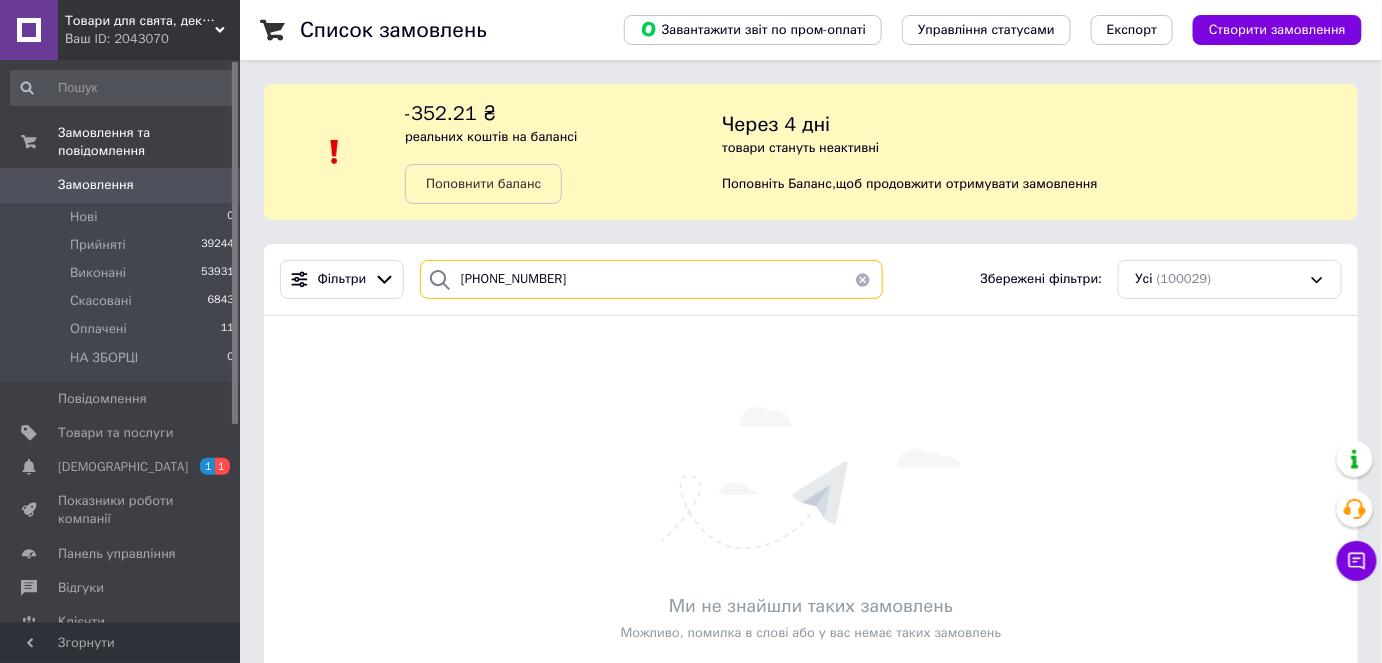 type on "+380932478447" 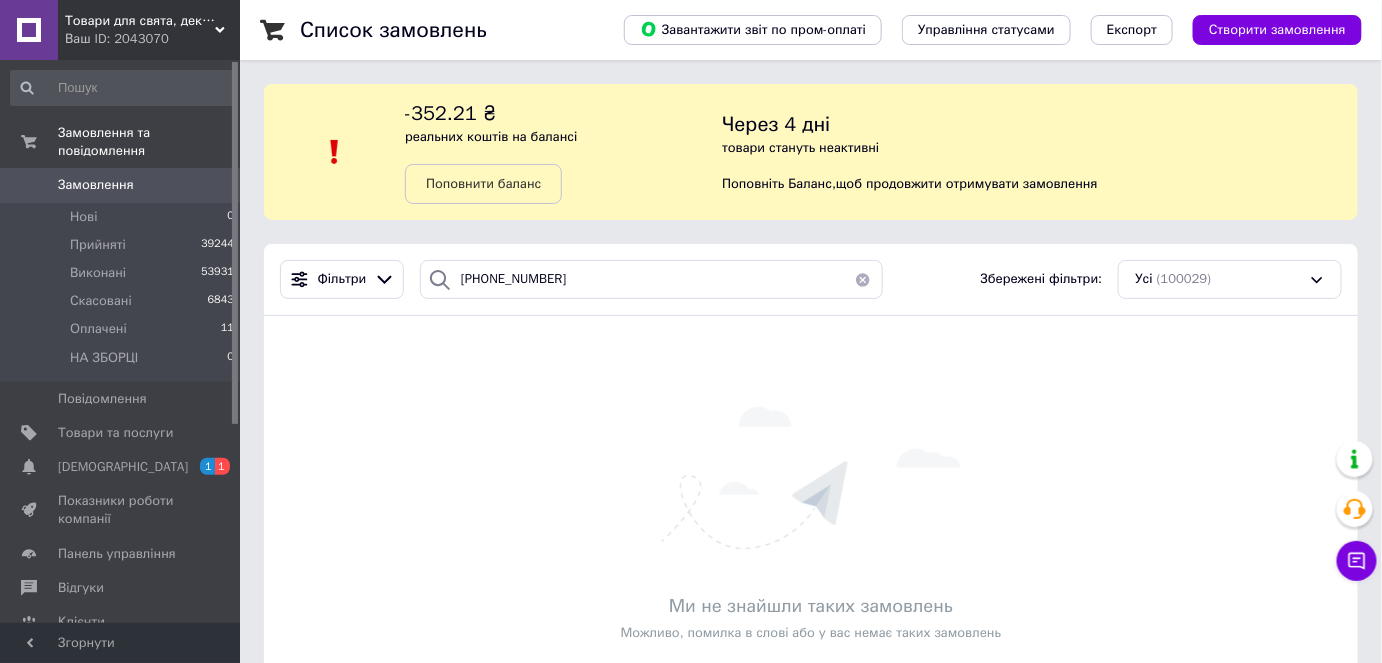 click at bounding box center (863, 279) 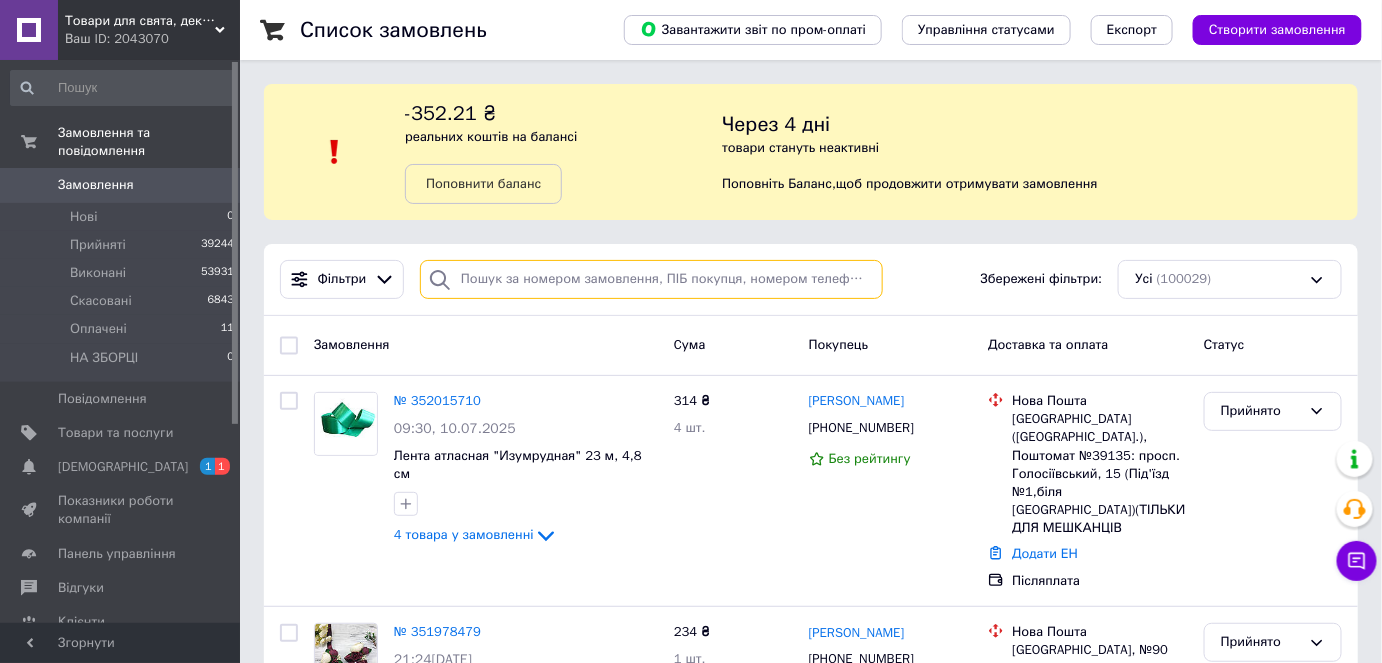 paste on "0500216006" 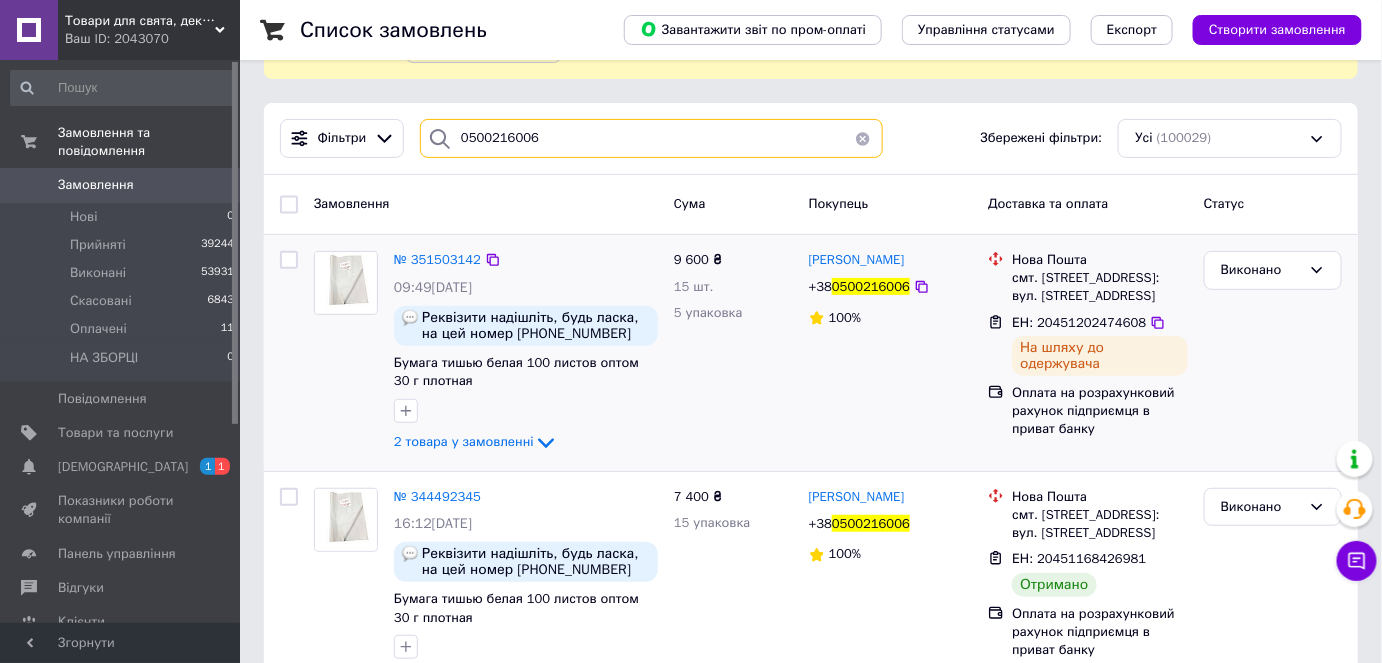 scroll, scrollTop: 181, scrollLeft: 0, axis: vertical 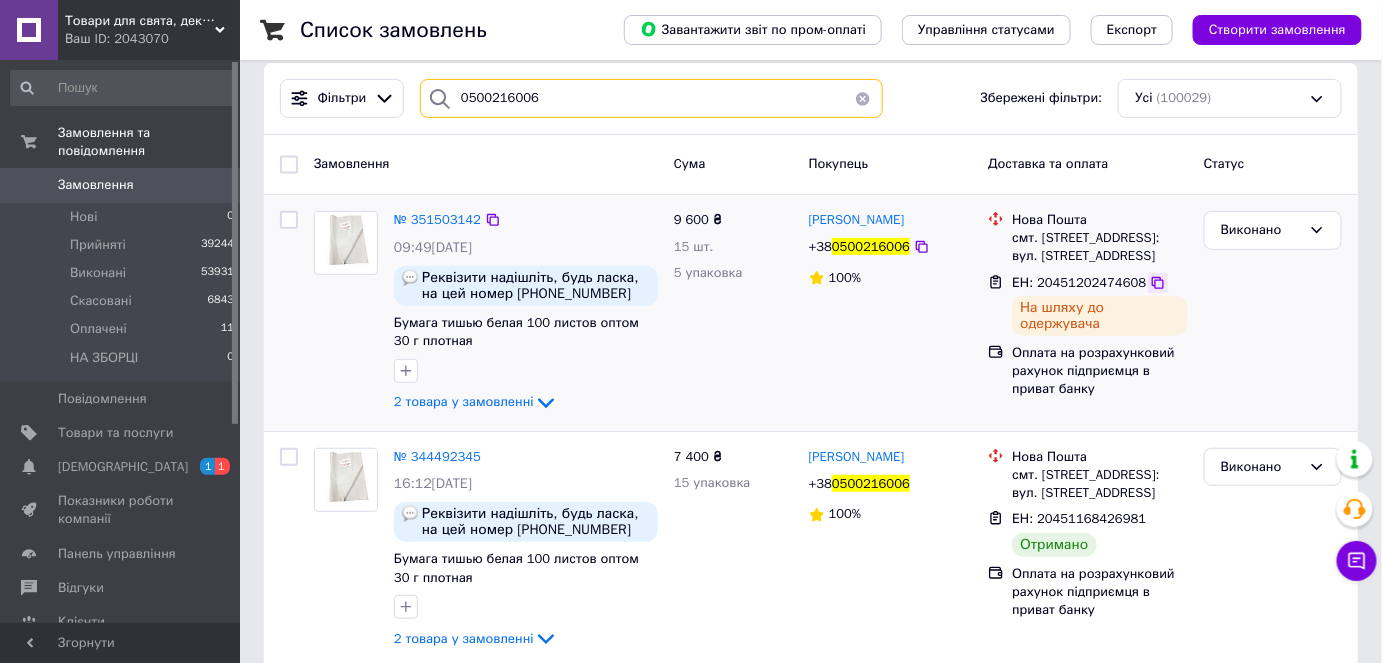 type on "0500216006" 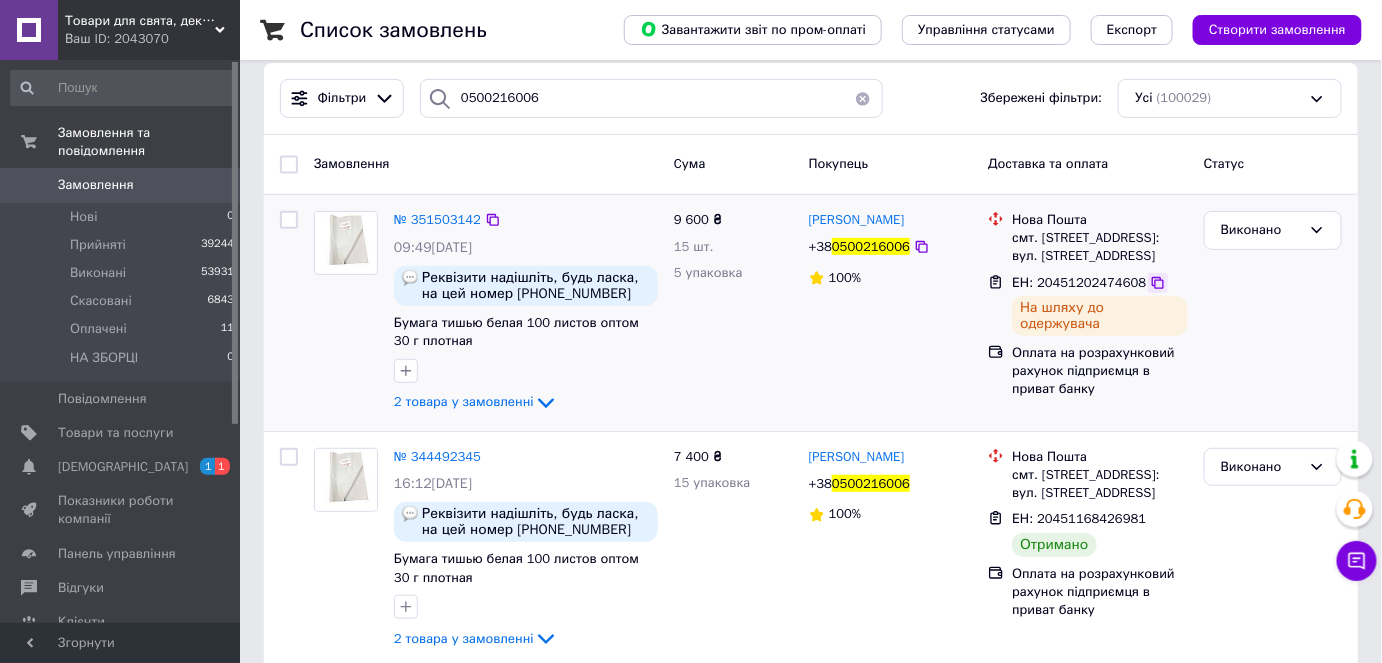 click 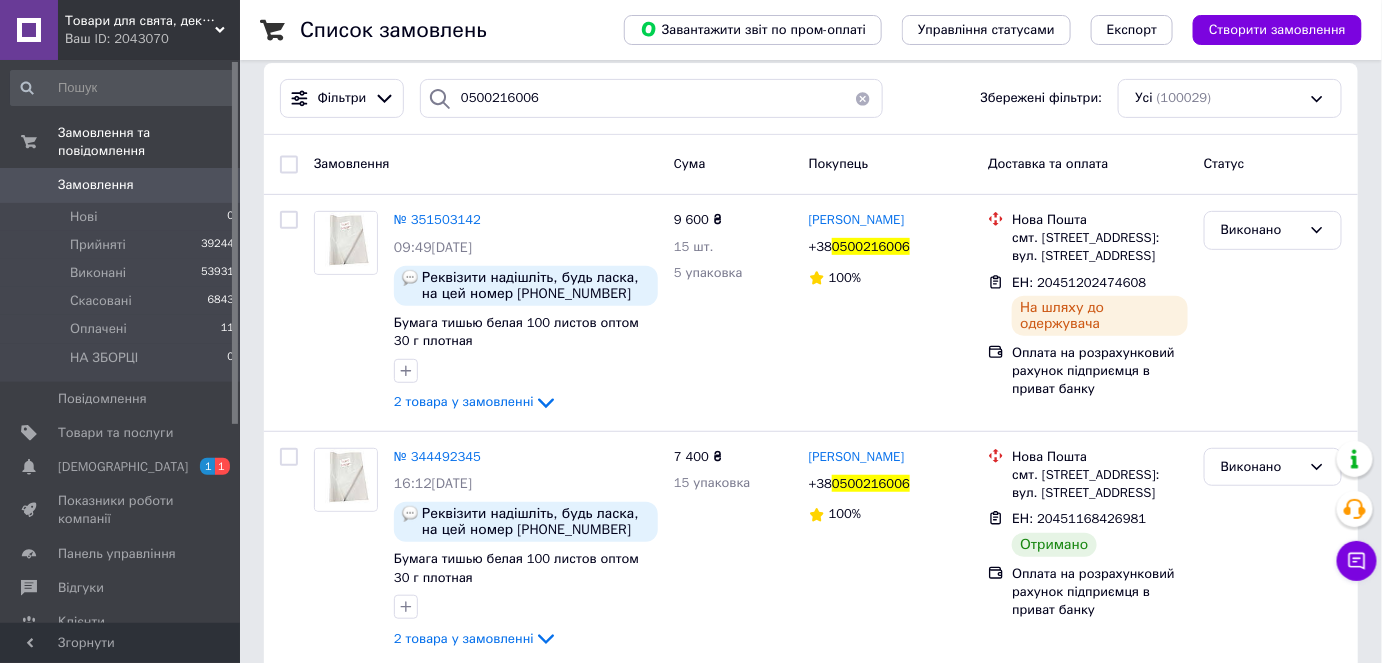 click at bounding box center (863, 98) 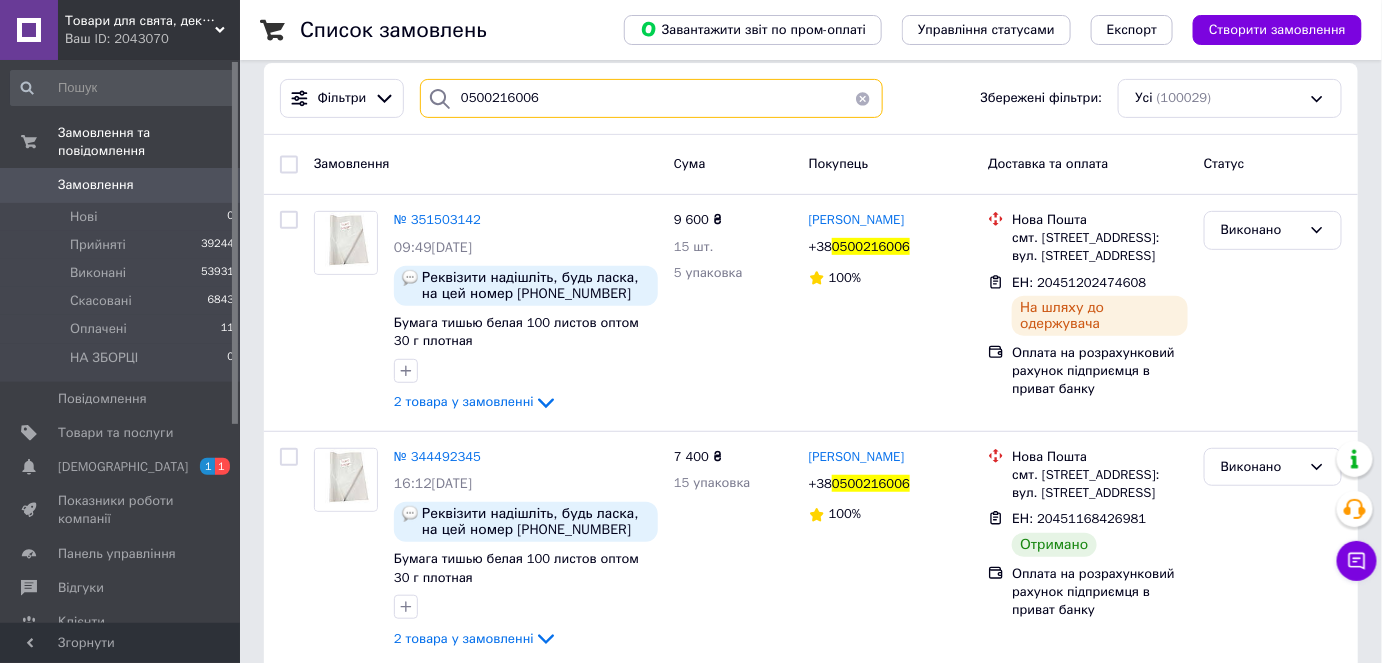 type 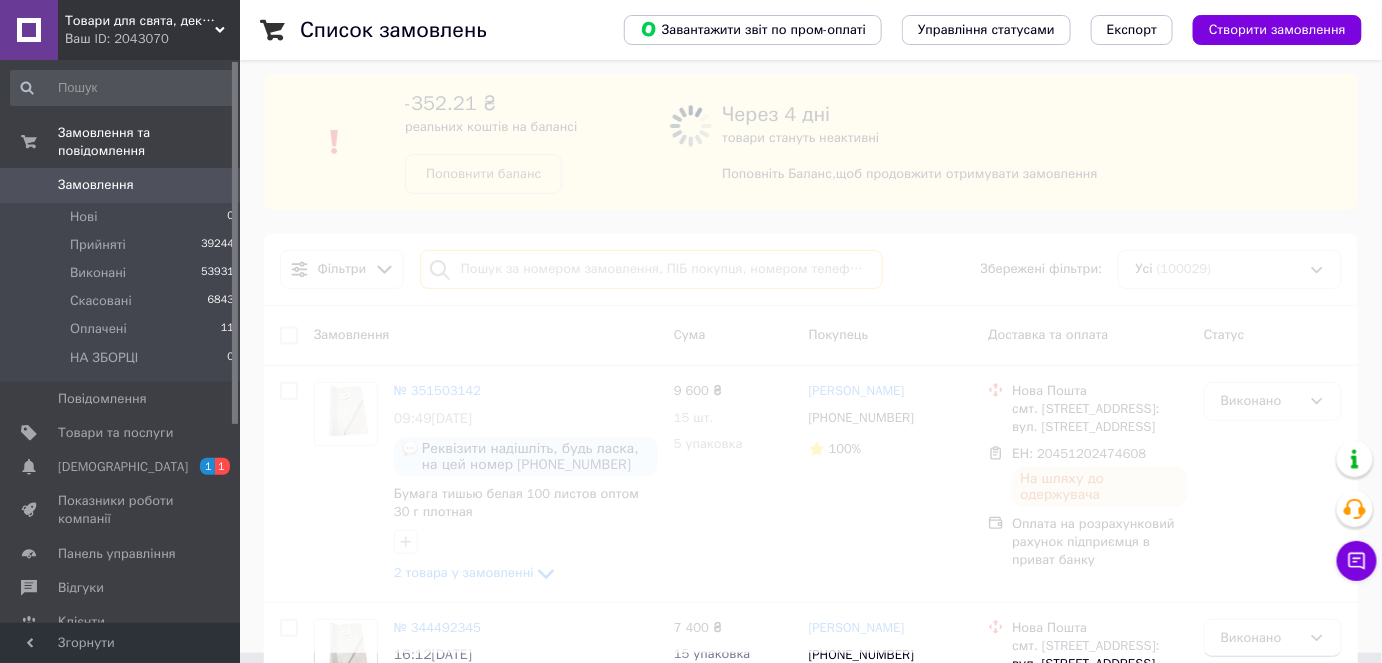 scroll, scrollTop: 0, scrollLeft: 0, axis: both 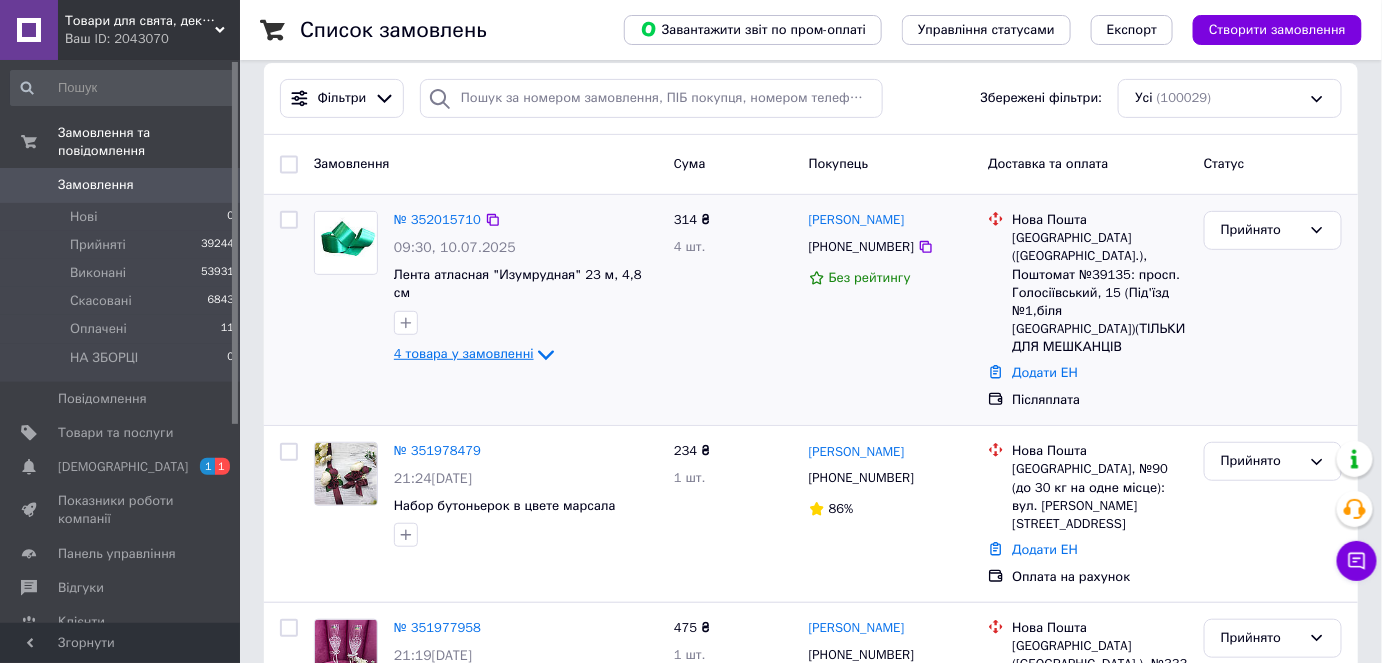 click on "4 товара у замовленні" at bounding box center [464, 353] 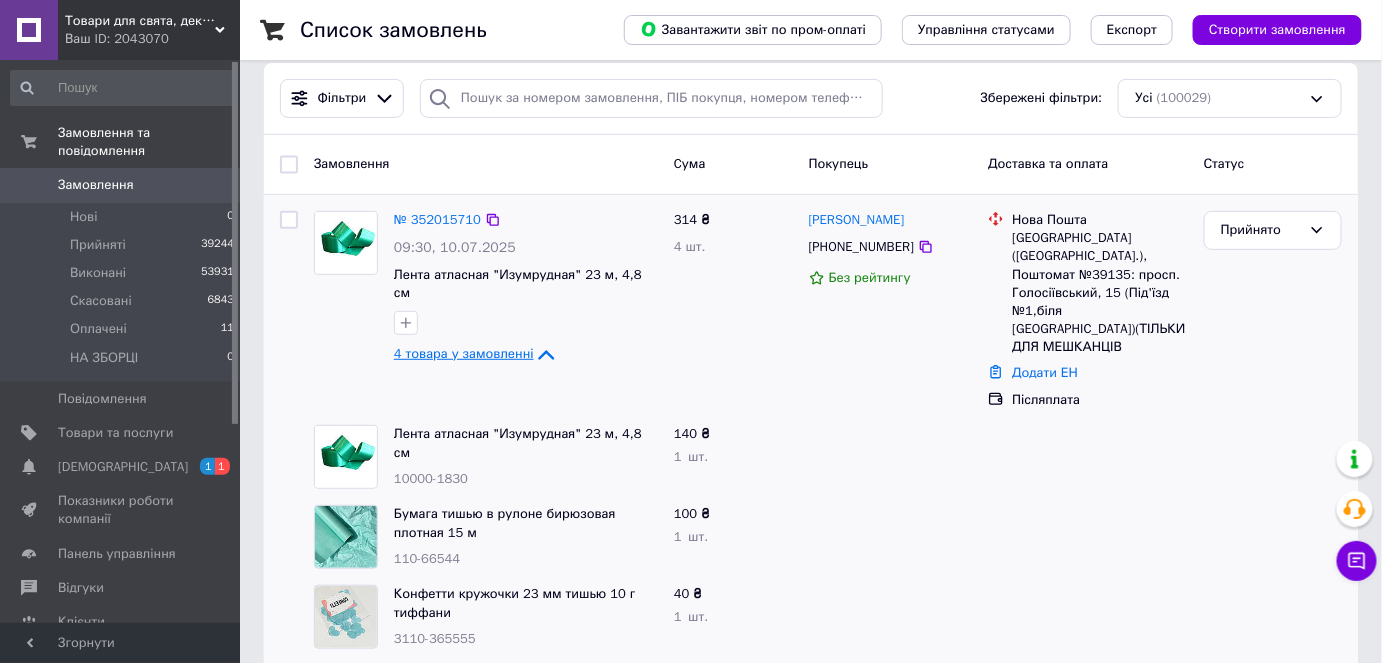 click on "4 товара у замовленні" at bounding box center (464, 353) 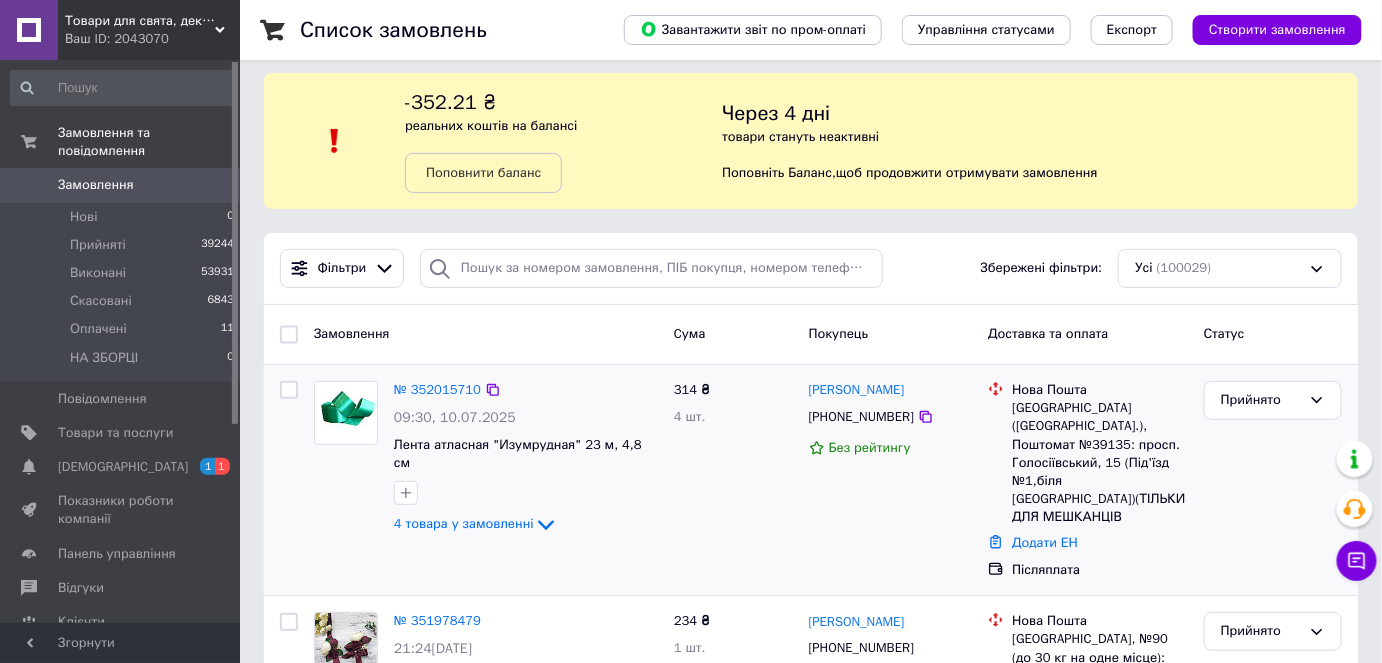 scroll, scrollTop: 0, scrollLeft: 0, axis: both 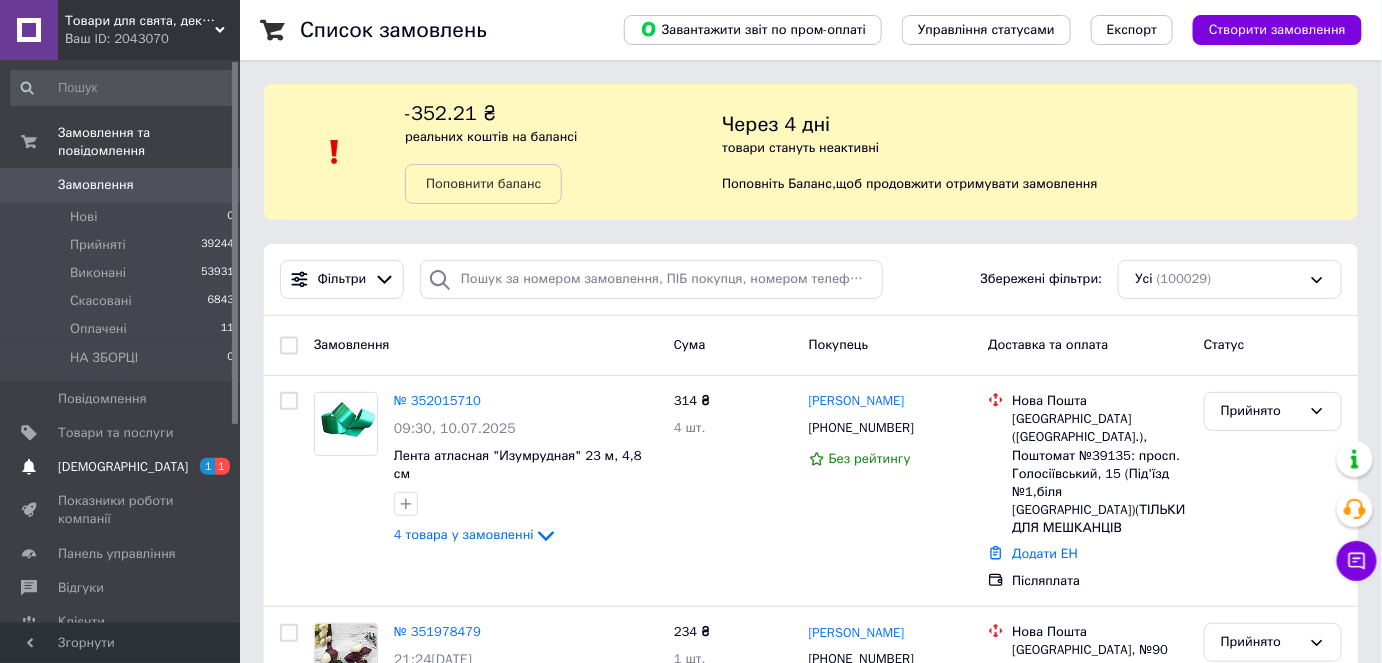 click on "[DEMOGRAPHIC_DATA]" at bounding box center [121, 467] 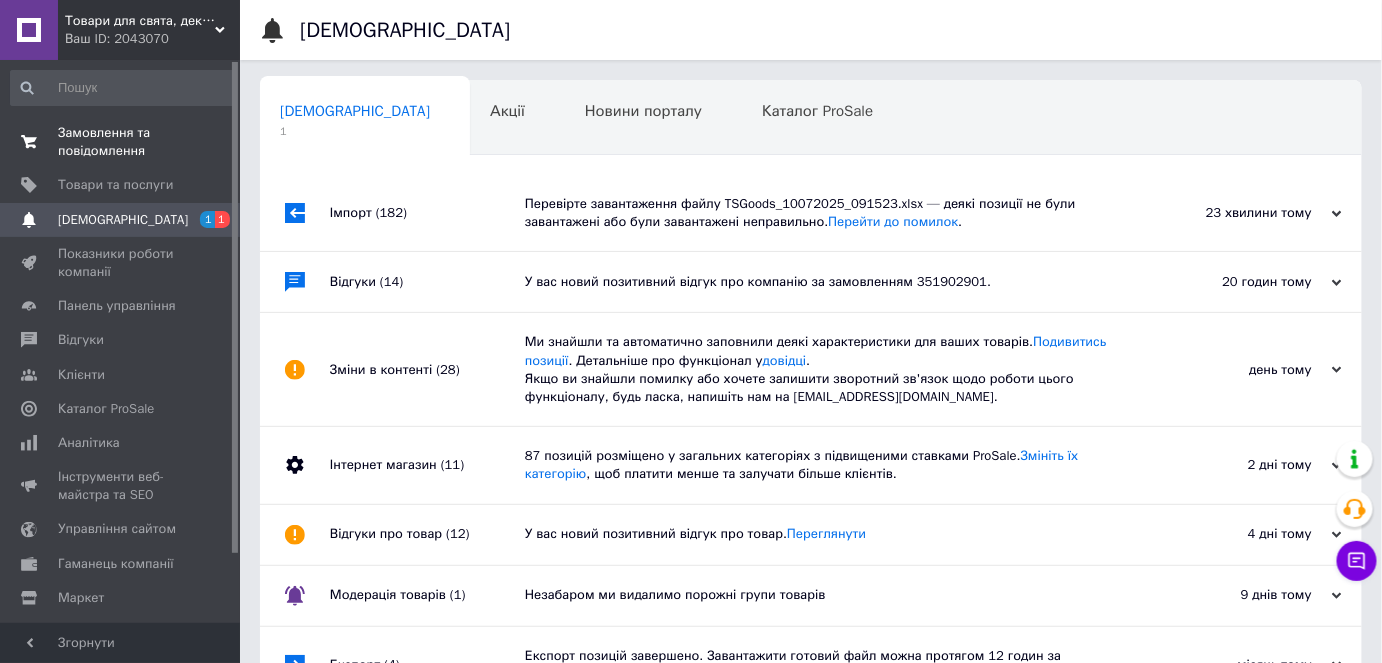click on "0 0" at bounding box center [212, 142] 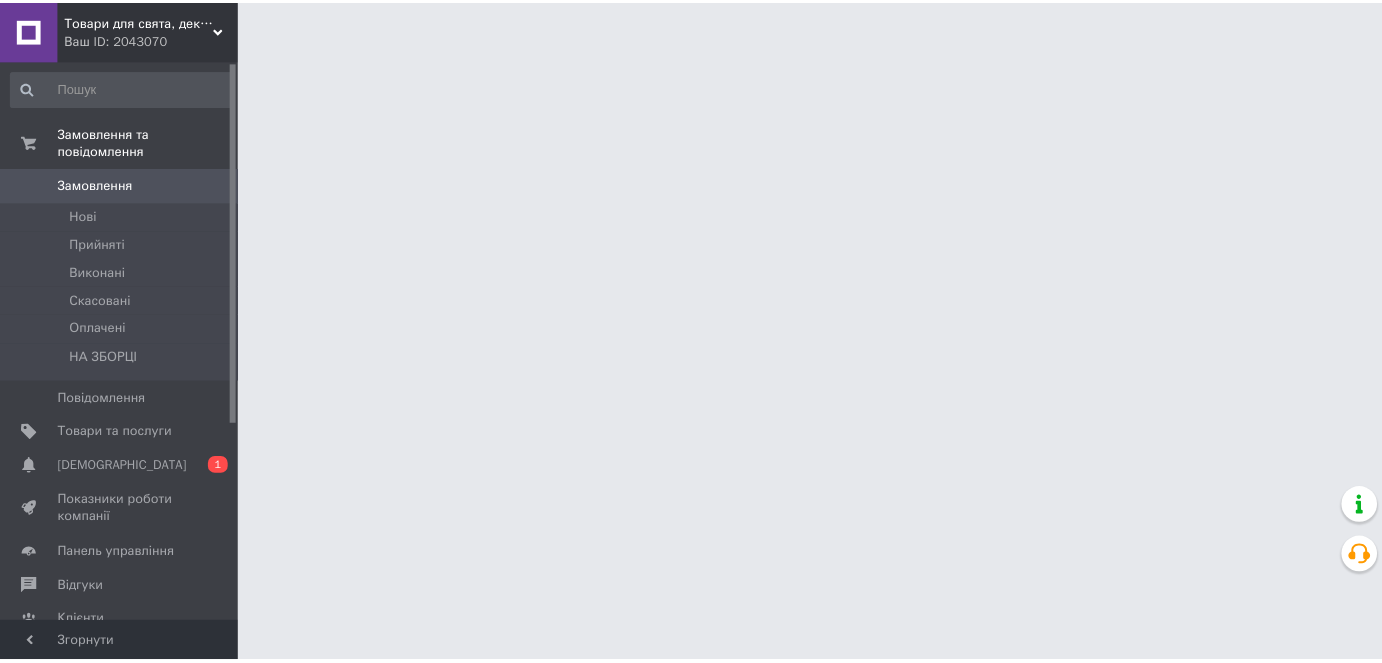 scroll, scrollTop: 0, scrollLeft: 0, axis: both 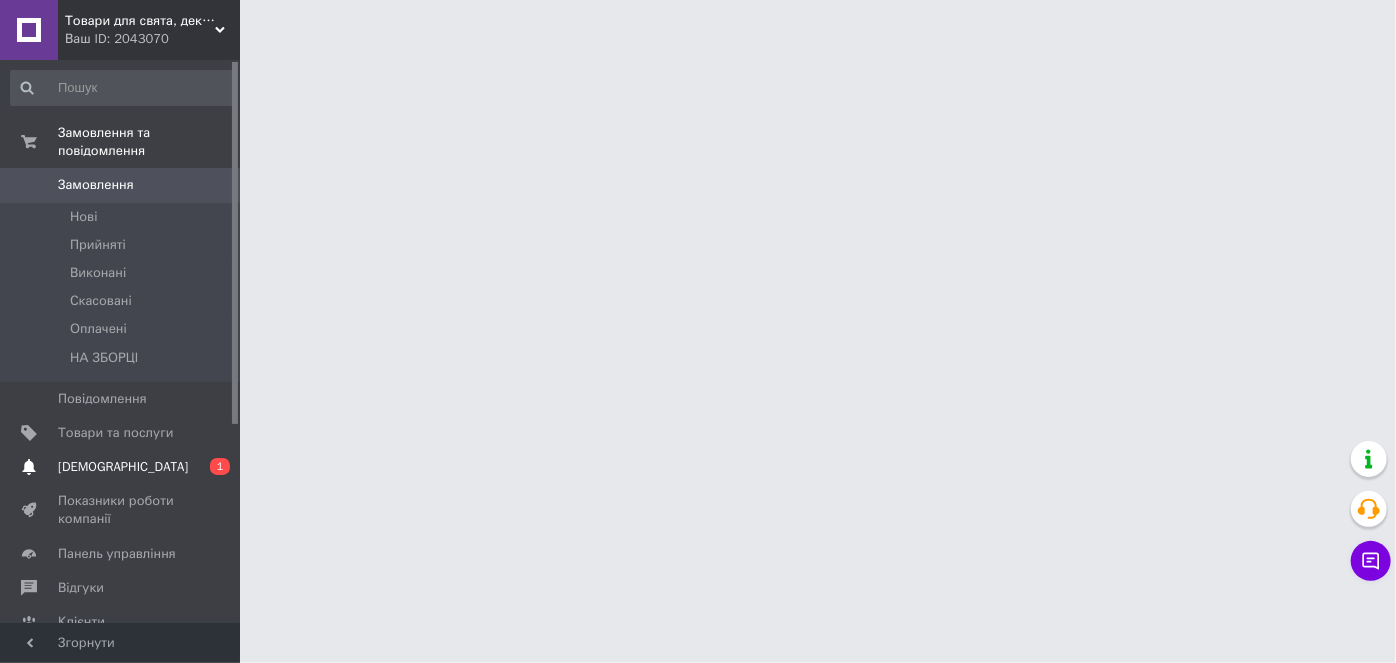 click on "0 1" at bounding box center [212, 467] 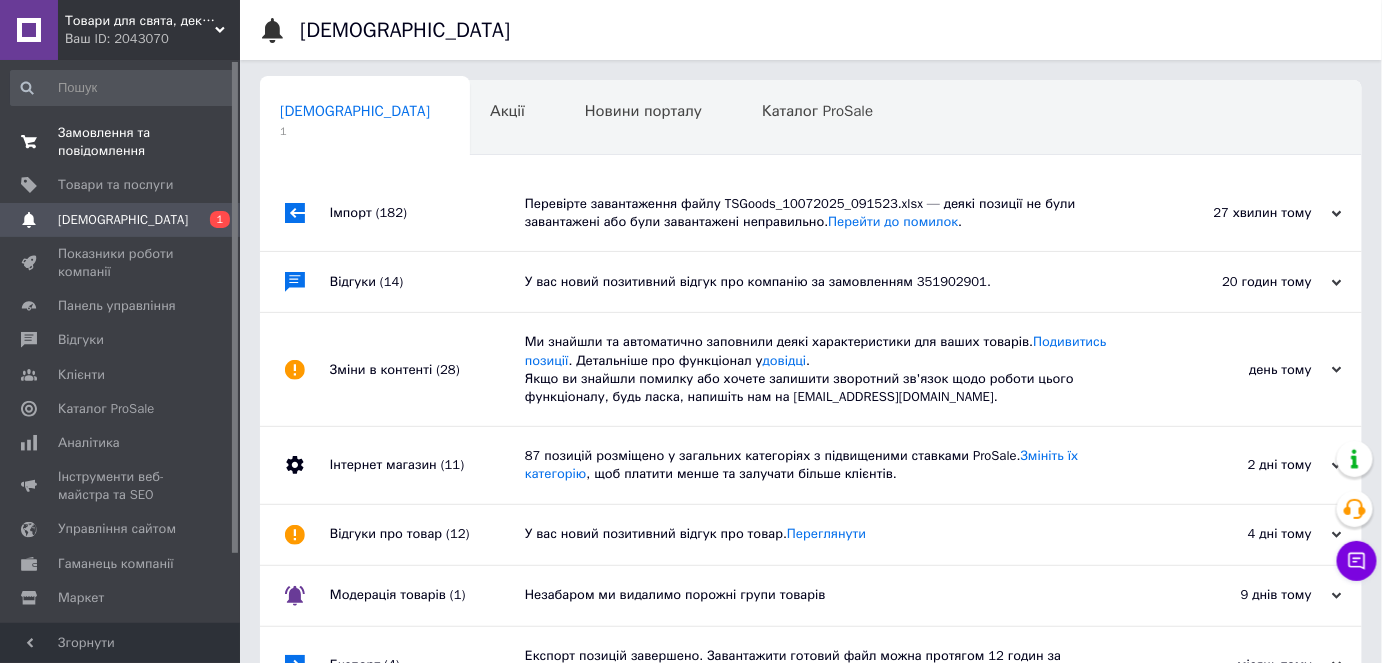 click on "Замовлення та повідомлення" at bounding box center [121, 142] 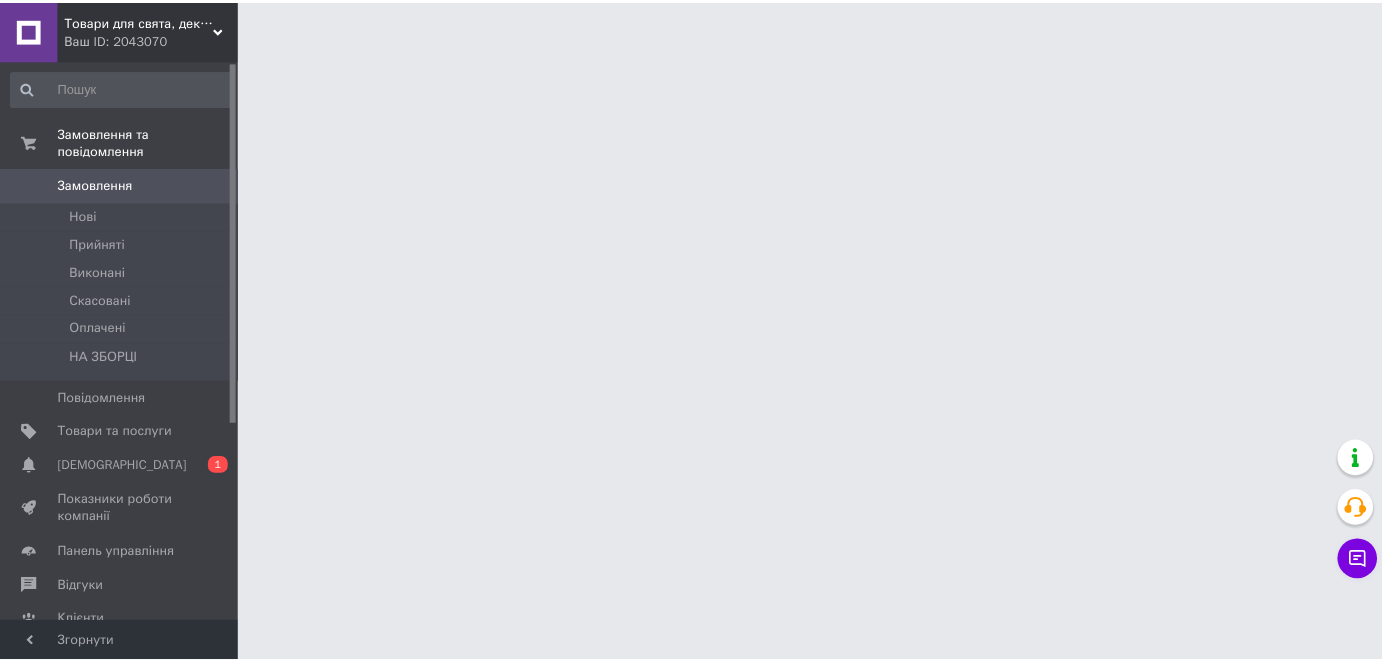 scroll, scrollTop: 0, scrollLeft: 0, axis: both 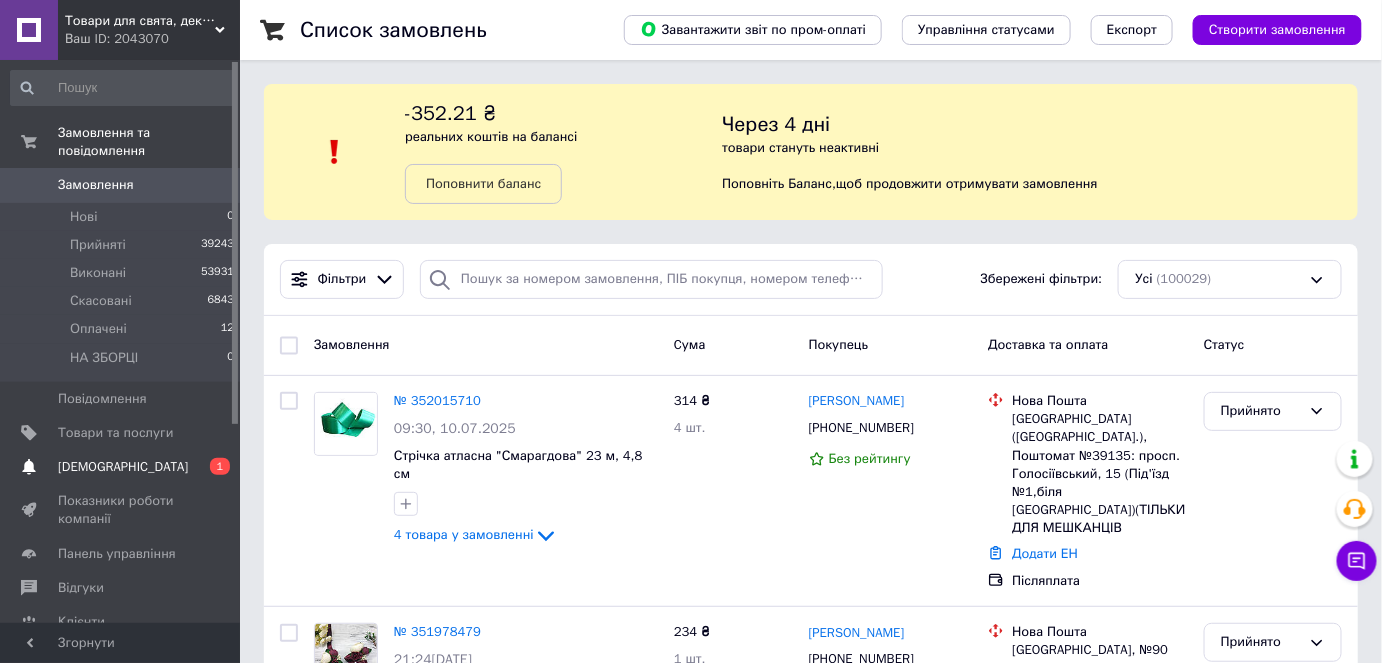 click on "[DEMOGRAPHIC_DATA]" at bounding box center [121, 467] 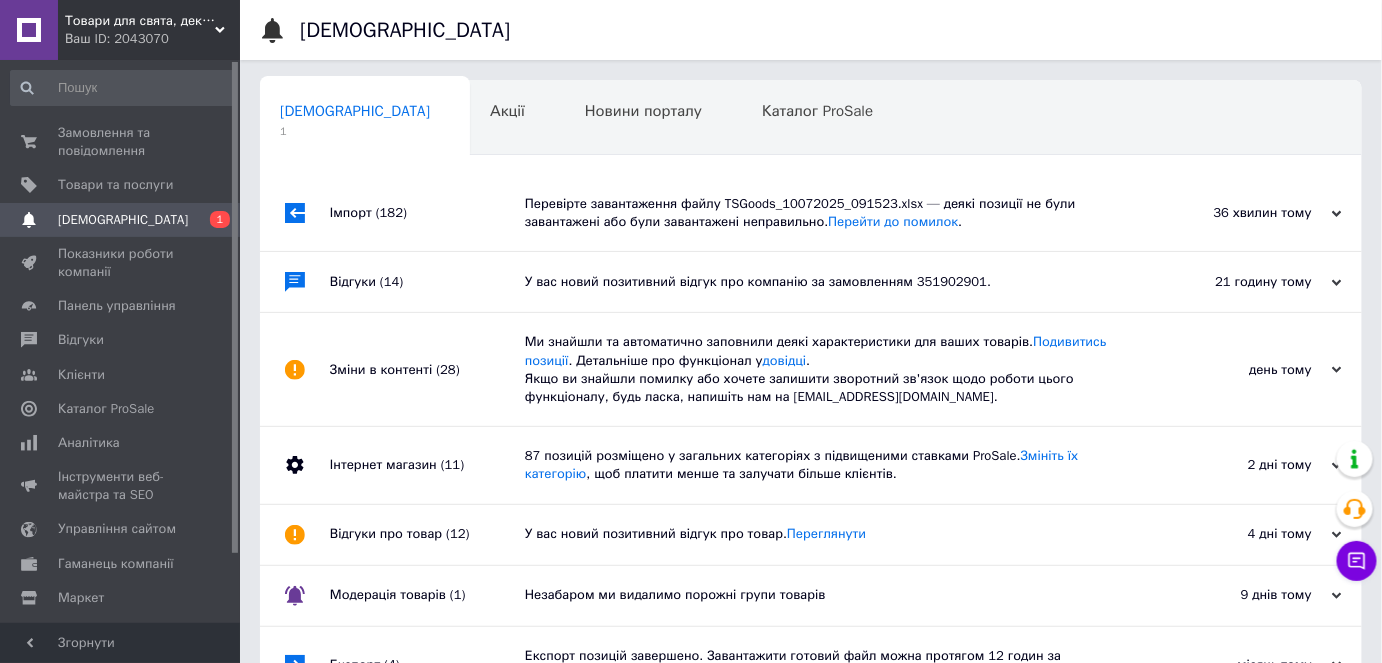 click on "Імпорт   (182)" at bounding box center [427, 213] 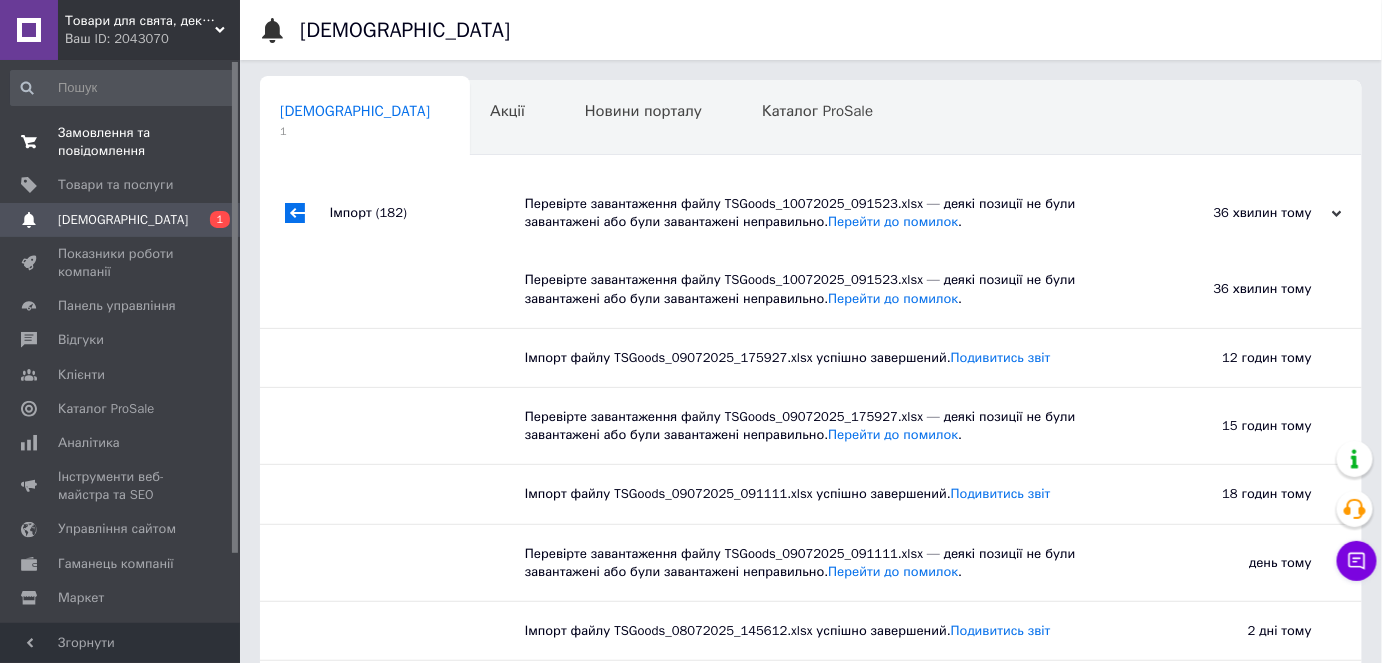 click on "Замовлення та повідомлення" at bounding box center (121, 142) 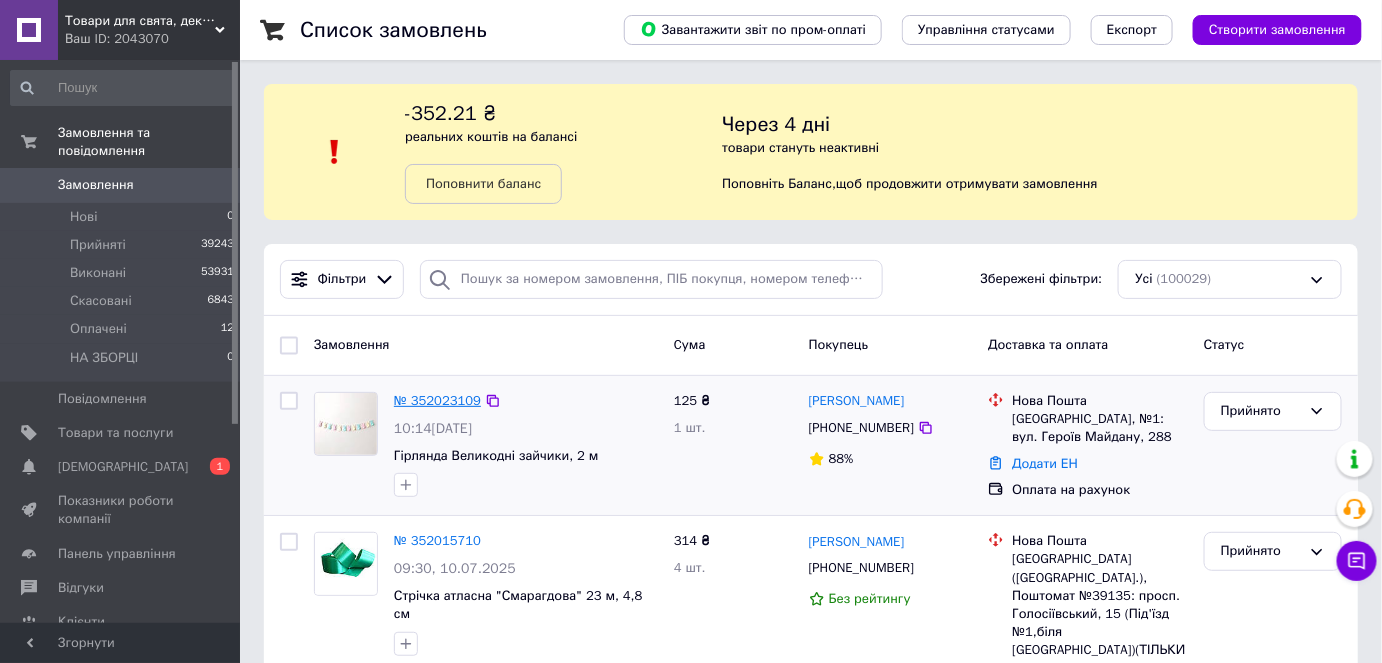 click on "№ 352023109" at bounding box center (437, 400) 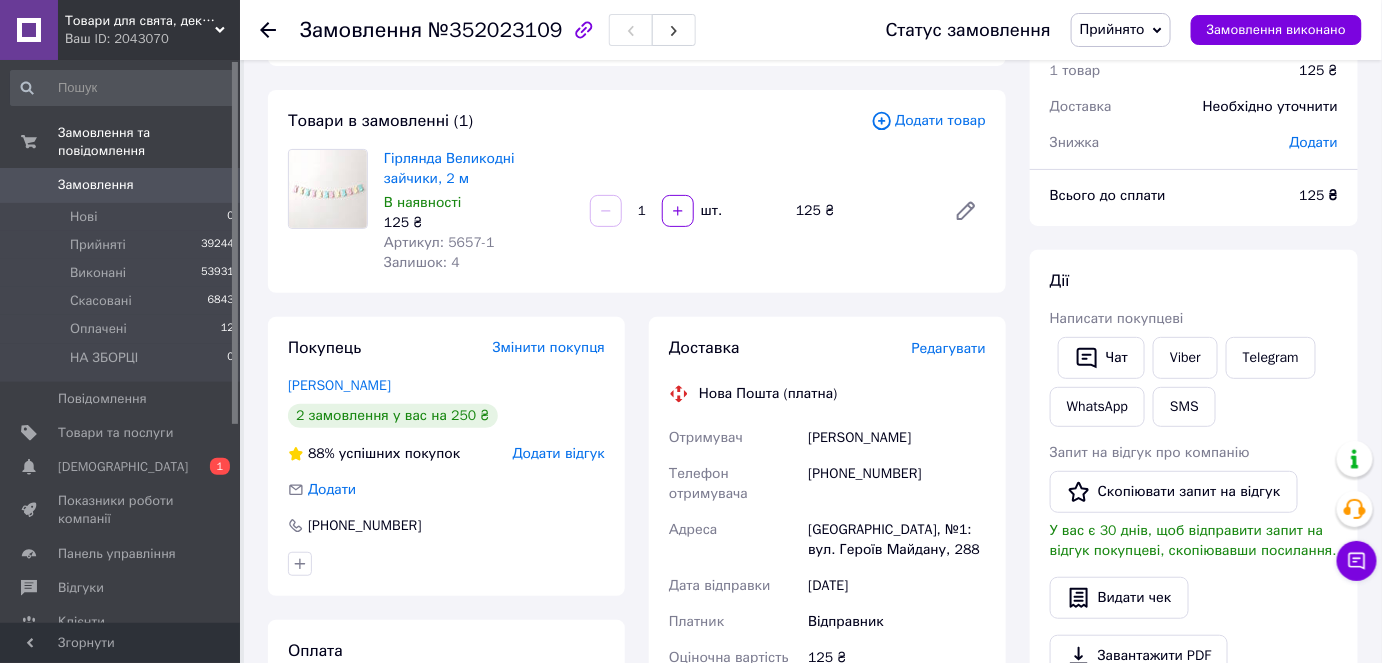 scroll, scrollTop: 272, scrollLeft: 0, axis: vertical 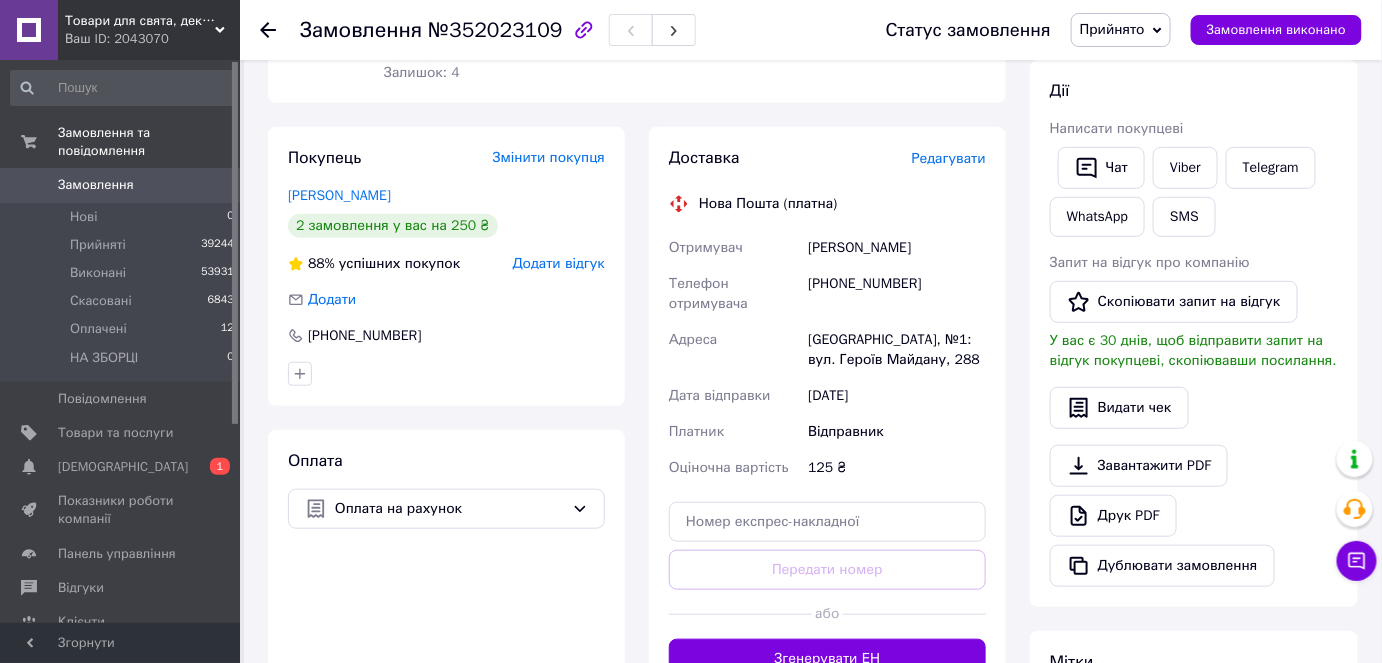 click 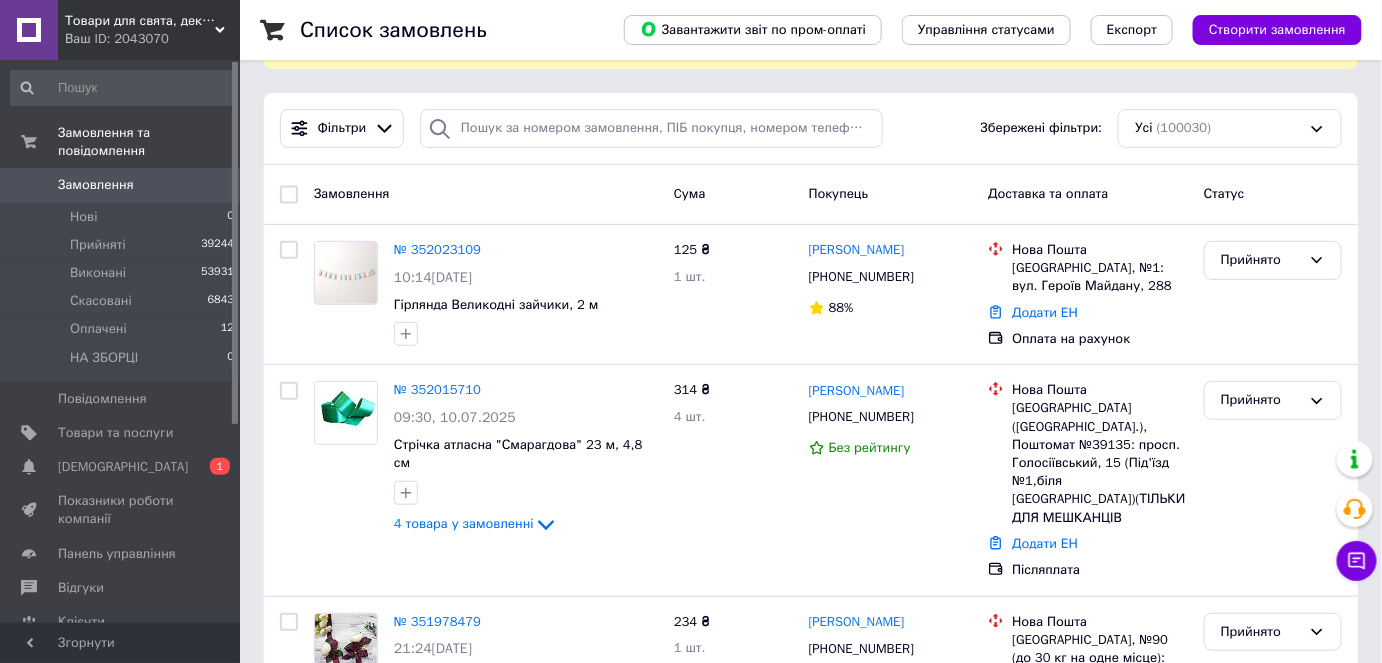 scroll, scrollTop: 181, scrollLeft: 0, axis: vertical 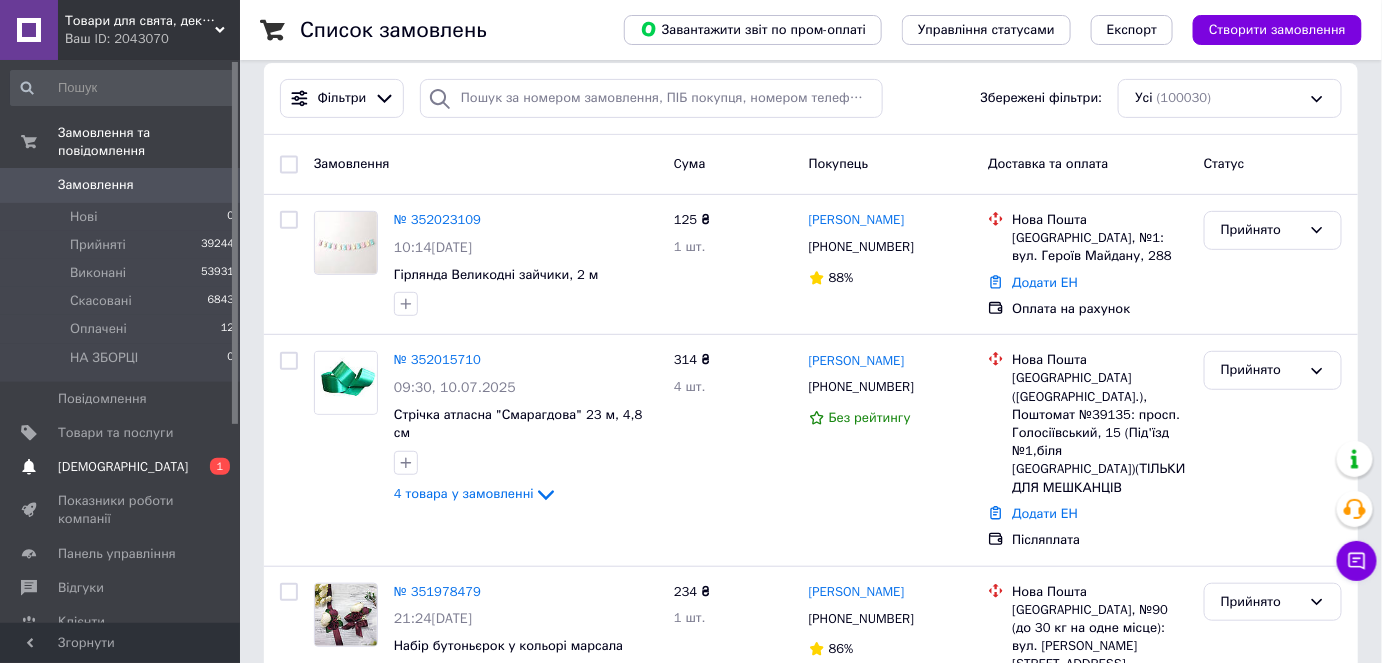 click on "[DEMOGRAPHIC_DATA]" at bounding box center (121, 467) 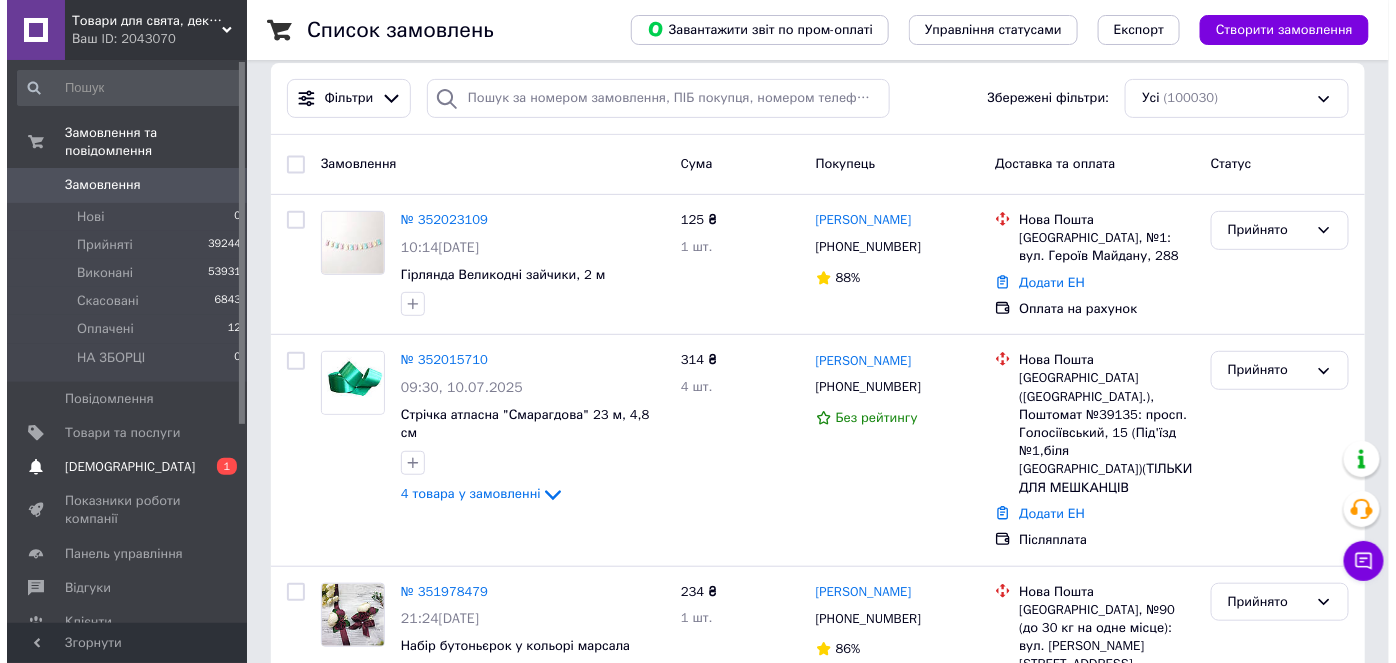 scroll, scrollTop: 0, scrollLeft: 0, axis: both 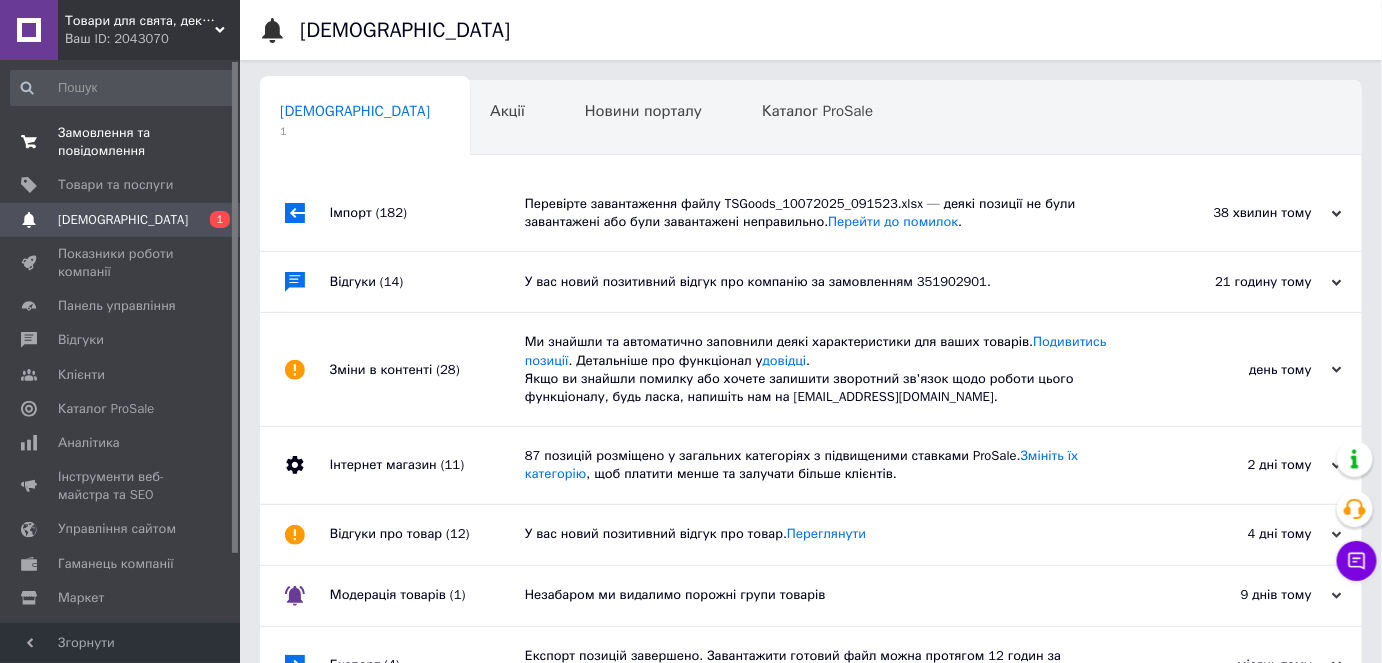 click on "Замовлення та повідомлення" at bounding box center [121, 142] 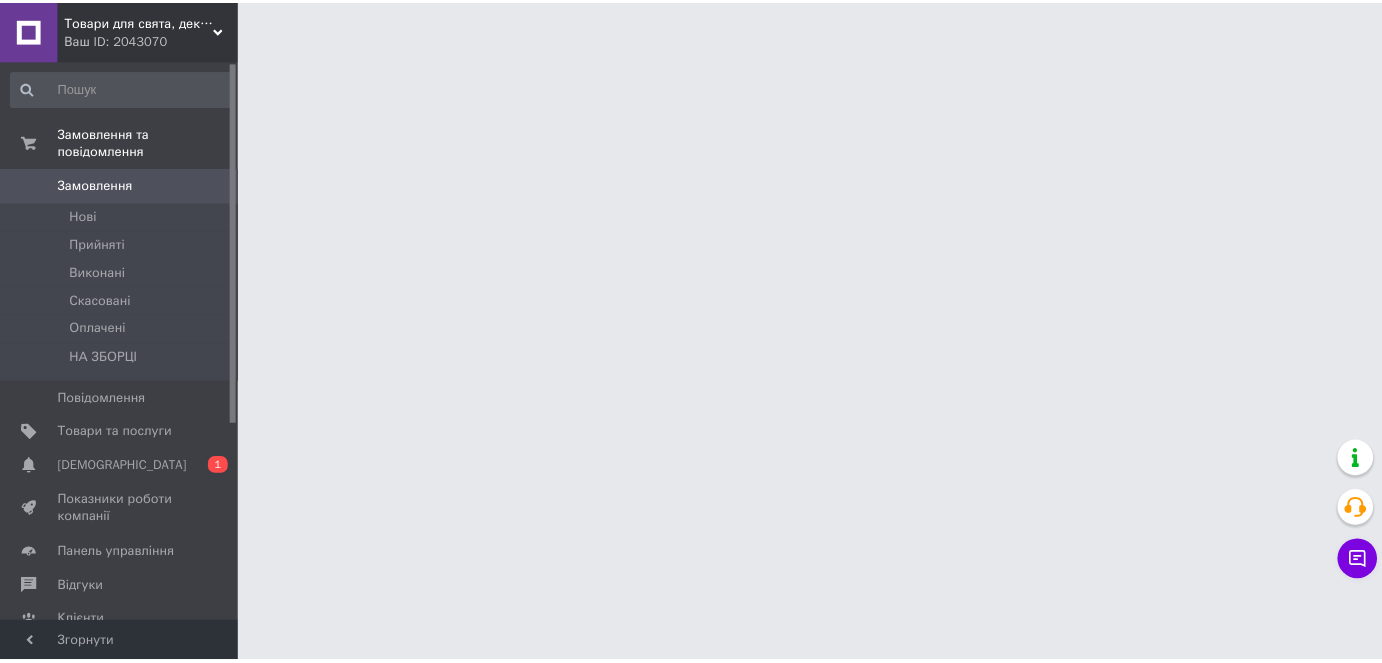 scroll, scrollTop: 0, scrollLeft: 0, axis: both 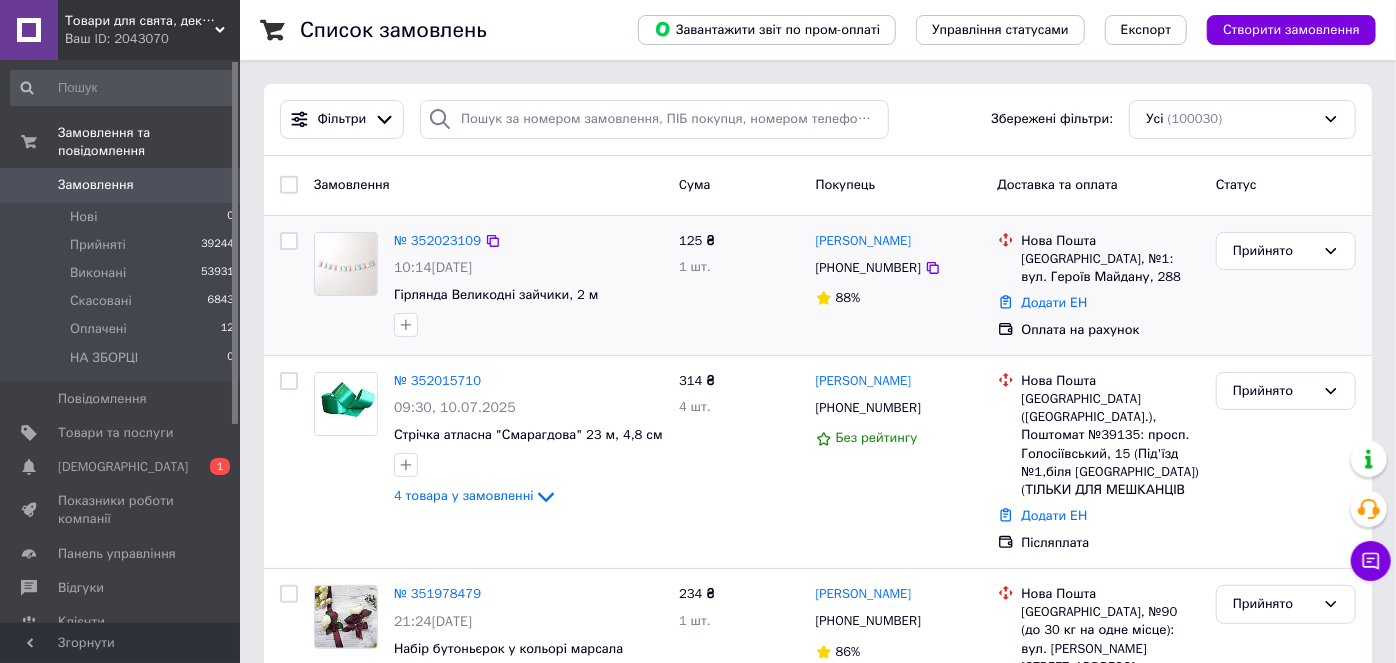 click at bounding box center (1006, 259) 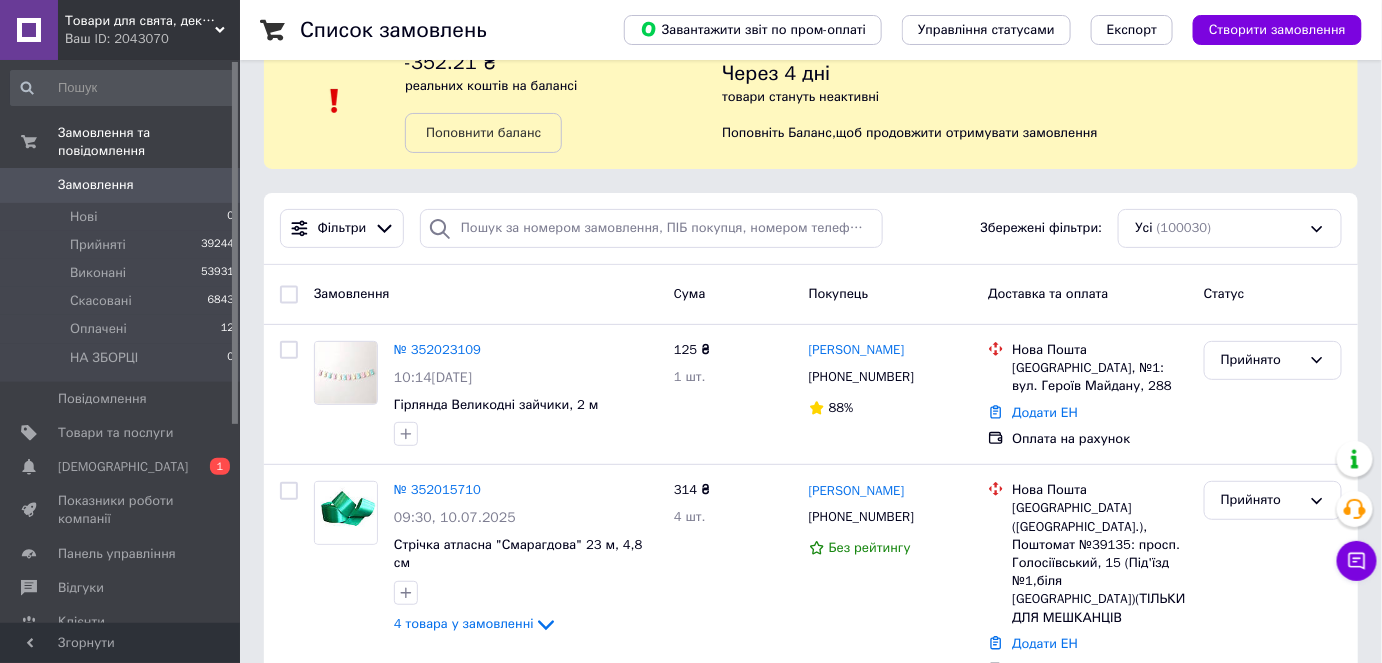 scroll, scrollTop: 181, scrollLeft: 0, axis: vertical 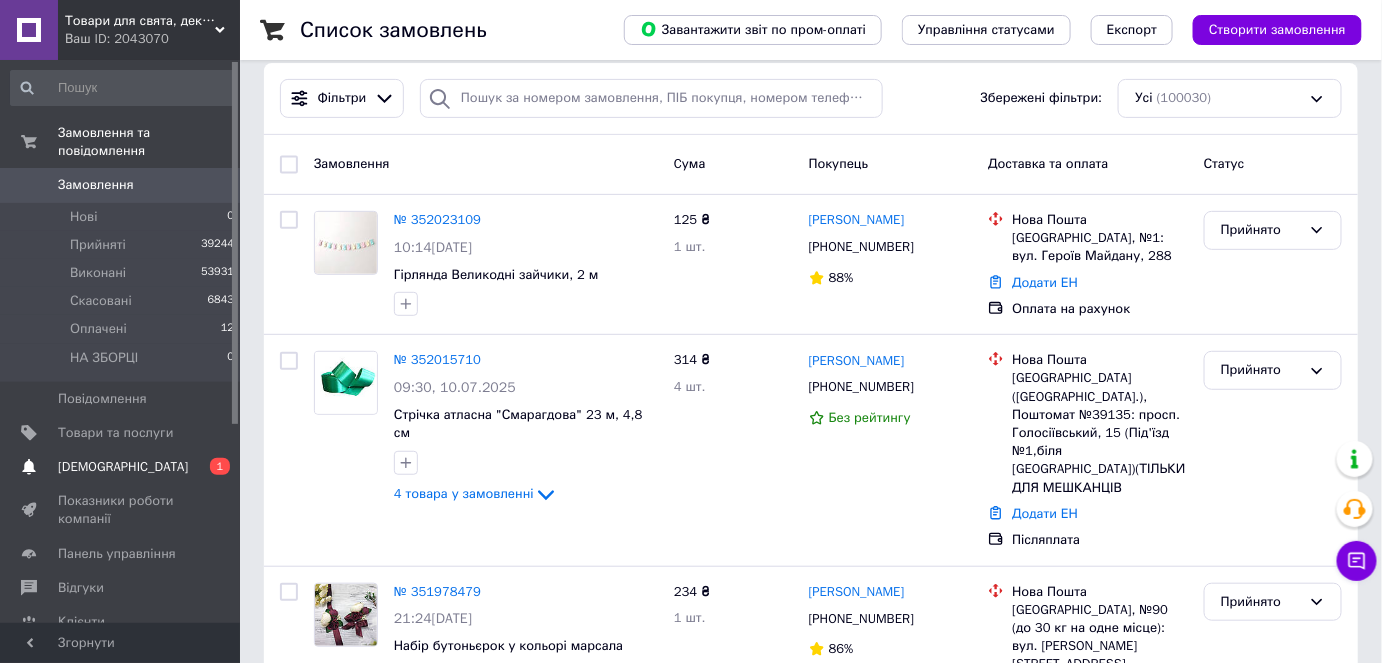 click on "[DEMOGRAPHIC_DATA]" at bounding box center [123, 467] 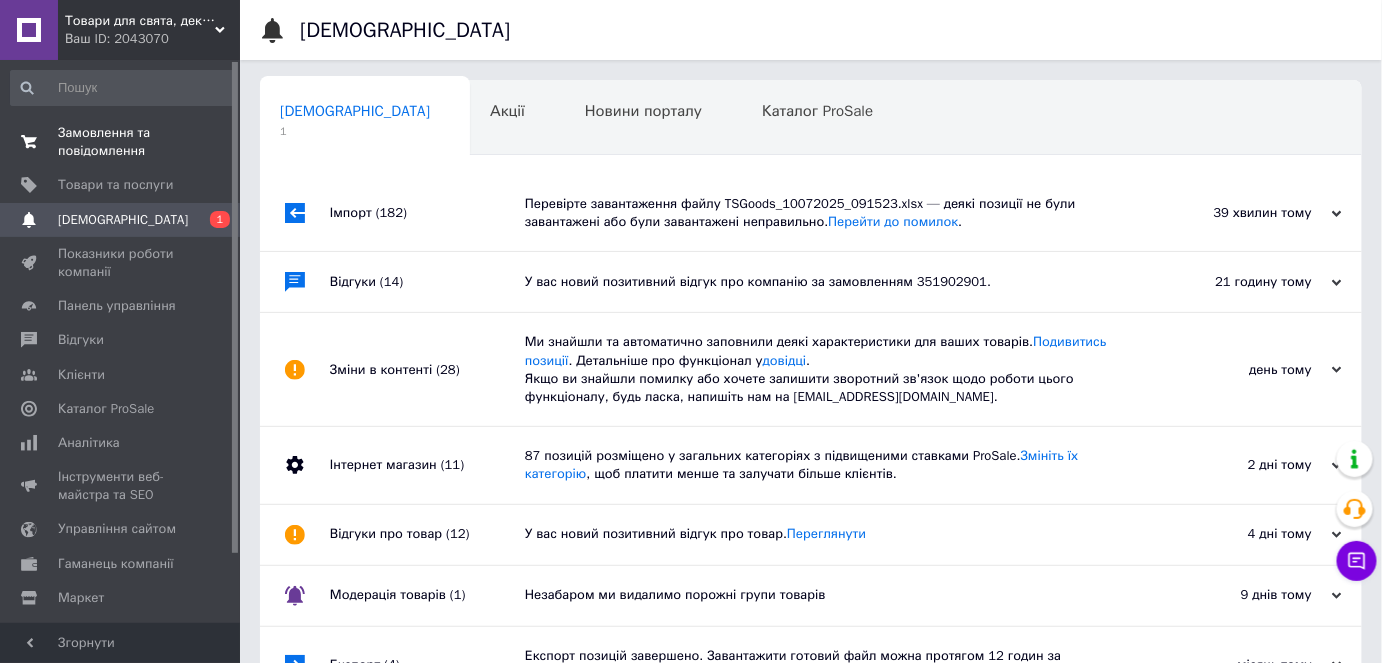 click on "Замовлення та повідомлення" at bounding box center (121, 142) 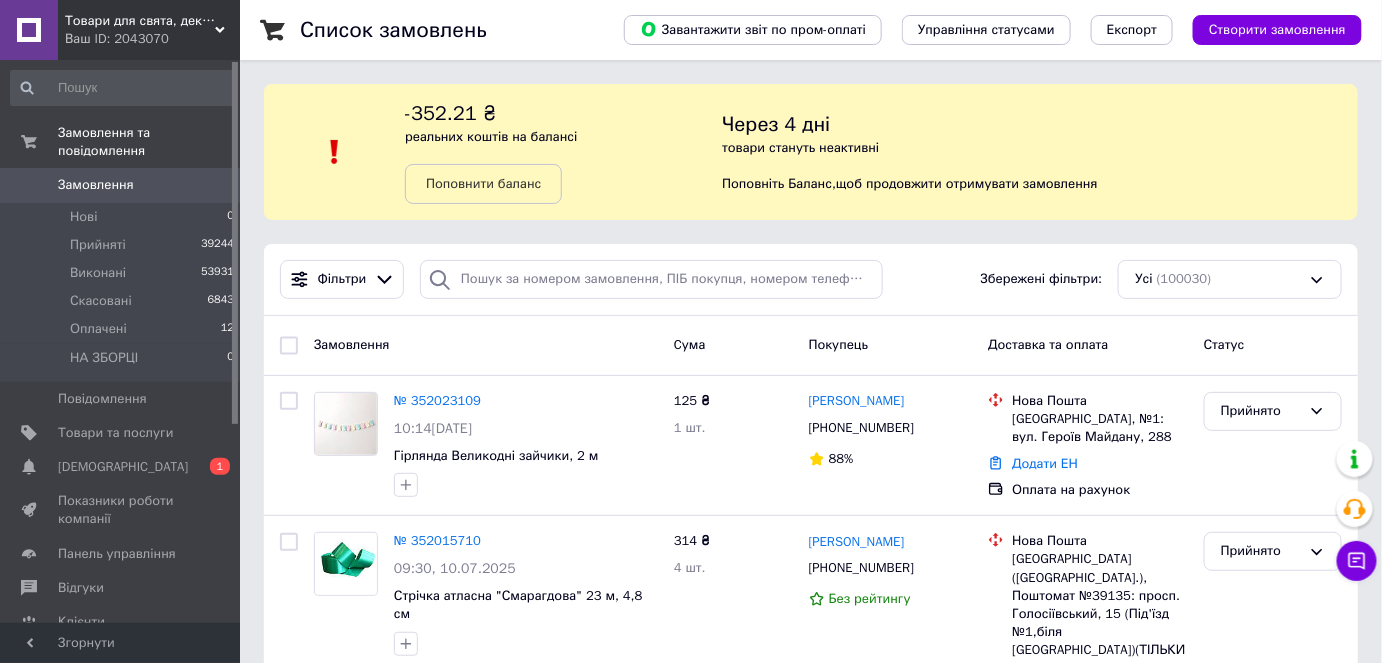 click on "Фільтри Збережені фільтри: Усі (100030)" at bounding box center [811, 279] 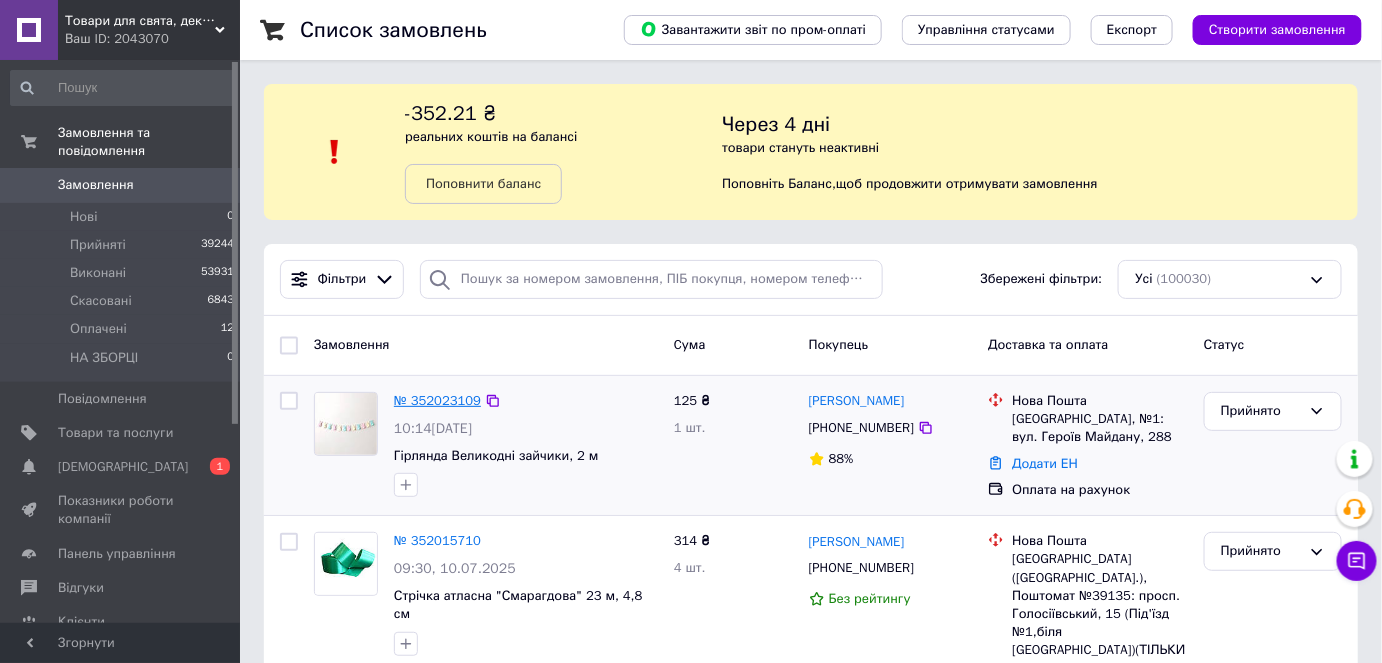 click on "№ 352023109" at bounding box center [437, 400] 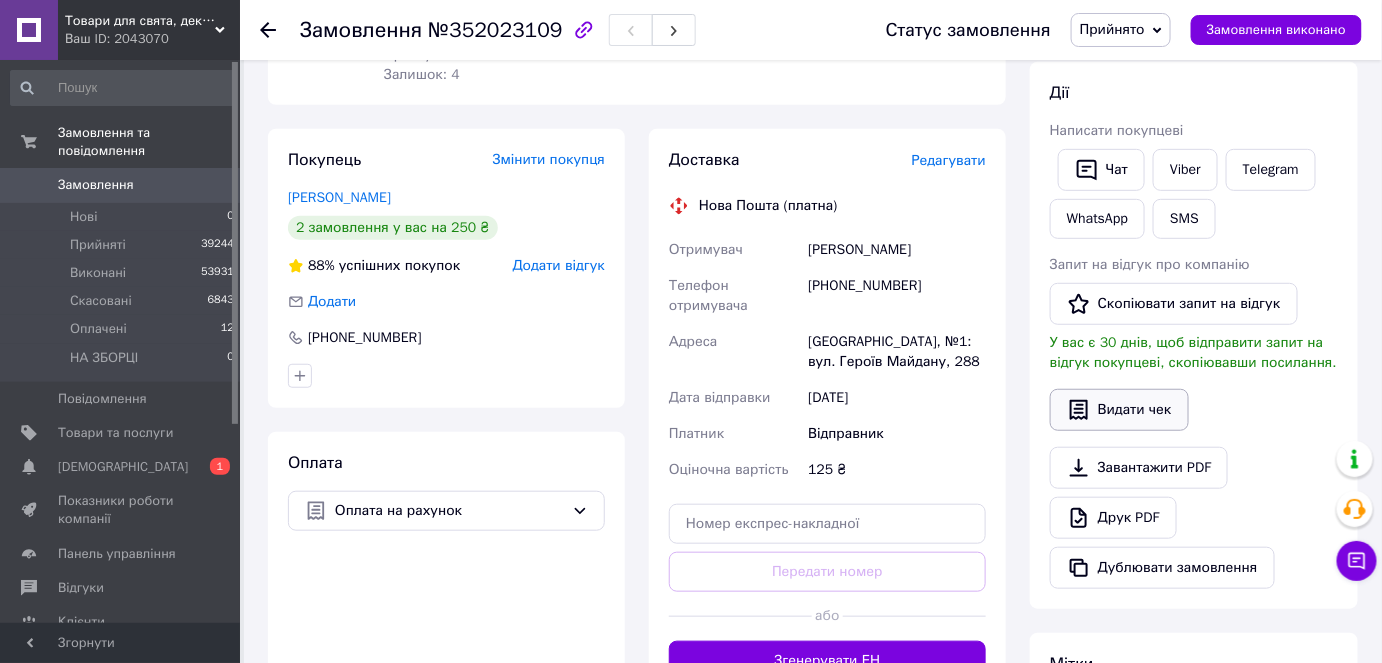 scroll, scrollTop: 272, scrollLeft: 0, axis: vertical 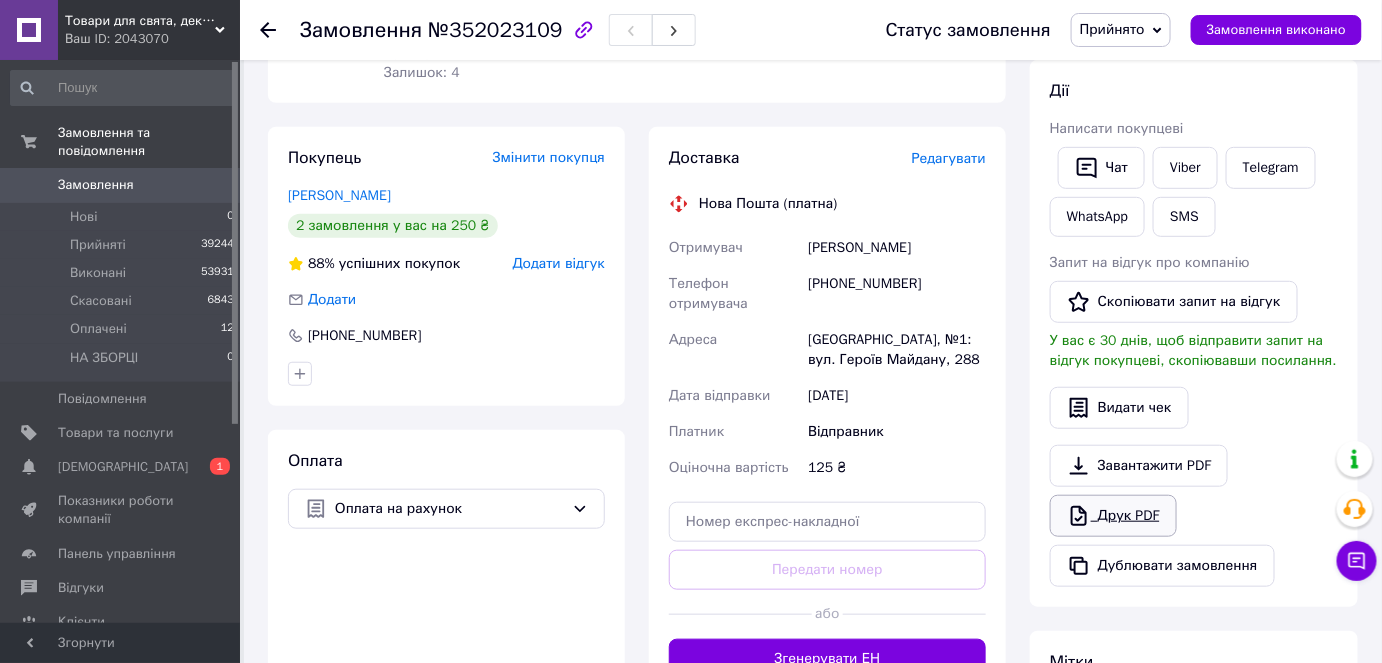 click on "Друк PDF" at bounding box center (1113, 516) 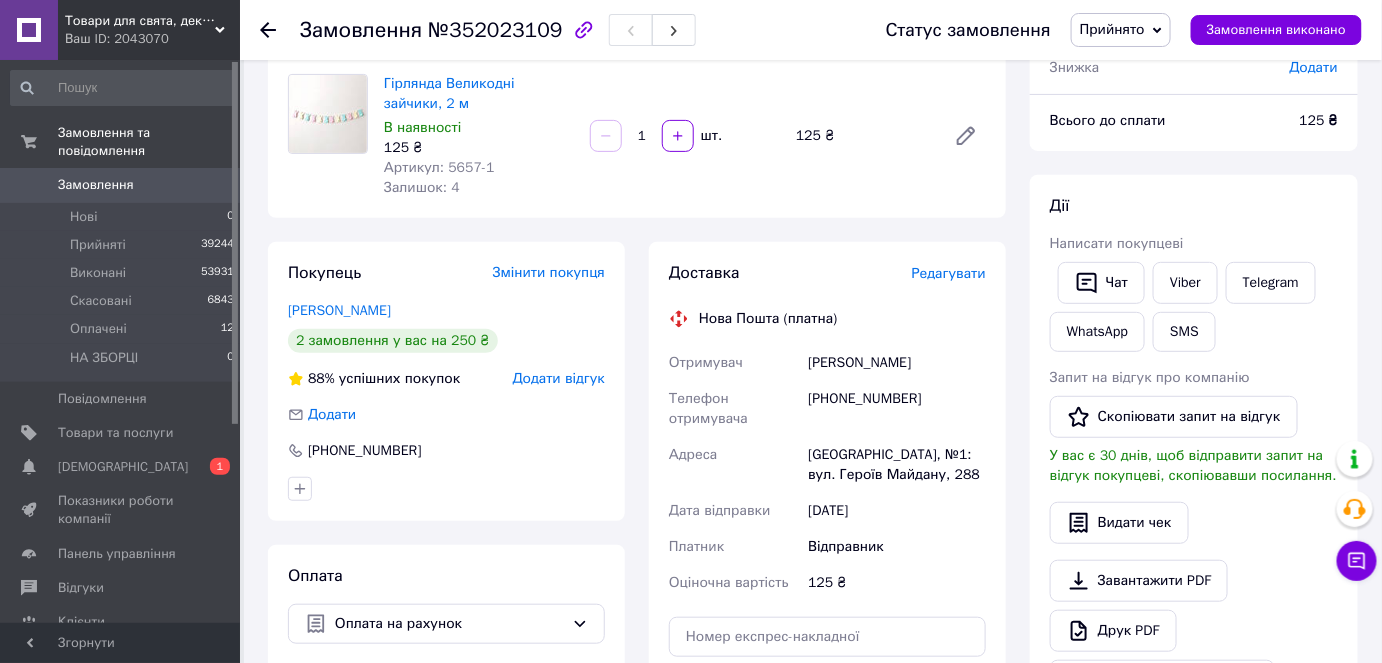 scroll, scrollTop: 181, scrollLeft: 0, axis: vertical 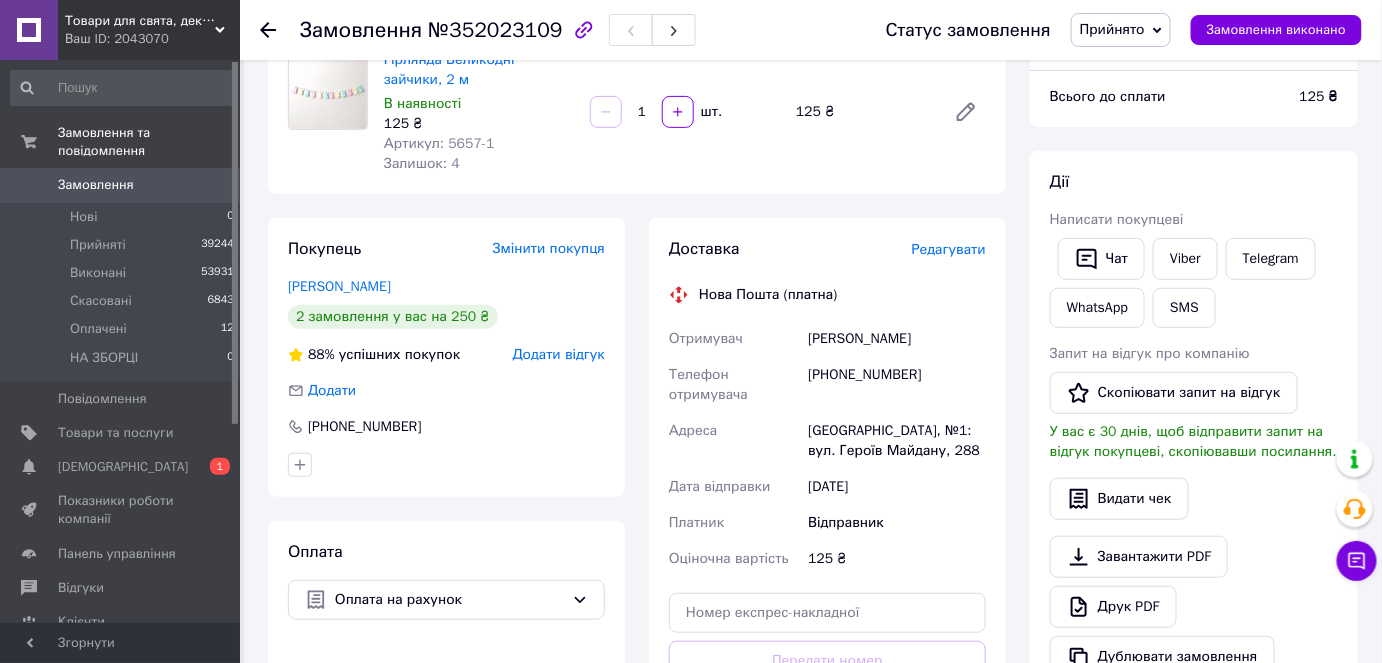 click 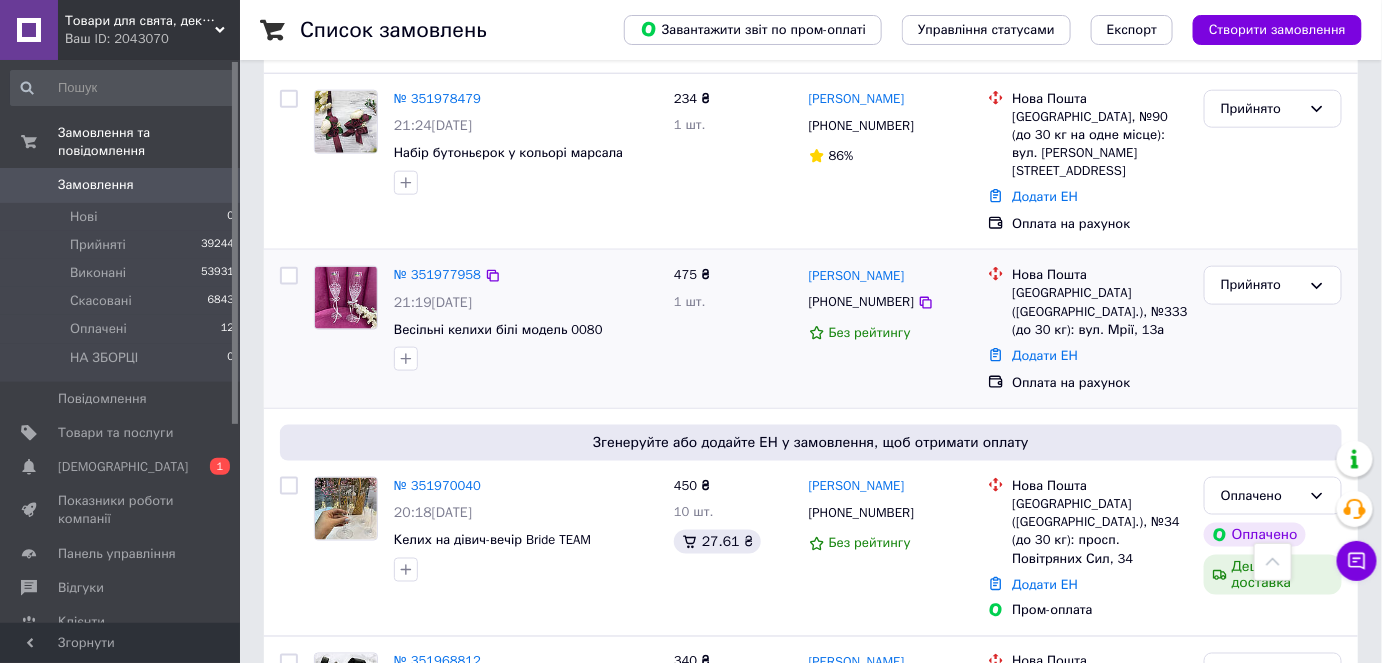 scroll, scrollTop: 636, scrollLeft: 0, axis: vertical 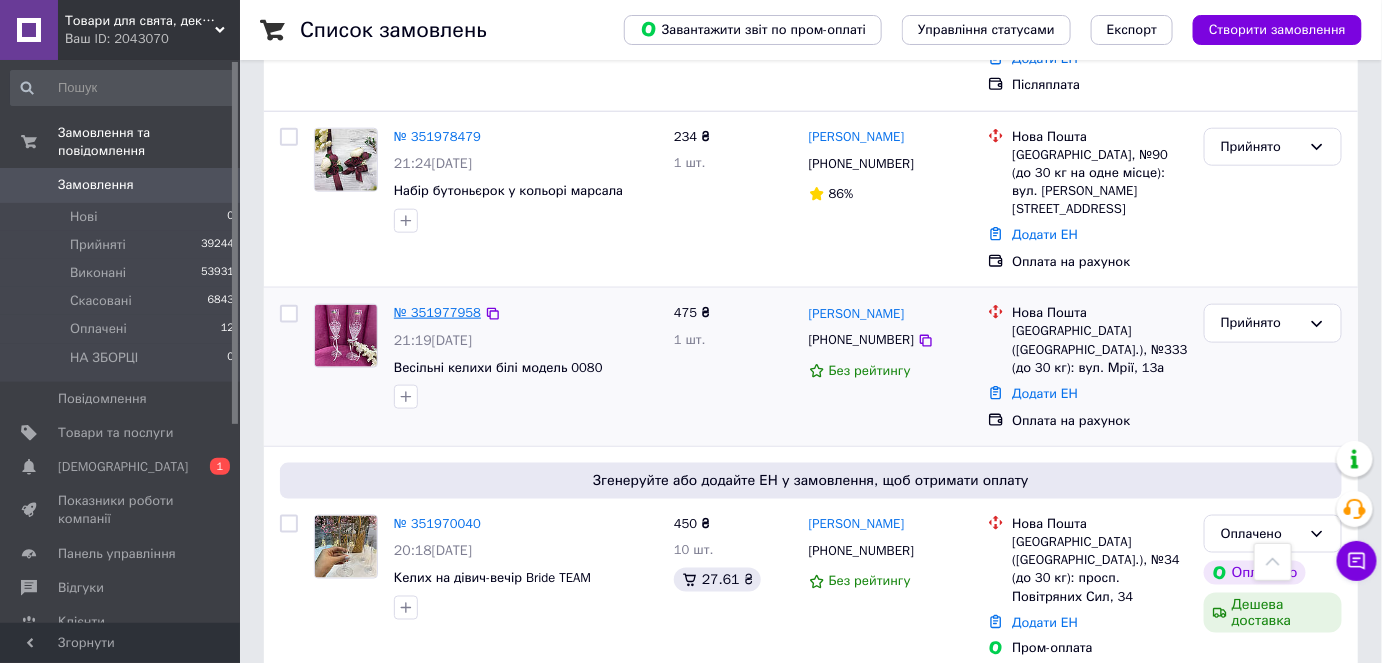 click on "№ 351977958" at bounding box center (437, 312) 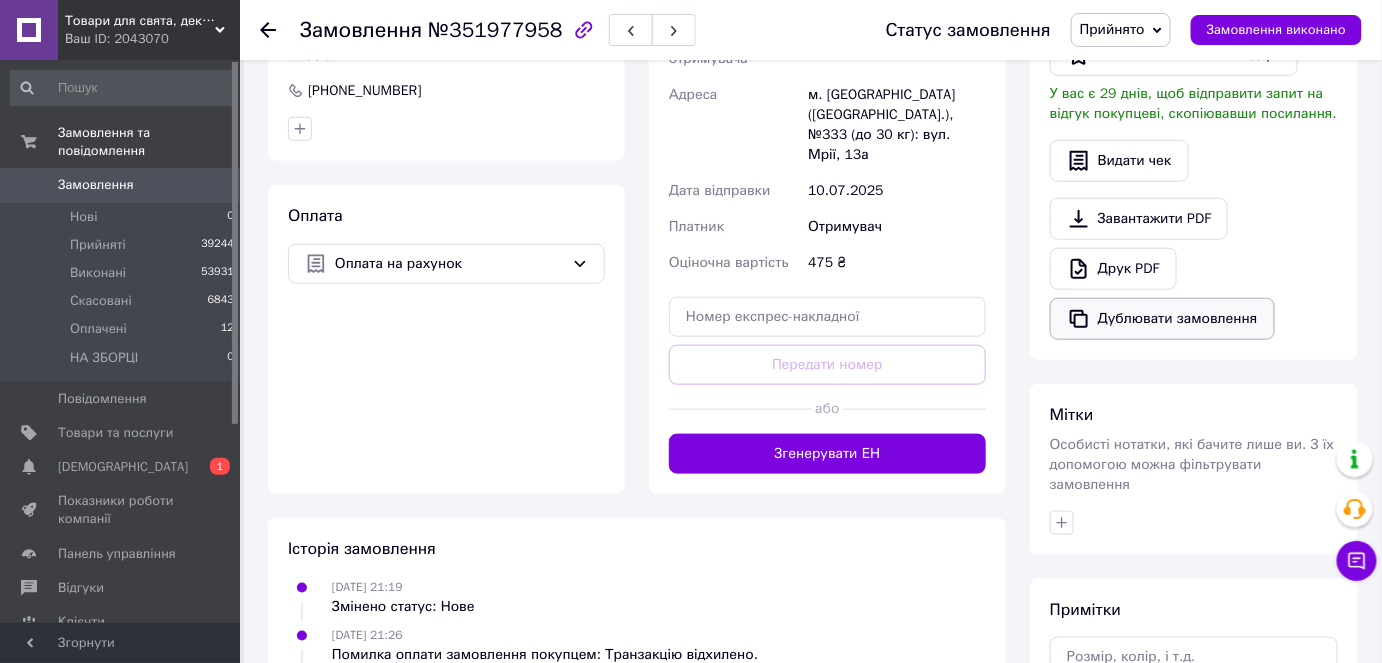 scroll, scrollTop: 515, scrollLeft: 0, axis: vertical 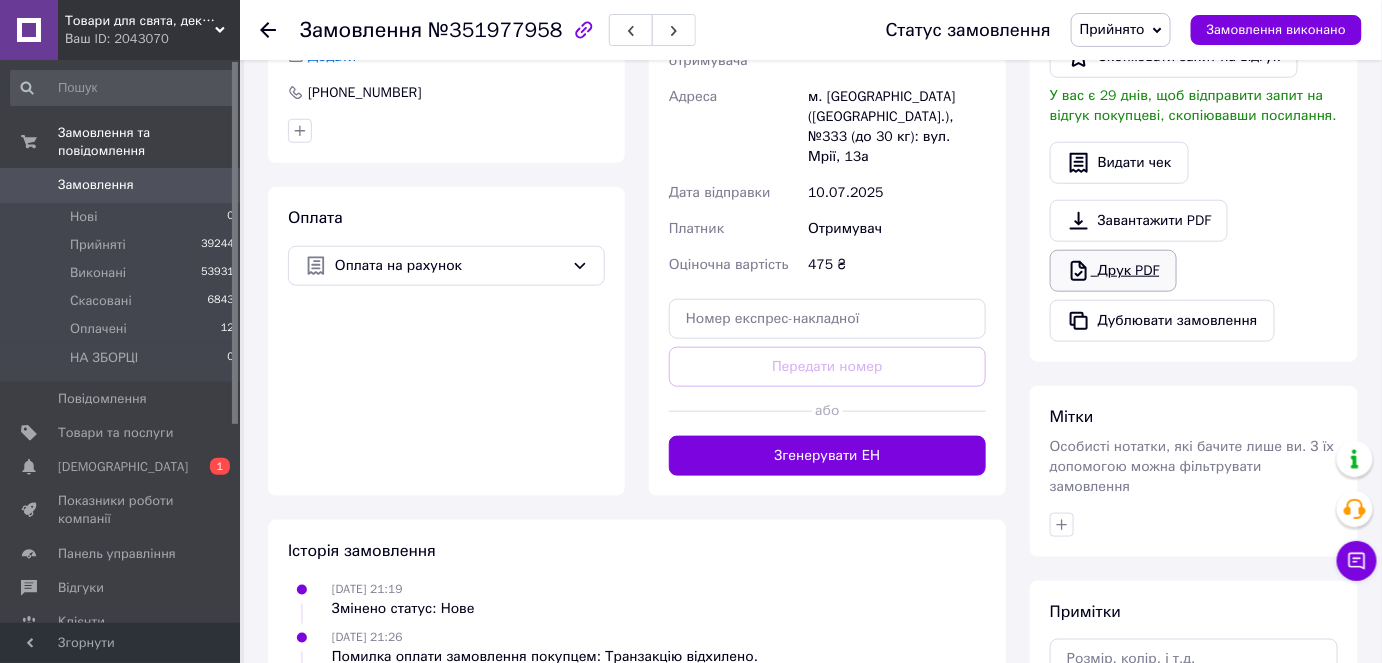click on "Друк PDF" at bounding box center (1113, 271) 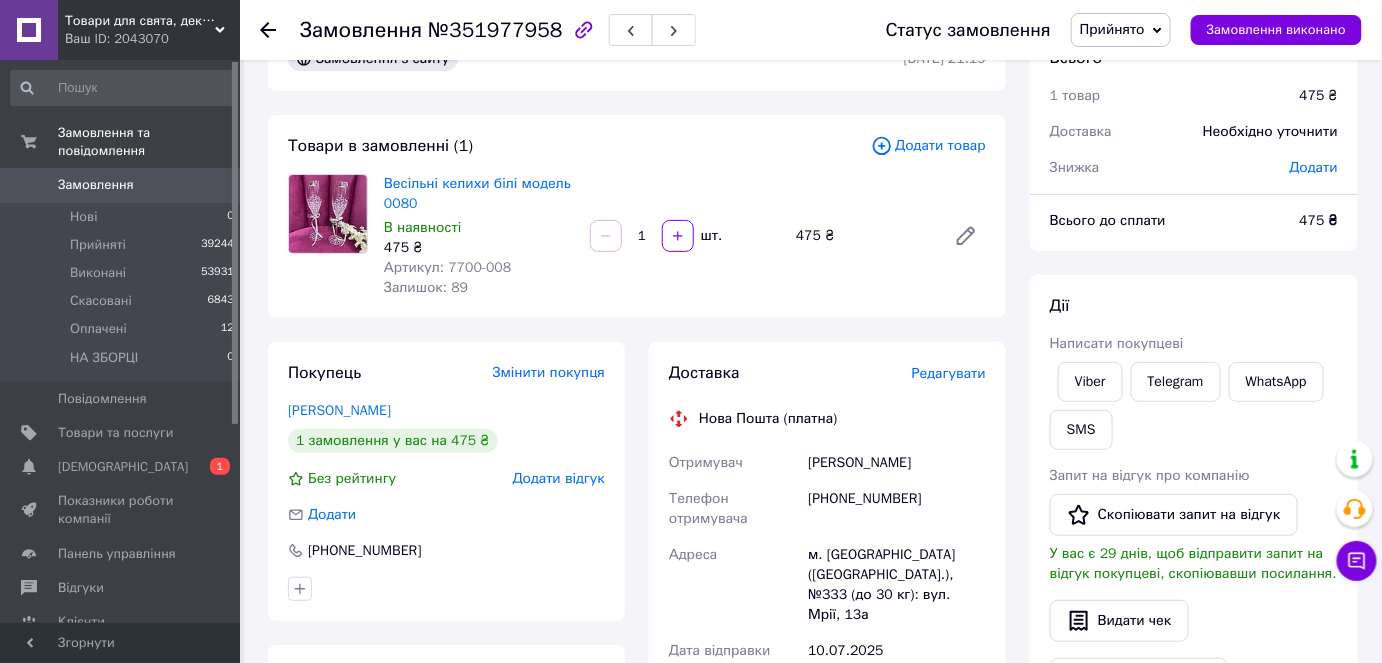 scroll, scrollTop: 0, scrollLeft: 0, axis: both 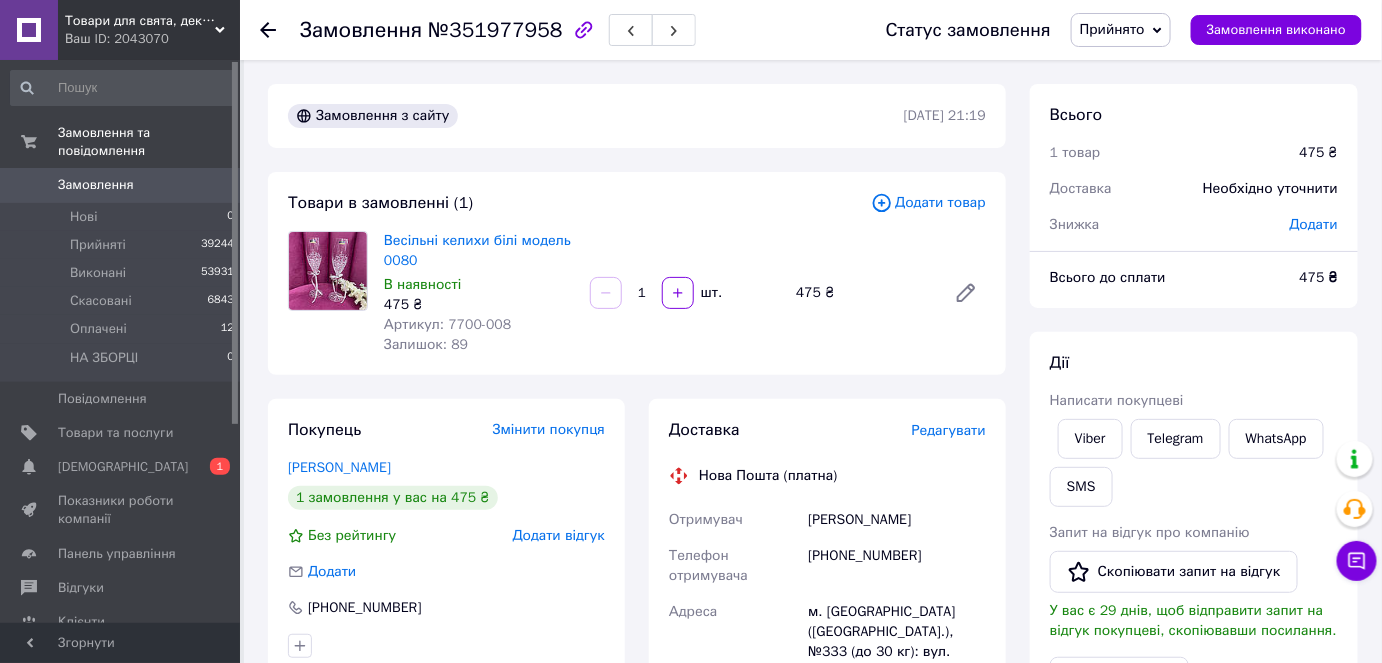 click at bounding box center [280, 30] 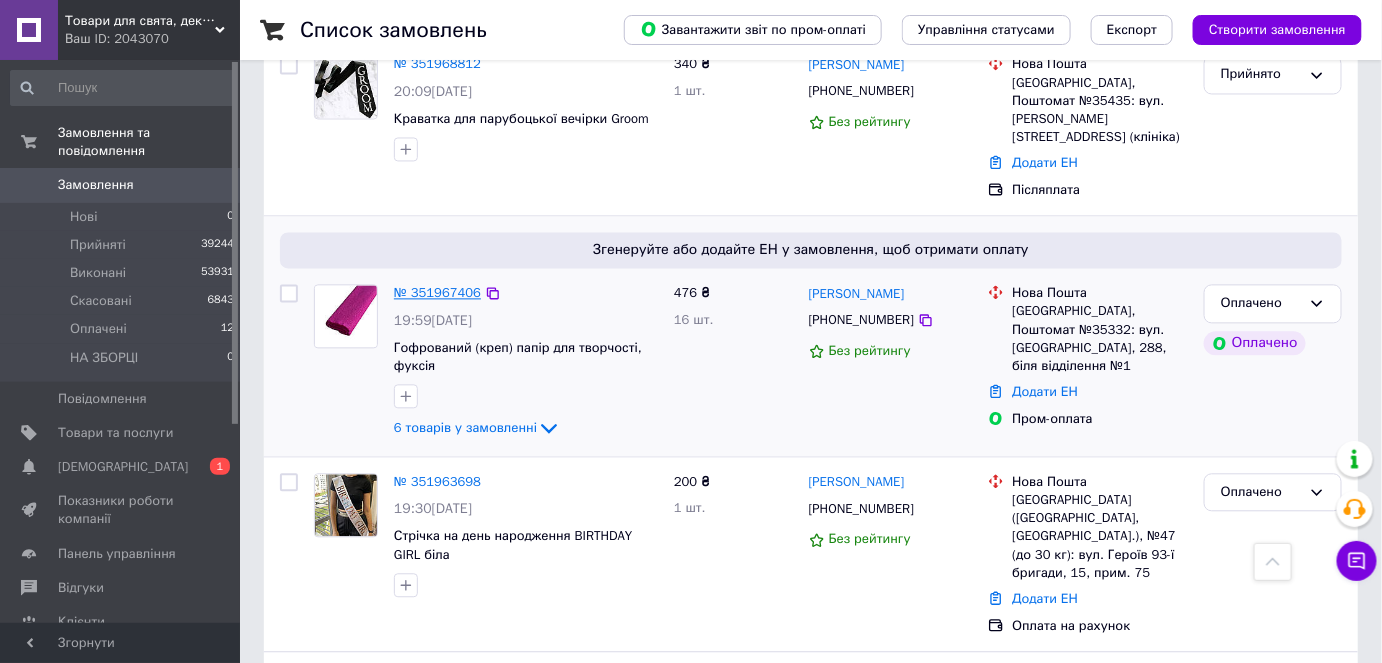 click on "№ 351967406" at bounding box center [437, 292] 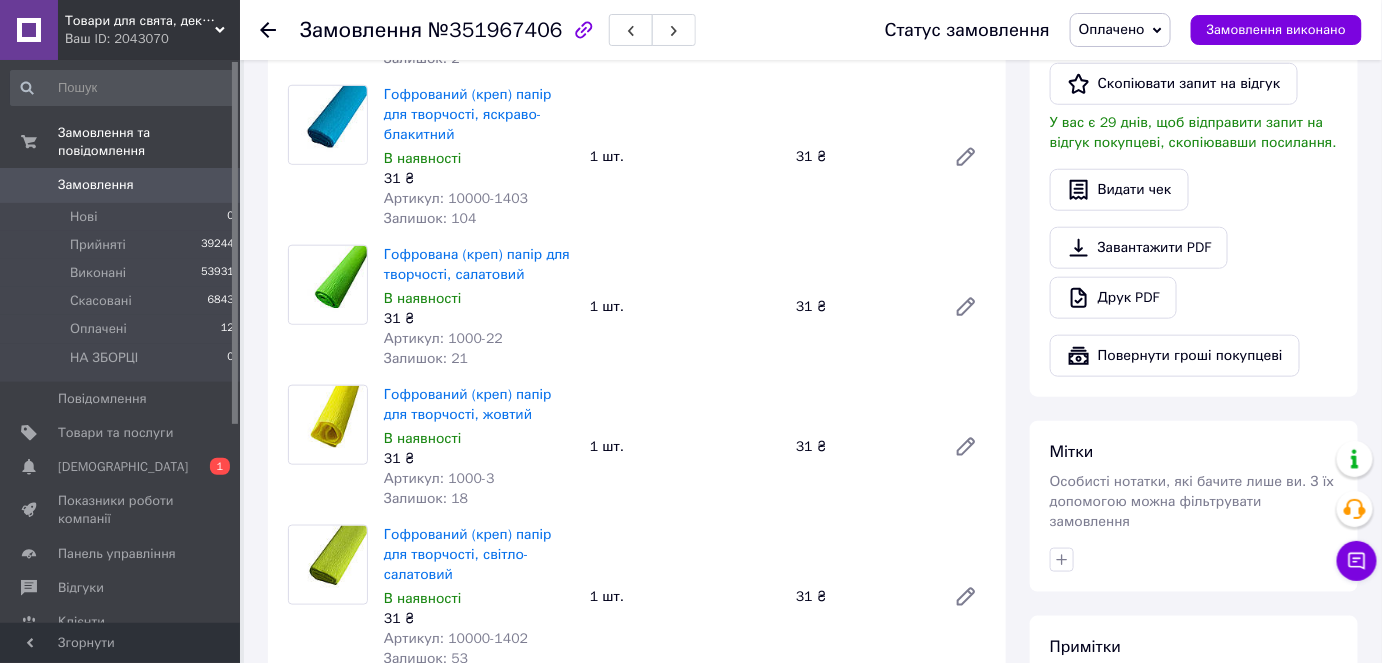 scroll, scrollTop: 485, scrollLeft: 0, axis: vertical 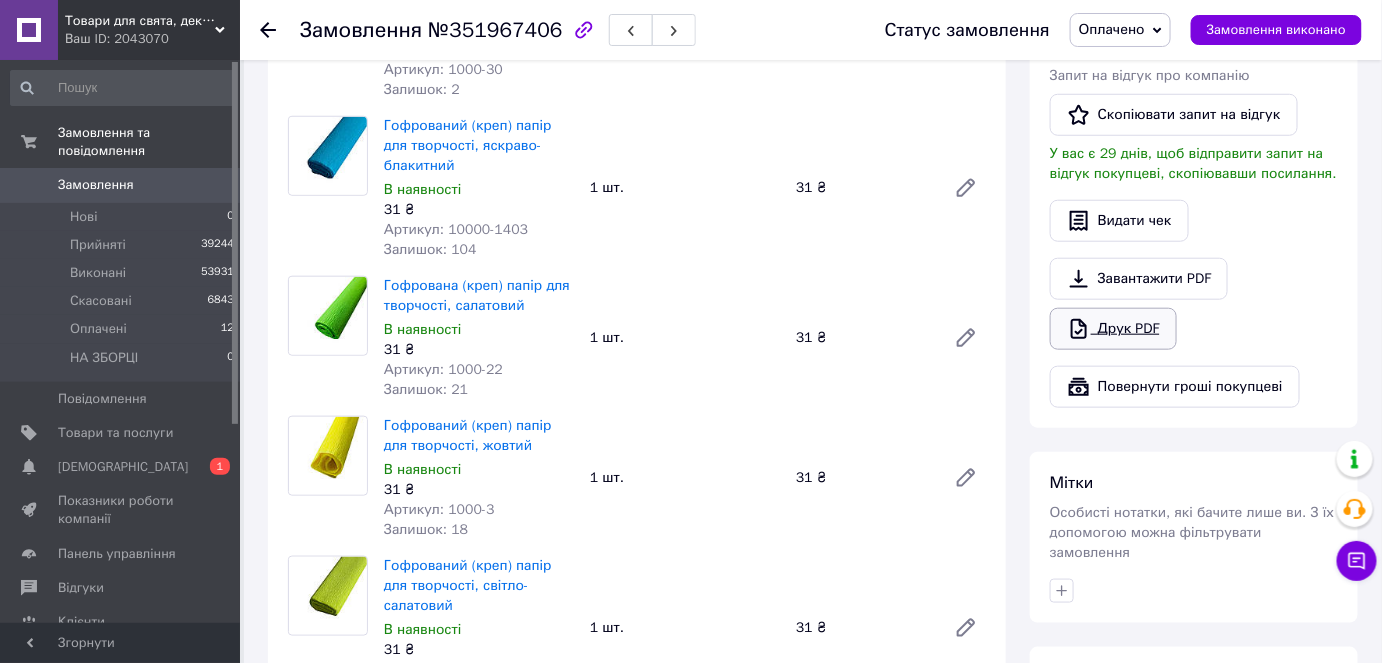 click on "Друк PDF" at bounding box center [1113, 329] 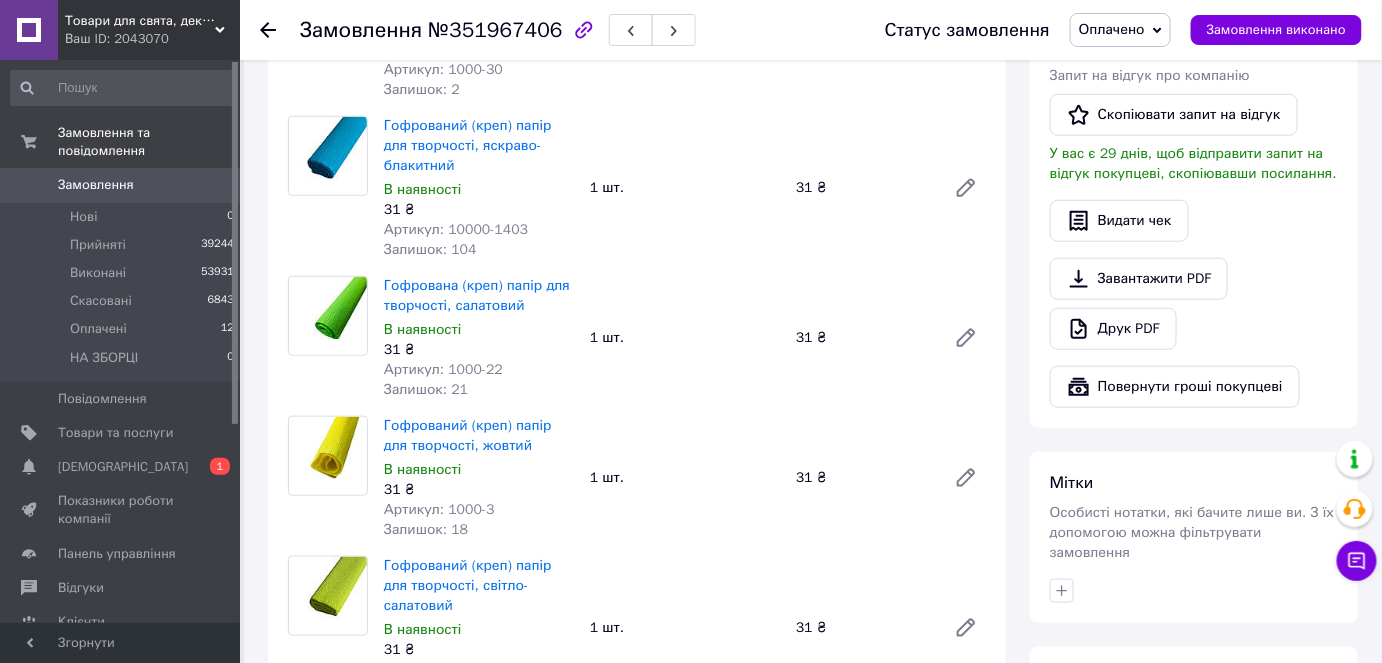 click 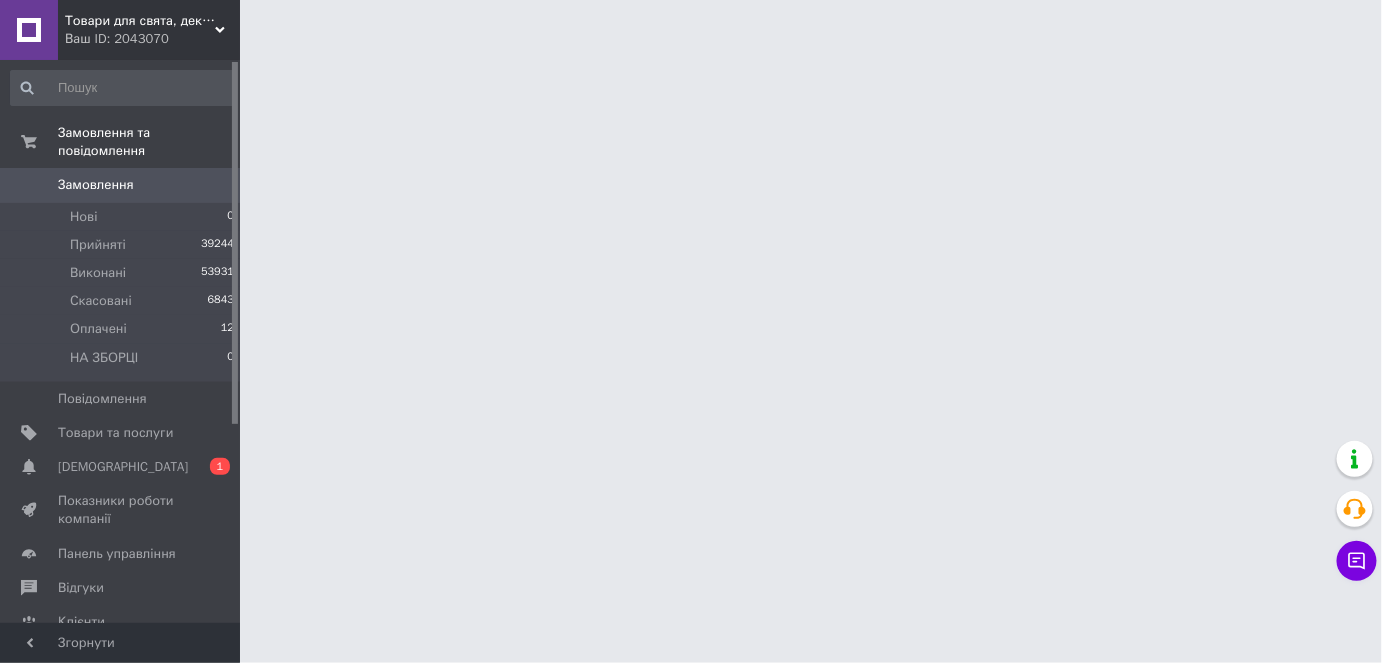 scroll, scrollTop: 0, scrollLeft: 0, axis: both 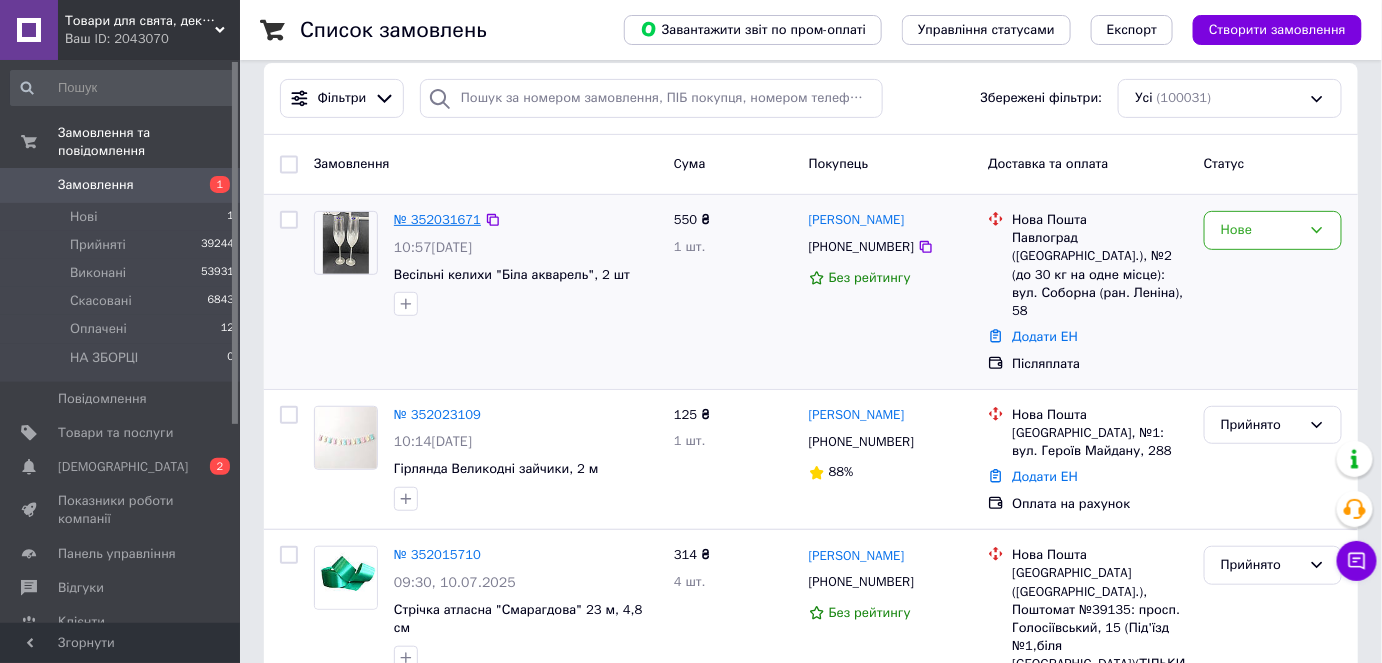 click on "№ 352031671" at bounding box center (437, 219) 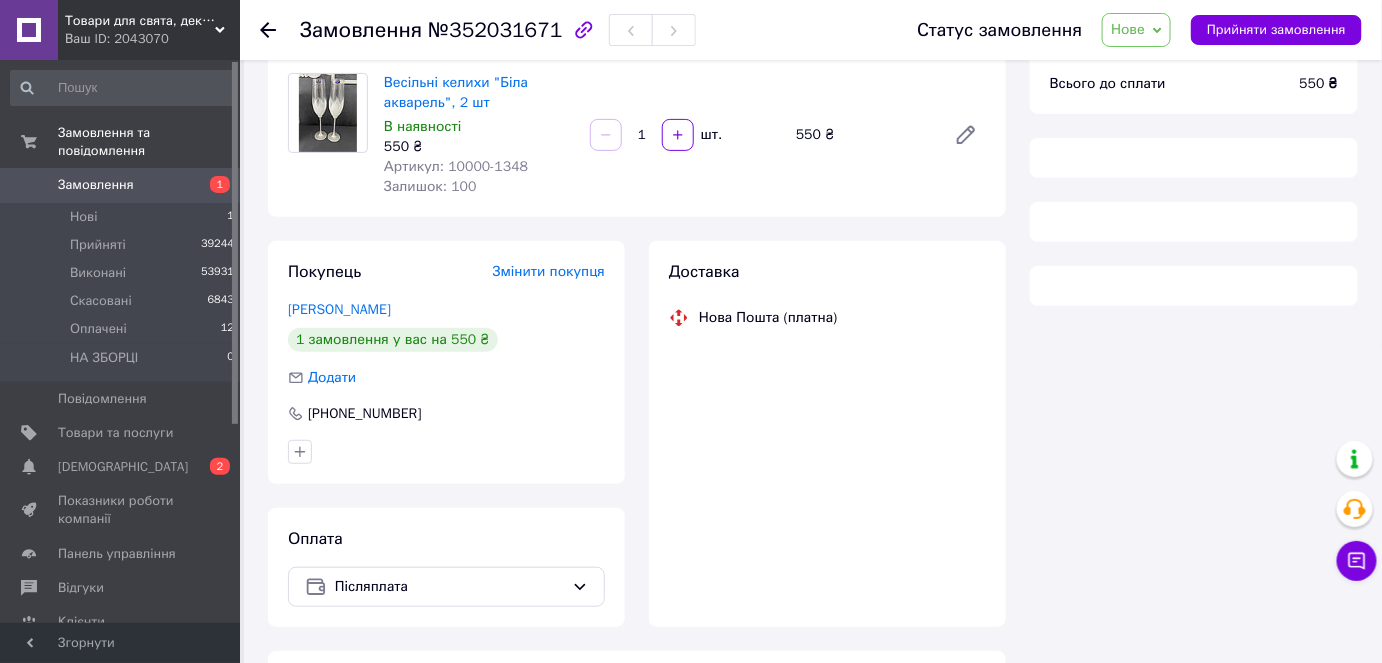 scroll, scrollTop: 208, scrollLeft: 0, axis: vertical 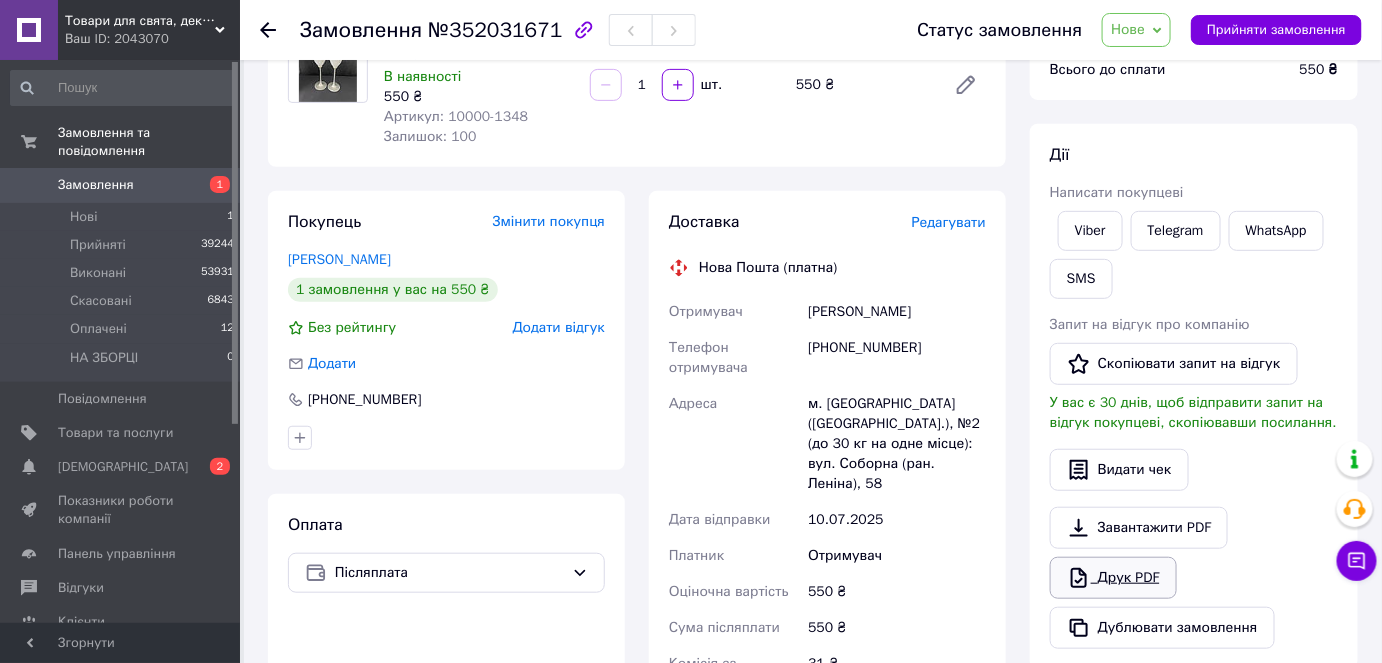 click on "Друк PDF" at bounding box center (1113, 578) 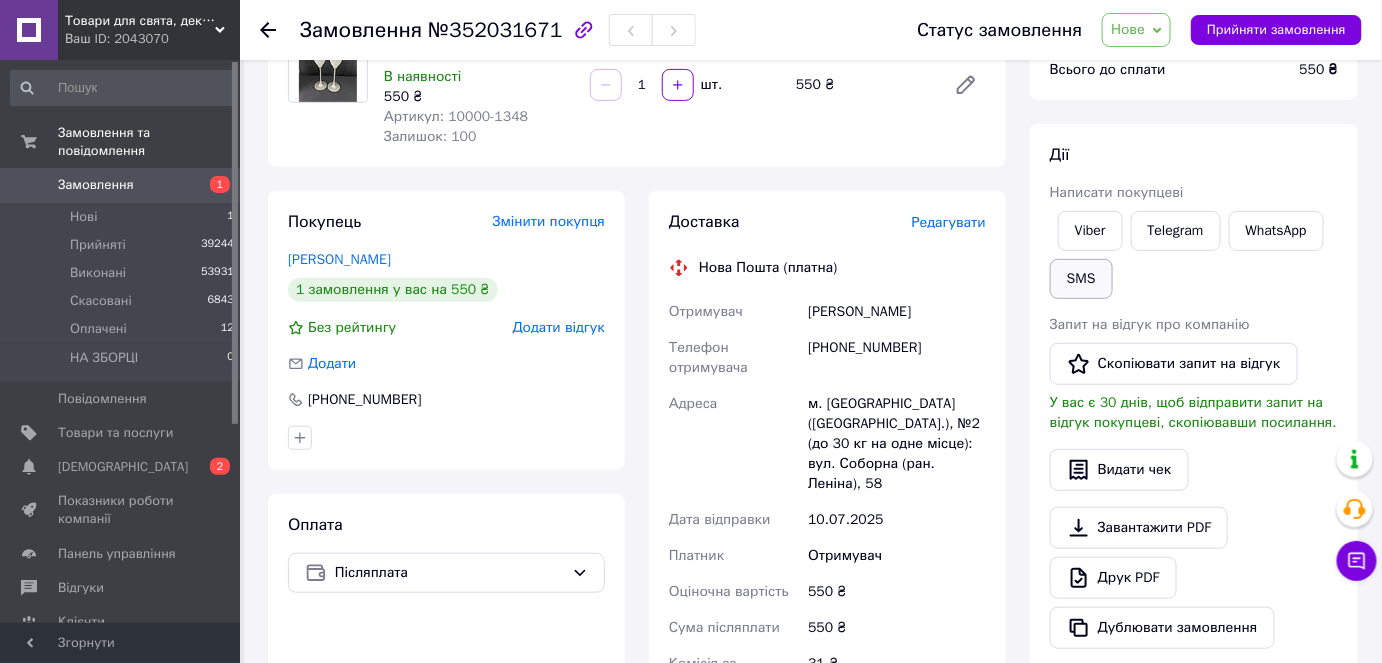 click on "SMS" at bounding box center (1081, 279) 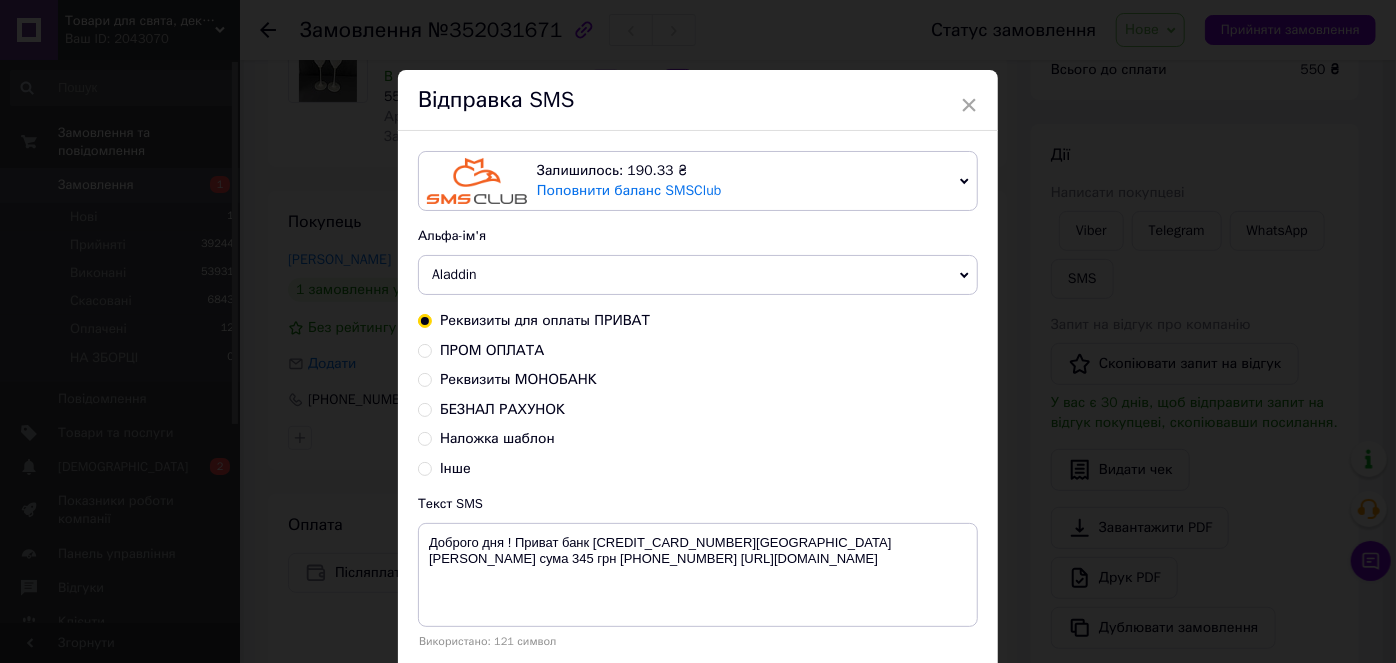 click on "Наложка шаблон" at bounding box center [497, 438] 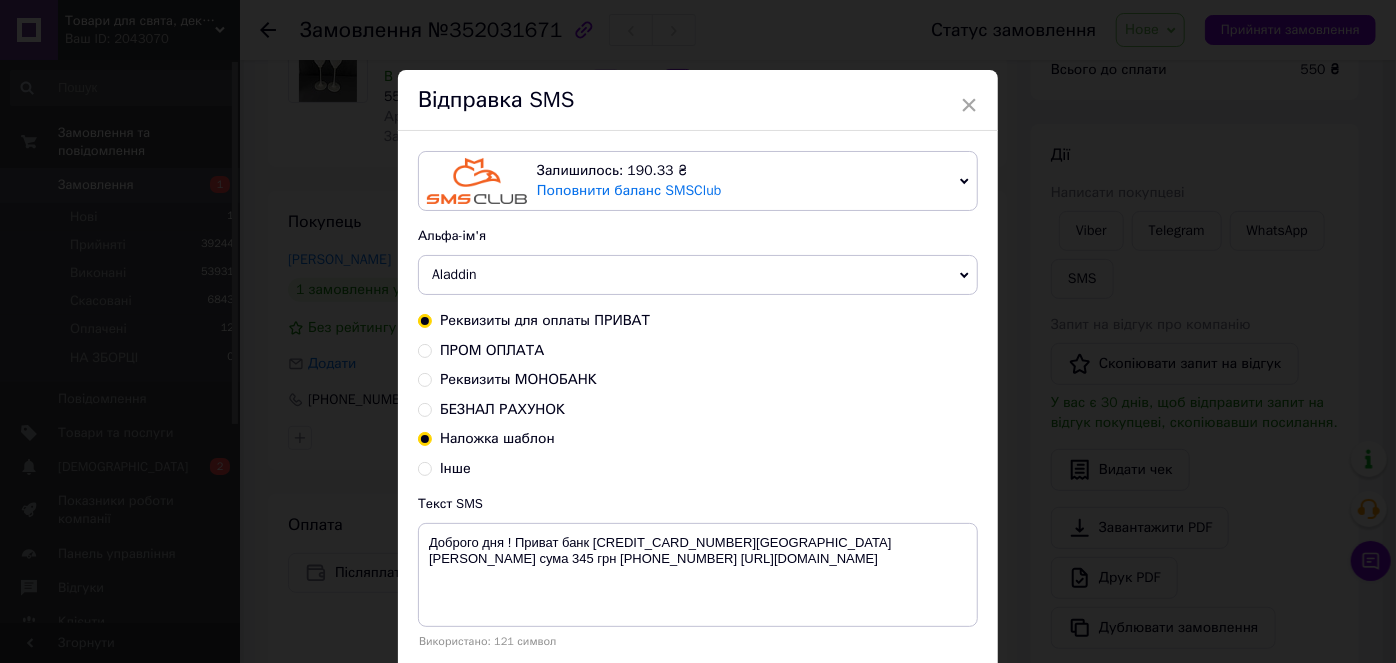 radio on "true" 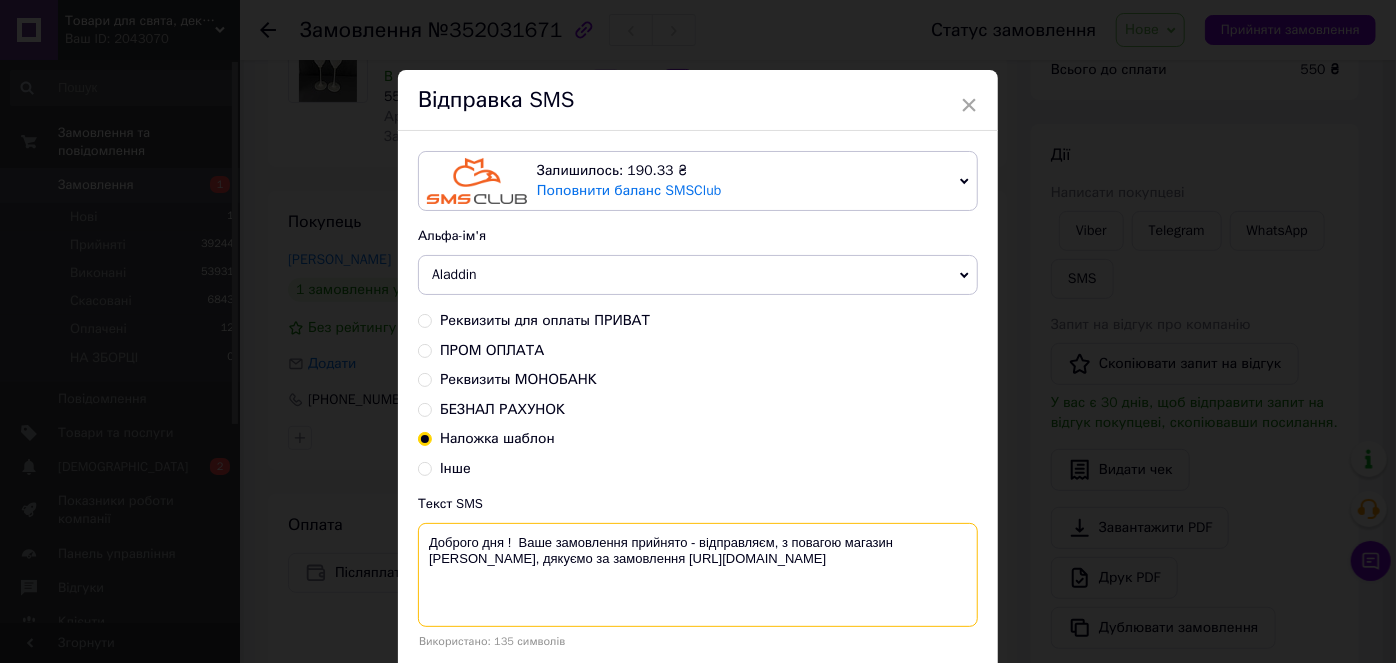 drag, startPoint x: 419, startPoint y: 526, endPoint x: 853, endPoint y: 589, distance: 438.54874 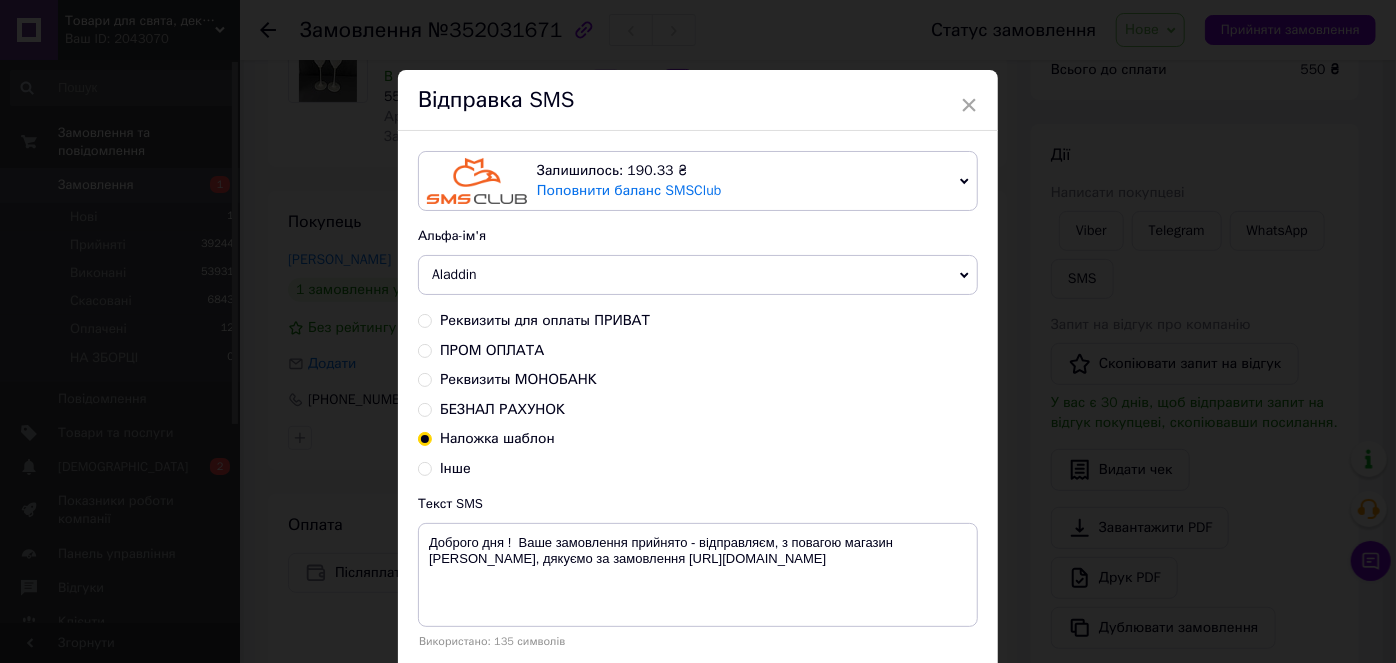 click on "× Відправка SMS Залишилось: 190.33 ₴ Поповнити баланс SMSClub Підключити LetsAds Альфа-ім'я  Aladdin +380********* VashZakaz Shop Zakaz Оновити список альфа-імен Реквизиты для оплаты ПРИВАТ ПРОМ ОПЛАТА Реквизиты МОНОБАНК БЕЗНАЛ РАХУНОК Наложка шаблон Інше Текст SMS Доброго дня !  Ваше замовлення прийнято - відправляєм, з повагою магазин Аладдін, дякуємо за замовлення https://decor-i-podarki.com.ua/ Використано: 135 символів Скасувати   Відправити" at bounding box center [698, 331] 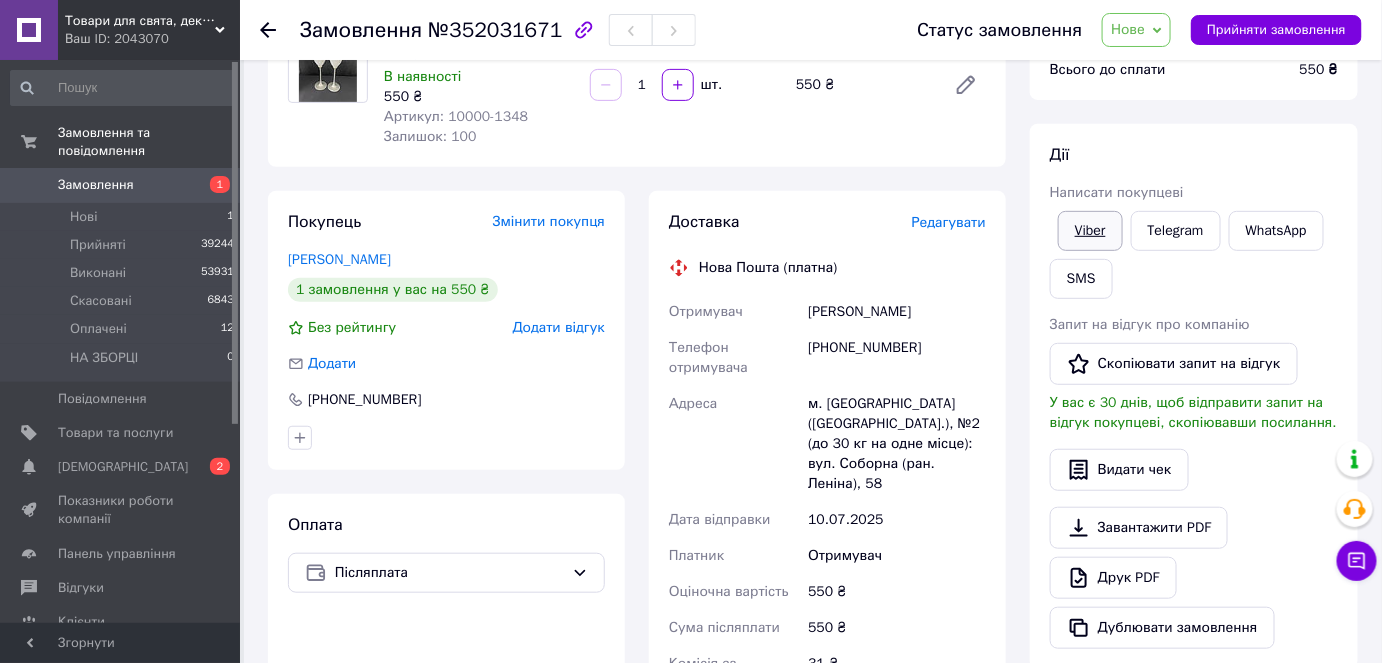 click on "Viber" at bounding box center [1090, 231] 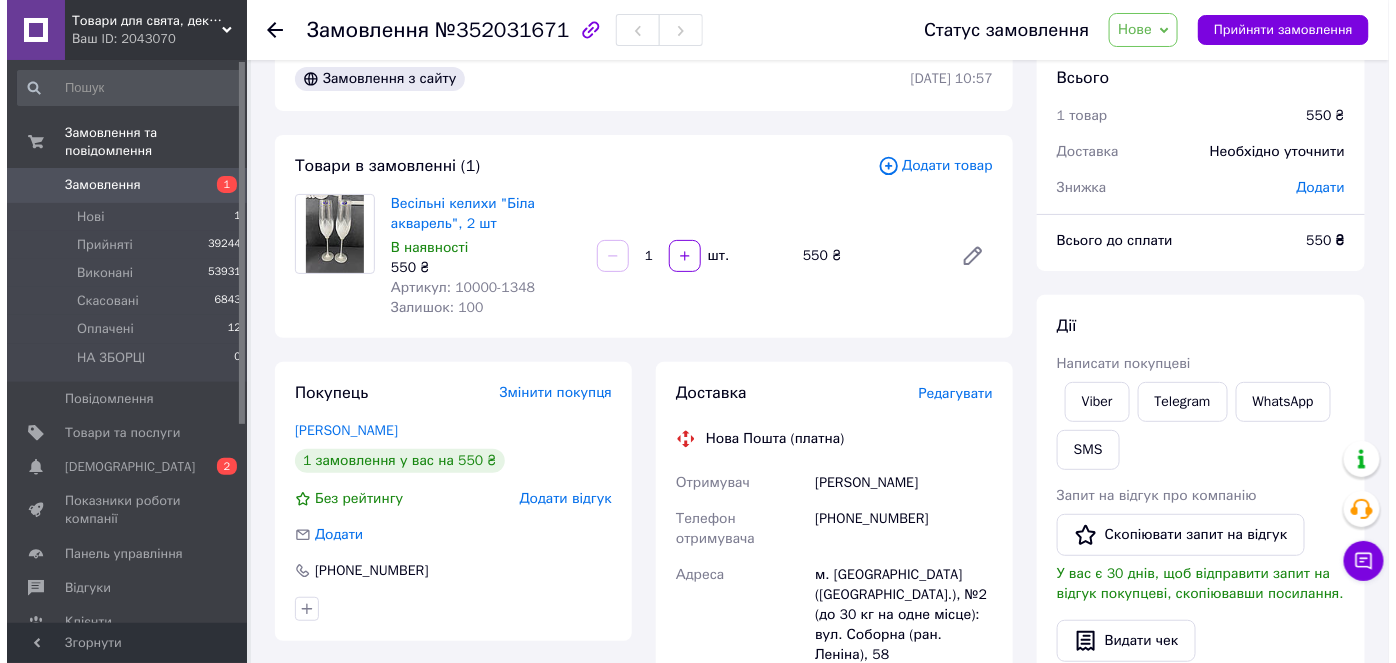 scroll, scrollTop: 26, scrollLeft: 0, axis: vertical 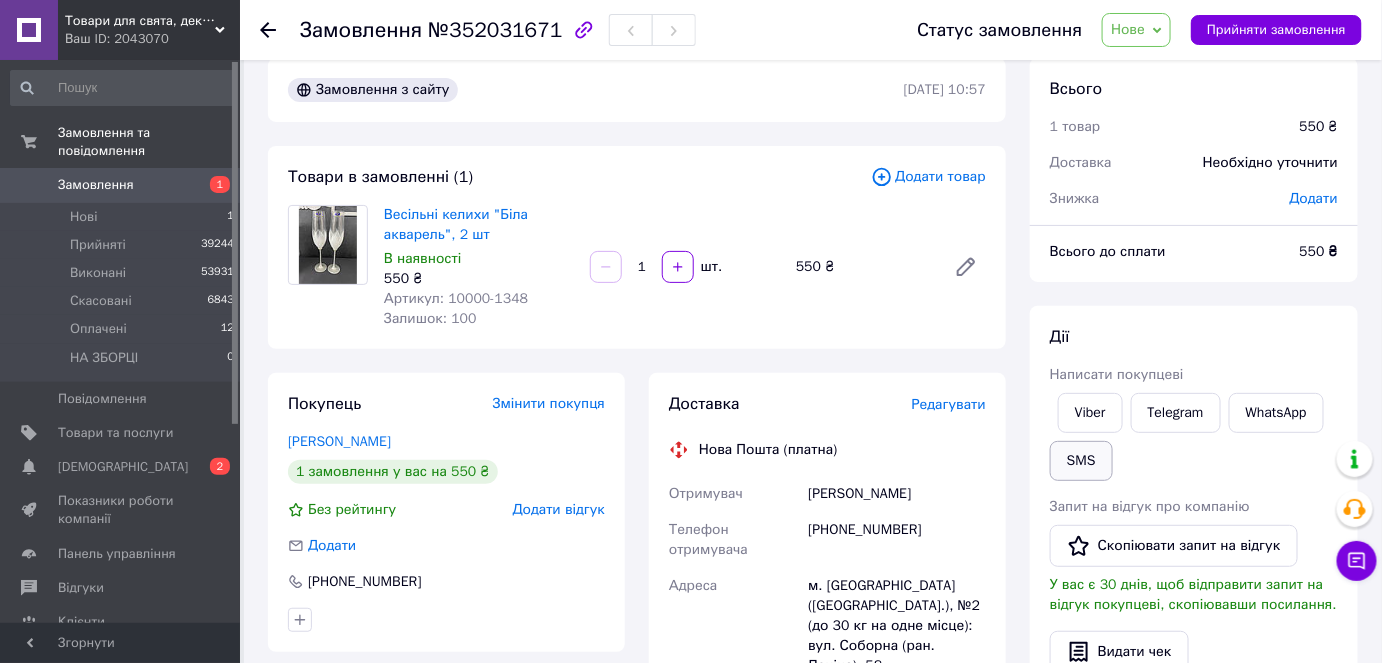 click on "SMS" at bounding box center [1081, 461] 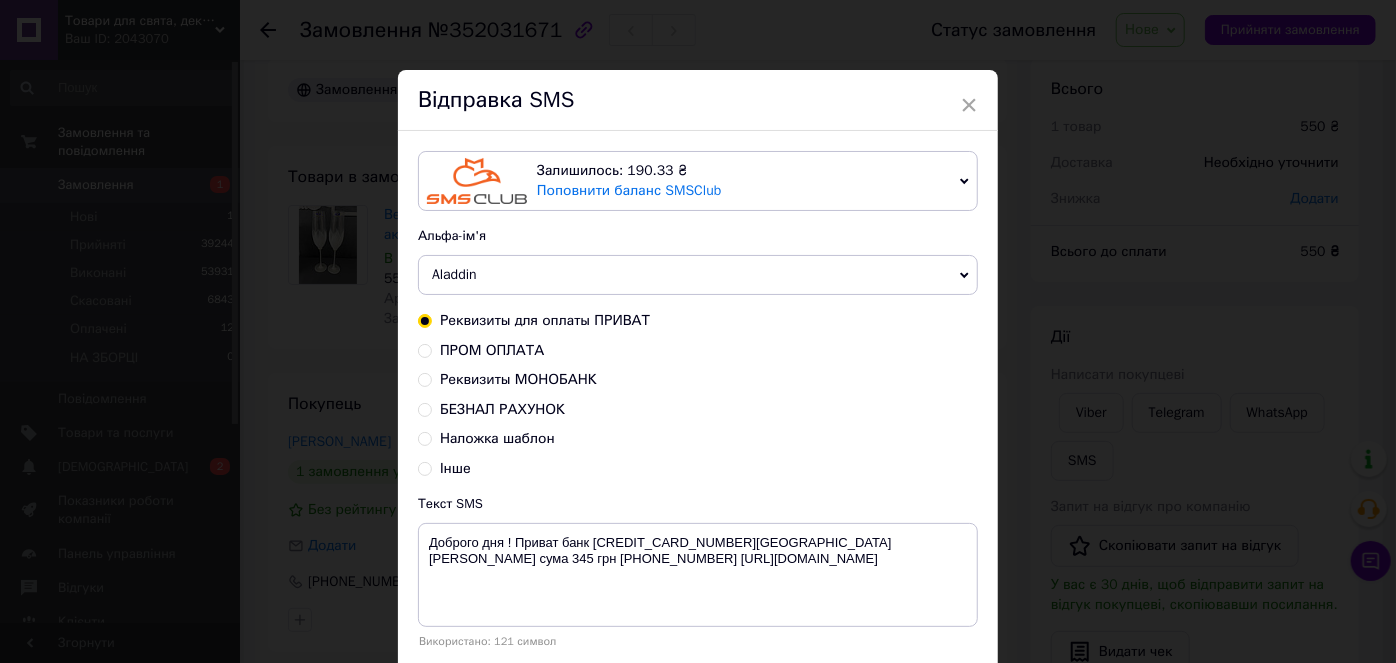 click on "Наложка шаблон" at bounding box center [497, 438] 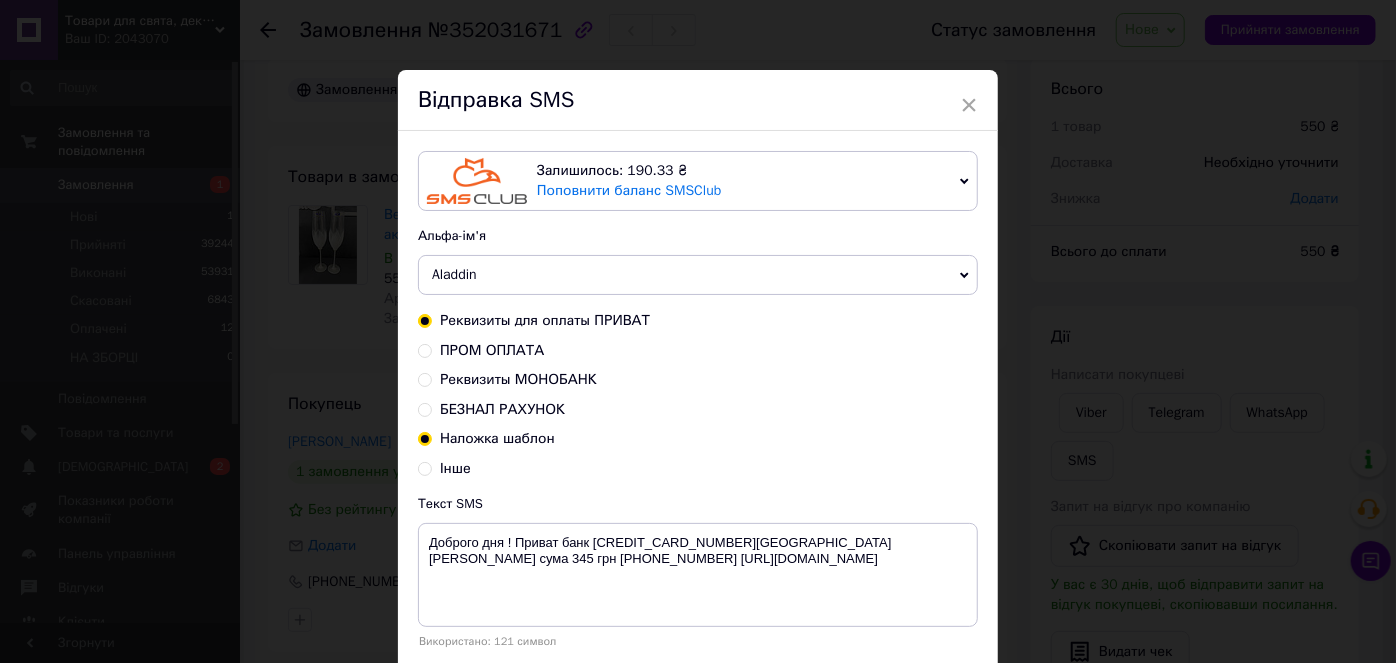 radio on "false" 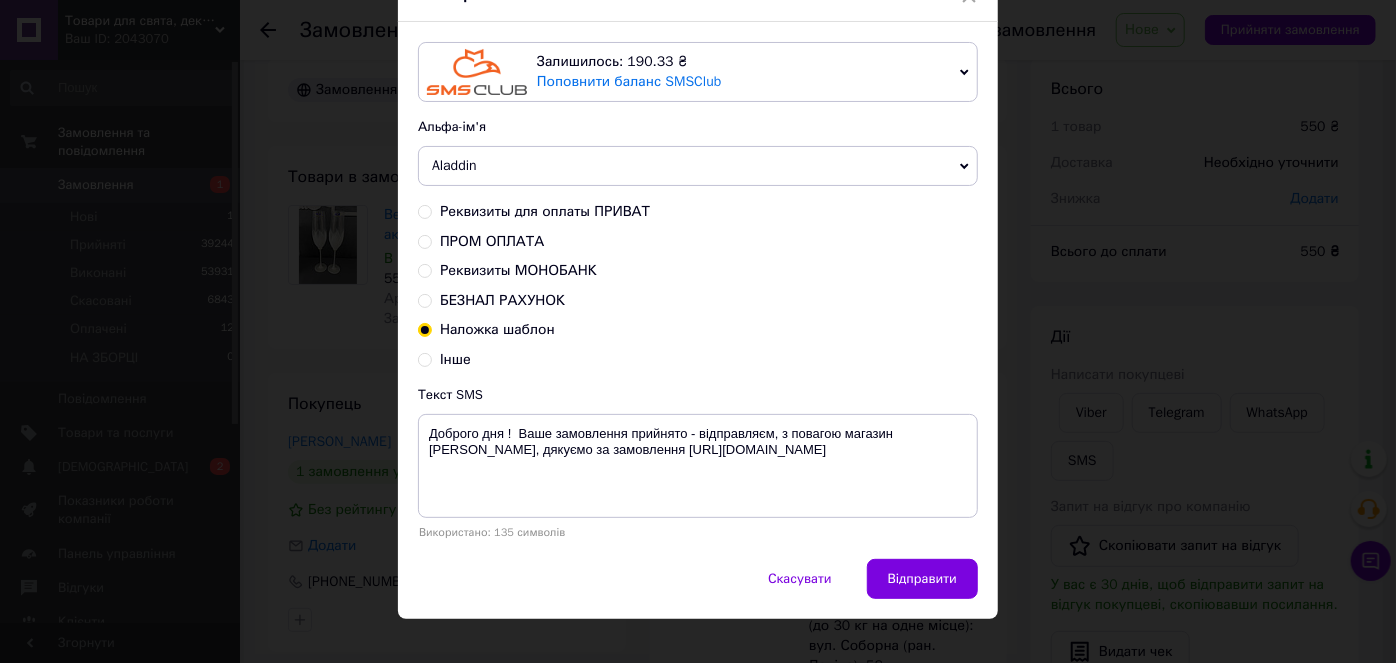 scroll, scrollTop: 130, scrollLeft: 0, axis: vertical 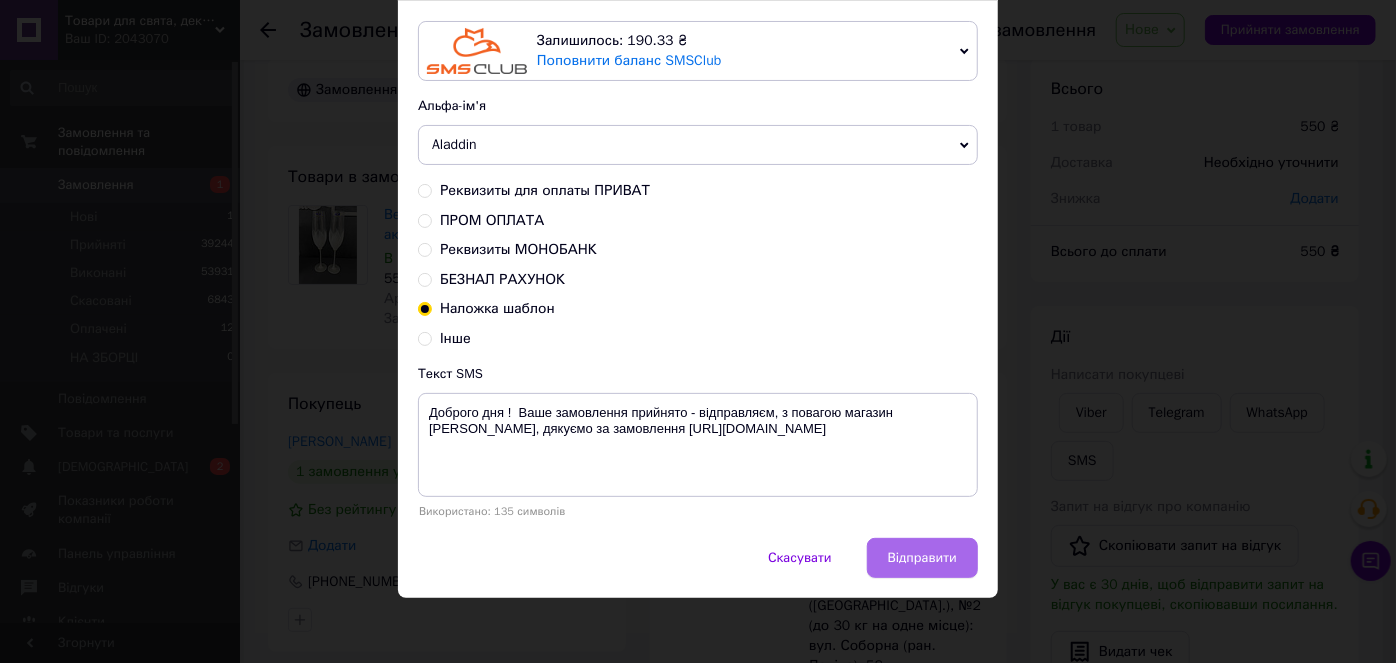 click on "Відправити" at bounding box center (922, 558) 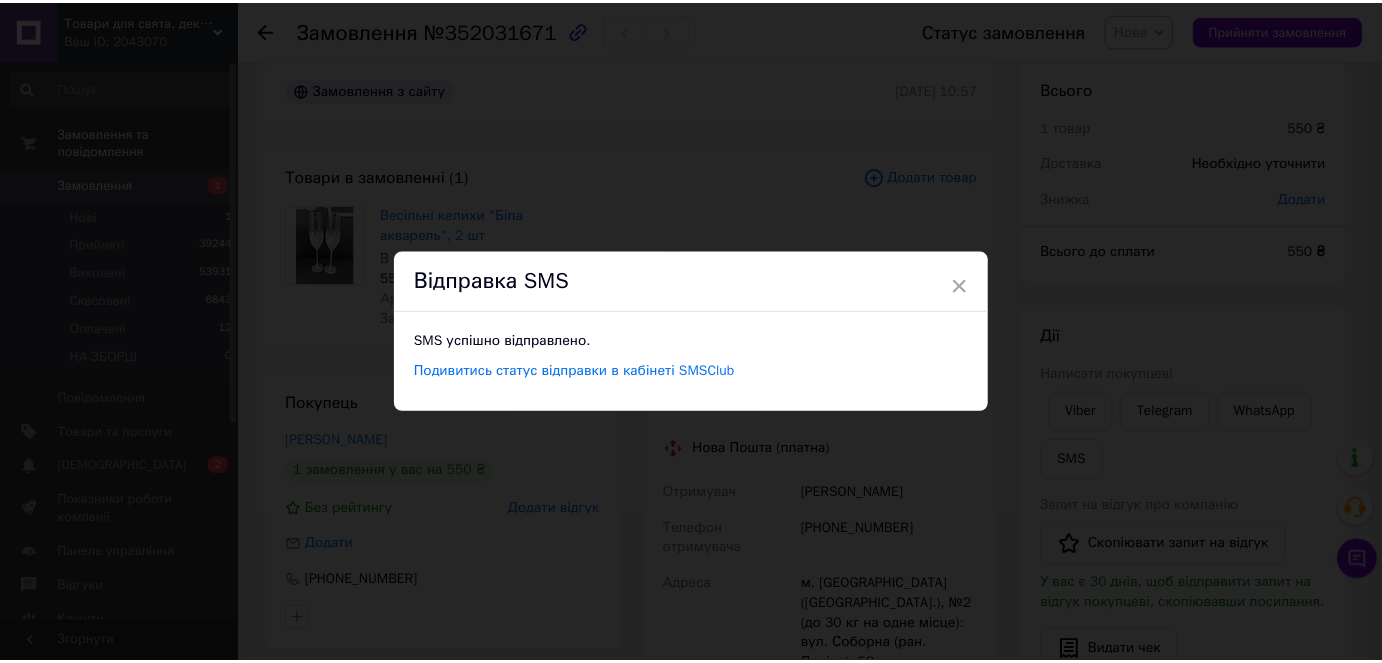 scroll, scrollTop: 0, scrollLeft: 0, axis: both 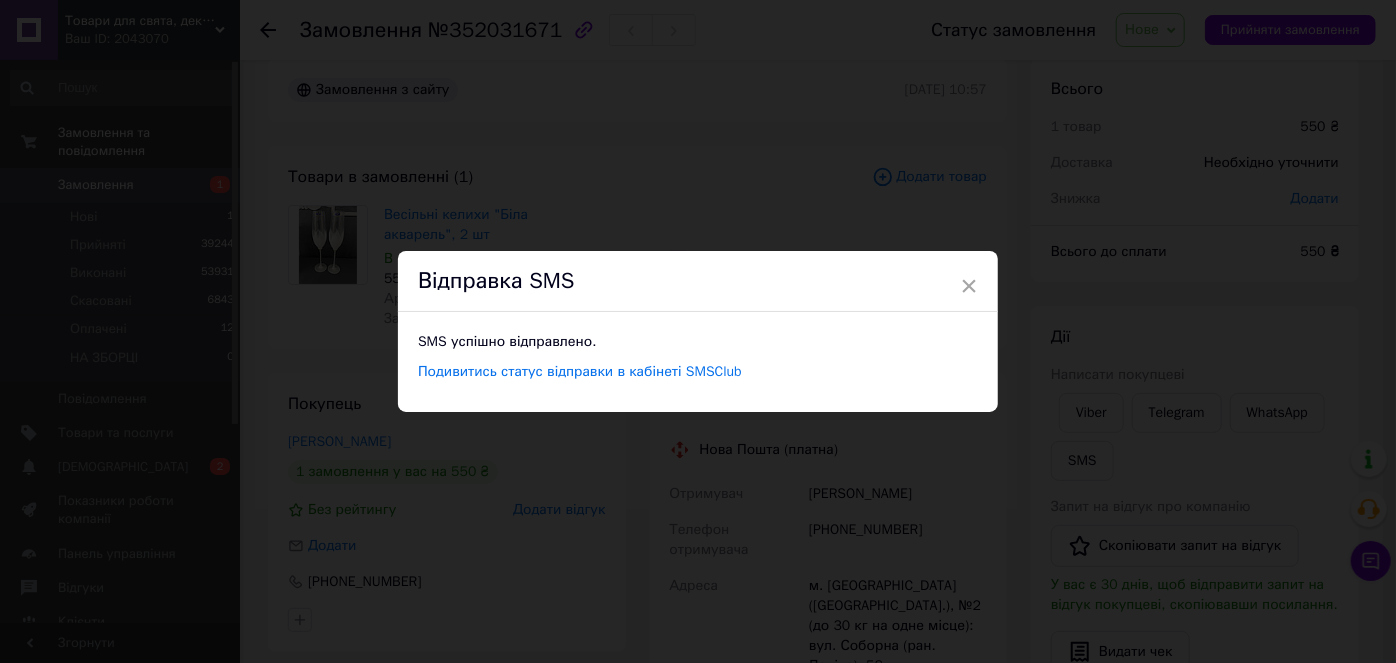 click on "× Відправка SMS SMS успішно відправлено. Подивитись статус відправки в кабінеті SMSClub" at bounding box center [698, 331] 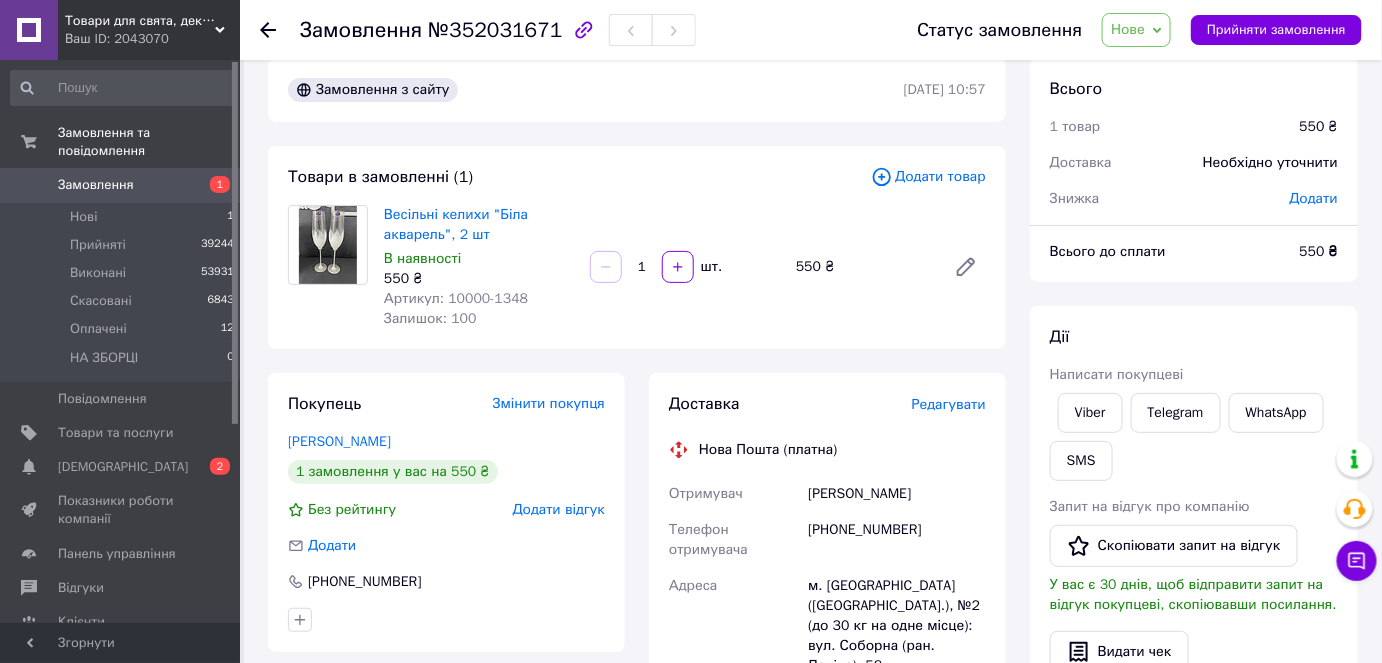 click 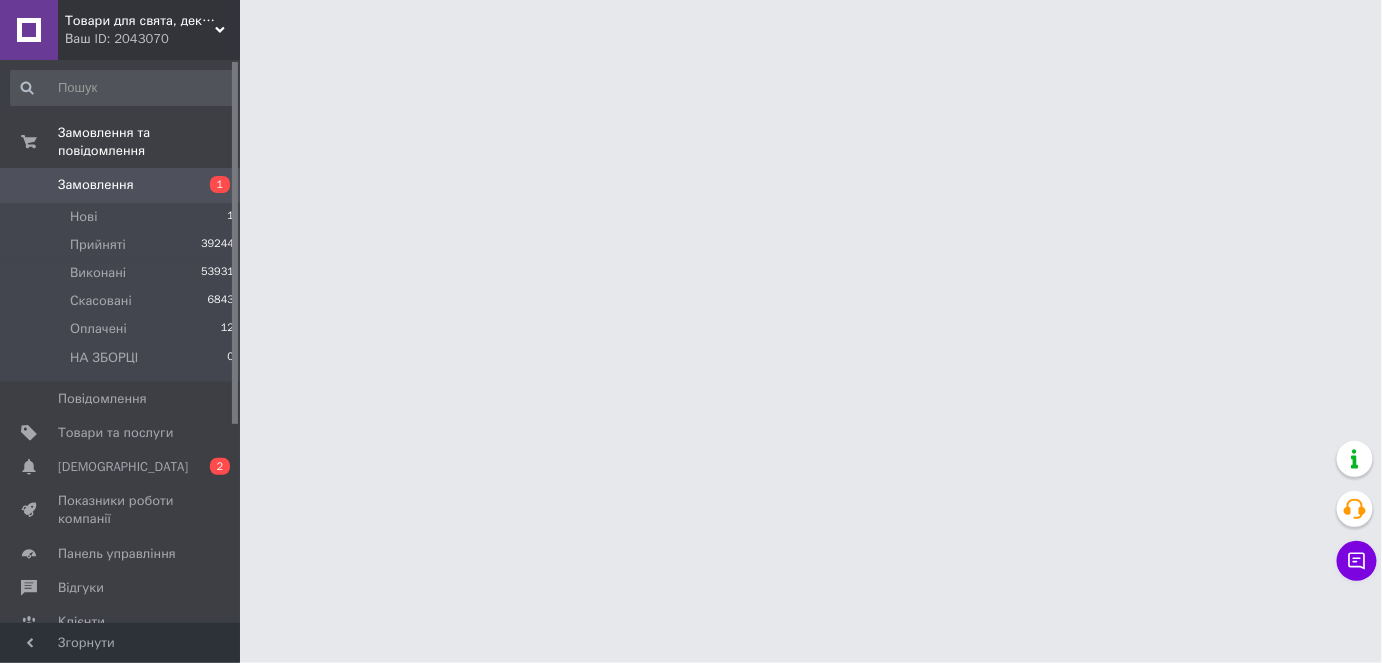scroll, scrollTop: 0, scrollLeft: 0, axis: both 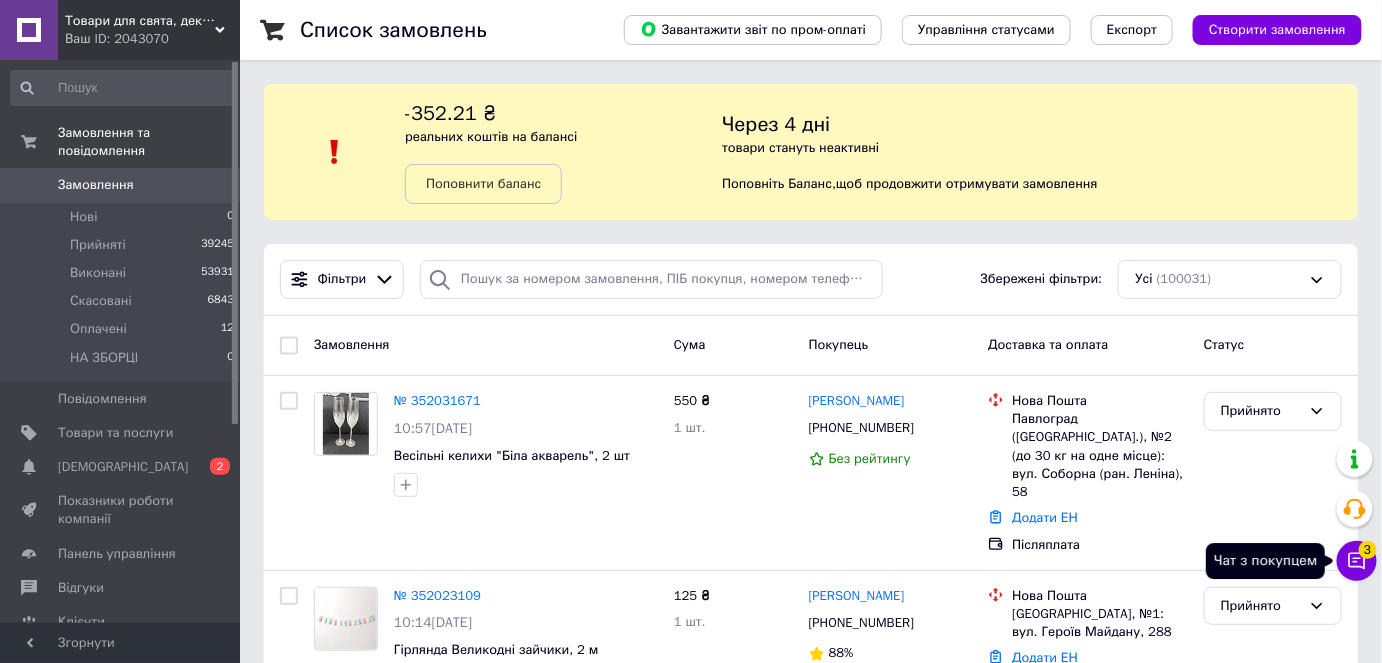 click 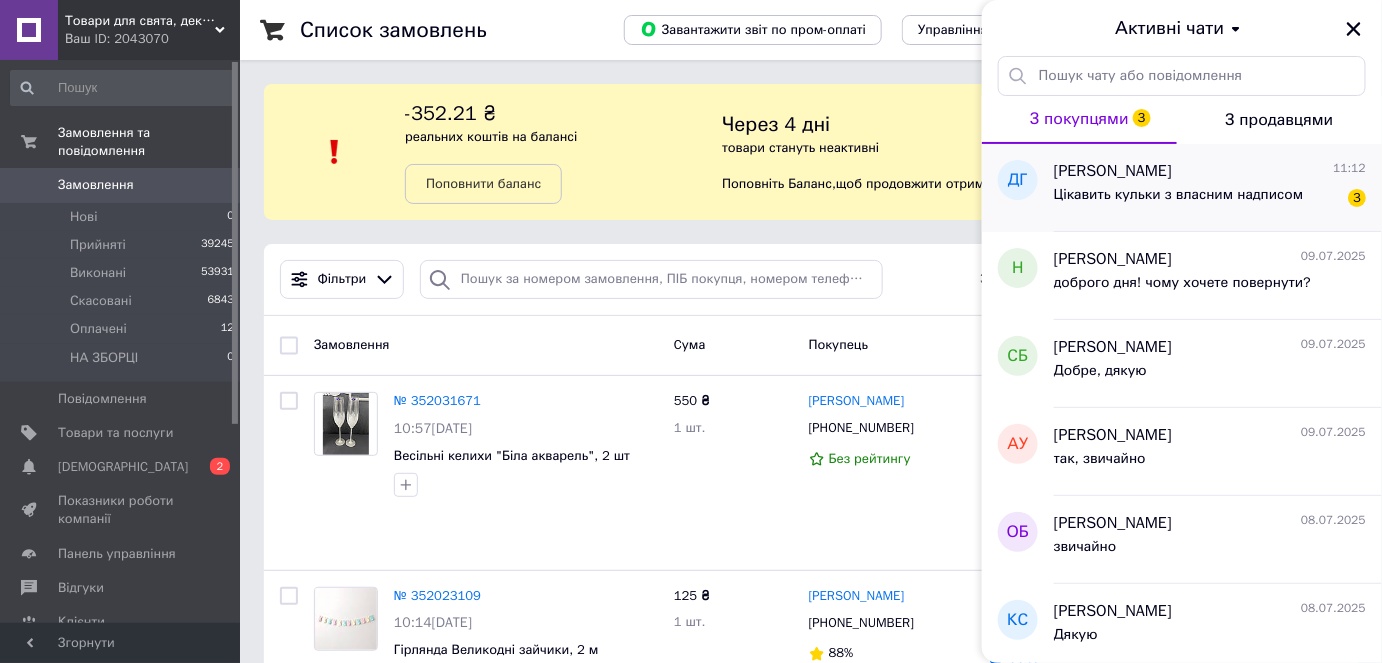 click on "Цікавить кульки з власним надписом" at bounding box center [1179, 201] 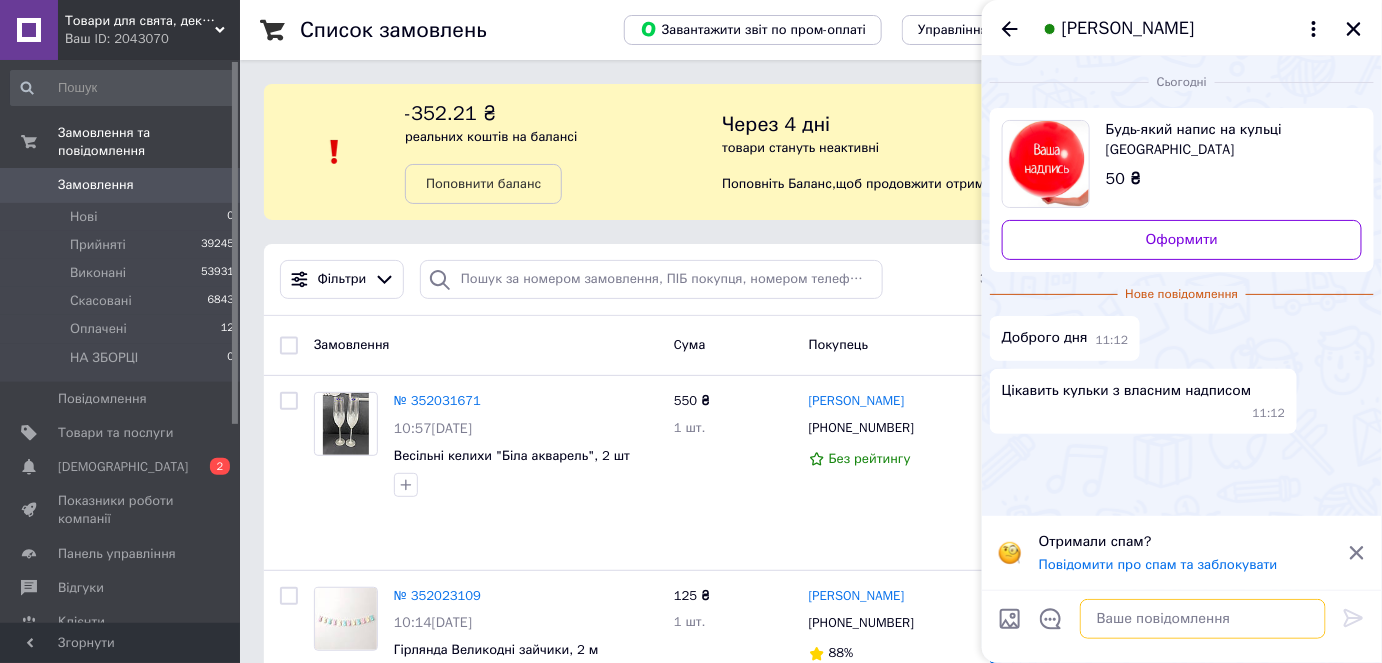 click at bounding box center [1203, 619] 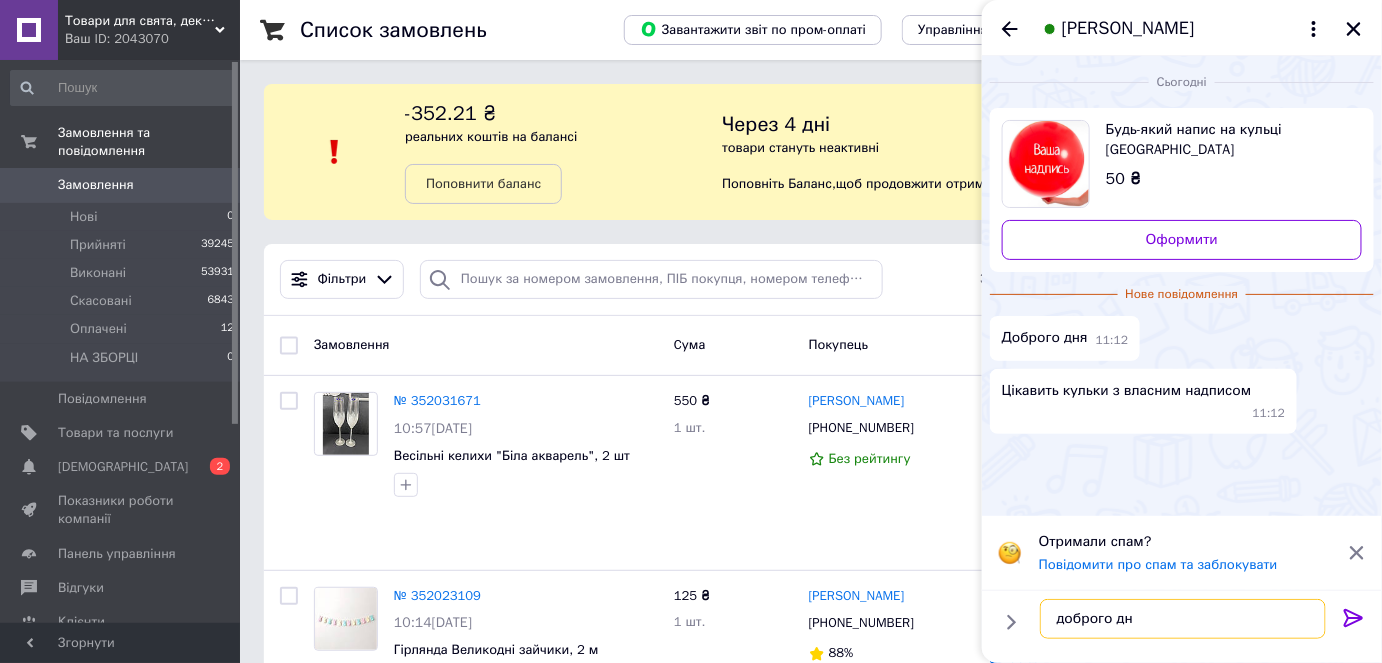 type on "доброго дня" 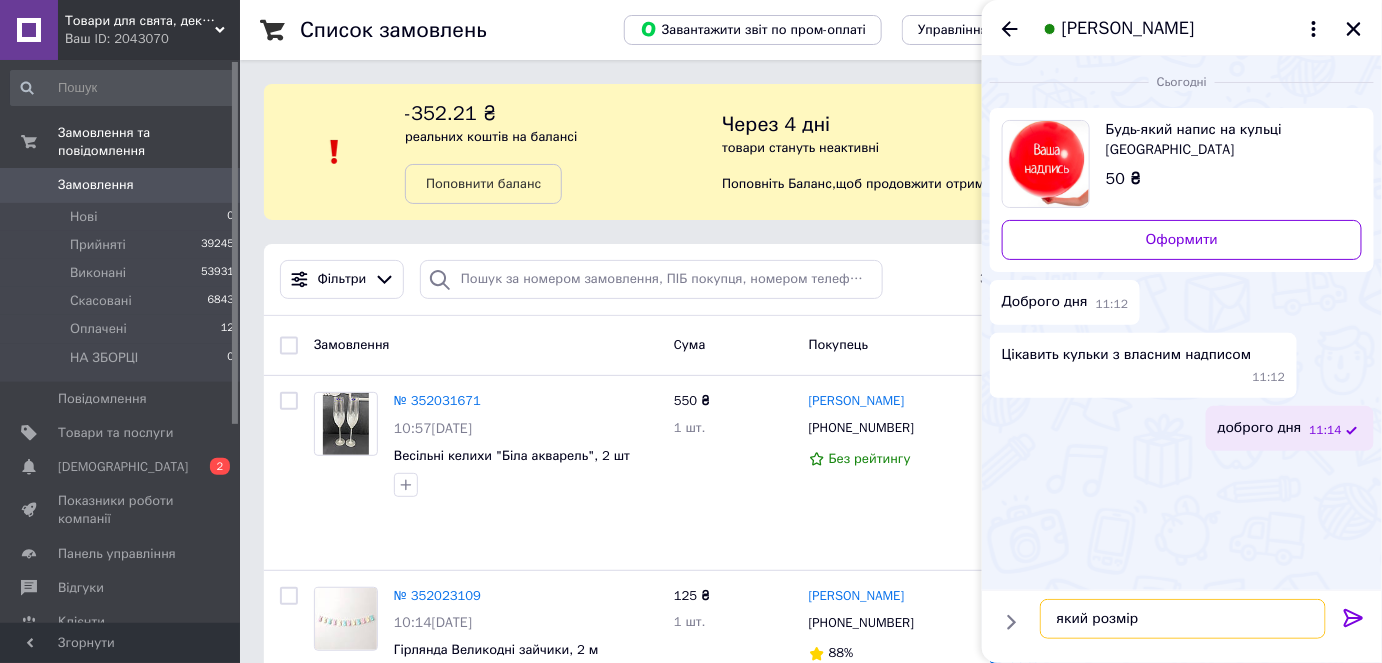 type on "який розмір?" 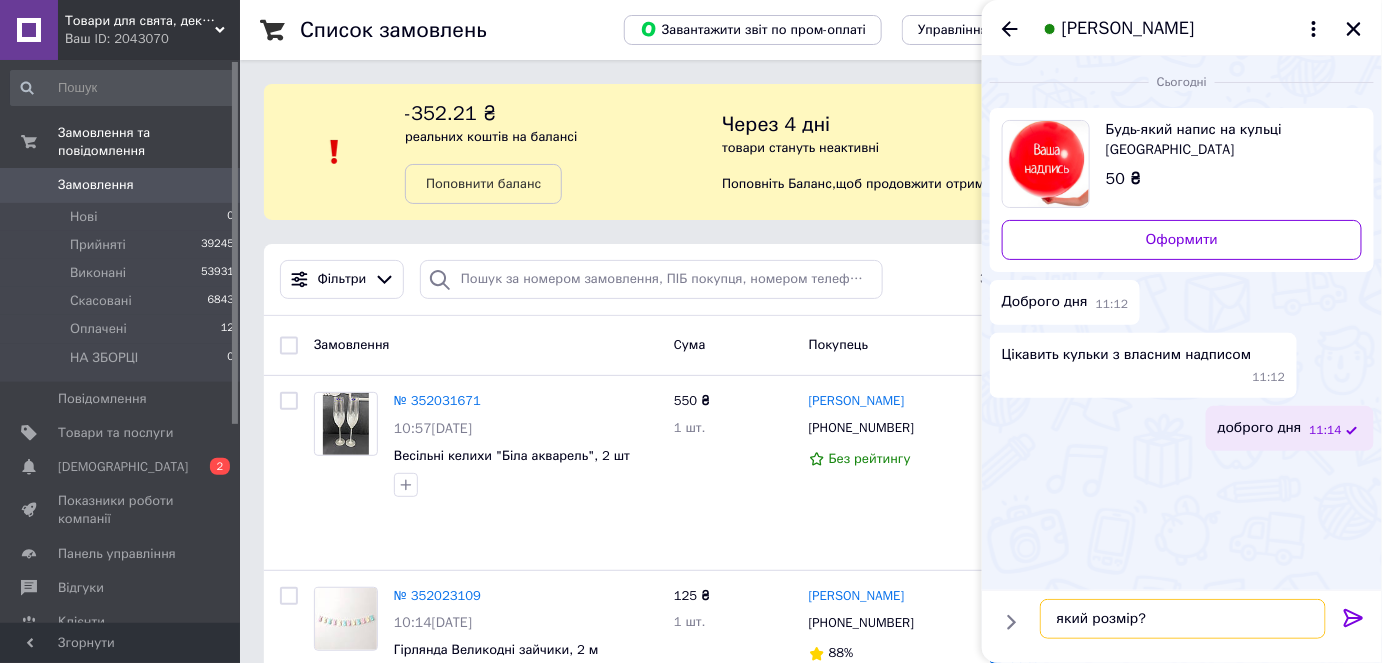 type 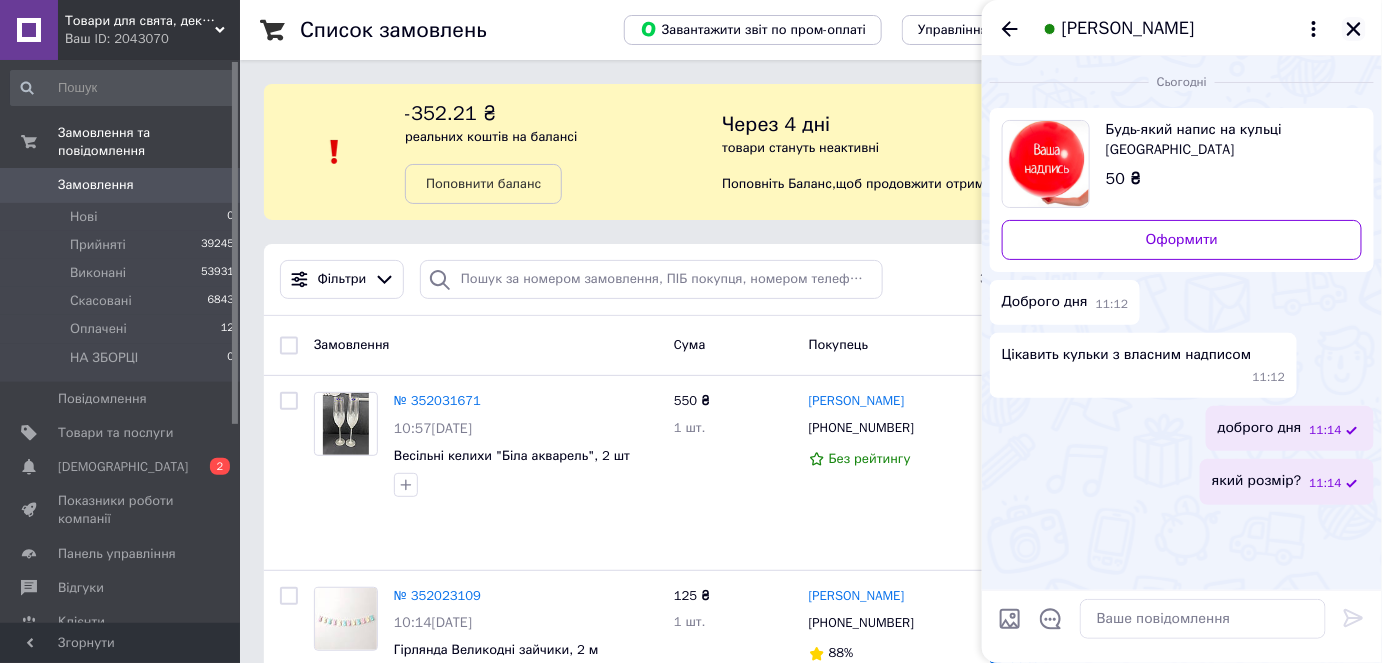 click 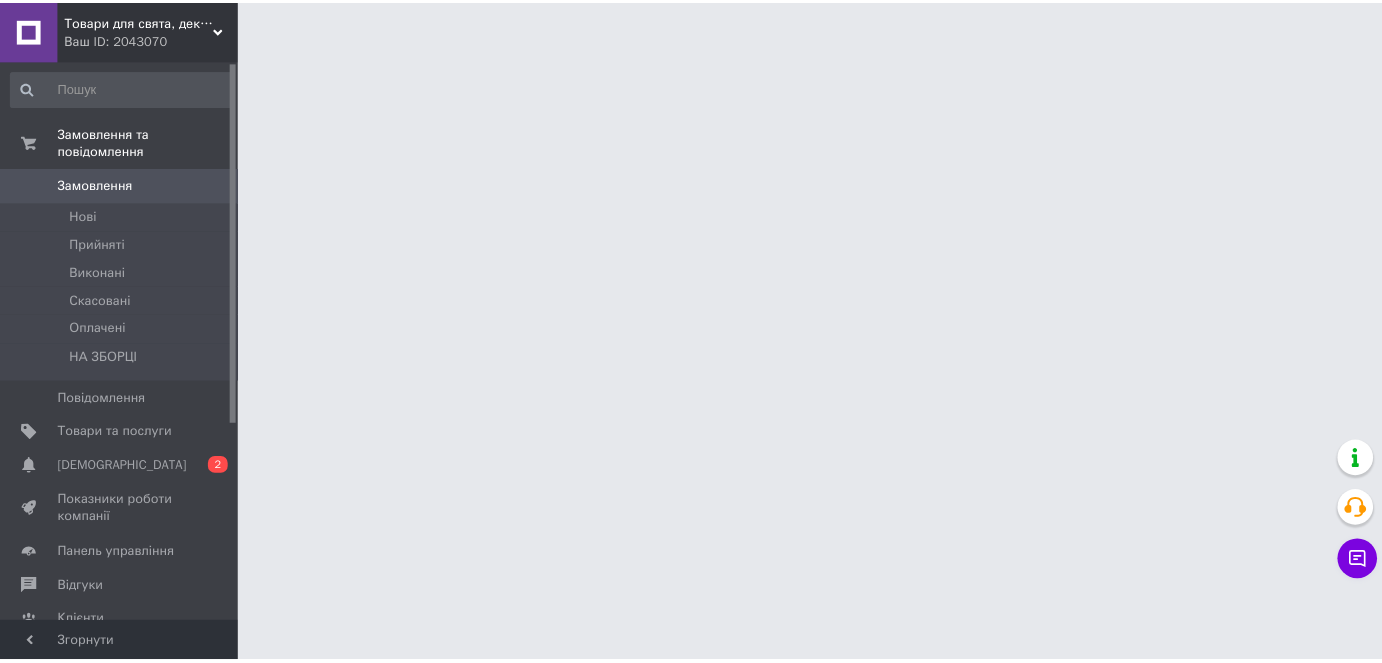 scroll, scrollTop: 0, scrollLeft: 0, axis: both 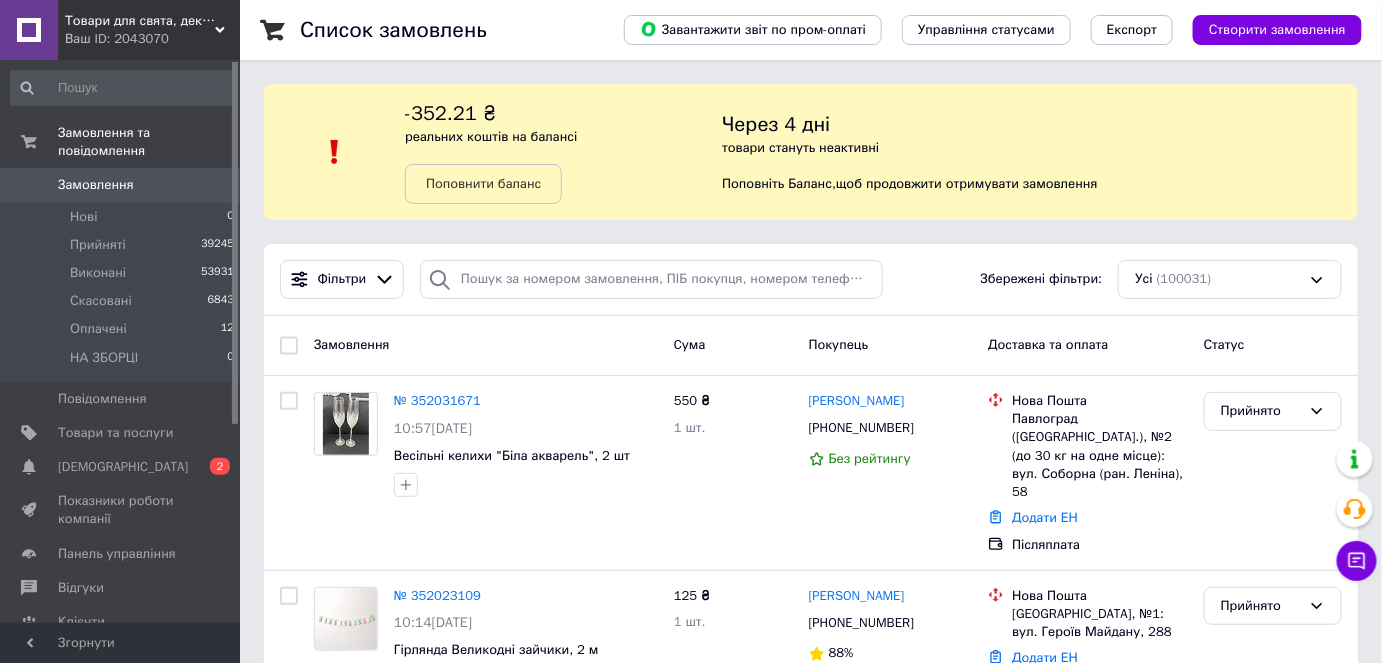 click on "0" at bounding box center [212, 185] 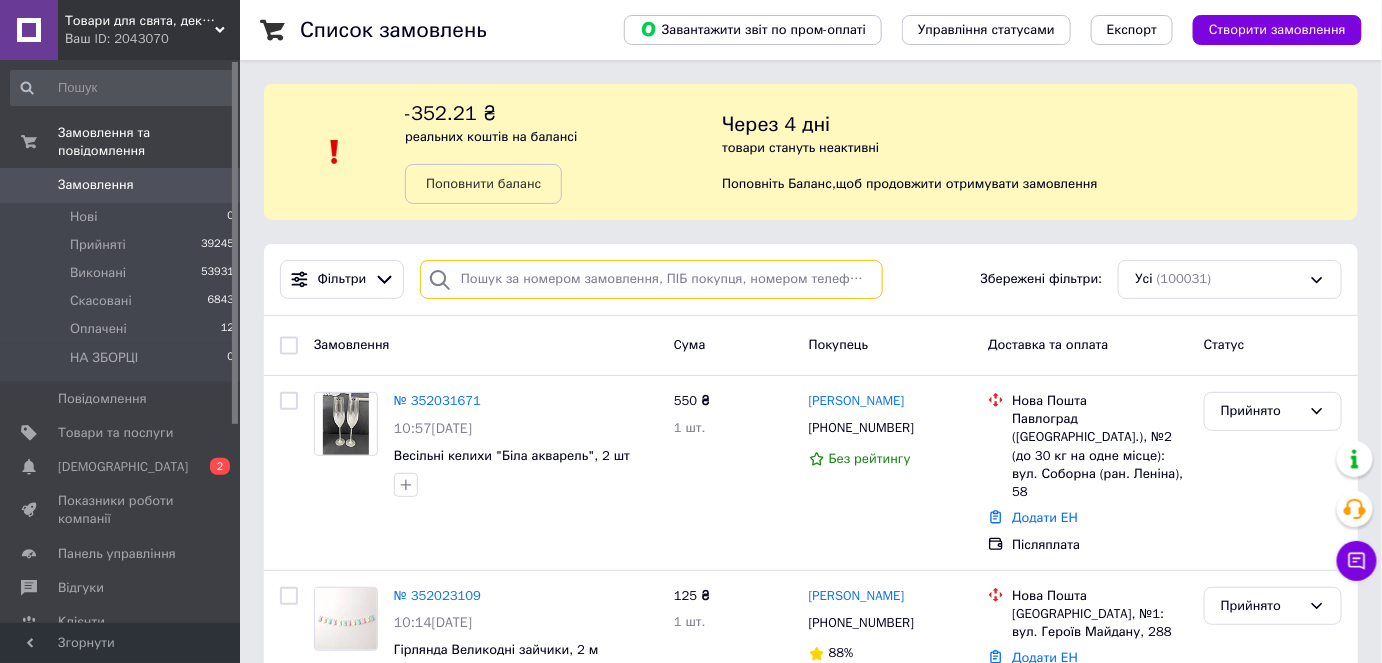 click at bounding box center (651, 279) 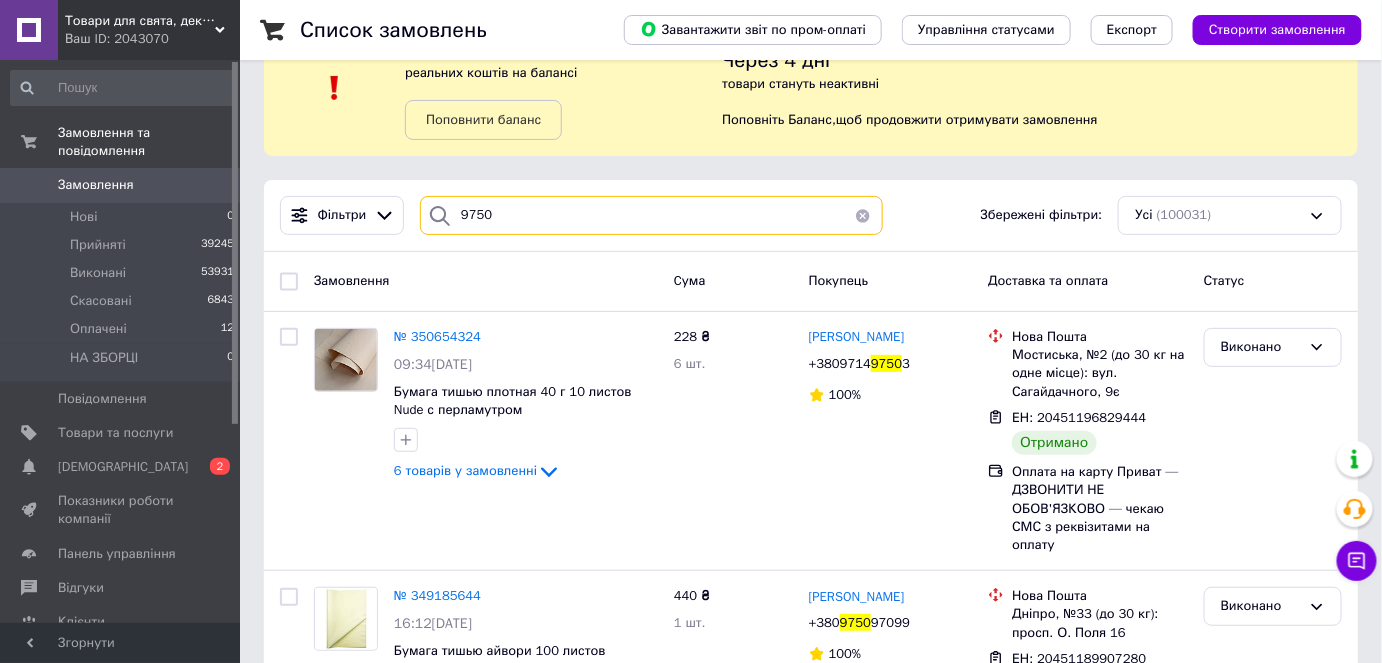 scroll, scrollTop: 0, scrollLeft: 0, axis: both 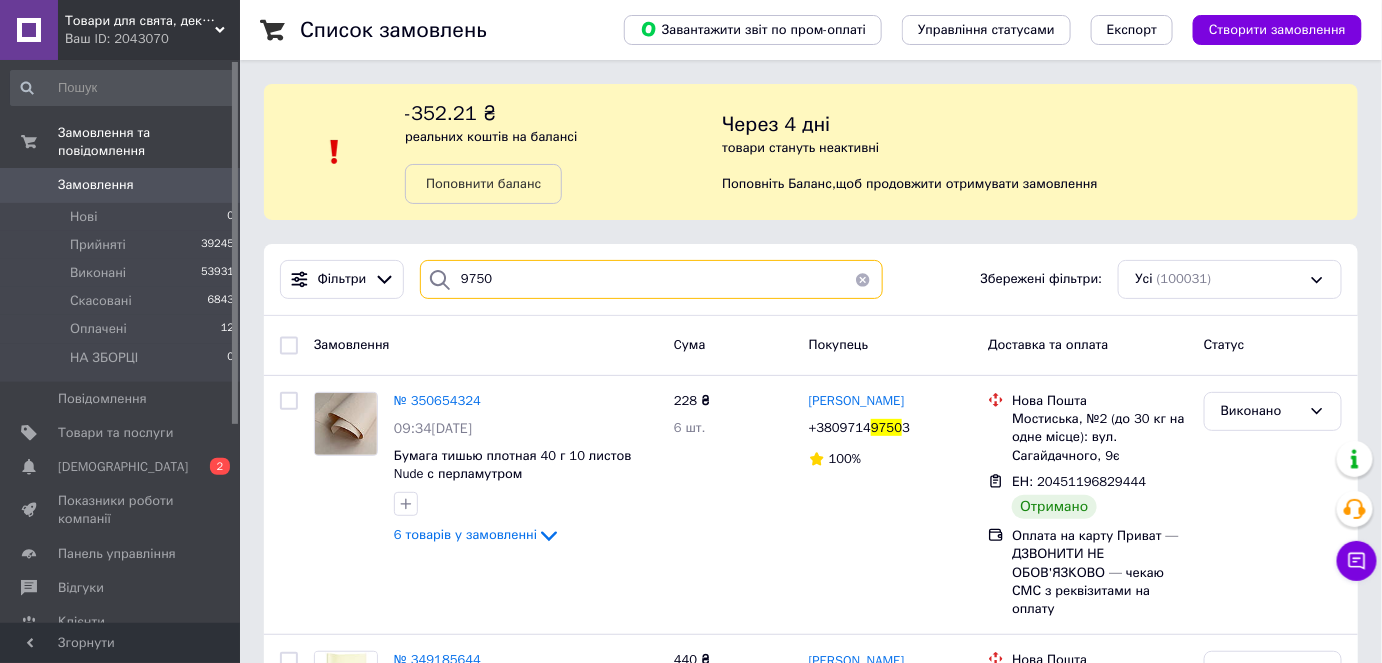 drag, startPoint x: 518, startPoint y: 282, endPoint x: 446, endPoint y: 275, distance: 72.33948 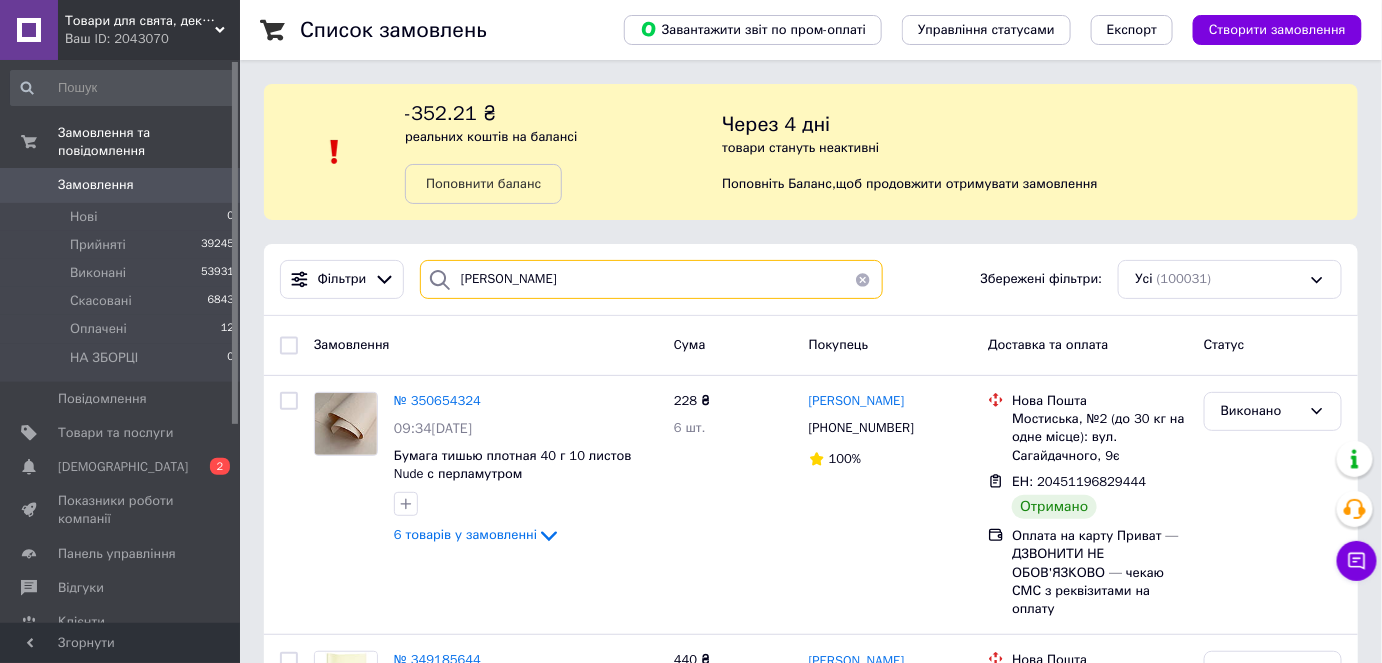 type on "мальцев" 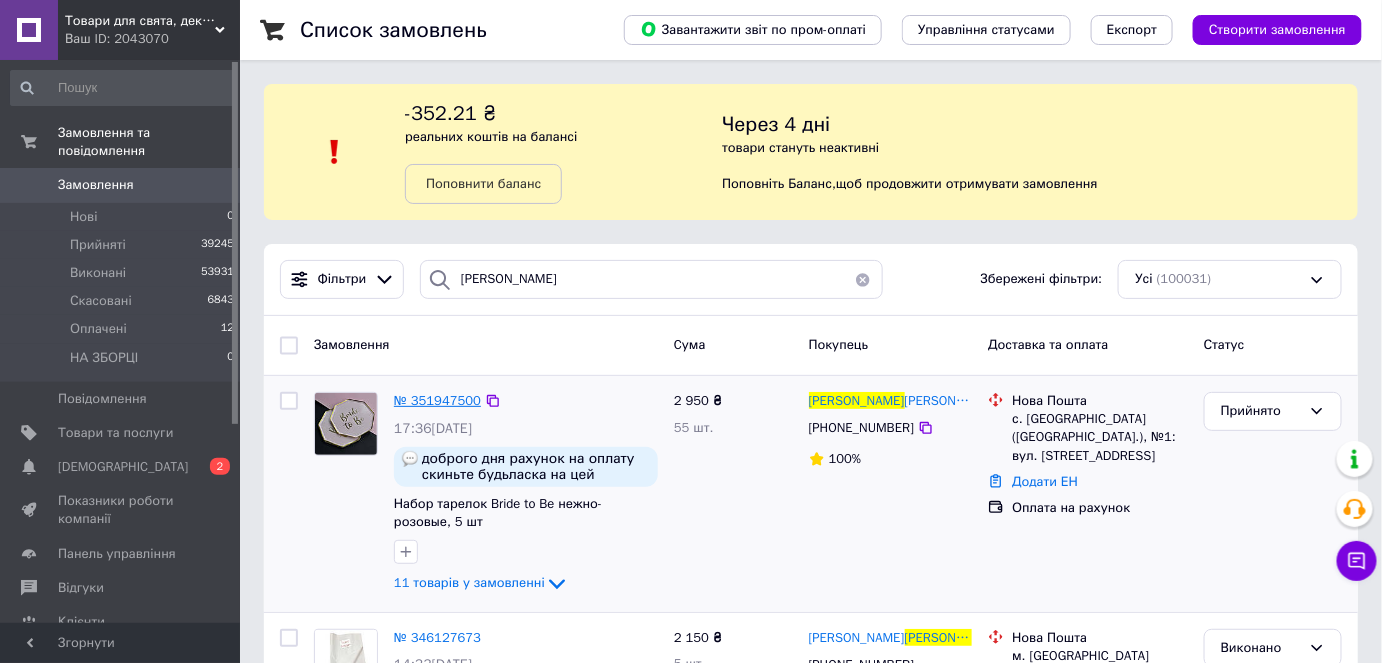 click on "№ 351947500" at bounding box center [437, 400] 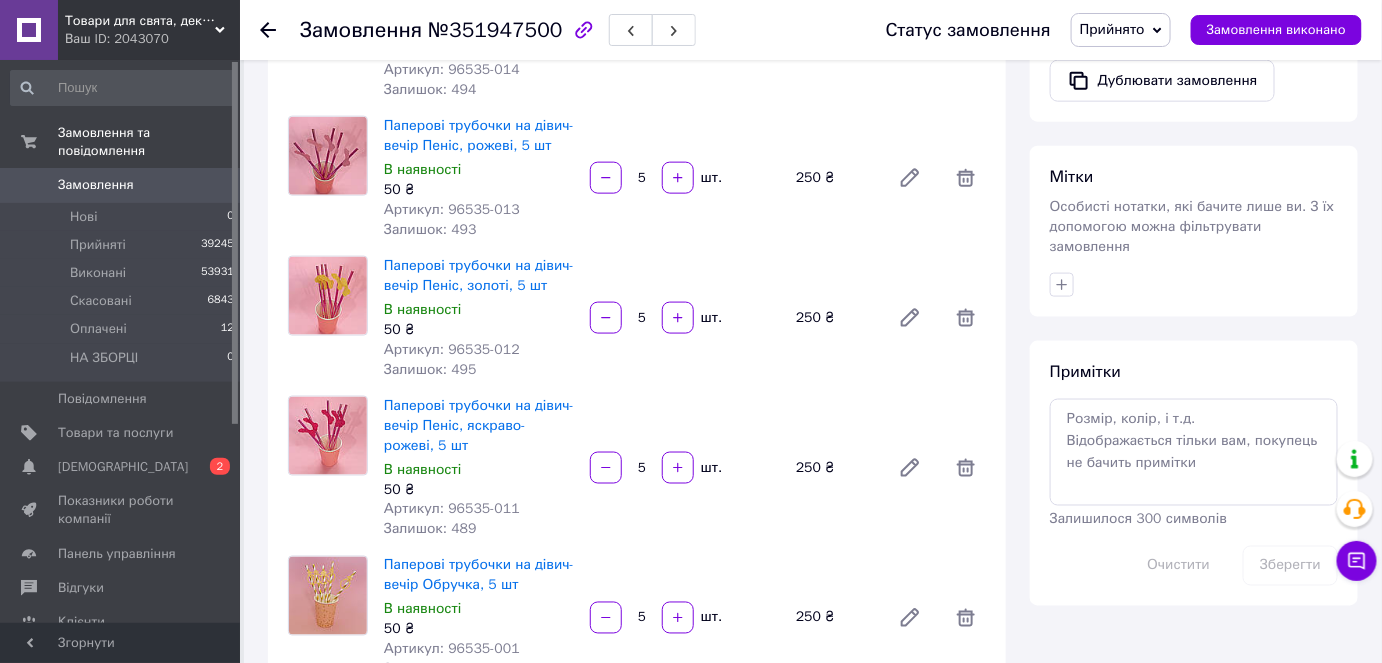 scroll, scrollTop: 545, scrollLeft: 0, axis: vertical 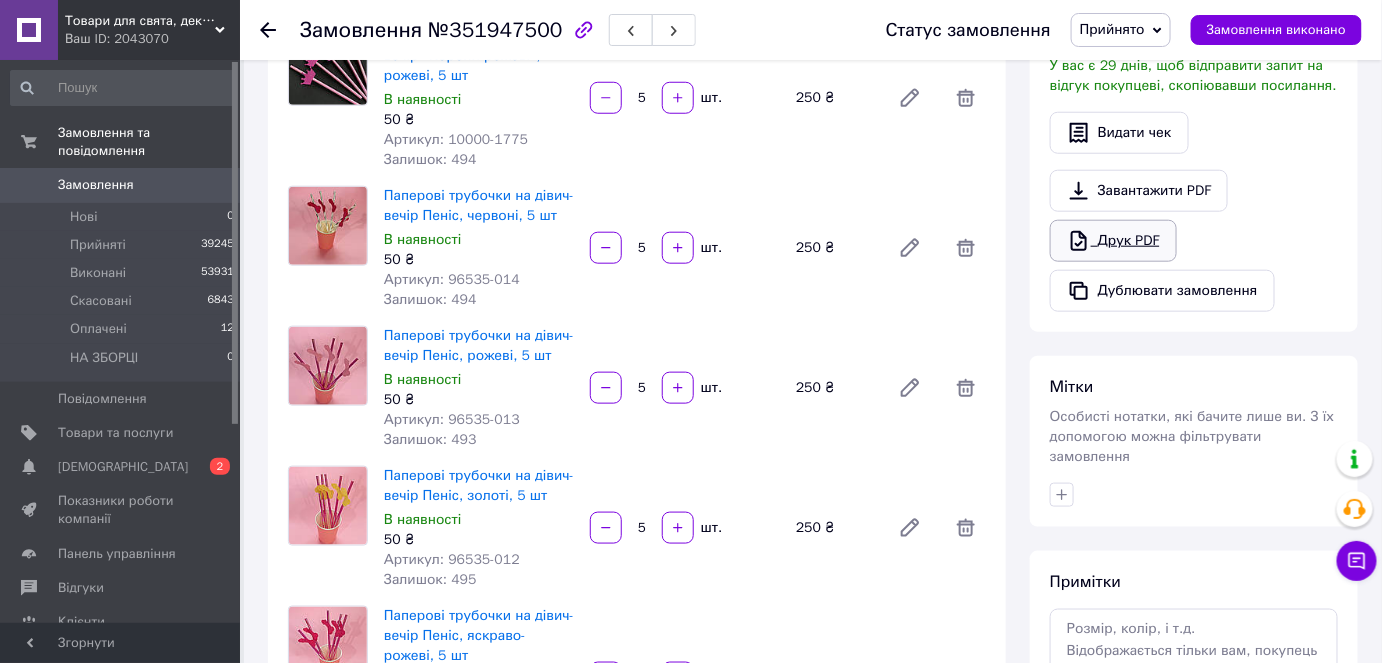 click 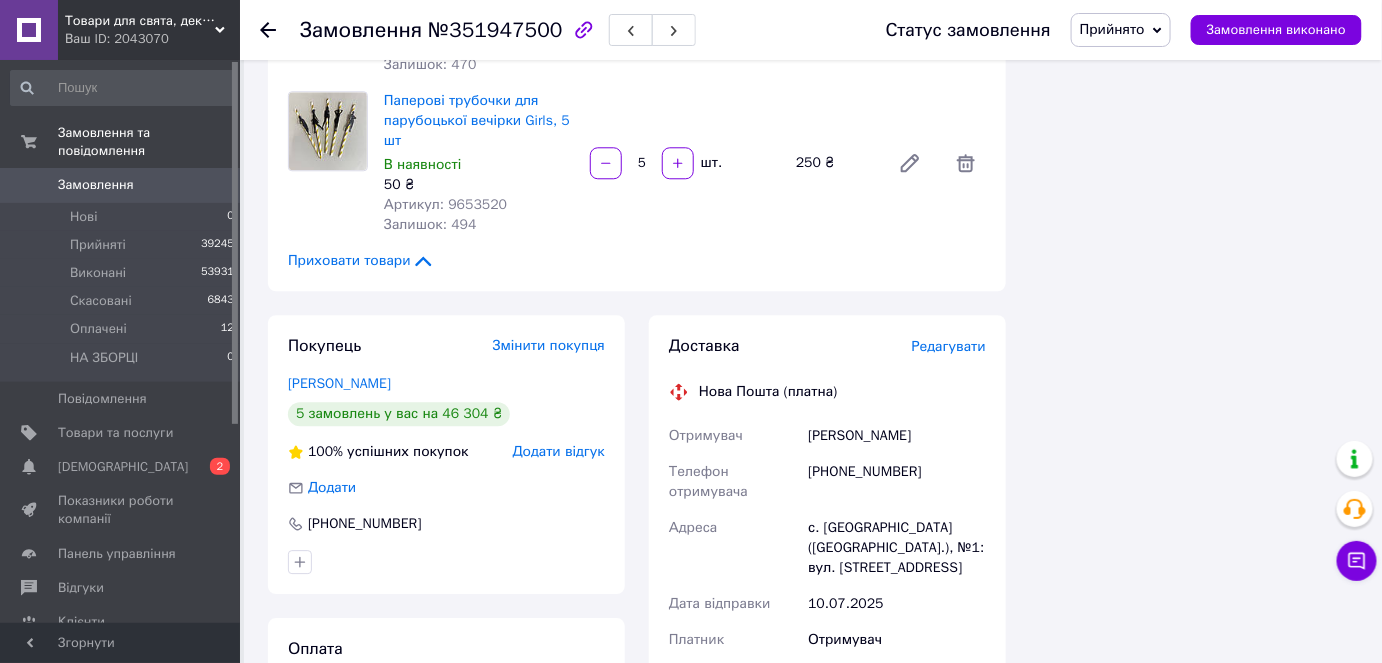 scroll, scrollTop: 1818, scrollLeft: 0, axis: vertical 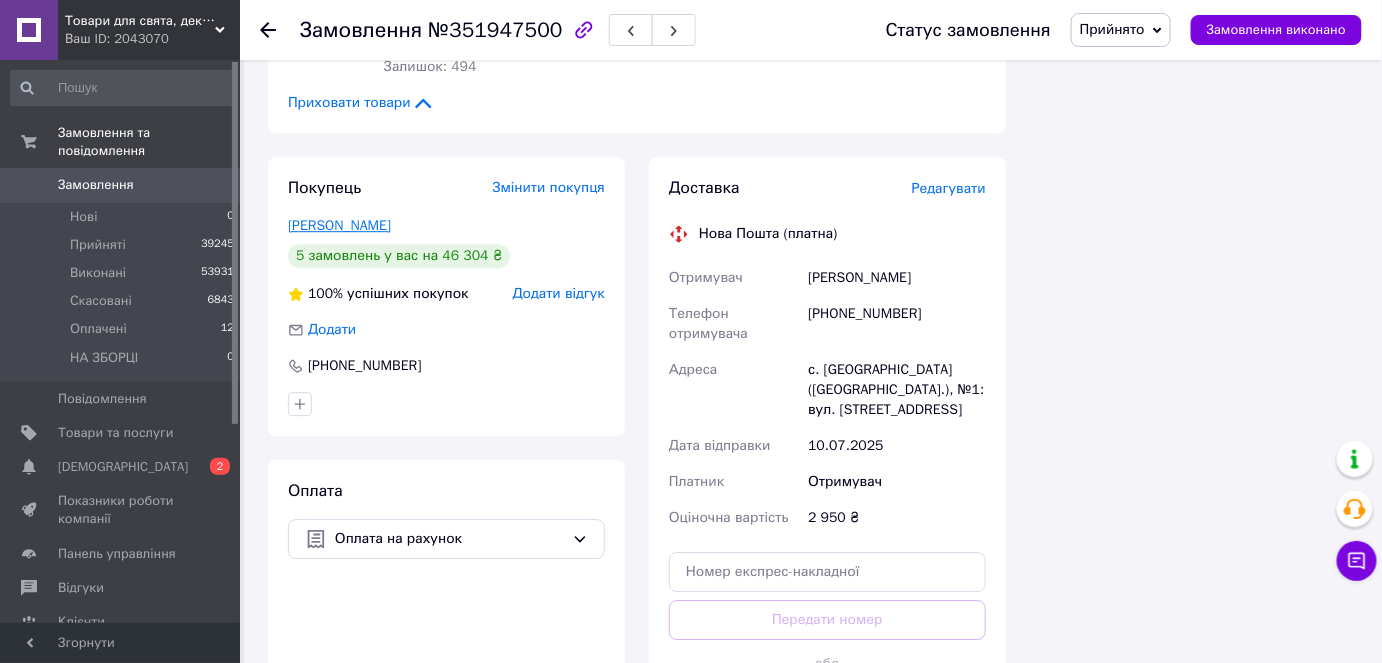 click on "Александр Мальцев" at bounding box center (339, 225) 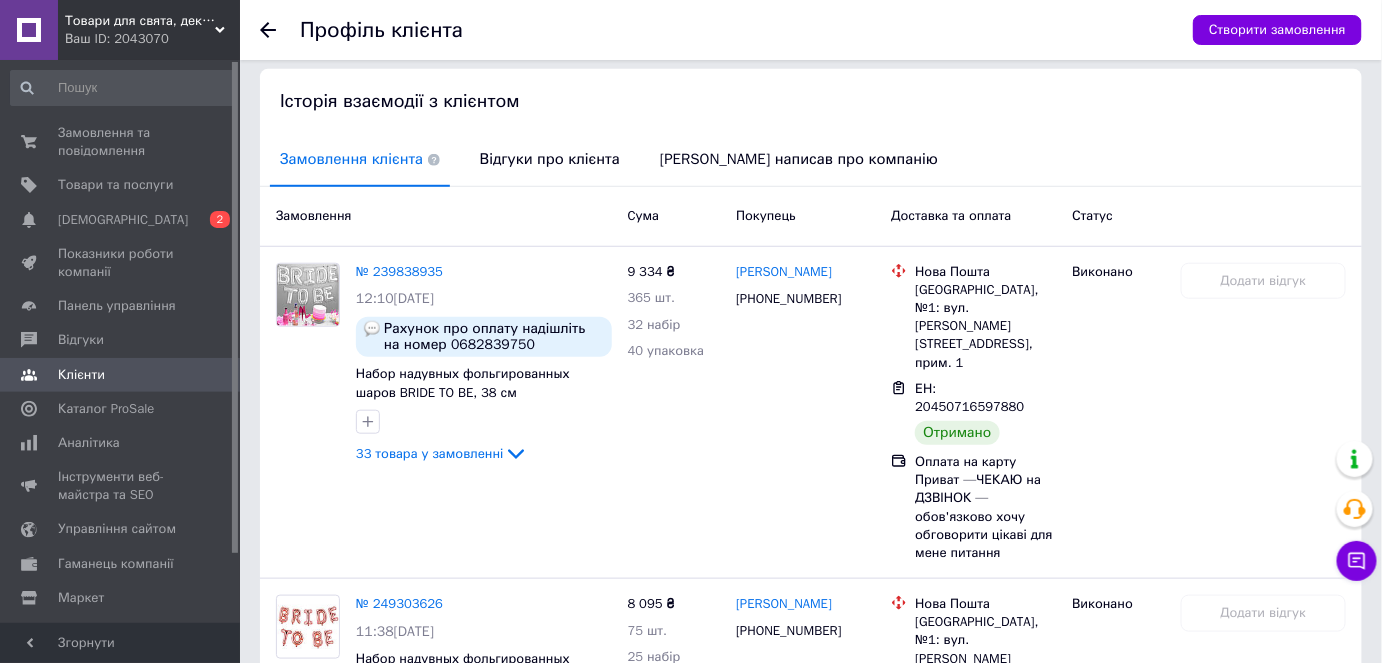 scroll, scrollTop: 454, scrollLeft: 0, axis: vertical 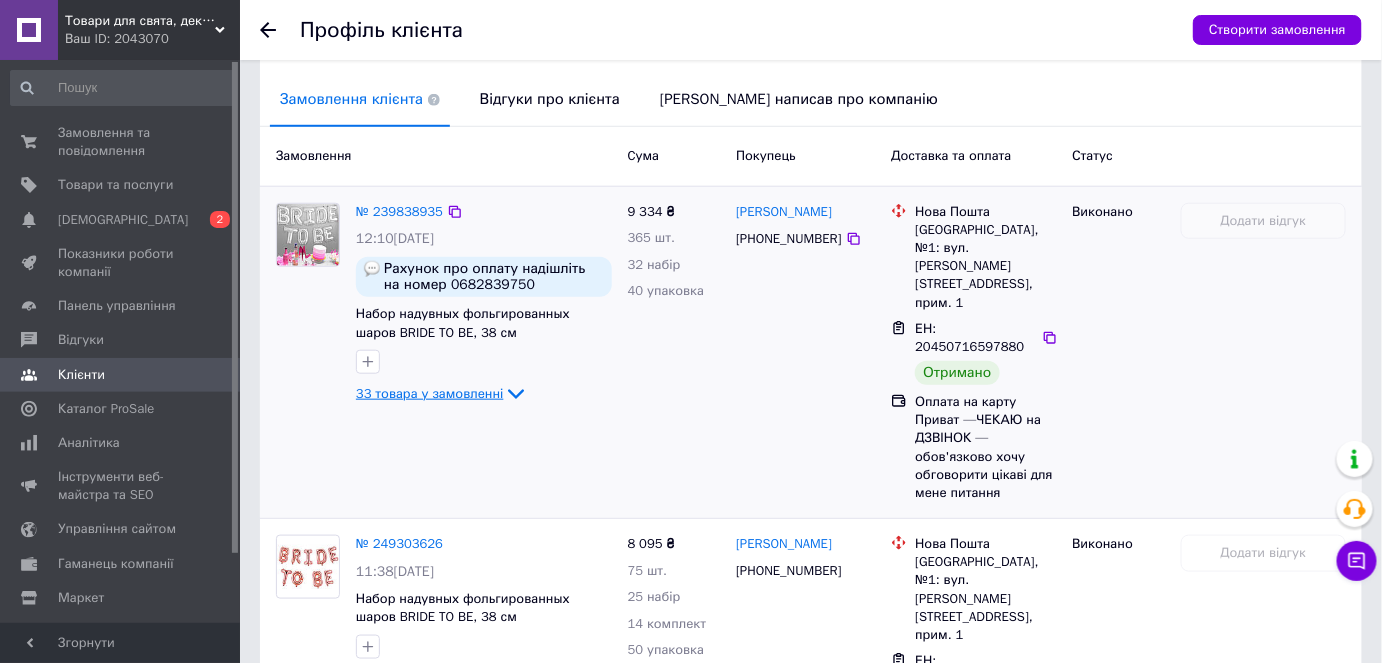 click on "33 товара у замовленні" at bounding box center [430, 393] 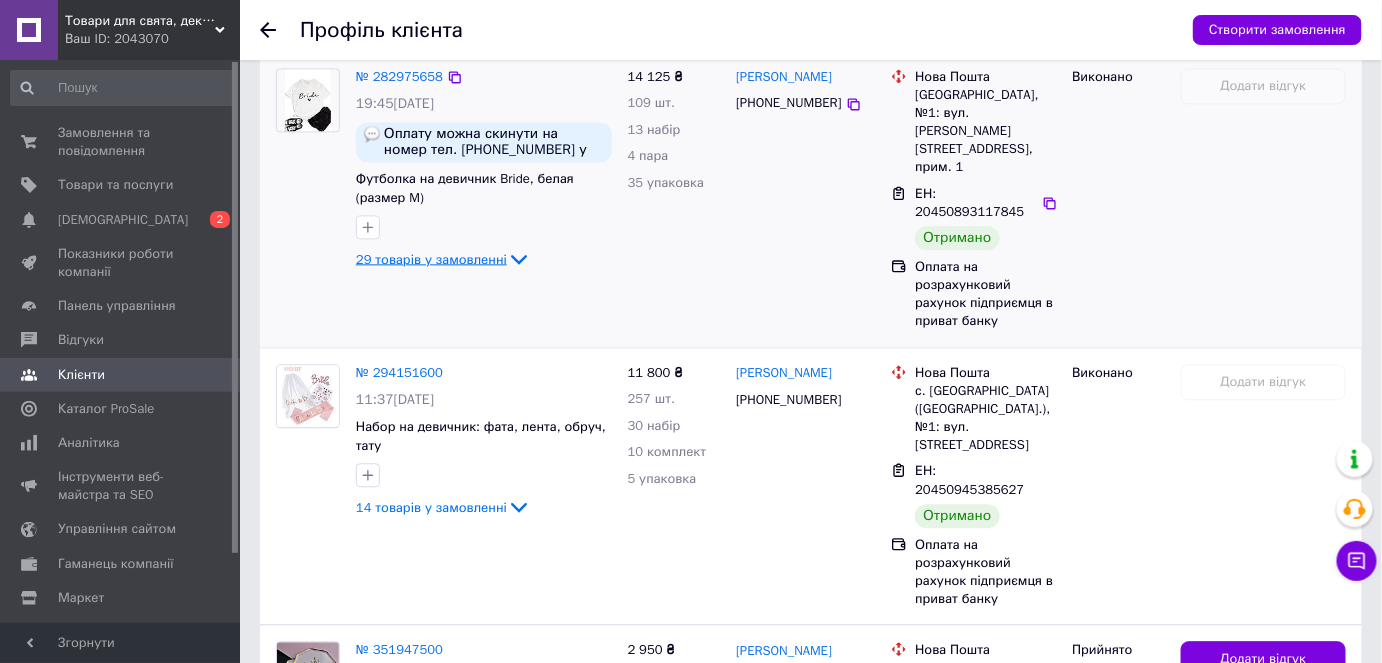 scroll, scrollTop: 3909, scrollLeft: 0, axis: vertical 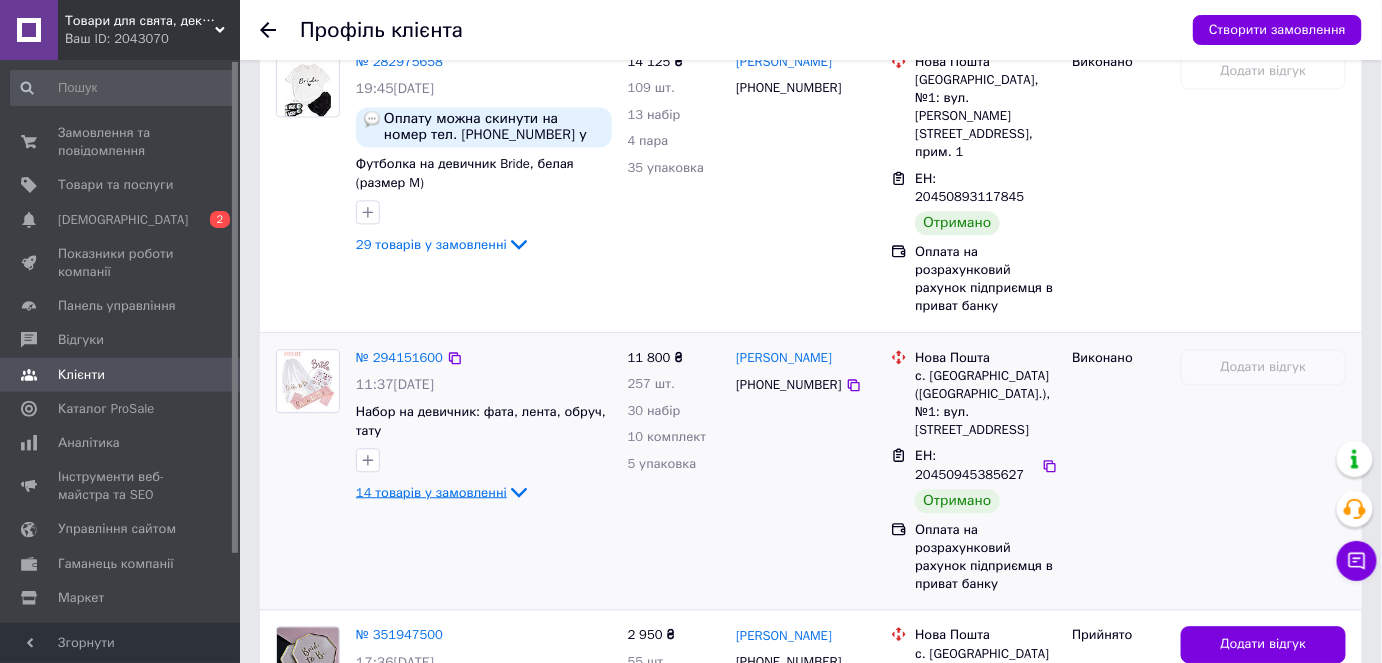 click on "14 товарів у замовленні" at bounding box center (431, 491) 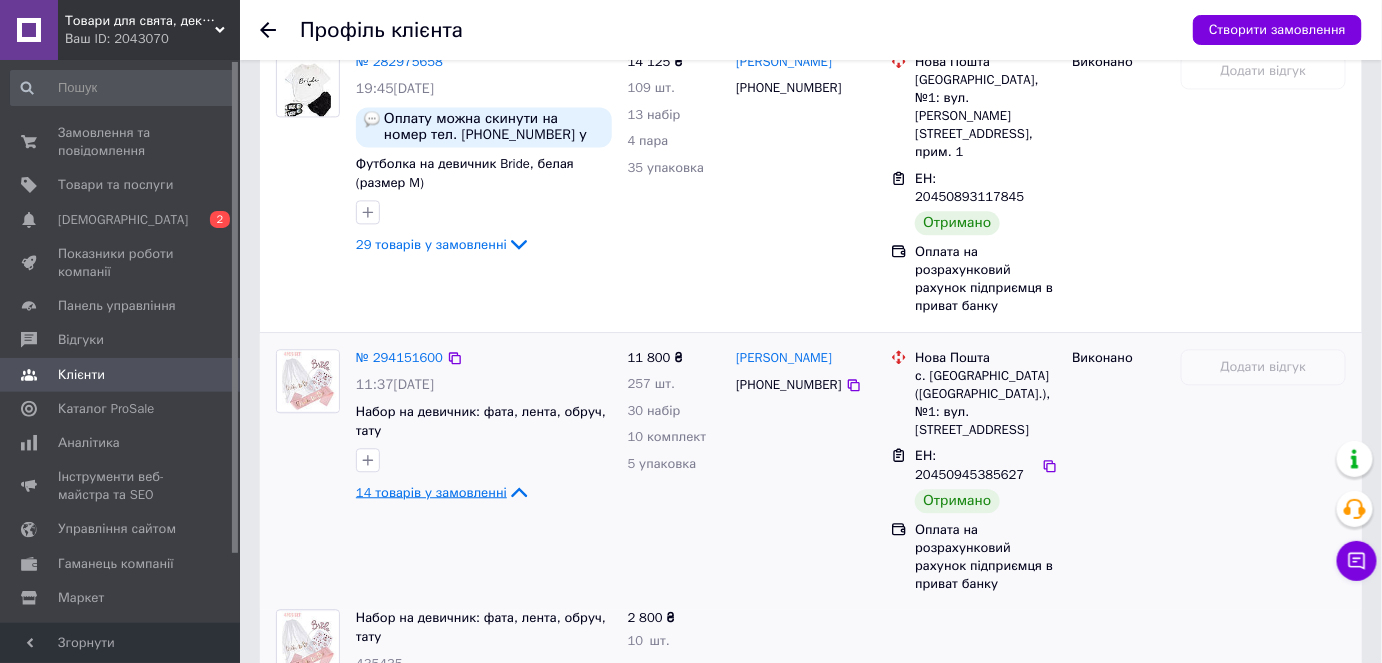 click on "14 товарів у замовленні" at bounding box center (431, 491) 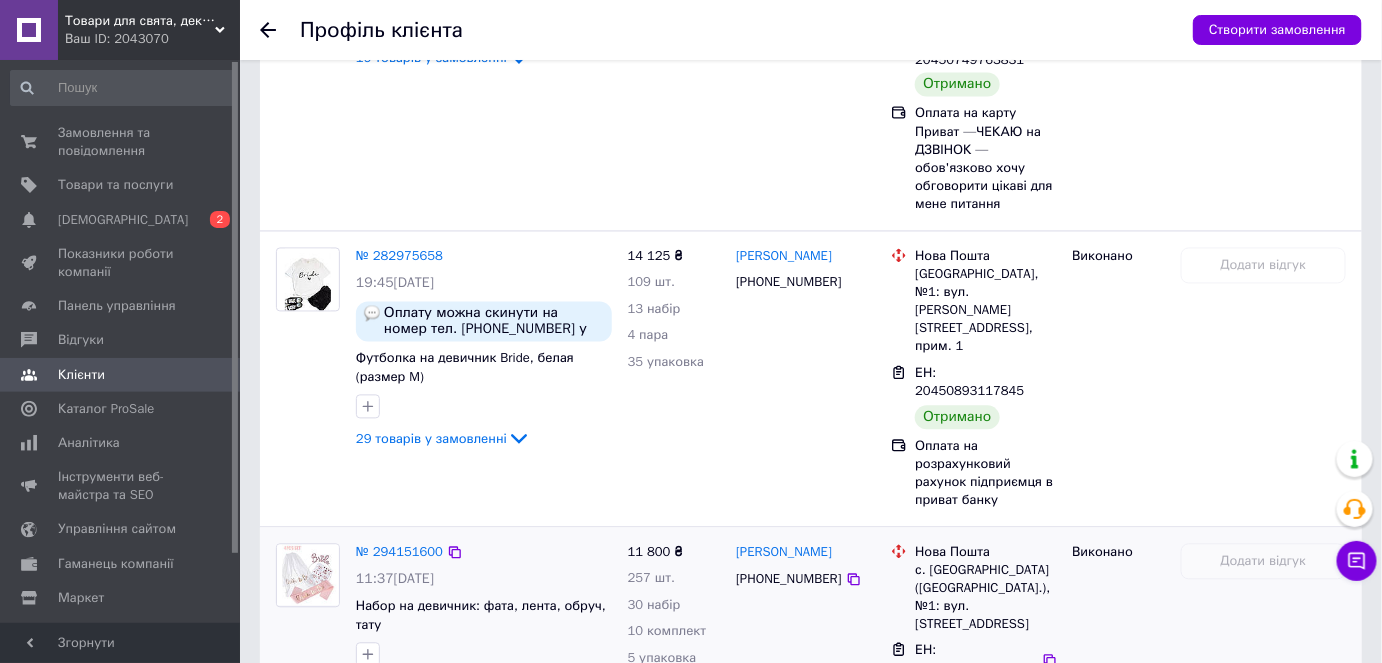 scroll, scrollTop: 3714, scrollLeft: 0, axis: vertical 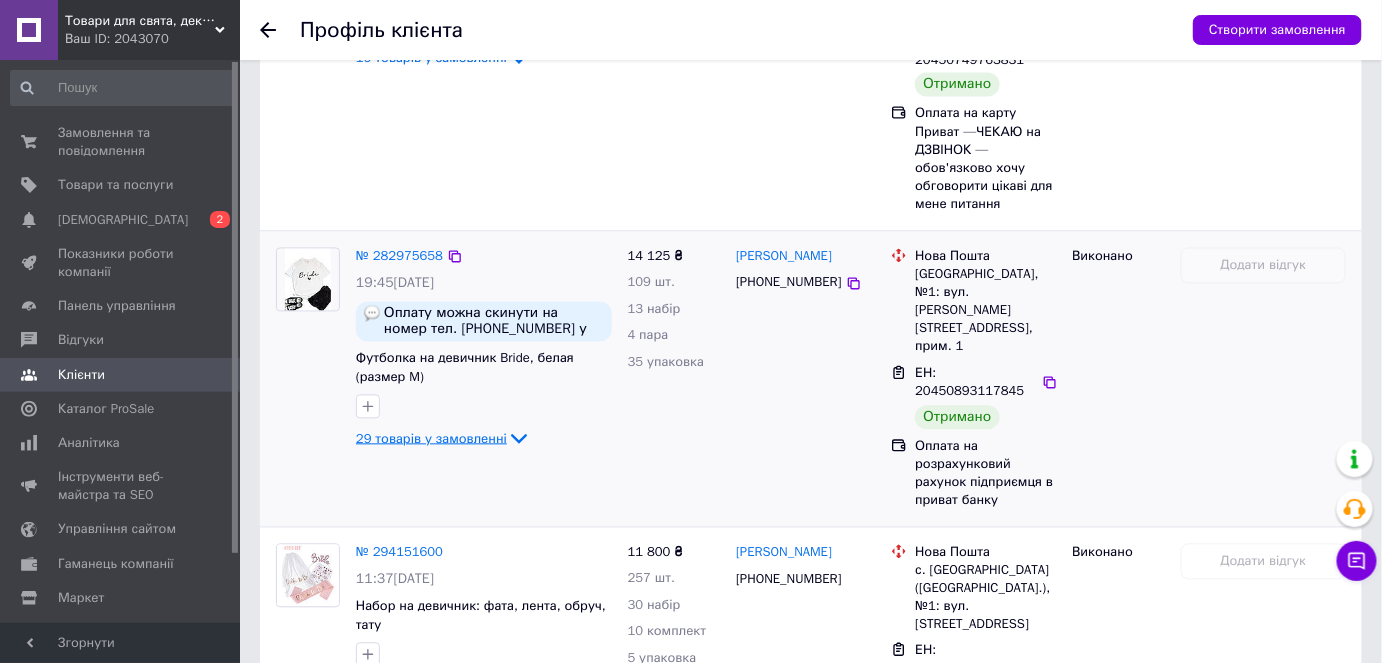 click on "29 товарів у замовленні" at bounding box center [431, 438] 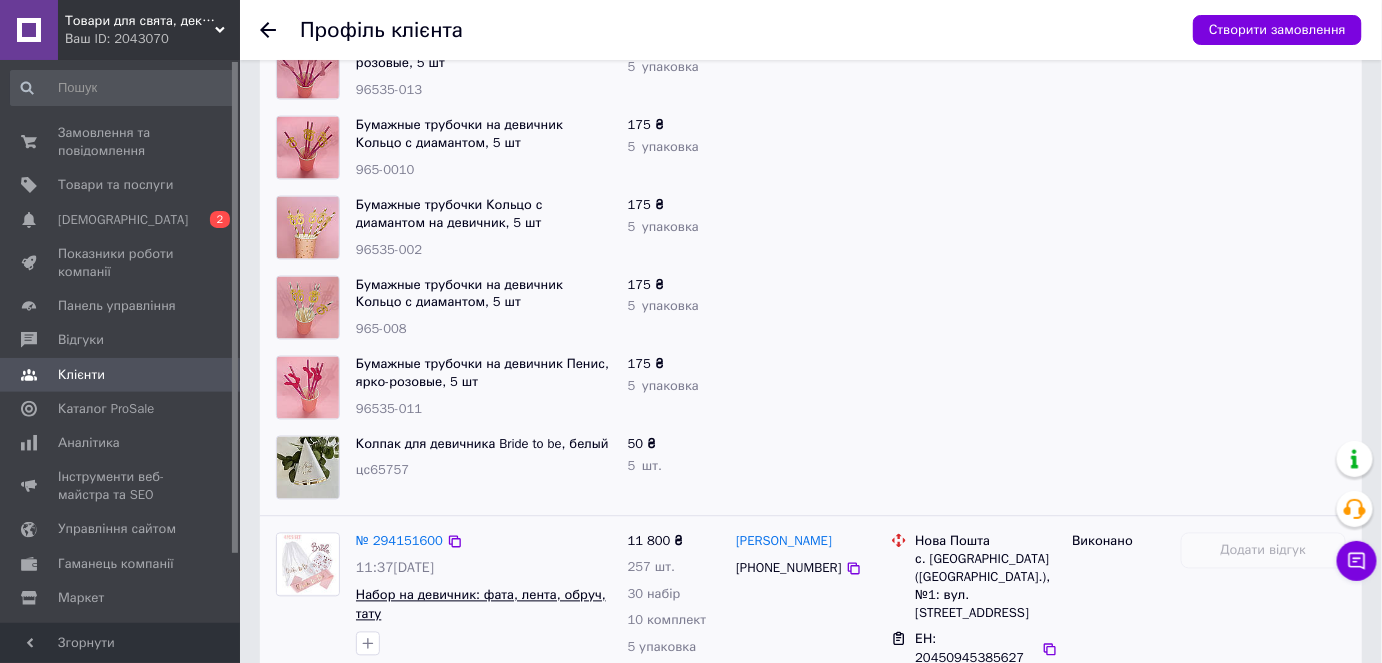 scroll, scrollTop: 6306, scrollLeft: 0, axis: vertical 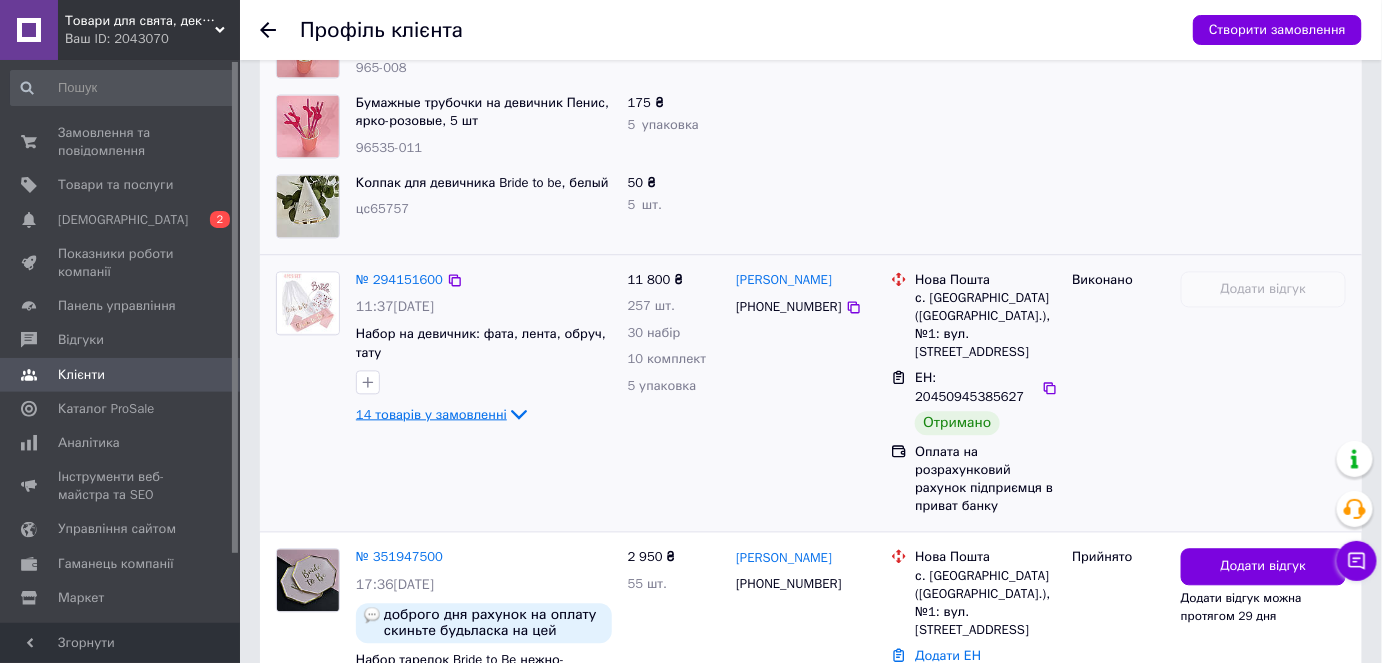 click on "14 товарів у замовленні" at bounding box center [431, 414] 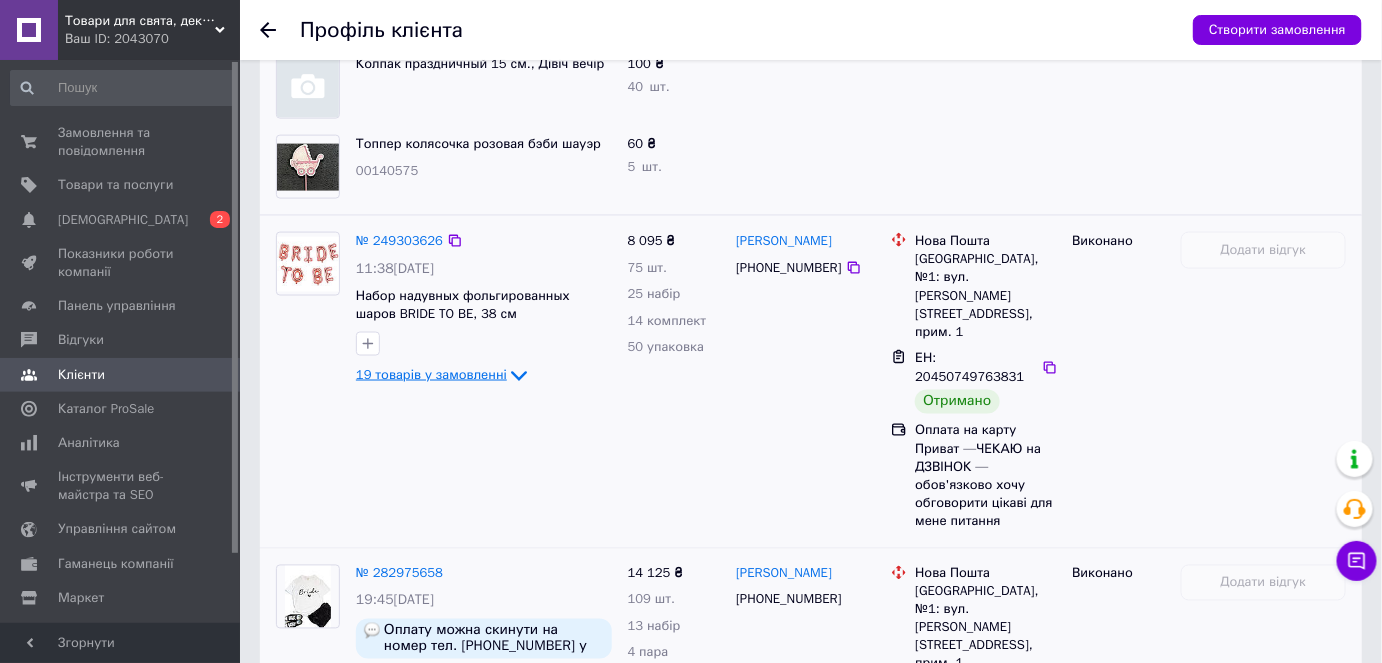click on "19 товарів у замовленні" at bounding box center (431, 375) 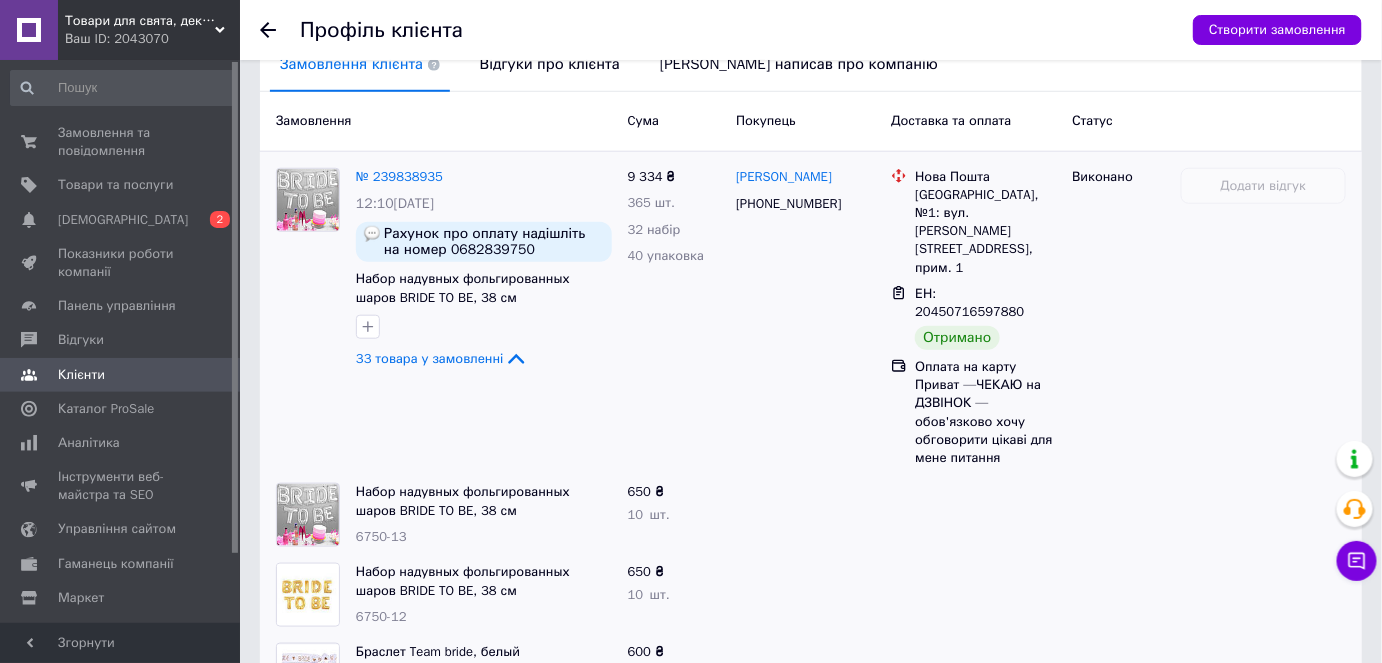 scroll, scrollTop: 488, scrollLeft: 0, axis: vertical 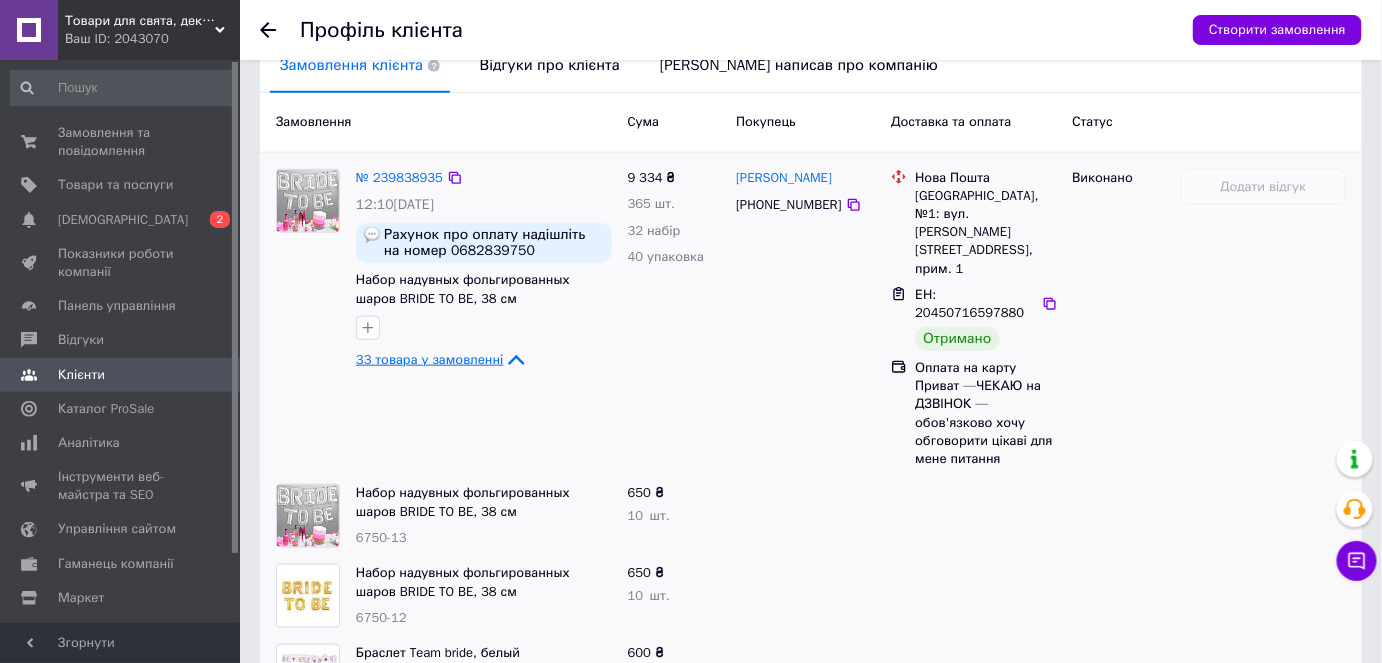 click on "33 товара у замовленні" at bounding box center [430, 359] 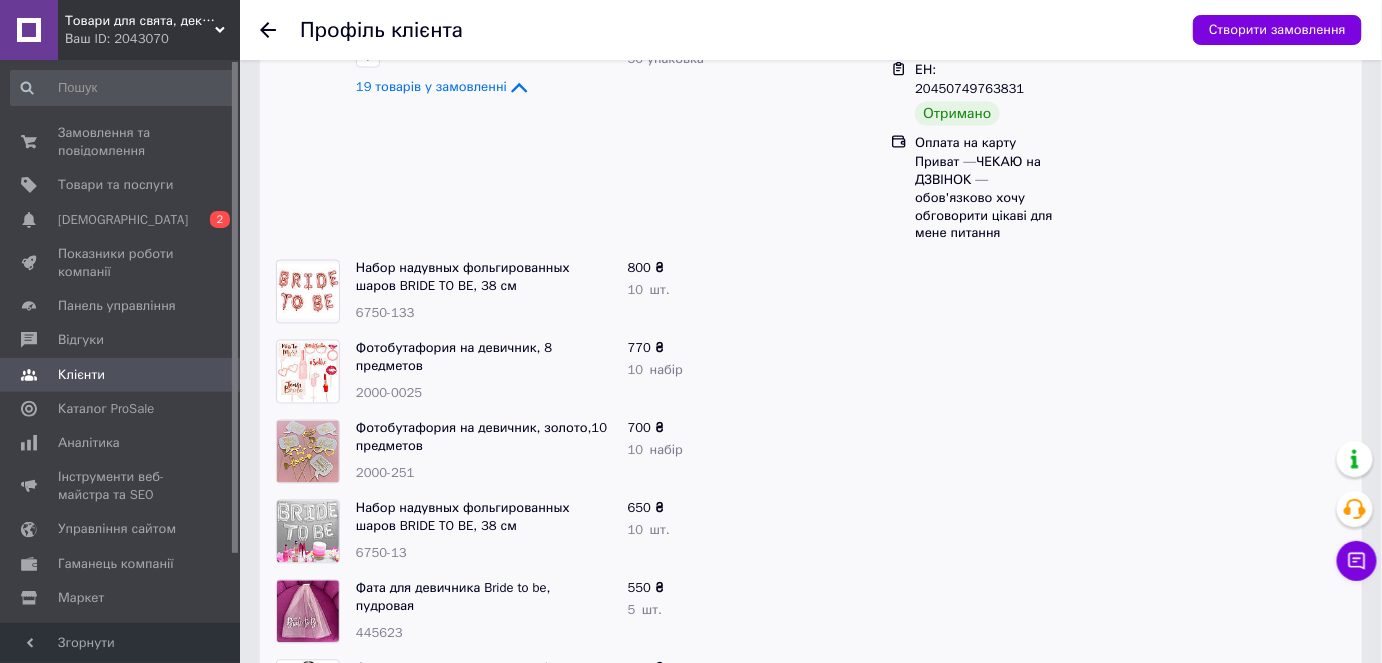 scroll, scrollTop: 852, scrollLeft: 0, axis: vertical 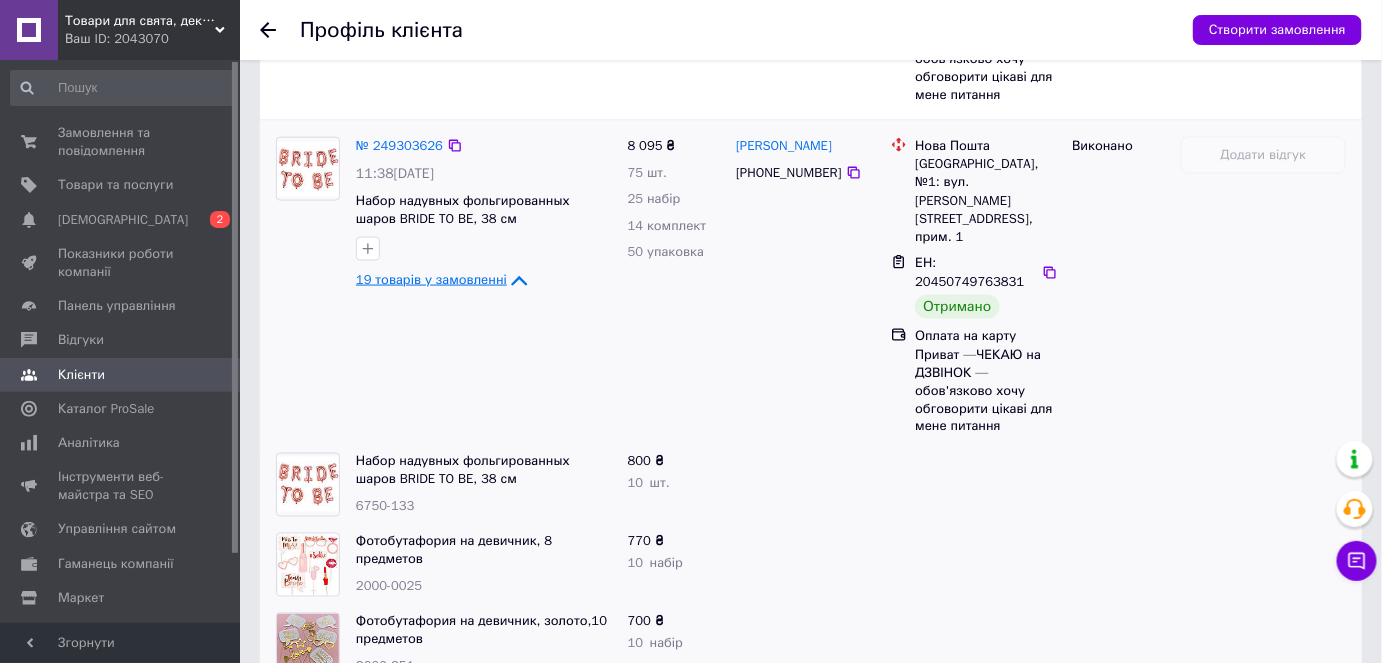 click on "19 товарів у замовленні" at bounding box center (431, 280) 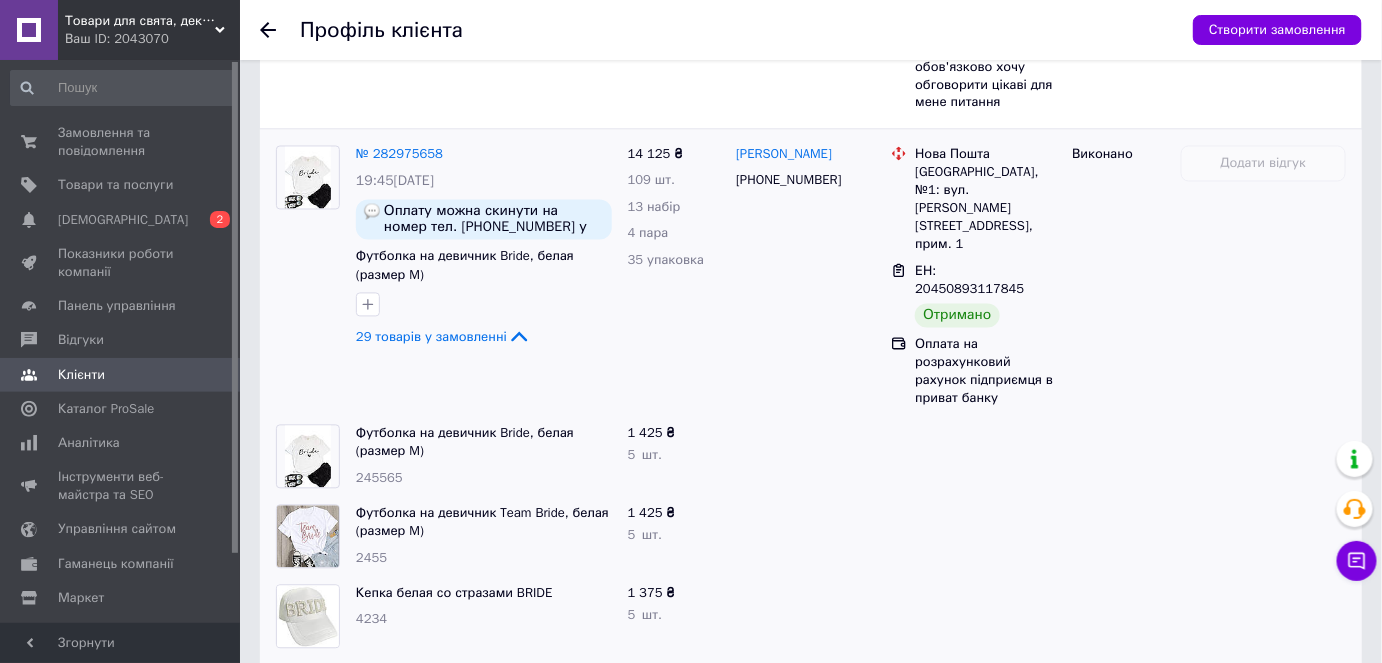 scroll, scrollTop: 1034, scrollLeft: 0, axis: vertical 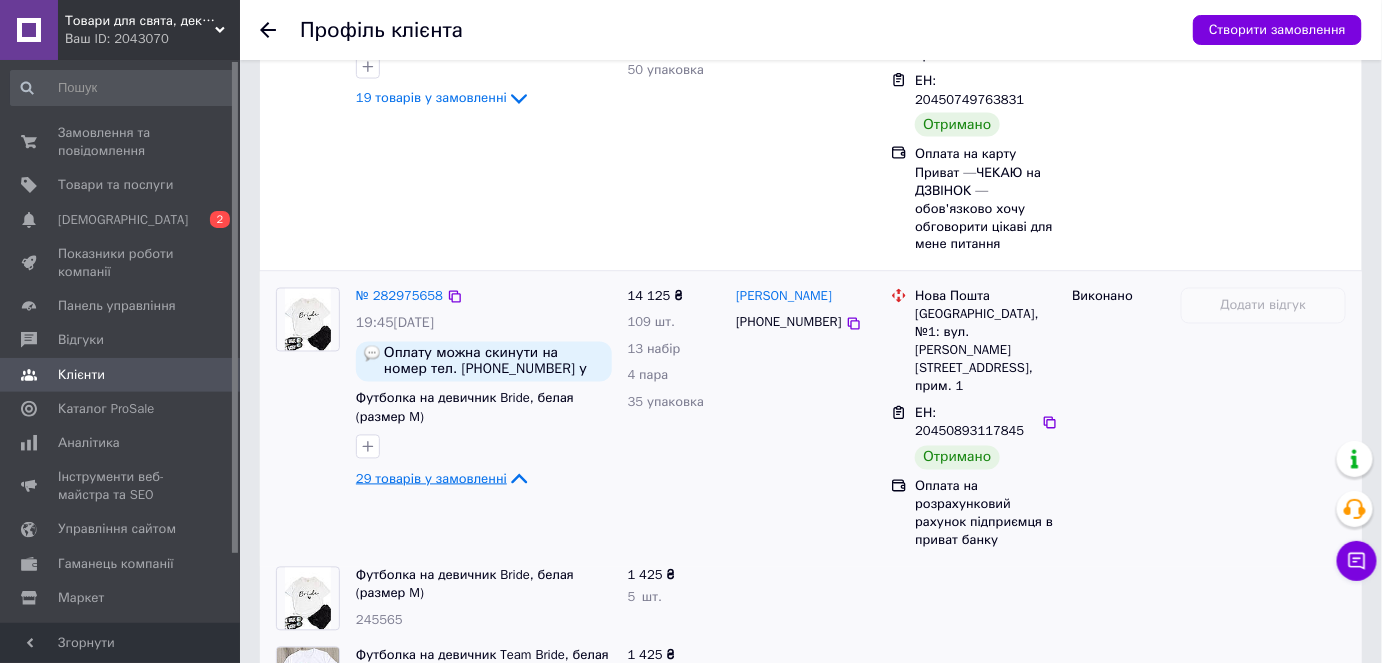click on "29 товарів у замовленні" at bounding box center (431, 478) 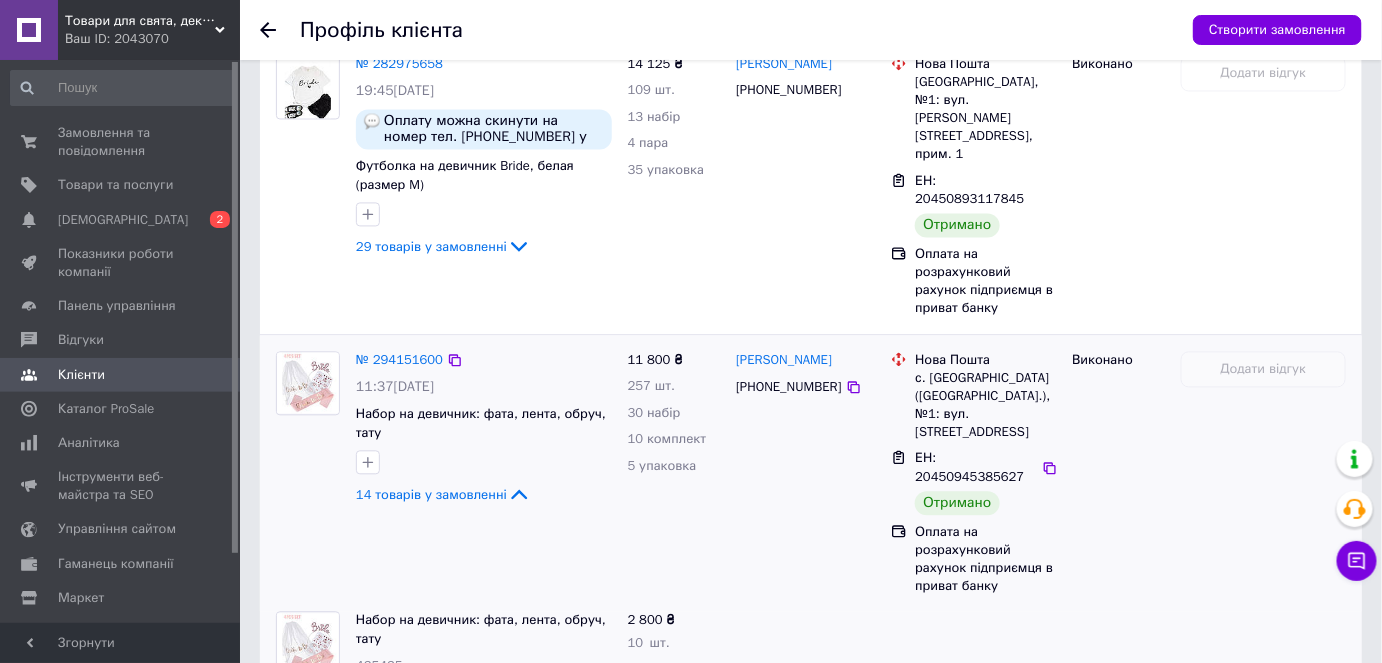 scroll, scrollTop: 1306, scrollLeft: 0, axis: vertical 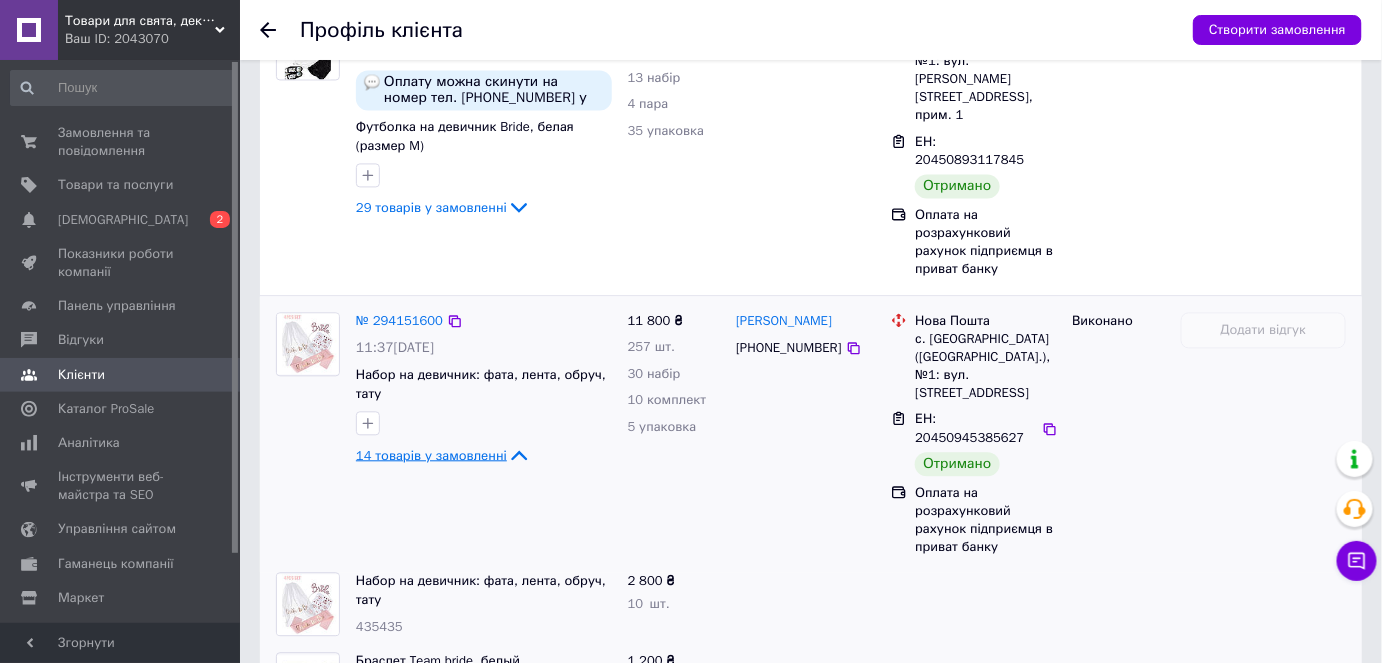 click on "14 товарів у замовленні" at bounding box center (431, 454) 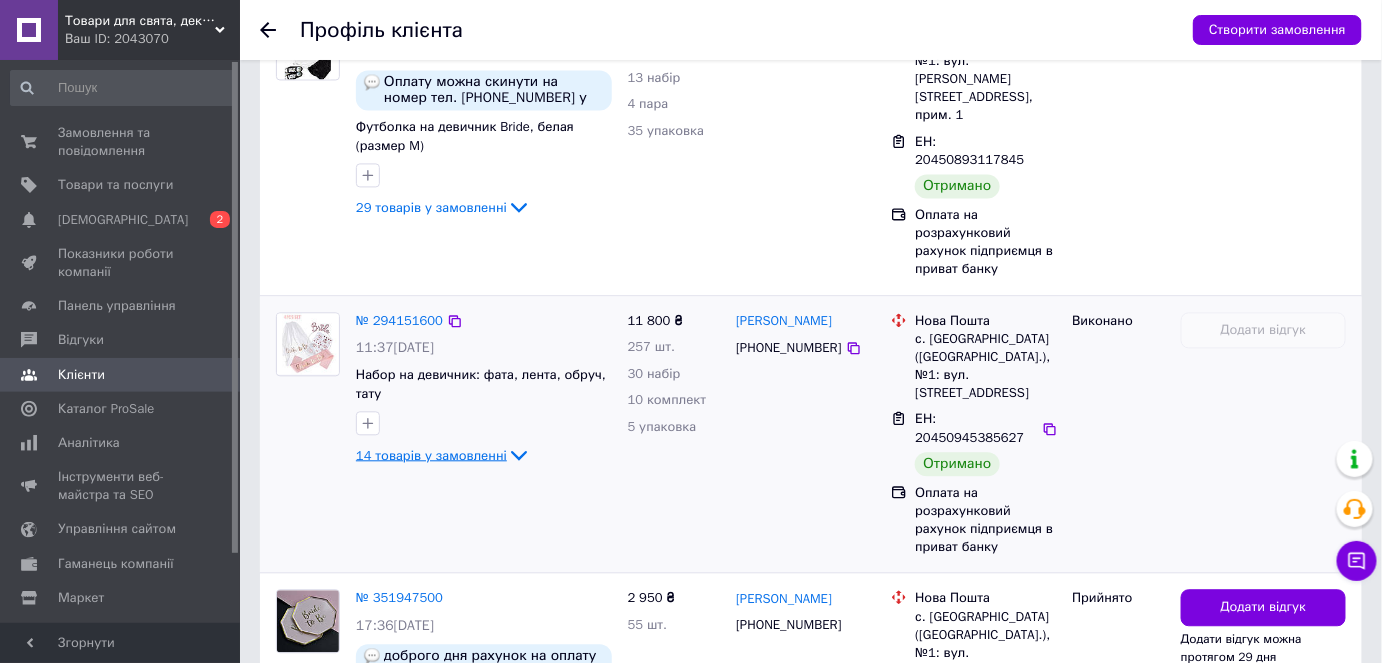 click on "14 товарів у замовленні" at bounding box center [443, 454] 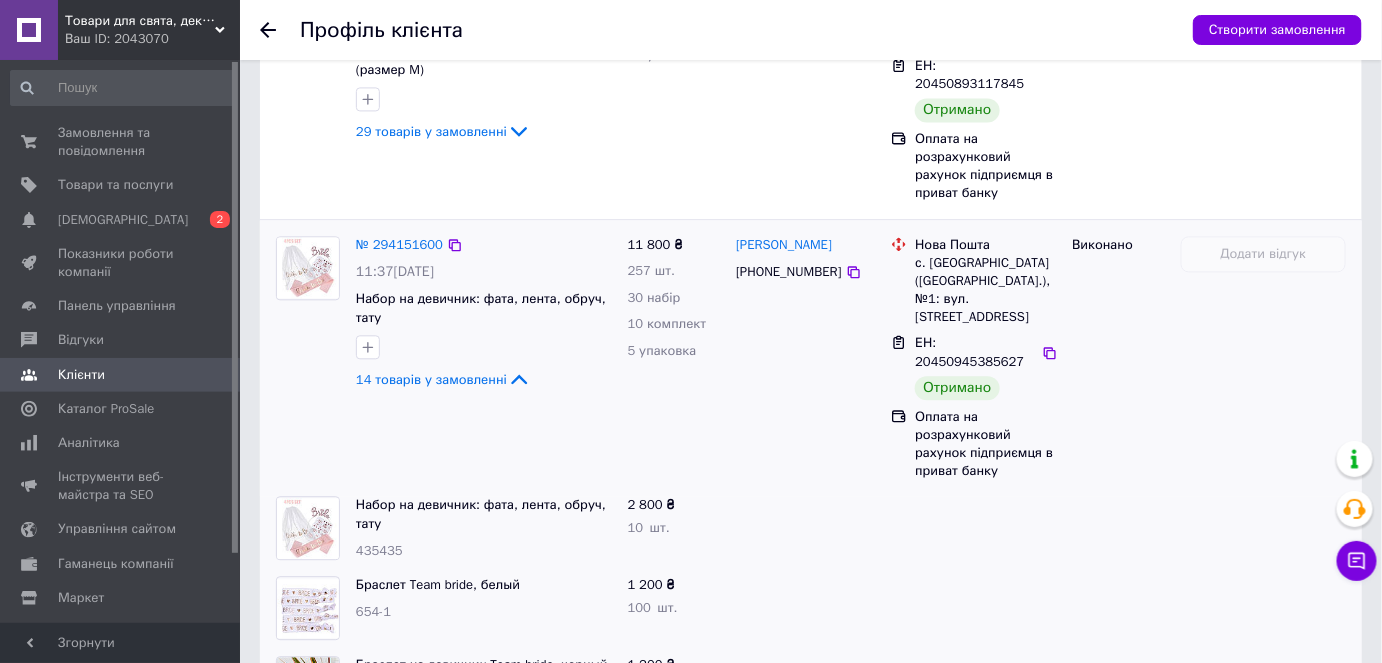 scroll, scrollTop: 1306, scrollLeft: 0, axis: vertical 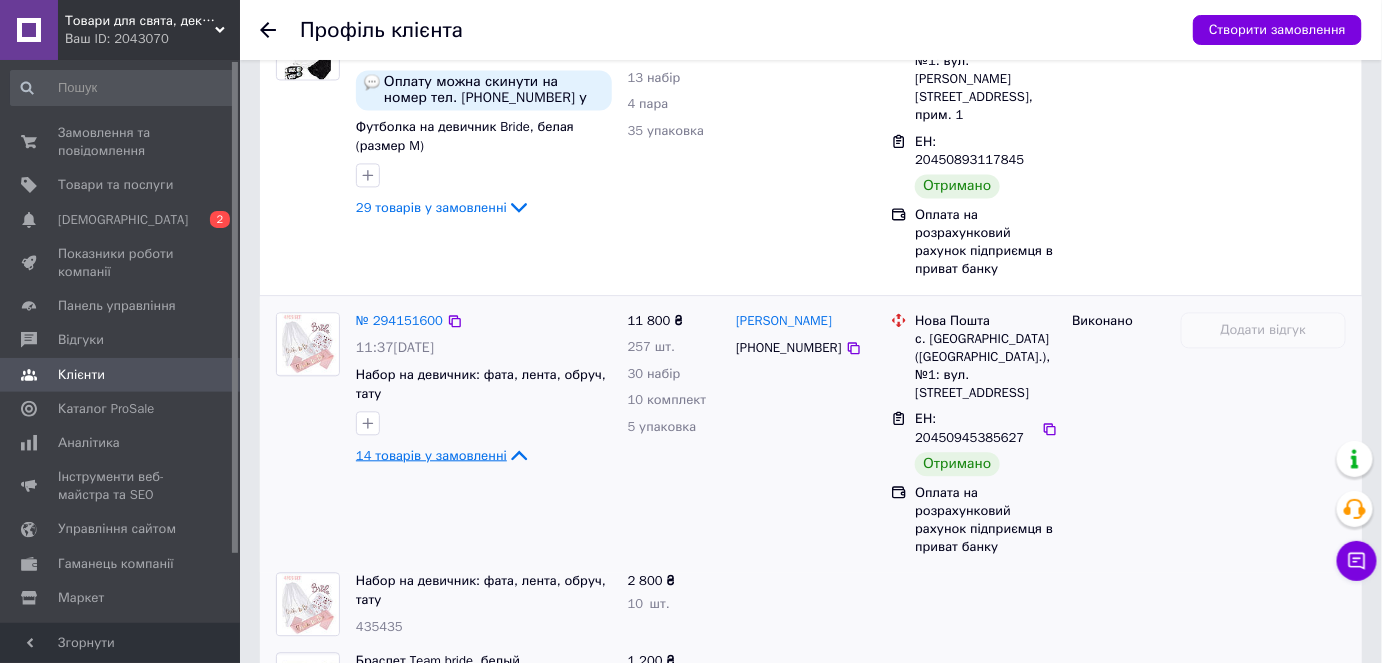 click on "14 товарів у замовленні" at bounding box center [431, 454] 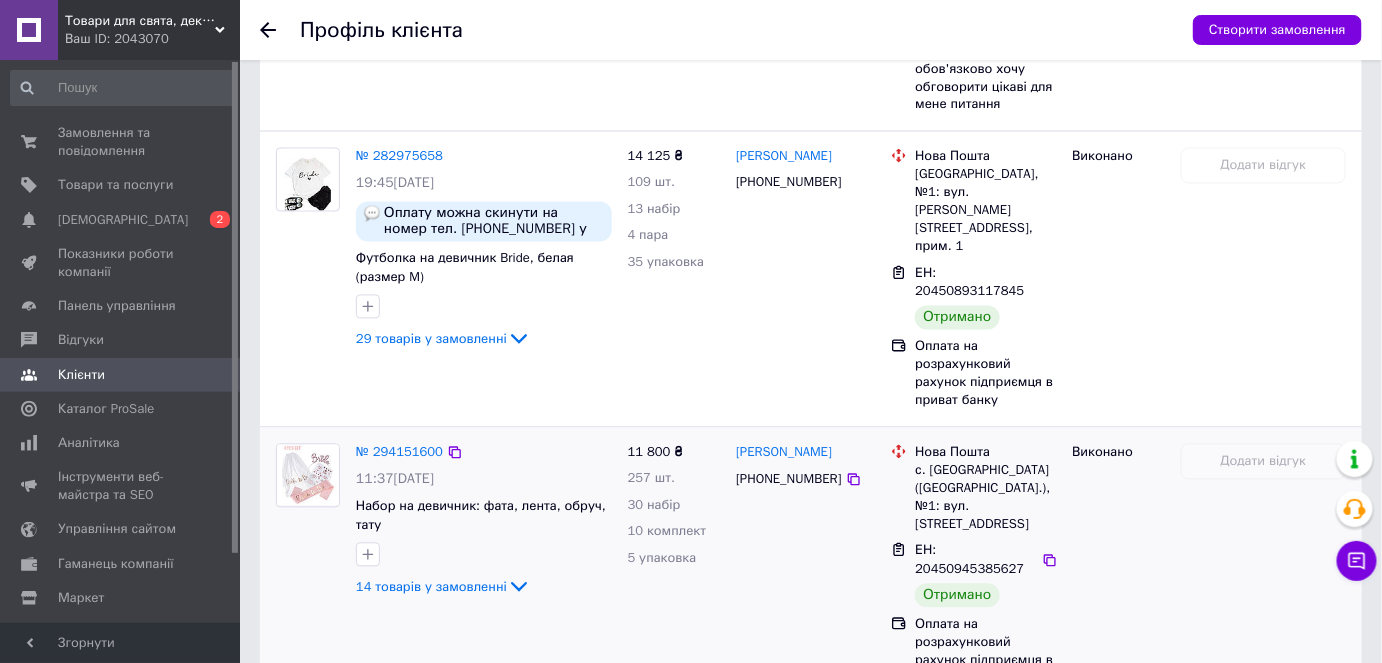 scroll, scrollTop: 1165, scrollLeft: 0, axis: vertical 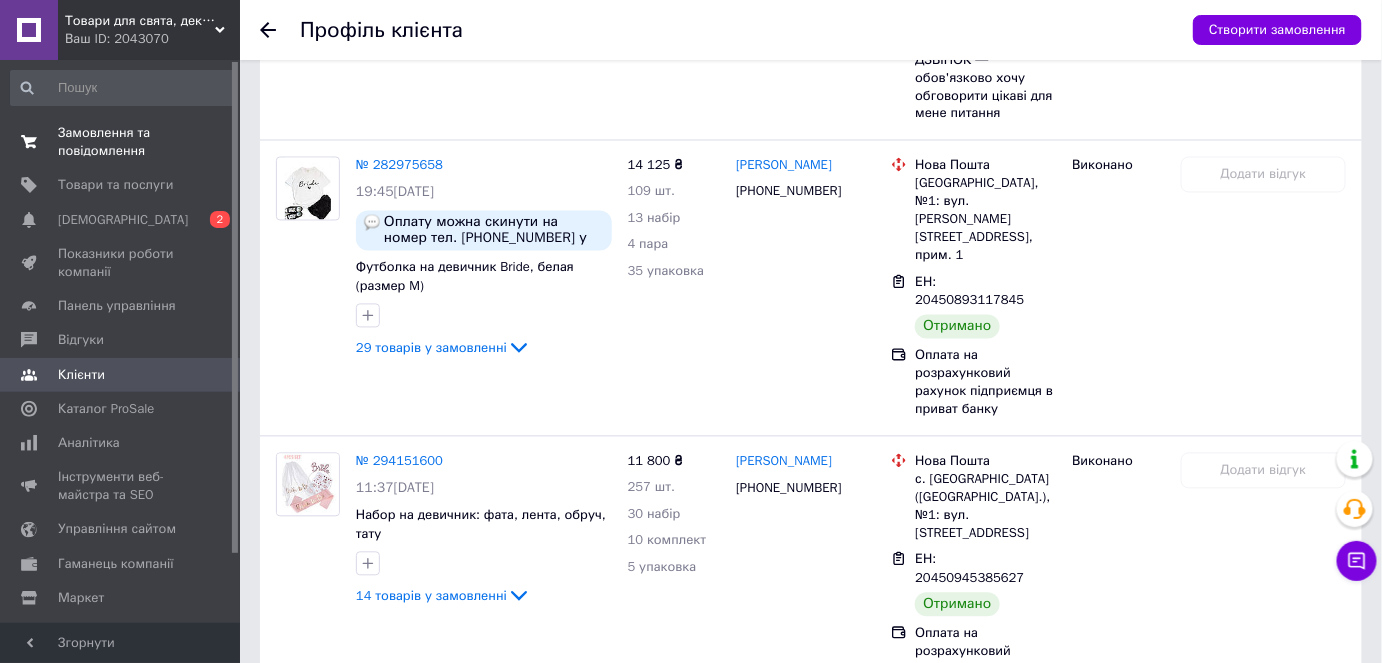click on "Замовлення та повідомлення" at bounding box center [121, 142] 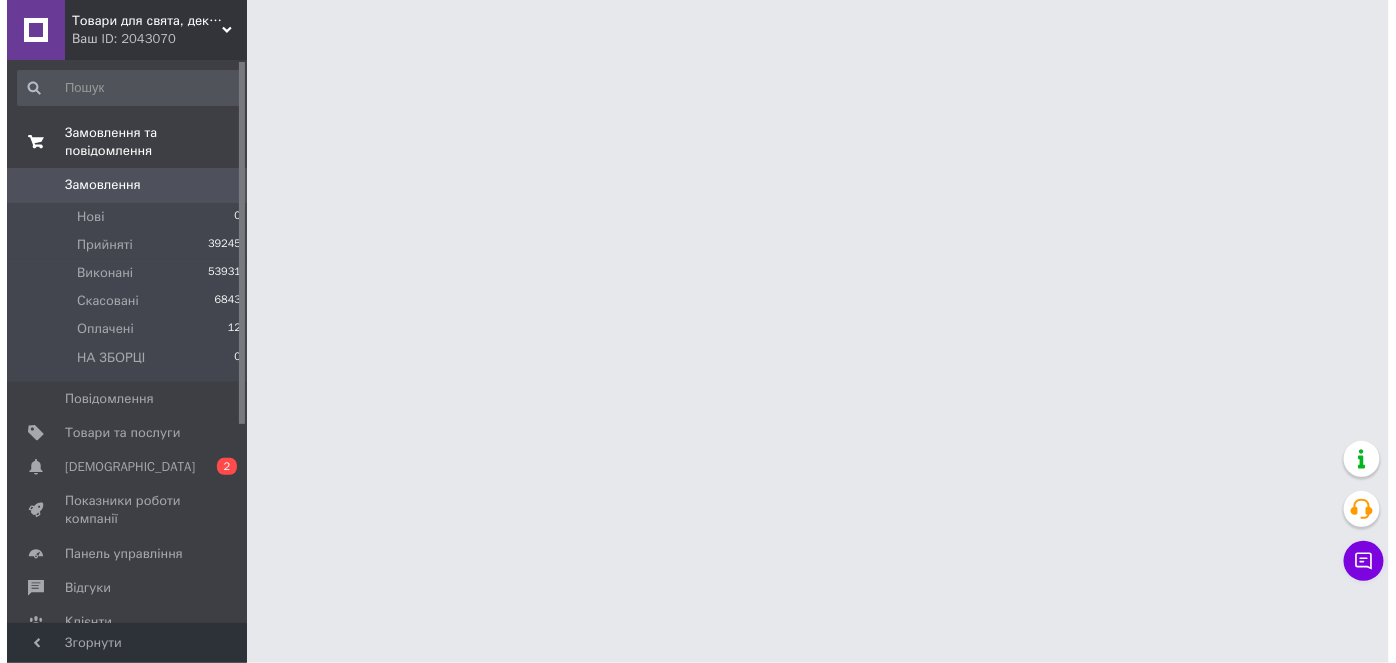 scroll, scrollTop: 0, scrollLeft: 0, axis: both 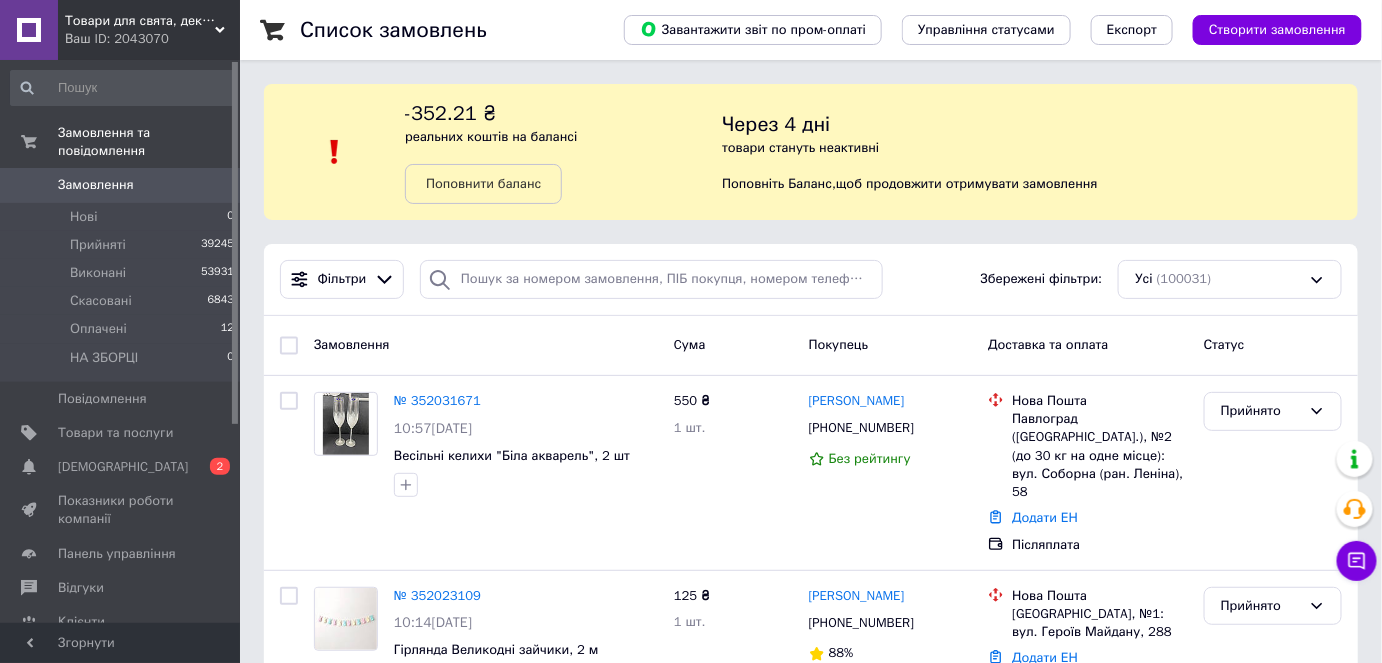 click on "Замовлення 0" at bounding box center (123, 185) 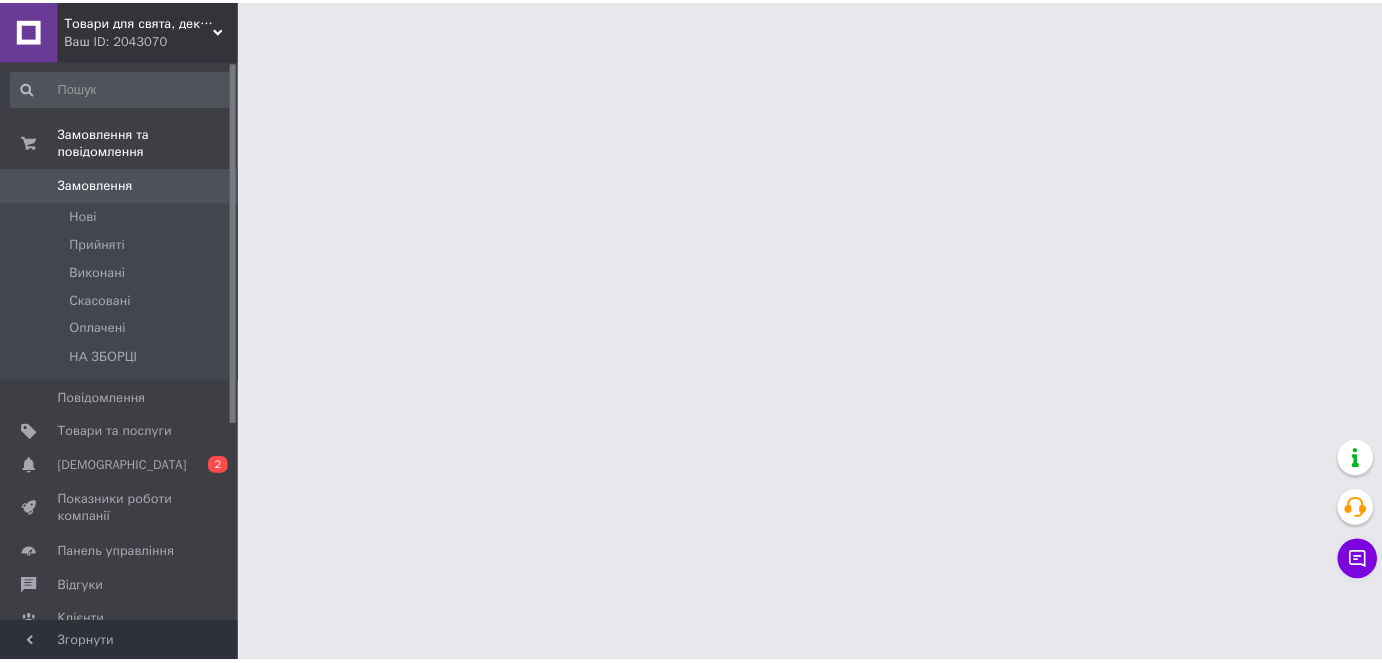scroll, scrollTop: 0, scrollLeft: 0, axis: both 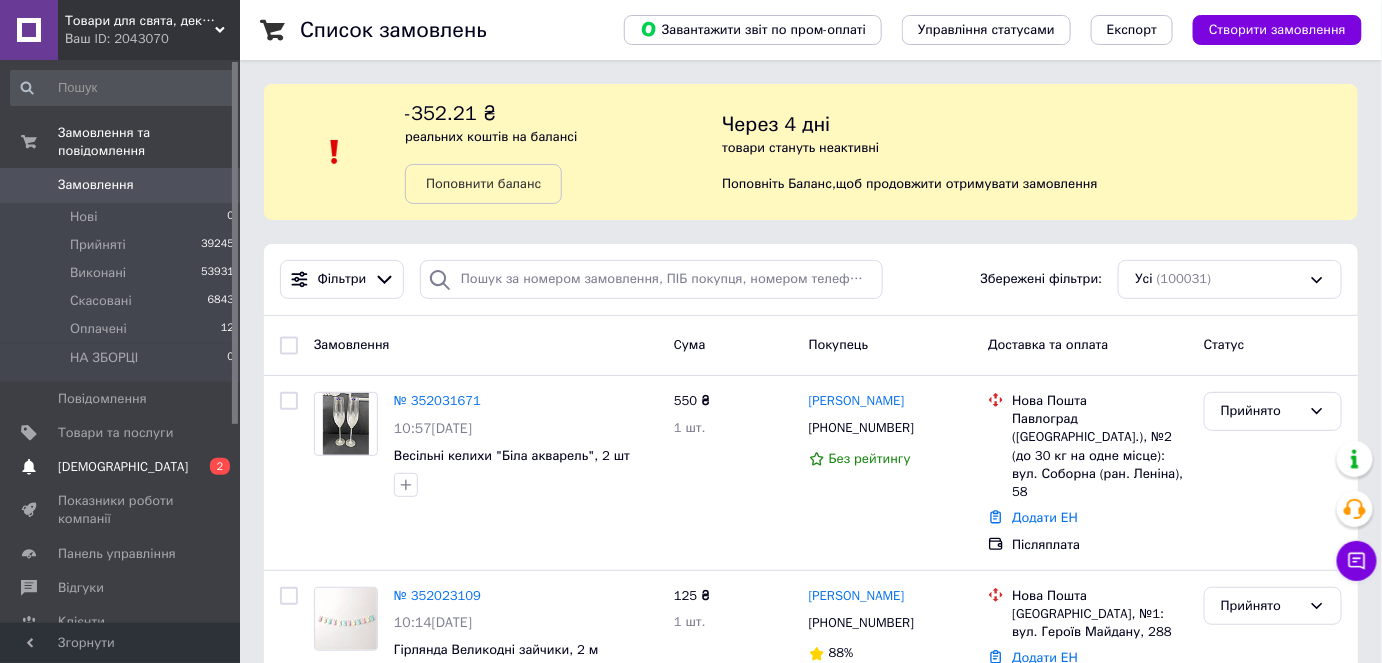 click on "[DEMOGRAPHIC_DATA]" at bounding box center (121, 467) 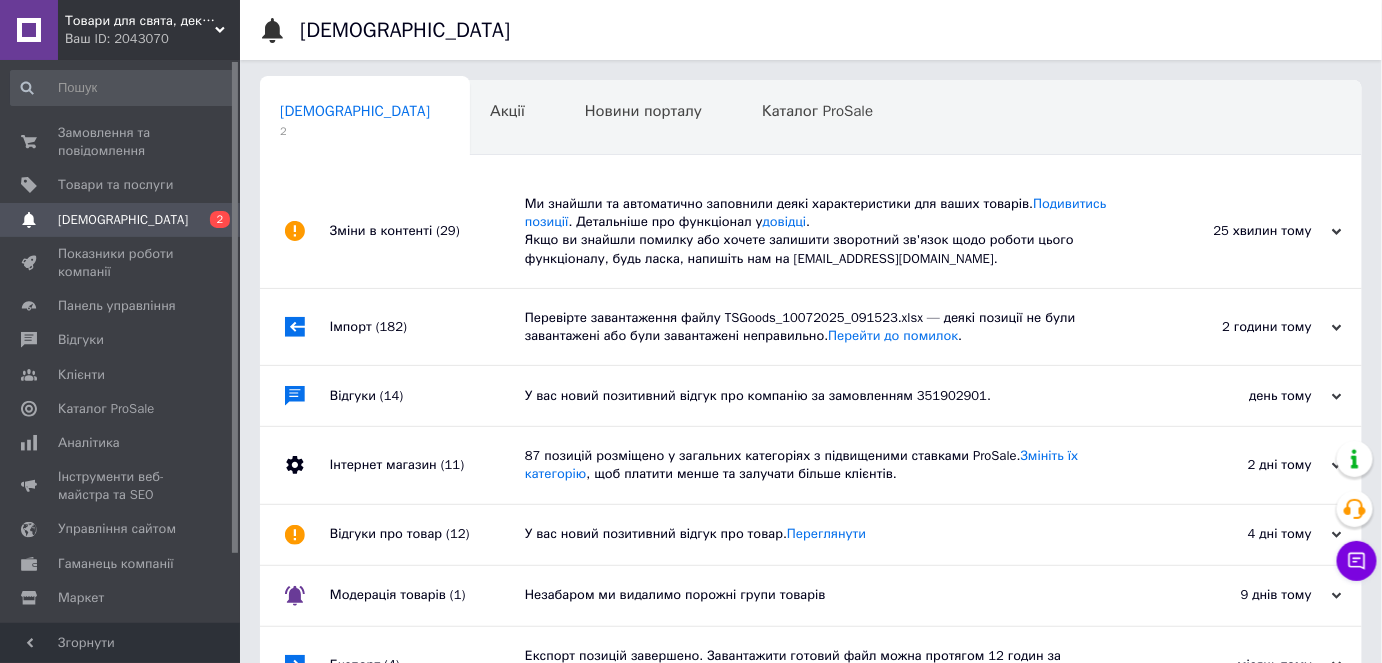 click on "Зміни в контенті   (29)" at bounding box center [427, 231] 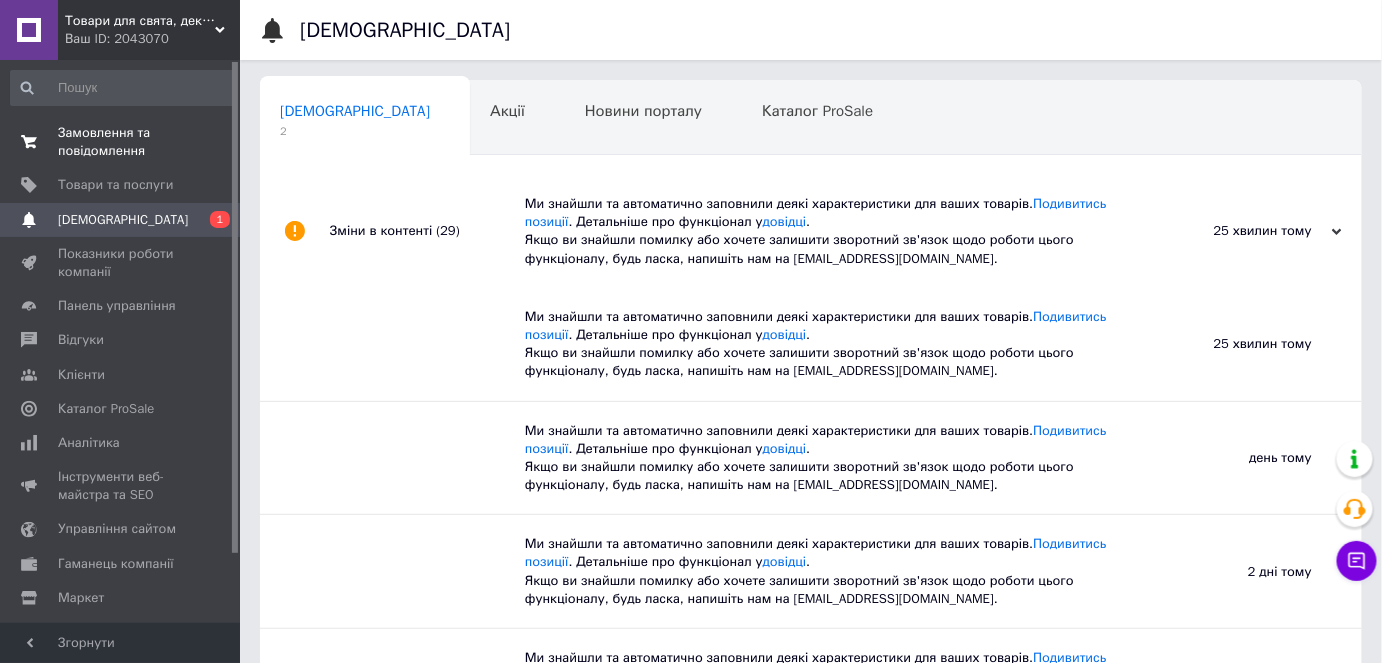 click on "Замовлення та повідомлення" at bounding box center (121, 142) 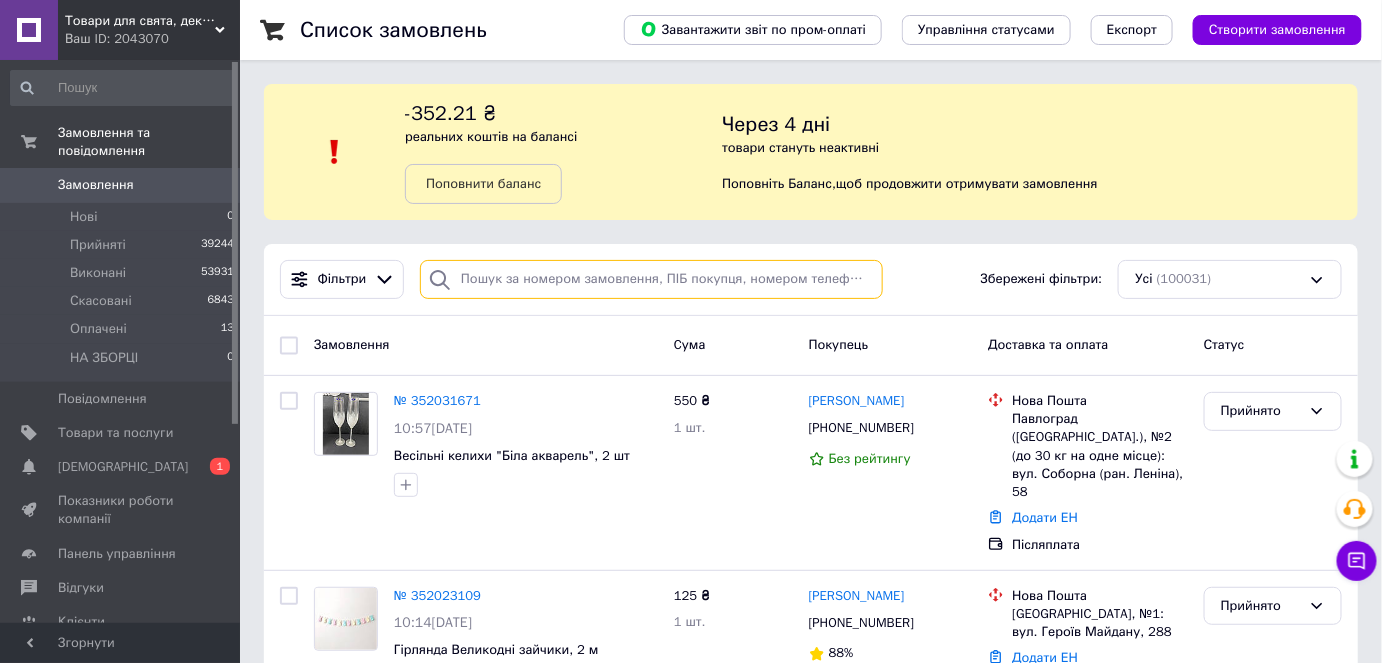 paste on "1000-8" 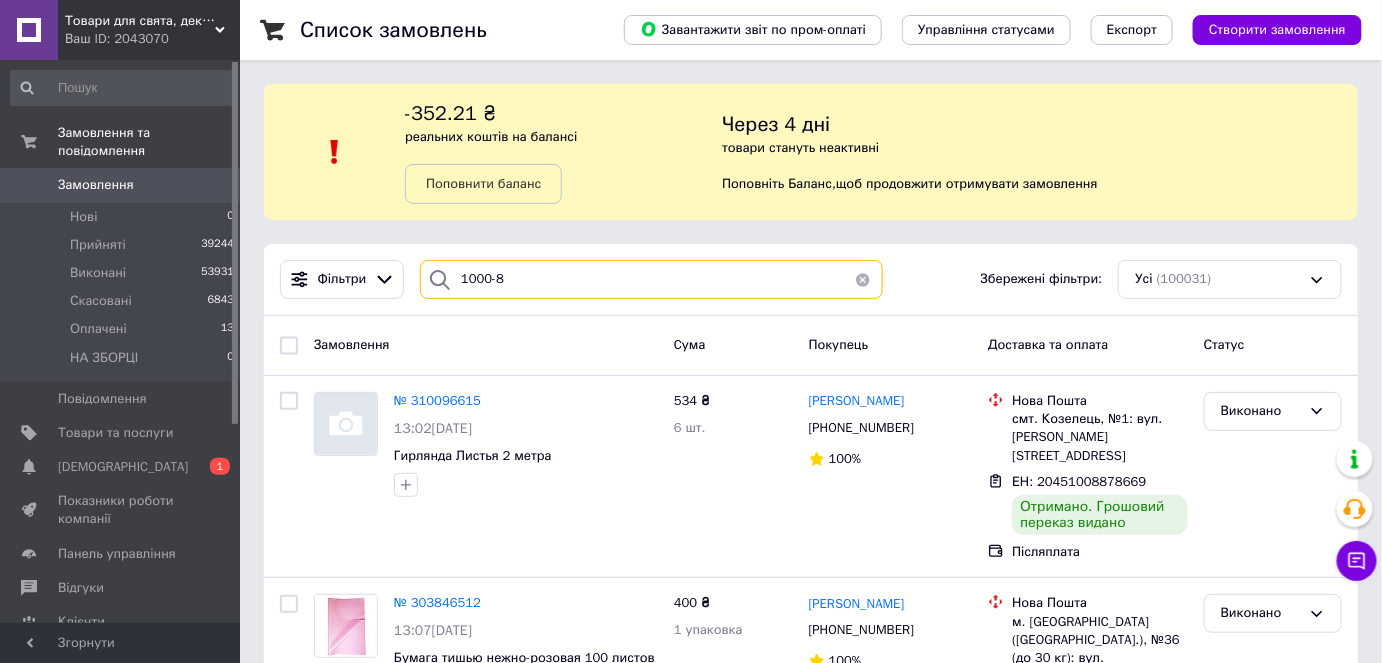 type on "1000-8" 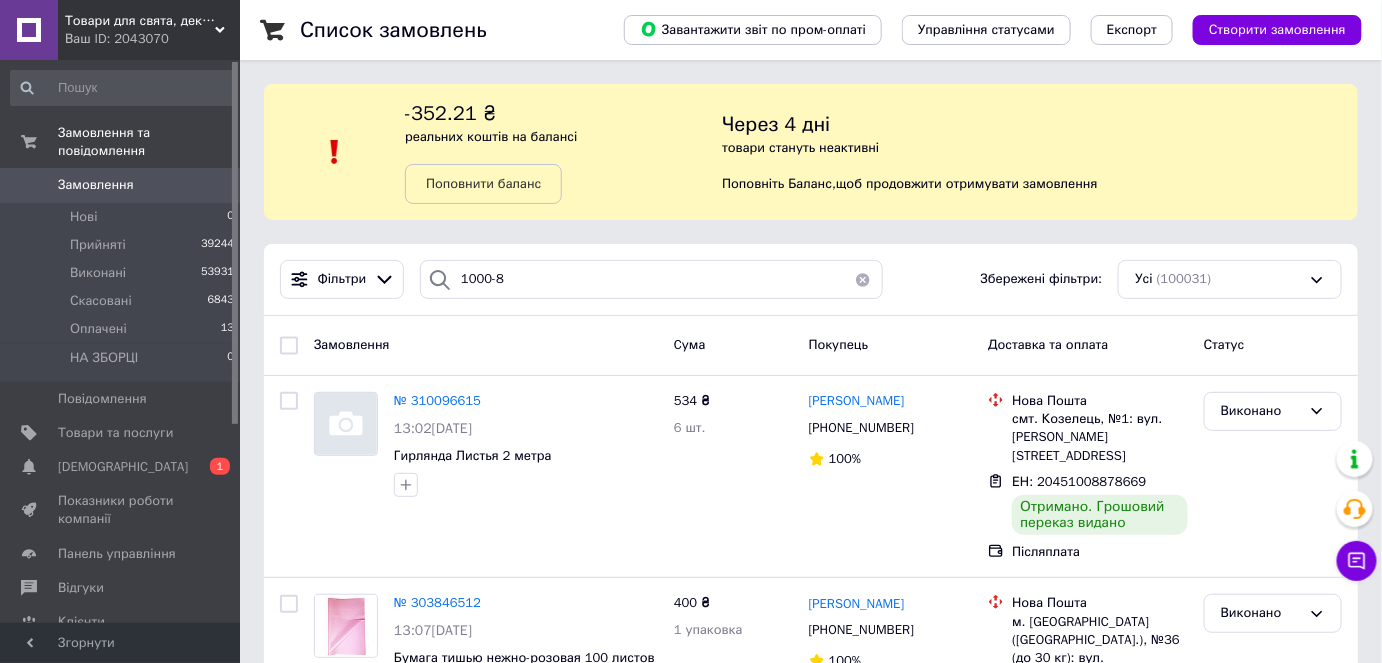 click at bounding box center (863, 279) 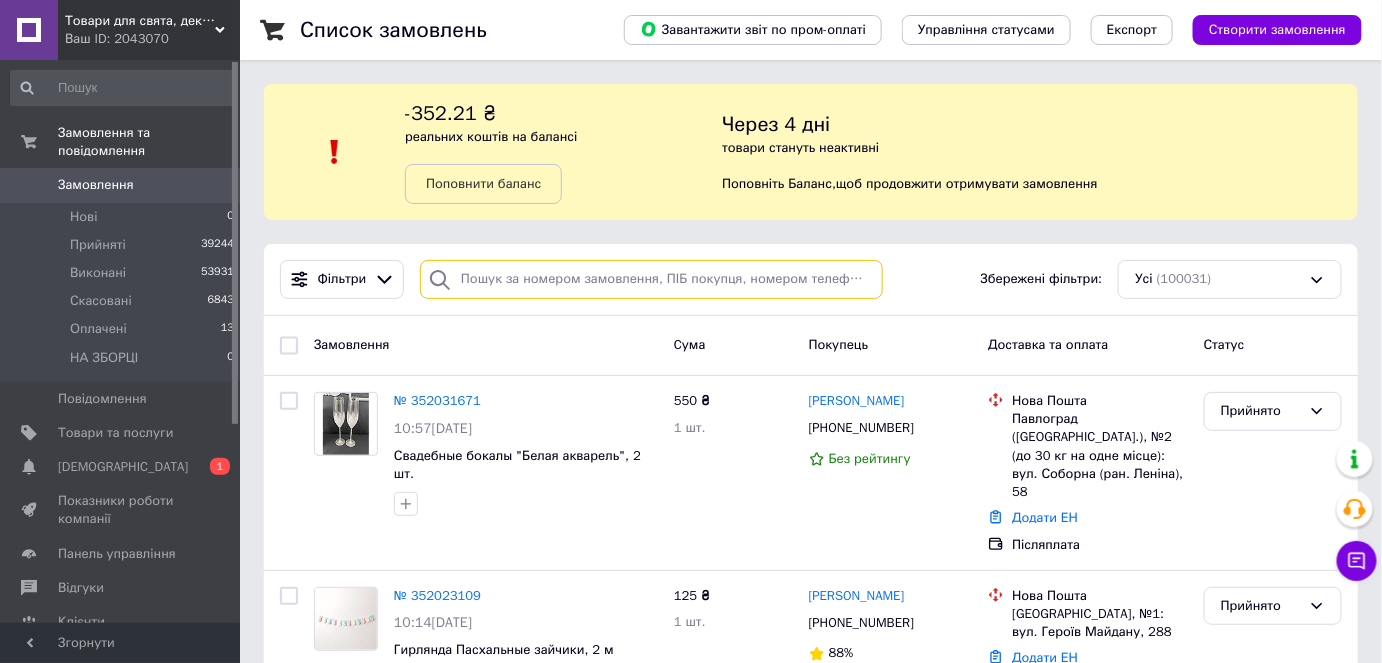 paste on "+380507310592" 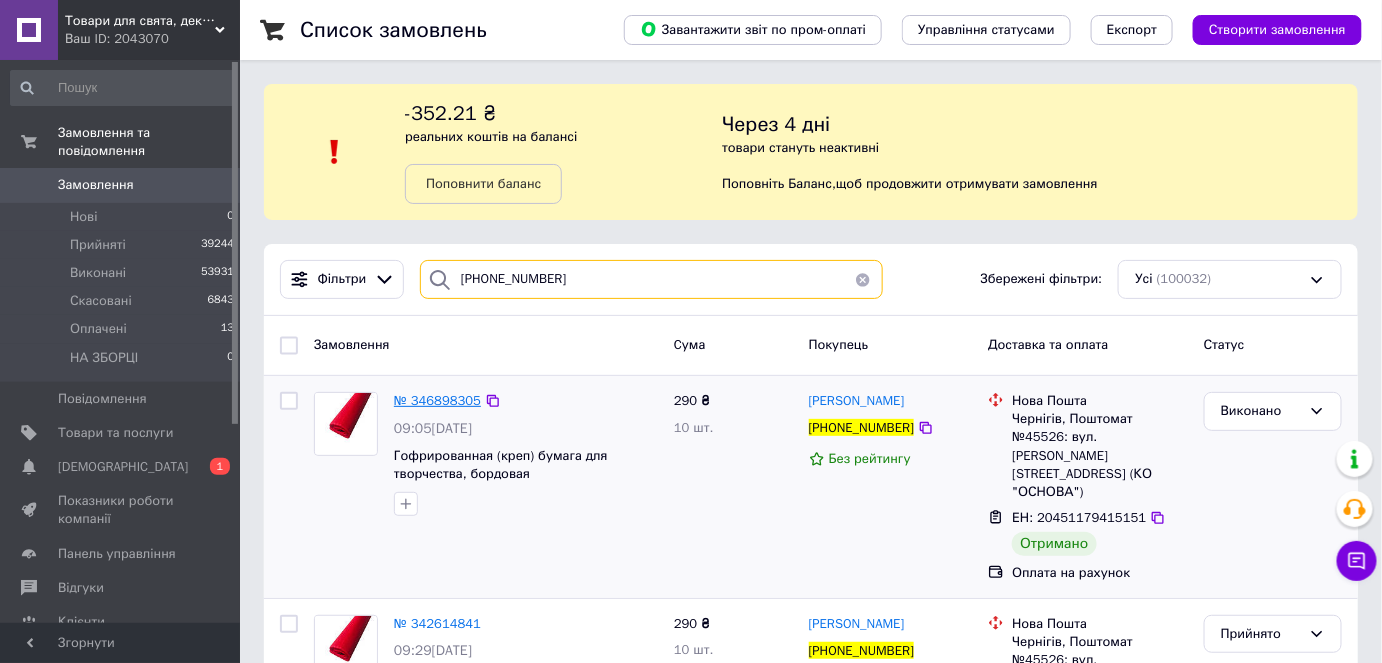 type on "+380507310592" 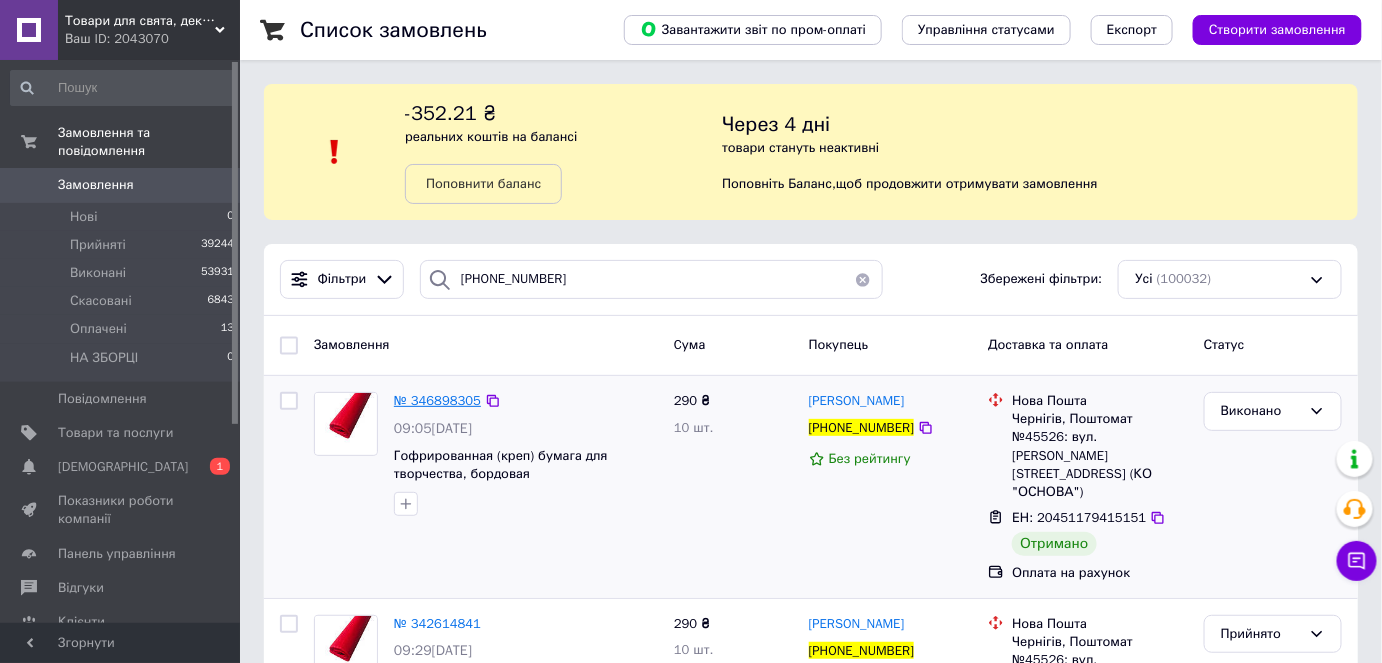 click on "№ 346898305" at bounding box center [437, 400] 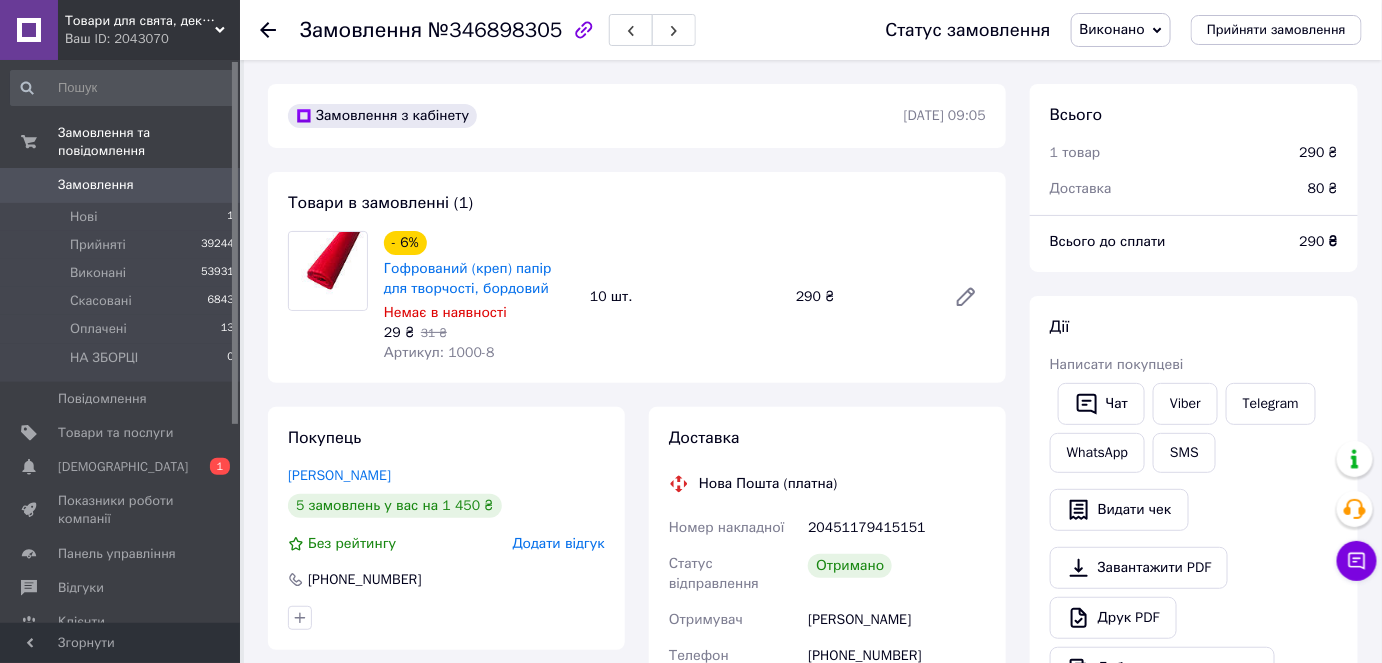 click 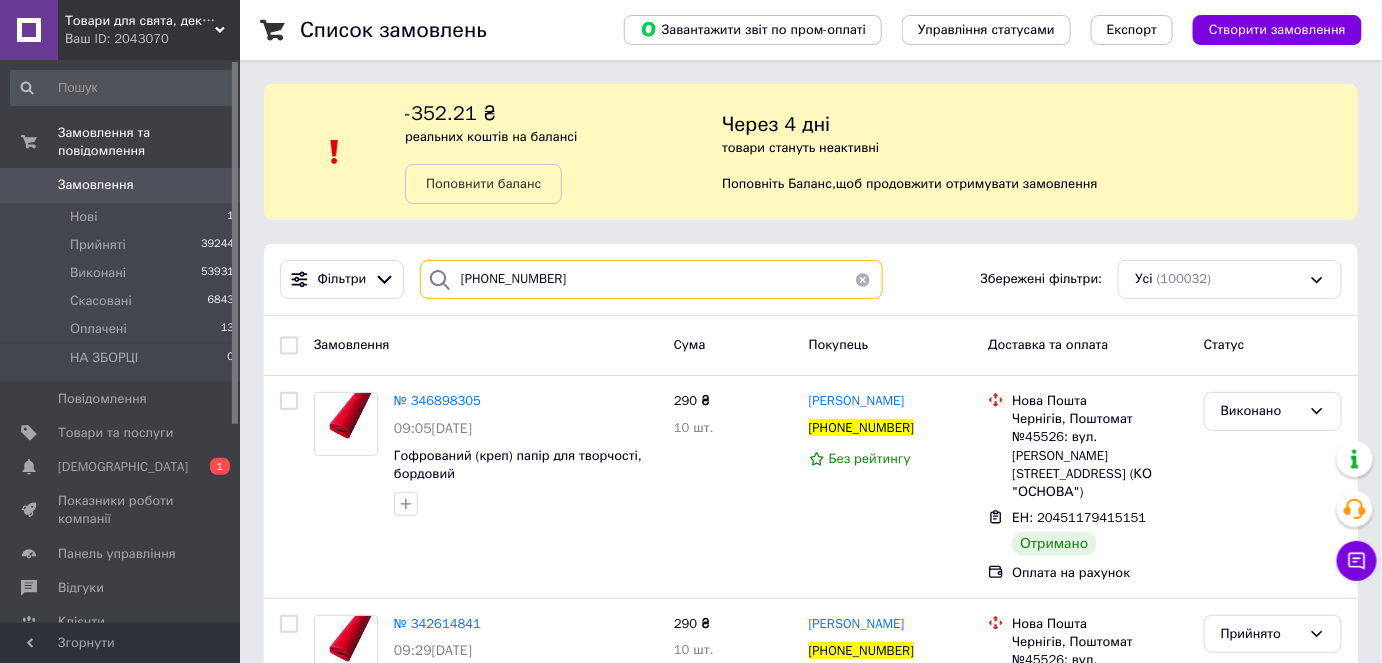 click on "+380507310592" at bounding box center (651, 279) 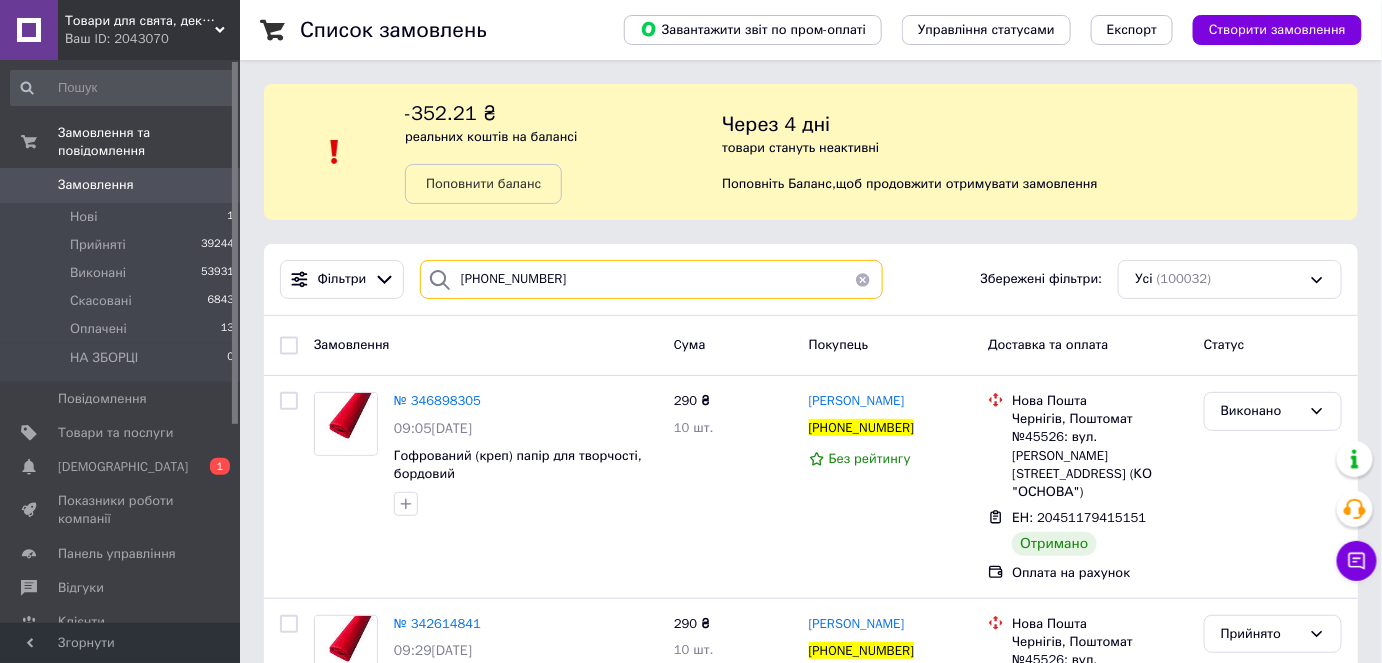 type on "+" 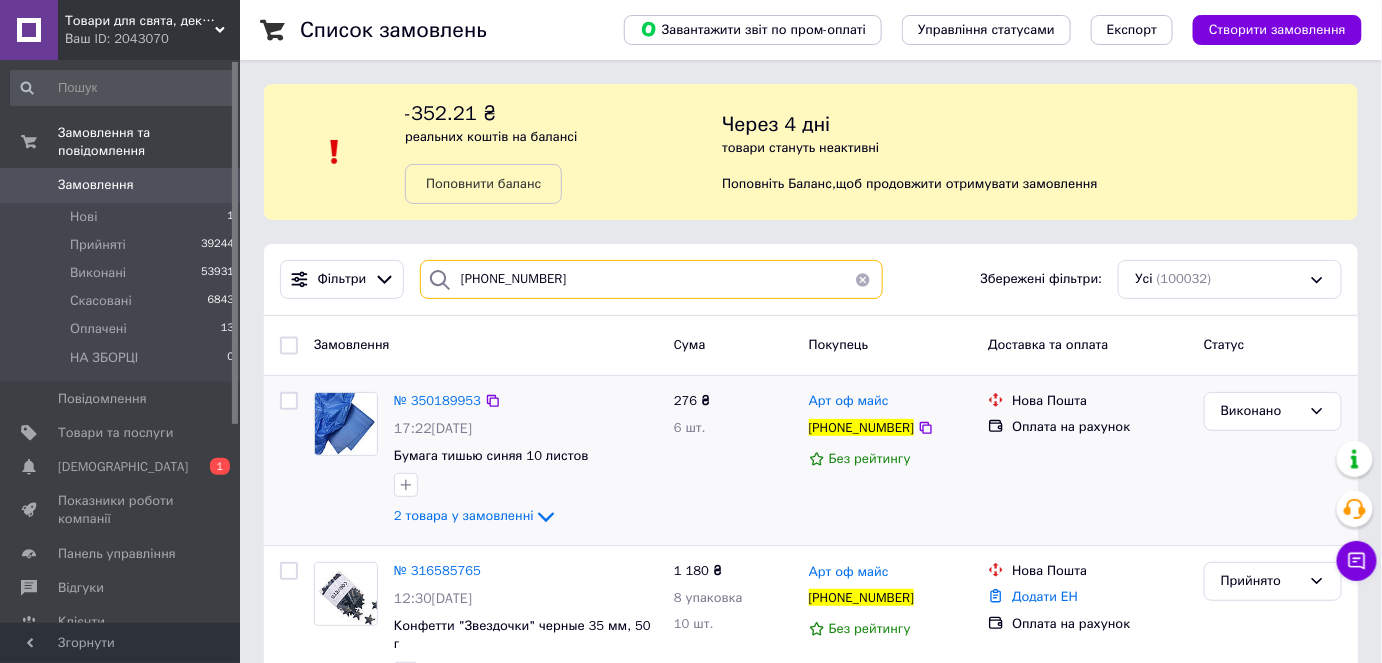 type on "[PHONE_NUMBER]" 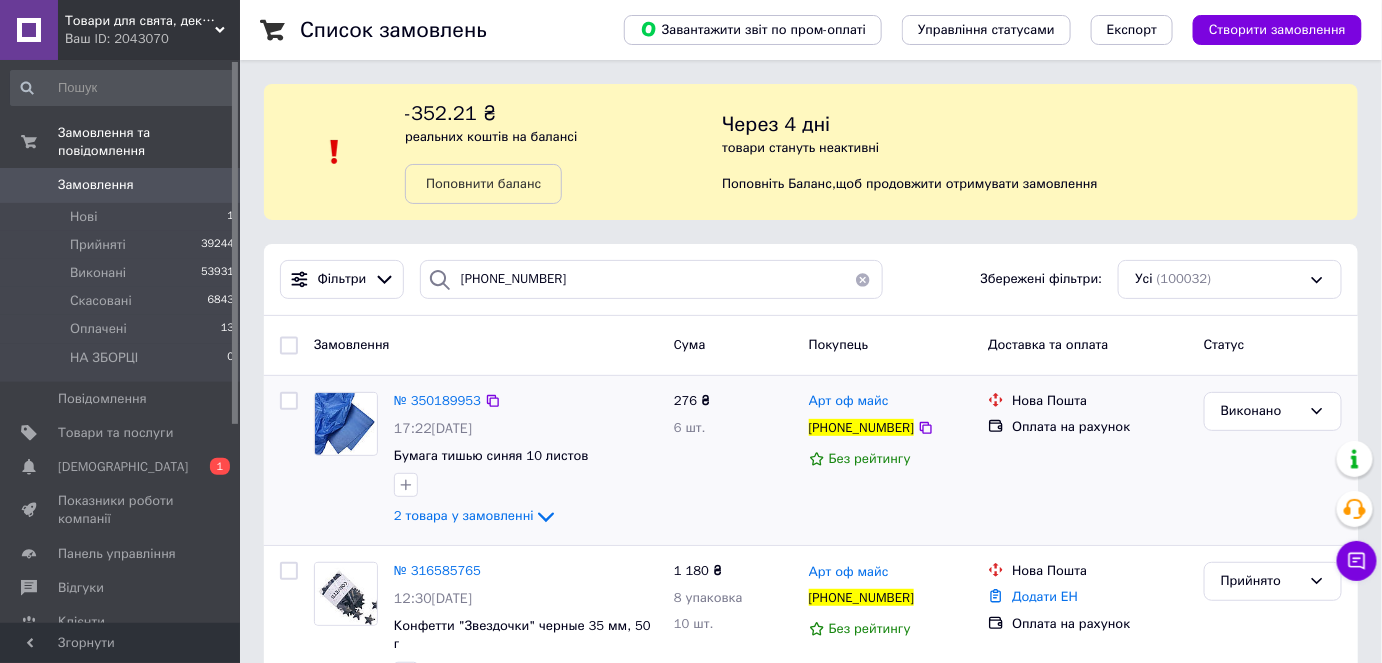 click on "№ 350189953" at bounding box center (437, 401) 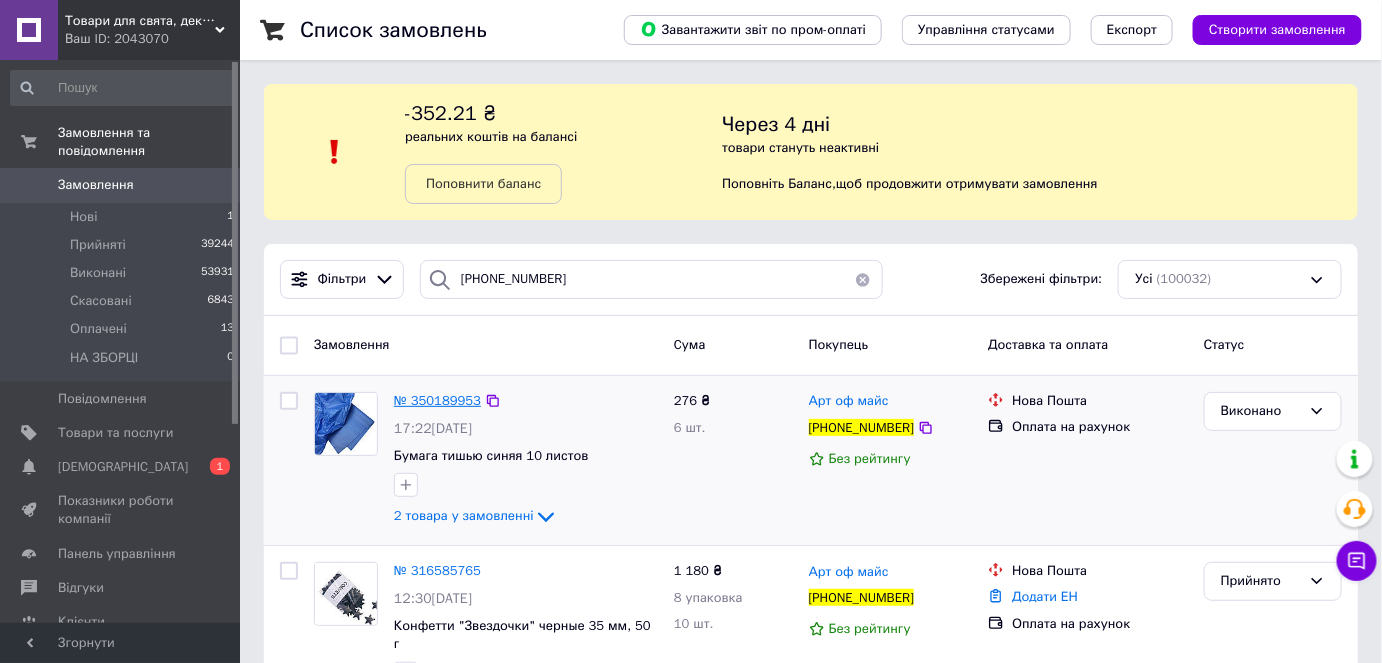 click on "№ 350189953" at bounding box center [437, 400] 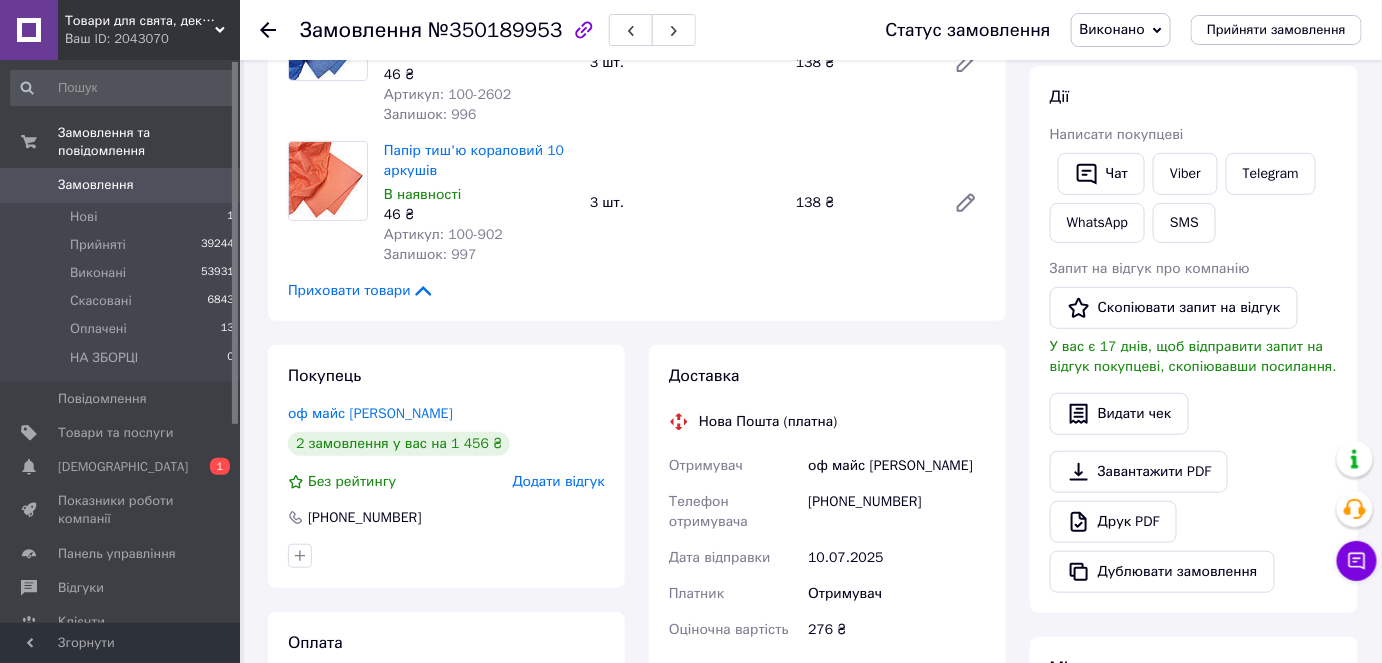 scroll, scrollTop: 272, scrollLeft: 0, axis: vertical 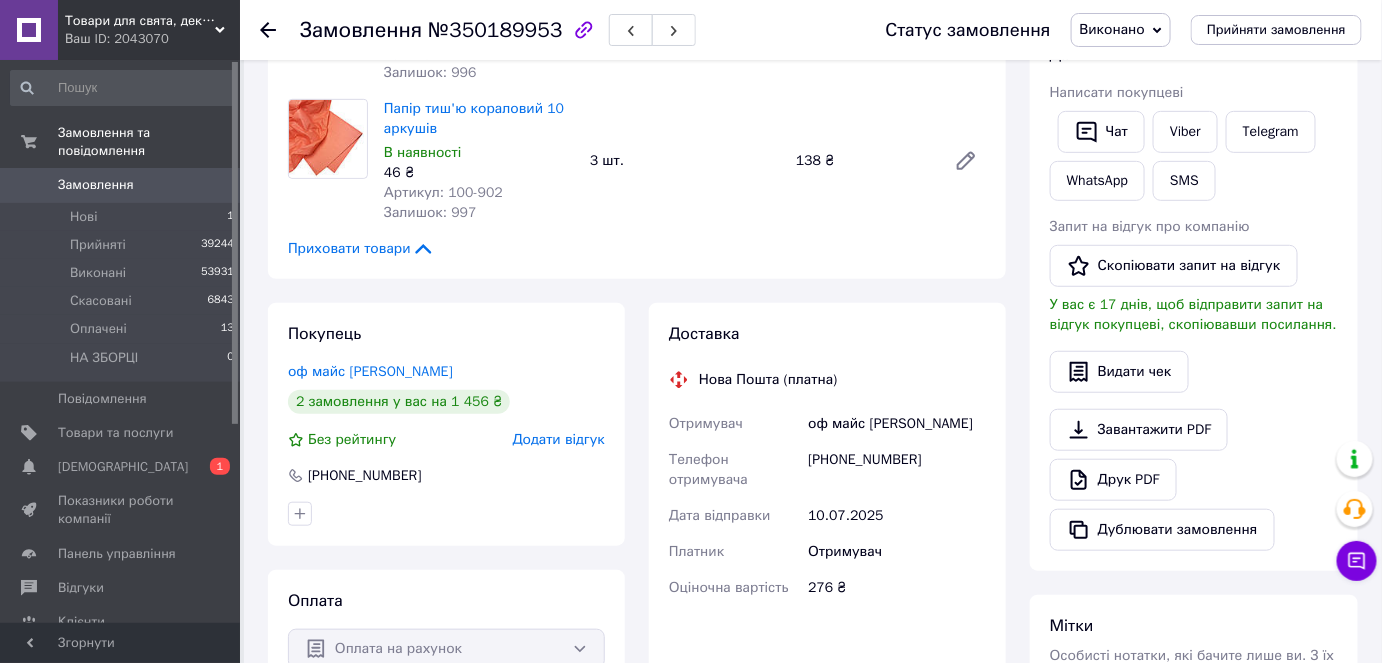 drag, startPoint x: 1158, startPoint y: 523, endPoint x: 659, endPoint y: 652, distance: 515.4047 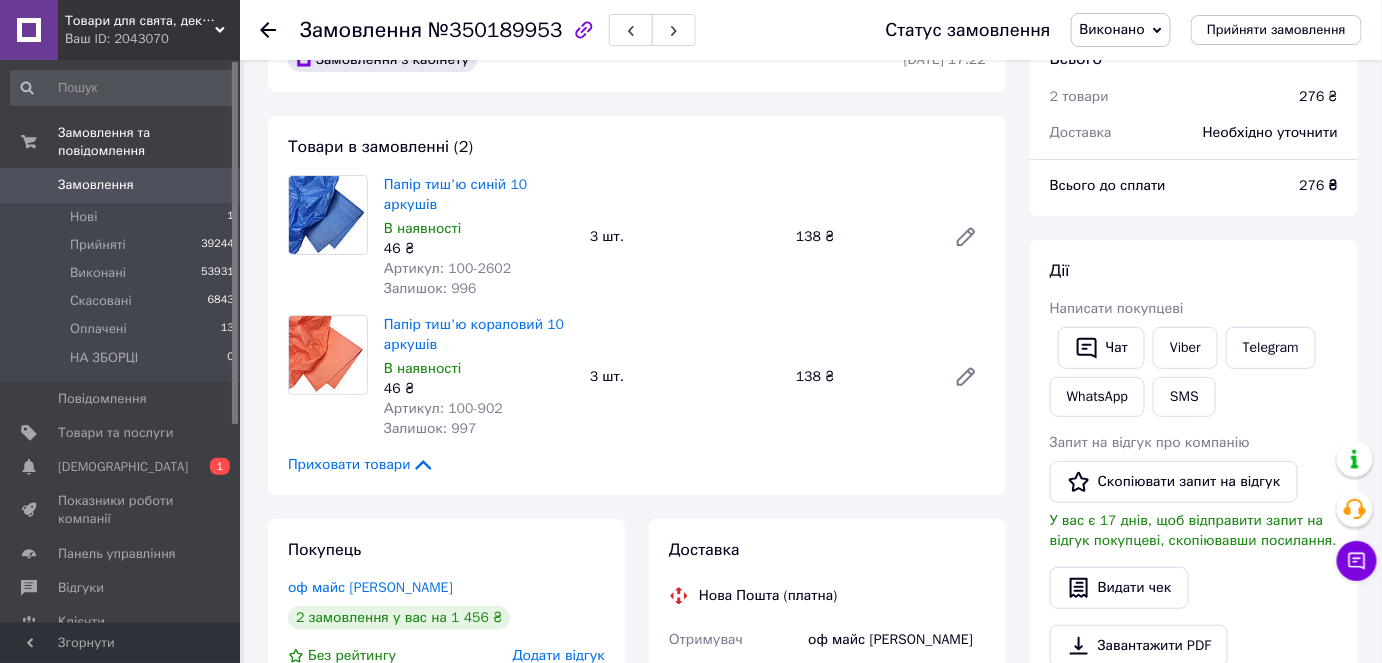 scroll, scrollTop: 0, scrollLeft: 0, axis: both 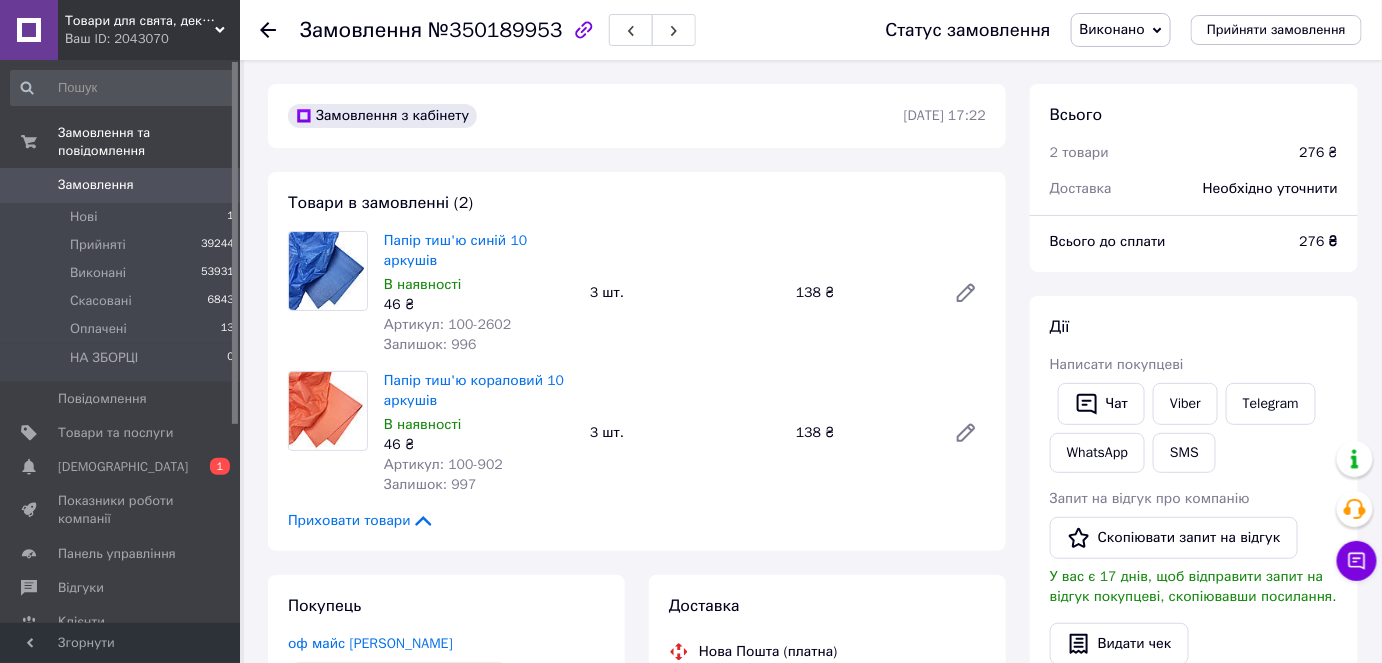 click on "Замовлення" at bounding box center (121, 185) 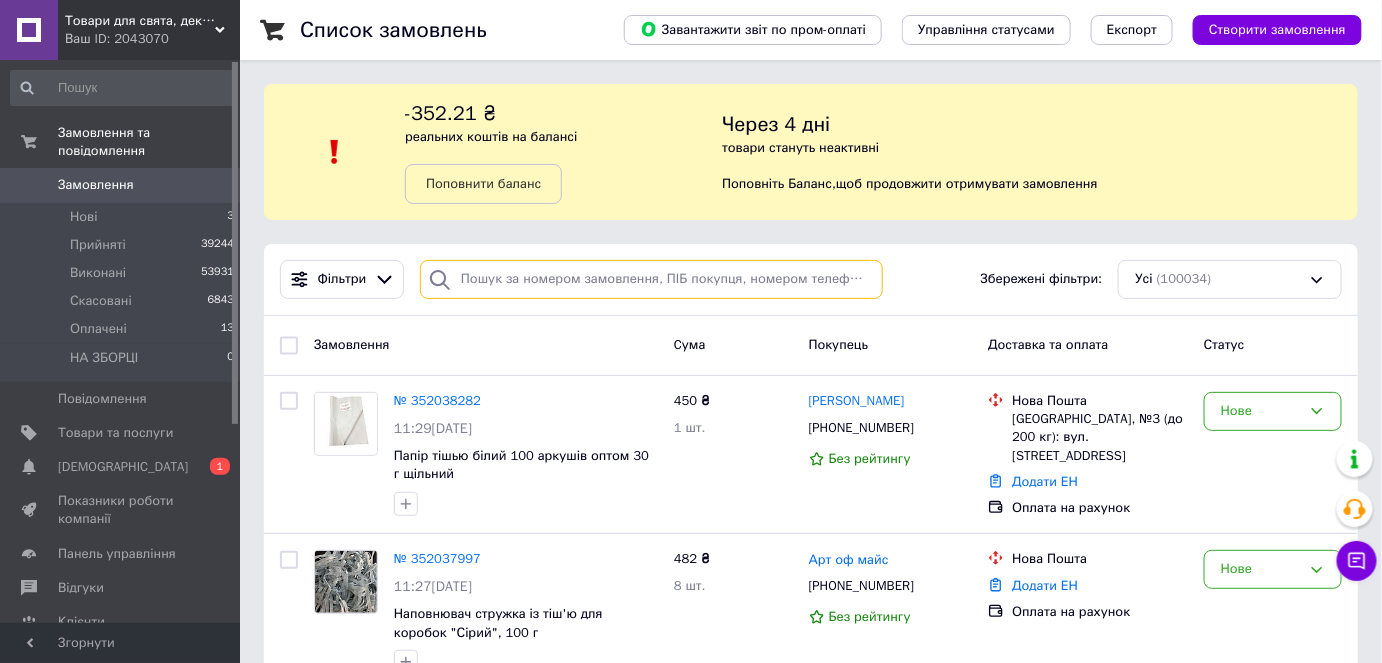 paste on "+380507310592" 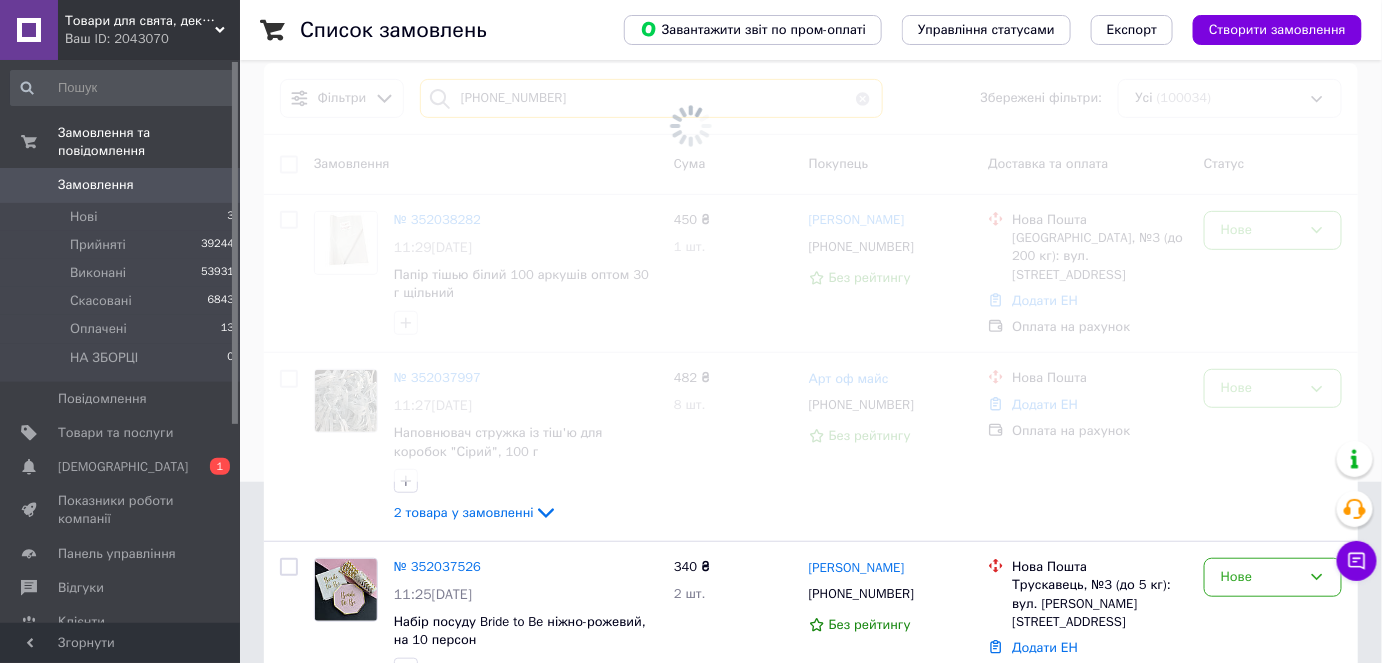 scroll, scrollTop: 0, scrollLeft: 0, axis: both 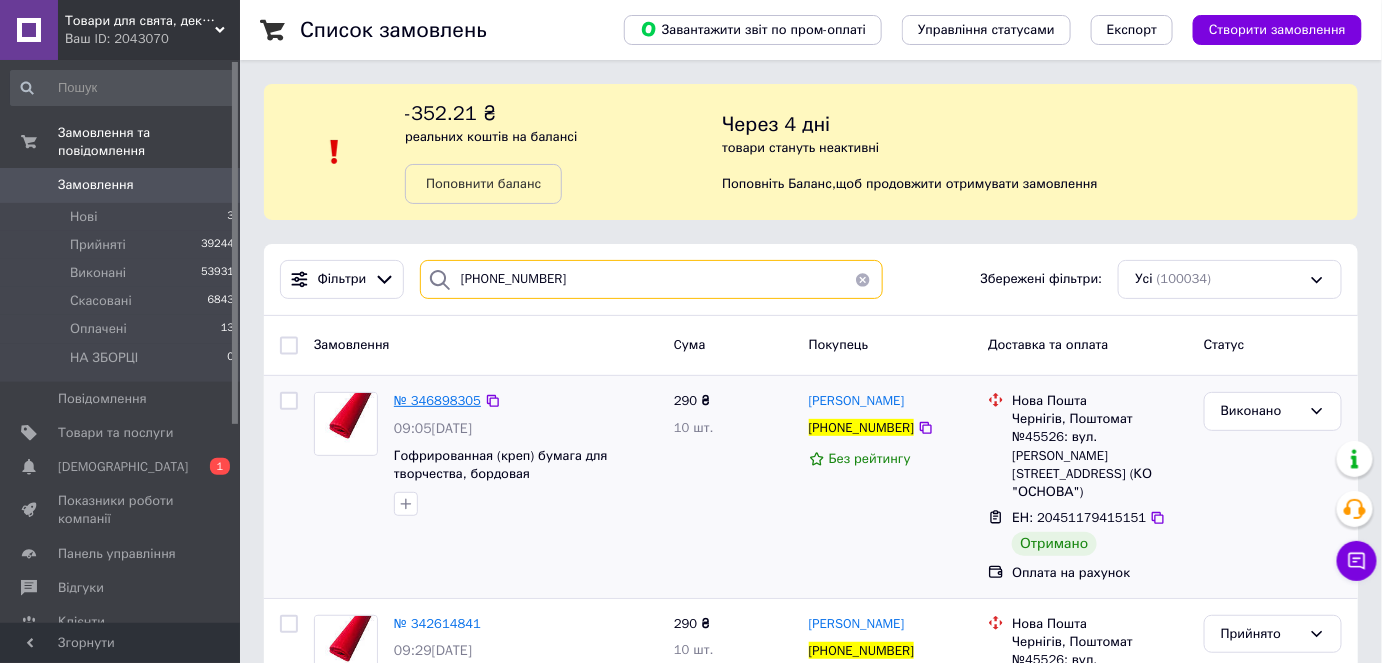 type on "+380507310592" 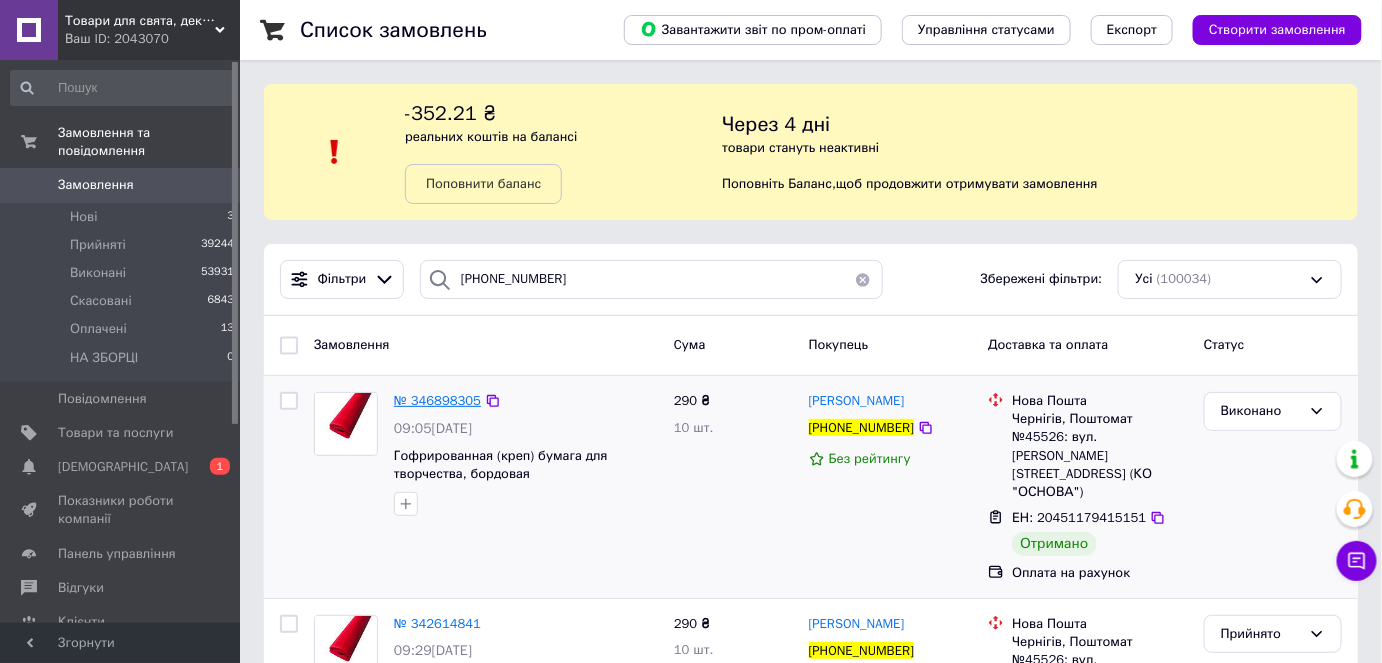 click on "№ 346898305" at bounding box center (437, 400) 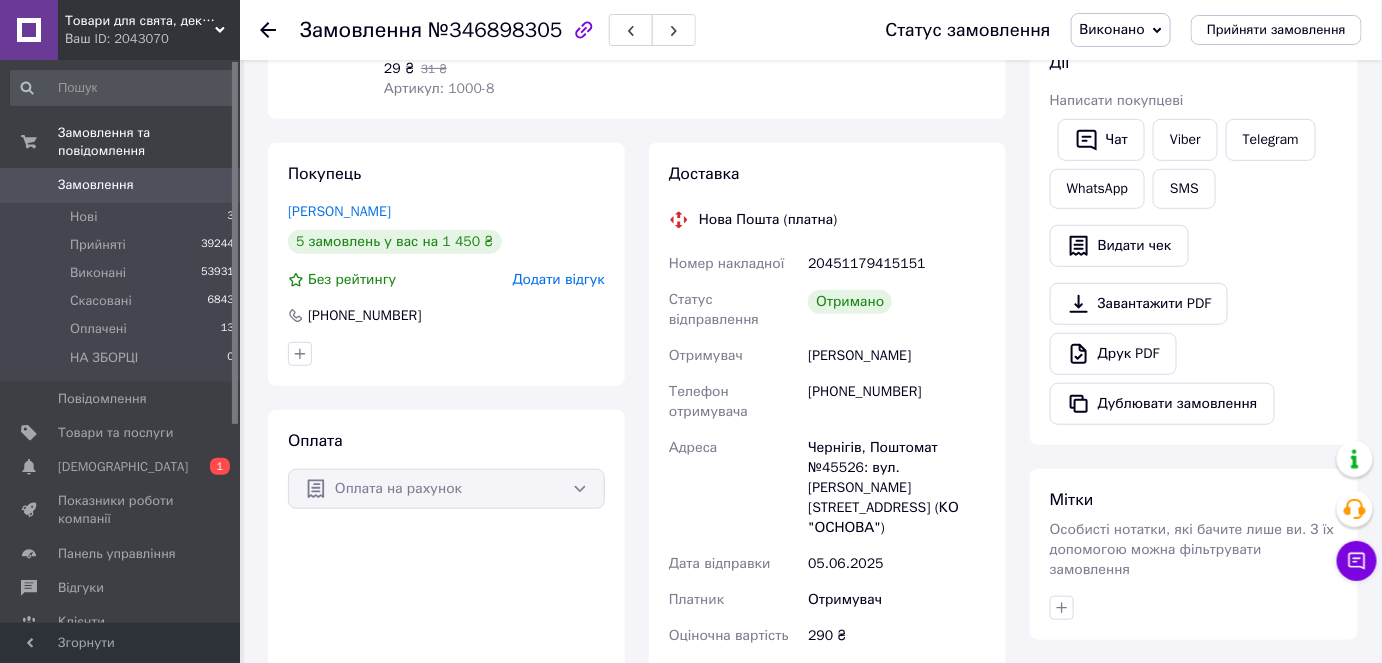 scroll, scrollTop: 272, scrollLeft: 0, axis: vertical 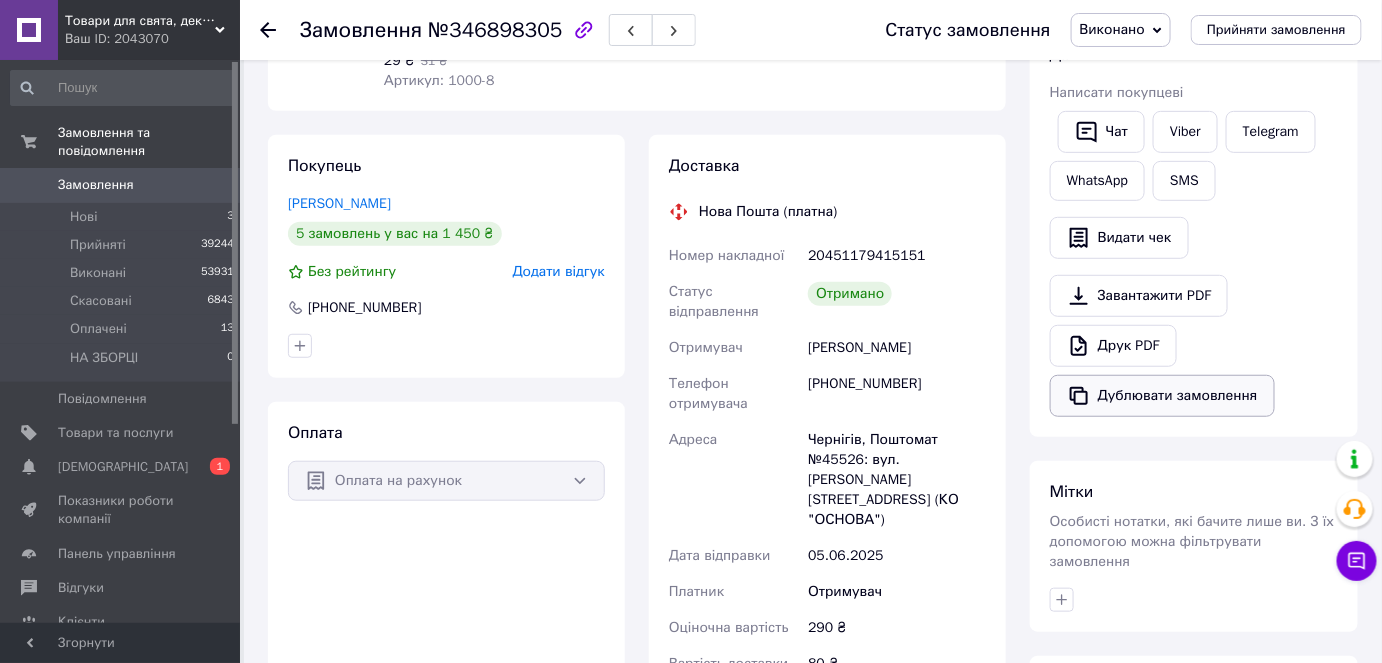 click on "Дублювати замовлення" at bounding box center (1162, 396) 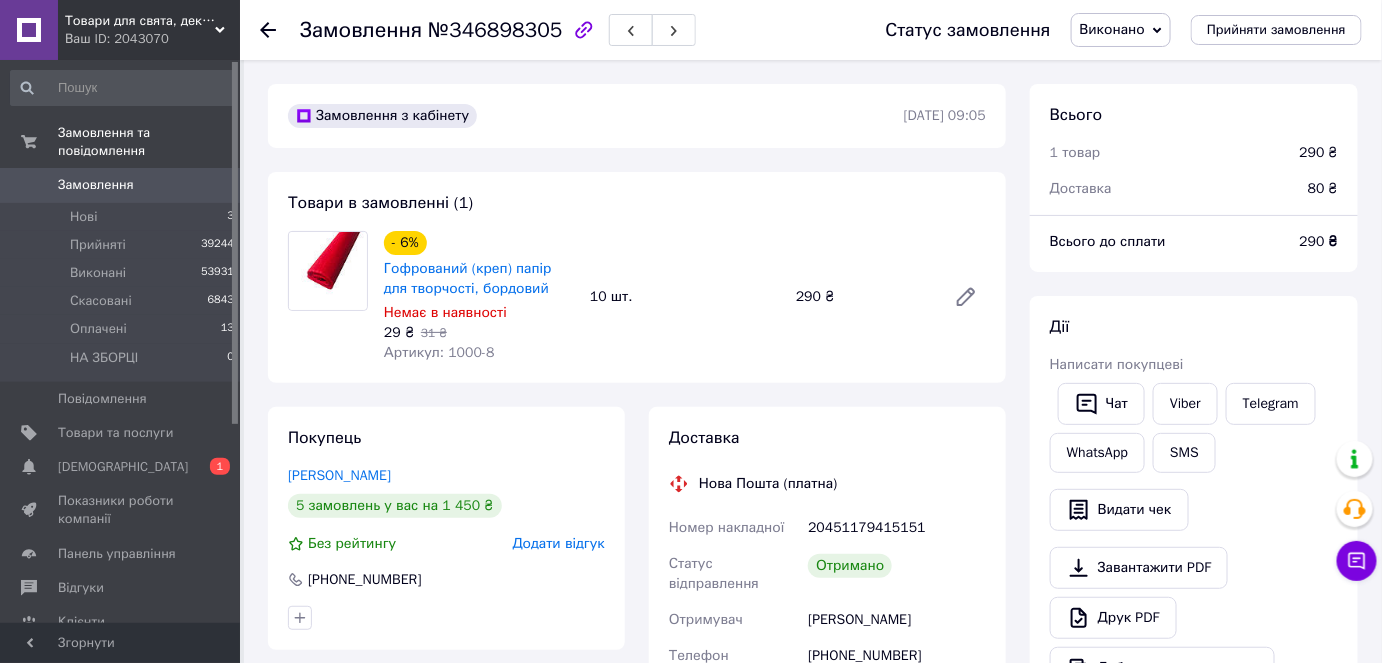 click 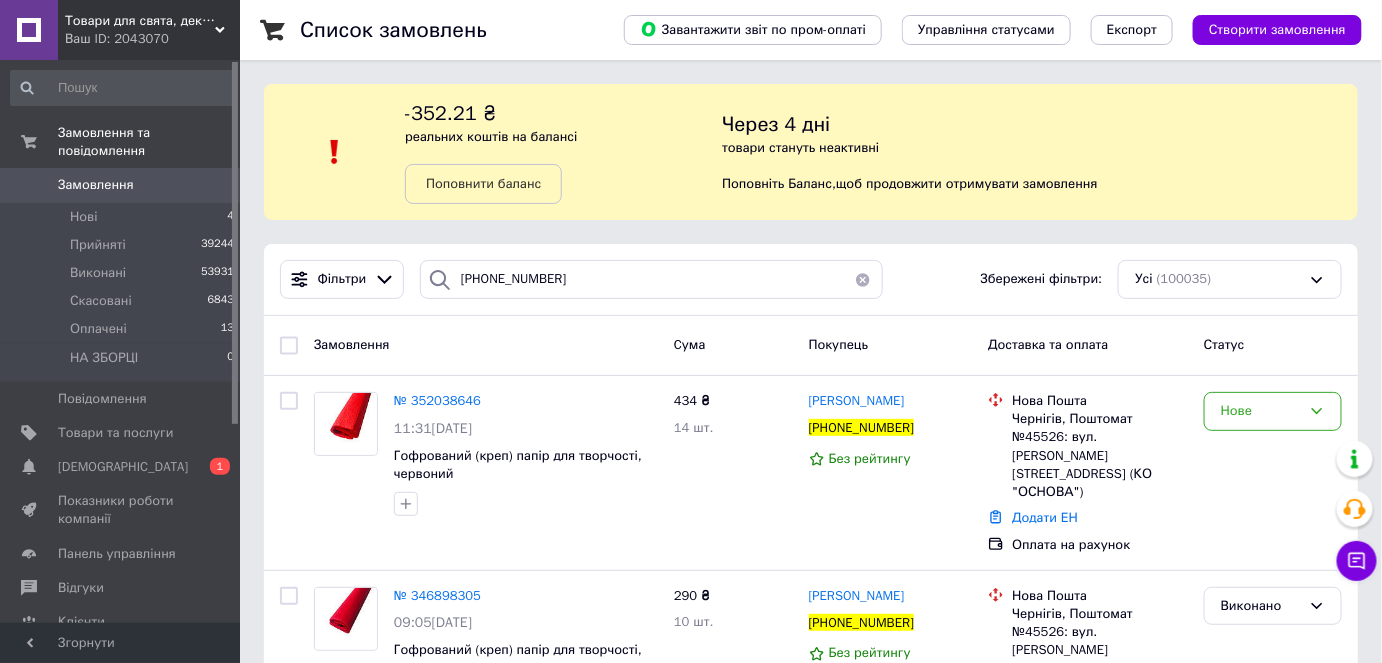 click at bounding box center (863, 279) 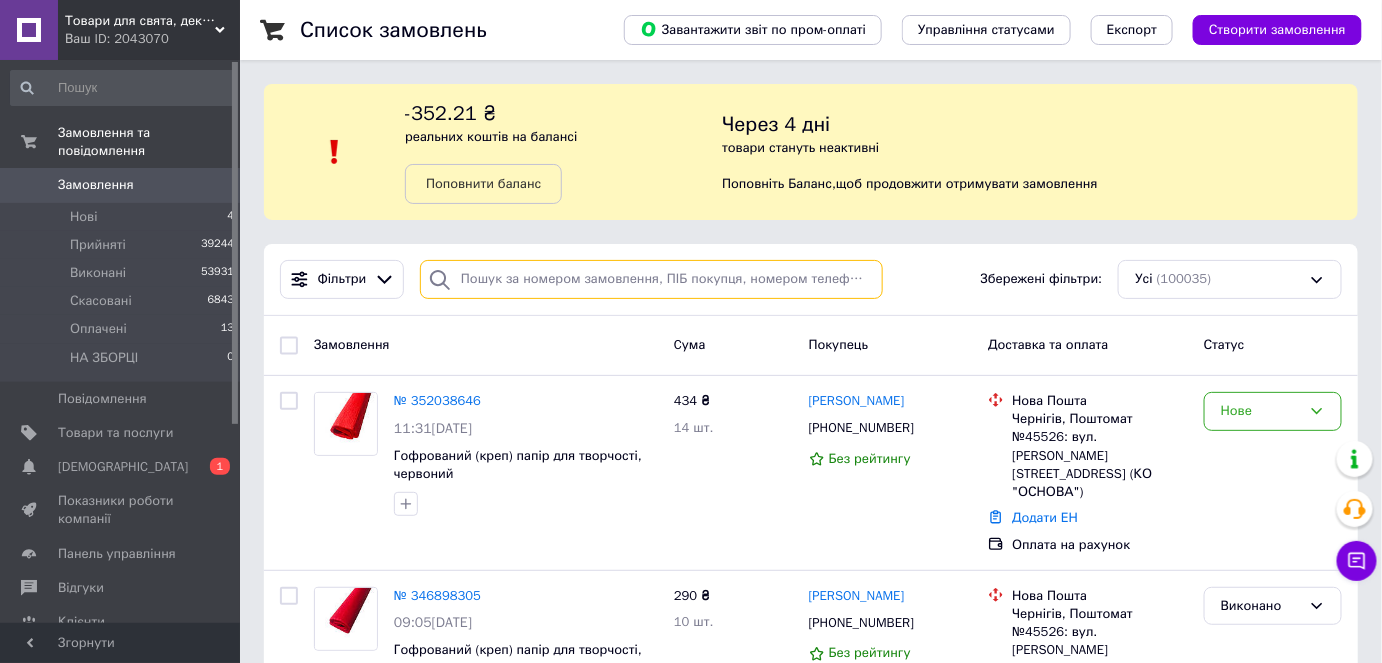 type 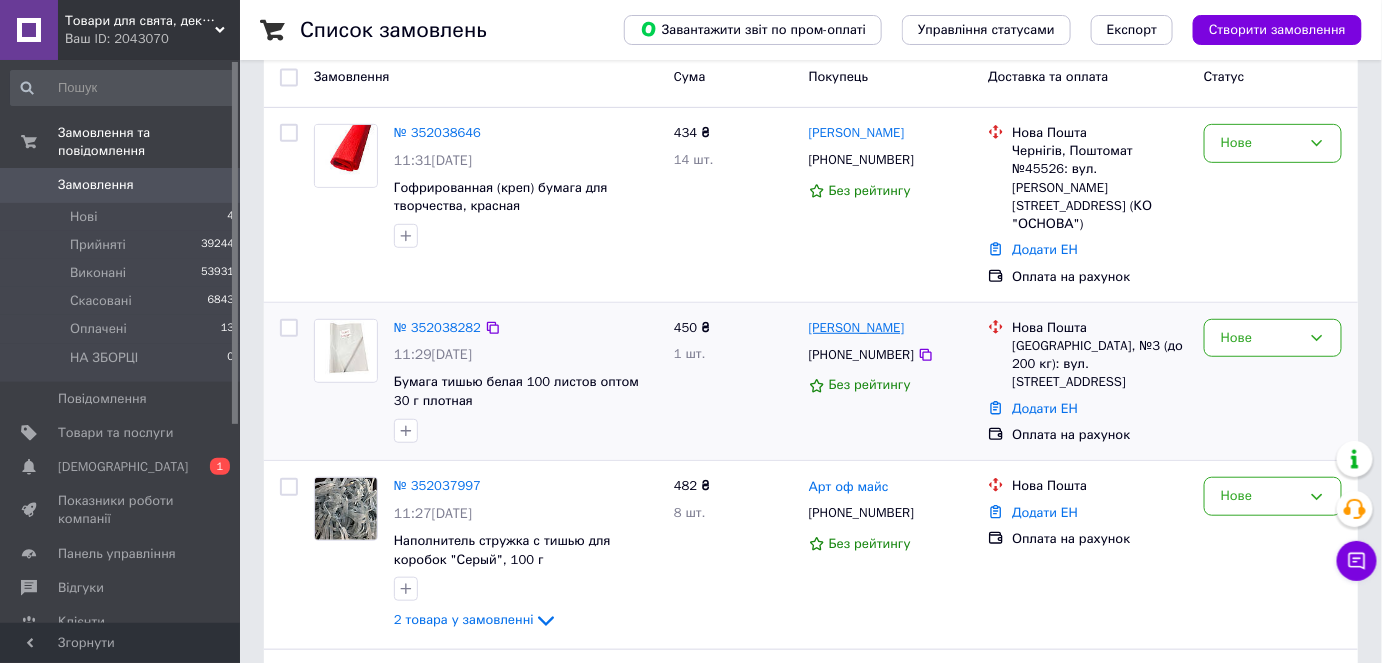 scroll, scrollTop: 272, scrollLeft: 0, axis: vertical 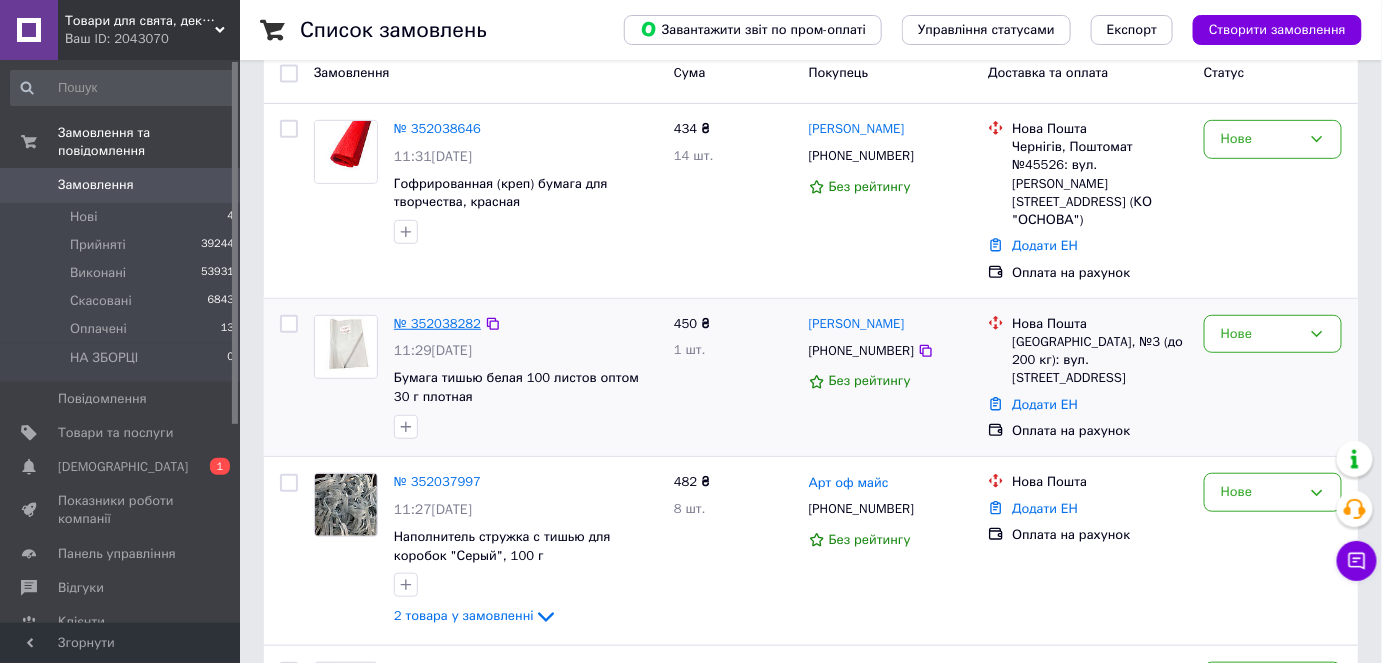 click on "№ 352038282" at bounding box center [437, 323] 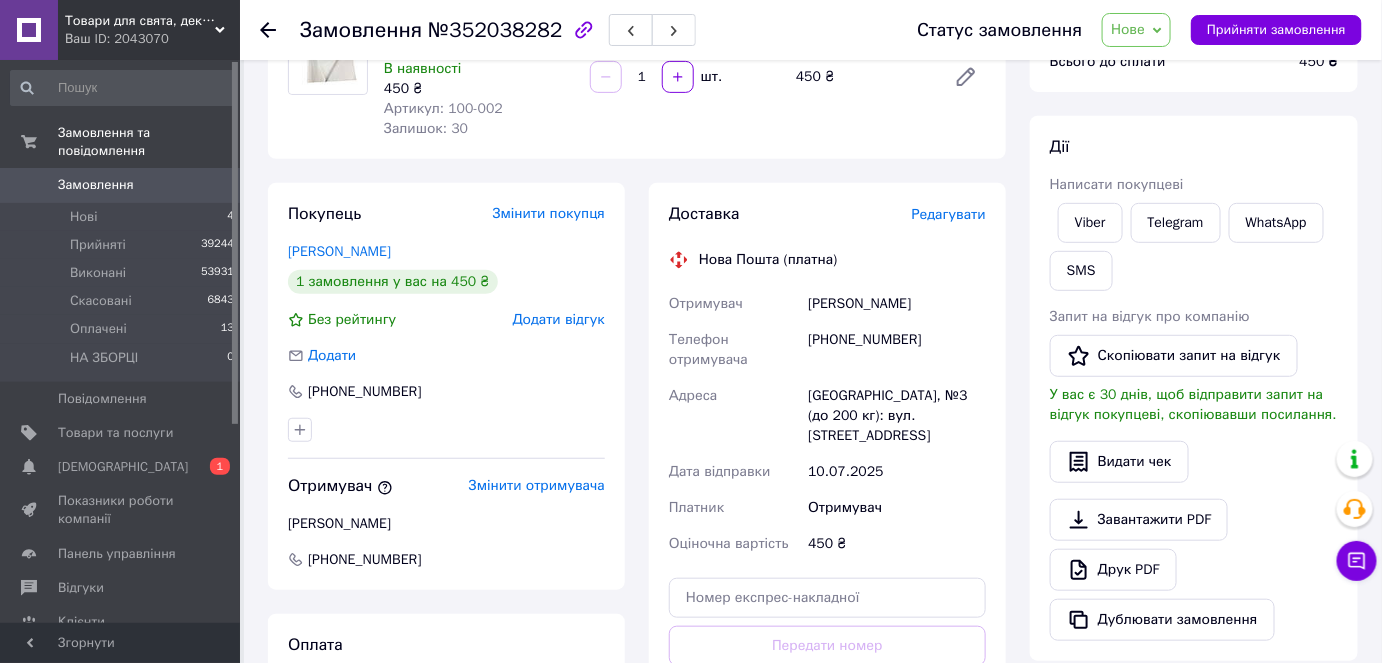 scroll, scrollTop: 0, scrollLeft: 0, axis: both 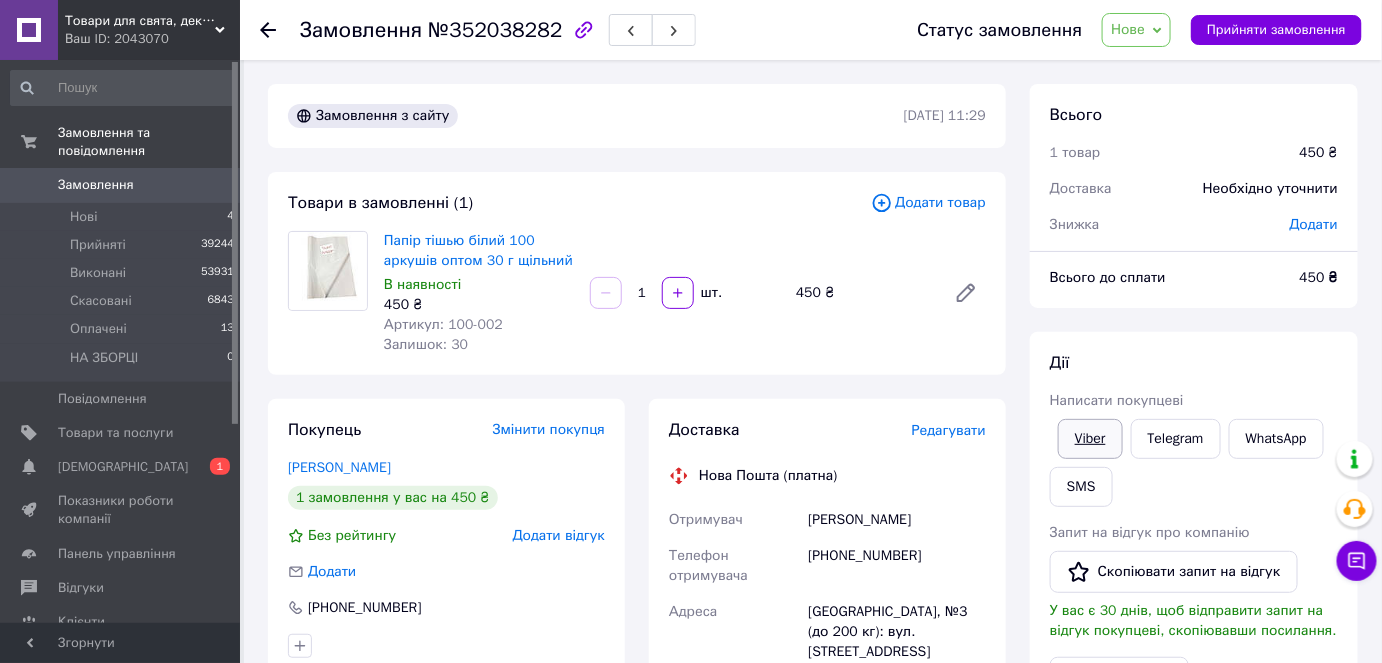 click on "Viber" at bounding box center [1090, 439] 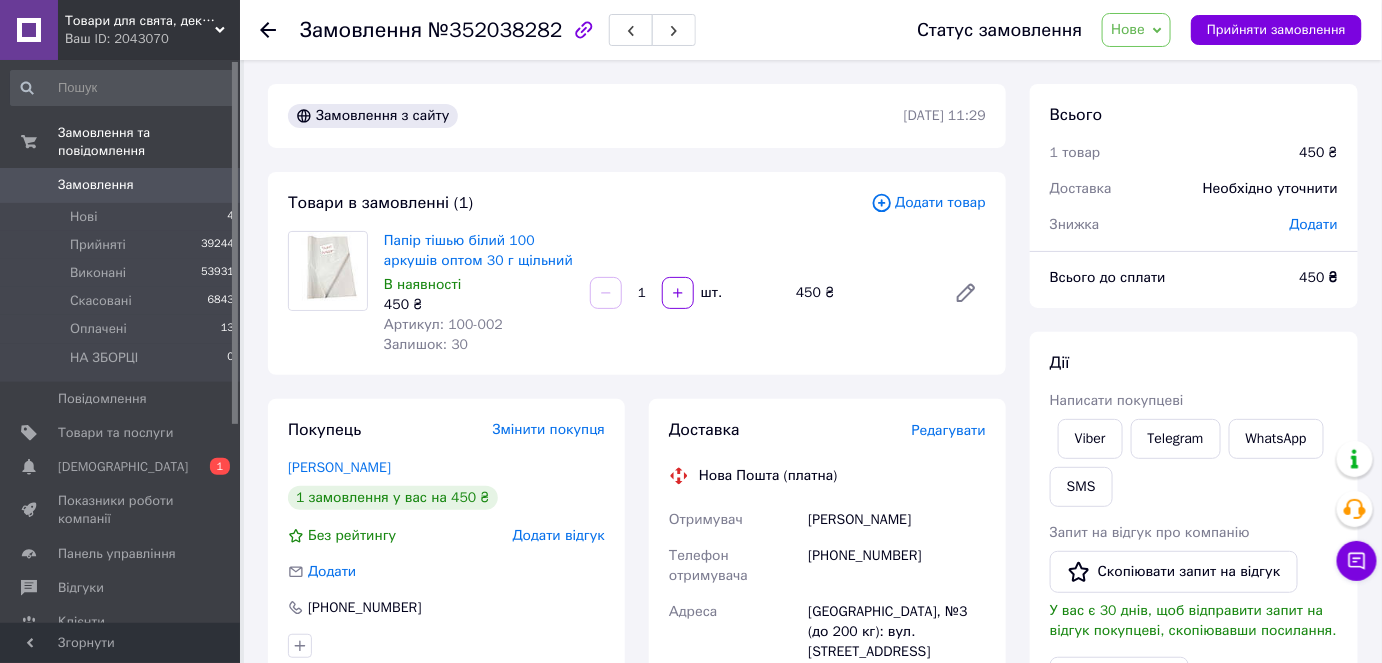 click at bounding box center (280, 30) 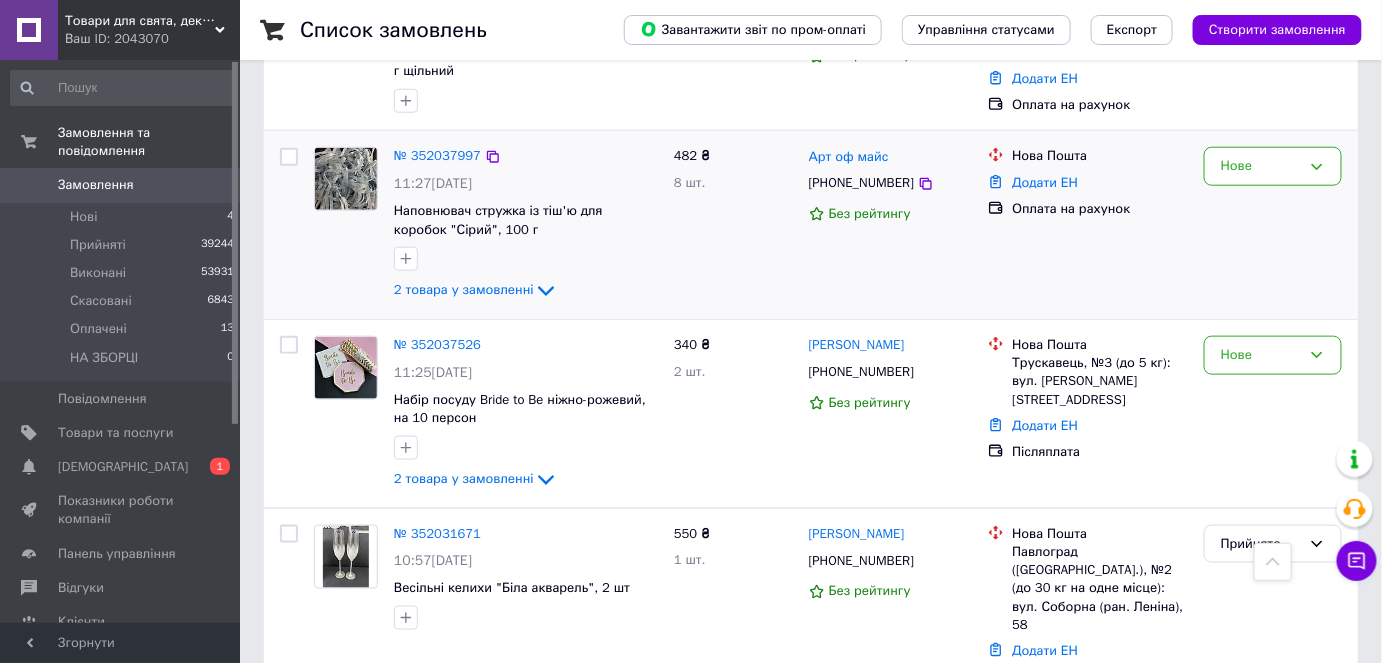 scroll, scrollTop: 636, scrollLeft: 0, axis: vertical 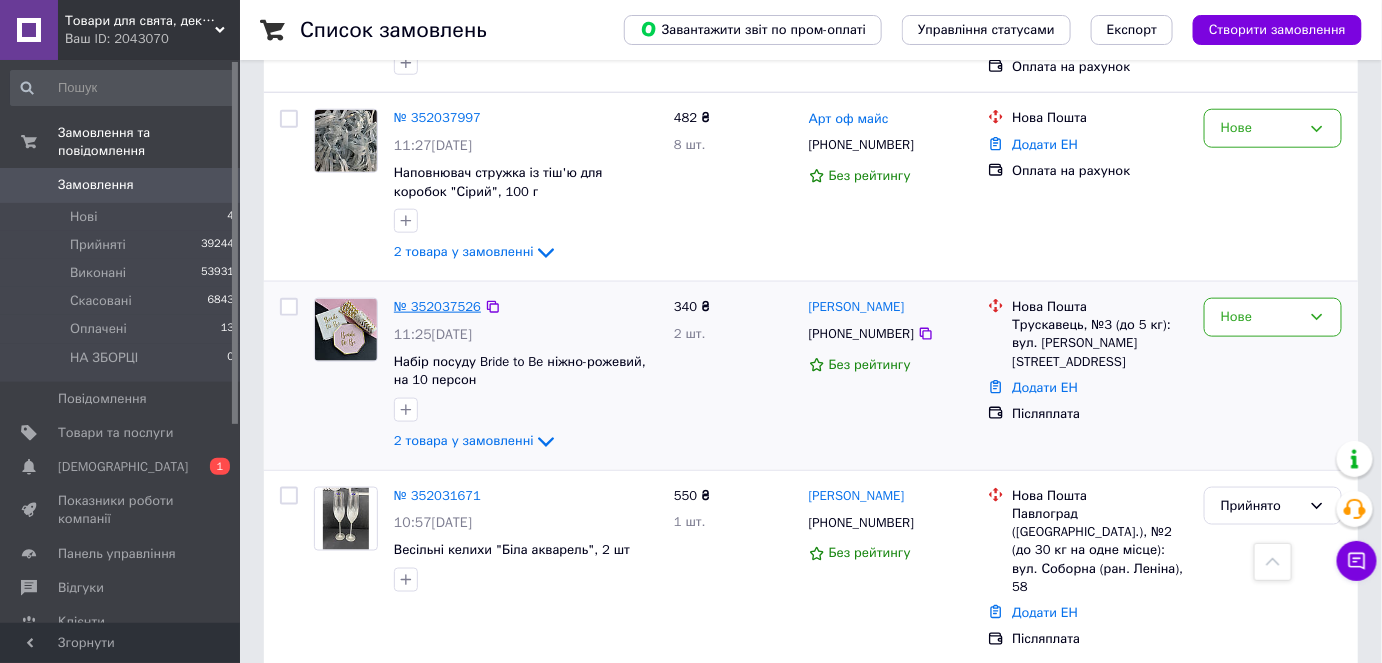click on "№ 352037526" at bounding box center (437, 306) 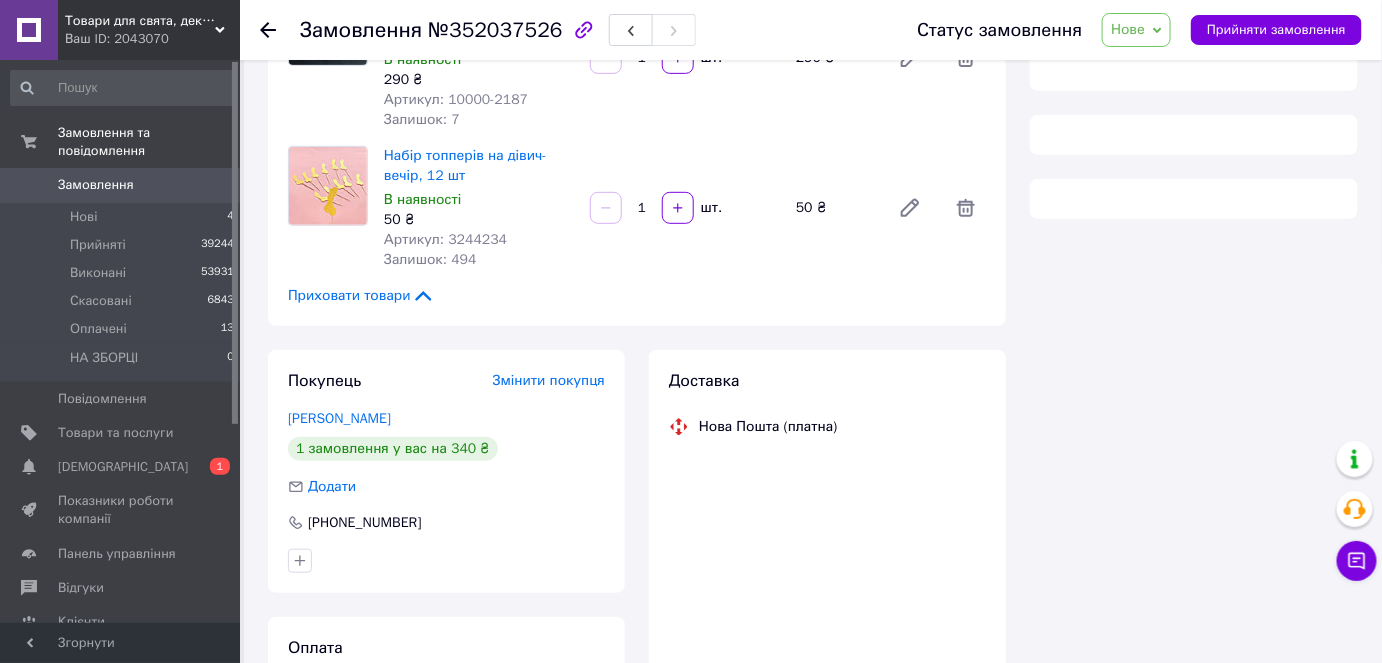scroll, scrollTop: 341, scrollLeft: 0, axis: vertical 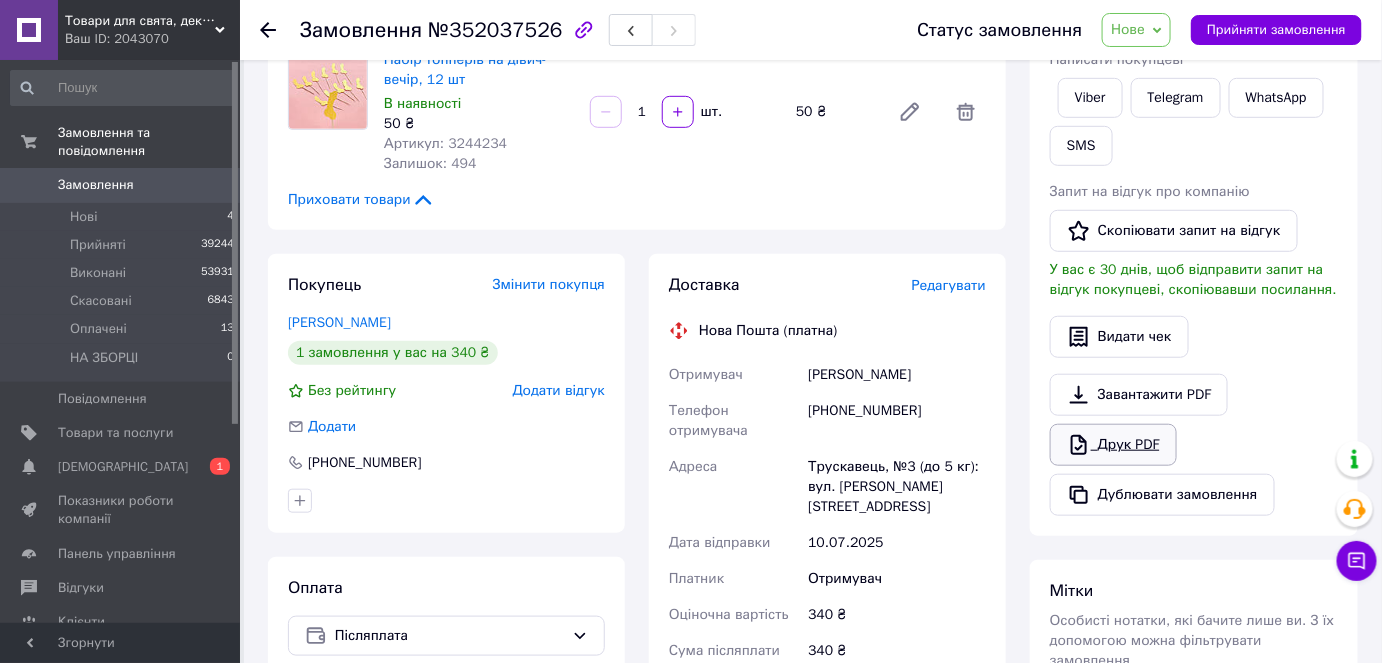click on "Друк PDF" at bounding box center [1113, 445] 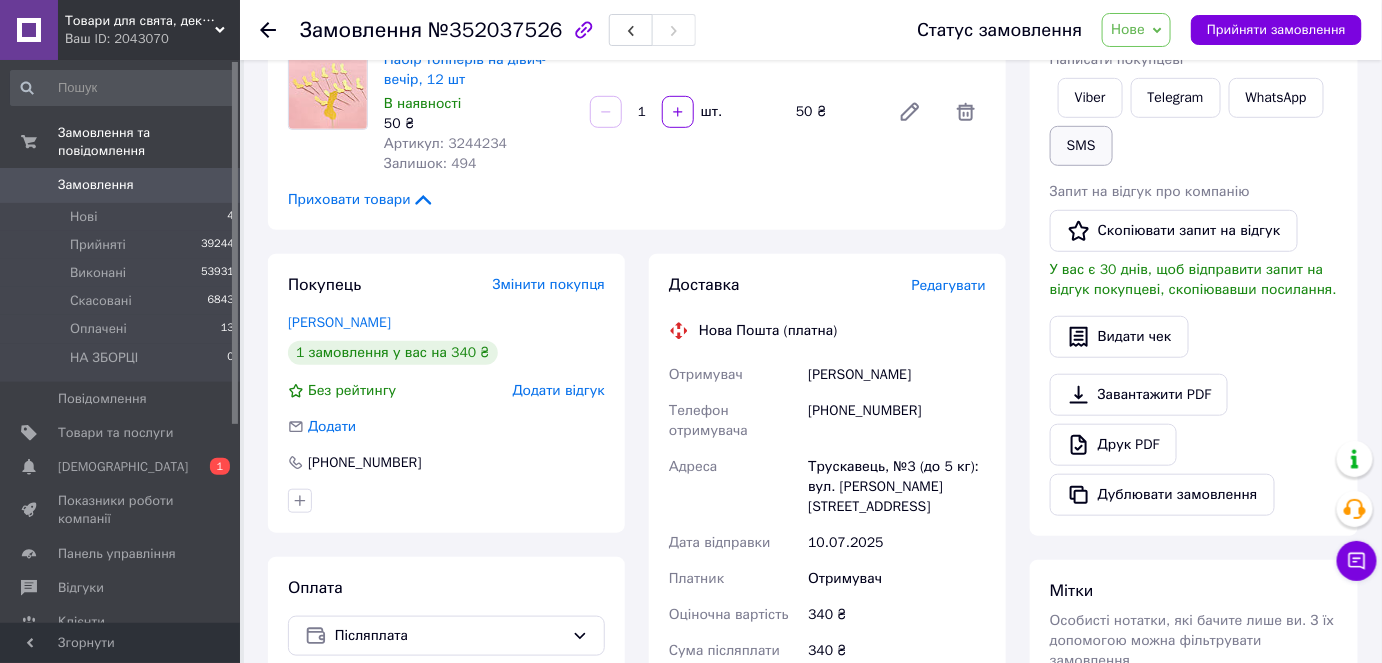 click on "SMS" at bounding box center (1081, 146) 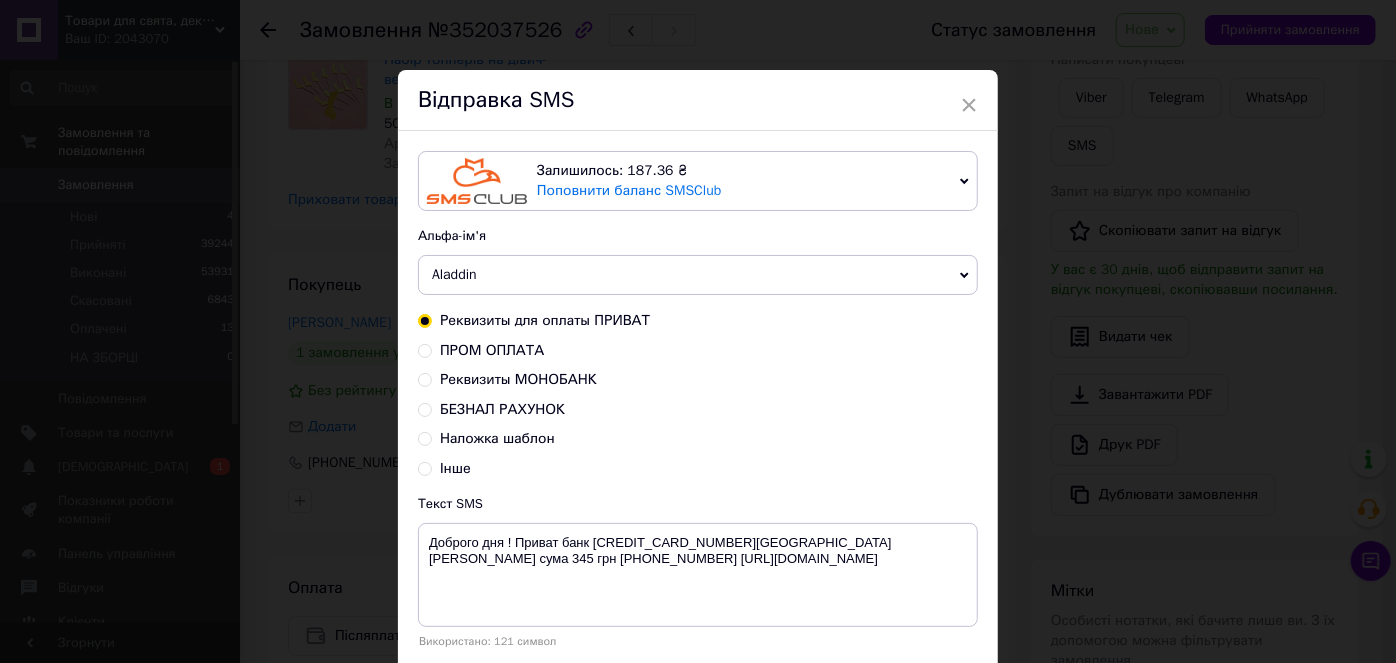 drag, startPoint x: 504, startPoint y: 438, endPoint x: 480, endPoint y: 477, distance: 45.79301 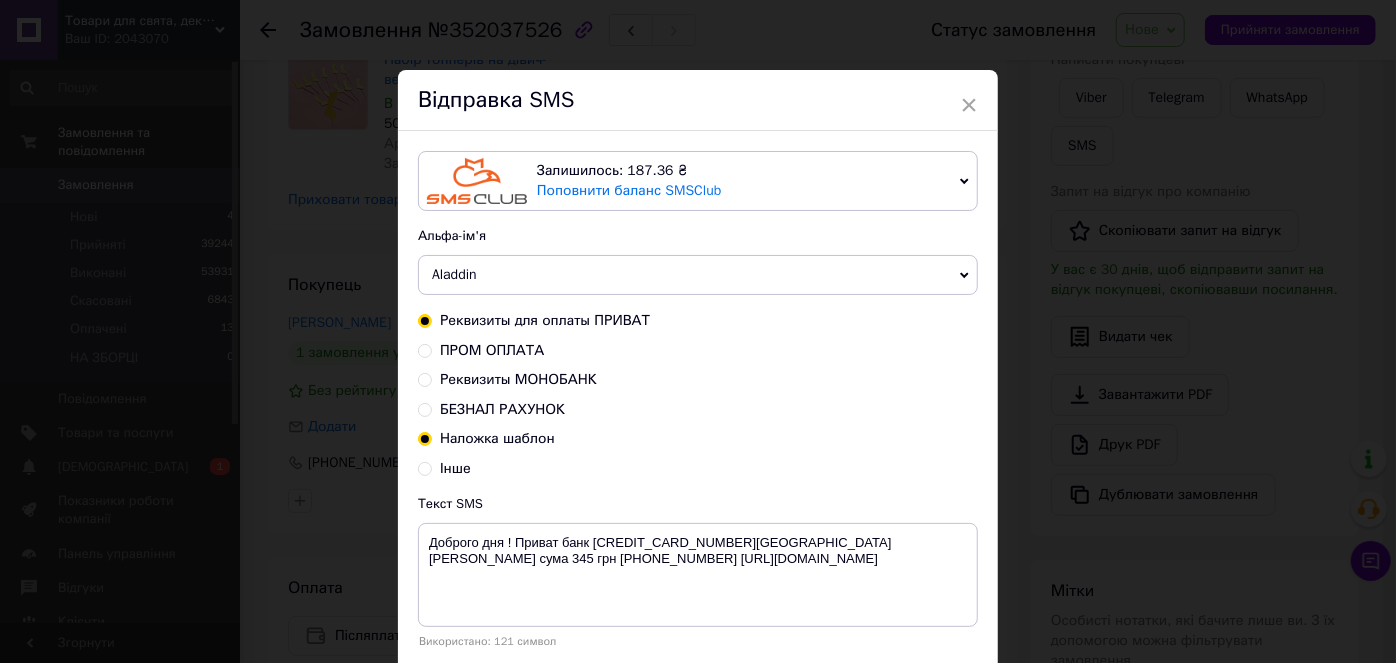 radio on "false" 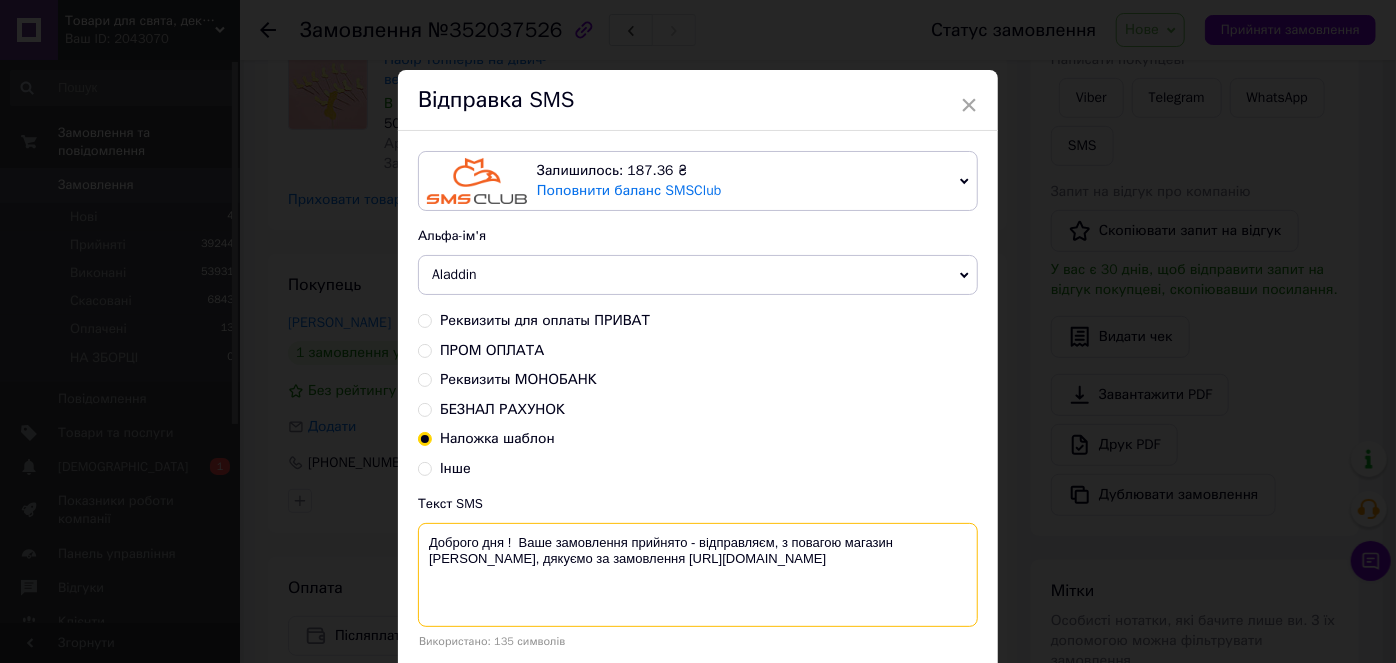 drag, startPoint x: 423, startPoint y: 540, endPoint x: 824, endPoint y: 587, distance: 403.74496 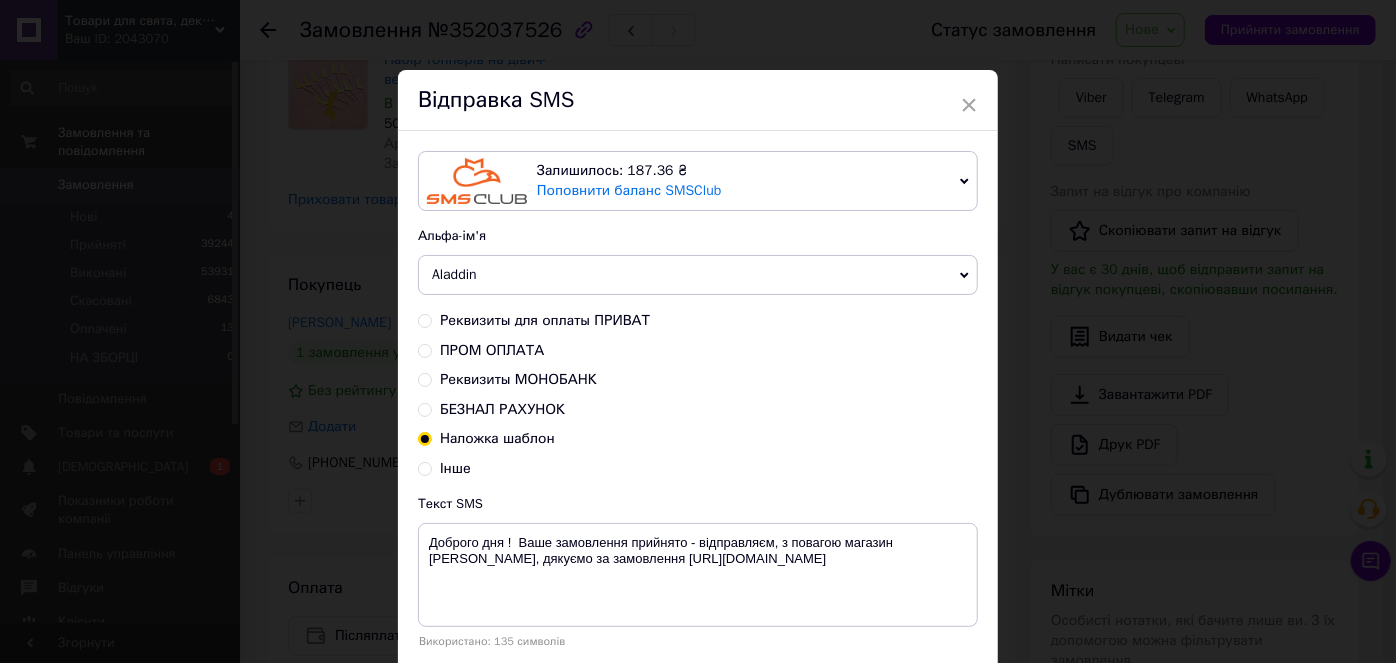 click on "× Відправка SMS Залишилось: 187.36 ₴ Поповнити баланс SMSClub Підключити LetsAds Альфа-ім'я  Aladdin +380********* VashZakaz Shop Zakaz Оновити список альфа-імен Реквизиты для оплаты ПРИВАТ ПРОМ ОПЛАТА Реквизиты МОНОБАНК БЕЗНАЛ РАХУНОК Наложка шаблон Інше Текст SMS Доброго дня !  Ваше замовлення прийнято - відправляєм, з повагою магазин Аладдін, дякуємо за замовлення https://decor-i-podarki.com.ua/ Використано: 135 символів Скасувати   Відправити" at bounding box center [698, 331] 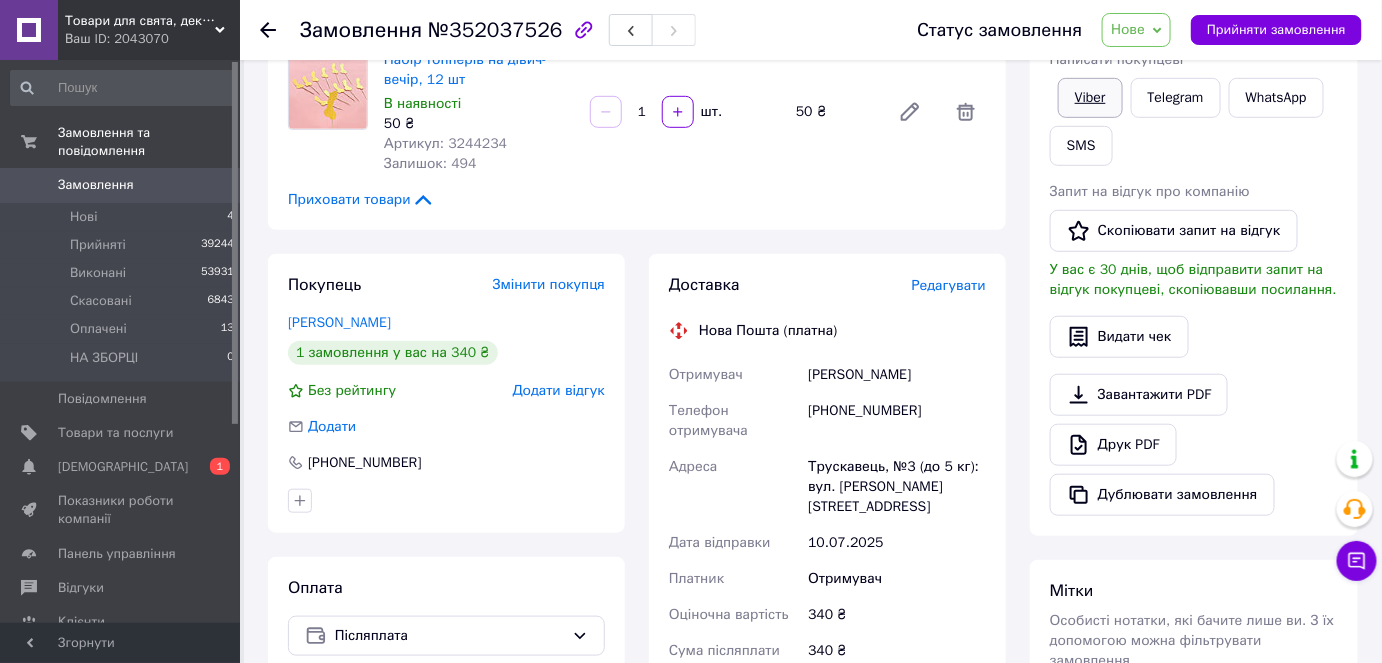 click on "Viber" at bounding box center [1090, 98] 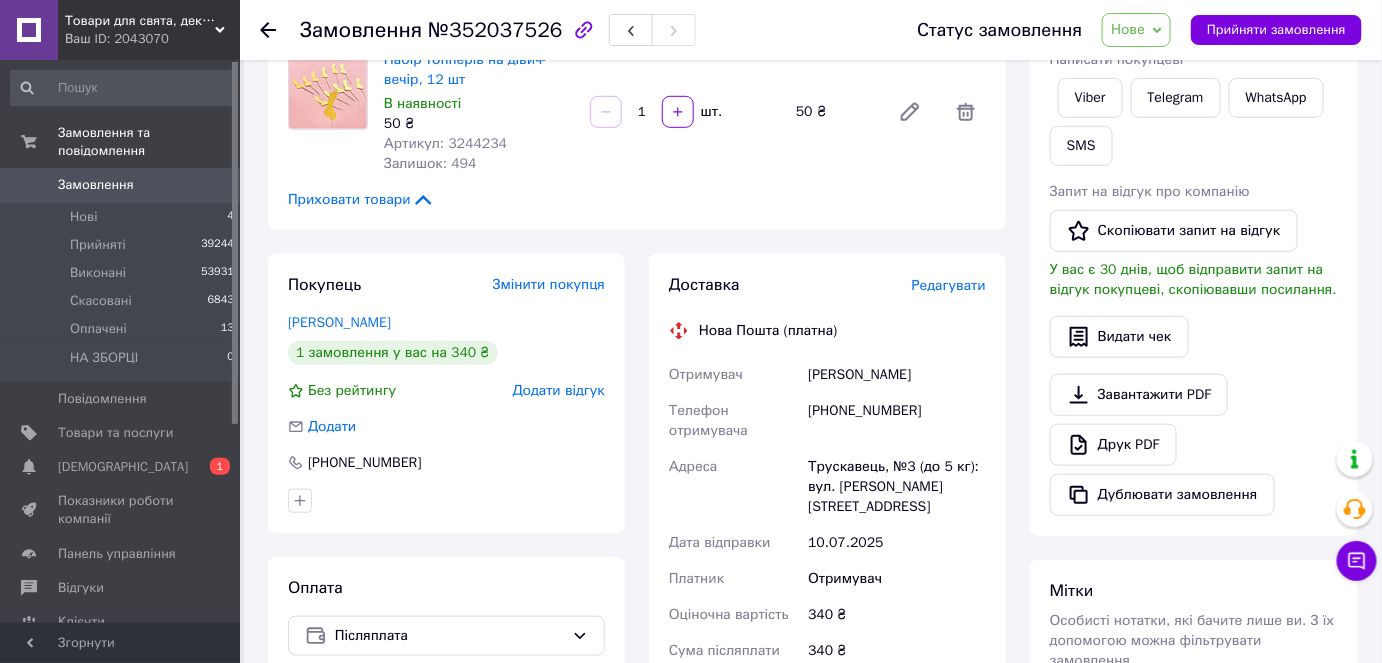 click 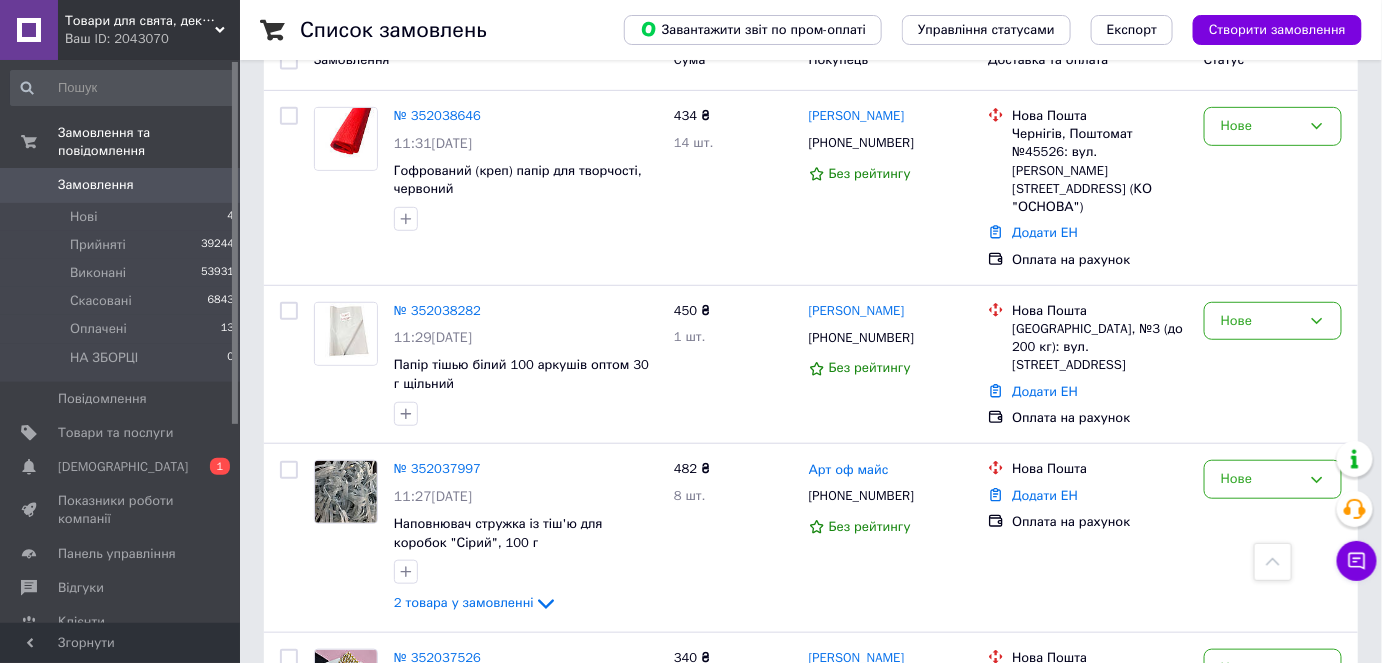 scroll, scrollTop: 250, scrollLeft: 0, axis: vertical 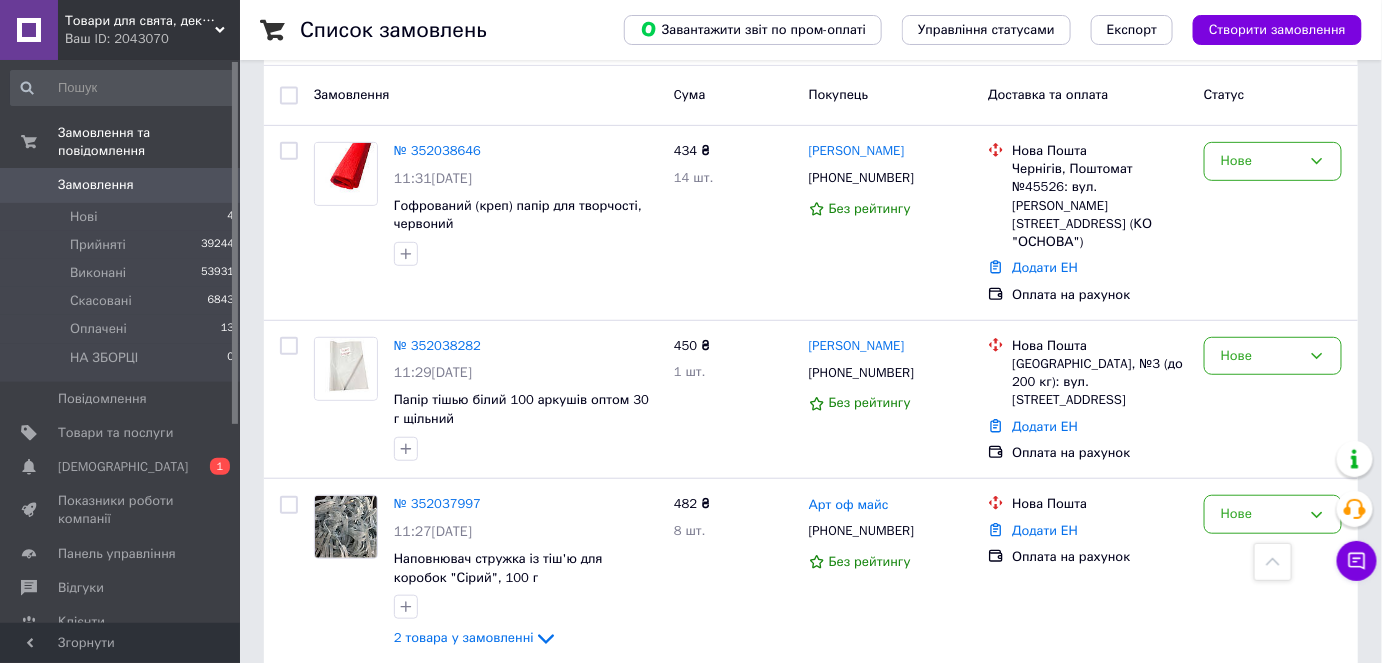 click on "Замовлення" at bounding box center (121, 185) 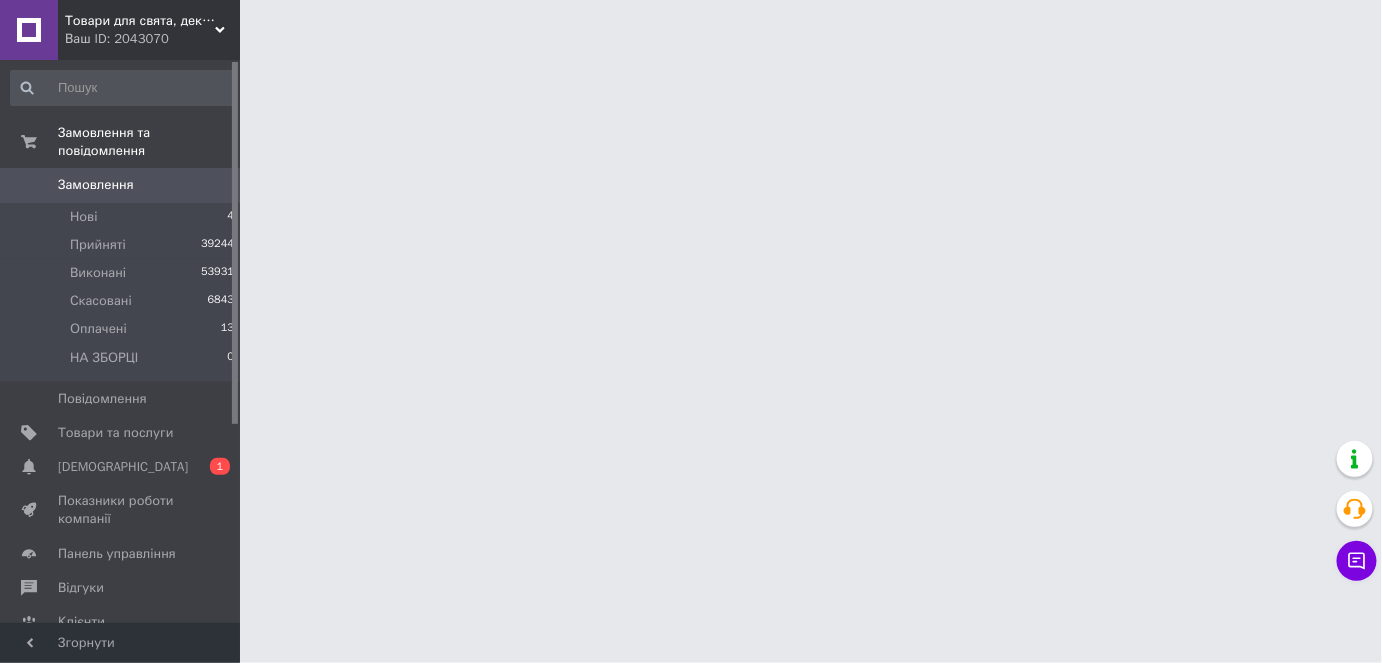 scroll, scrollTop: 0, scrollLeft: 0, axis: both 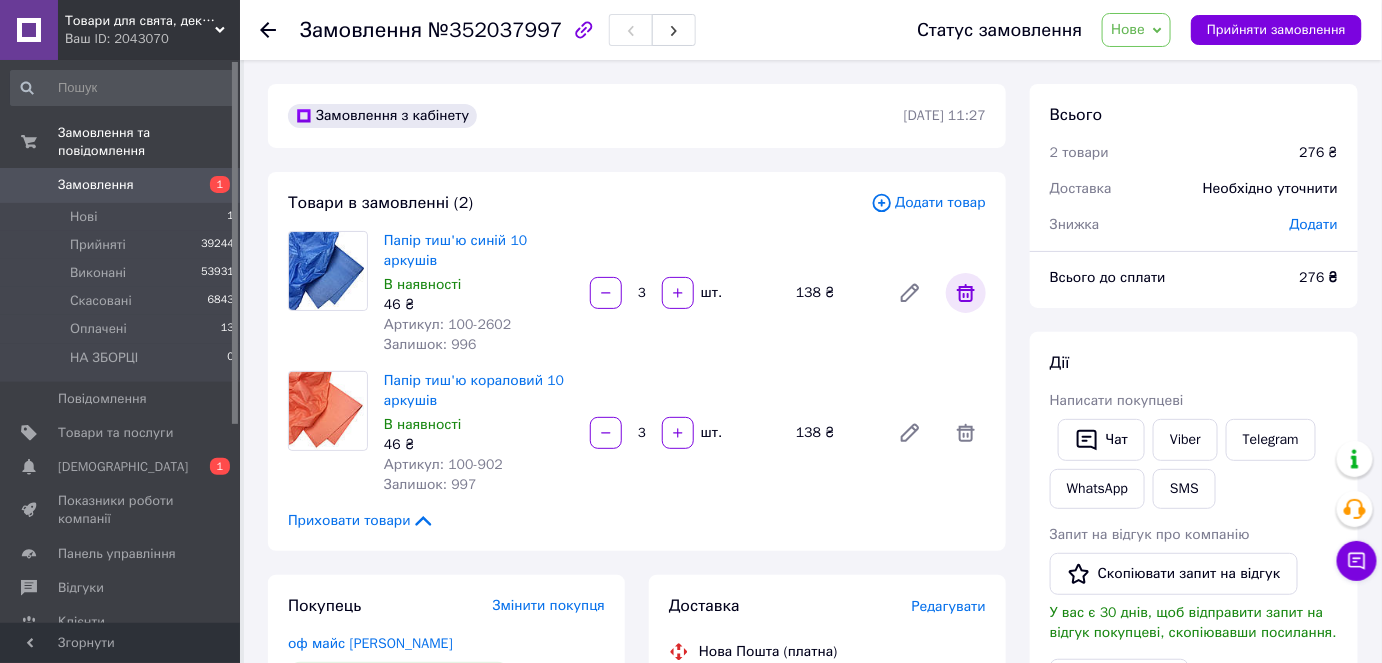 click 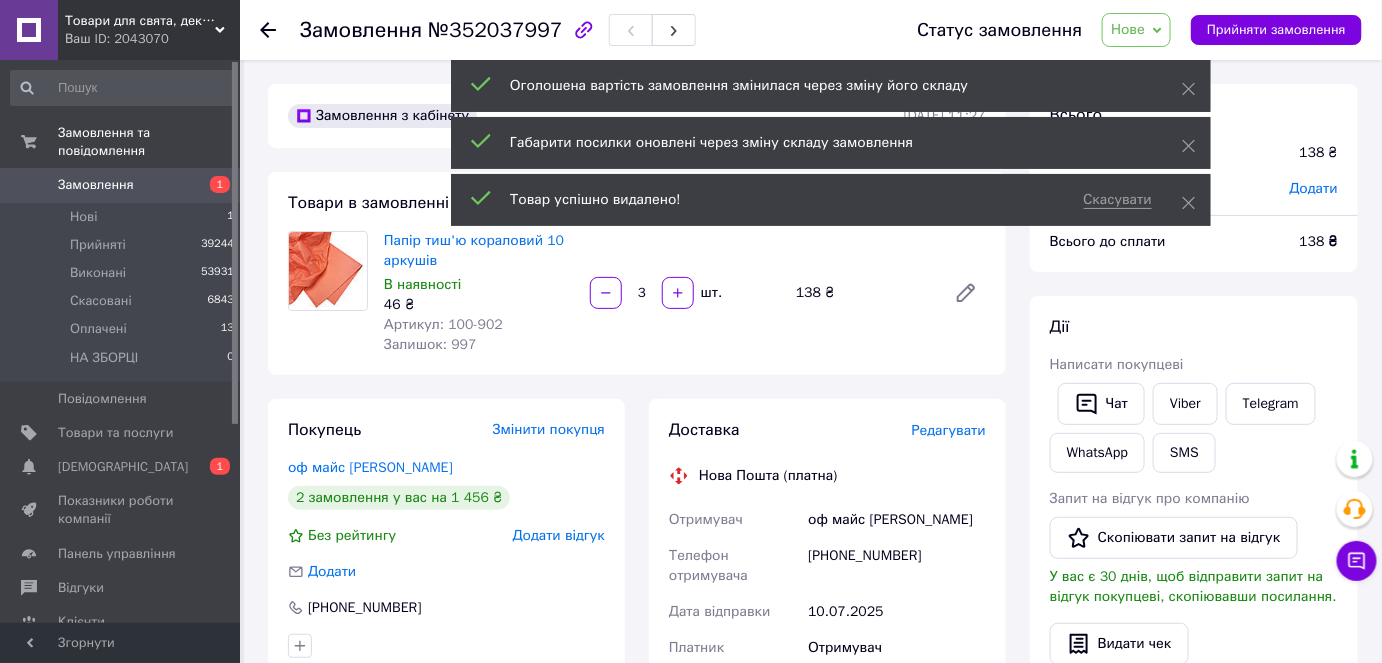 click on "Габарити посилки оновлені через зміну складу замовлення" at bounding box center (831, 143) 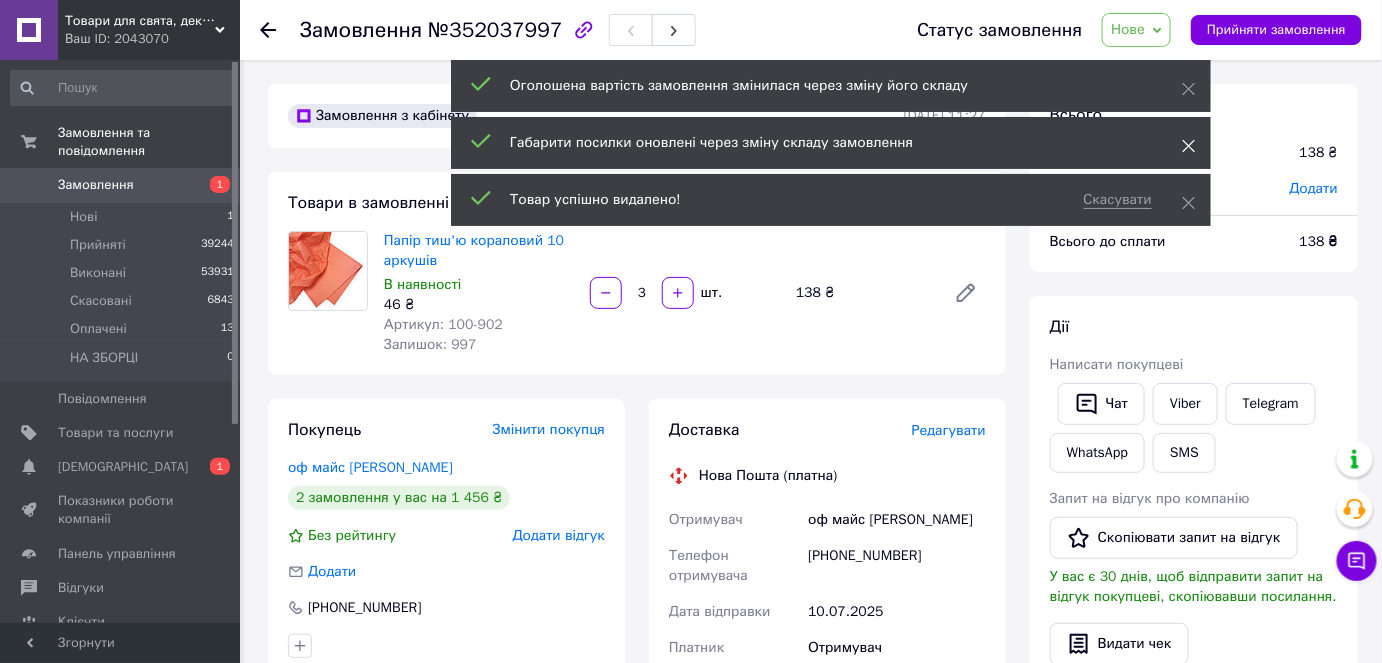 click 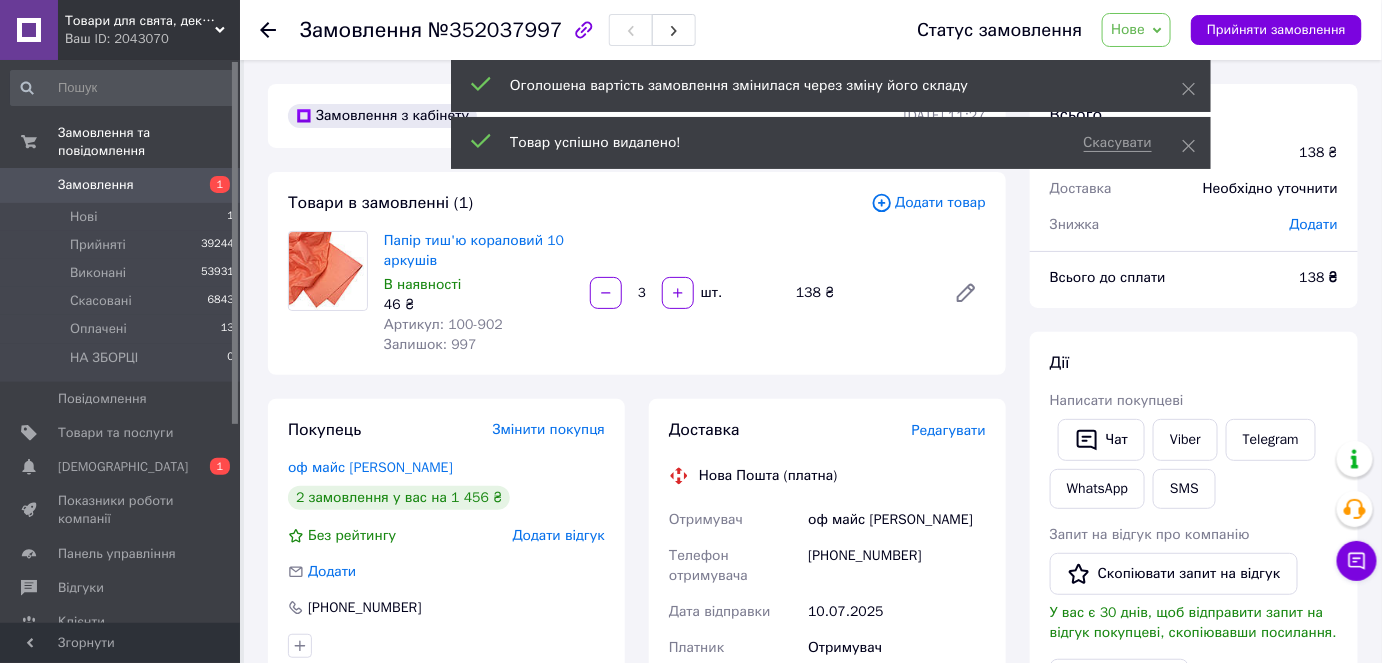 click on "Додати товар" at bounding box center (928, 203) 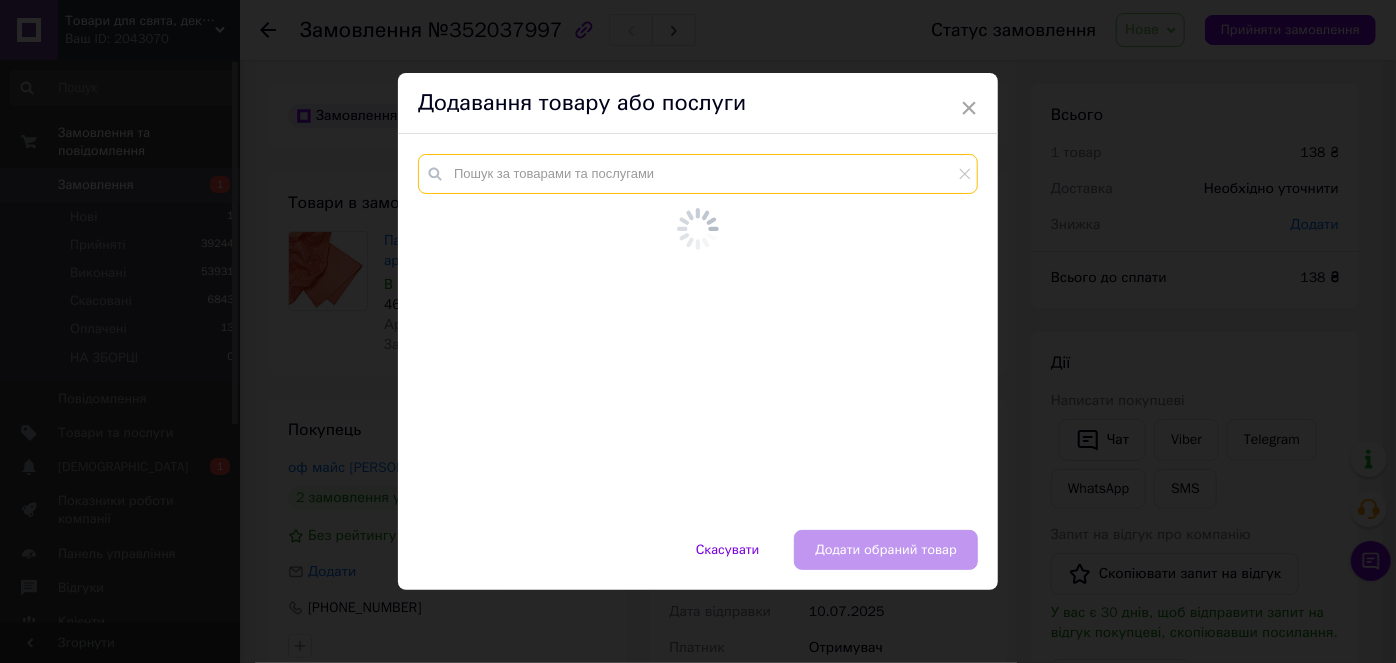 click at bounding box center (698, 174) 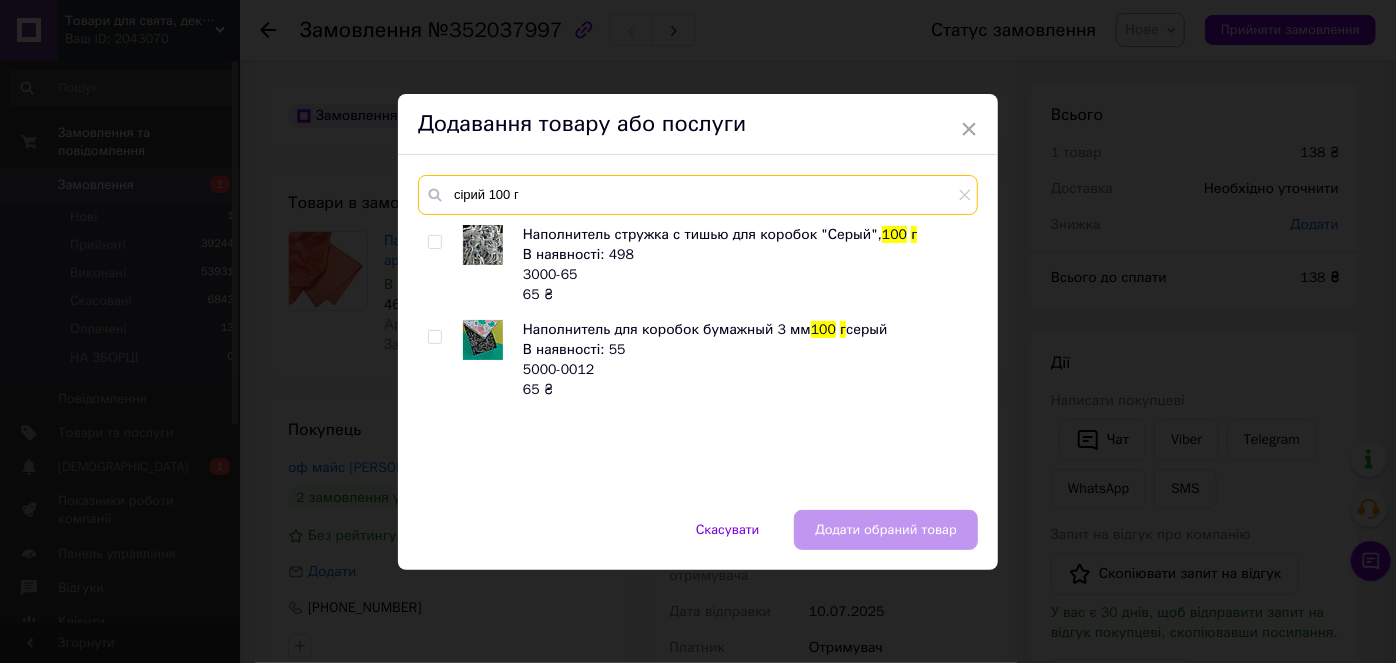 type on "сірий 100 г" 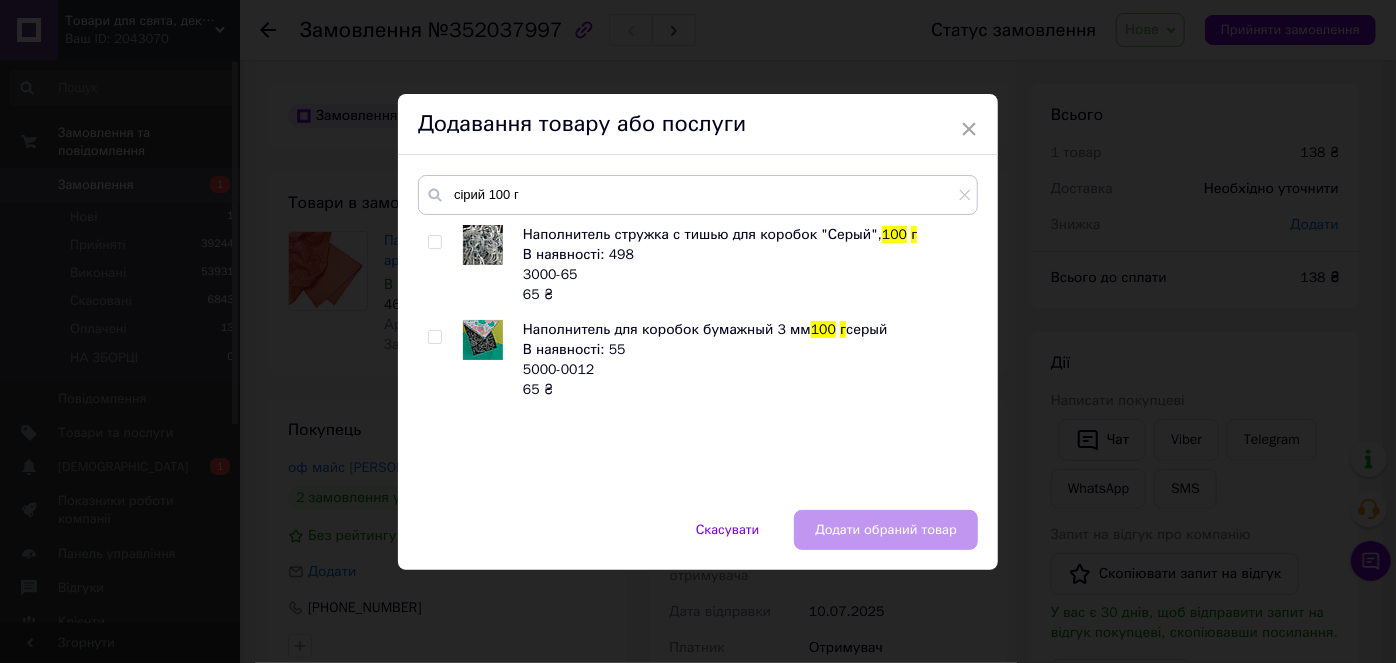 click at bounding box center [434, 242] 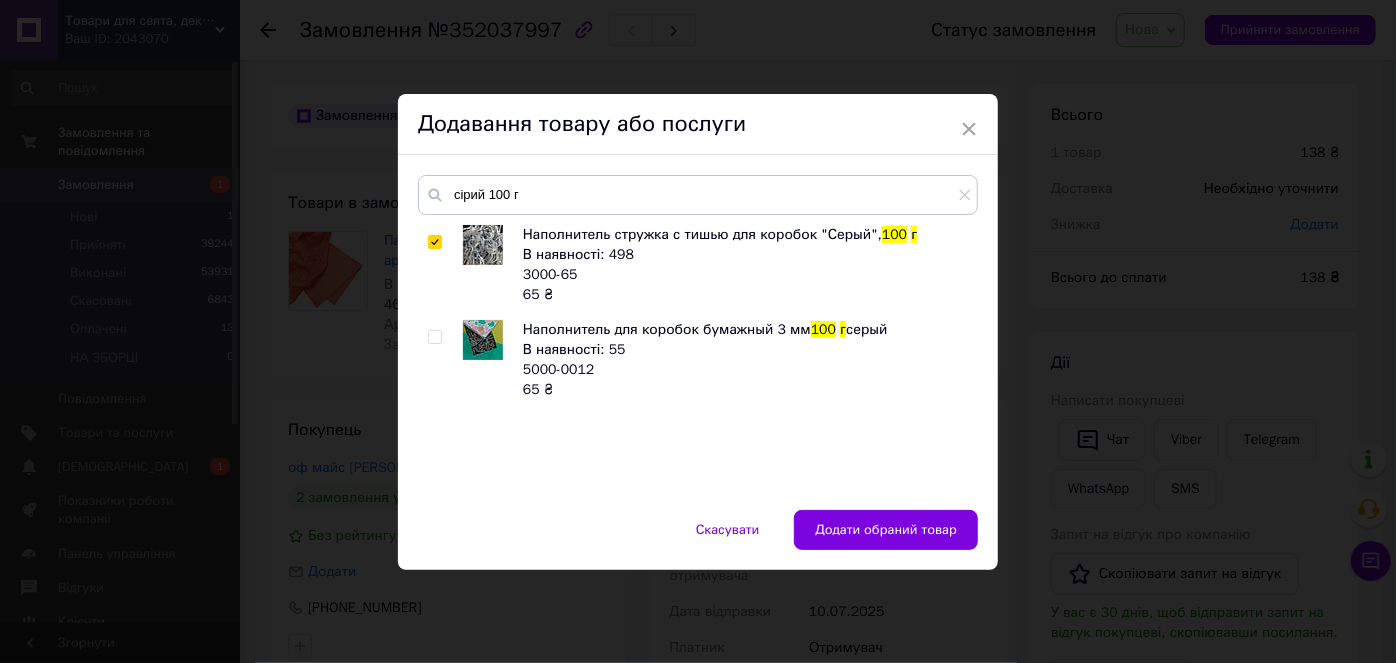 click on "сірий 100 г Наполнитель стружка с тишью для коробок "Серый",  100   г В наявності: 498 3000-65 65   ₴ Наполнитель для коробок бумажный 3 мм  100   г  серый В наявності: 55 5000-0012 65   ₴" at bounding box center (698, 332) 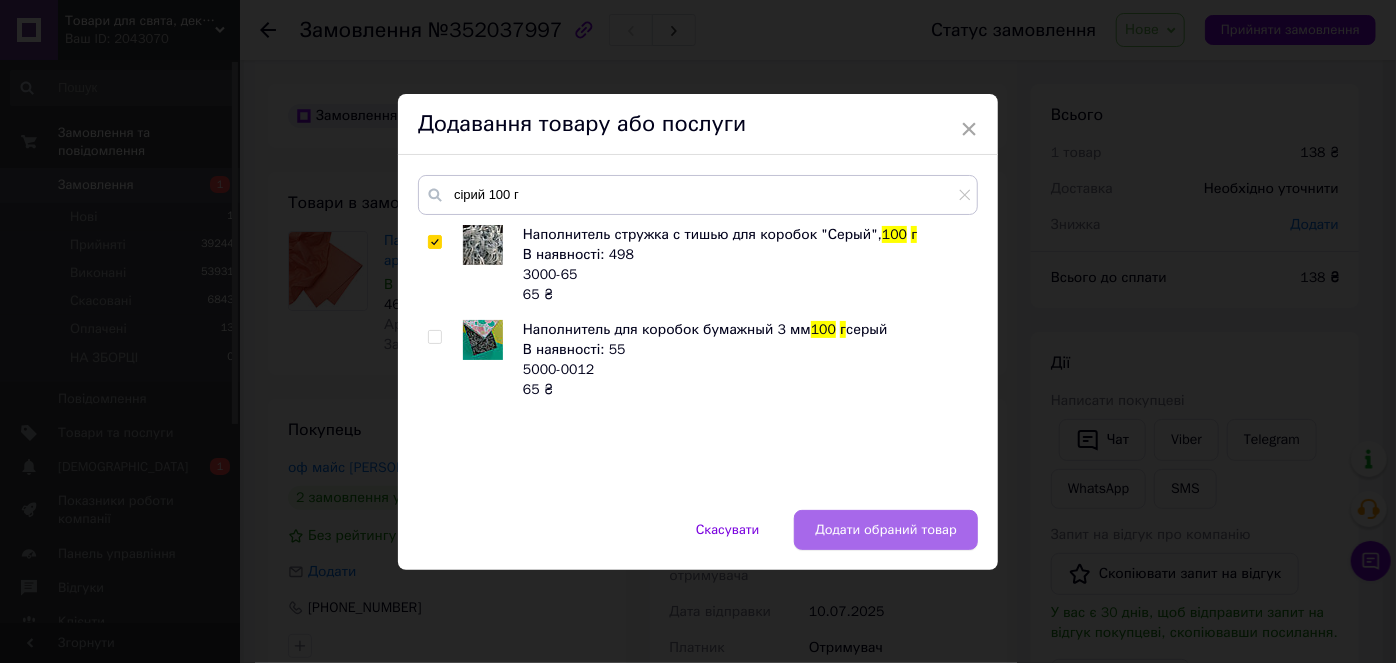 click on "Додати обраний товар" at bounding box center (886, 530) 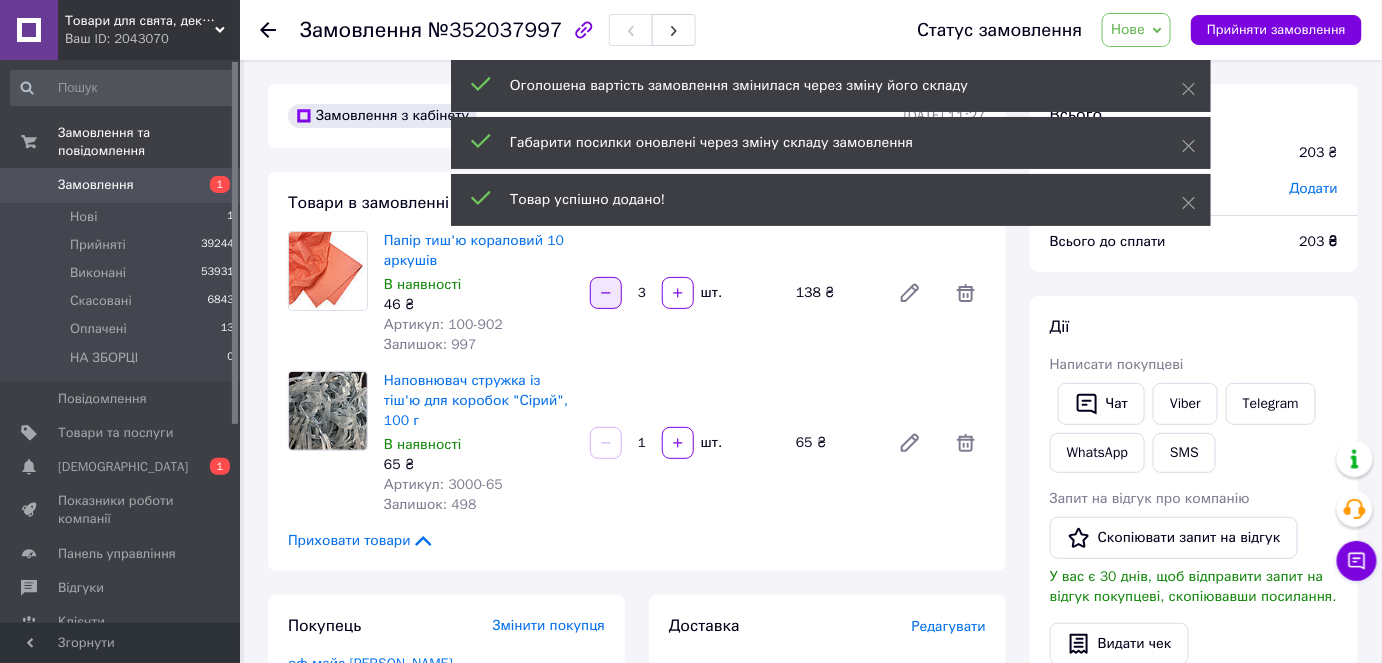 click at bounding box center [606, 293] 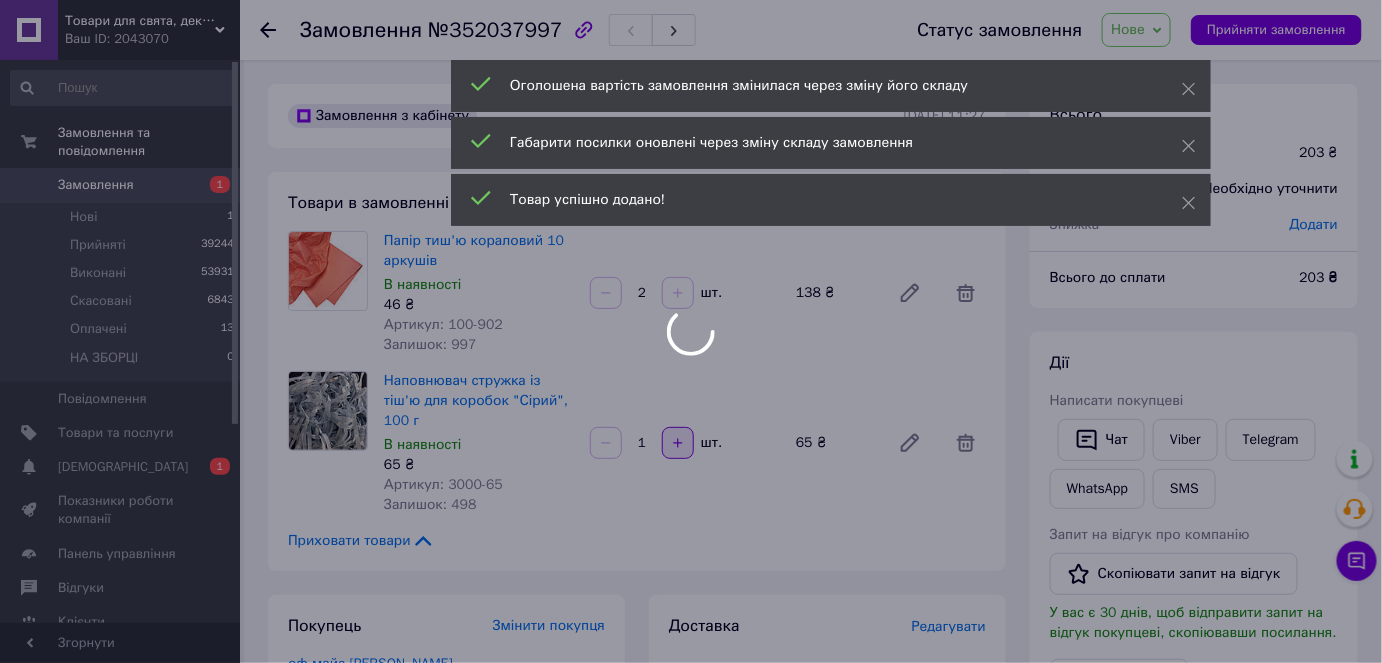click at bounding box center [678, 443] 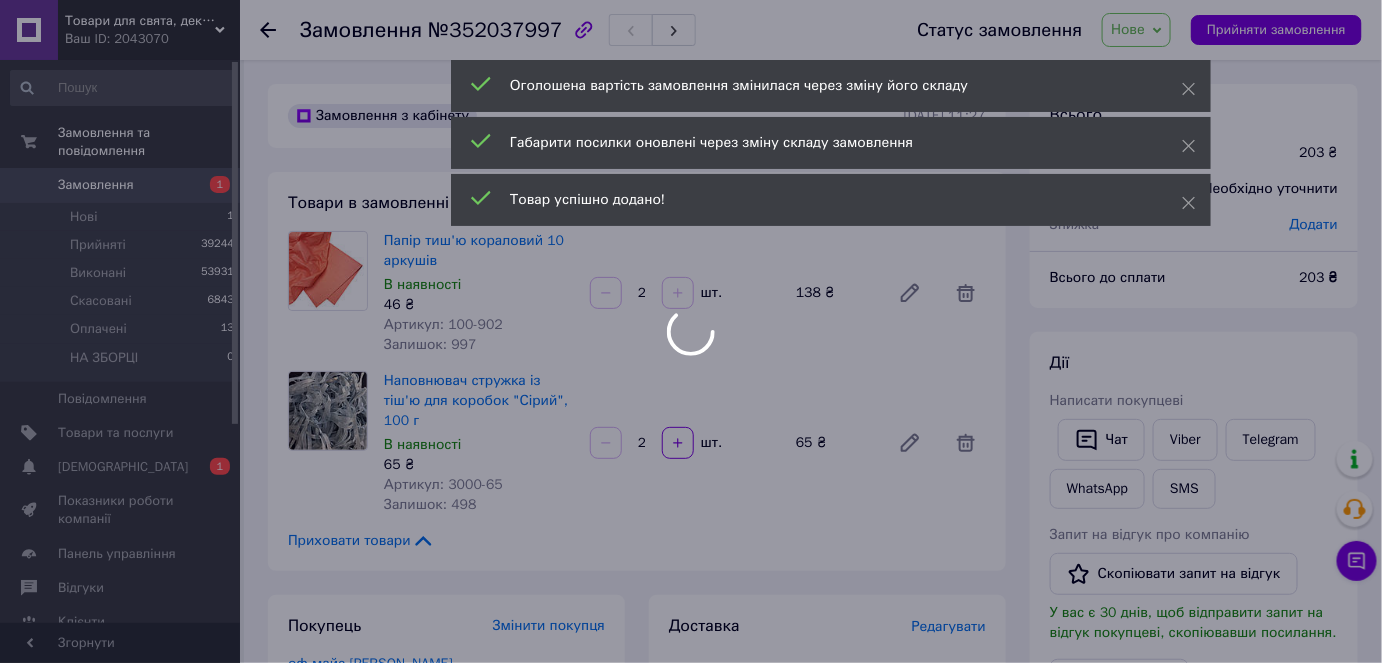 click on "Товари для свята, декору та пакування - інтернет магазин Аладдін Ваш ID: 2043070 Сайт Товари для свята, декору та пакуван... Кабінет покупця Перевірити стан системи Сторінка на порталі Довідка Вийти Замовлення та повідомлення Замовлення 1 Нові 1 Прийняті 39244 Виконані 53931 Скасовані 6843 Оплачені 13 НА ЗБОРЦІ 0 Повідомлення 0 Товари та послуги Сповіщення 0 1 Показники роботи компанії Панель управління Відгуки Клієнти Каталог ProSale Аналітика Інструменти веб-майстра та SEO Управління сайтом Гаманець компанії Маркет Prom топ 2" at bounding box center [691, 693] 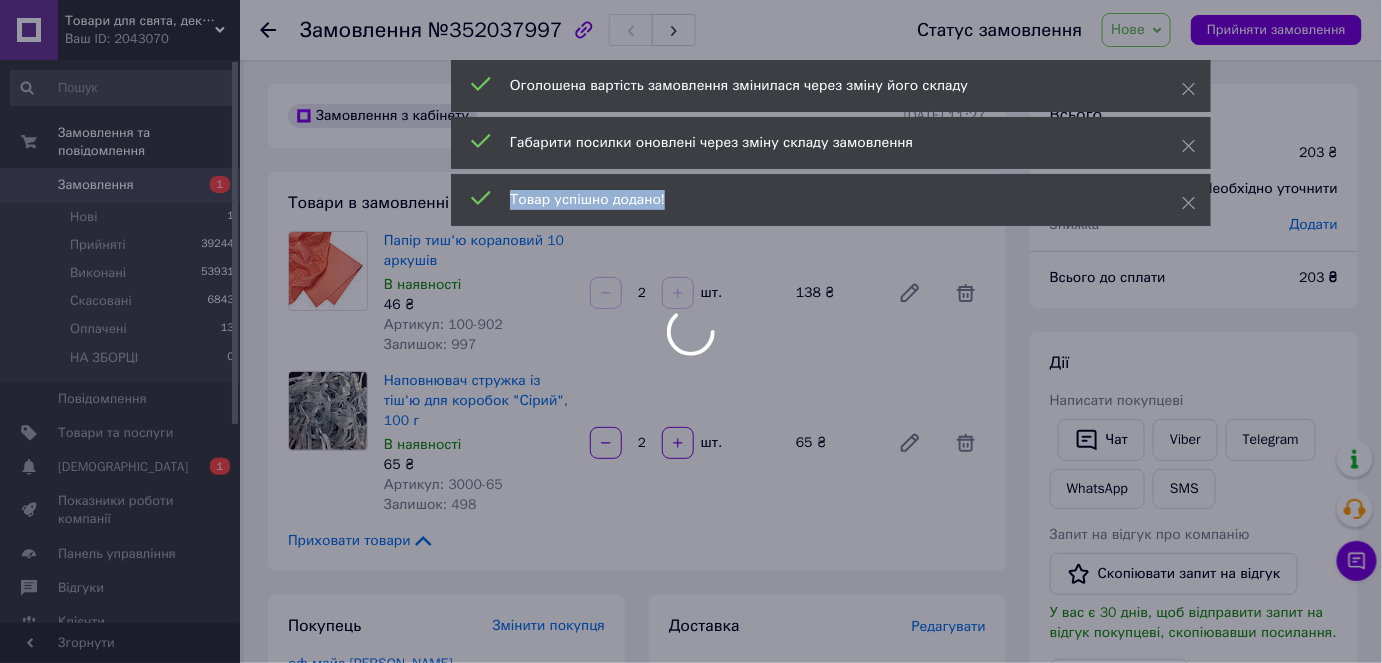 click at bounding box center (691, 331) 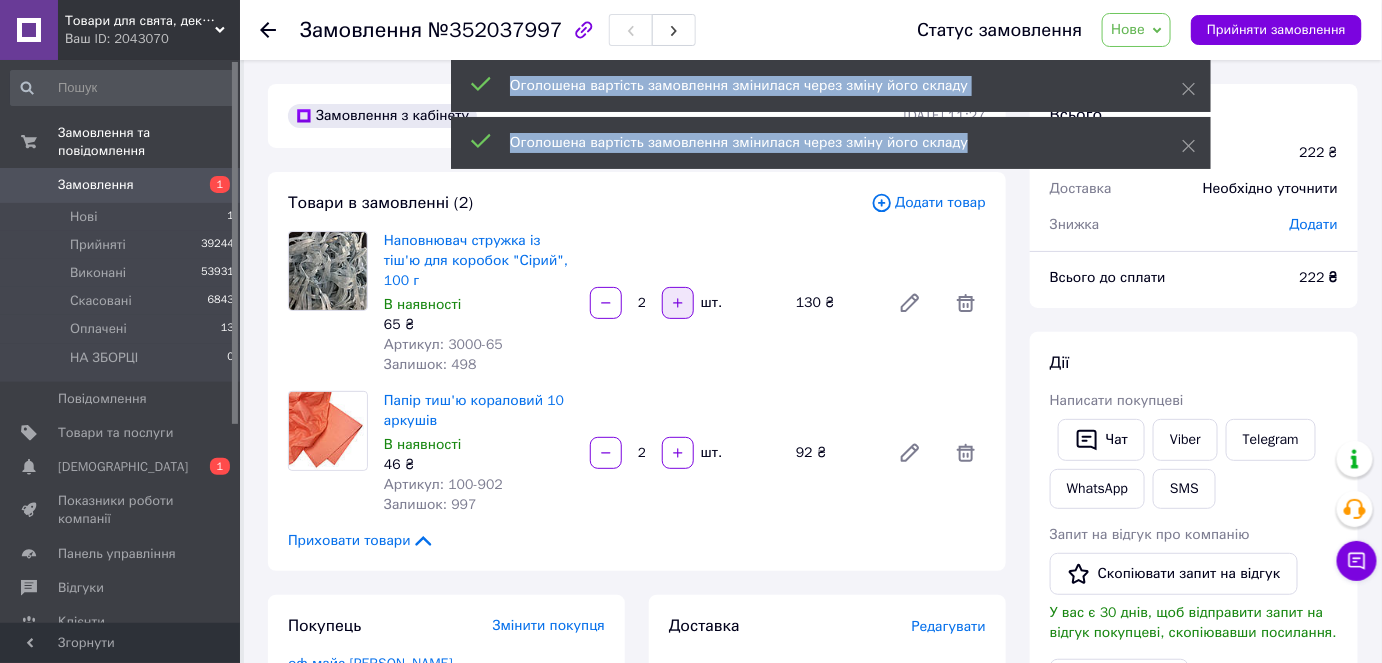 click 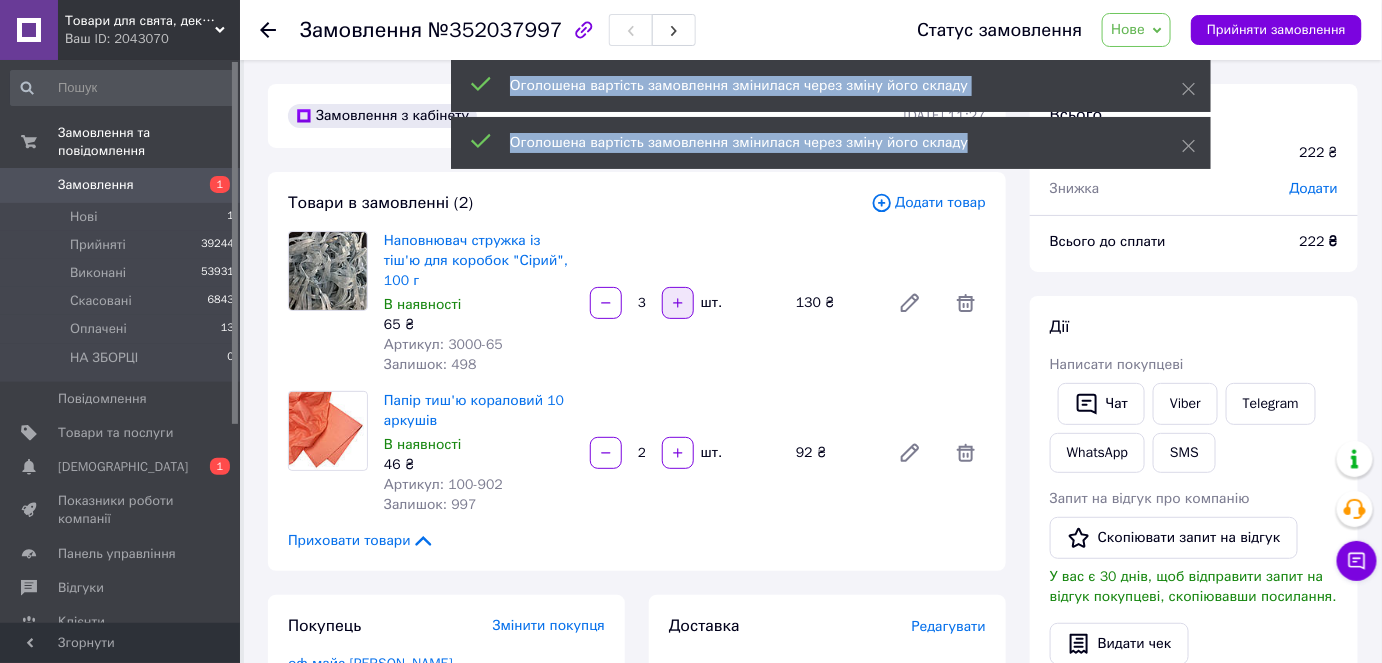 click 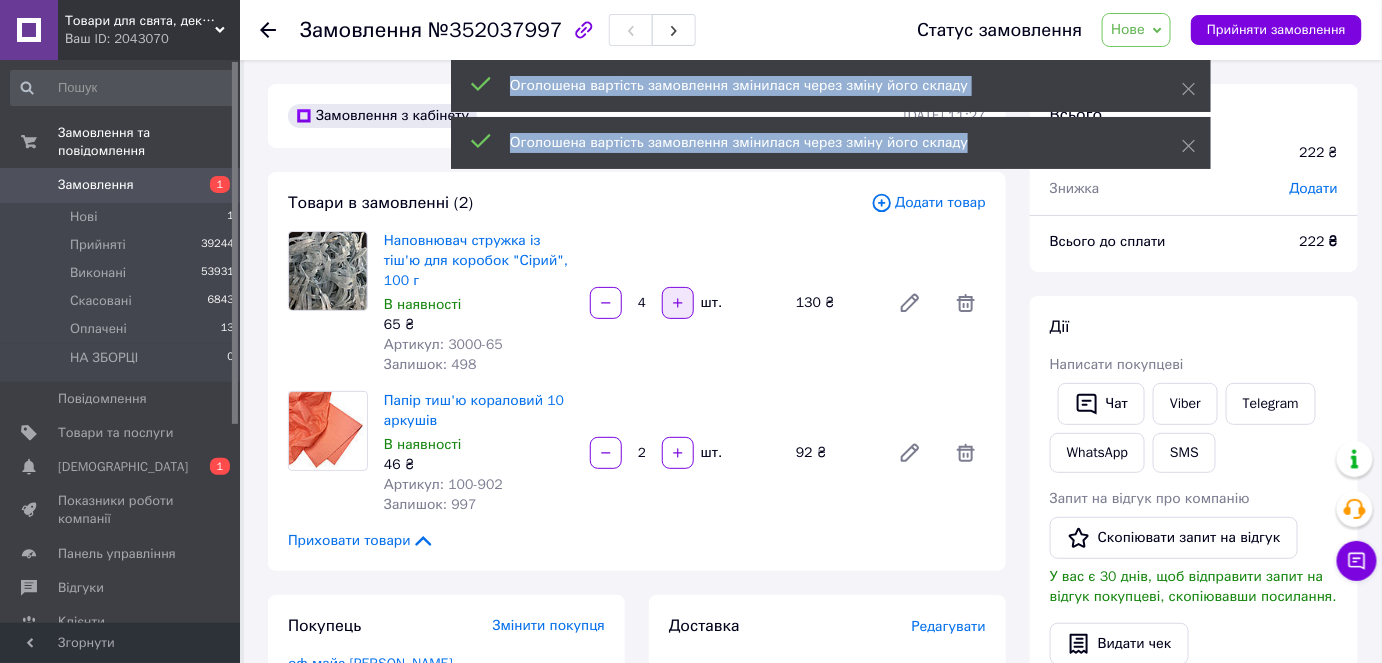 click 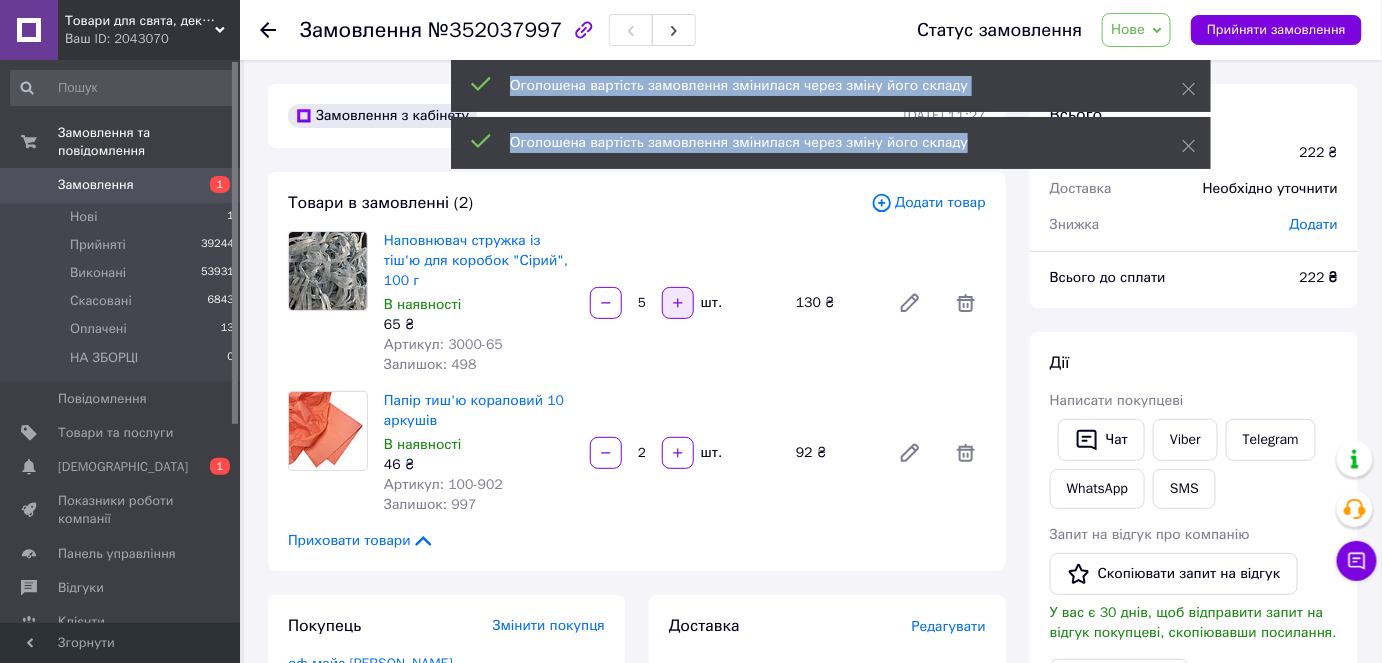 click 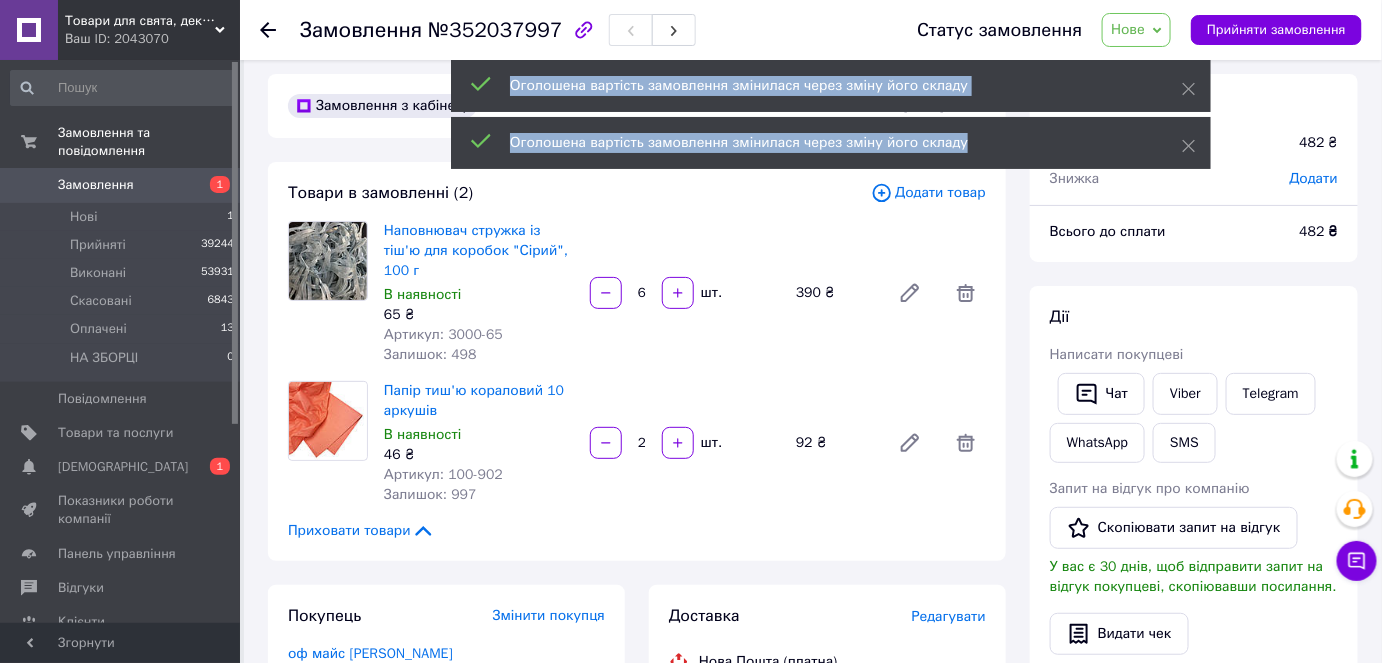 scroll, scrollTop: 0, scrollLeft: 0, axis: both 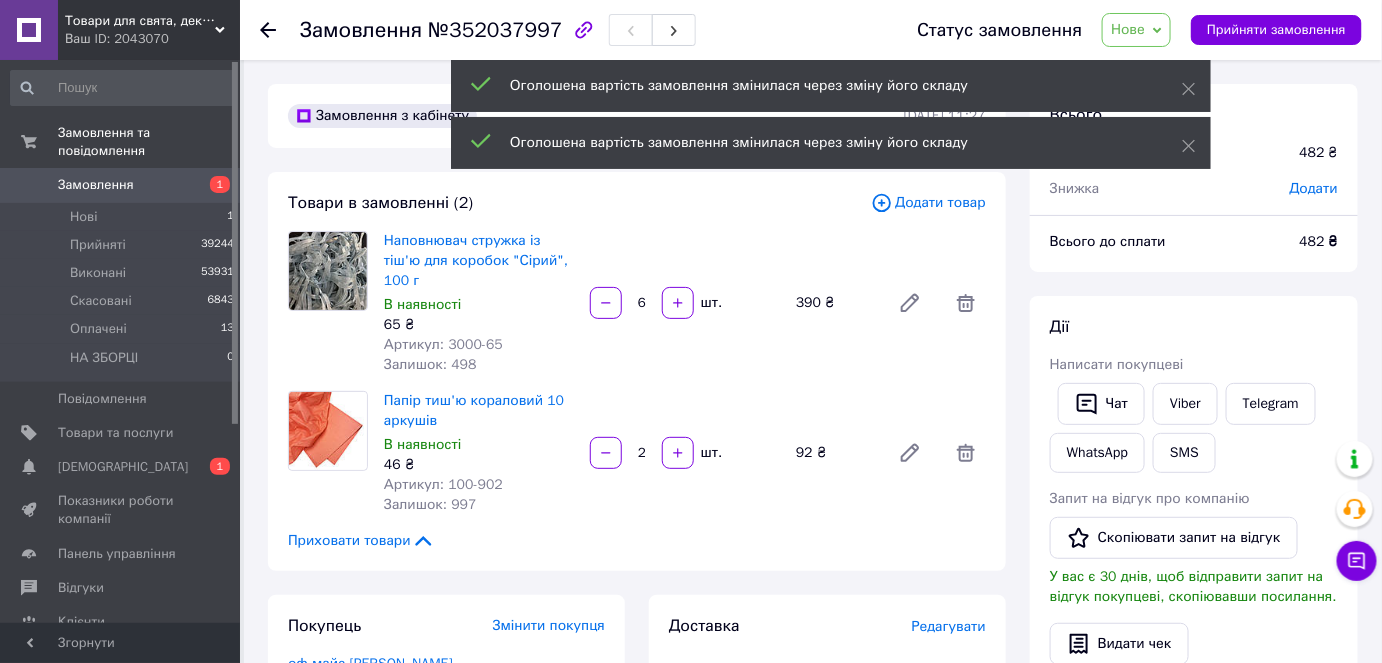 click on "Наповнювач стружка із тіш'ю для коробок "Сірий", 100 г В наявності 65 ₴ Артикул: 3000-65 Залишок: 498 6   шт. 390 ₴" at bounding box center (685, 303) 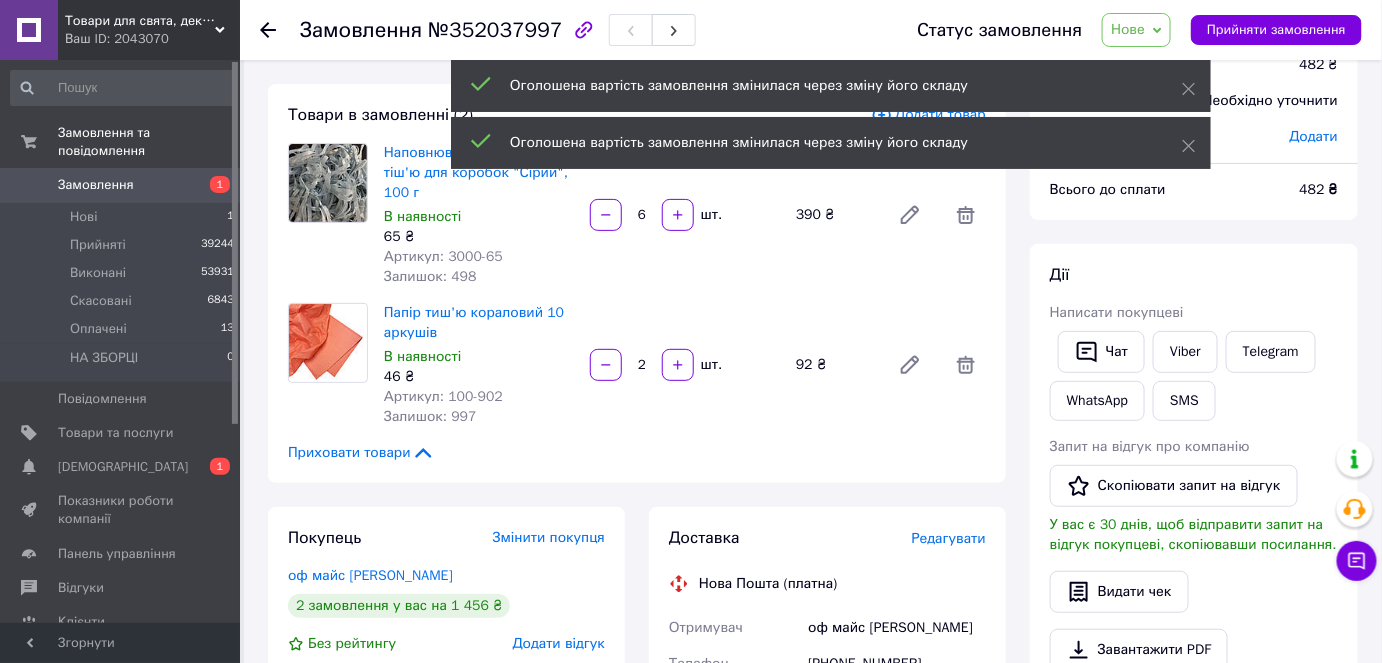 scroll, scrollTop: 272, scrollLeft: 0, axis: vertical 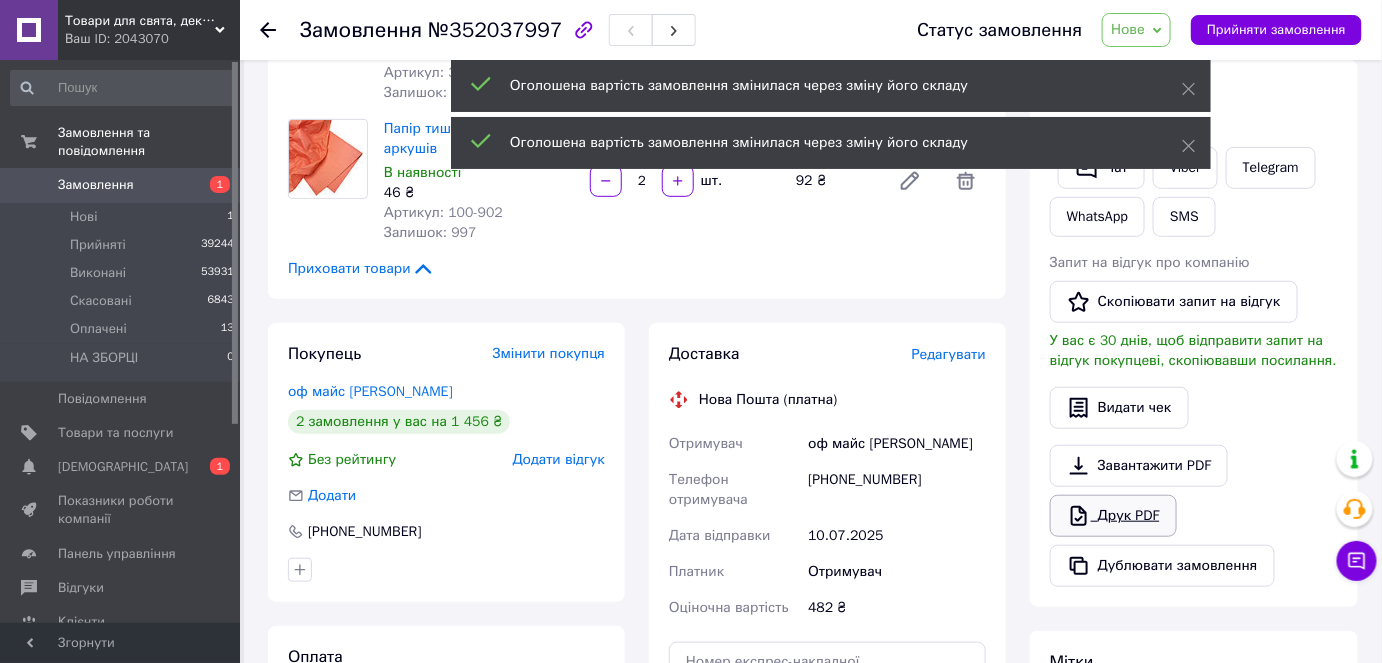click on "Друк PDF" at bounding box center [1113, 516] 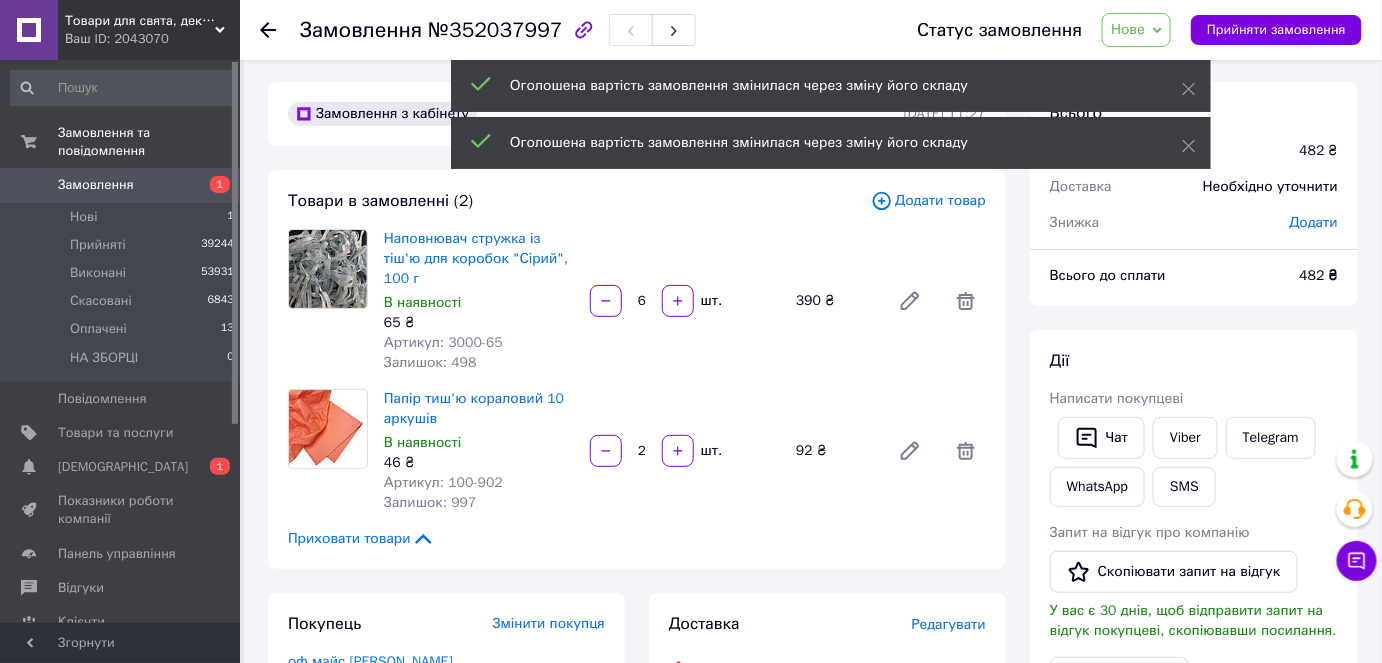 scroll, scrollTop: 0, scrollLeft: 0, axis: both 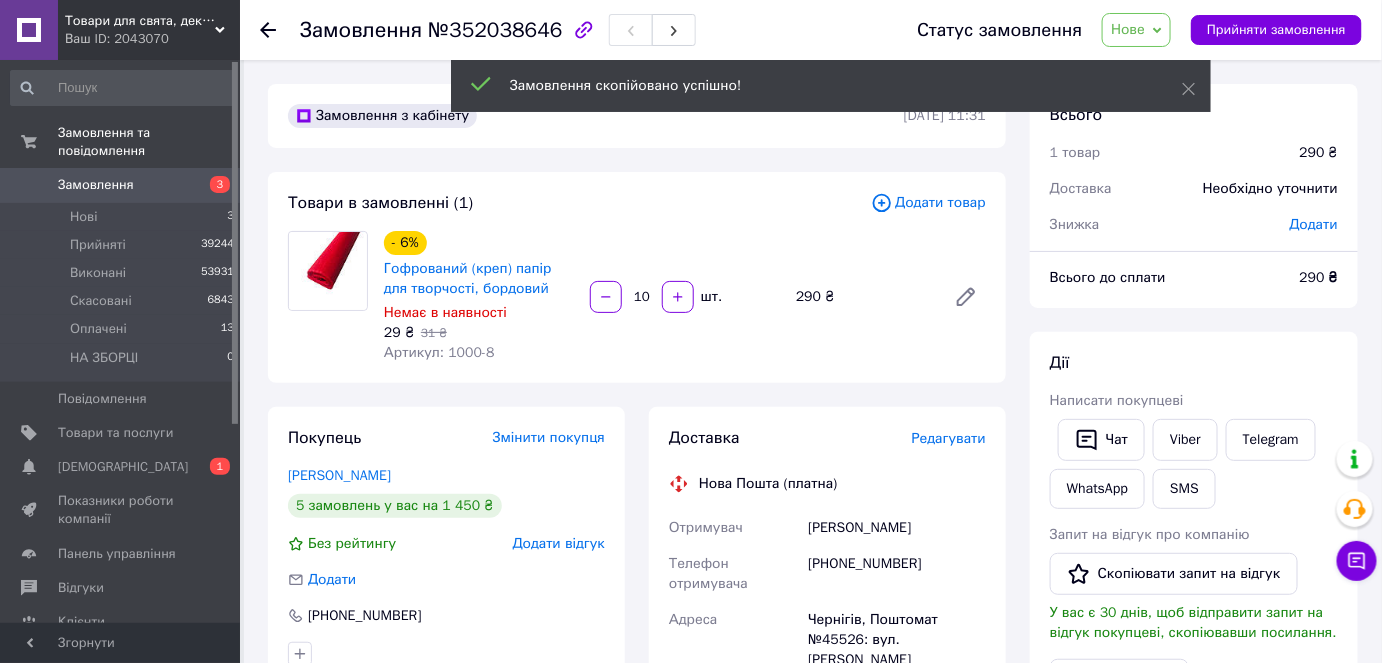 click on "Додати товар" at bounding box center [928, 203] 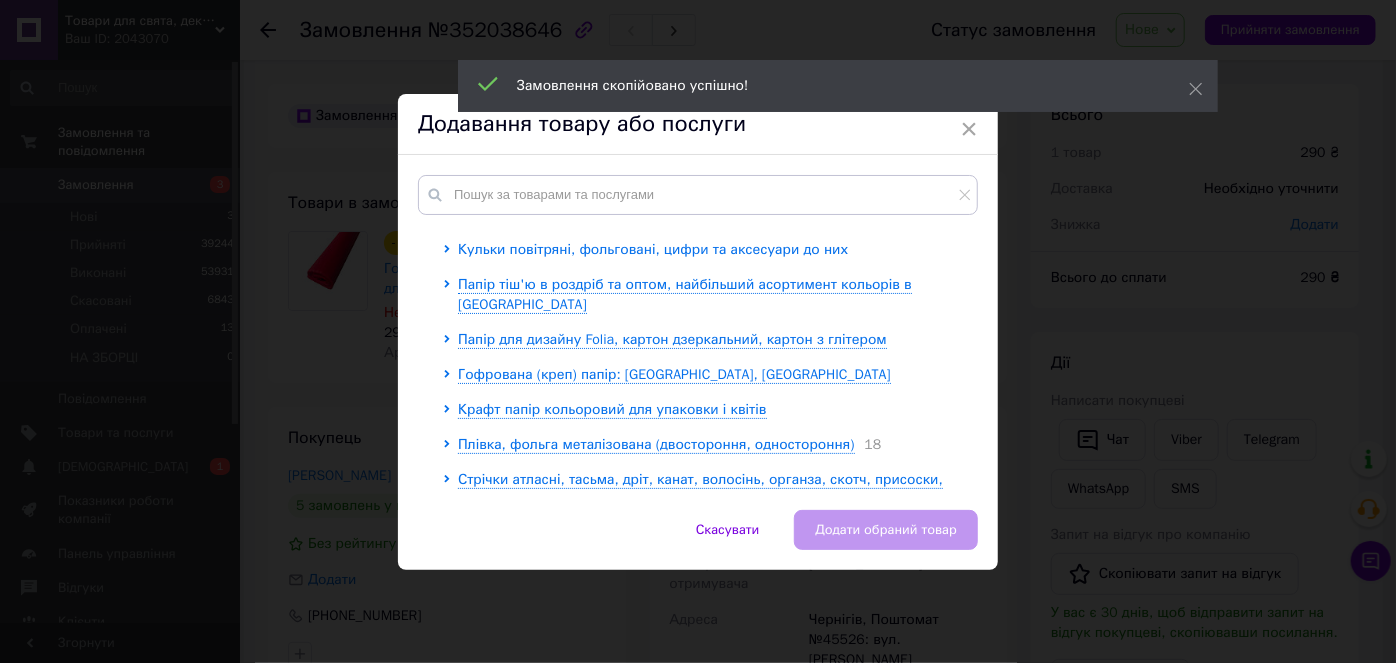 scroll, scrollTop: 181, scrollLeft: 0, axis: vertical 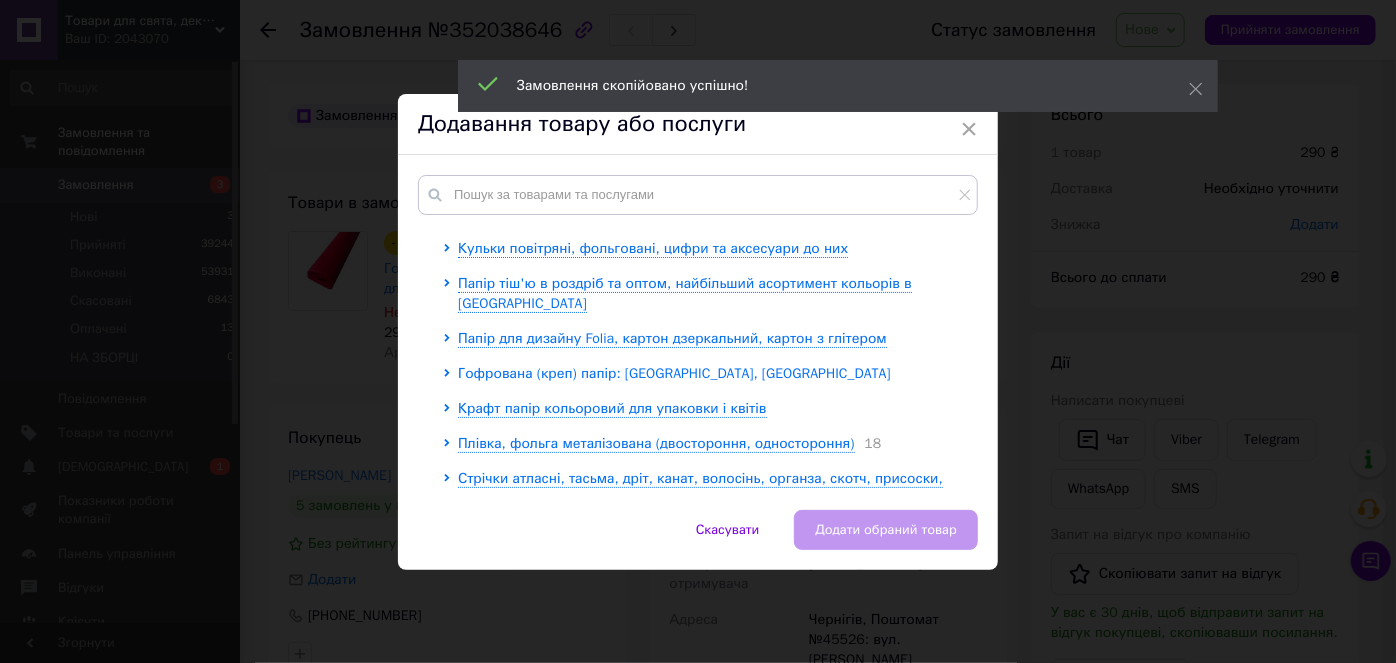 click on "Гофрована (креп) папір: [GEOGRAPHIC_DATA], [GEOGRAPHIC_DATA]" at bounding box center (674, 373) 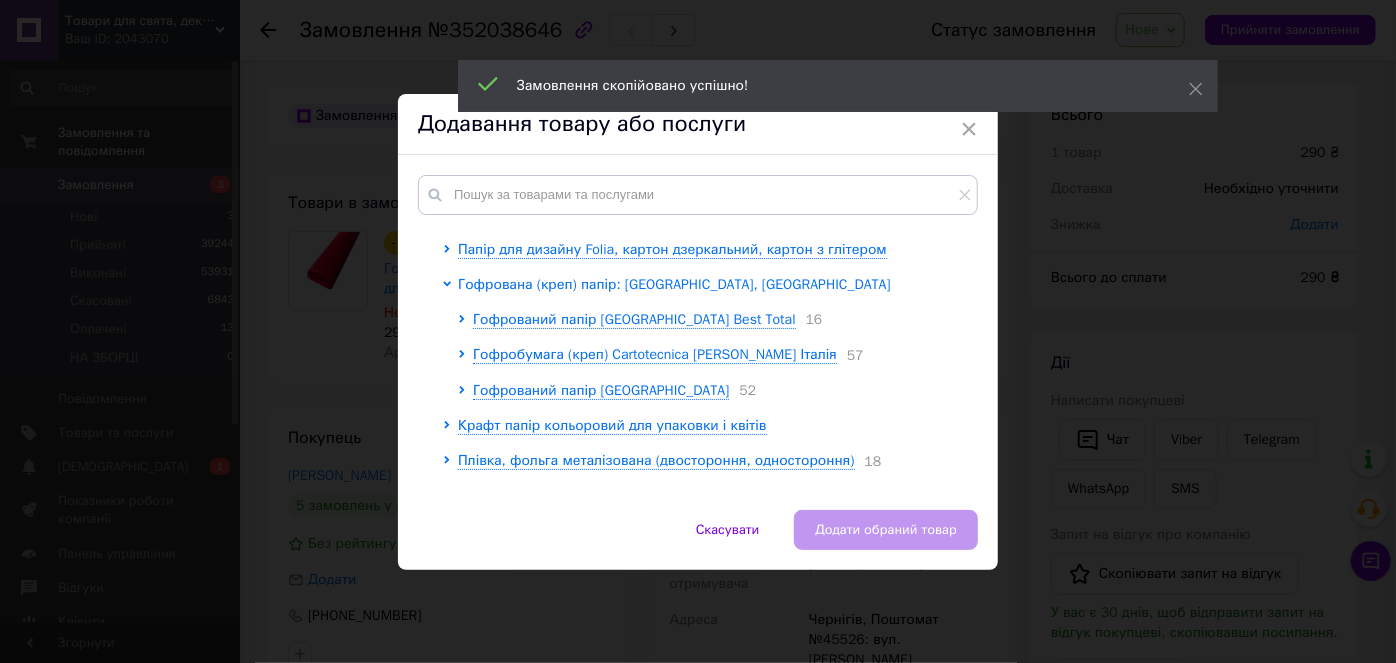 scroll, scrollTop: 272, scrollLeft: 0, axis: vertical 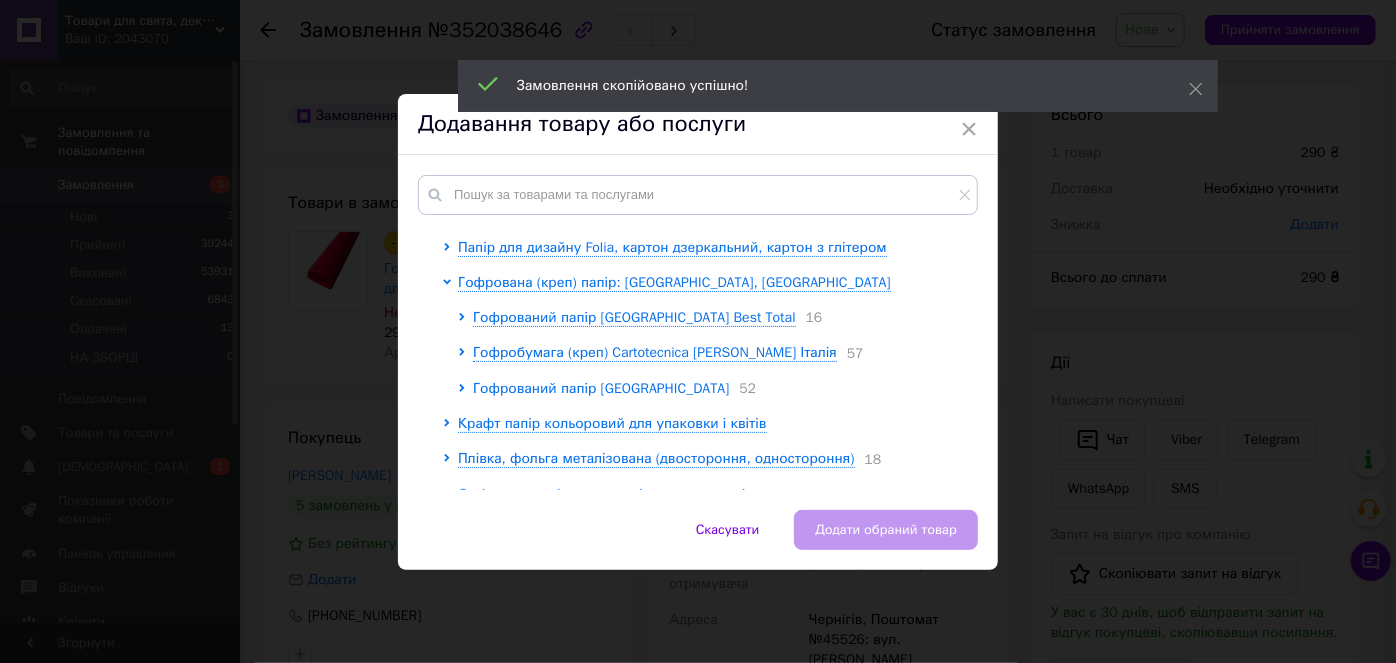 click on "Гофрований папір [GEOGRAPHIC_DATA]" at bounding box center (601, 388) 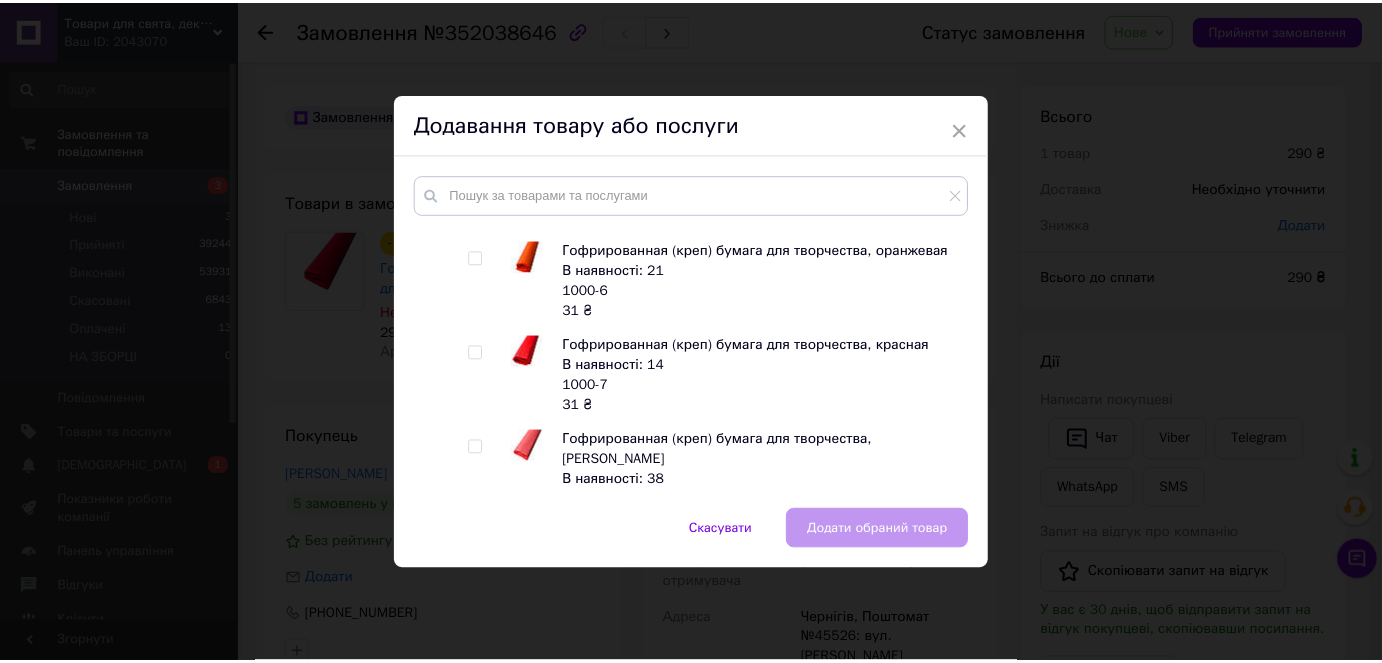 scroll, scrollTop: 1727, scrollLeft: 0, axis: vertical 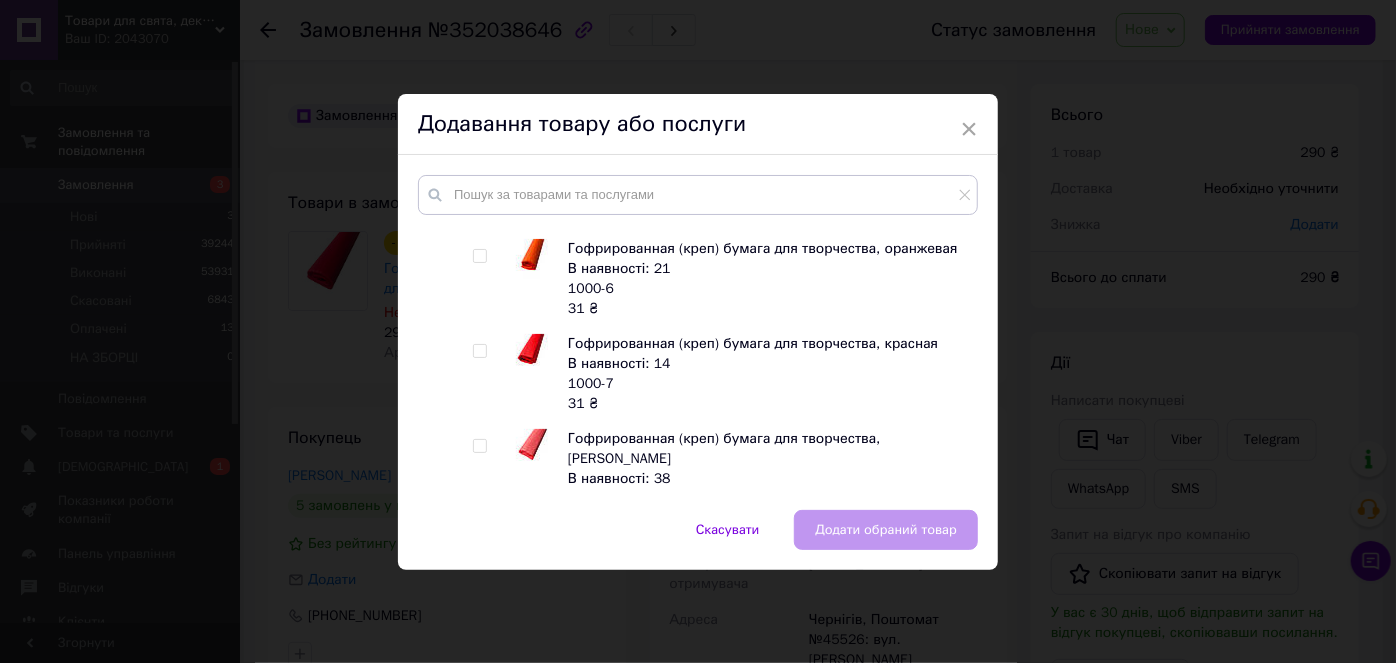 click at bounding box center [479, 351] 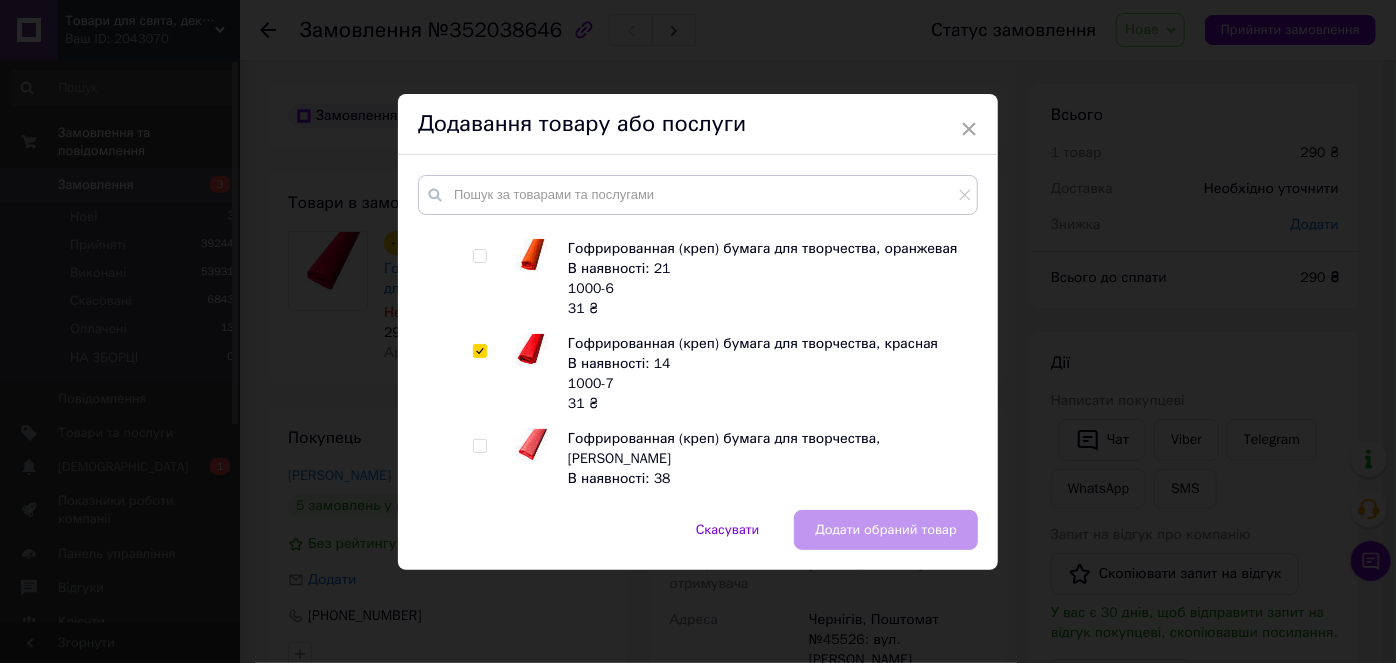 checkbox on "true" 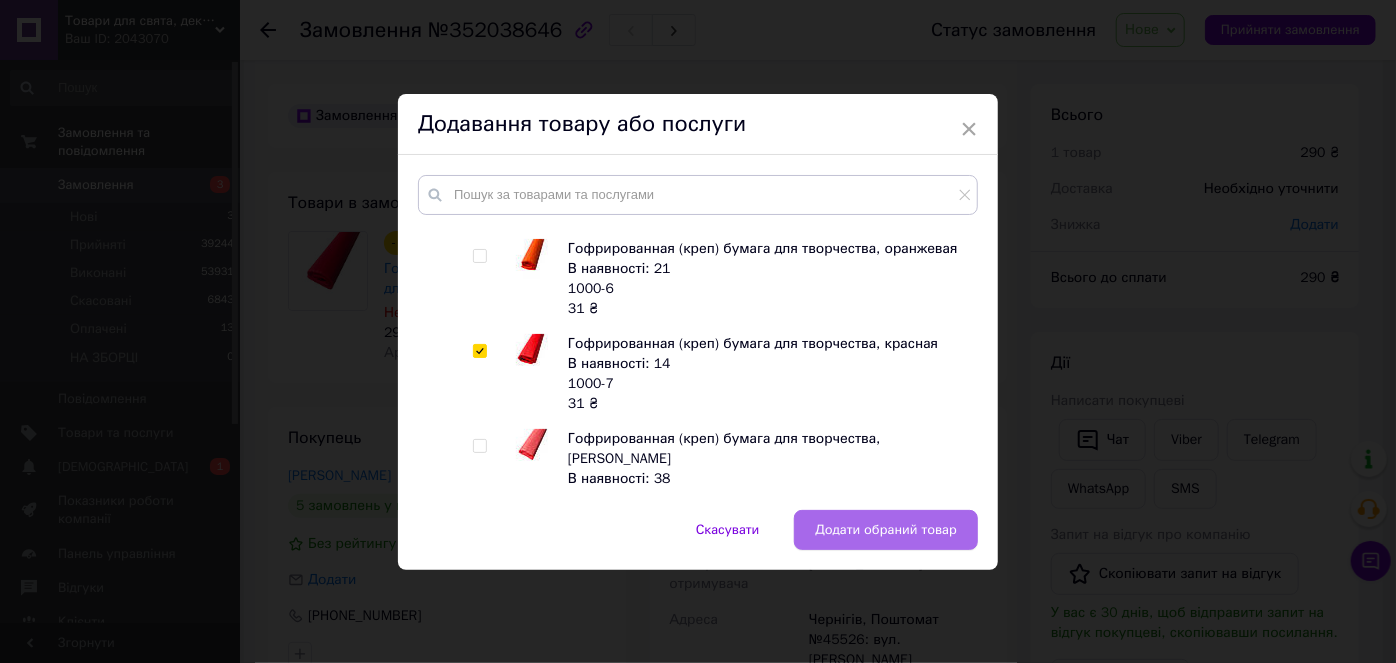 click on "Додати обраний товар" at bounding box center [886, 530] 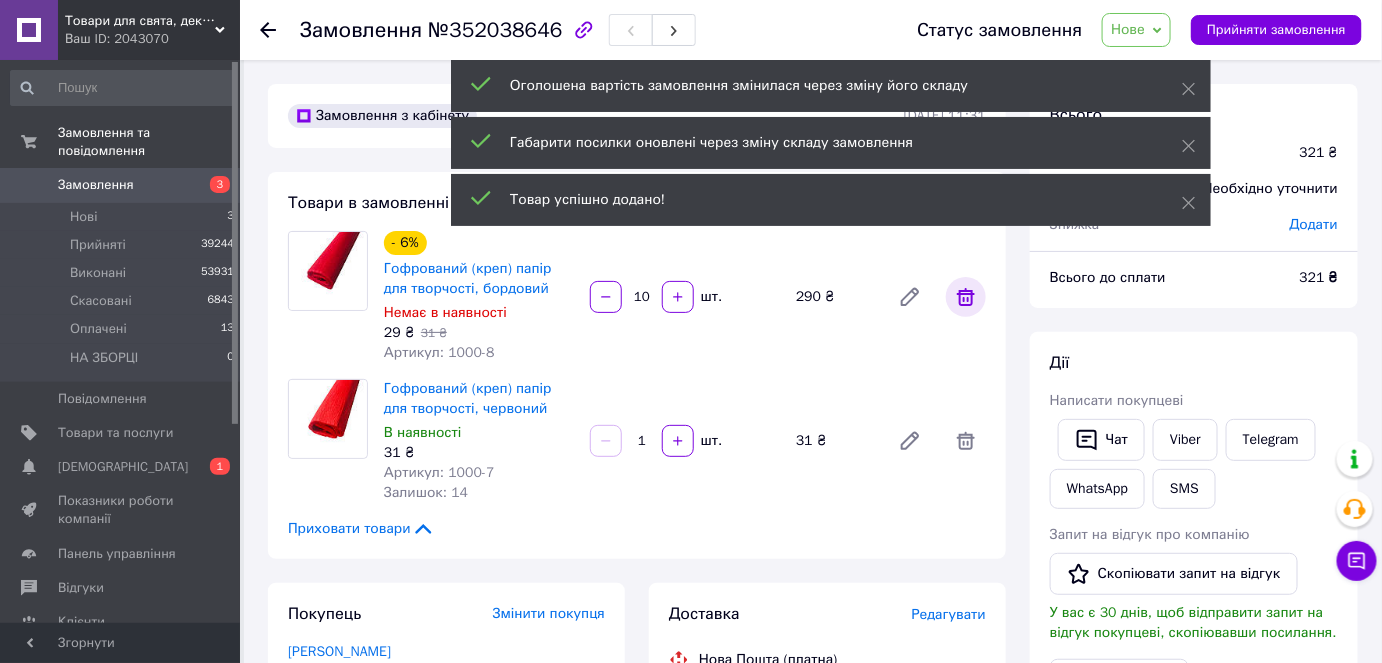 click 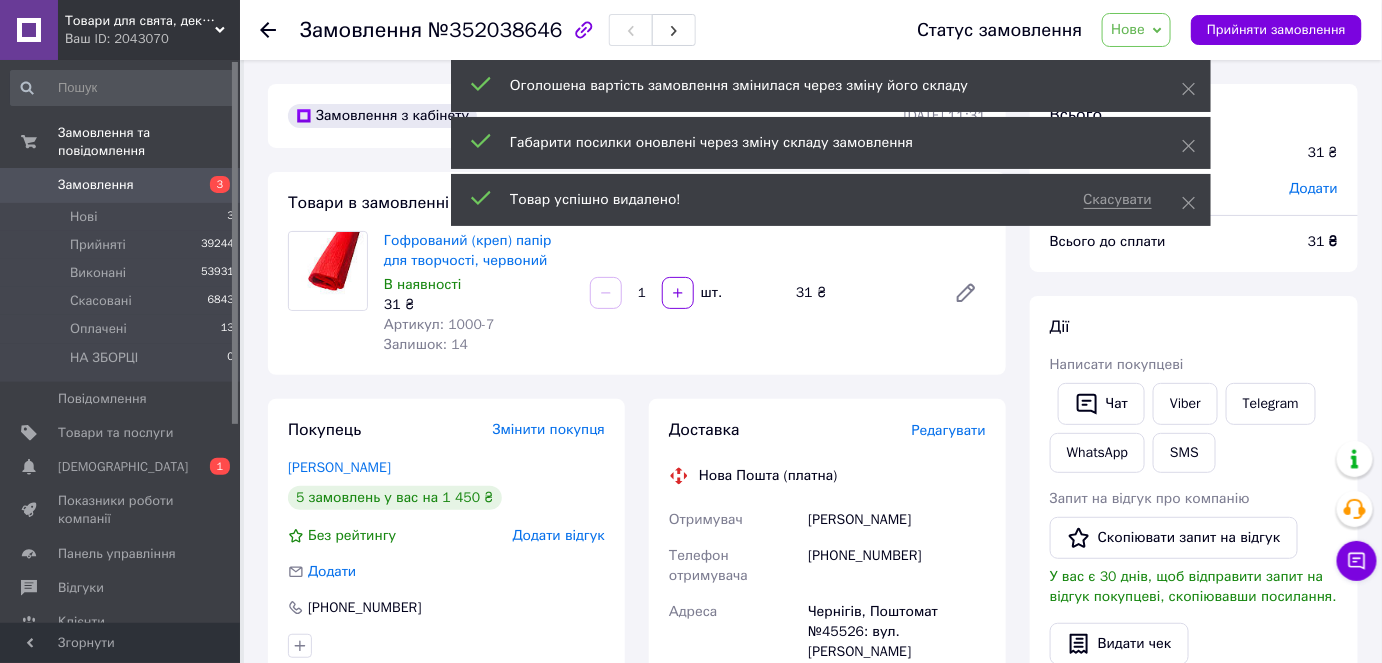 click on "1" at bounding box center (642, 293) 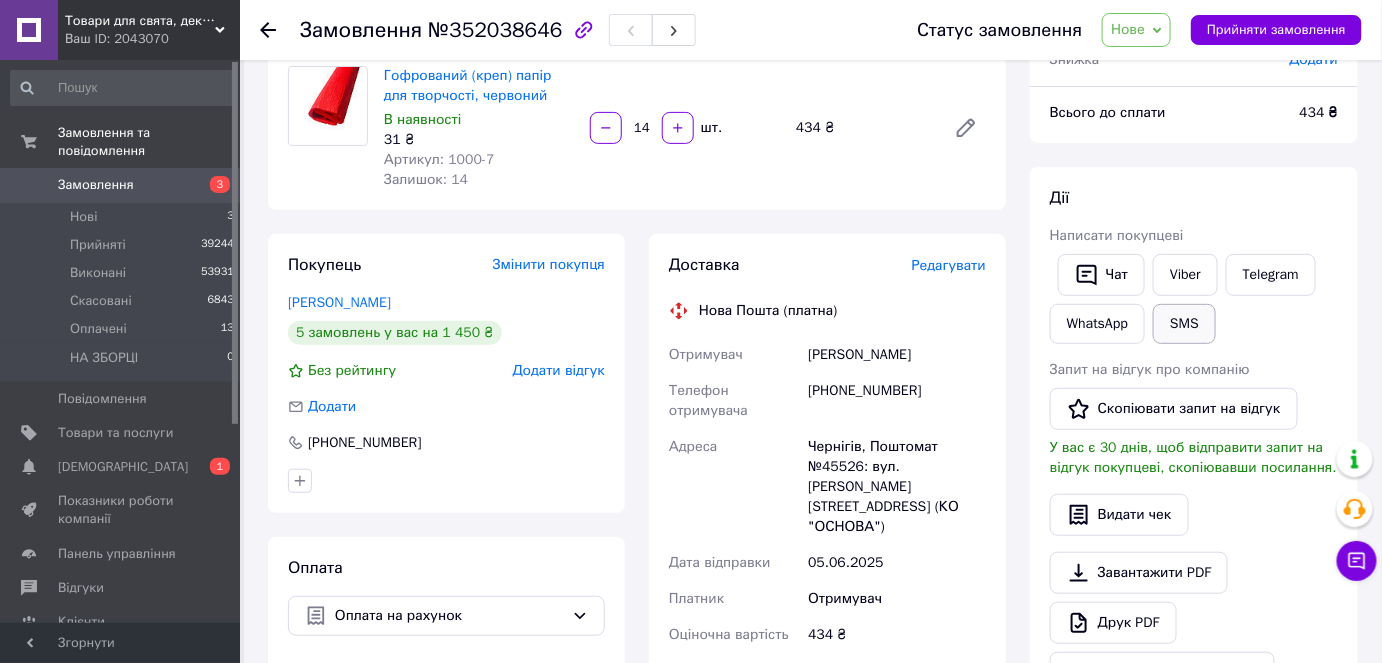 scroll, scrollTop: 181, scrollLeft: 0, axis: vertical 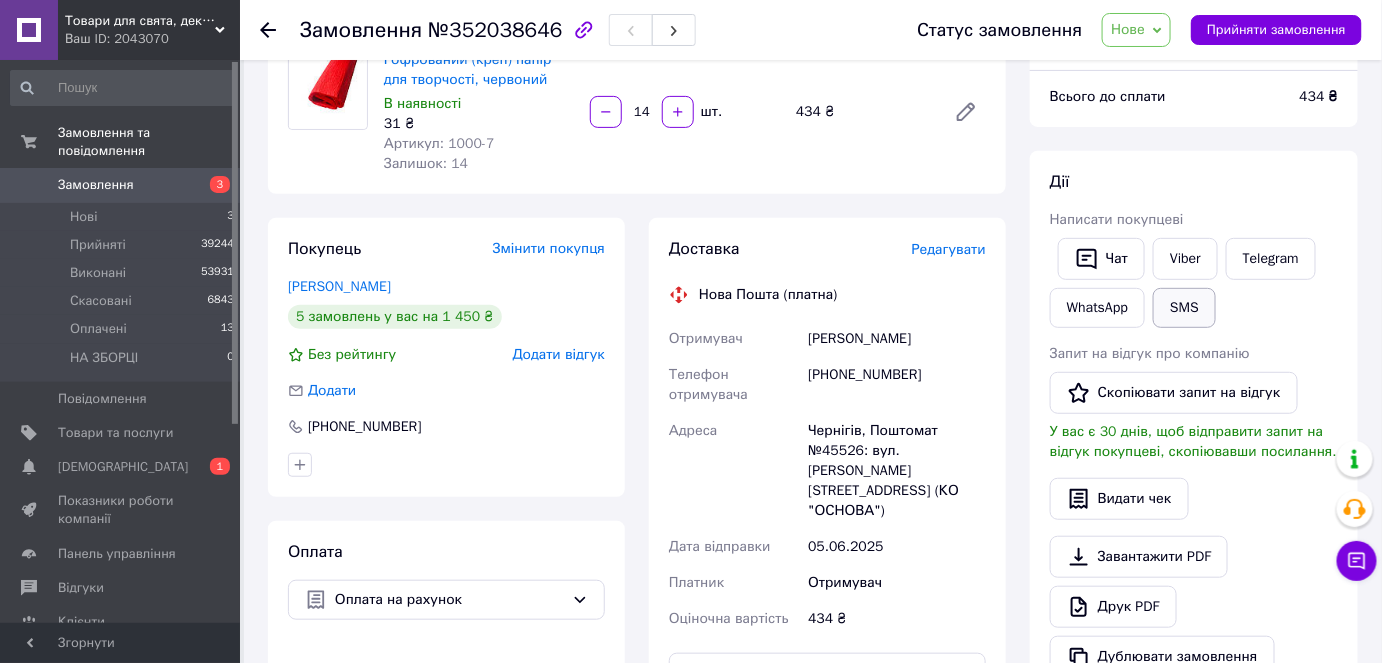 type on "14" 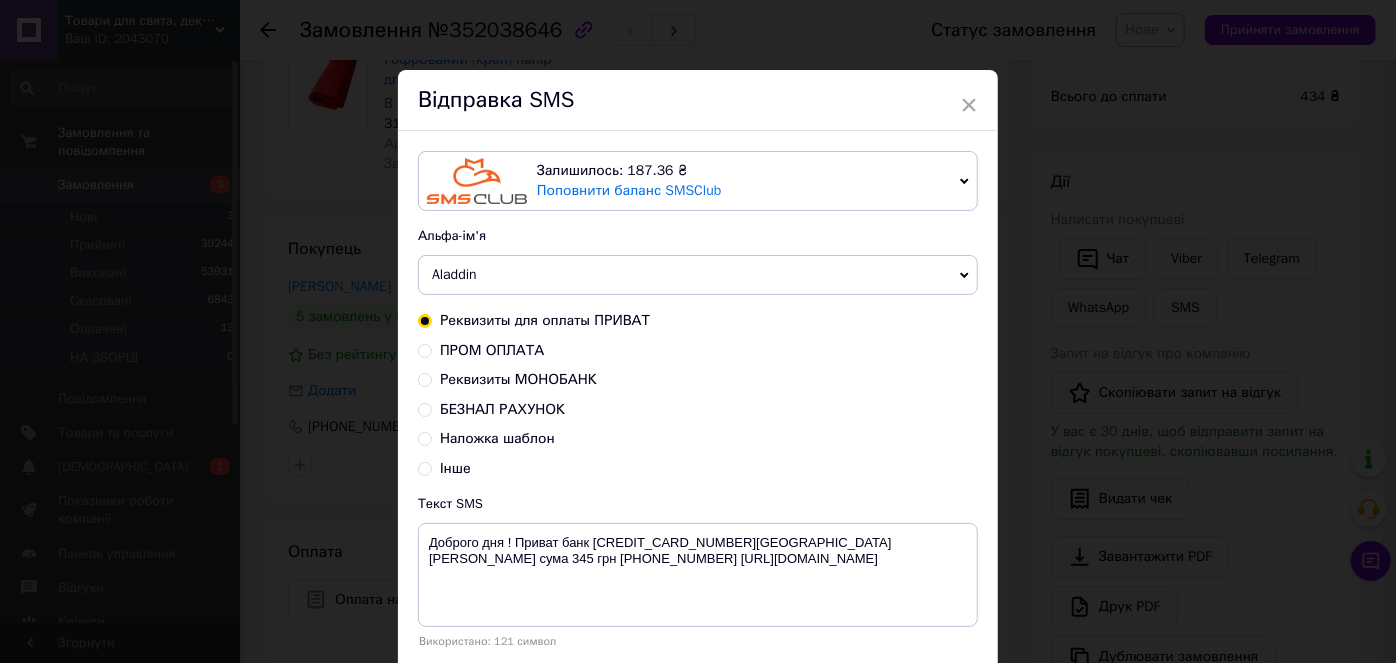 click on "БЕЗНАЛ РАХУНОК" at bounding box center (502, 409) 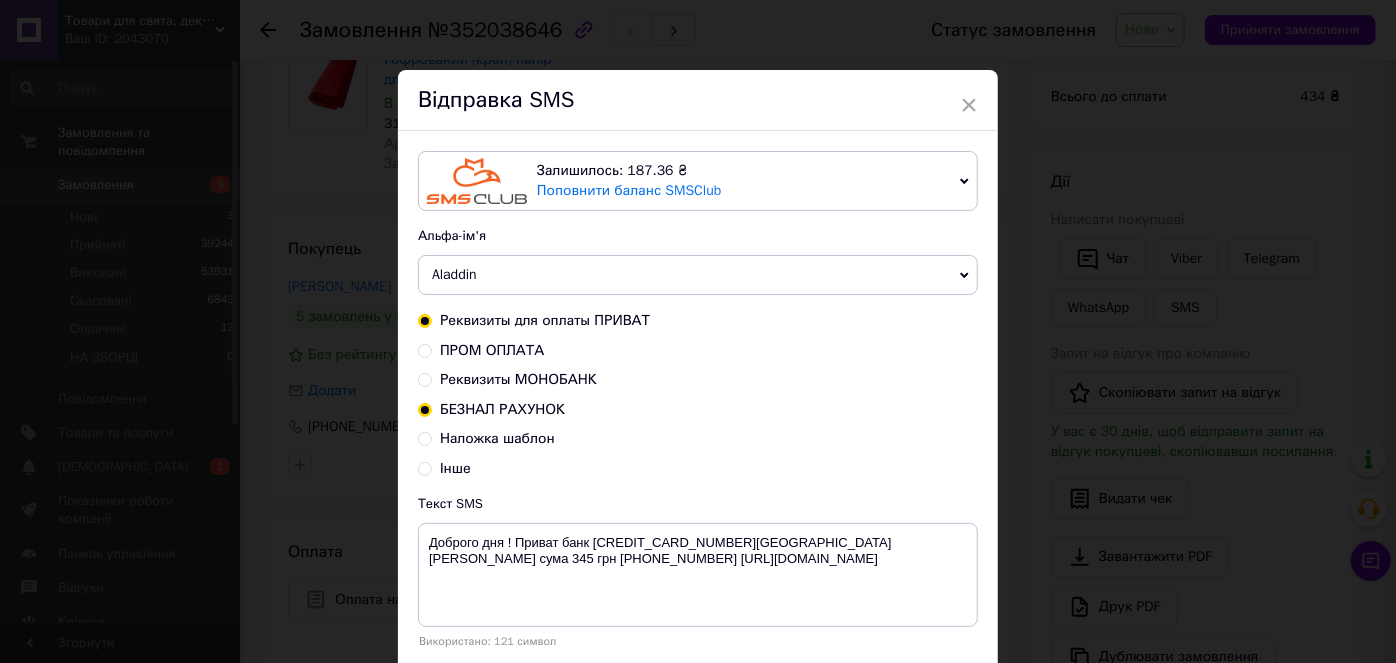 radio on "true" 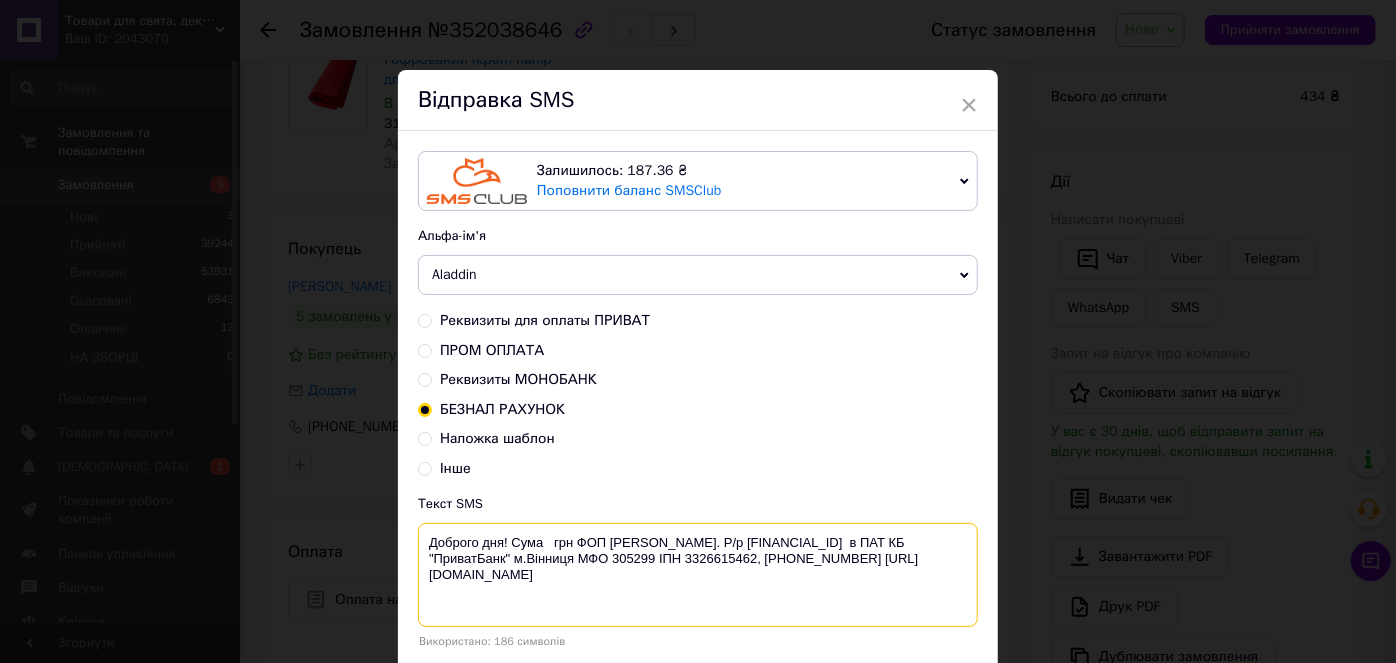 drag, startPoint x: 507, startPoint y: 536, endPoint x: 637, endPoint y: 582, distance: 137.89851 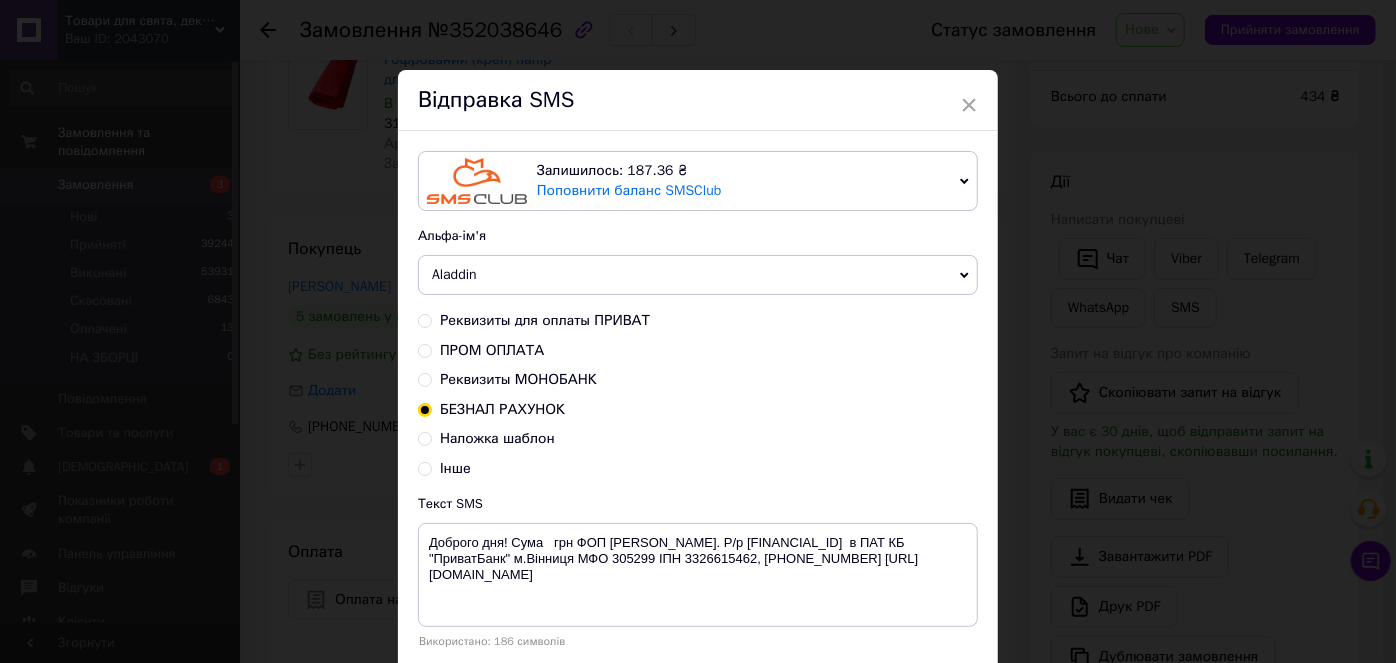 click on "× Відправка SMS Залишилось: 187.36 ₴ Поповнити баланс SMSClub Підключити LetsAds Альфа-ім'я  Aladdin +380********* VashZakaz Shop Zakaz Оновити список альфа-імен Реквизиты для оплаты ПРИВАТ ПРОМ ОПЛАТА Реквизиты МОНОБАНК БЕЗНАЛ РАХУНОК Наложка шаблон Інше Текст SMS Доброго дня! Сума   грн ФОП Говорова А. О.. Р/р UA123052990000026009036103179  в ПАТ КБ "ПриватБанк" м.Вінниця МФО 305299 ІПН 3326615462, +38097 122 94 49 https://decor-i-podarki.com.ua/ Використано: 186 символів Скасувати   Відправити" at bounding box center (698, 331) 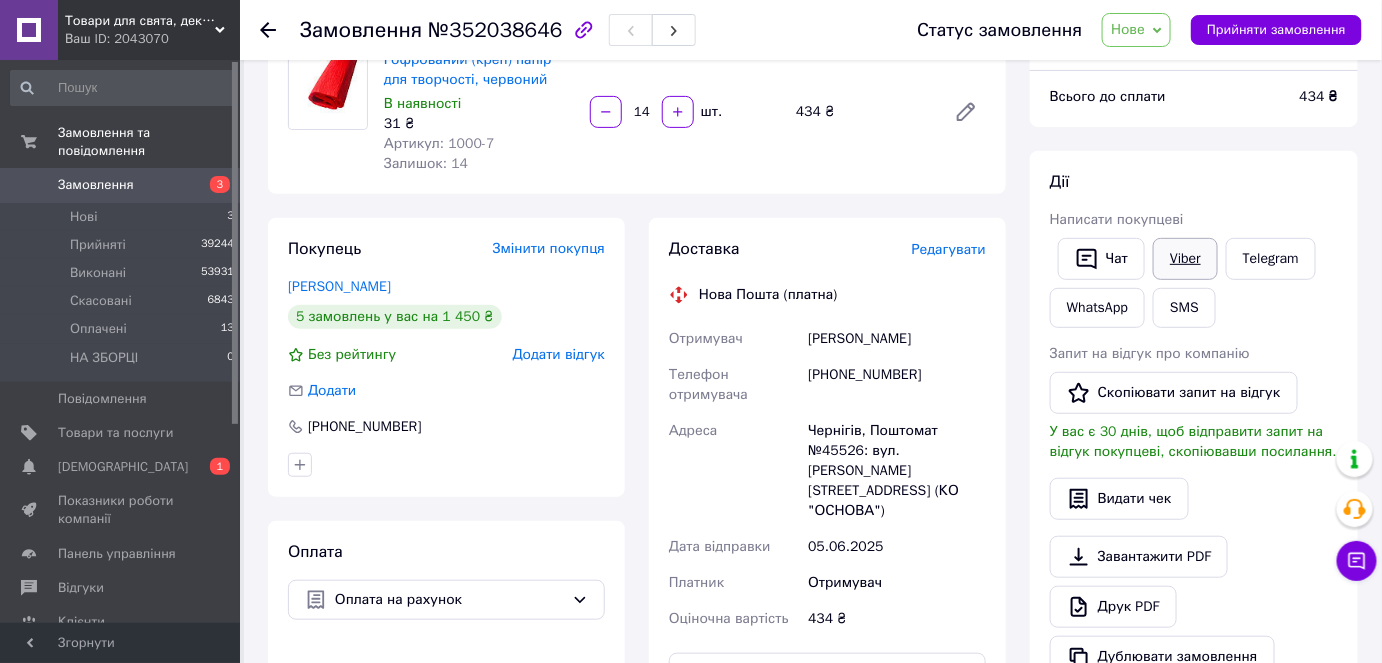 click on "Viber" at bounding box center [1185, 259] 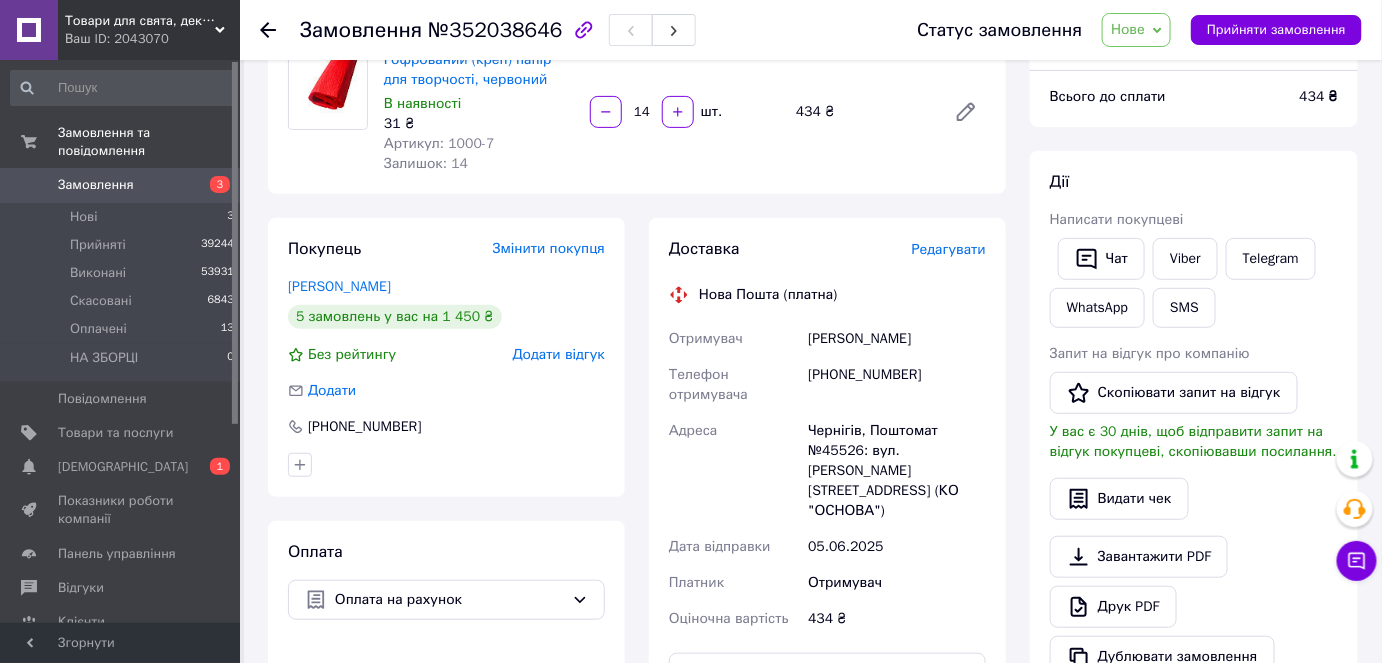 click 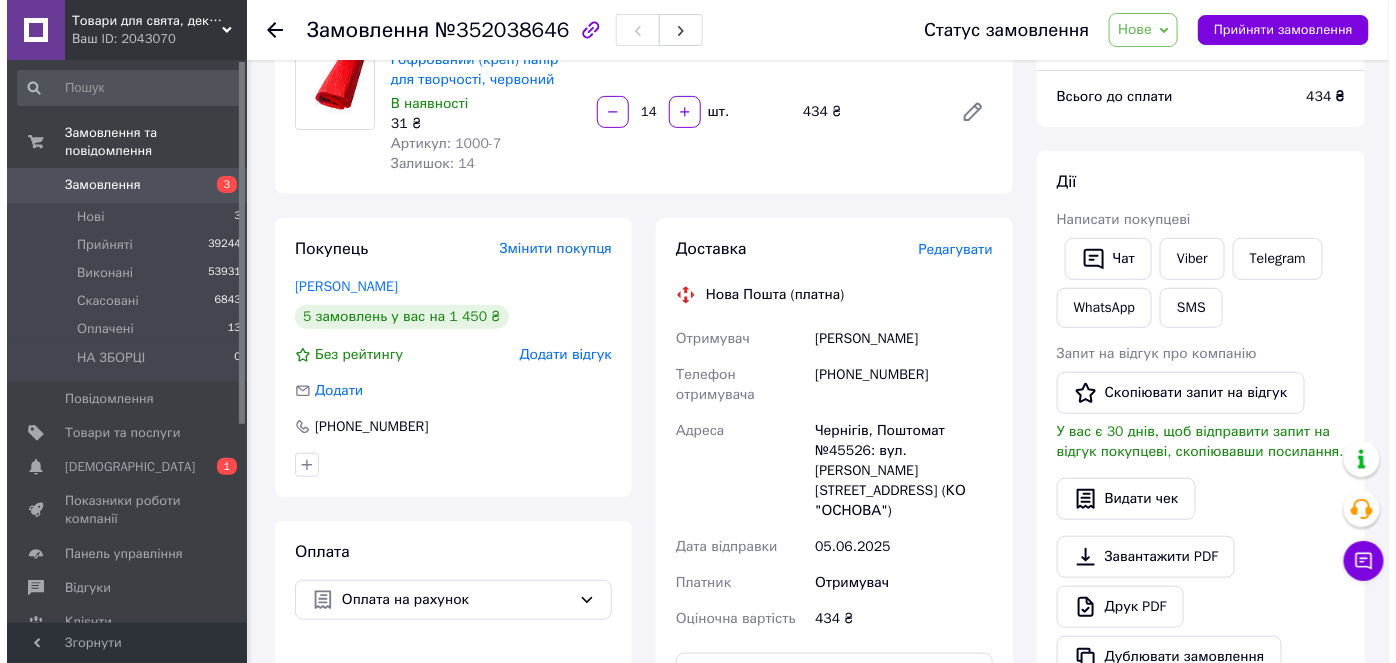 scroll, scrollTop: 0, scrollLeft: 0, axis: both 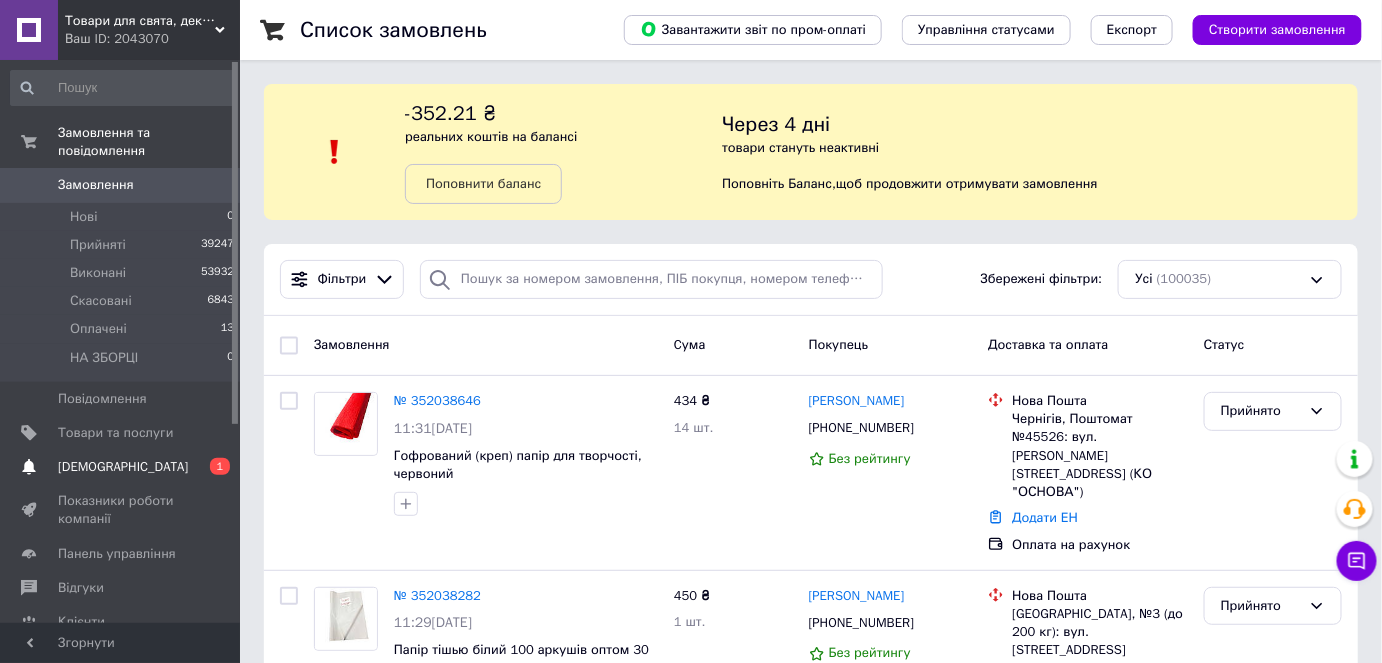 click on "[DEMOGRAPHIC_DATA]" at bounding box center (121, 467) 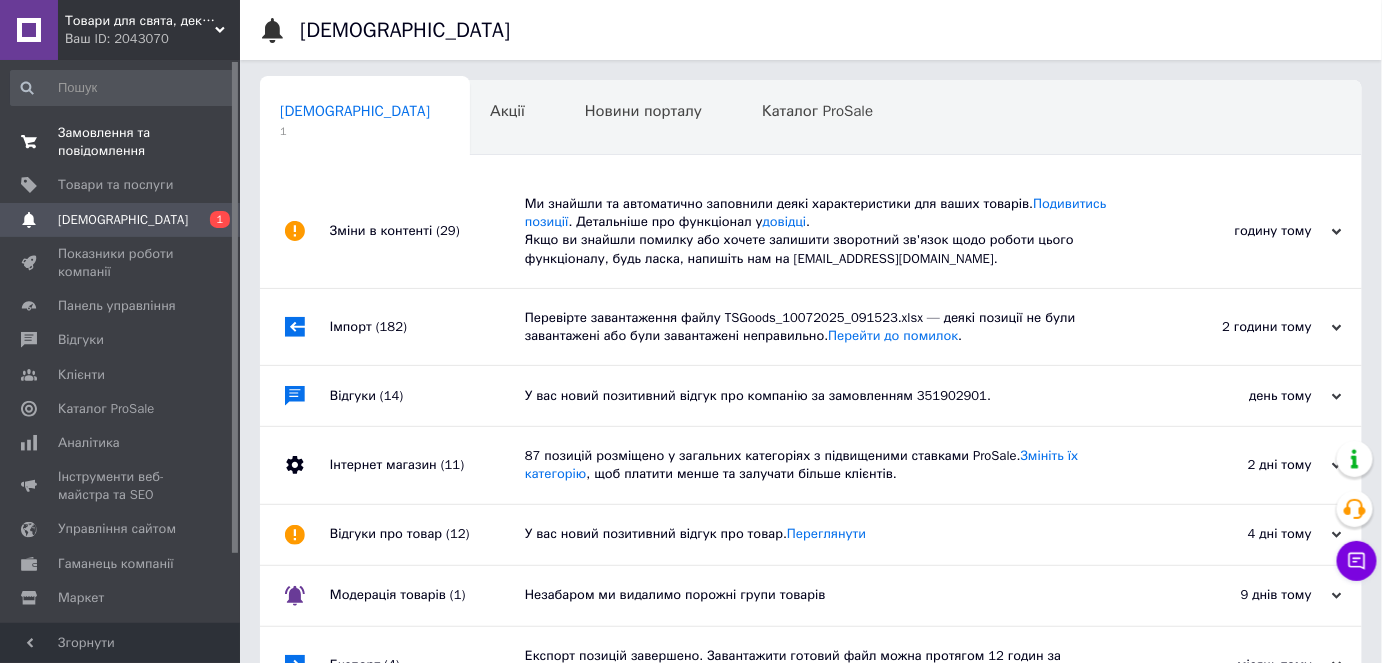 click on "Замовлення та повідомлення 0 0" at bounding box center [123, 142] 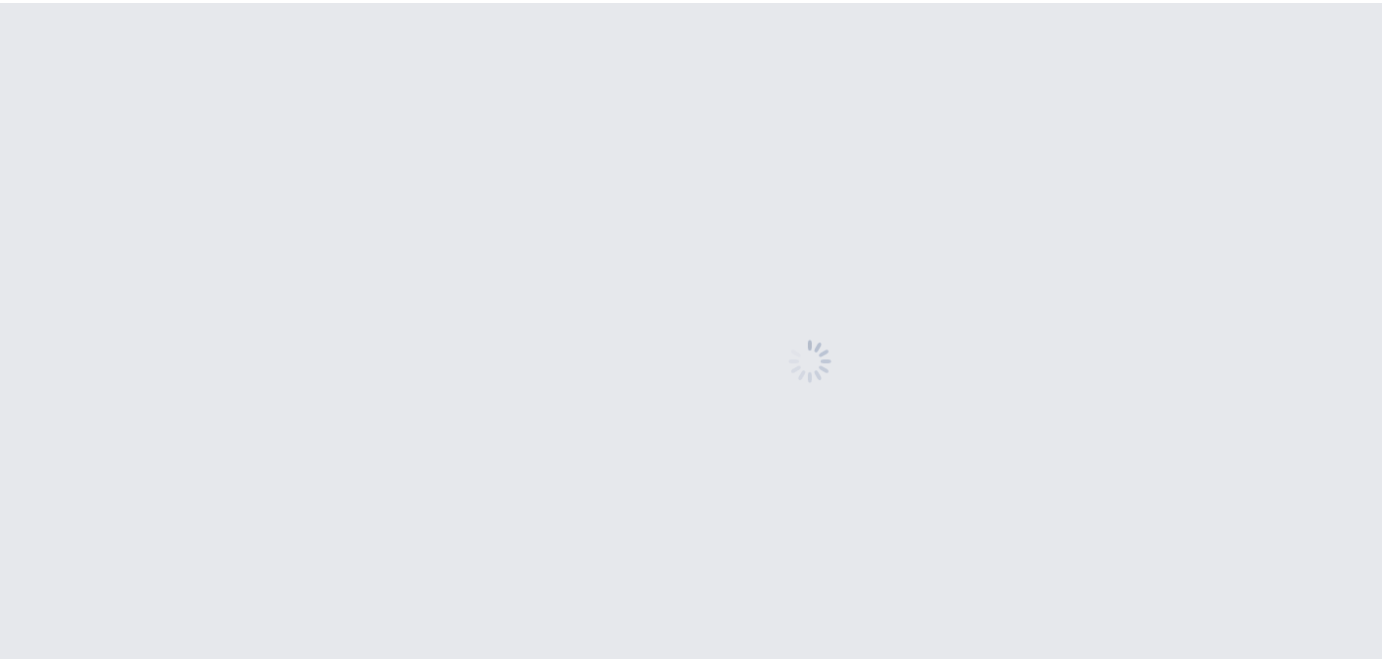 scroll, scrollTop: 0, scrollLeft: 0, axis: both 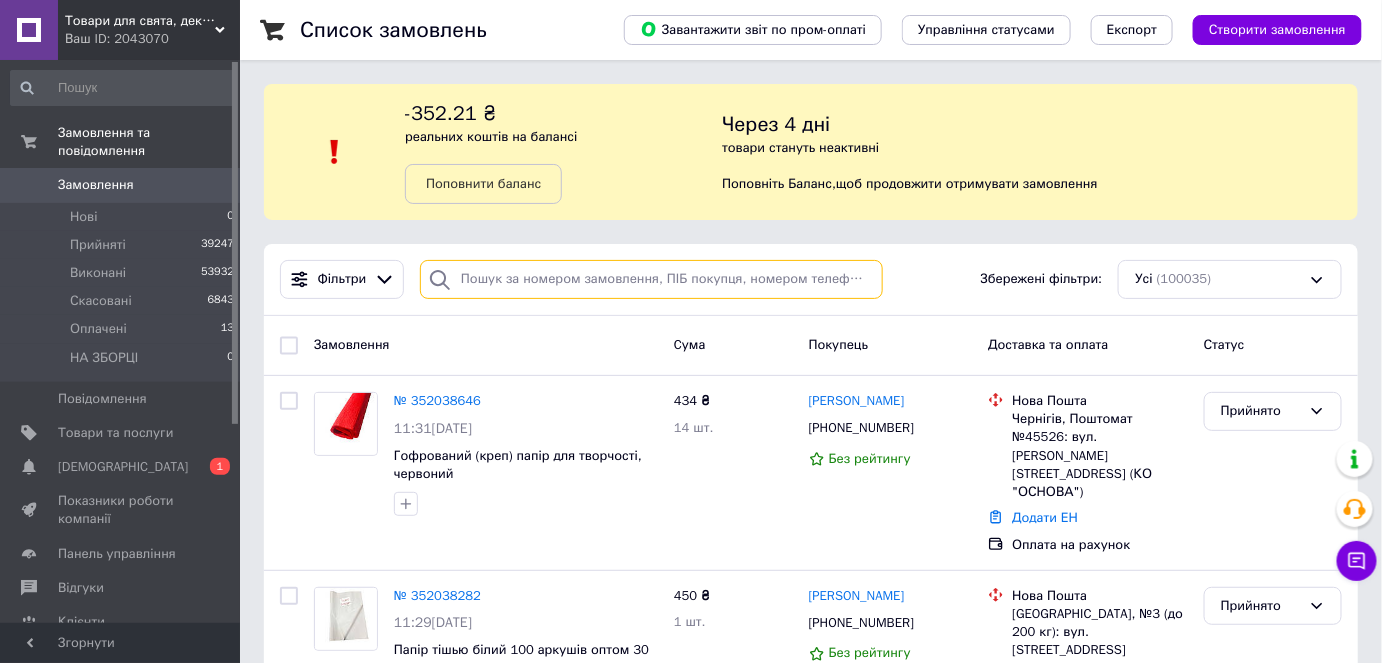 paste on "[PHONE_NUMBER]" 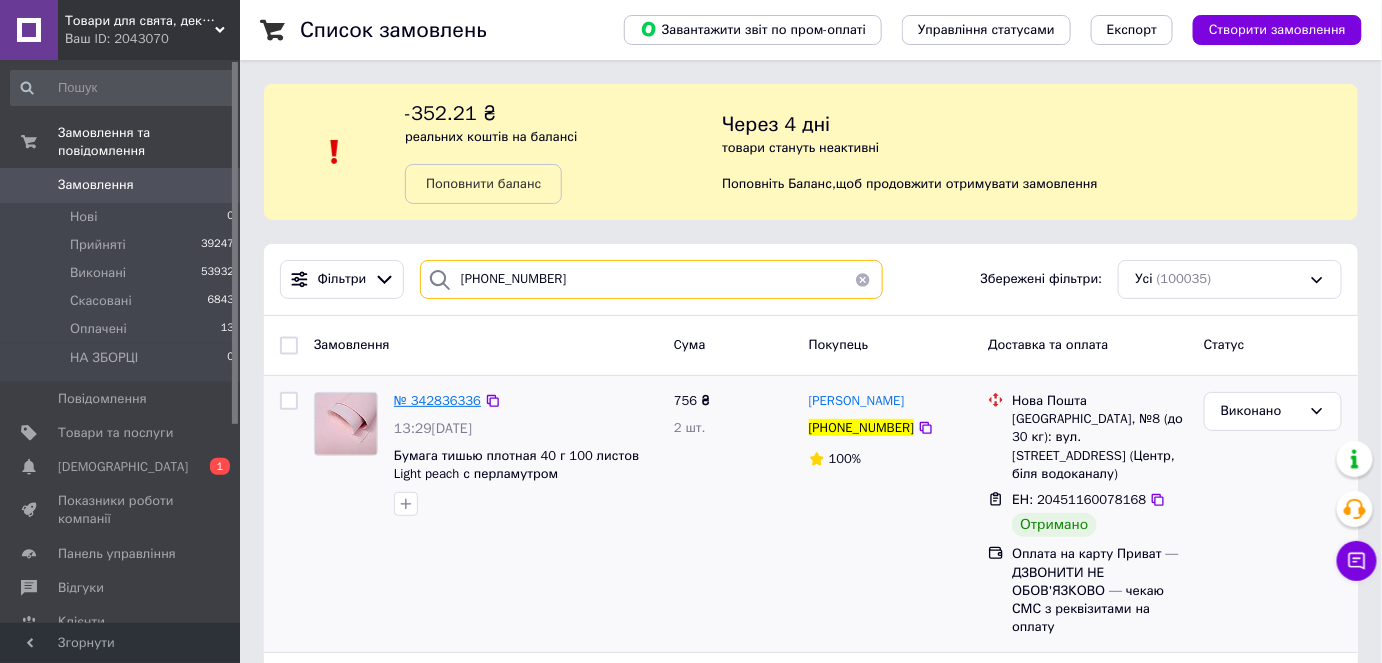 type on "[PHONE_NUMBER]" 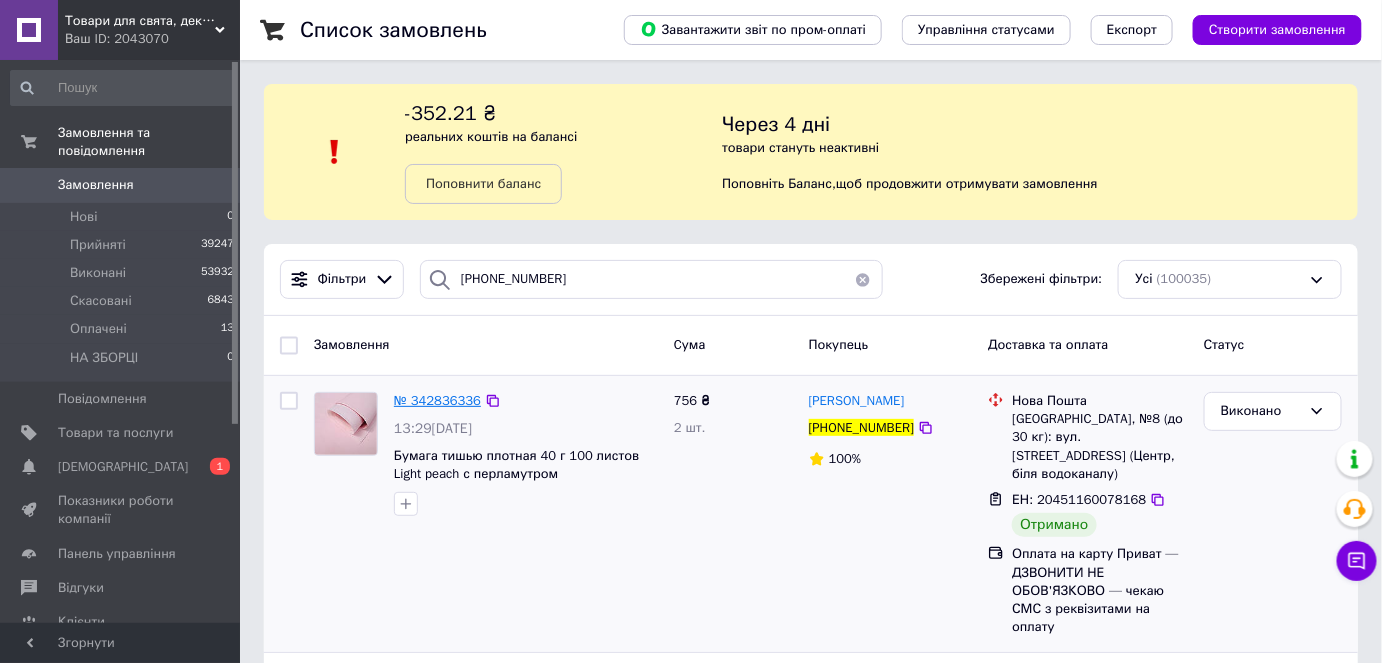 click on "№ 342836336" at bounding box center (437, 400) 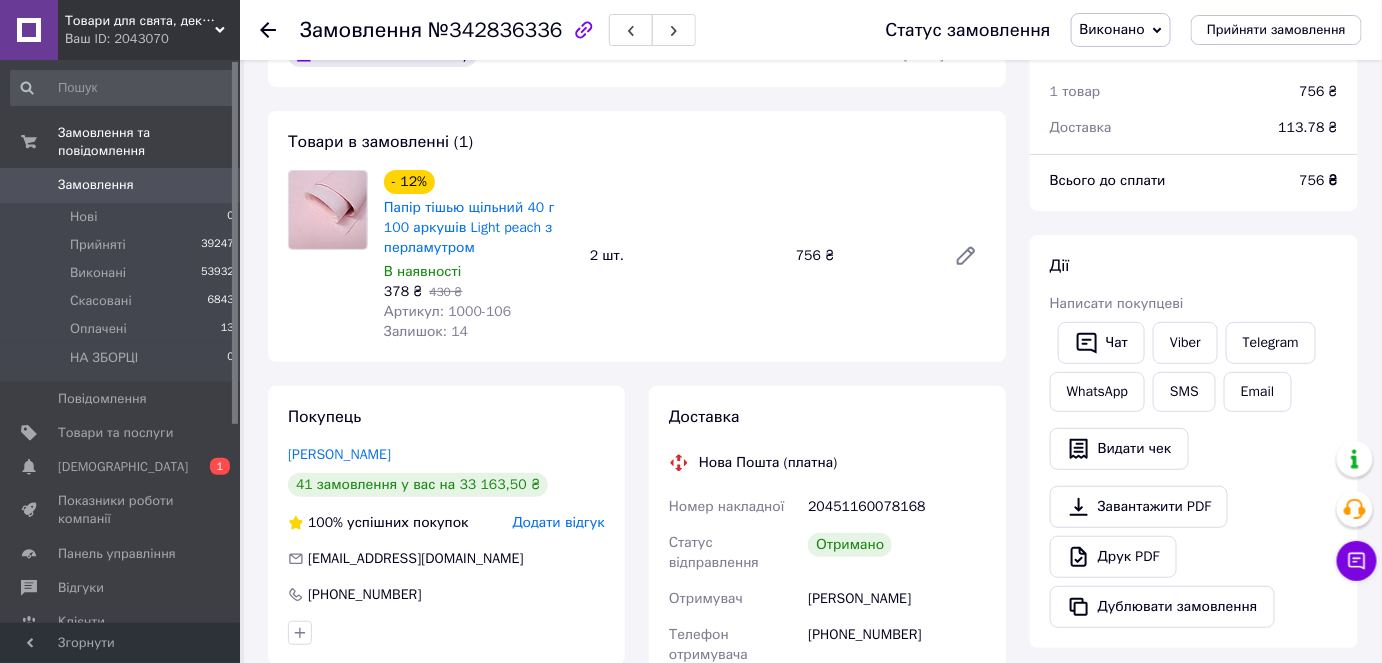 scroll, scrollTop: 363, scrollLeft: 0, axis: vertical 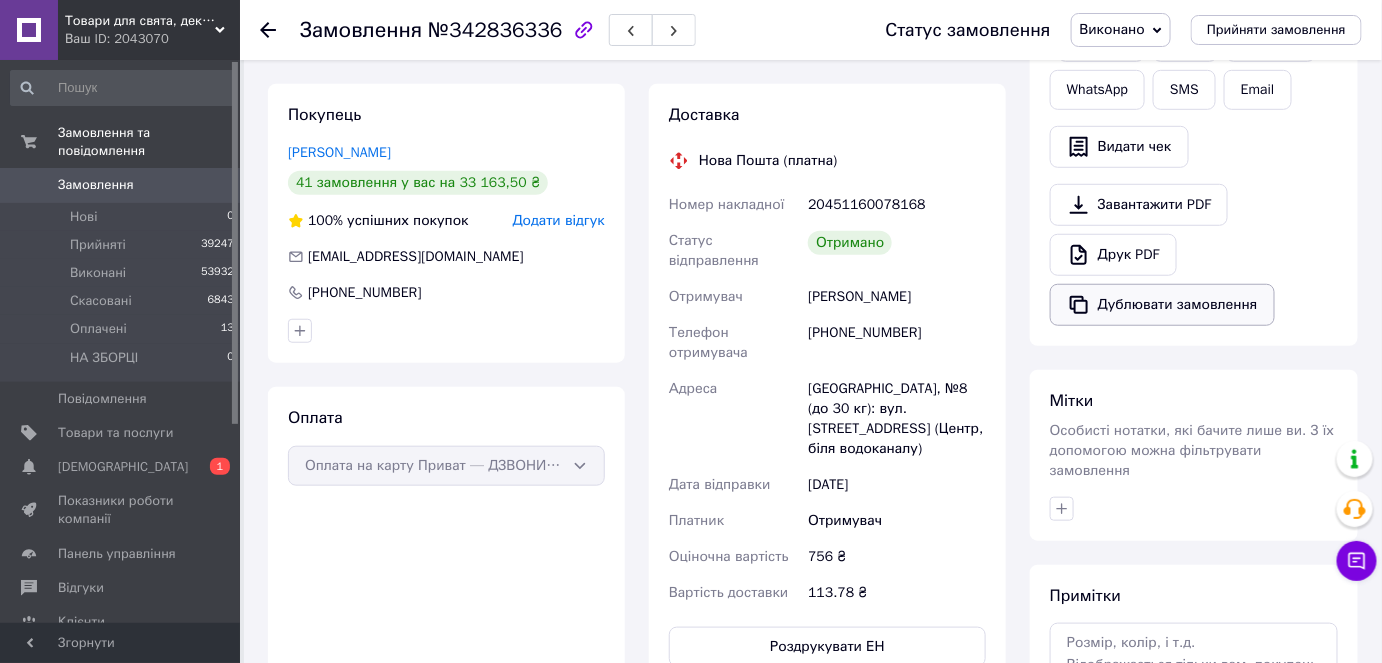 click on "Дублювати замовлення" at bounding box center [1162, 305] 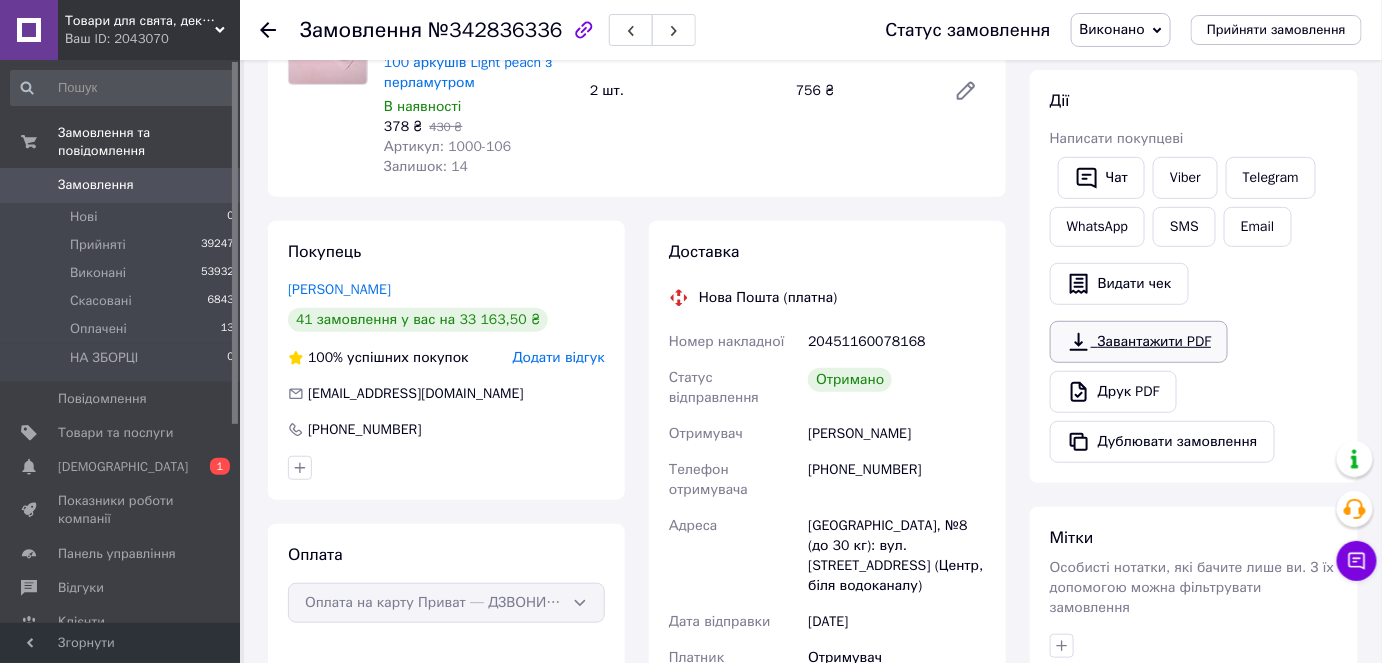 scroll, scrollTop: 189, scrollLeft: 0, axis: vertical 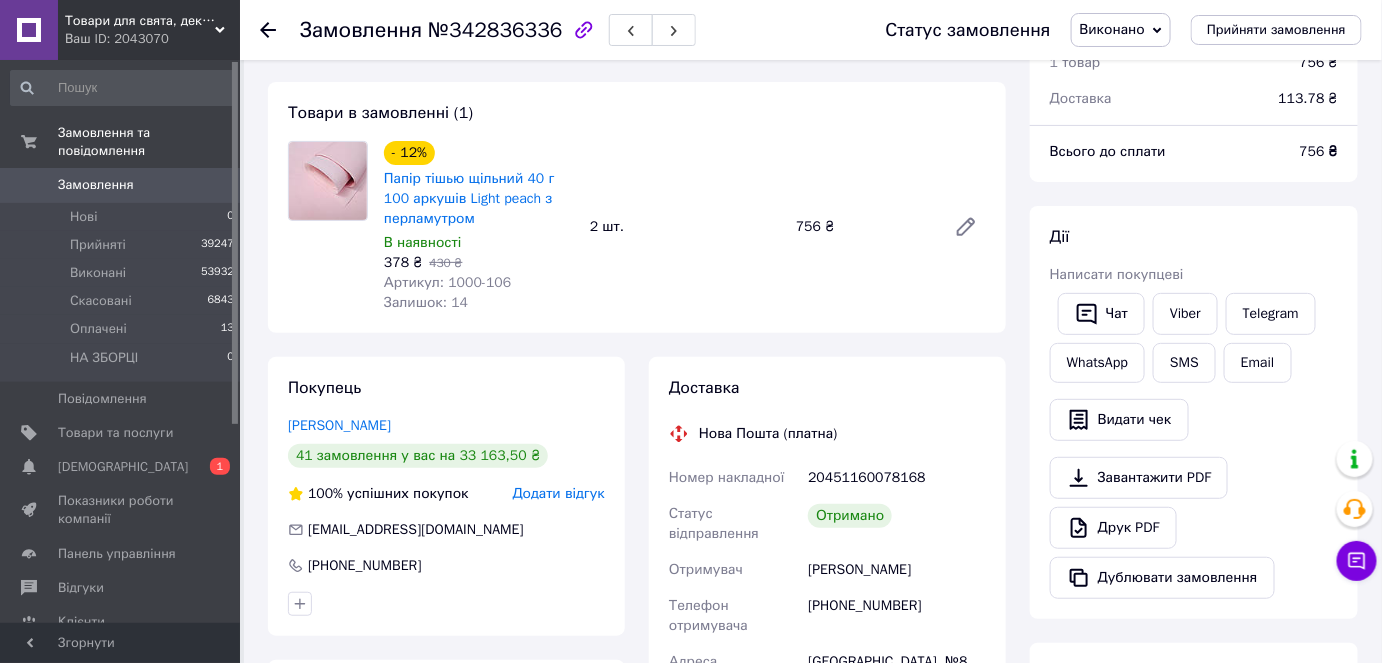 click 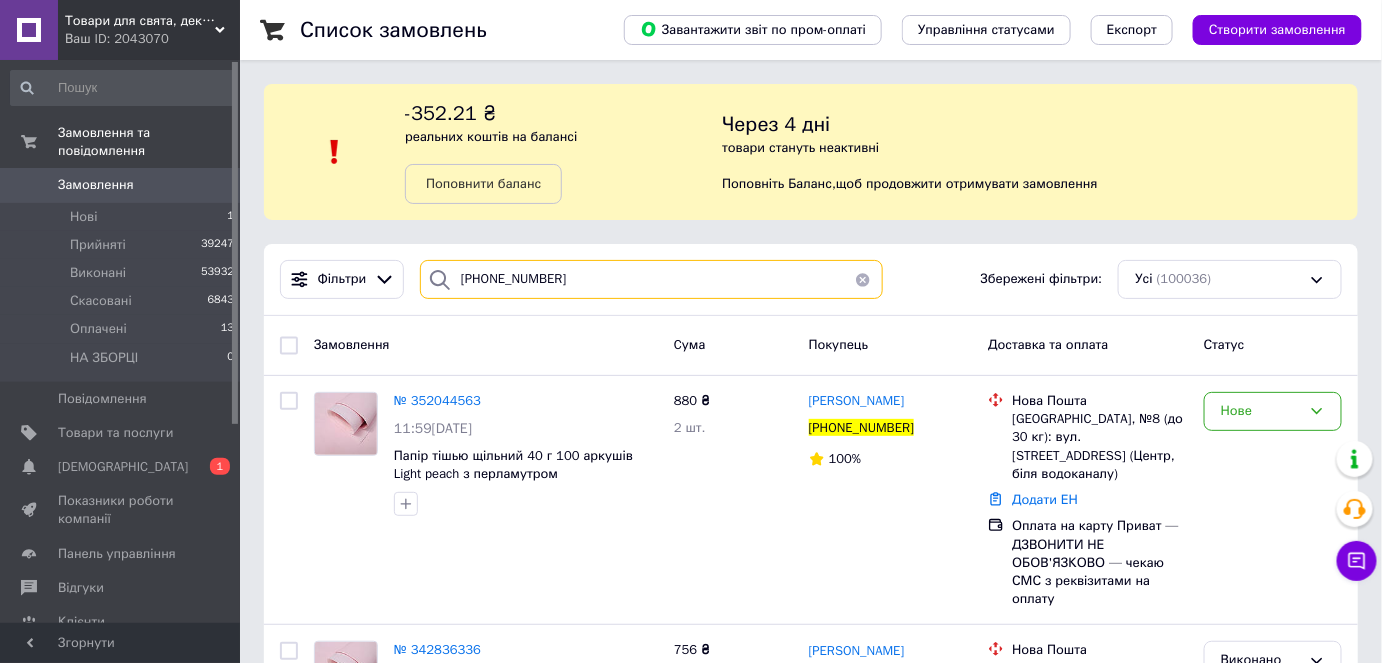 drag, startPoint x: 590, startPoint y: 268, endPoint x: 447, endPoint y: 273, distance: 143.08739 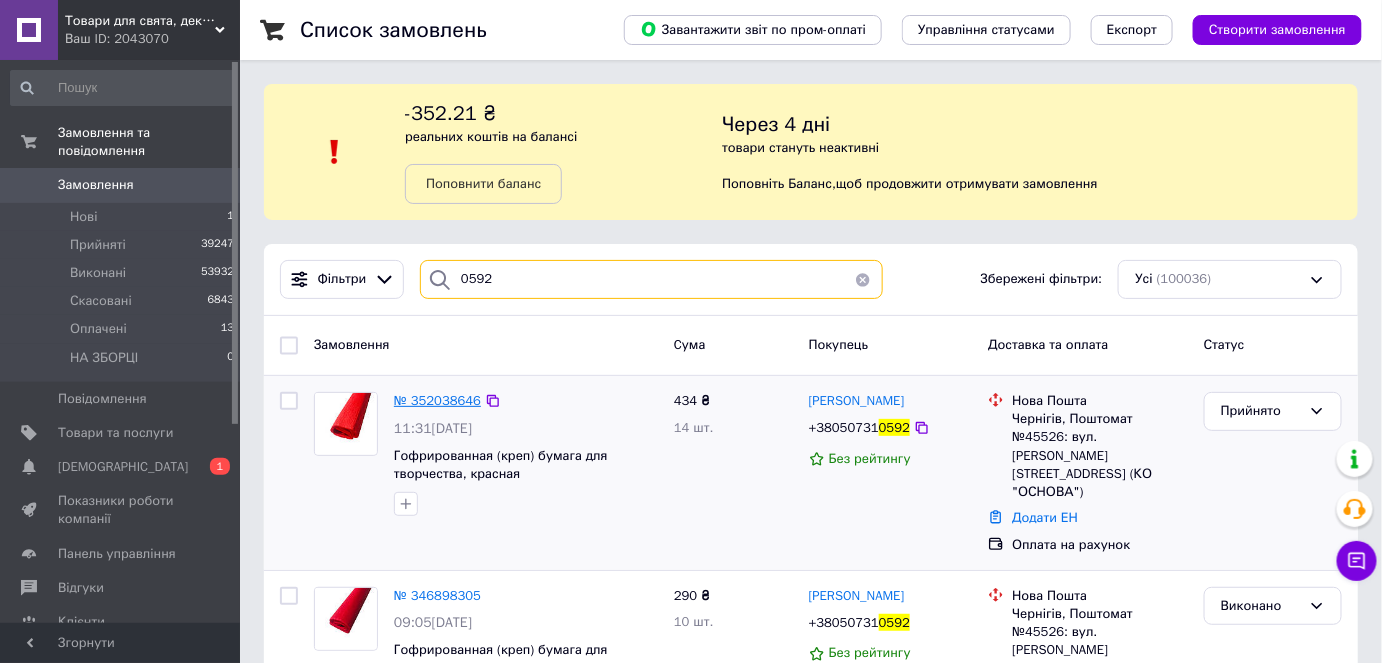 type on "0592" 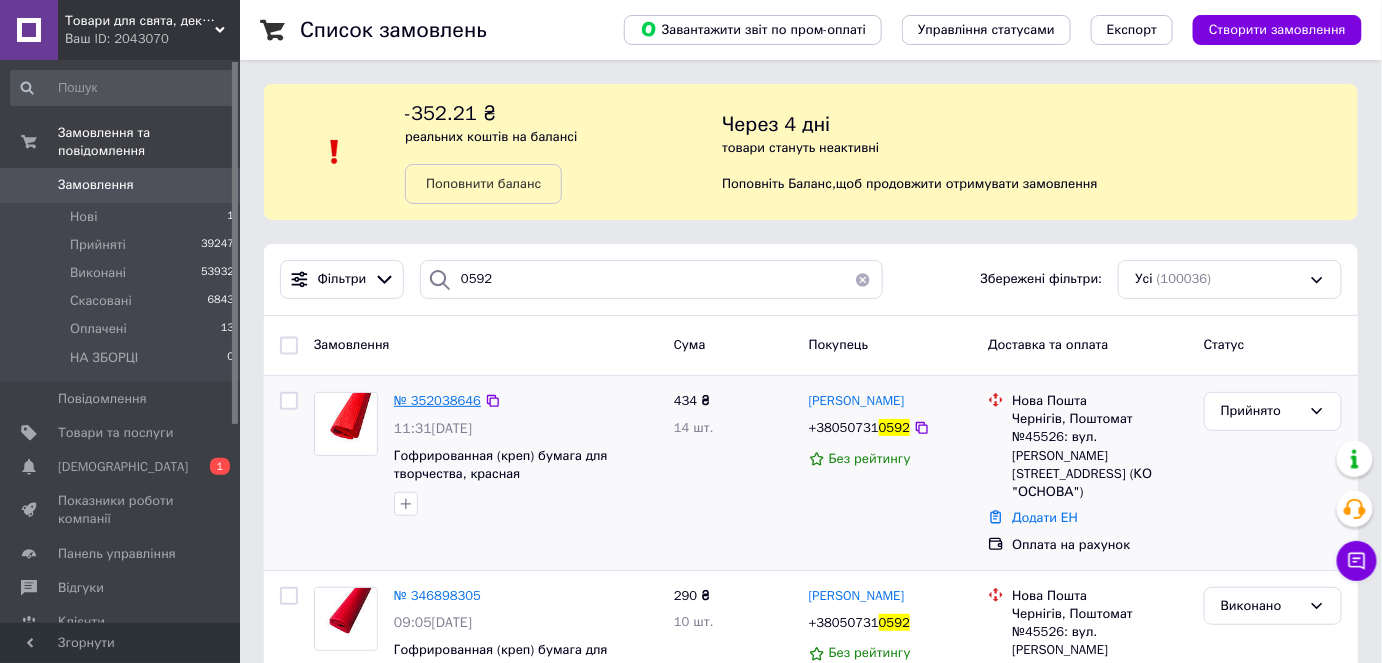 click on "№ 352038646" at bounding box center [437, 400] 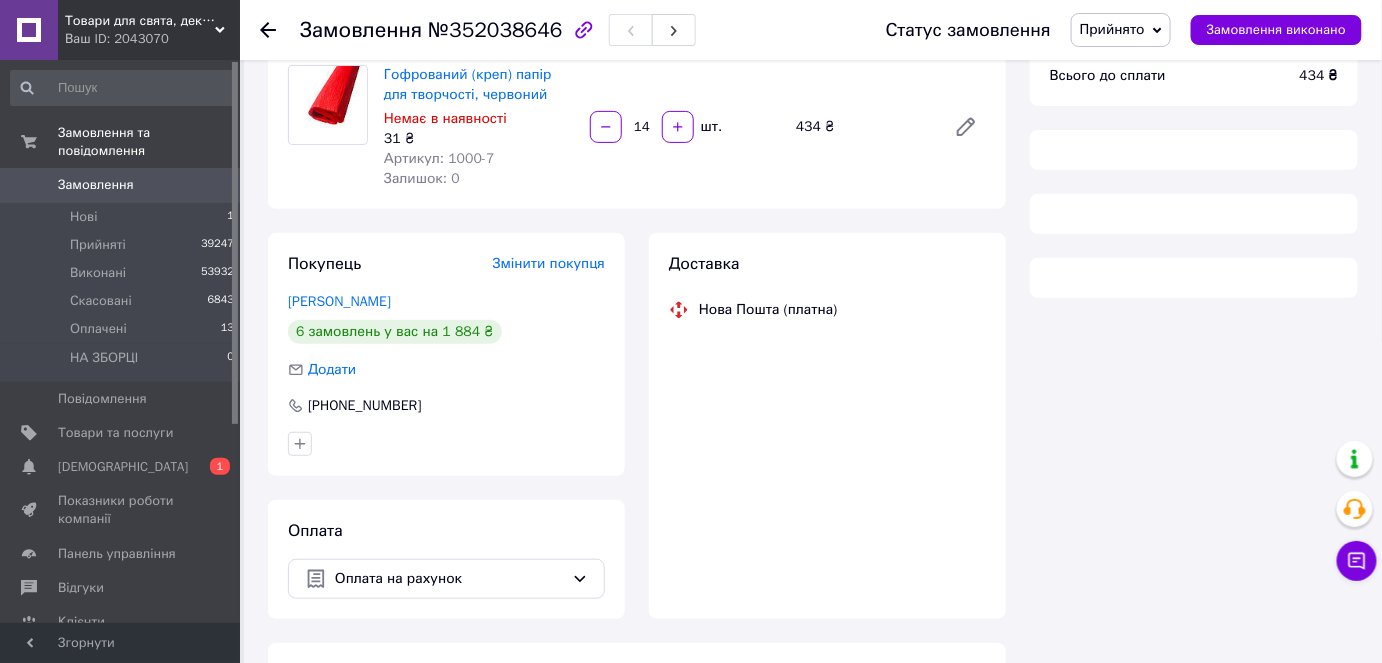scroll, scrollTop: 181, scrollLeft: 0, axis: vertical 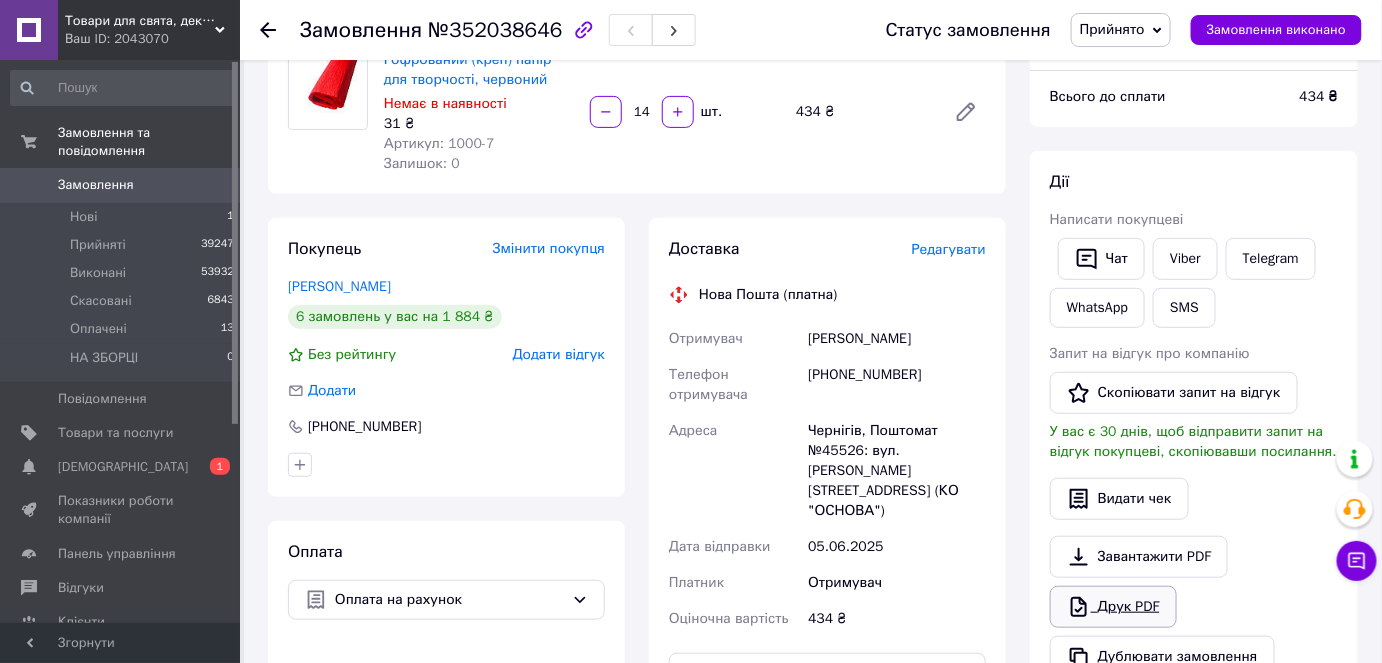 click on "Друк PDF" at bounding box center (1113, 607) 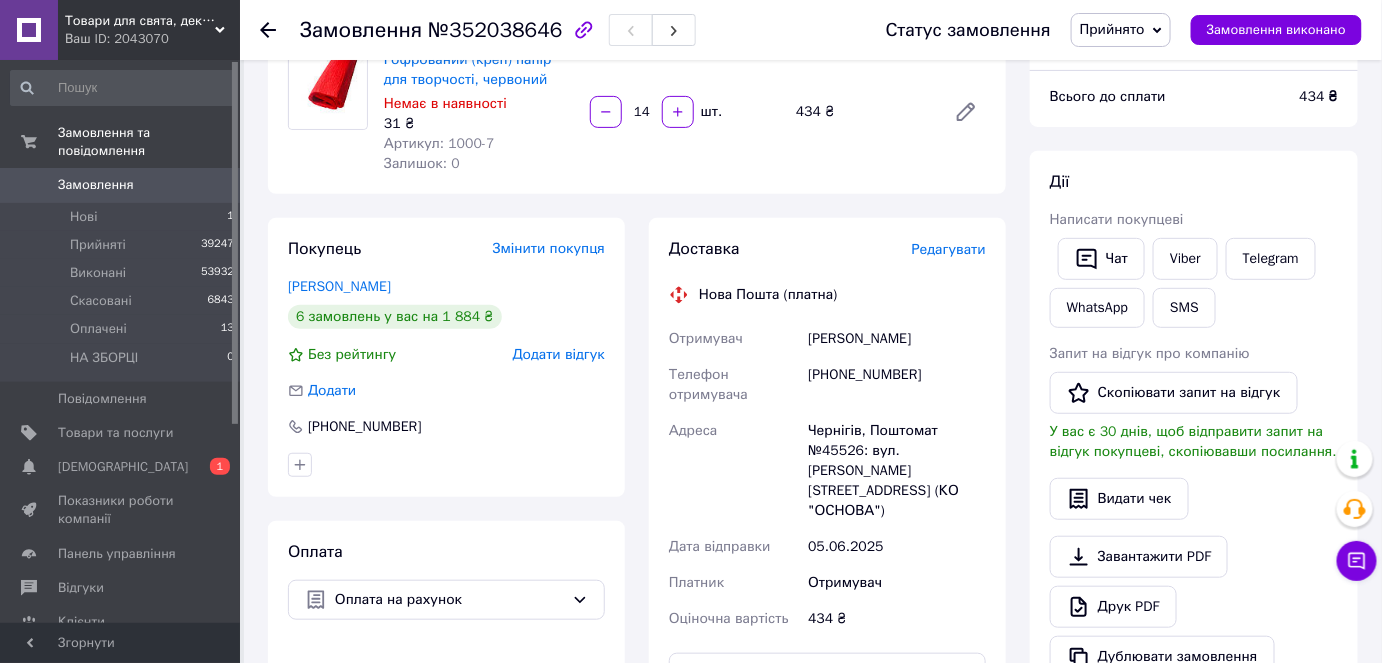click 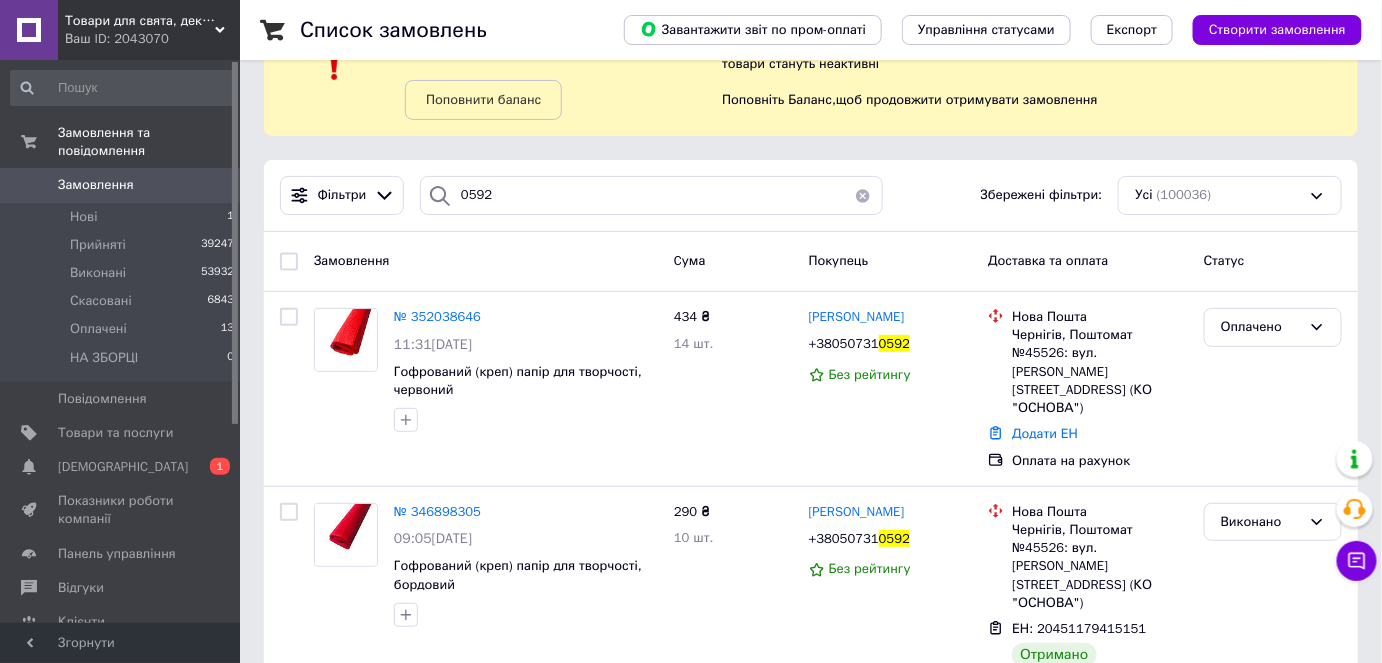 scroll, scrollTop: 90, scrollLeft: 0, axis: vertical 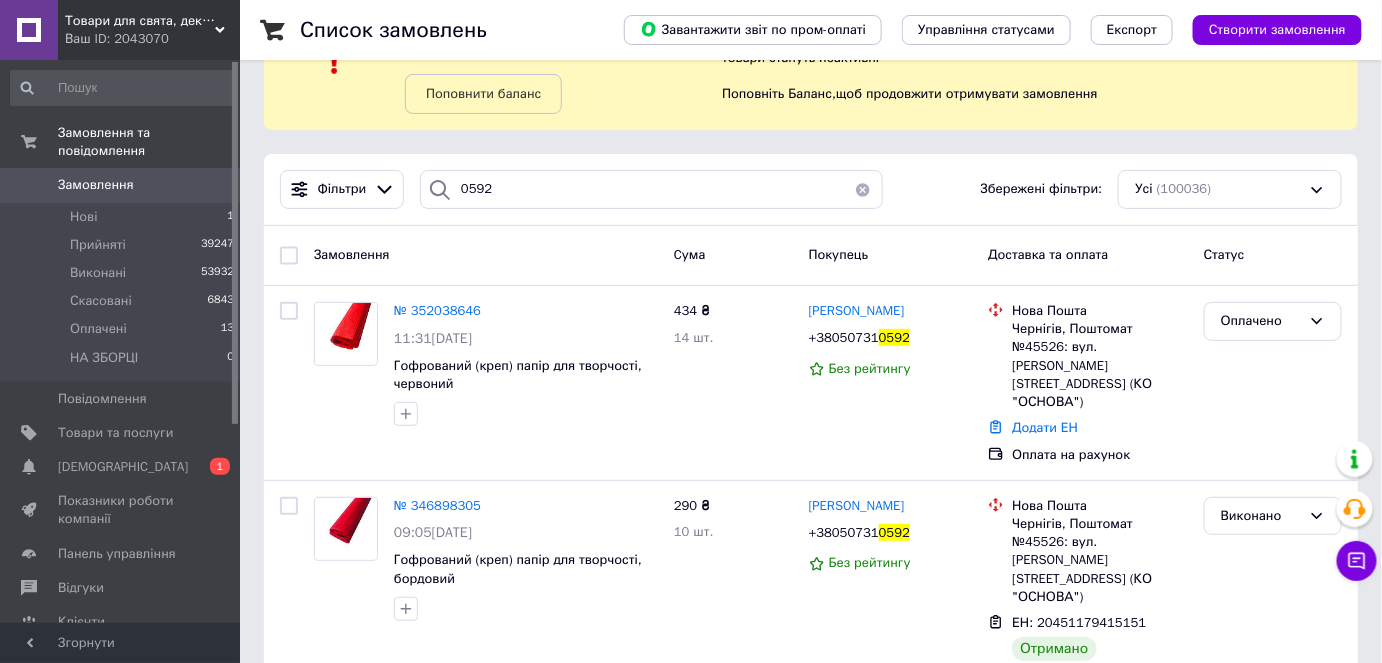 click at bounding box center [863, 189] 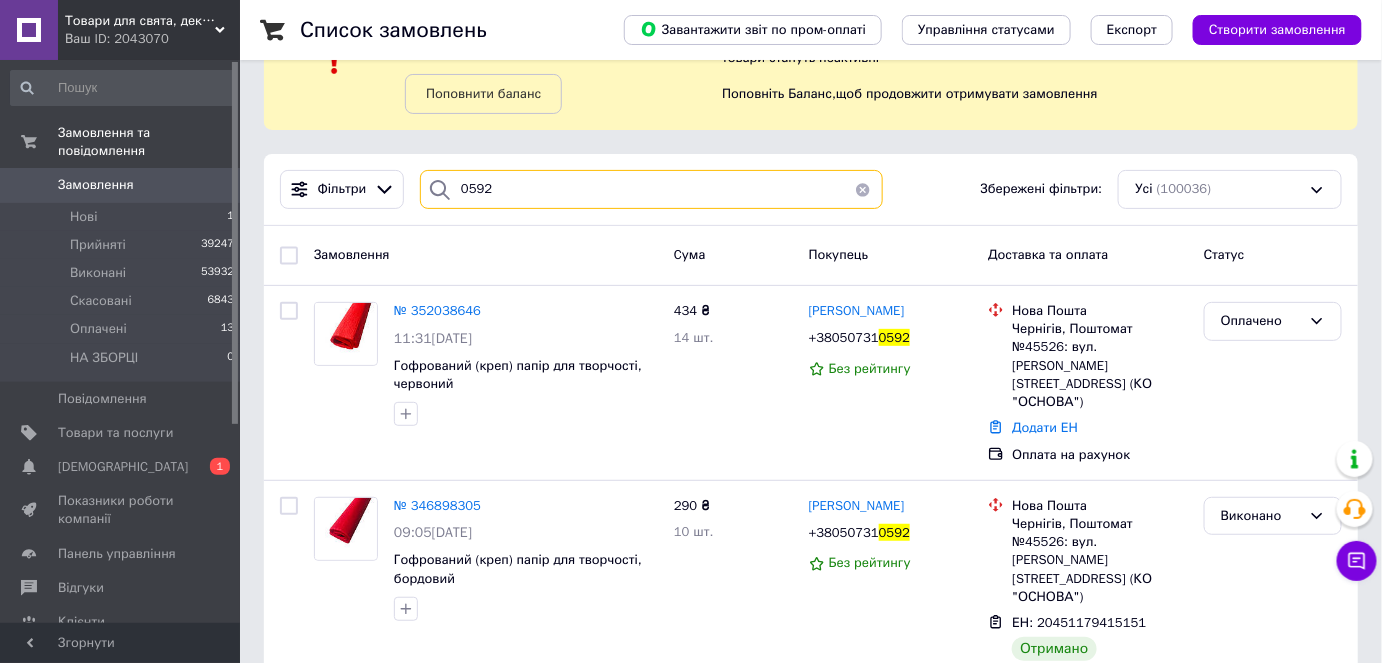 type 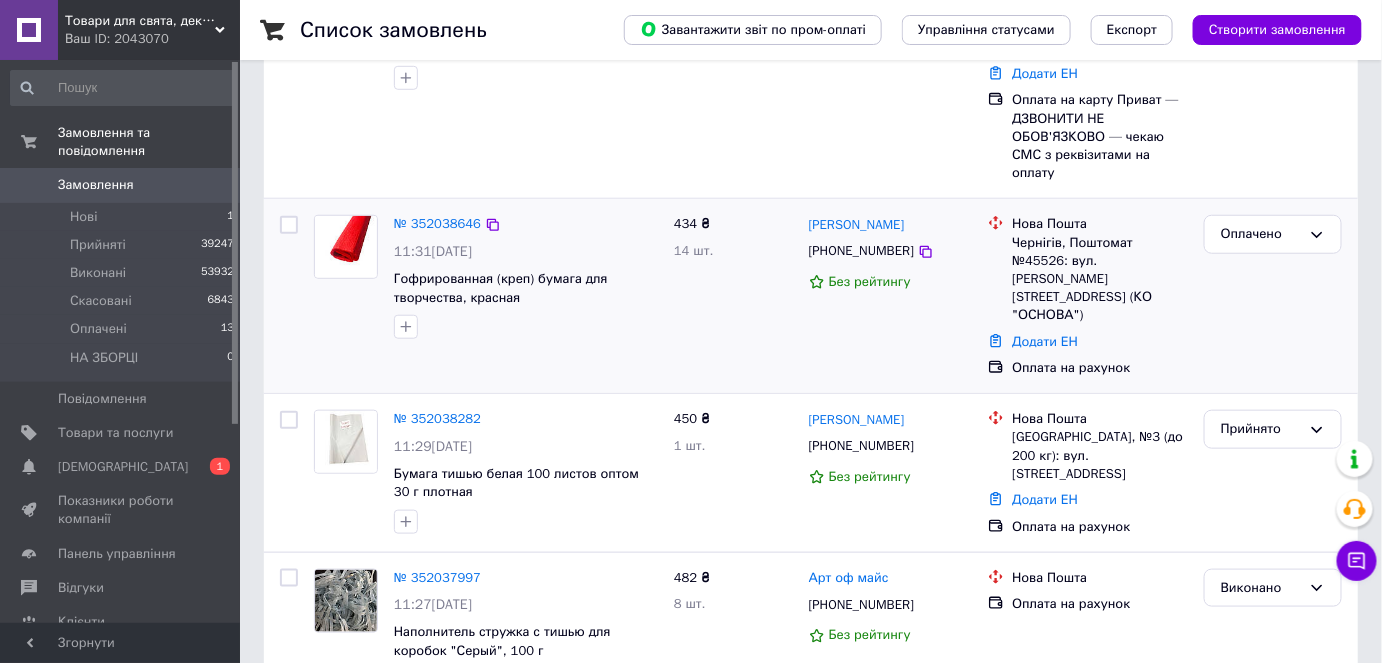 scroll, scrollTop: 454, scrollLeft: 0, axis: vertical 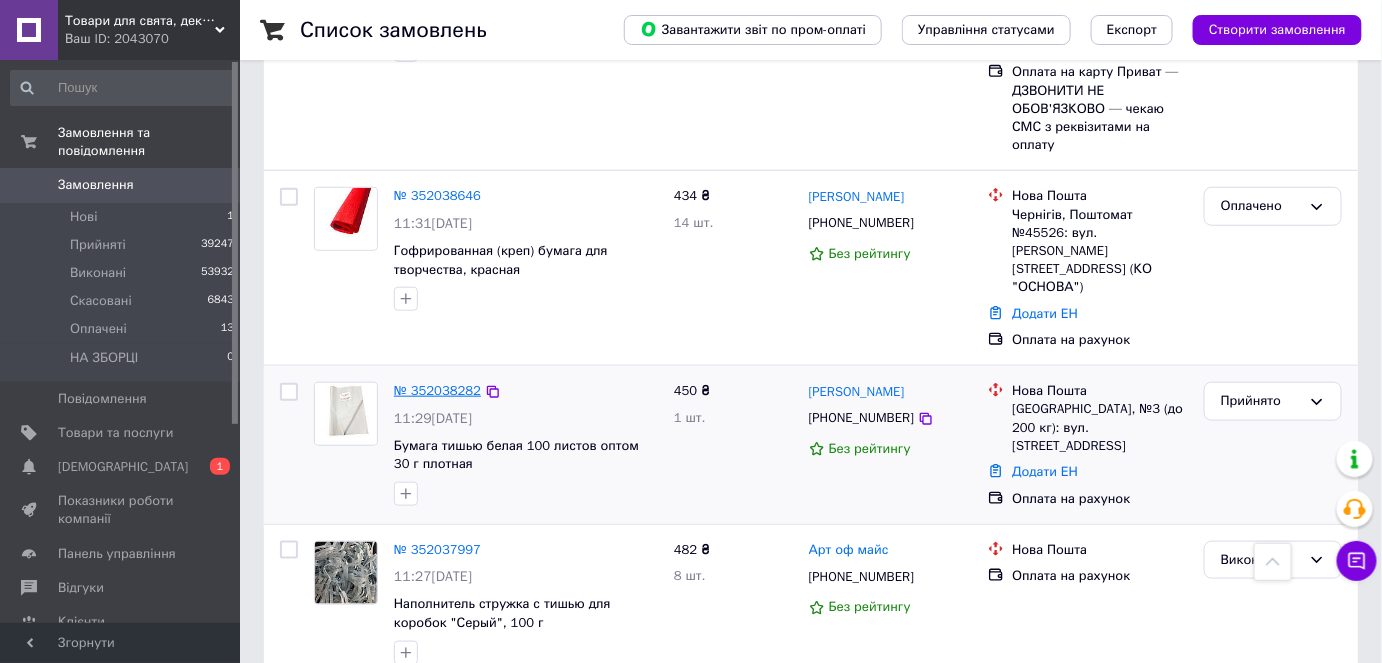 click on "№ 352038282" at bounding box center [437, 390] 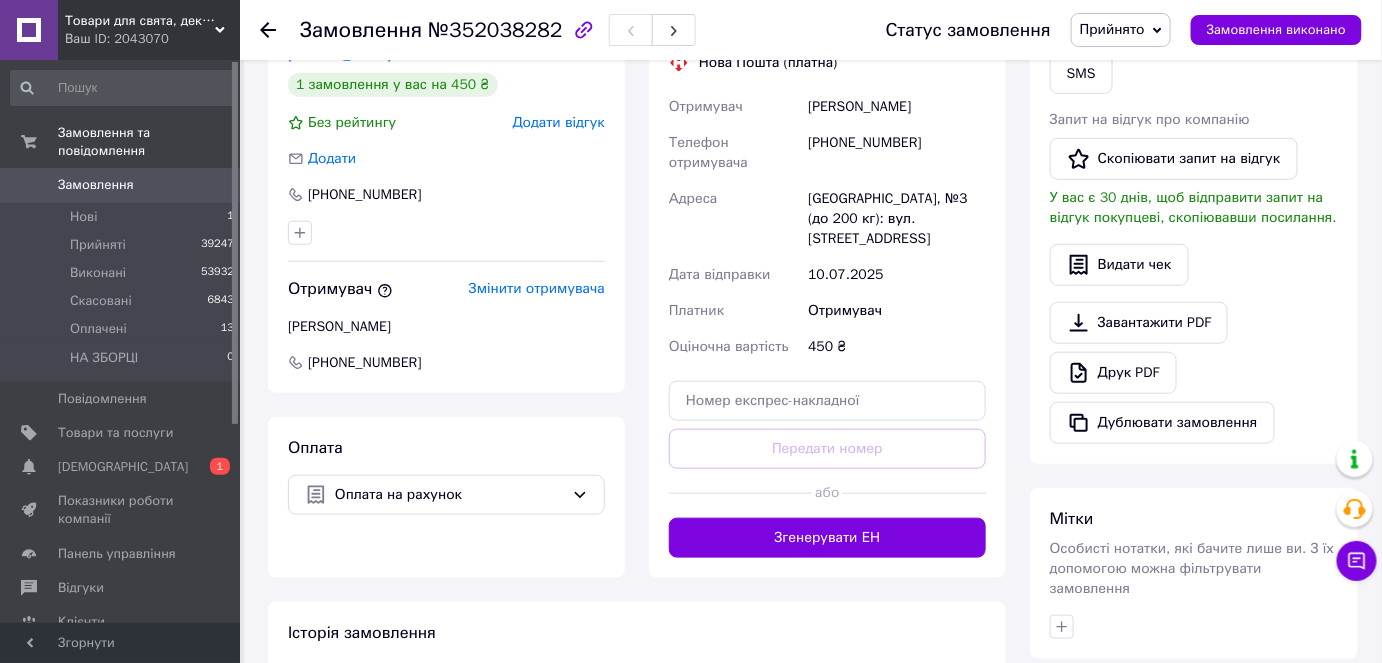 scroll, scrollTop: 454, scrollLeft: 0, axis: vertical 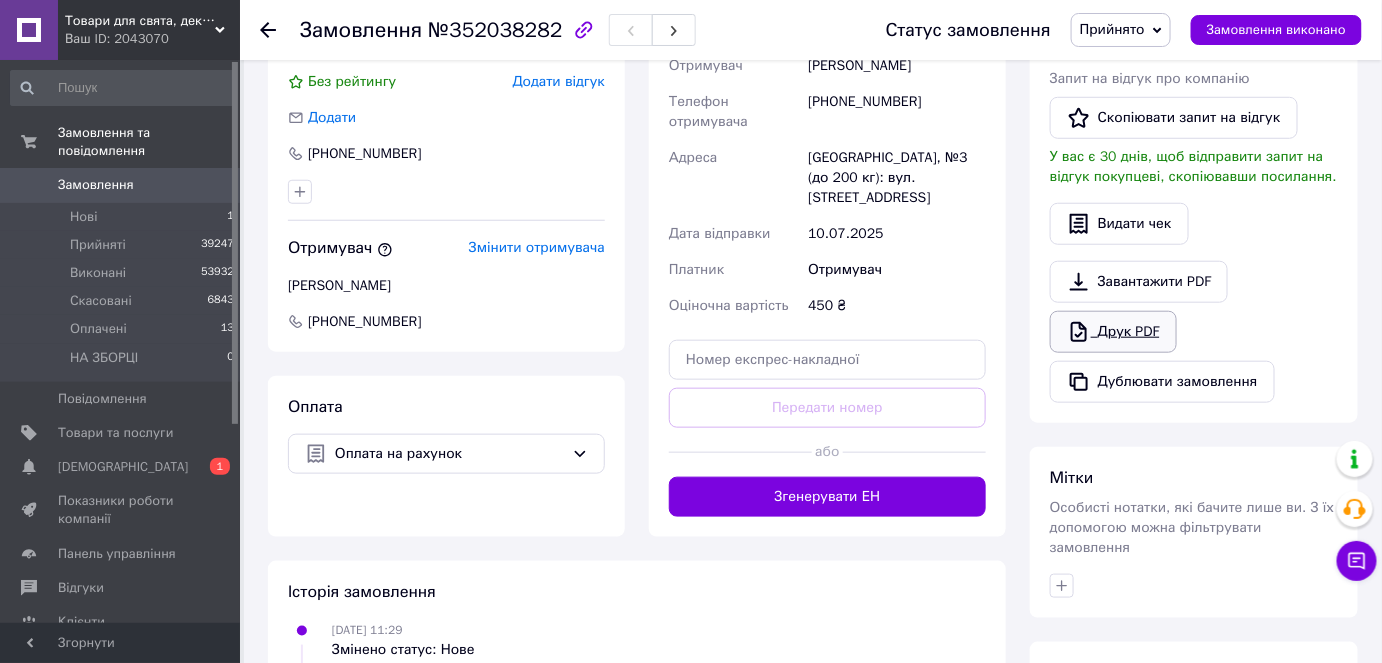 click on "Друк PDF" at bounding box center (1113, 332) 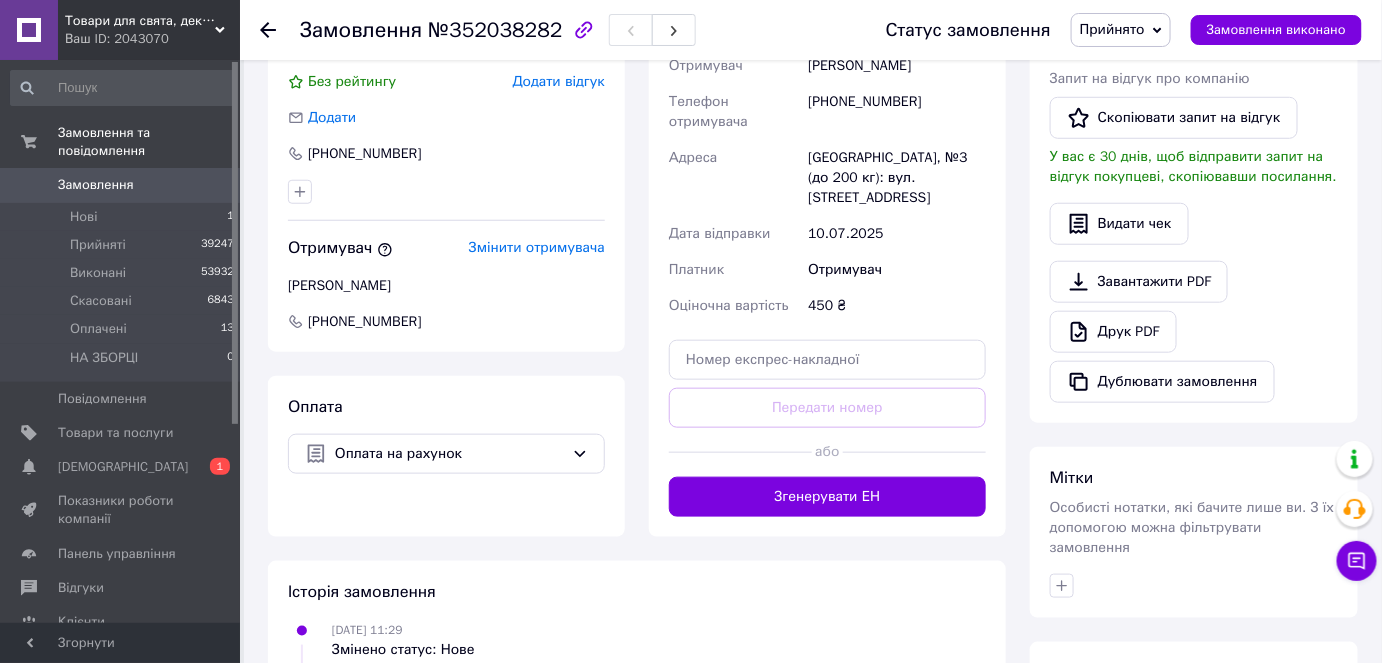 click 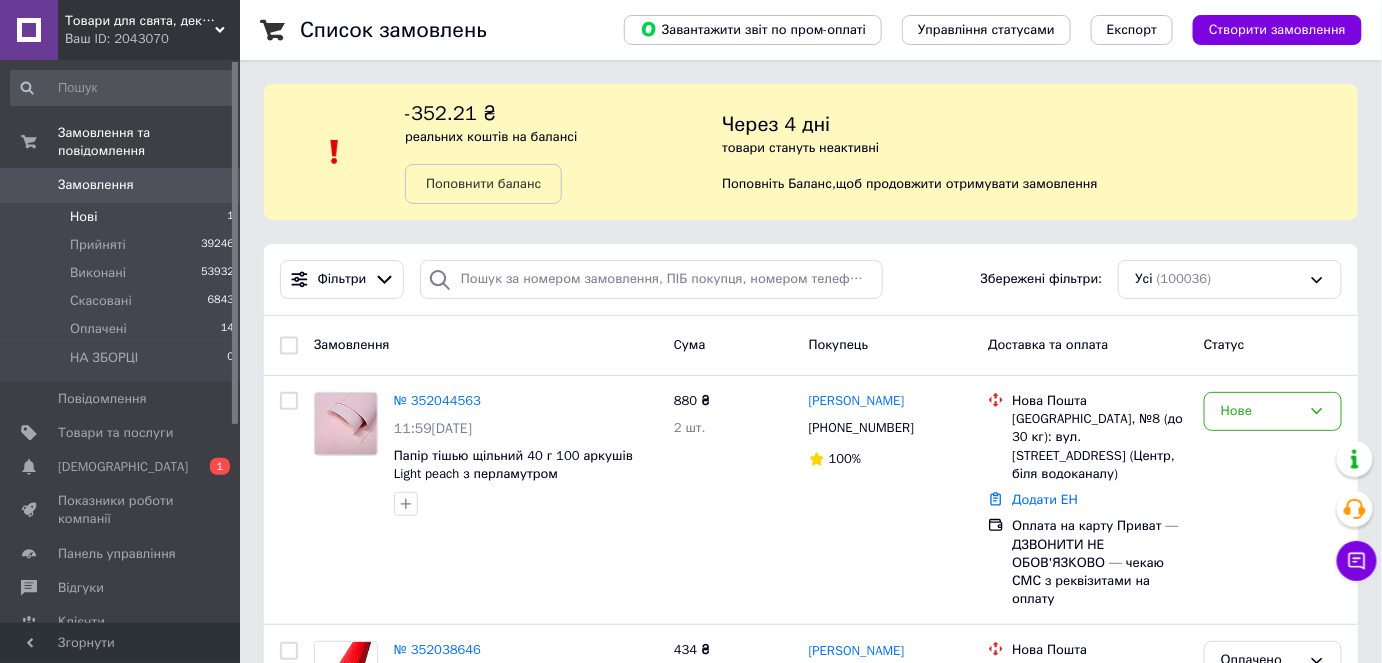 click on "Нові 1" at bounding box center [123, 217] 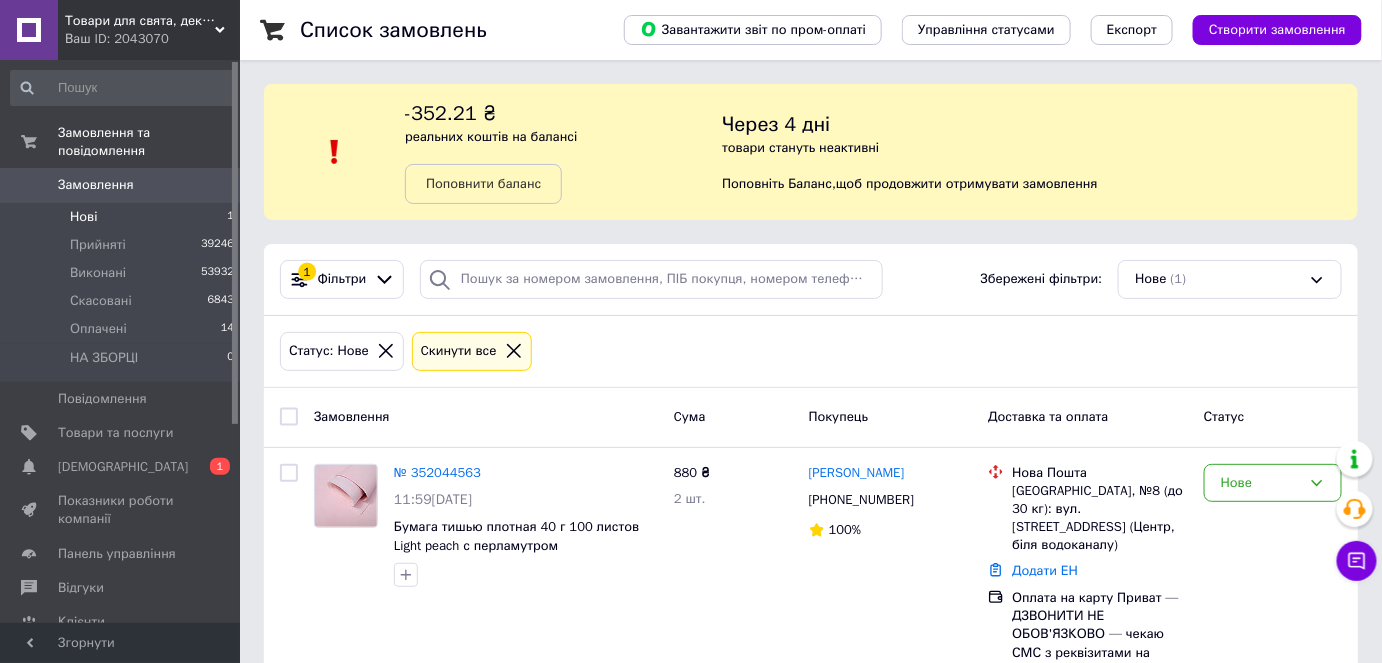 click on "Замовлення" at bounding box center [121, 185] 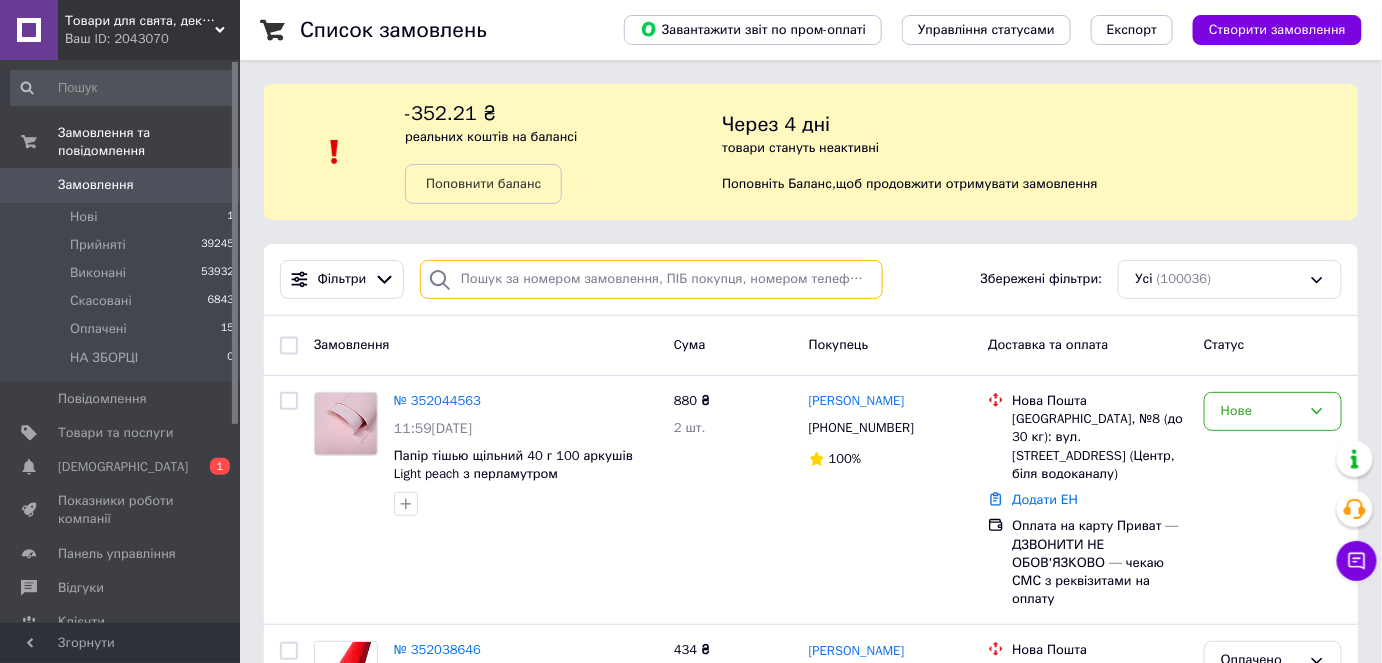 click at bounding box center (651, 279) 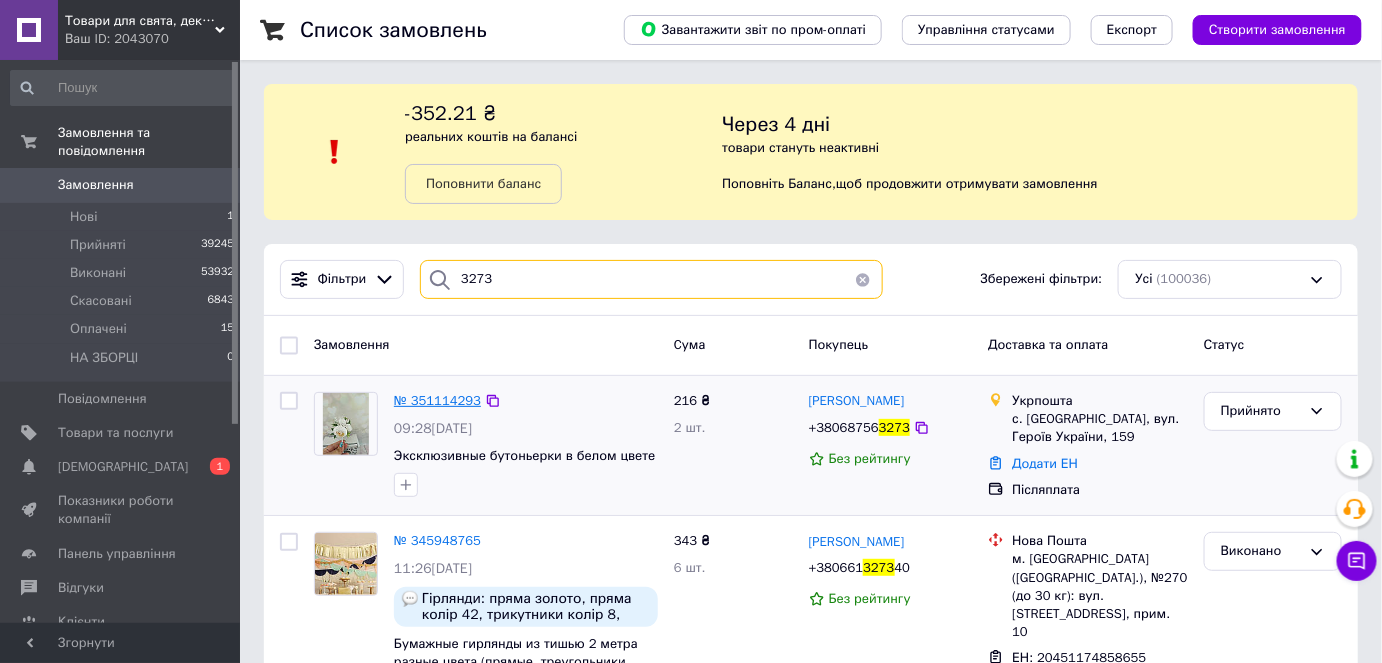 type on "3273" 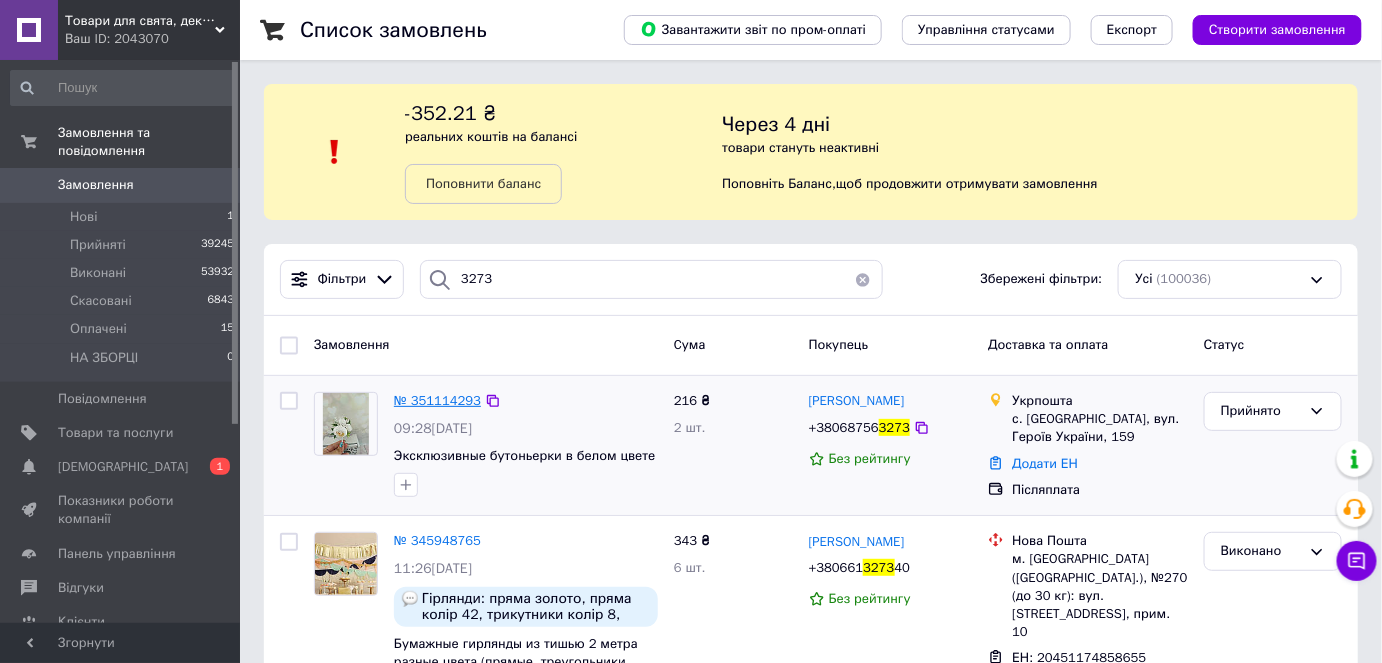 click on "№ 351114293" at bounding box center (437, 400) 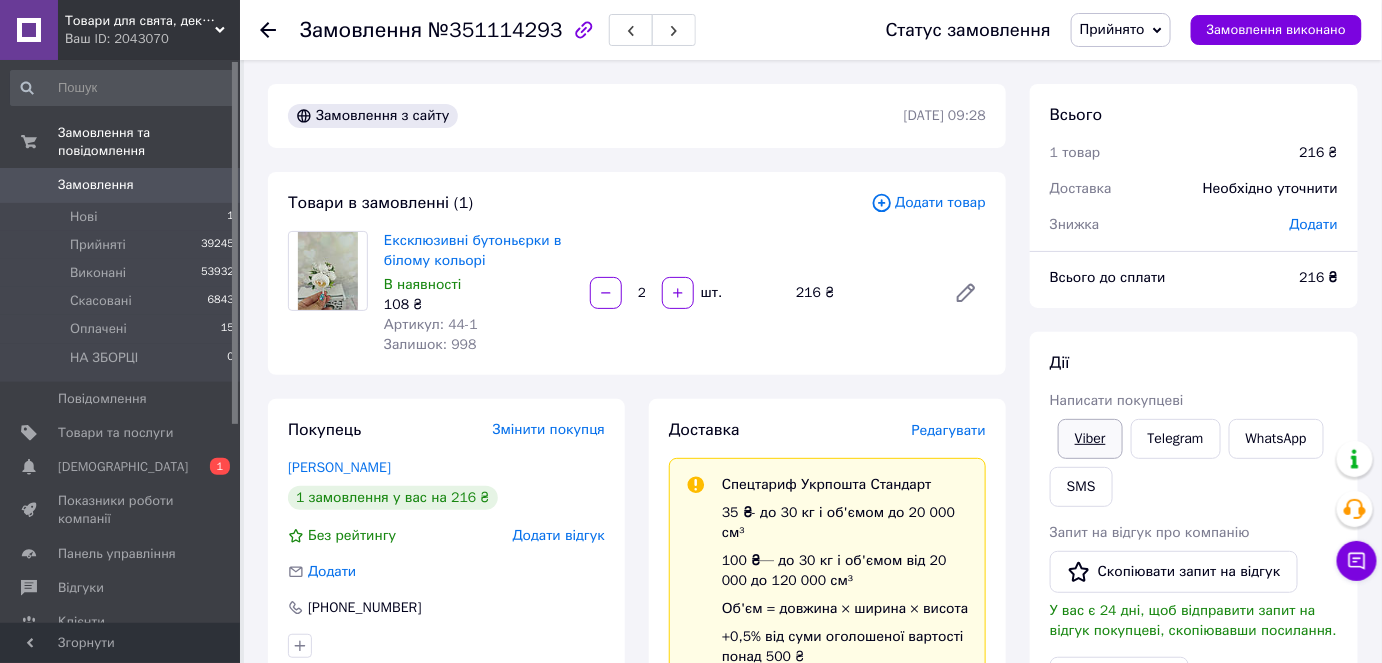 click on "Viber" at bounding box center (1090, 439) 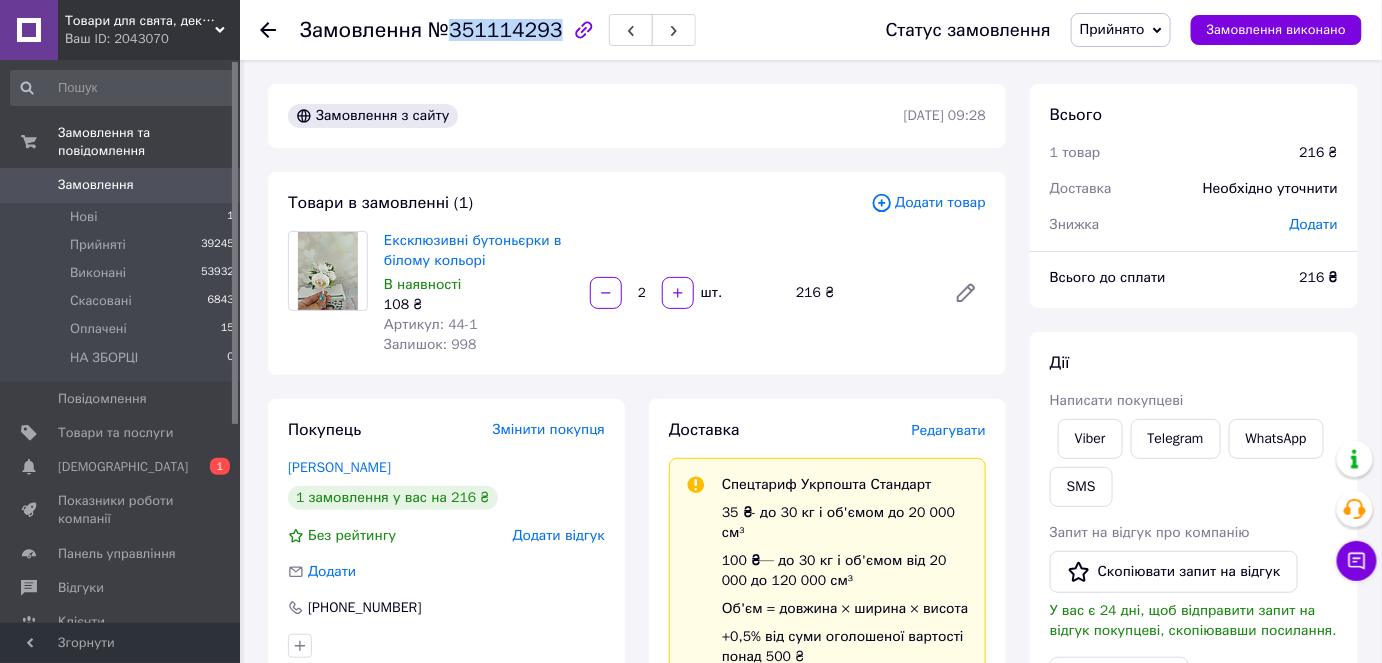 drag, startPoint x: 450, startPoint y: 33, endPoint x: 548, endPoint y: 35, distance: 98.02041 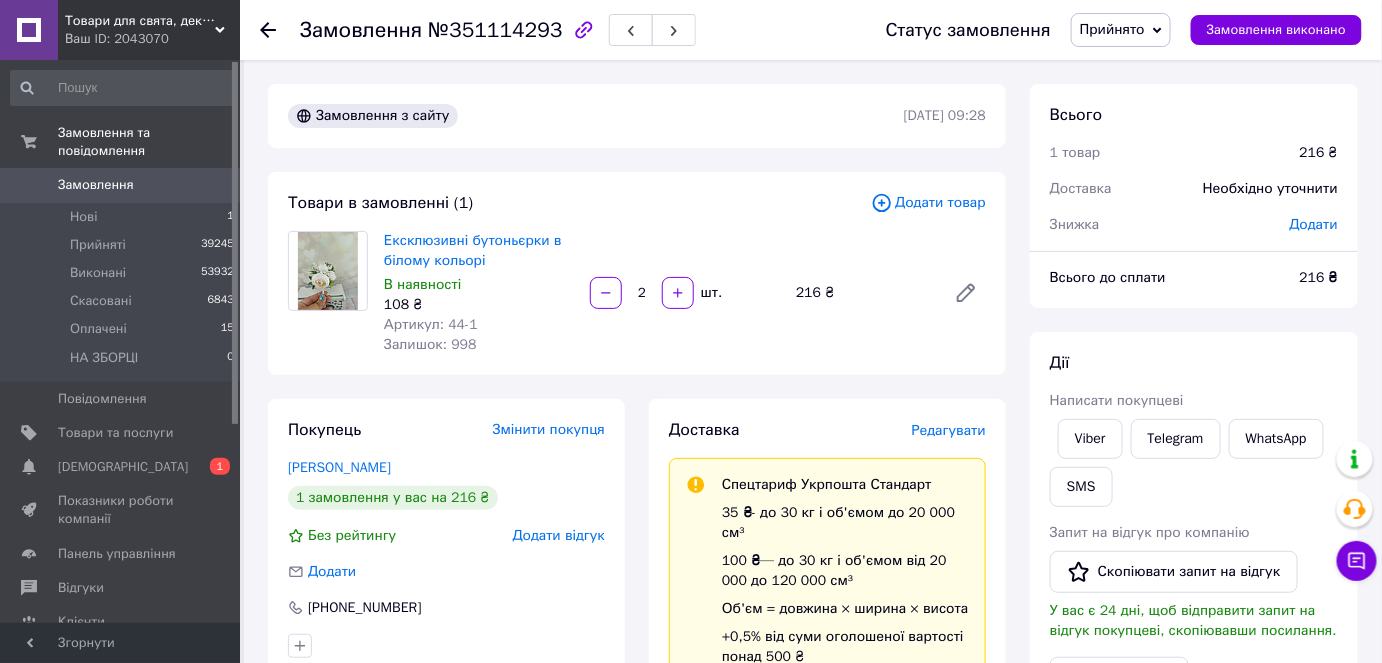 click 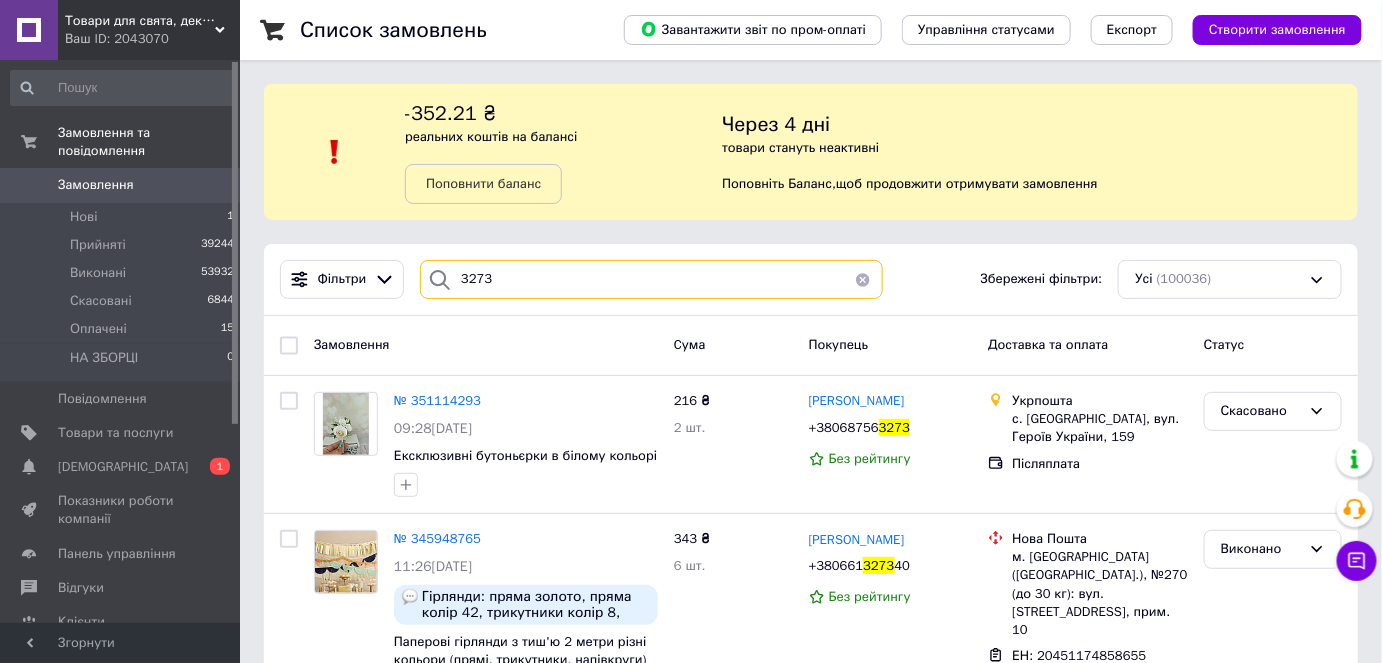 drag, startPoint x: 497, startPoint y: 275, endPoint x: 448, endPoint y: 277, distance: 49.0408 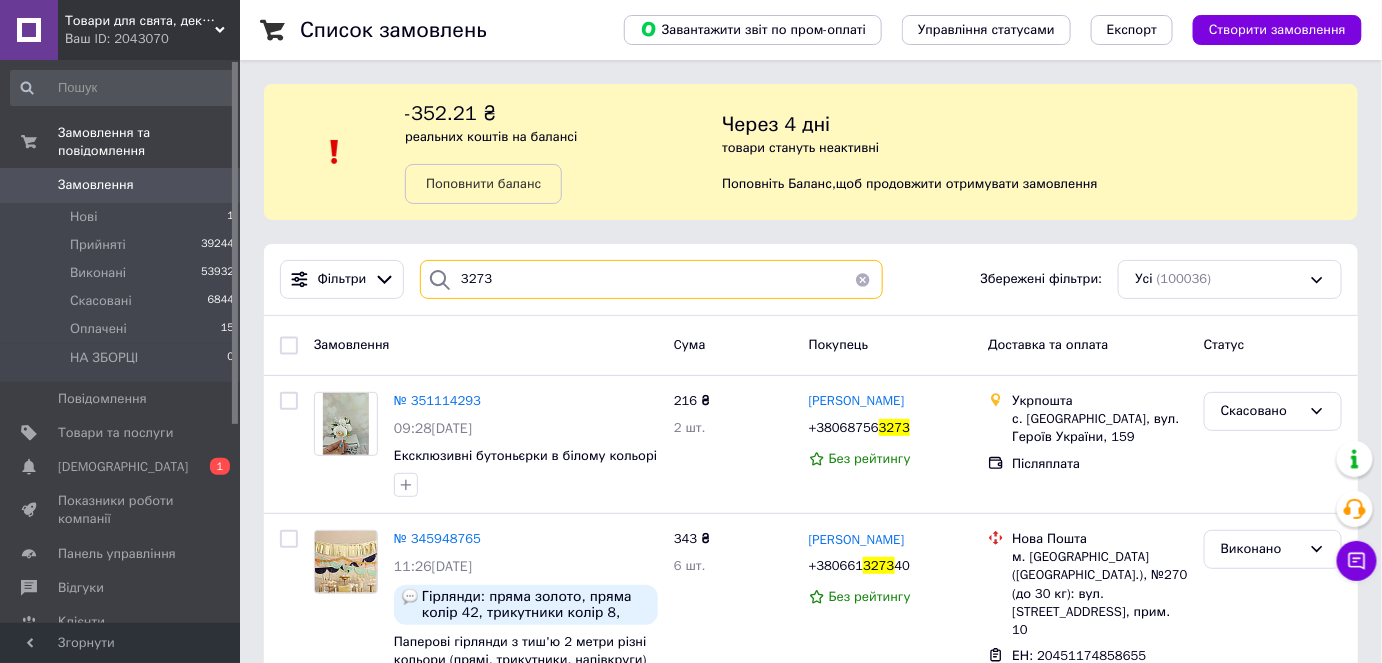 paste on "Доброго дня! підкажіть ,будь ласка, коли можемо очікувати на оплату?" 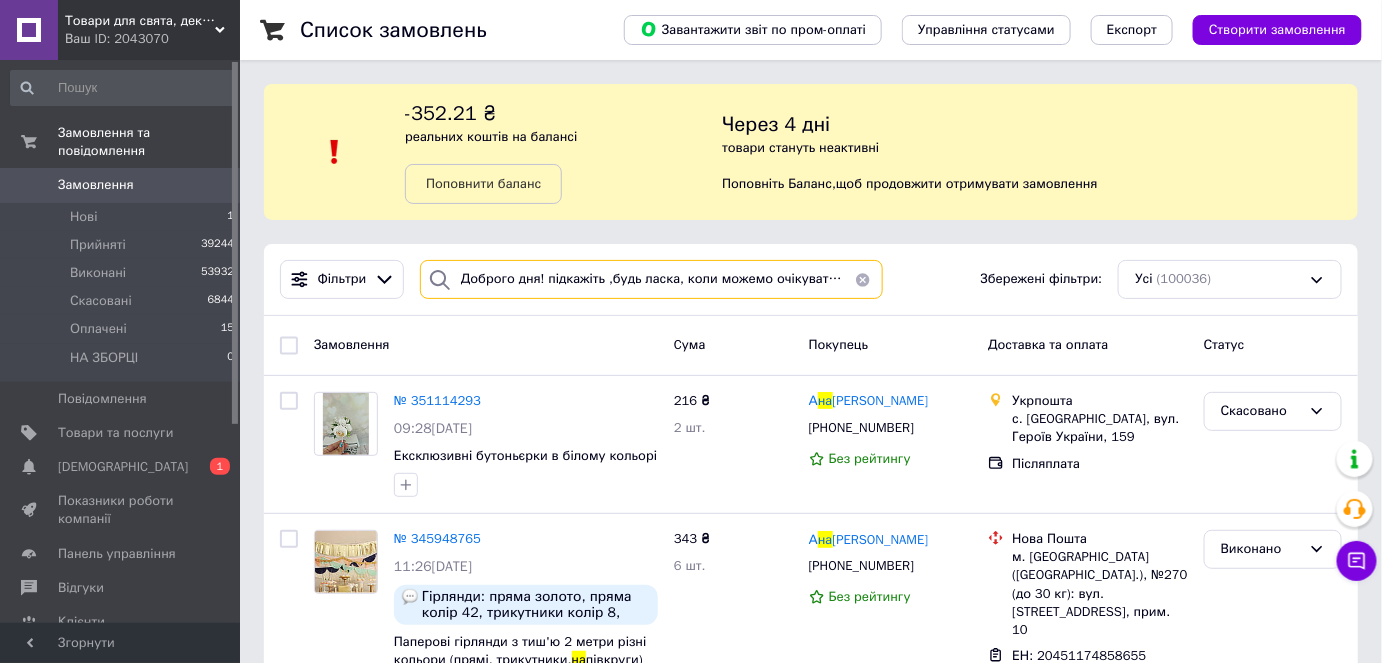scroll, scrollTop: 0, scrollLeft: 43, axis: horizontal 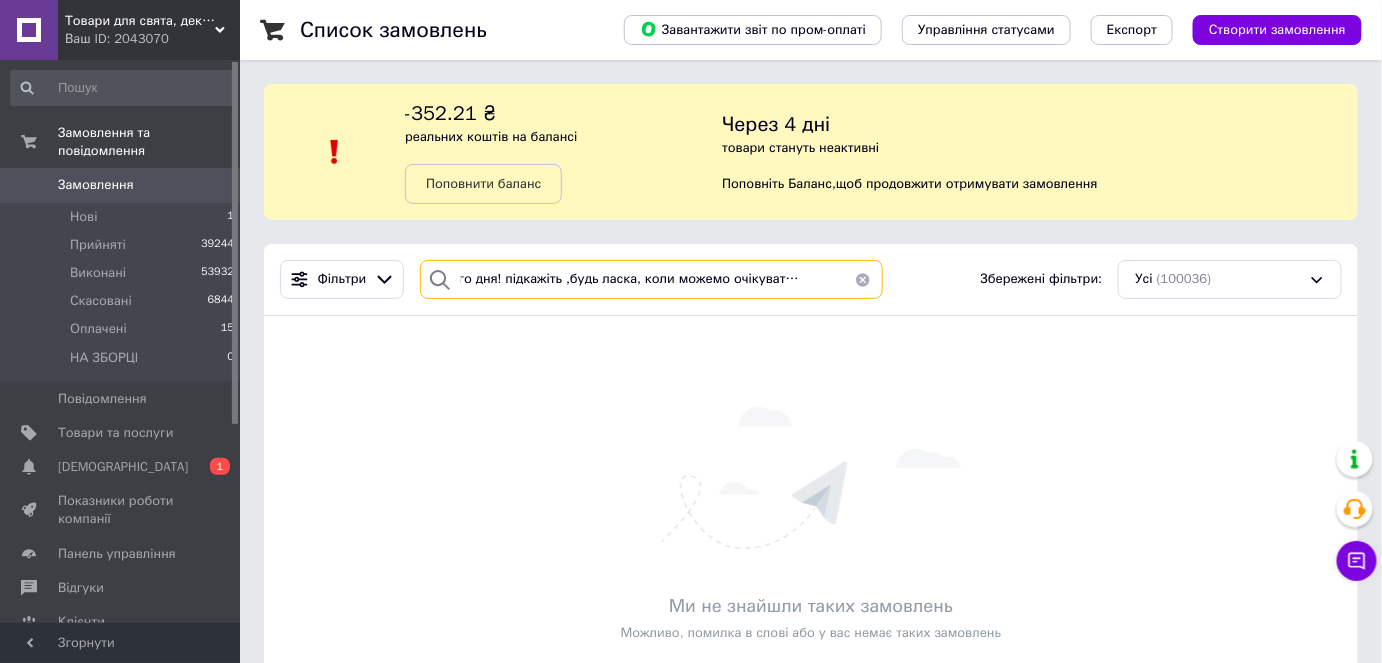 type on "Доброго дня! підкажіть ,будь ласка, коли можемо очікувати на оплату?" 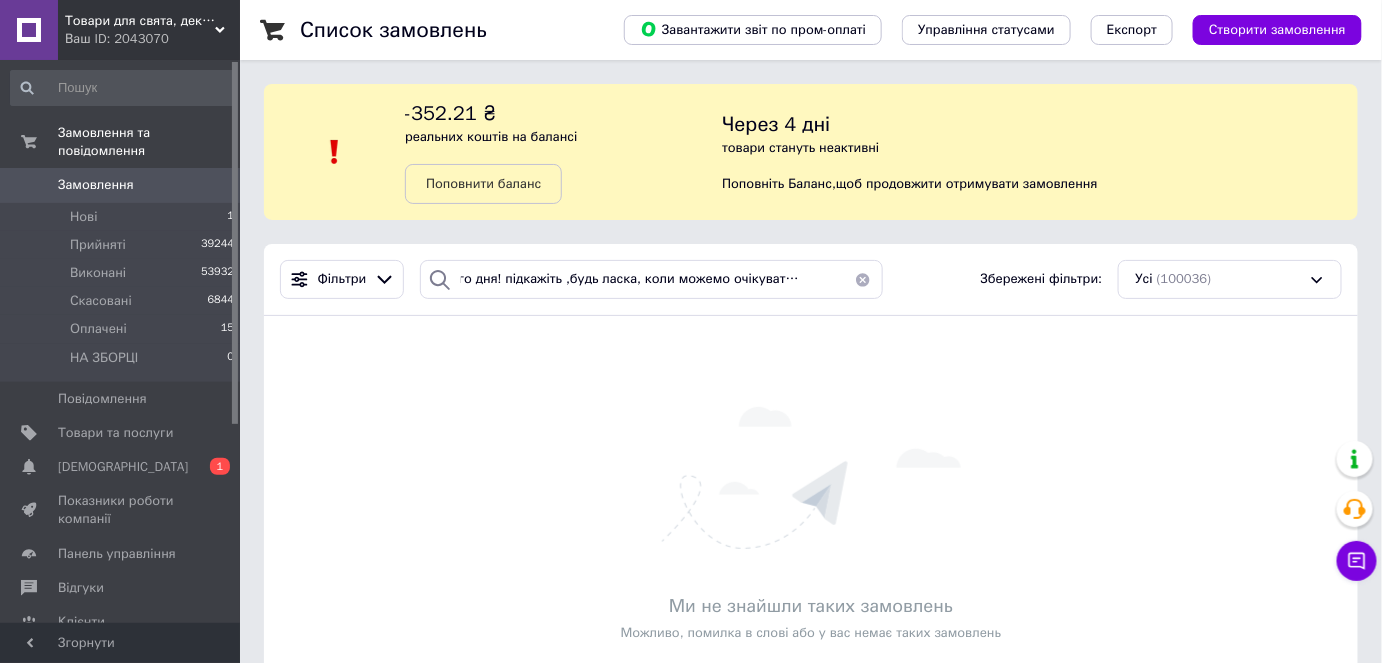 scroll, scrollTop: 0, scrollLeft: 0, axis: both 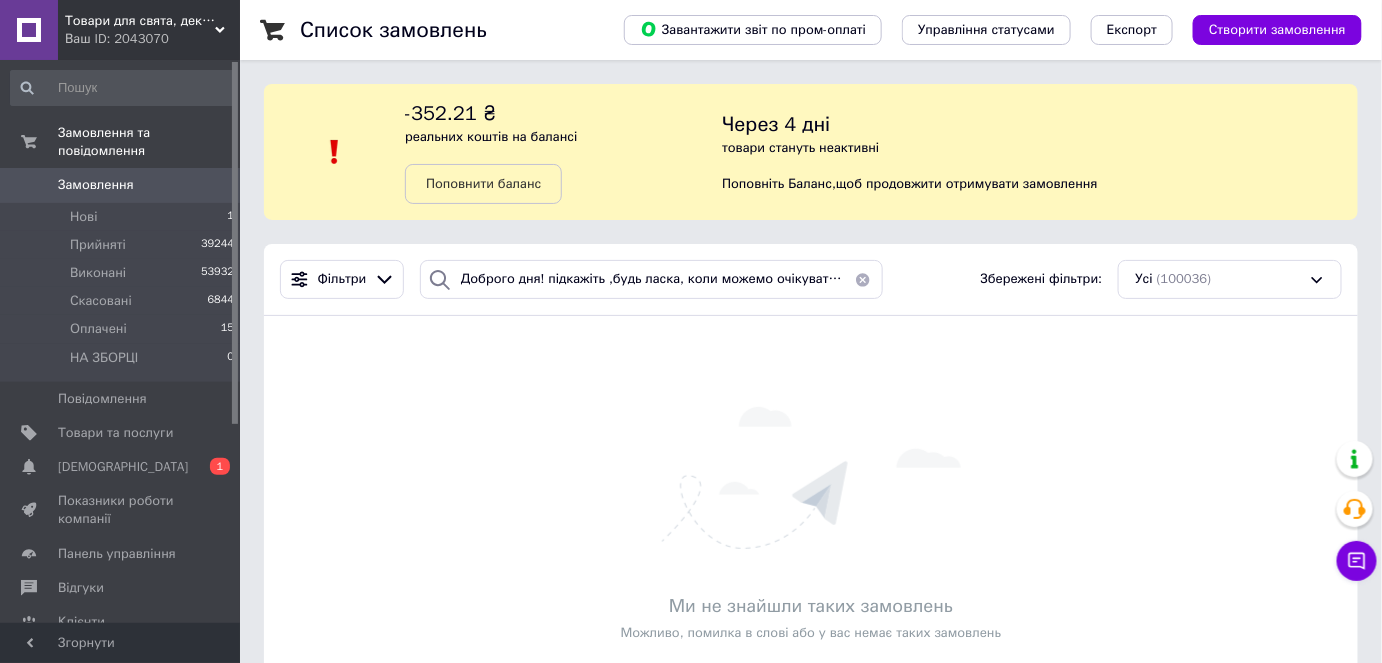 click at bounding box center (863, 279) 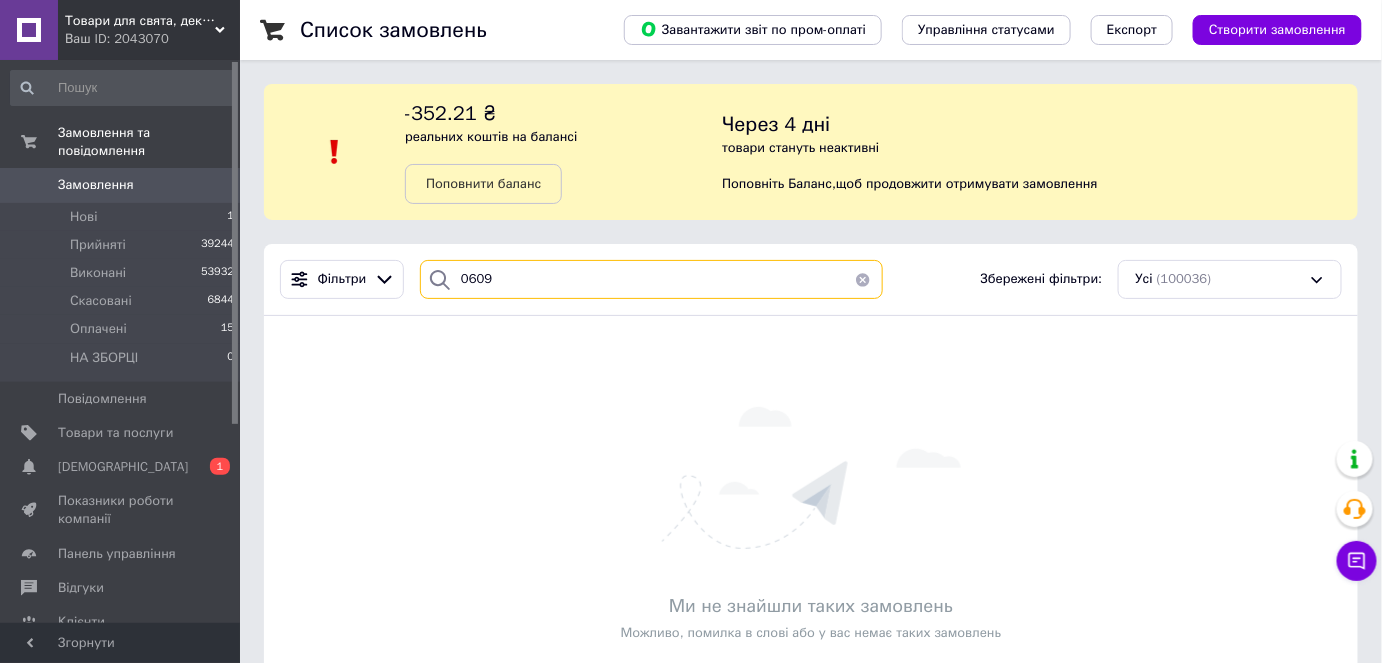 type on "0609" 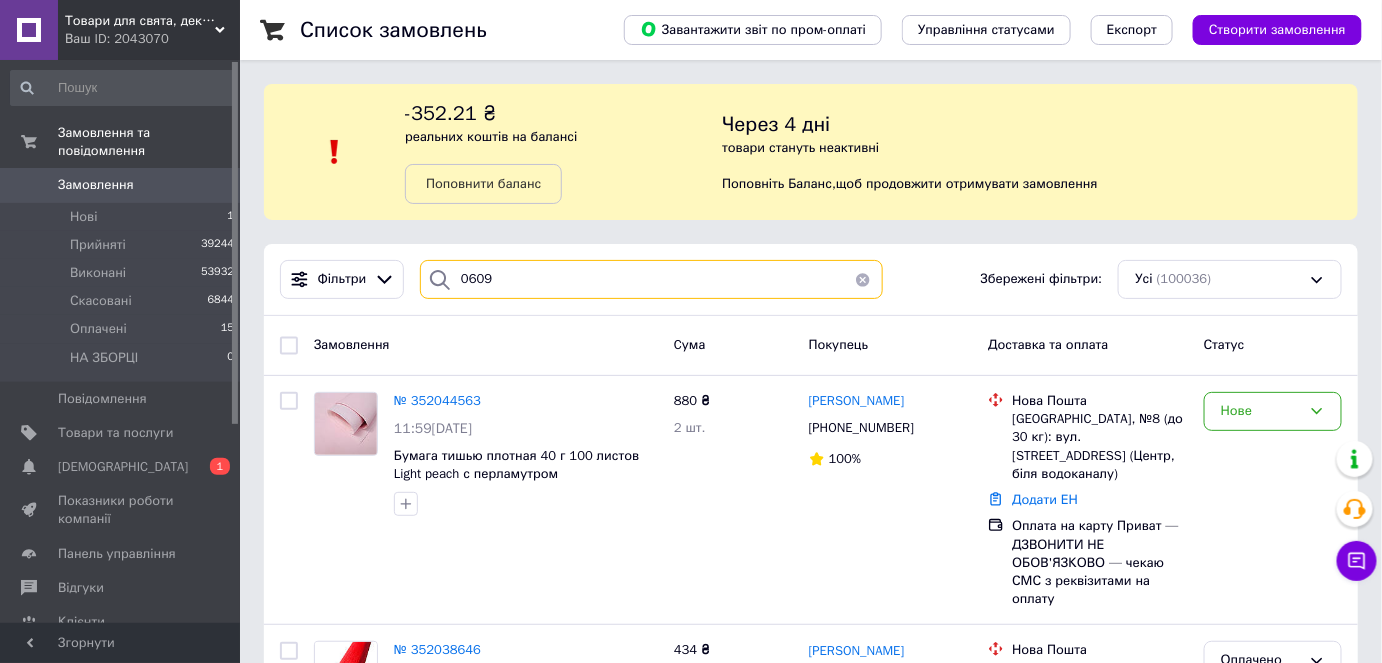 click on "0609" at bounding box center [651, 279] 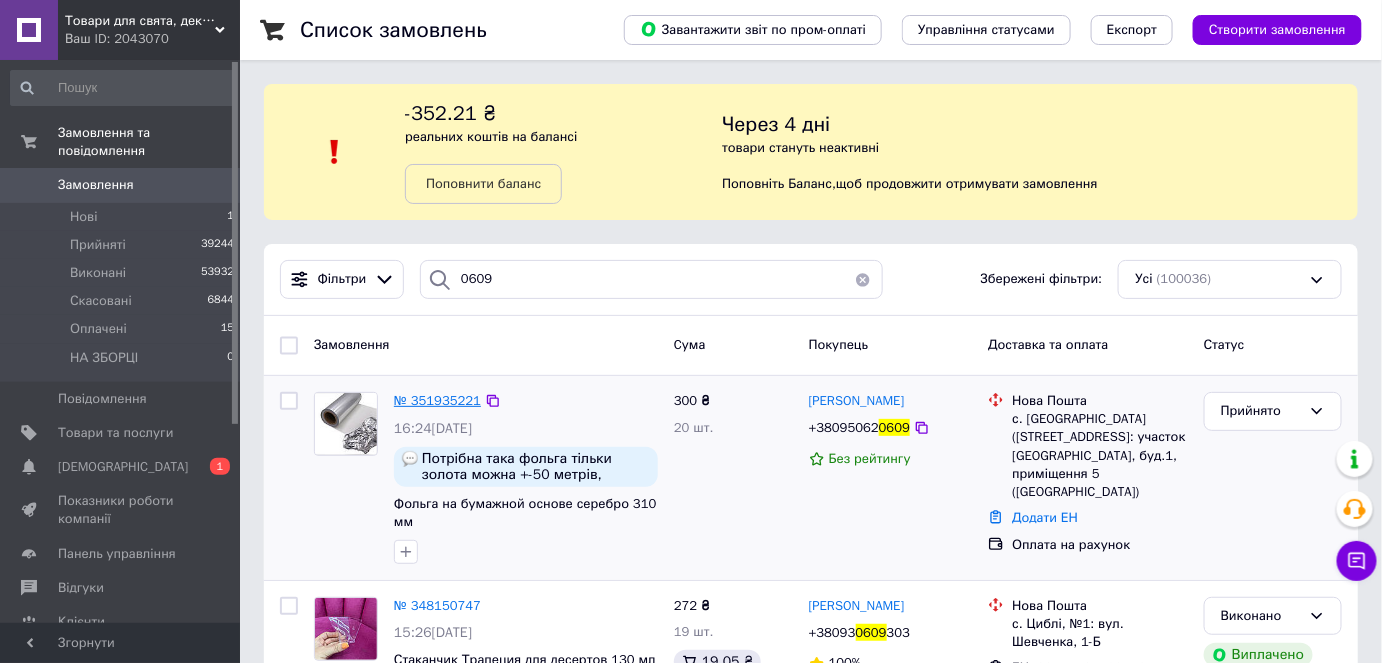 click on "№ 351935221" at bounding box center [437, 400] 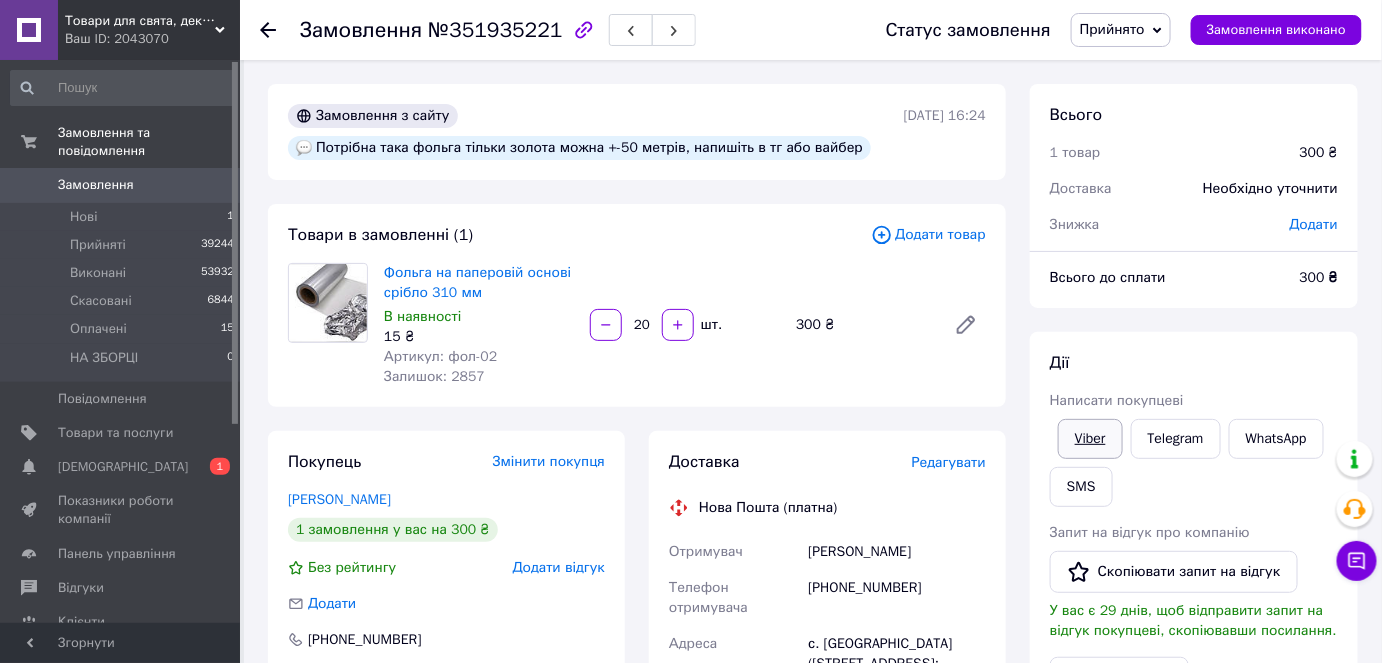 click on "Viber" at bounding box center (1090, 439) 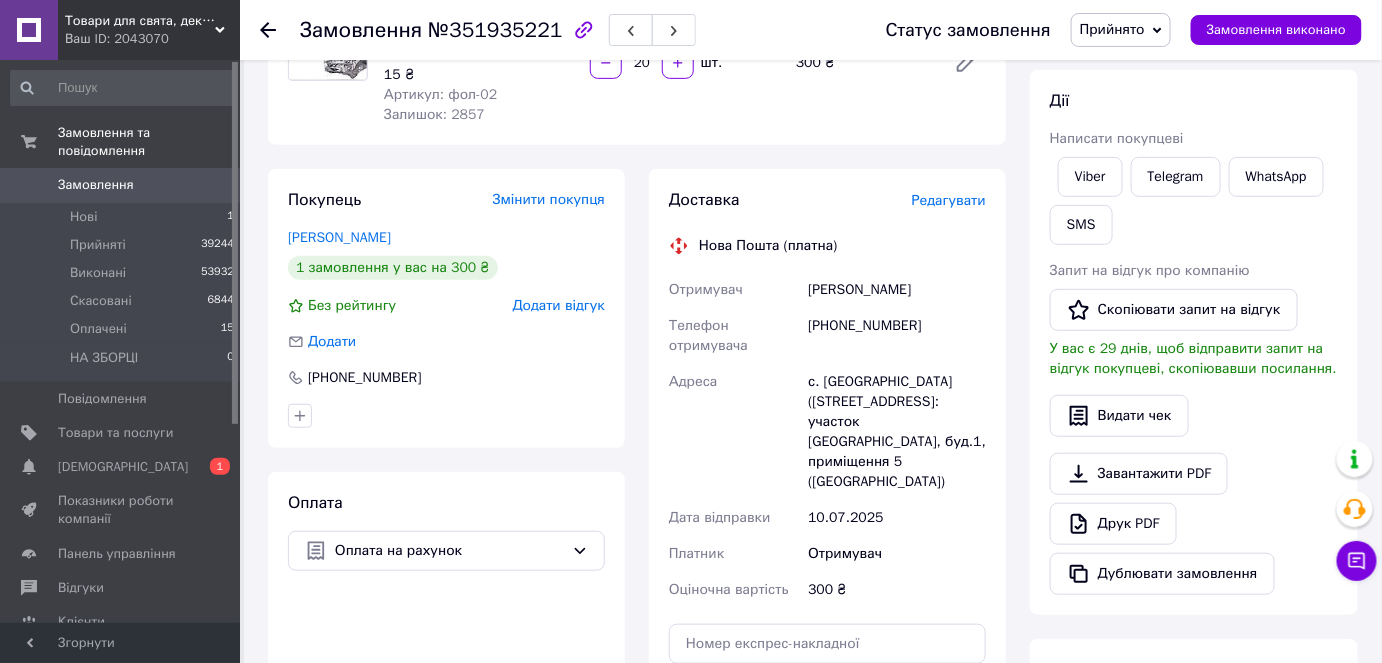 scroll, scrollTop: 272, scrollLeft: 0, axis: vertical 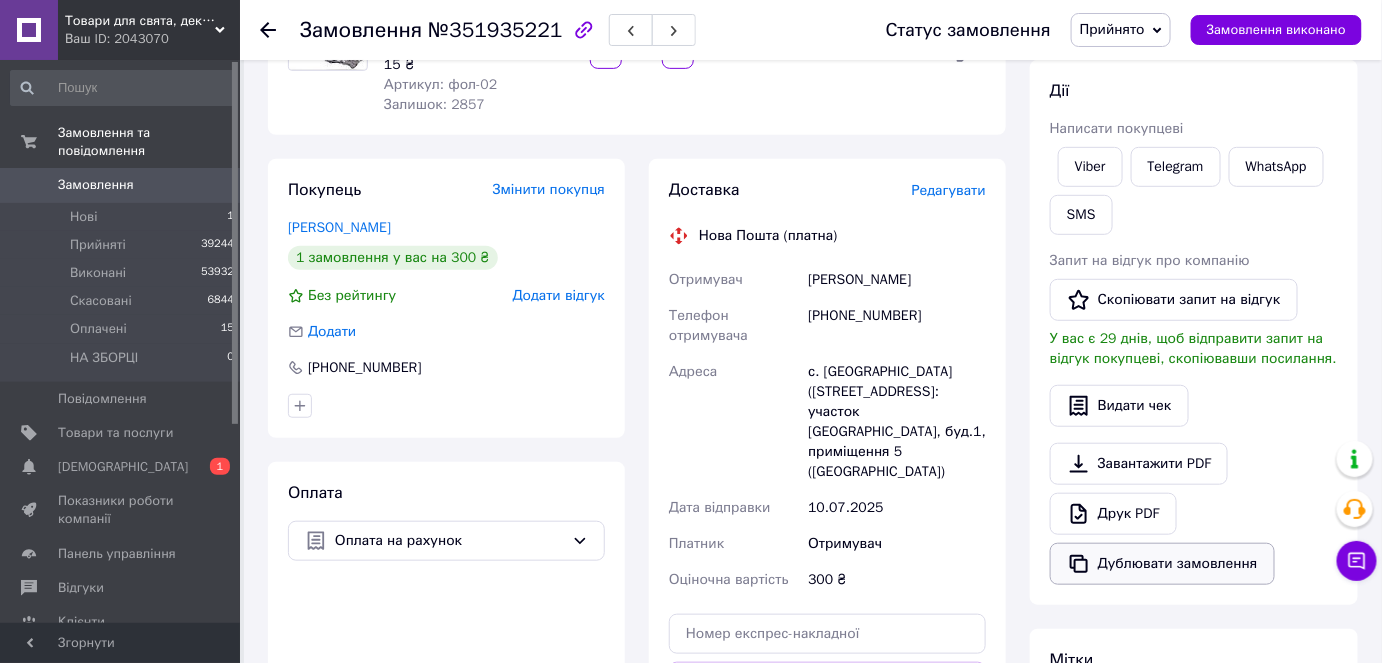 drag, startPoint x: 1096, startPoint y: 550, endPoint x: 1095, endPoint y: 560, distance: 10.049875 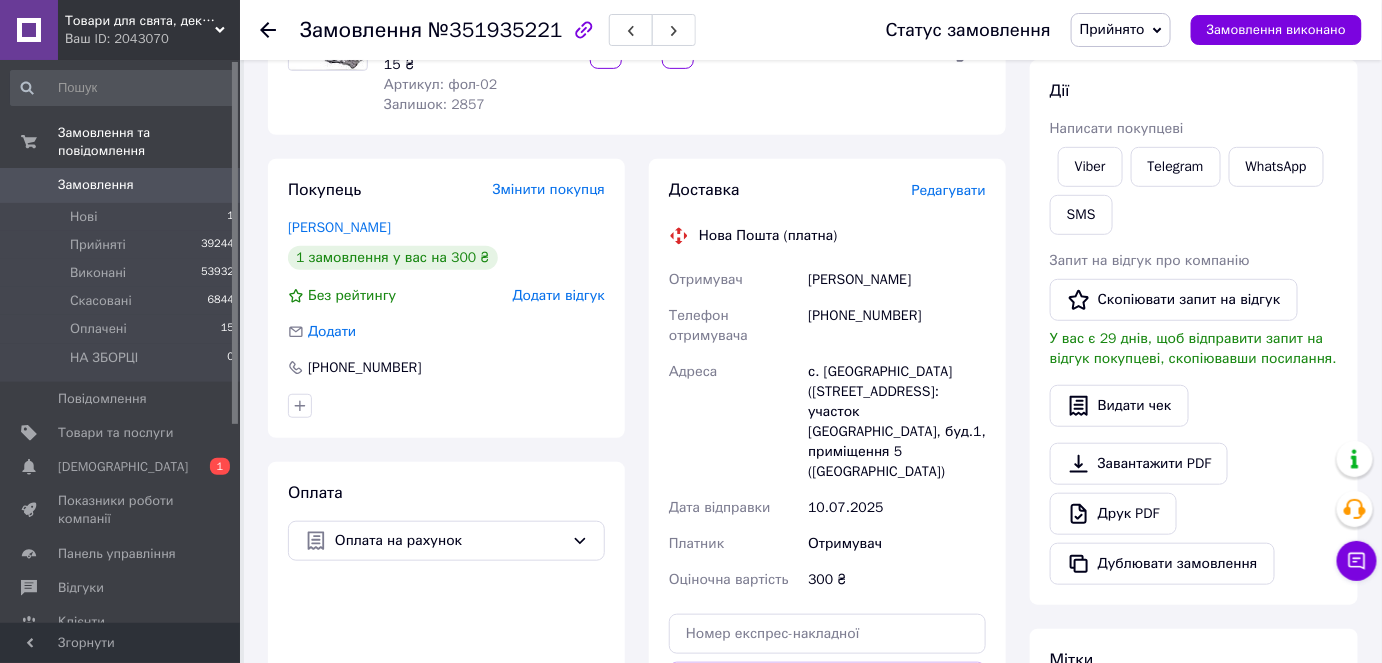 click 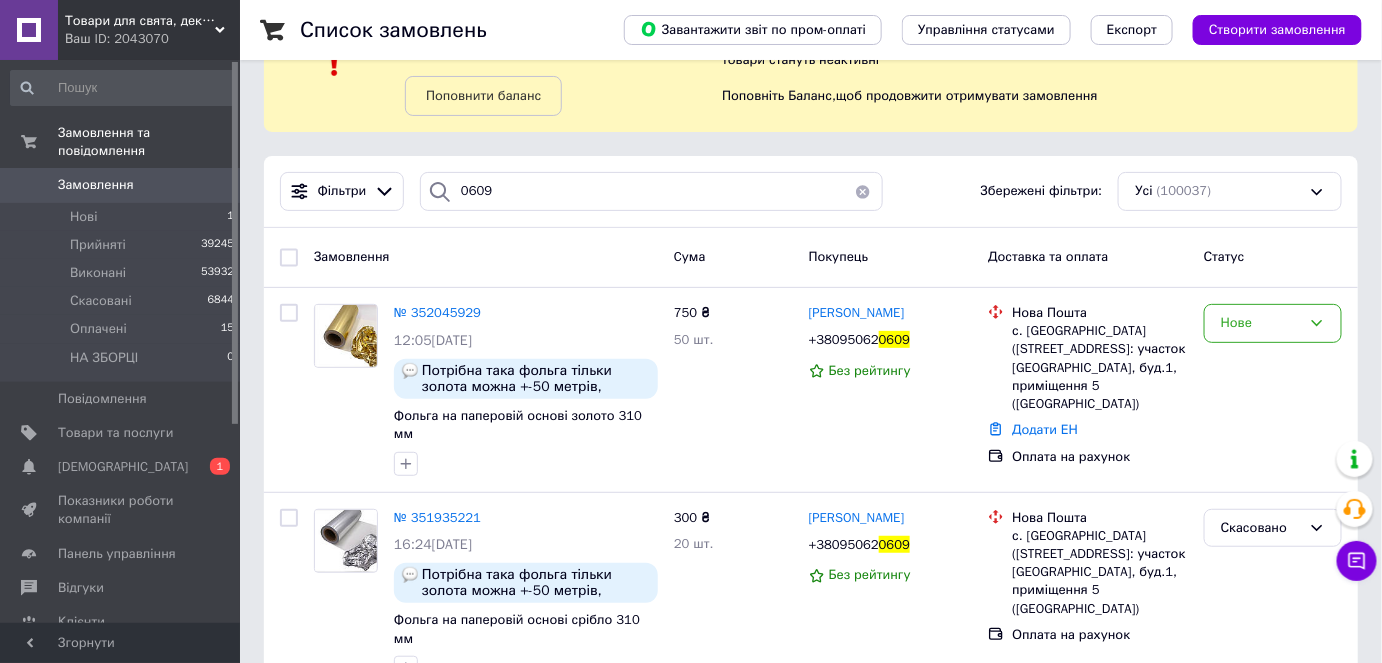 scroll, scrollTop: 90, scrollLeft: 0, axis: vertical 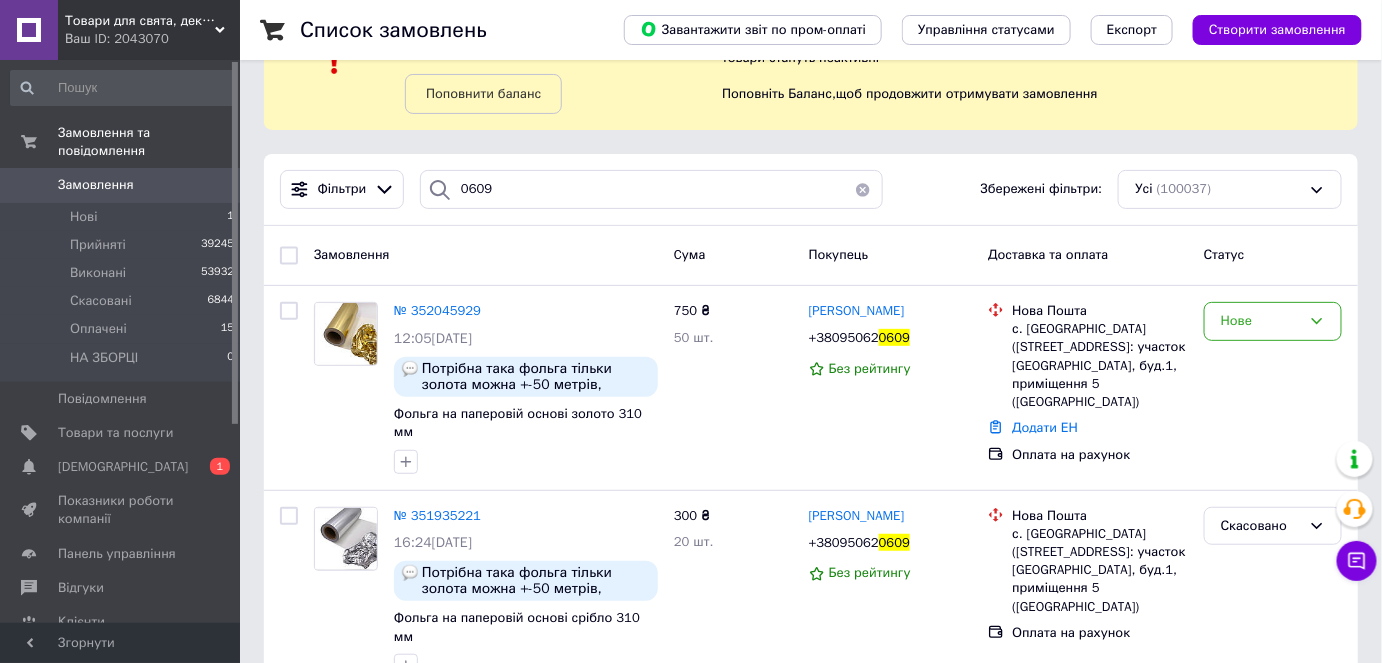 click at bounding box center [863, 189] 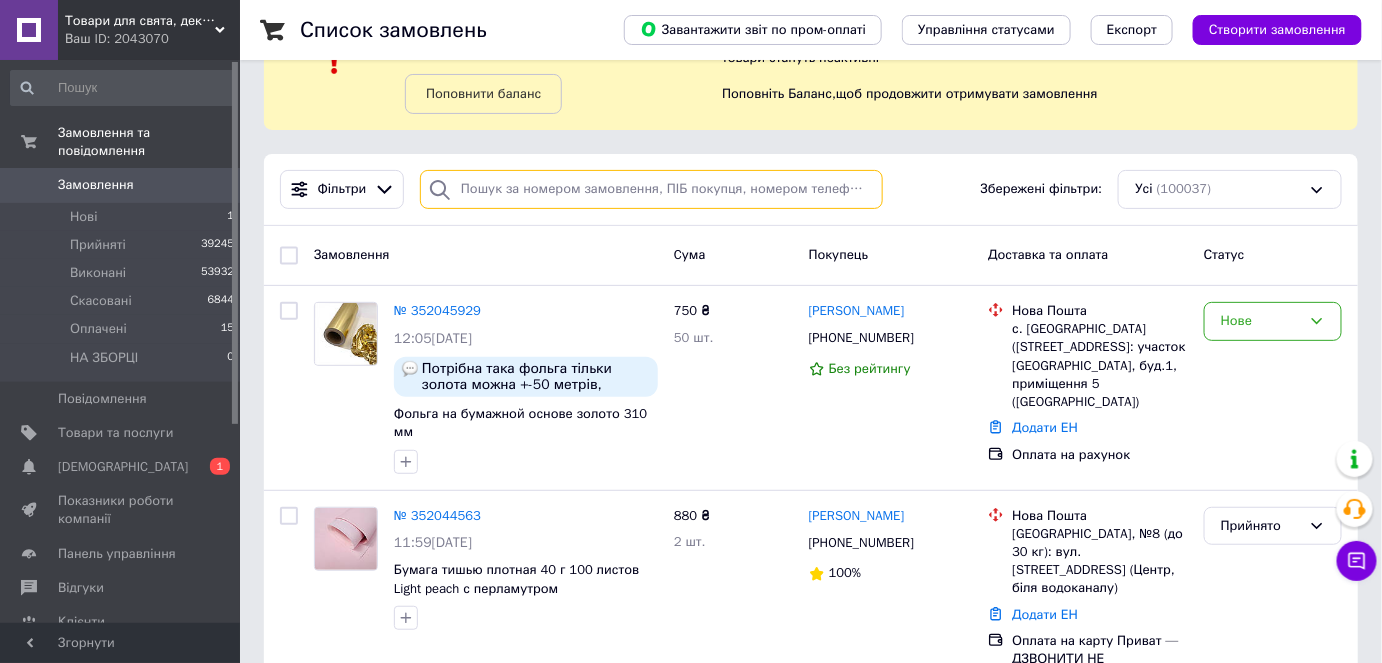 scroll, scrollTop: 0, scrollLeft: 0, axis: both 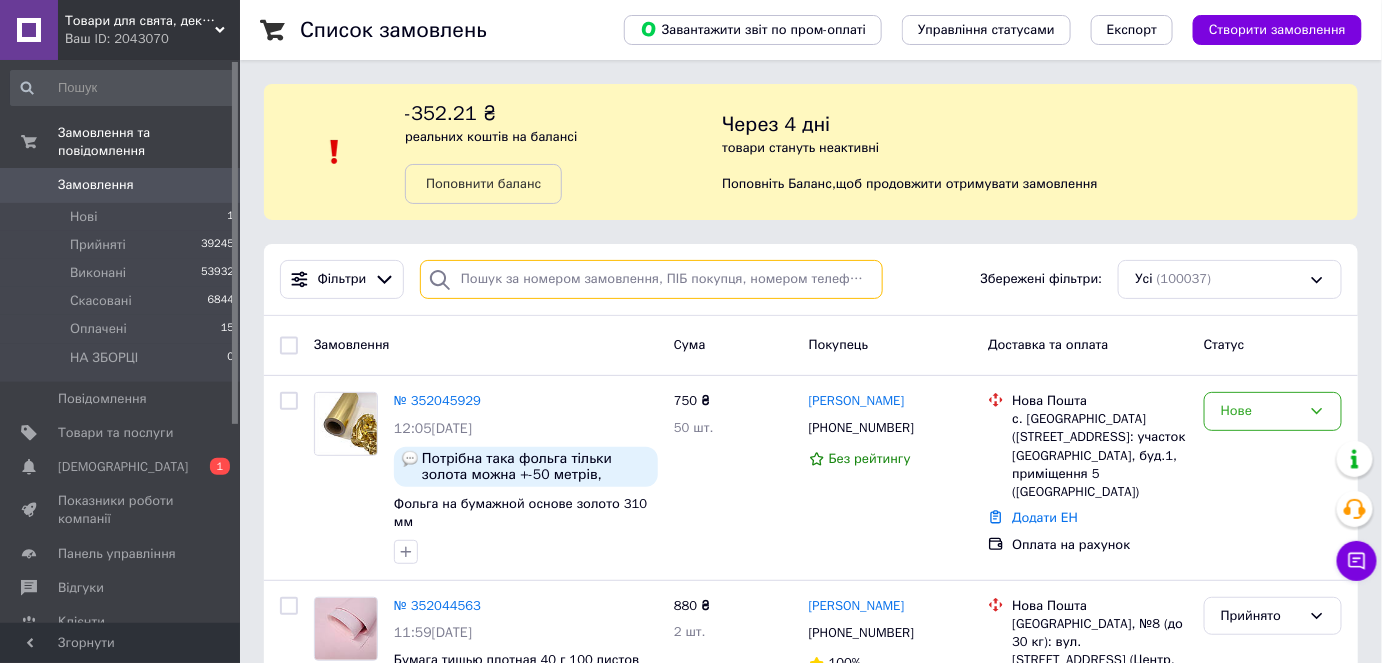 click at bounding box center (651, 279) 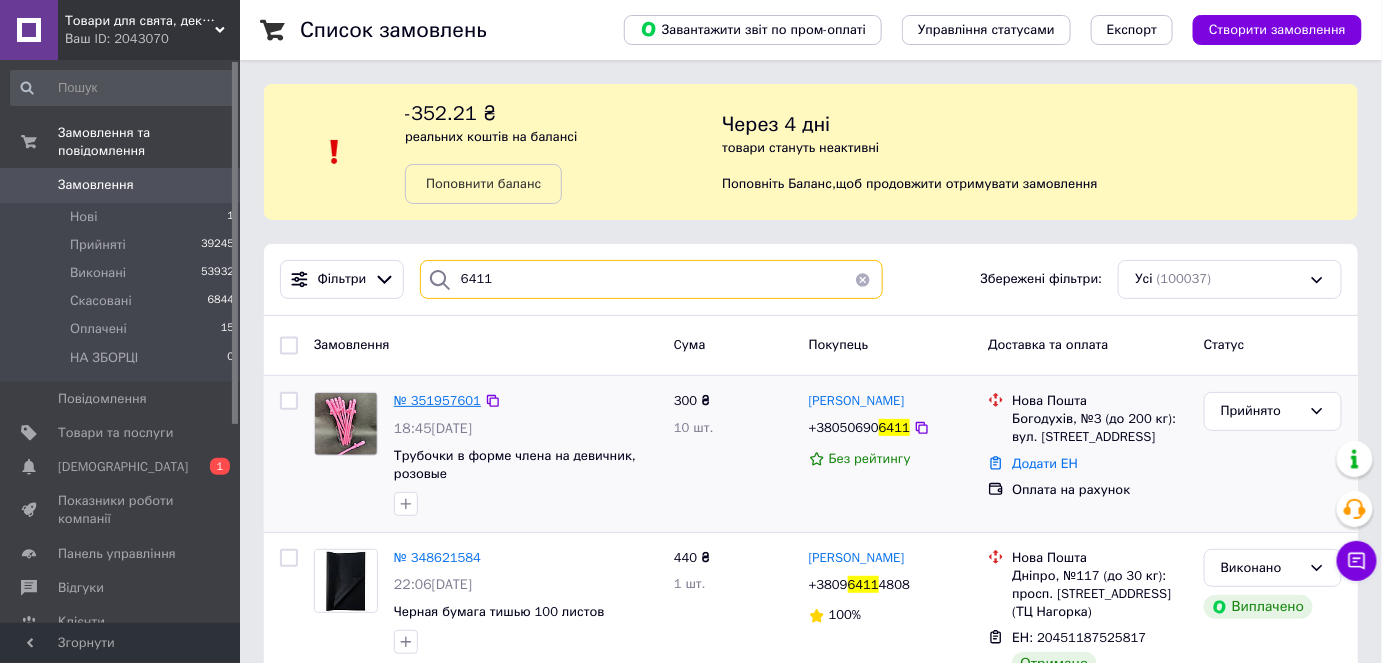 type on "6411" 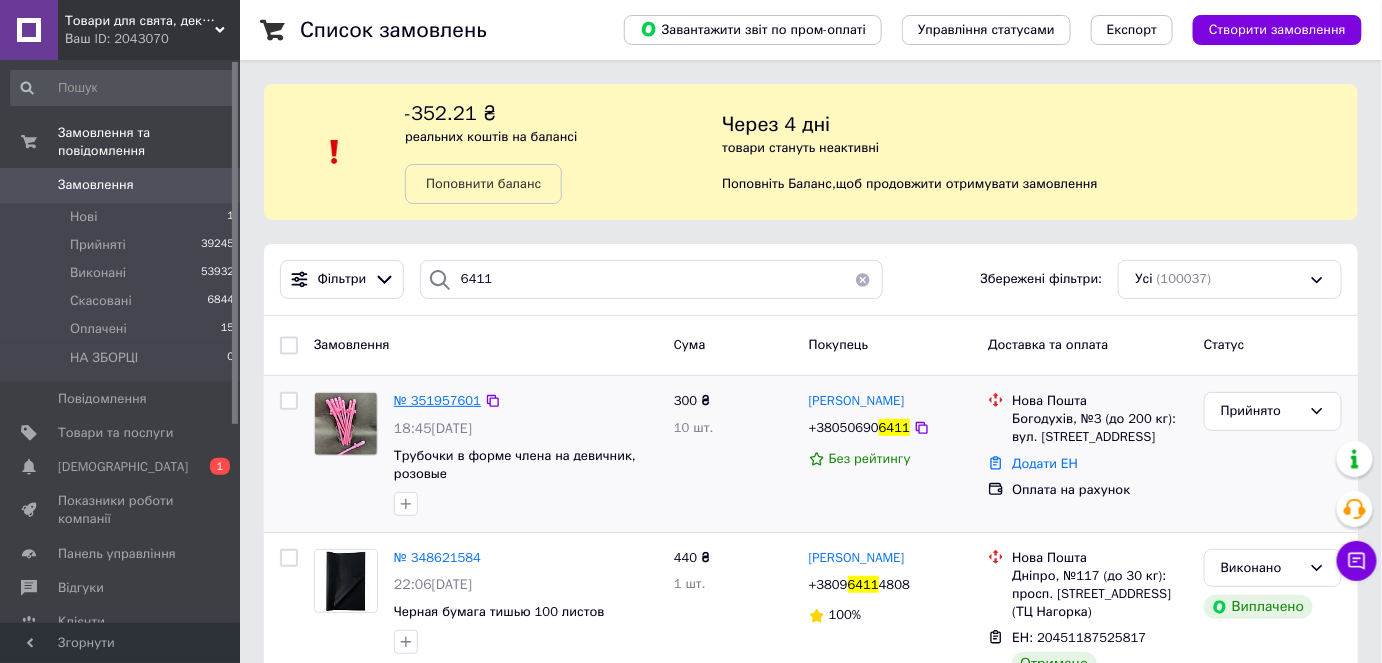 click on "№ 351957601" at bounding box center [437, 400] 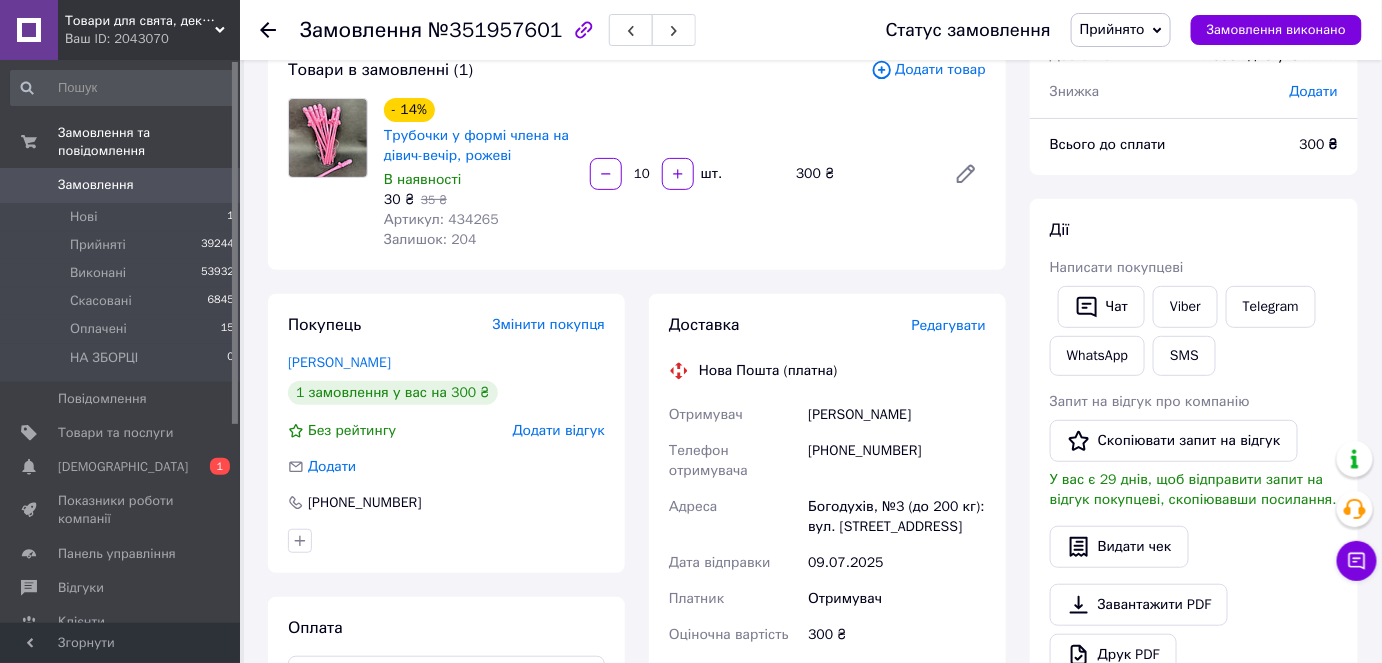 scroll, scrollTop: 181, scrollLeft: 0, axis: vertical 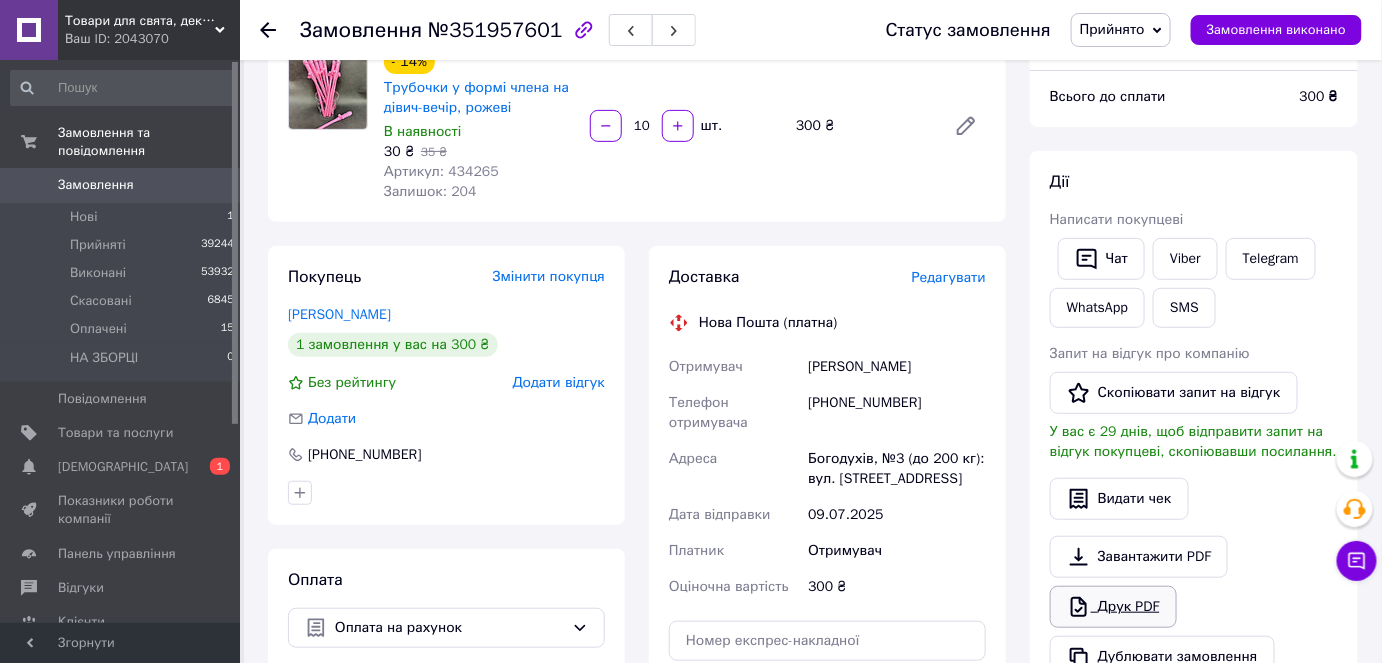 click on "Друк PDF" at bounding box center [1113, 607] 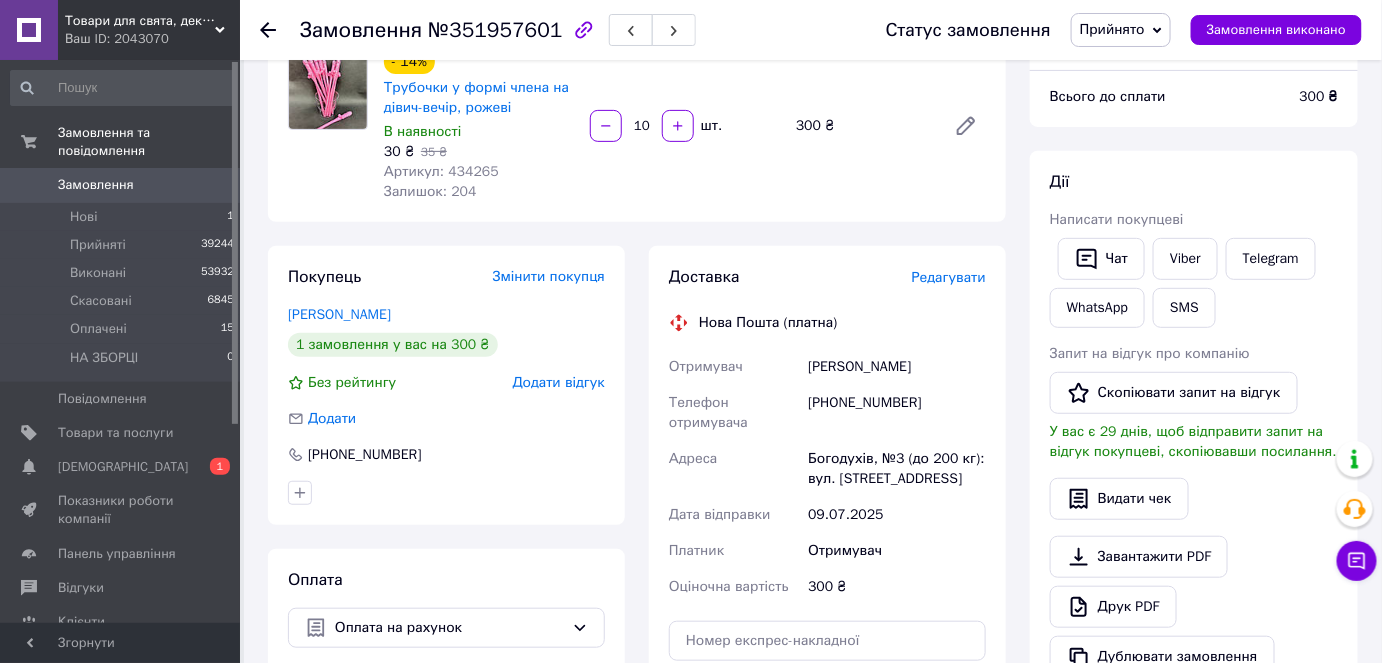 click 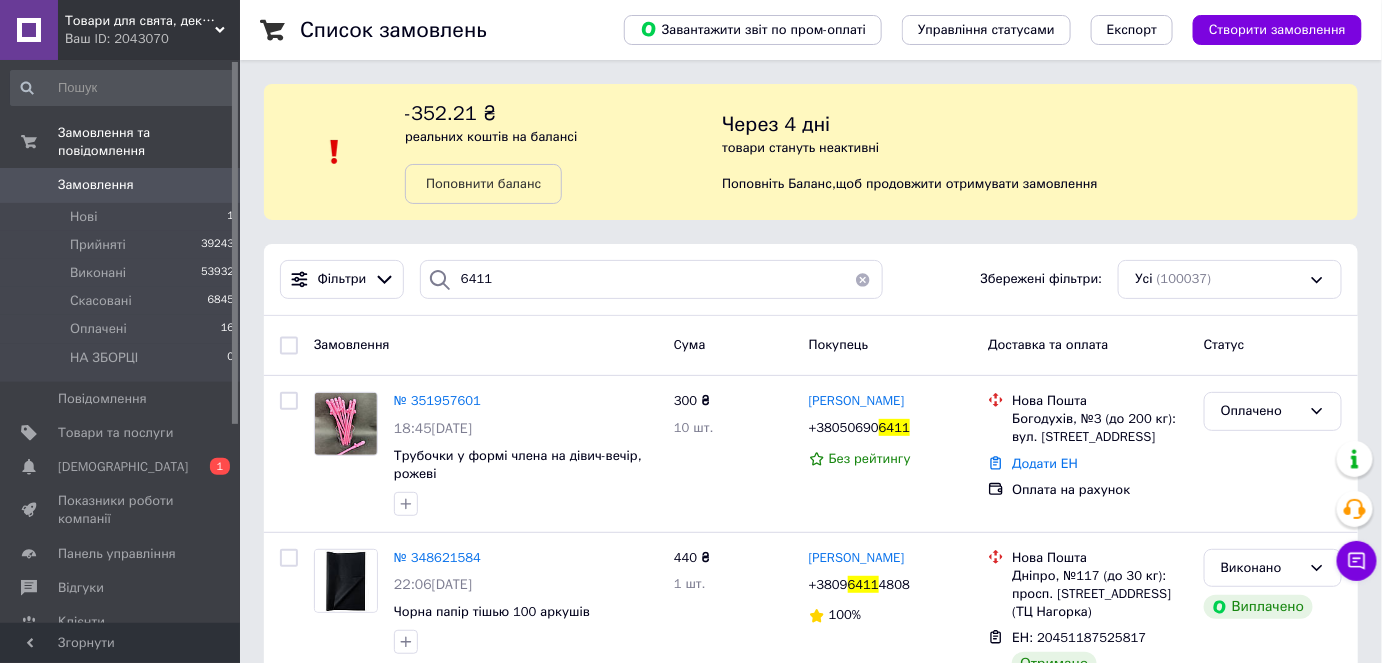 click at bounding box center [863, 279] 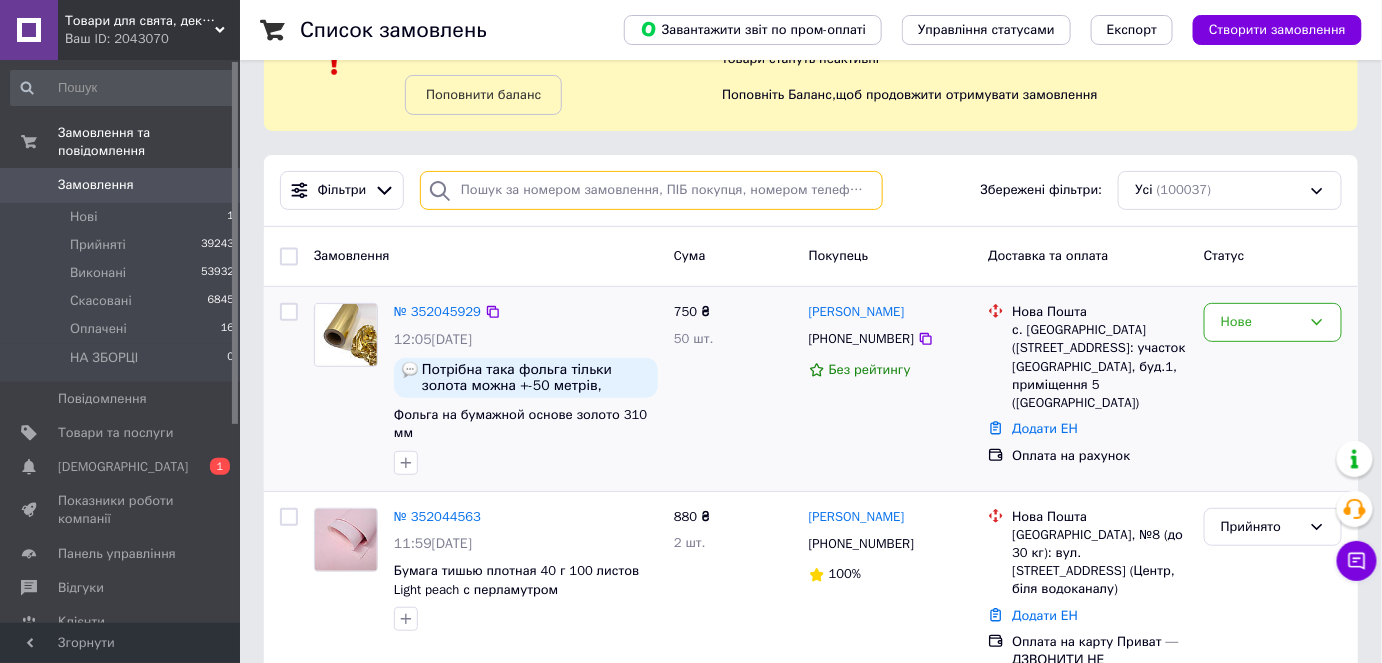 scroll, scrollTop: 90, scrollLeft: 0, axis: vertical 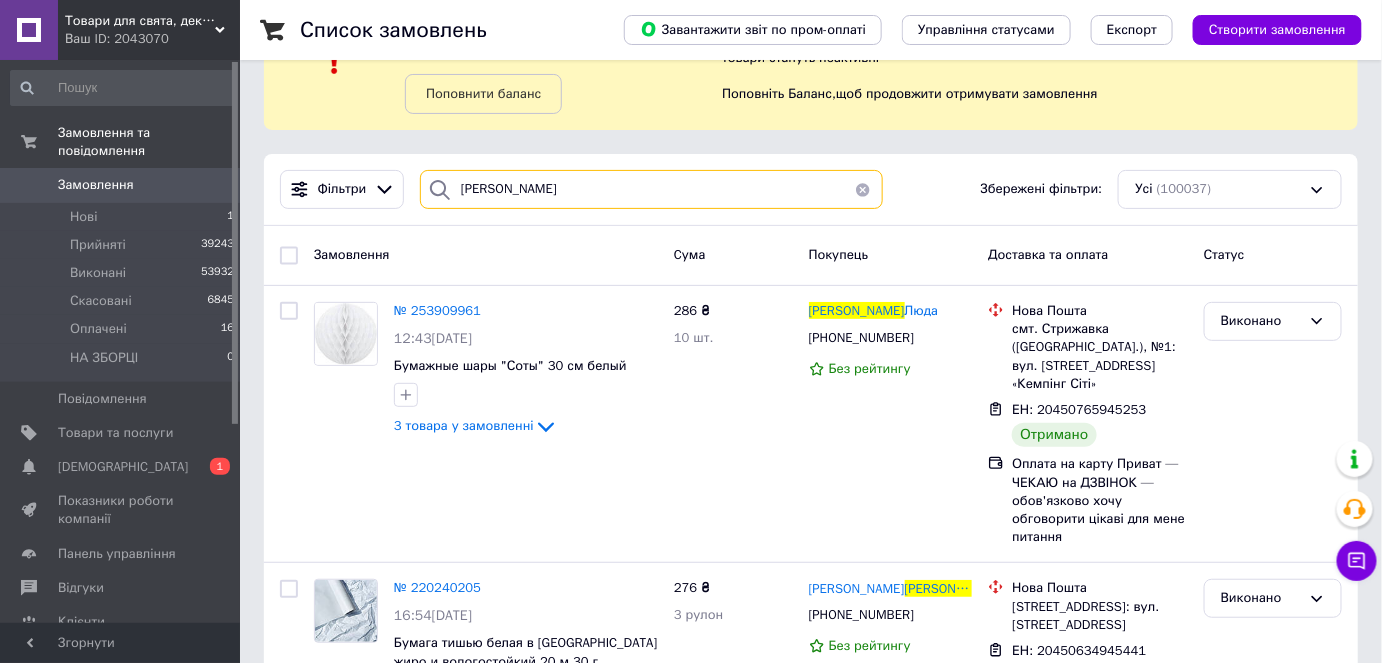 type on "курман" 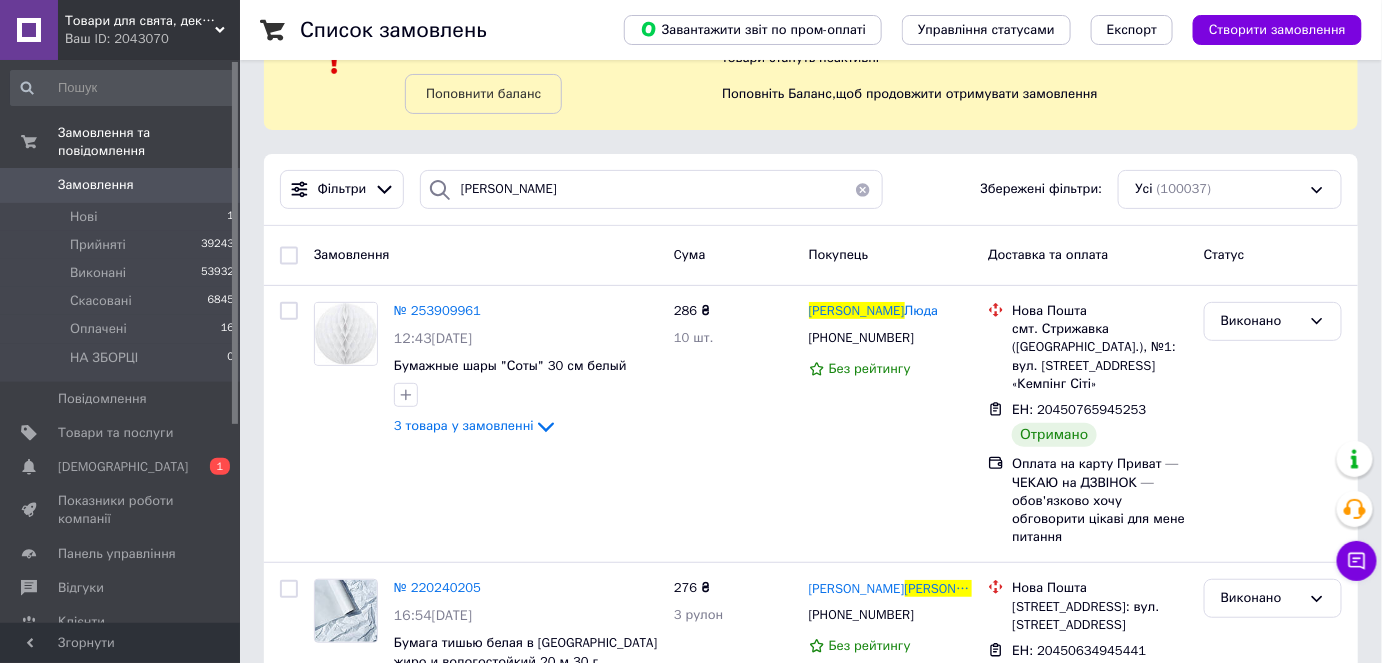 click at bounding box center [863, 189] 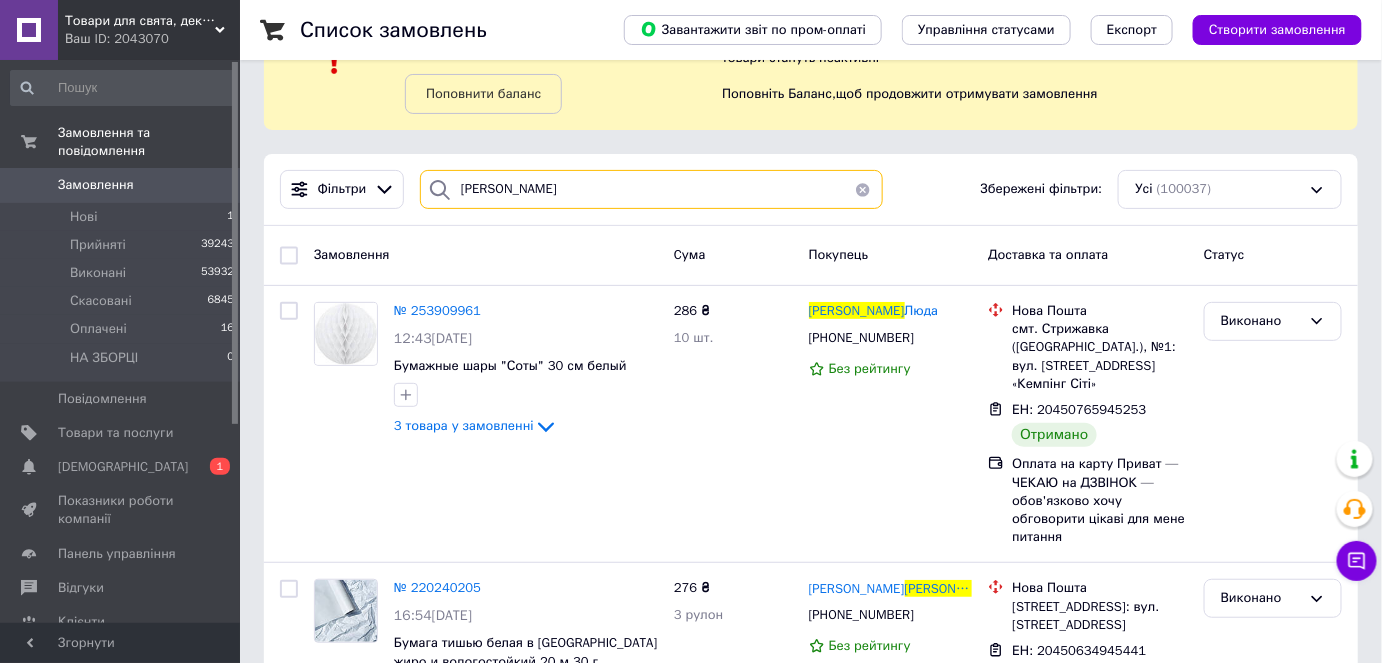 type 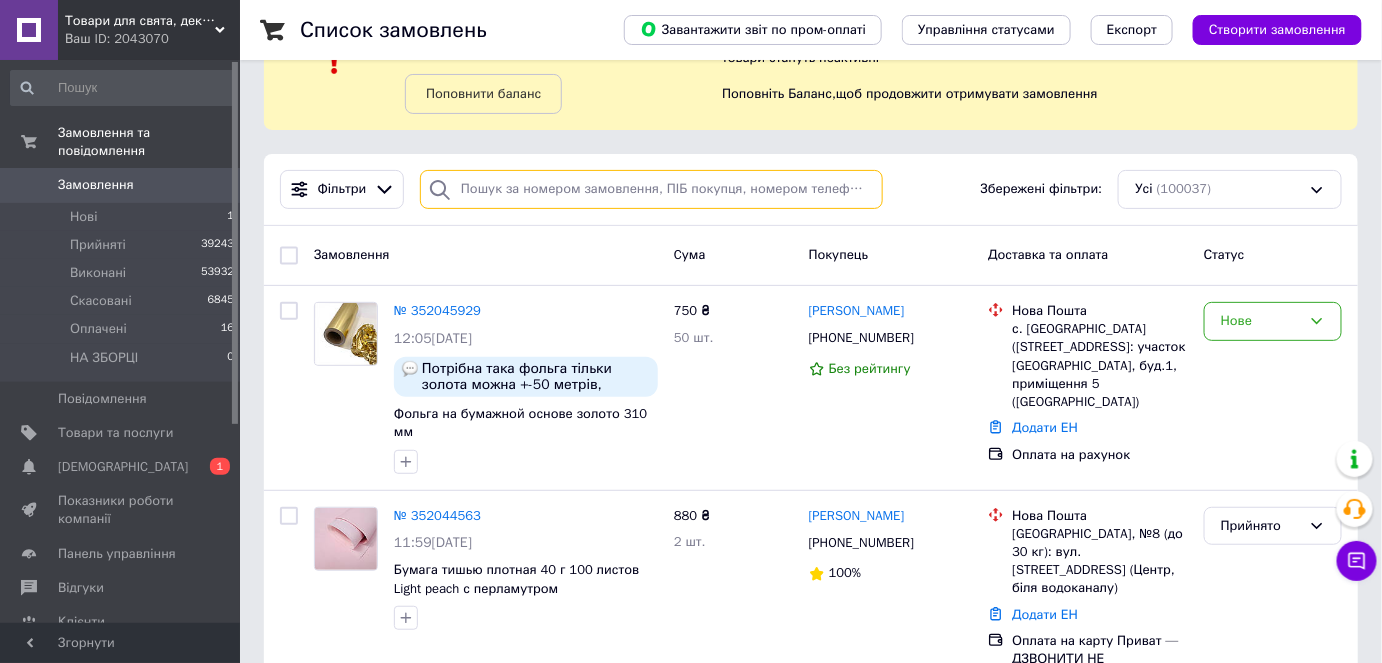 scroll, scrollTop: 0, scrollLeft: 0, axis: both 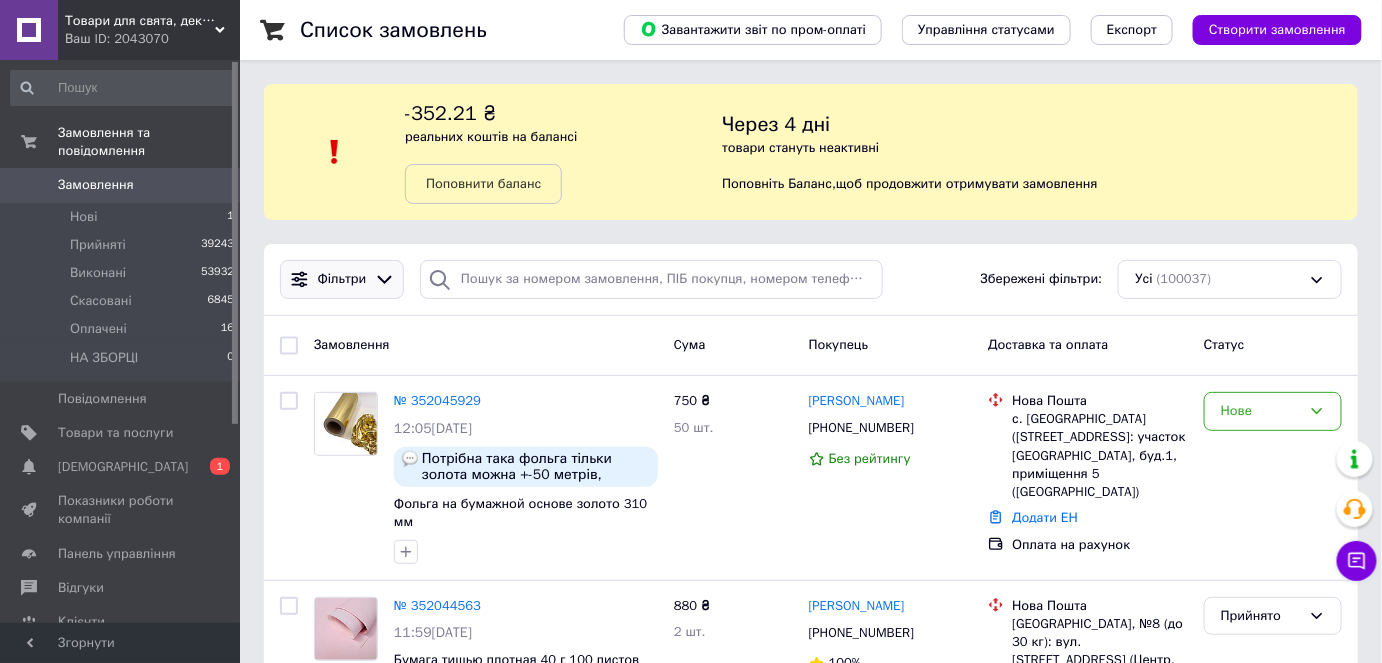 click 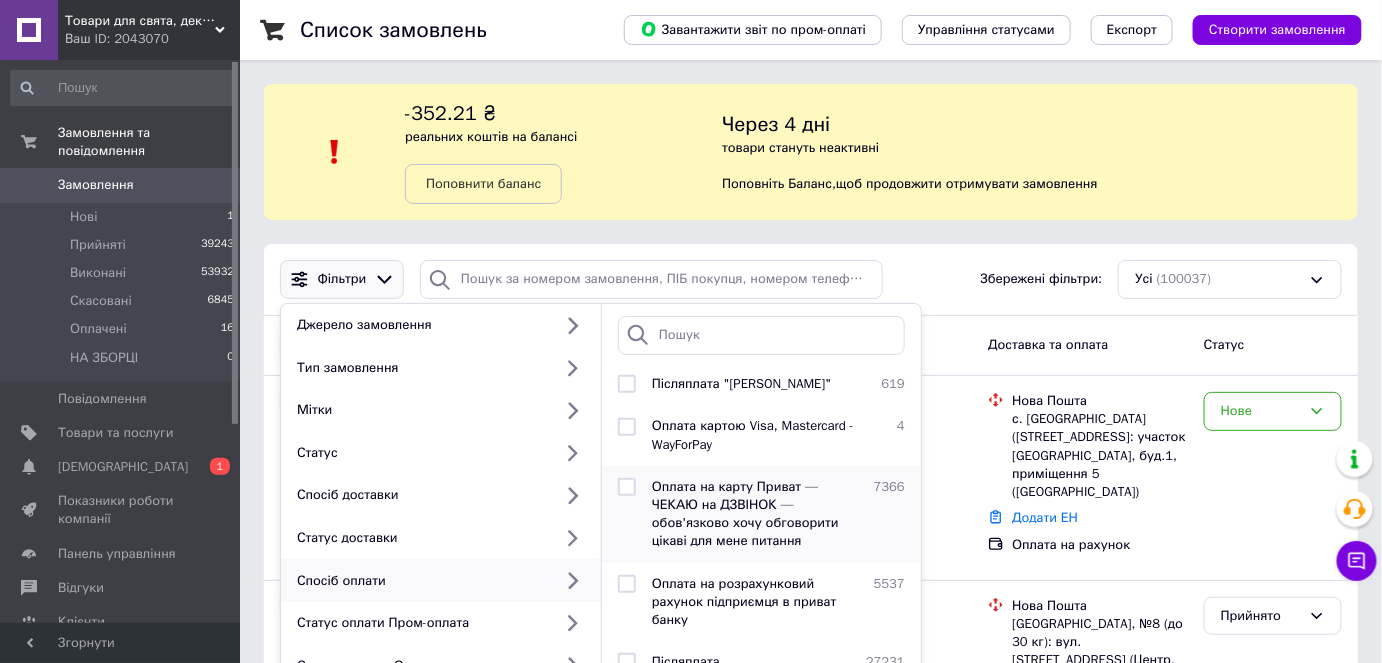scroll, scrollTop: 181, scrollLeft: 0, axis: vertical 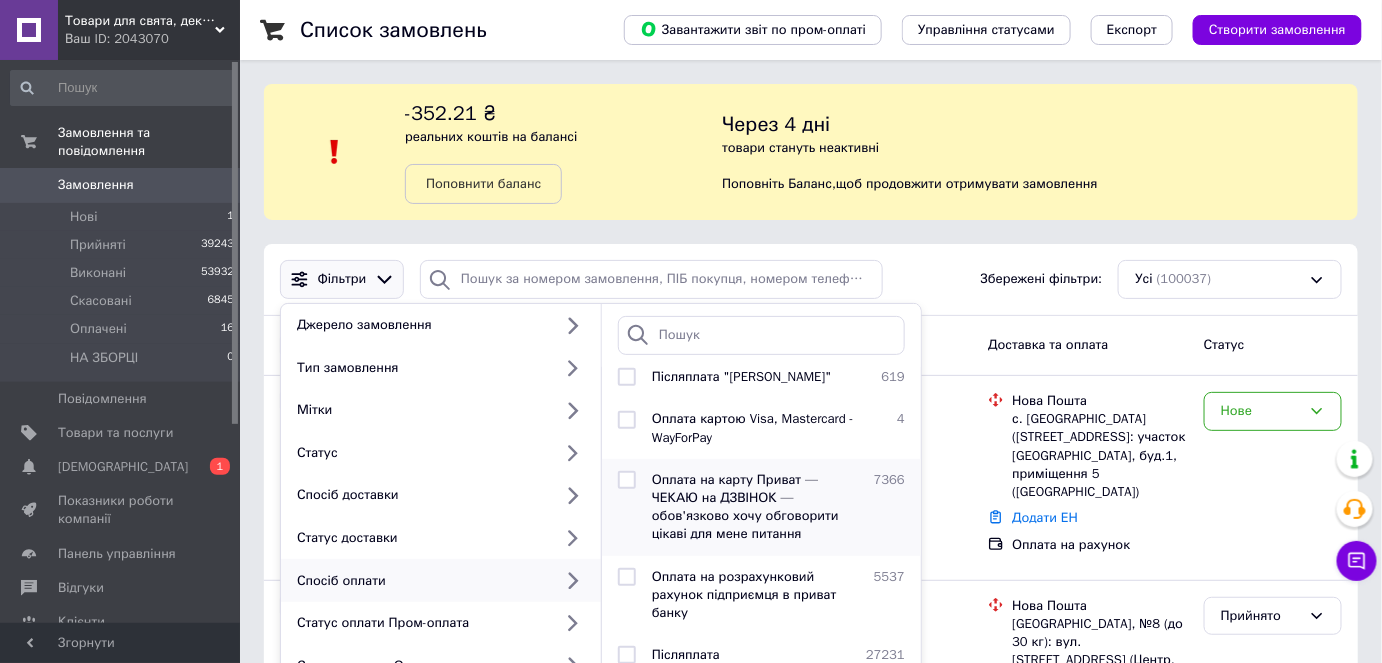 click at bounding box center (627, 480) 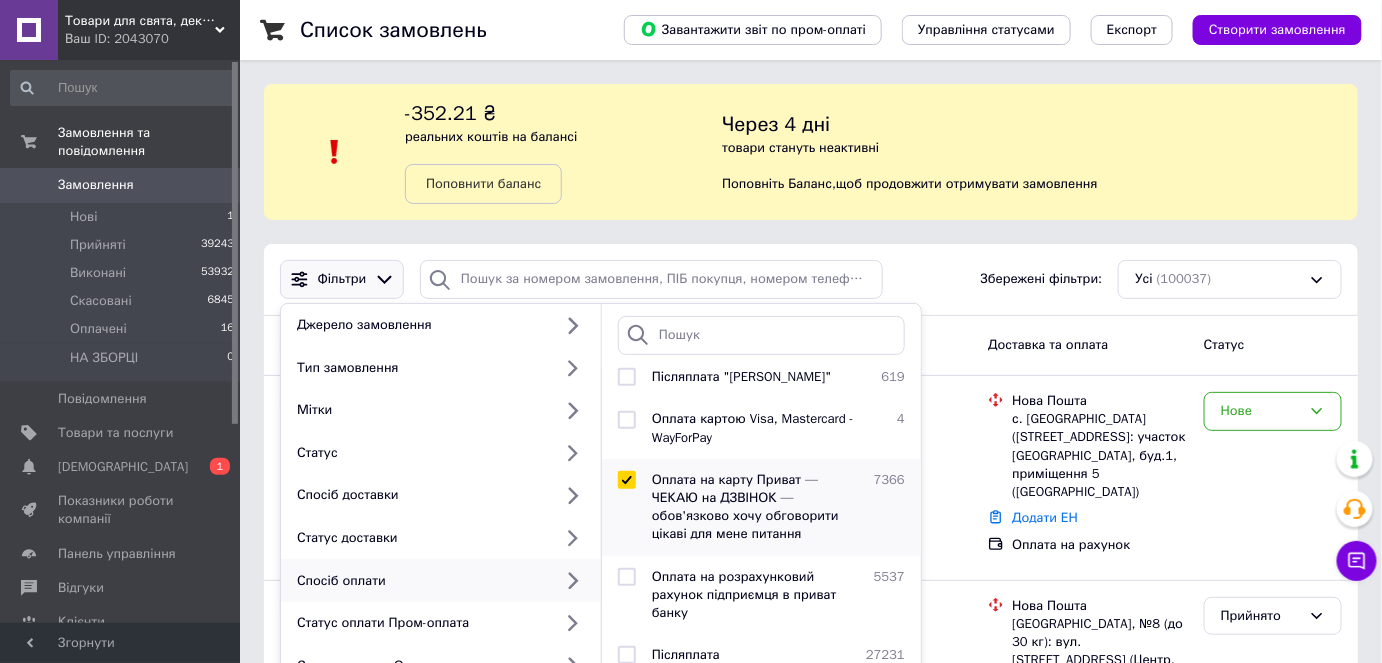 click at bounding box center [627, 480] 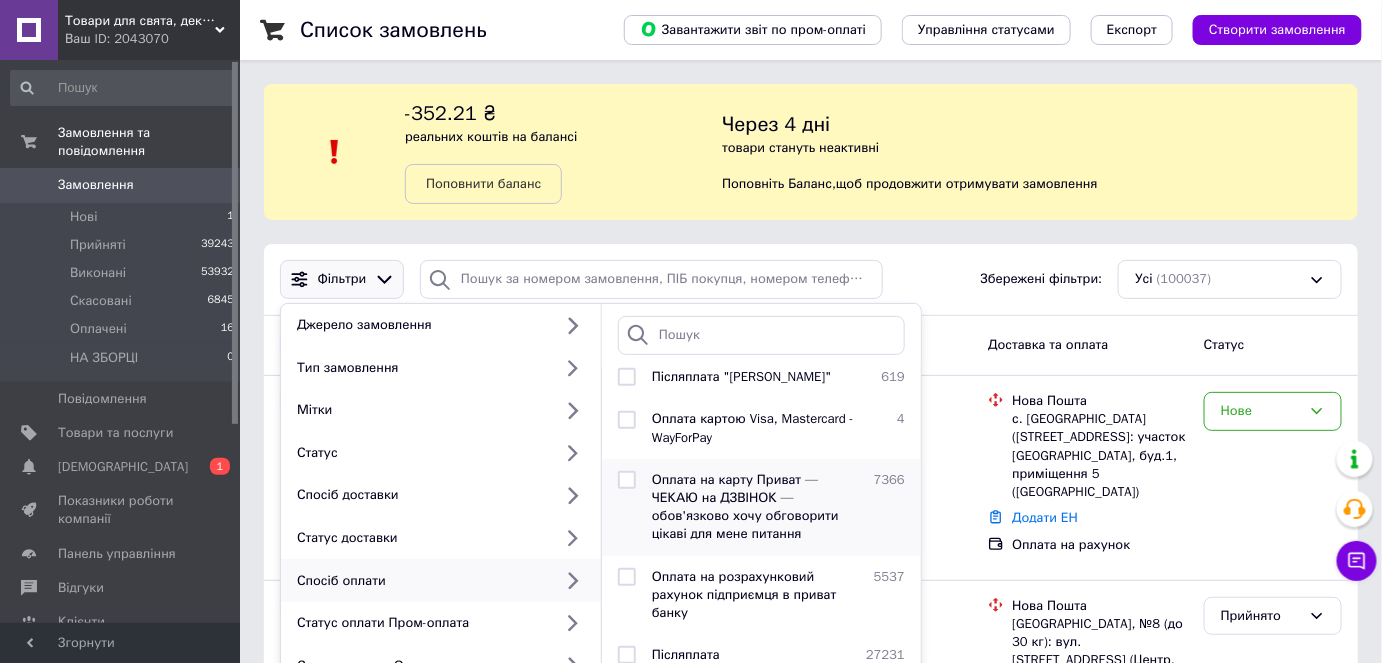 checkbox on "false" 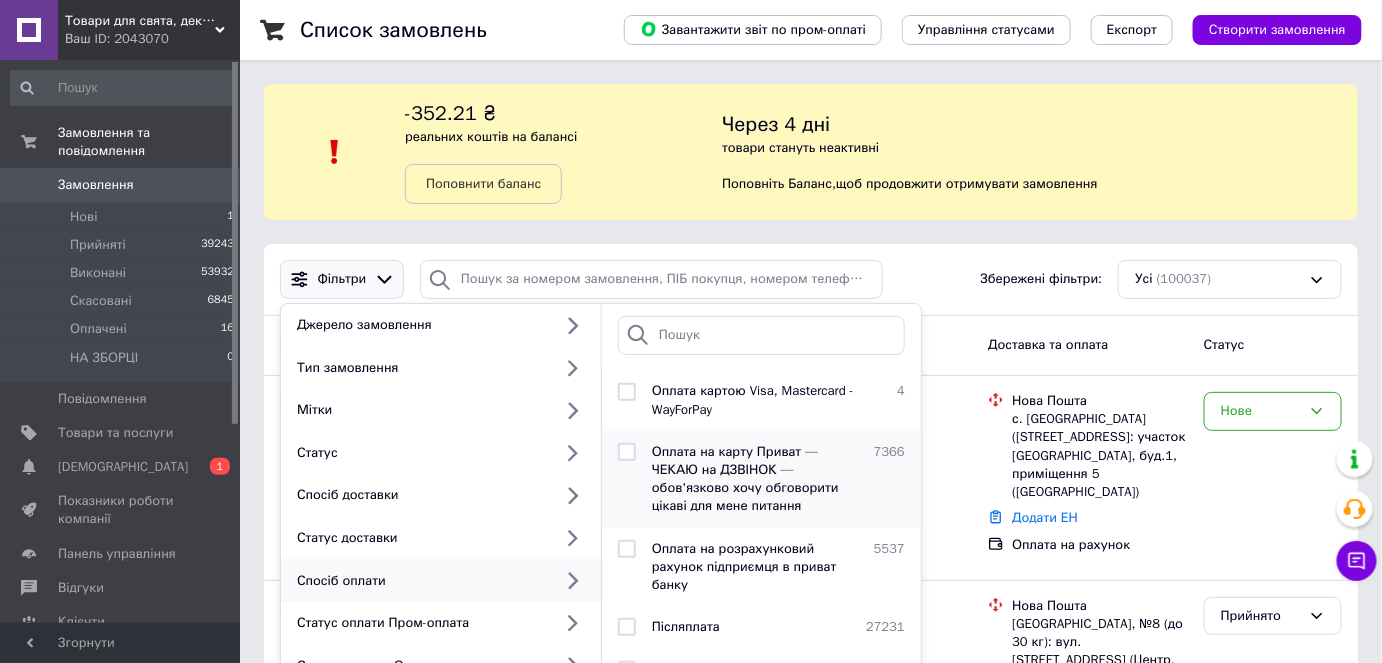 scroll, scrollTop: 210, scrollLeft: 0, axis: vertical 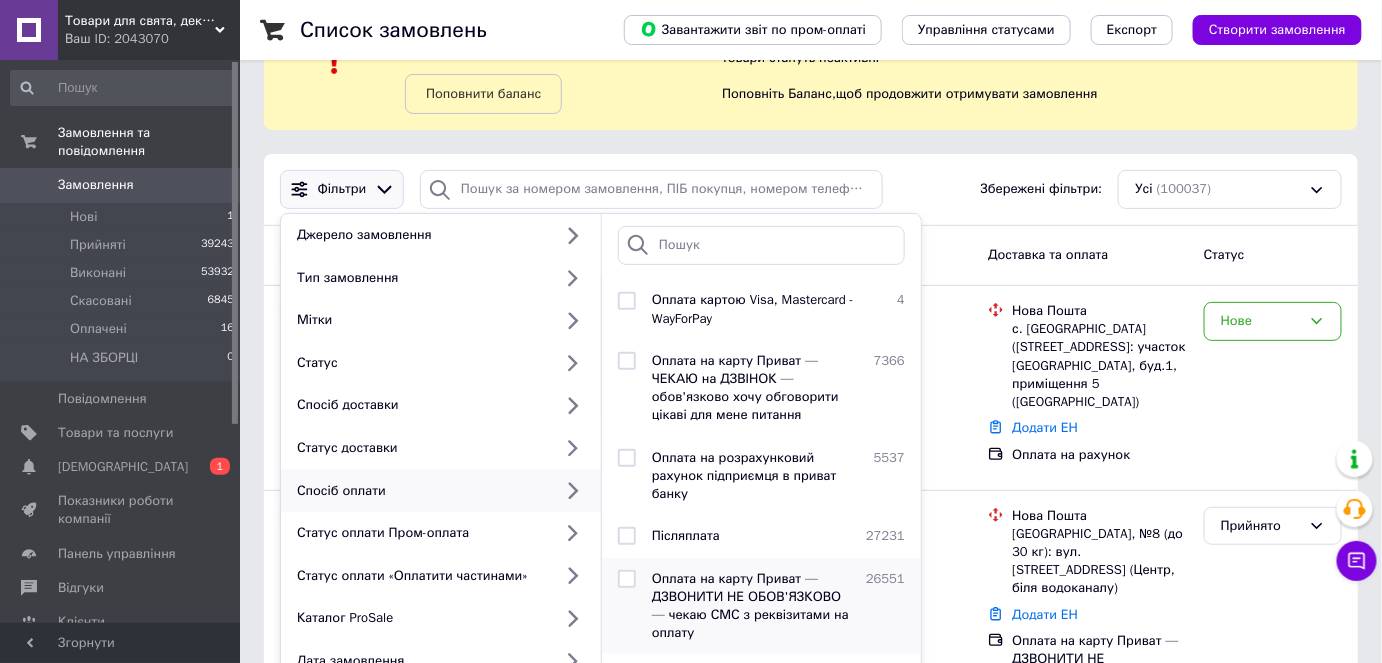 click at bounding box center [627, 579] 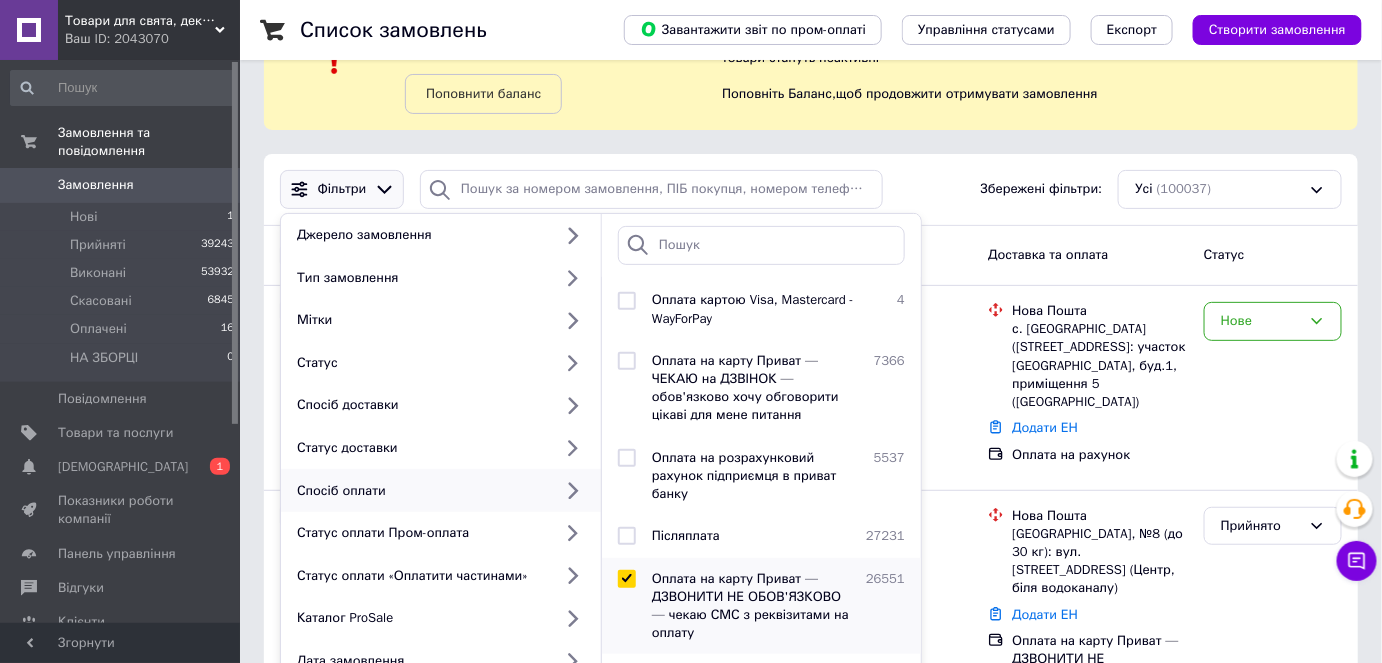 checkbox on "true" 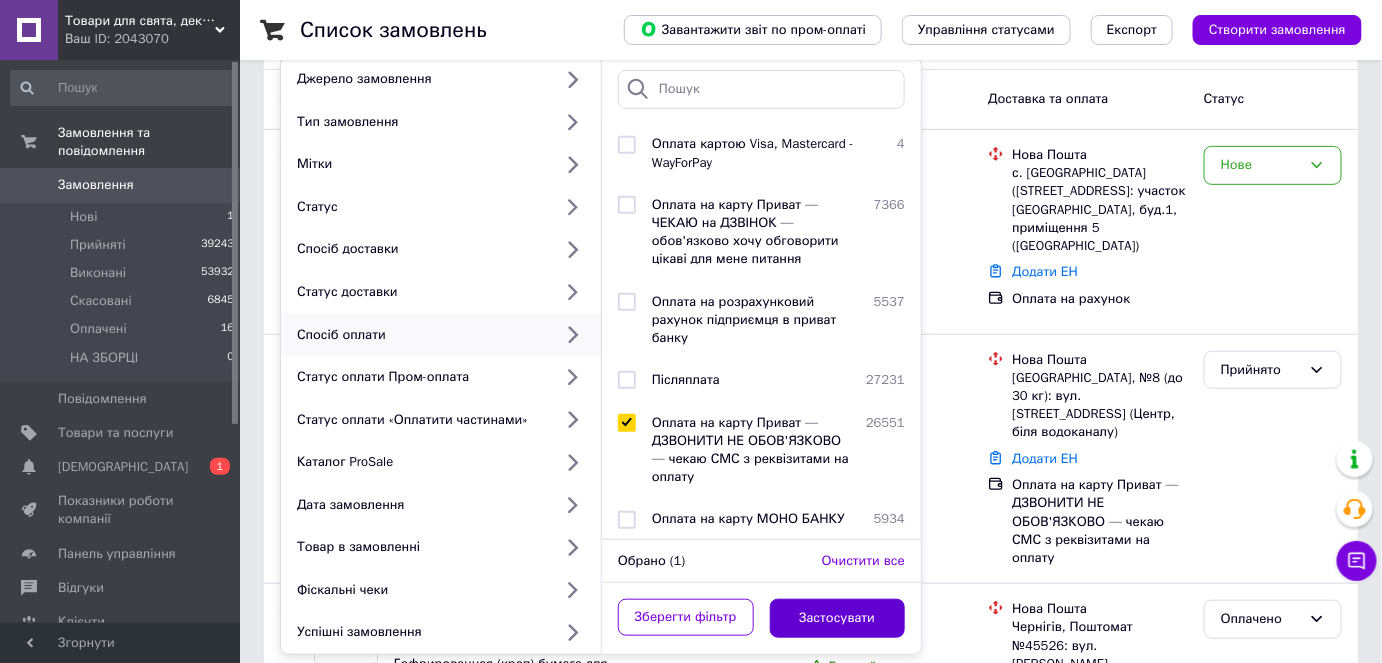 scroll, scrollTop: 272, scrollLeft: 0, axis: vertical 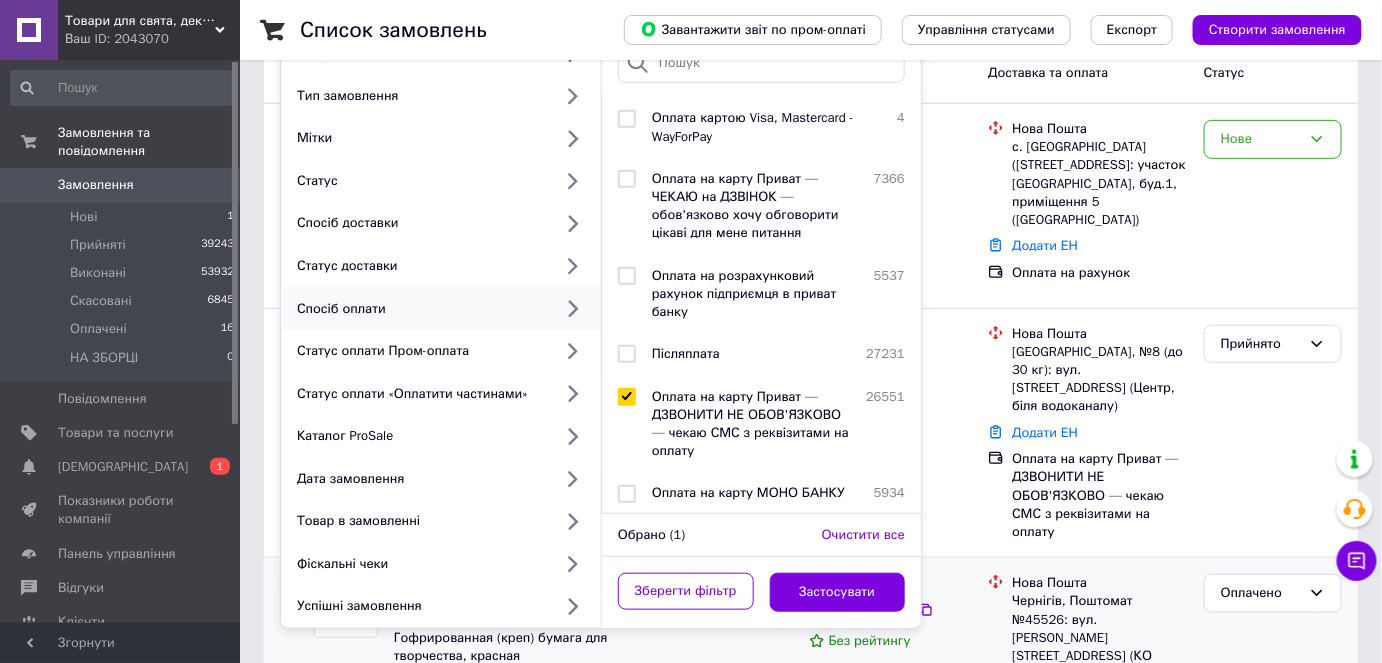 click on "Застосувати" at bounding box center [838, 592] 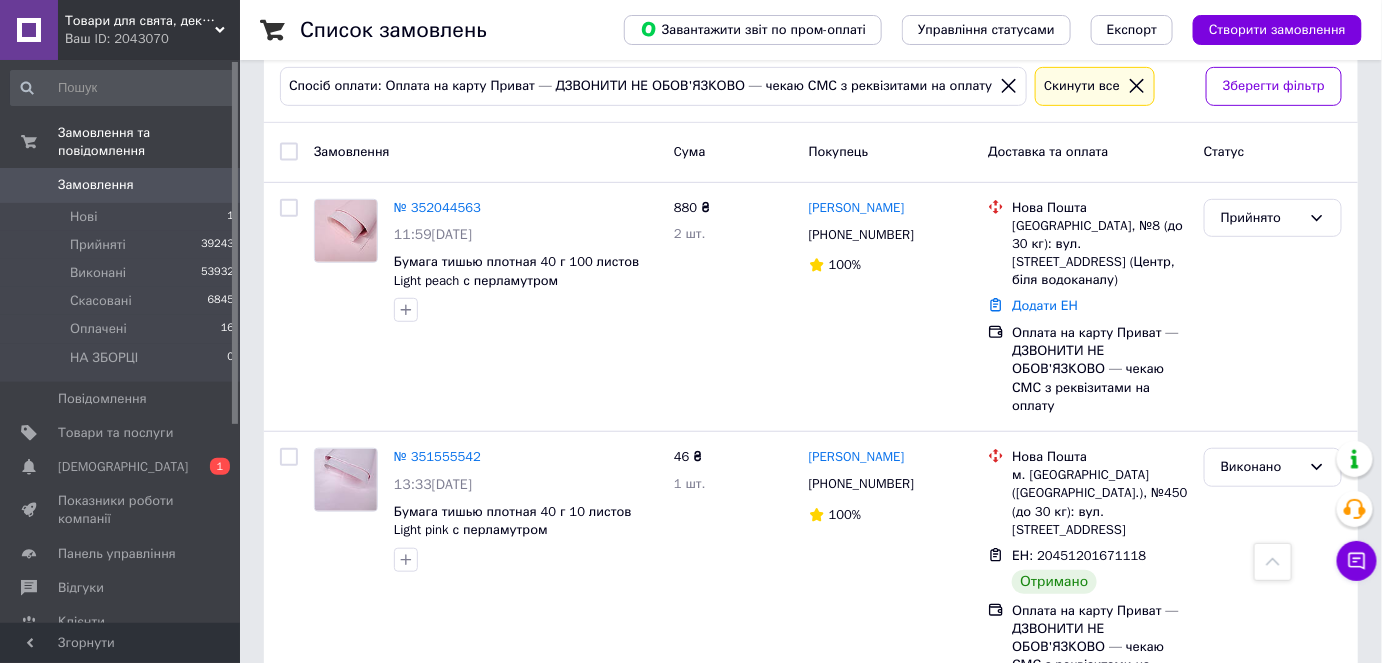 scroll, scrollTop: 0, scrollLeft: 0, axis: both 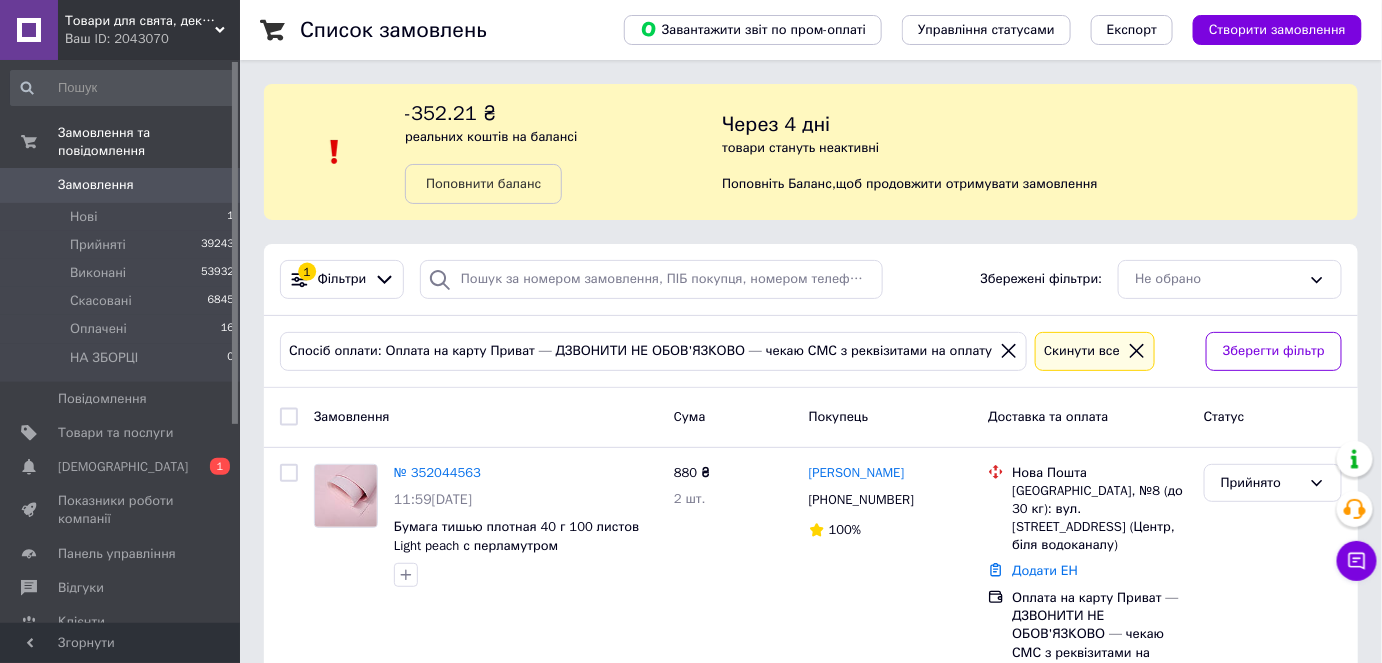 click on "Спосіб оплати: Оплата на карту Приват — ДЗВОНИТИ НЕ ОБОВ'ЯЗКОВО — чекаю СМС з реквізитами на оплату" at bounding box center [653, 351] 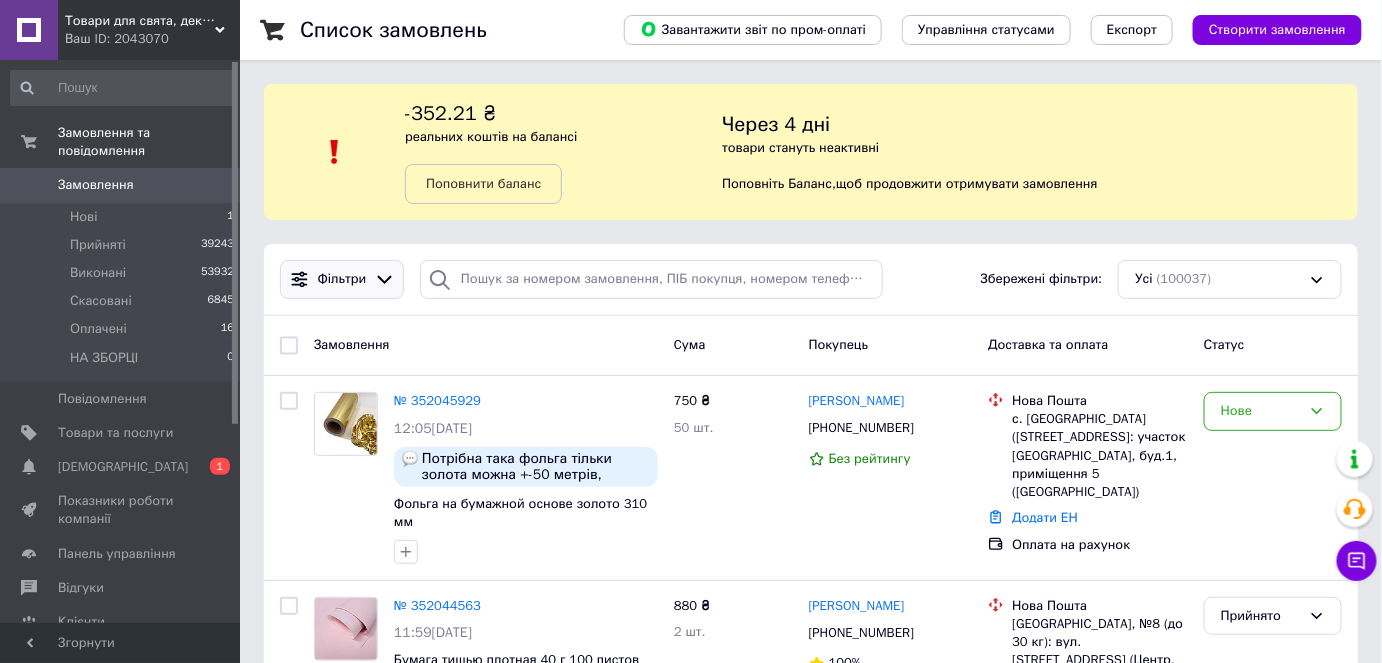 click on "Фільтри" at bounding box center (342, 279) 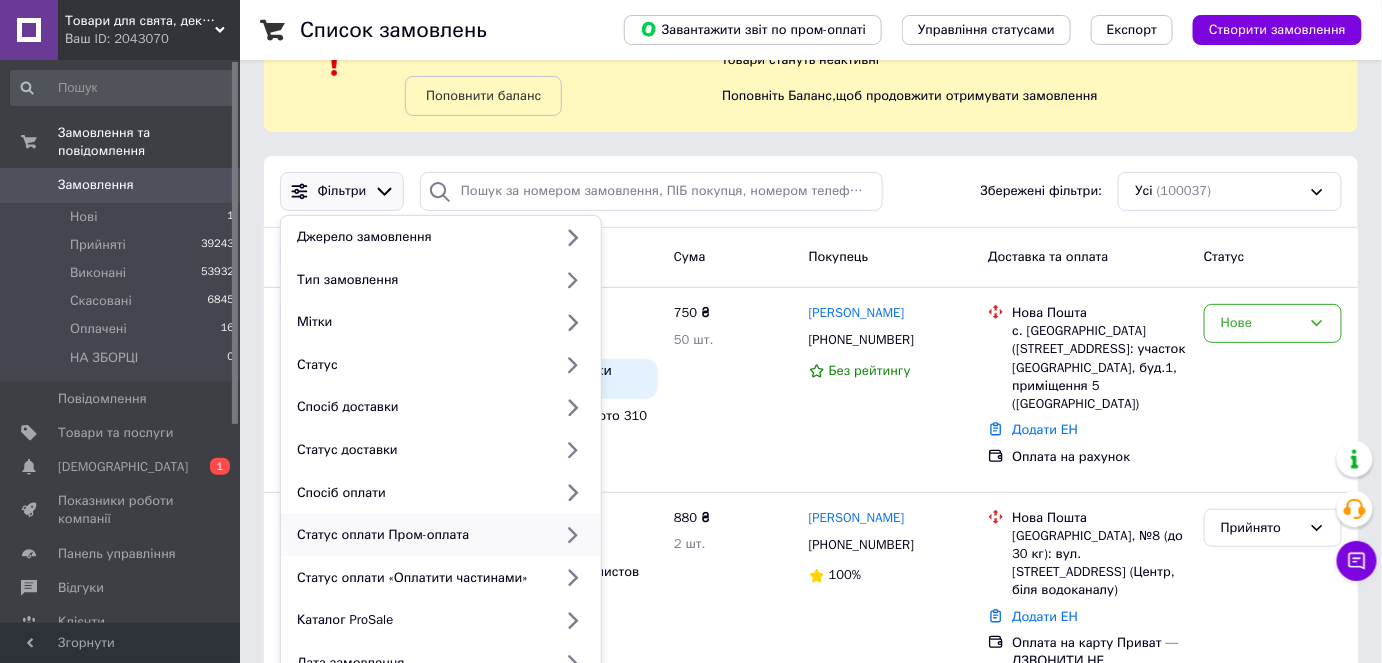 scroll, scrollTop: 90, scrollLeft: 0, axis: vertical 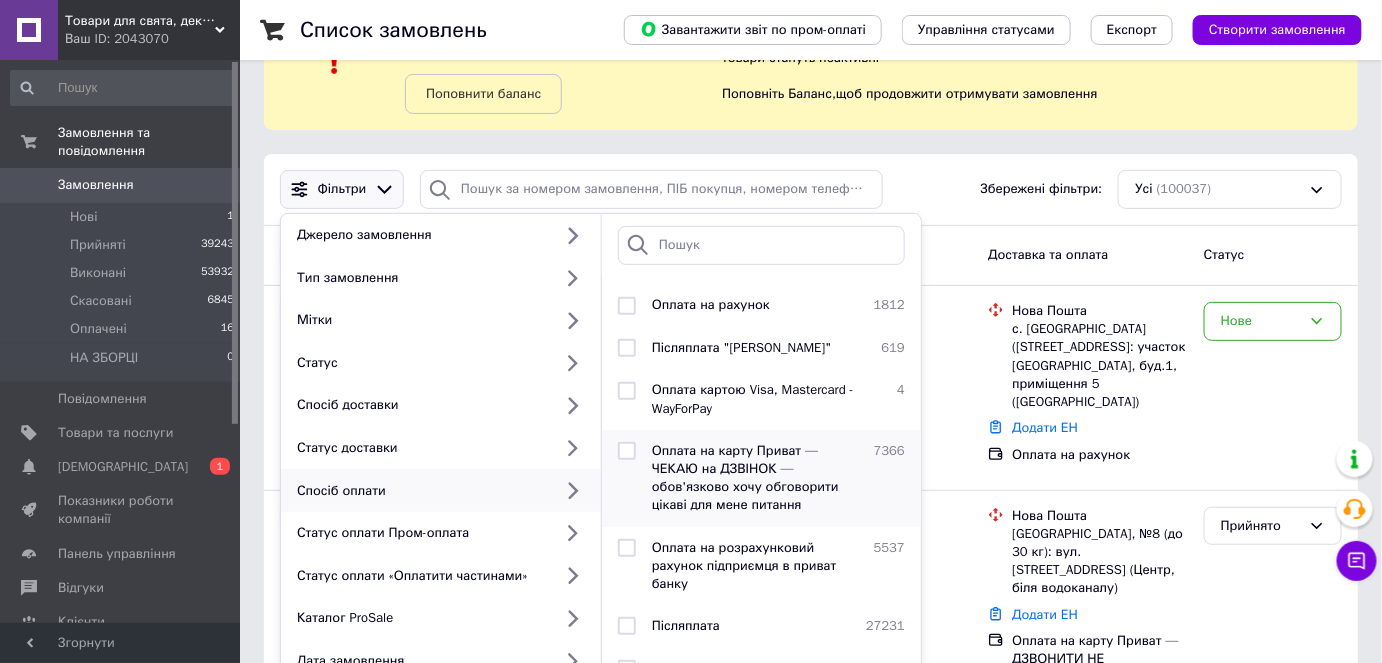 click at bounding box center [627, 451] 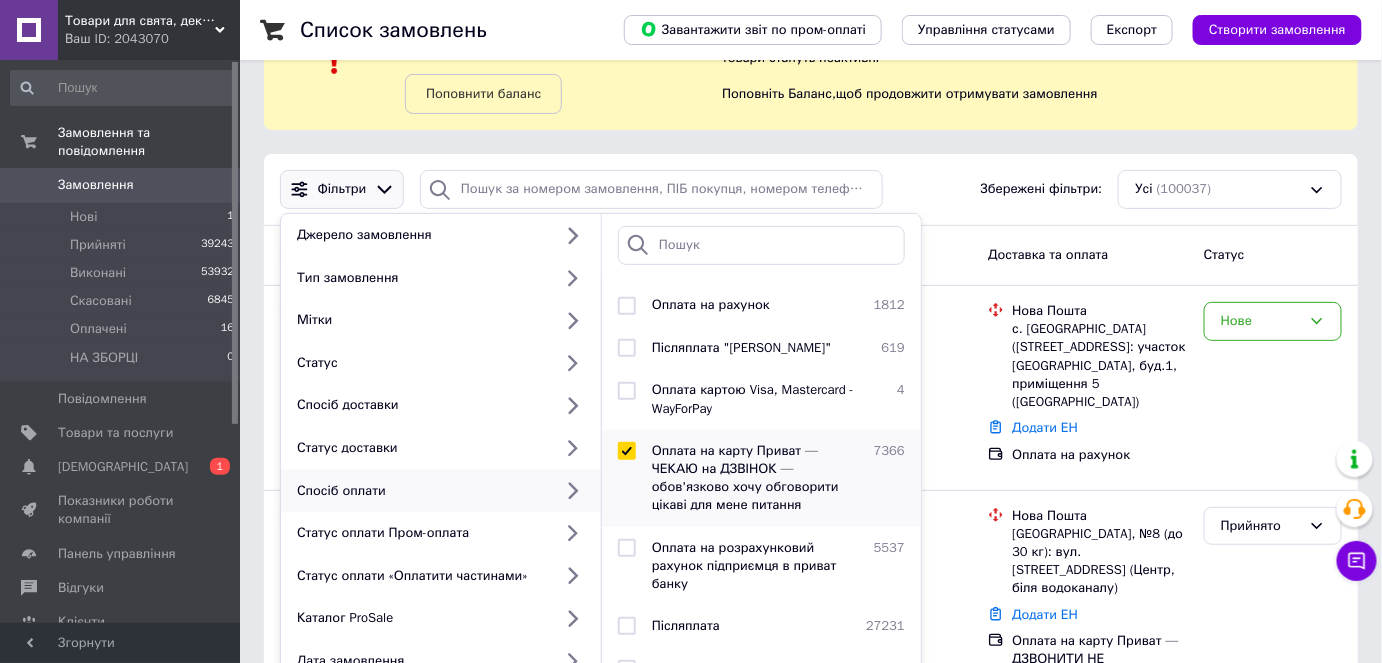 checkbox on "true" 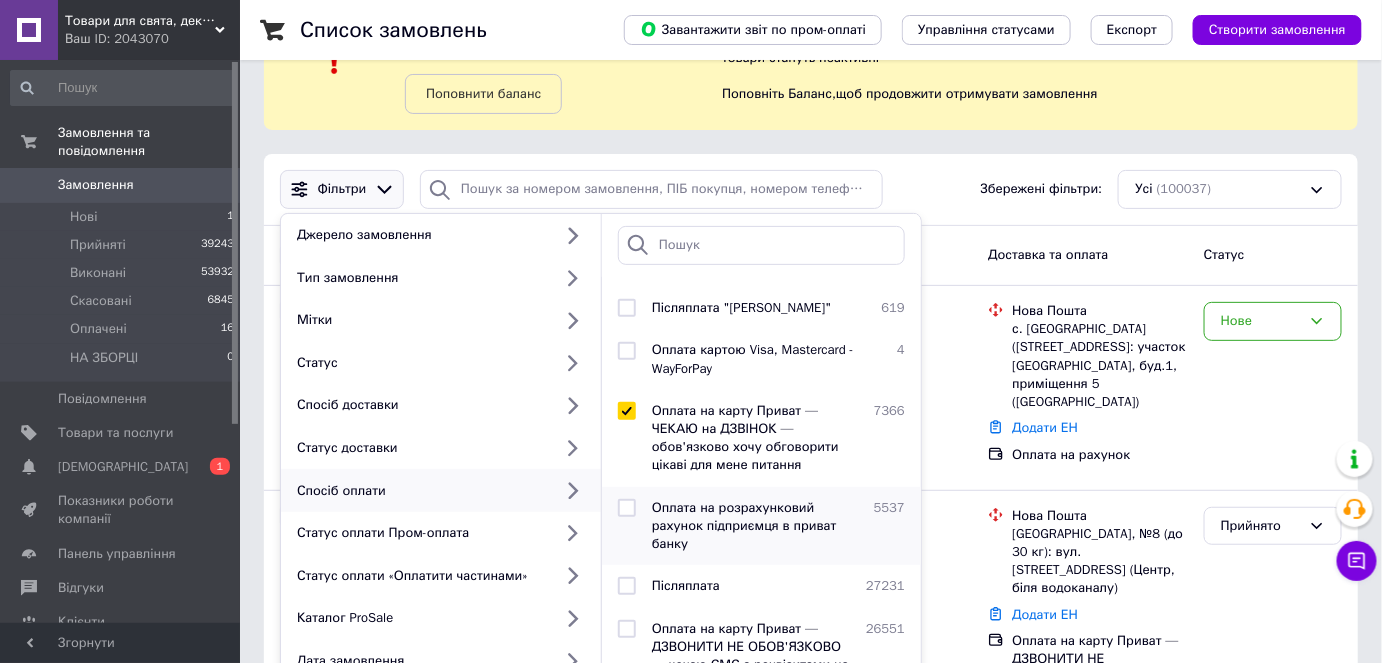 scroll, scrollTop: 210, scrollLeft: 0, axis: vertical 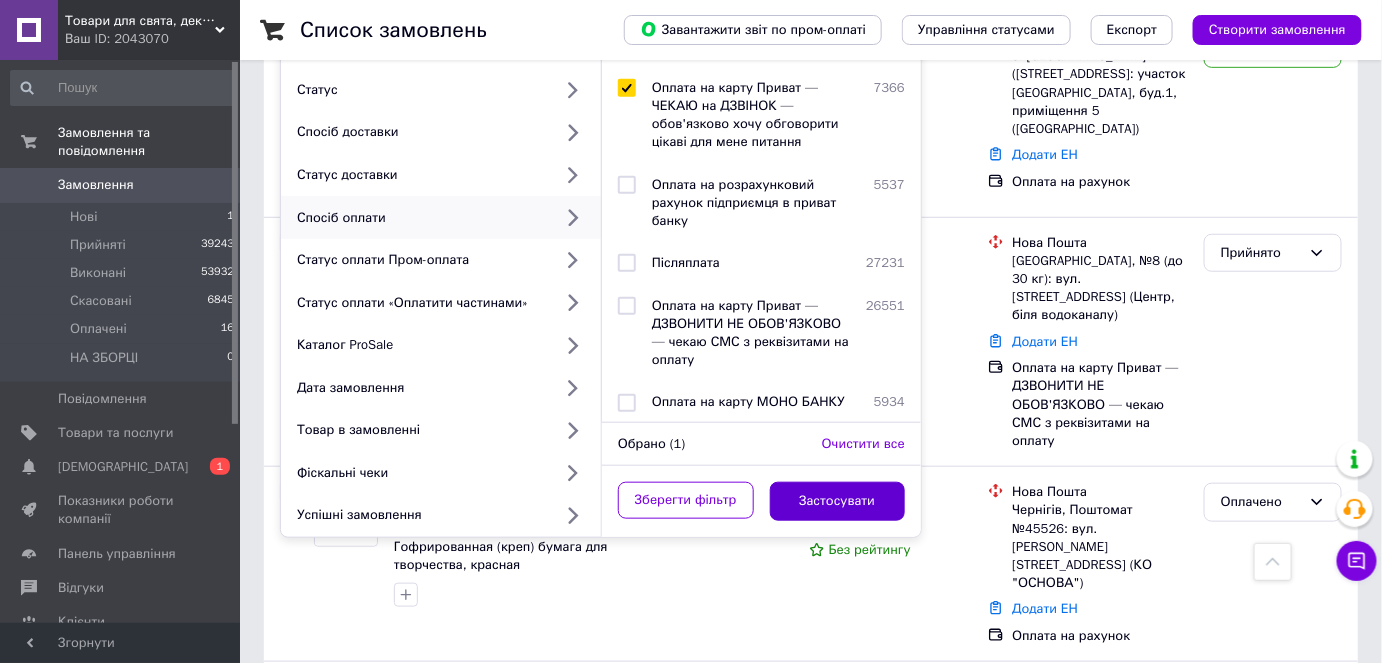 click on "Застосувати" at bounding box center [838, 501] 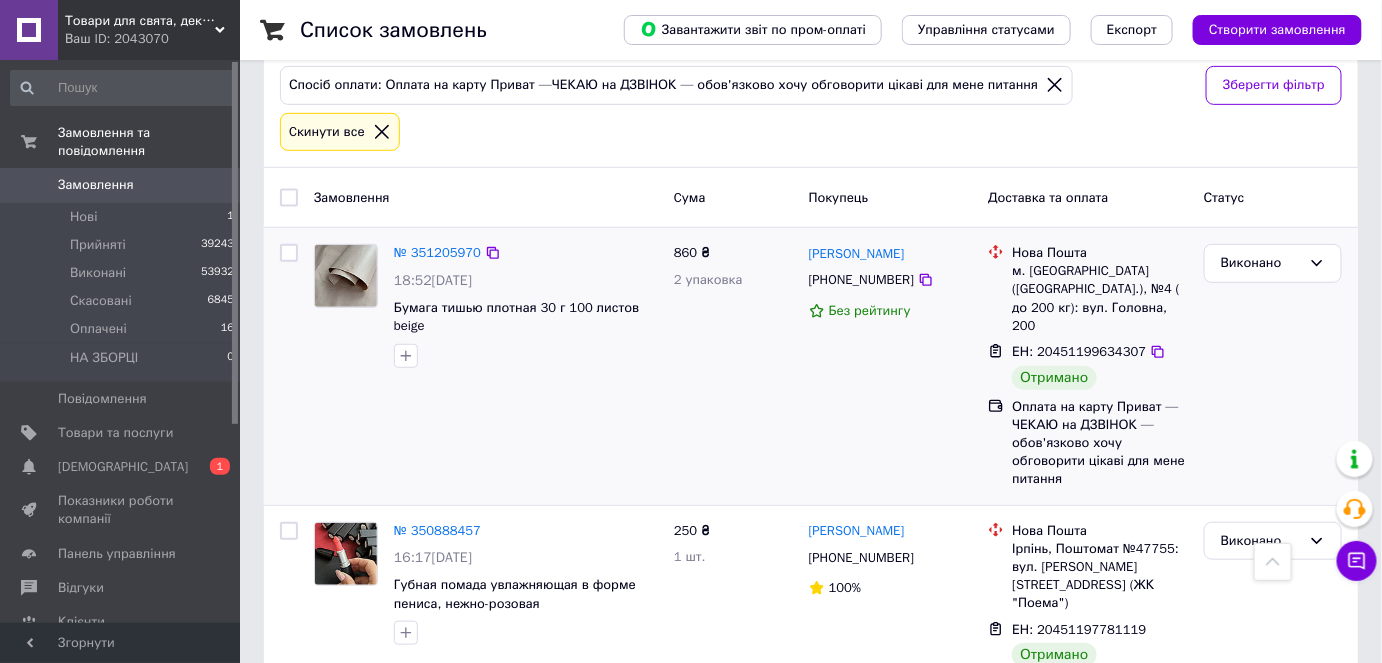 scroll, scrollTop: 90, scrollLeft: 0, axis: vertical 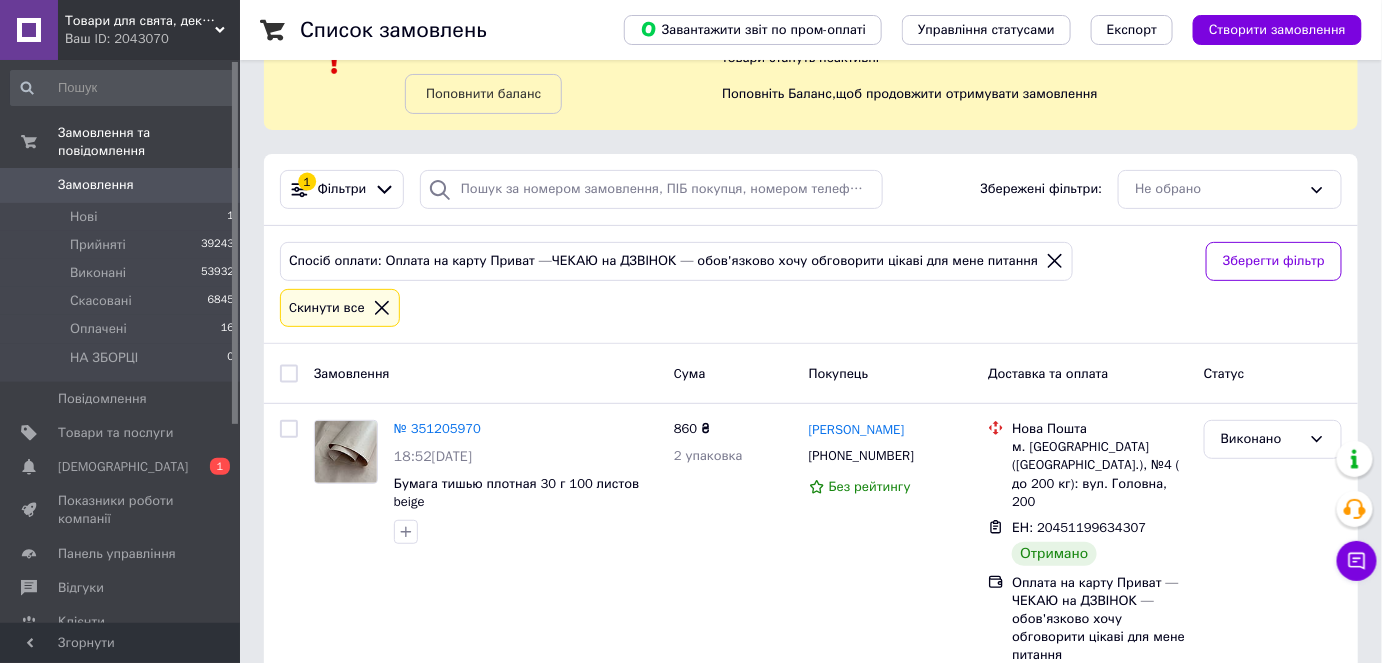 click 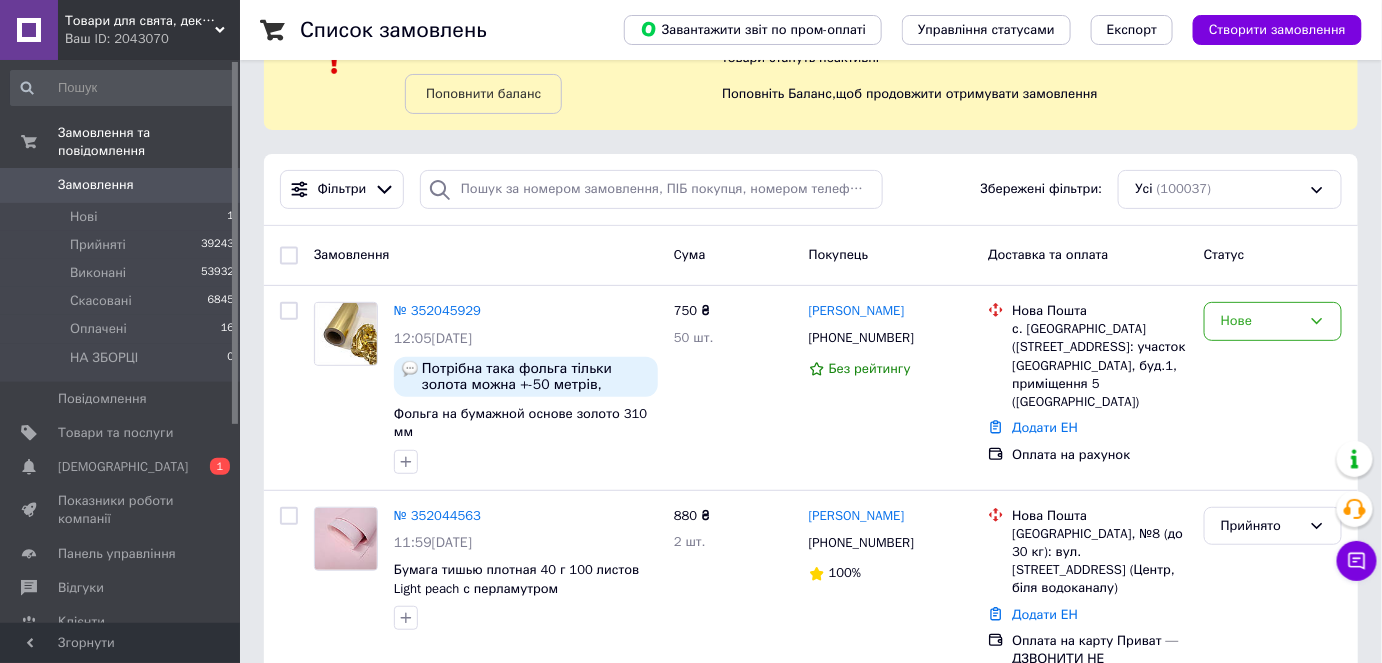 scroll, scrollTop: 0, scrollLeft: 0, axis: both 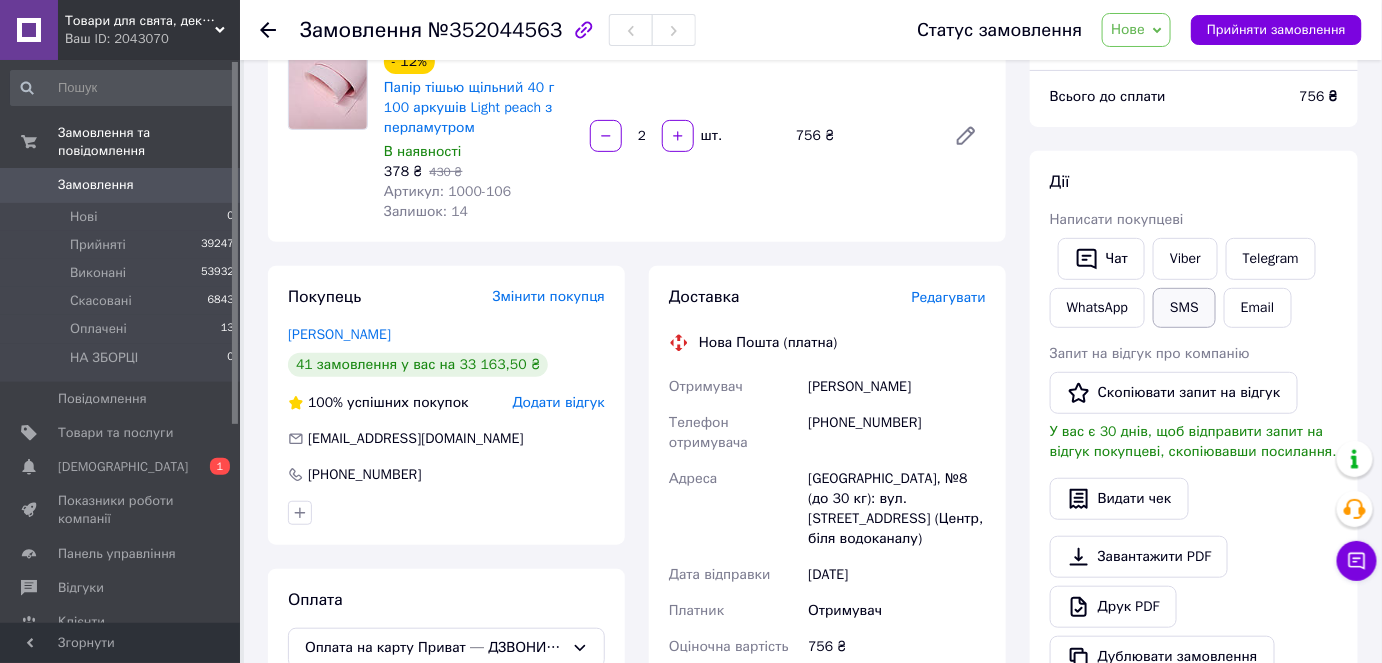click on "SMS" at bounding box center [1184, 308] 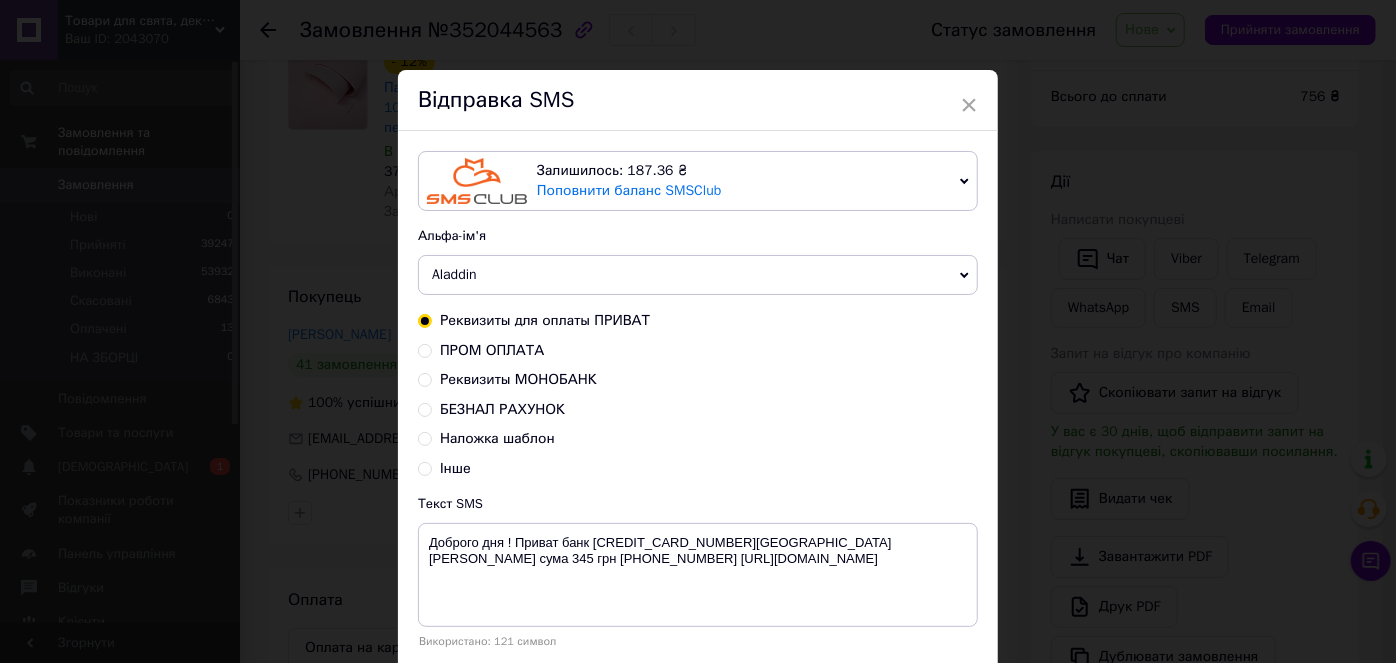 click on "БЕЗНАЛ РАХУНОК" at bounding box center [502, 409] 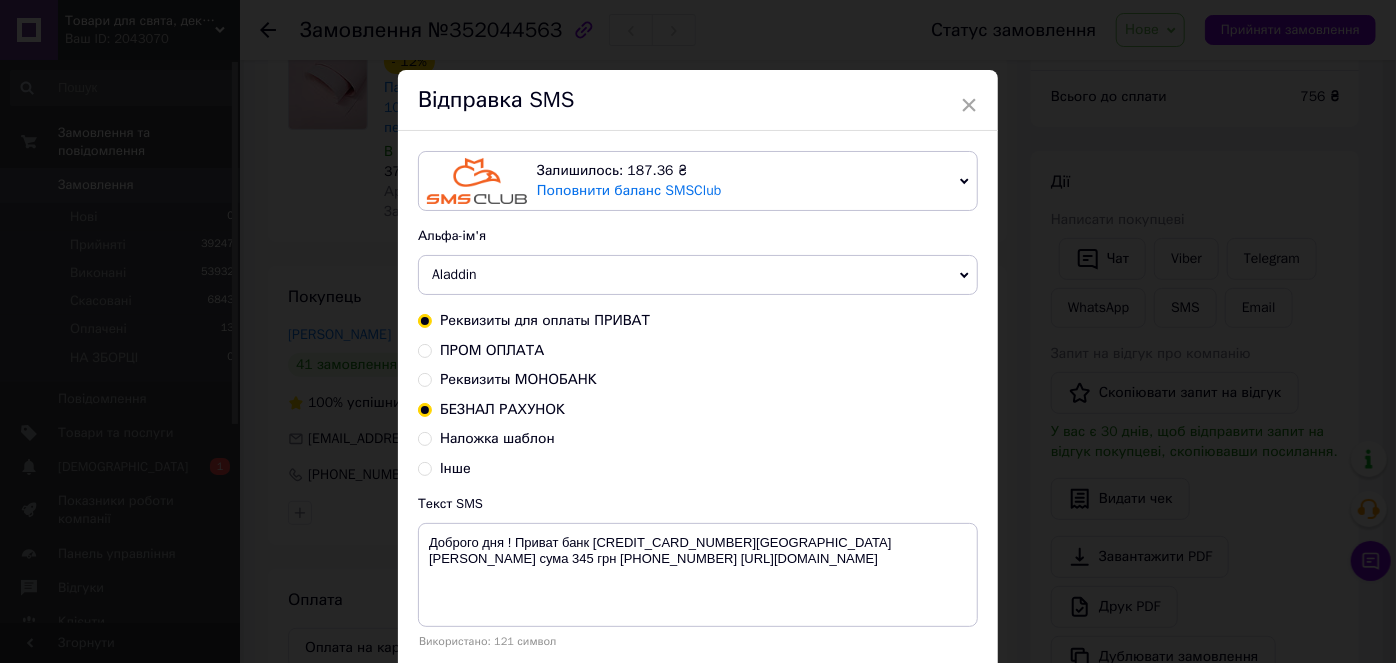 radio on "false" 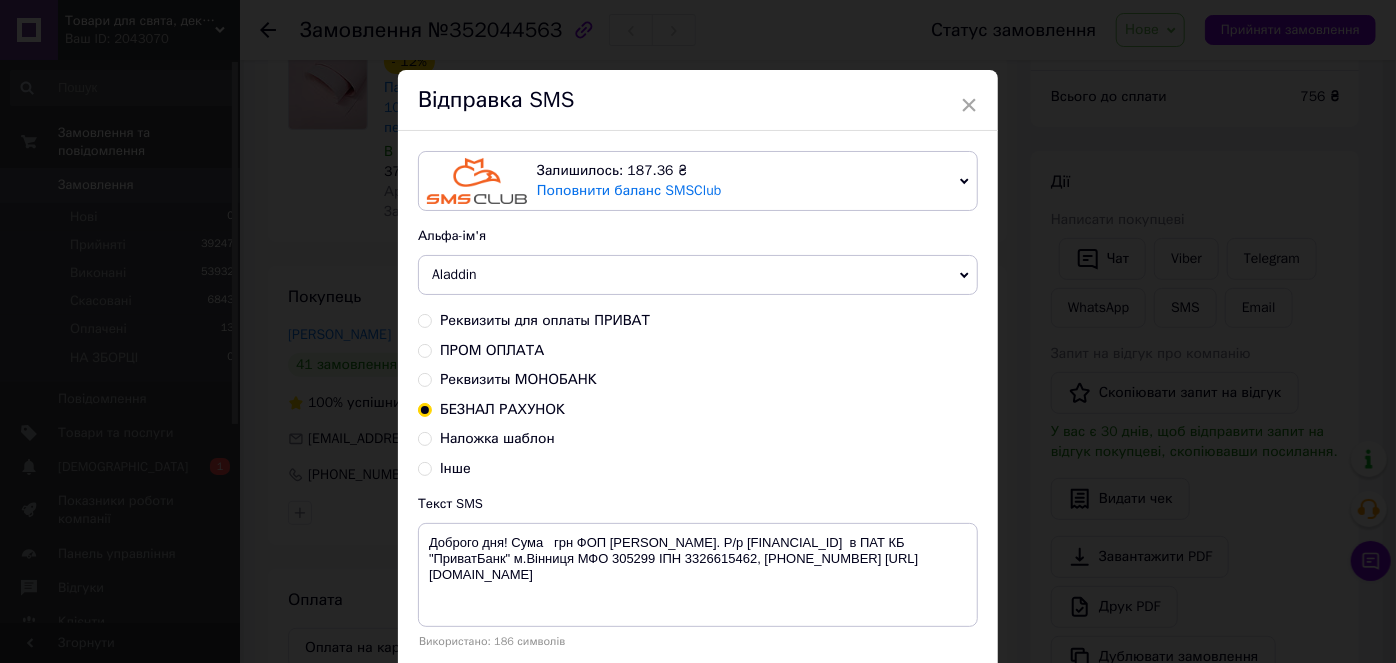 click on "Реквизиты для оплаты ПРИВАТ" at bounding box center [545, 320] 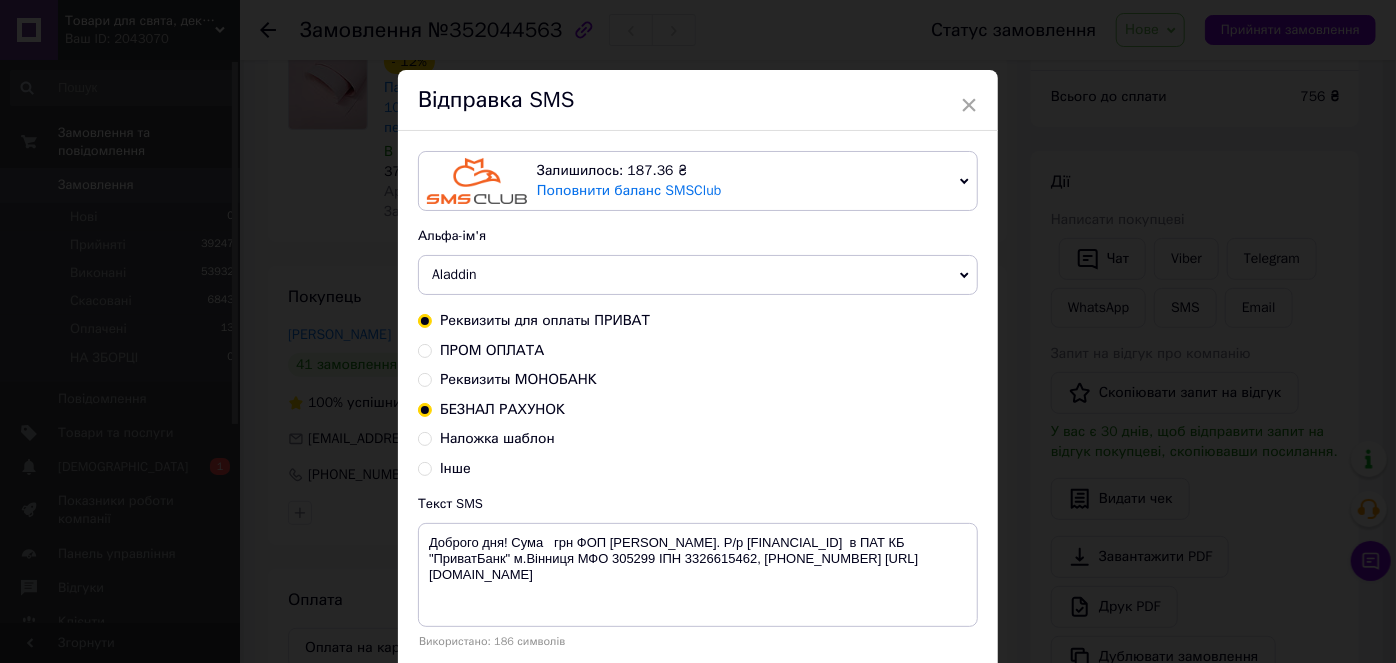 radio on "false" 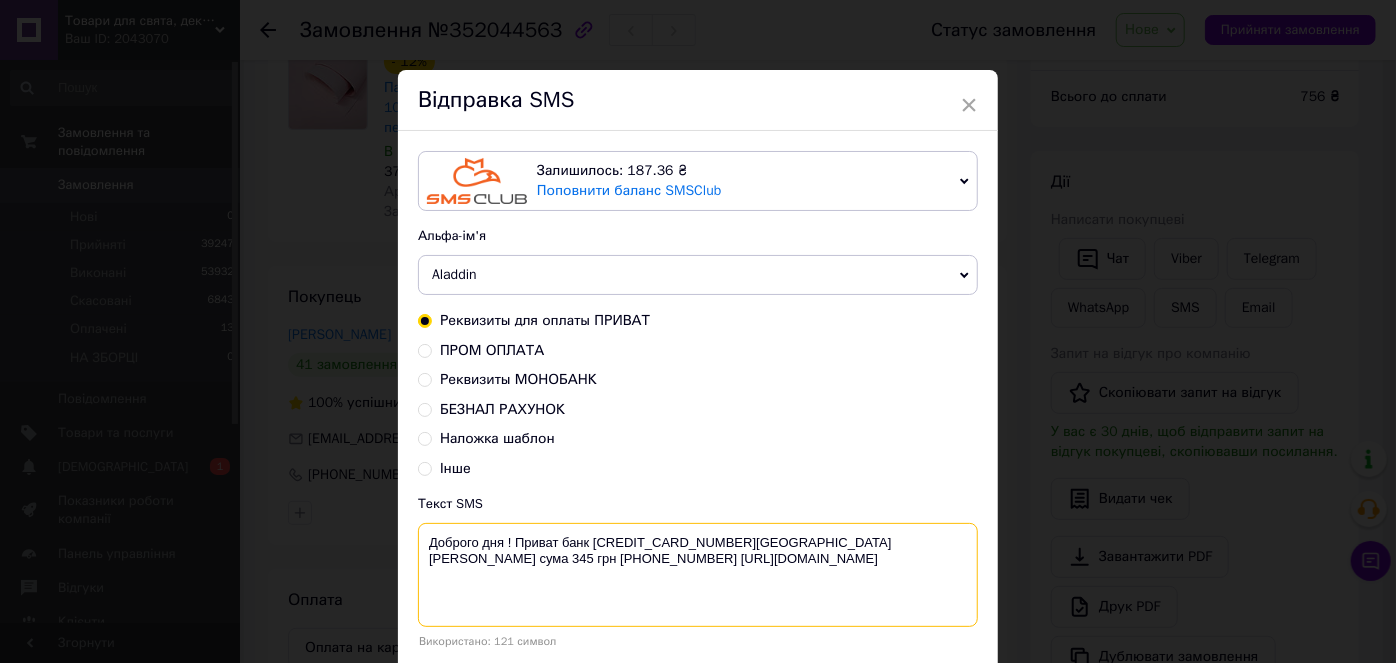 drag, startPoint x: 415, startPoint y: 535, endPoint x: 737, endPoint y: 576, distance: 324.59976 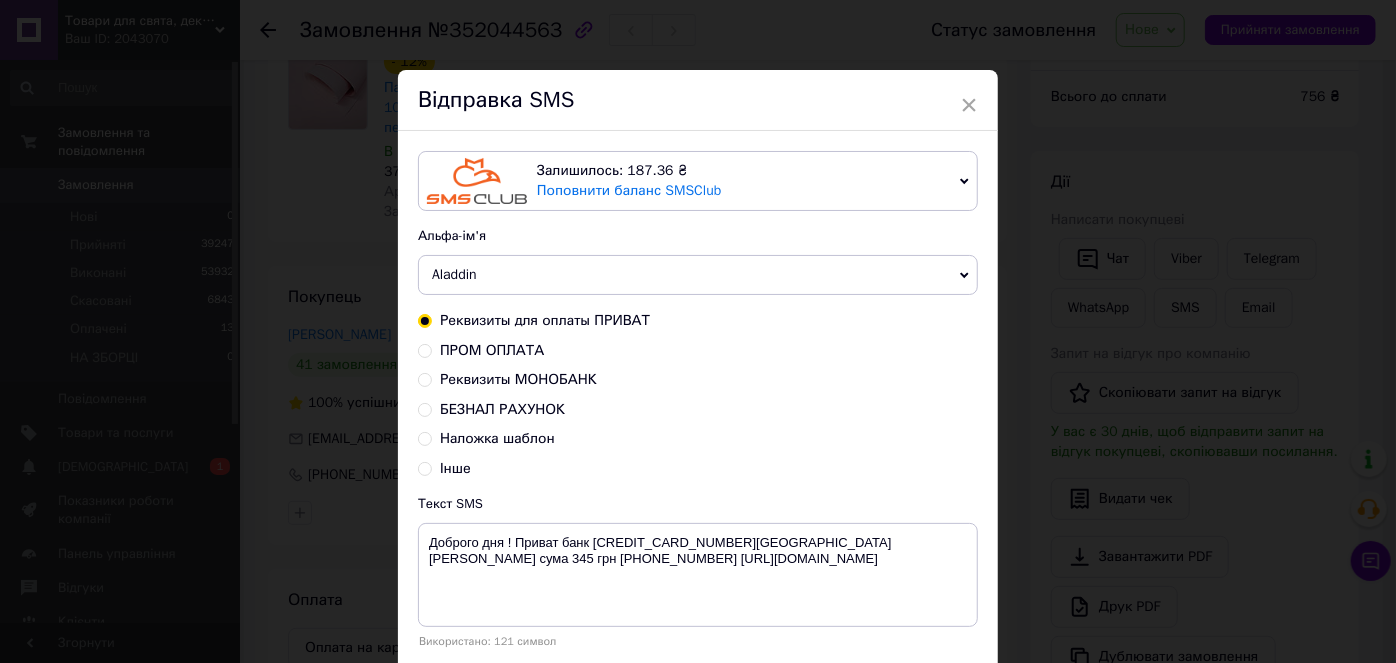 click on "× Відправка SMS Залишилось: 187.36 ₴ Поповнити баланс SMSClub Підключити LetsAds Альфа-ім'я  Aladdin +380********* VashZakaz Shop Zakaz Оновити список альфа-імен Реквизиты для оплаты ПРИВАТ ПРОМ ОПЛАТА Реквизиты МОНОБАНК БЕЗНАЛ РАХУНОК Наложка шаблон Інше Текст SMS Доброго дня ! Приват банк 5457 0825 0057 9300 Говорова А.О. сума 345 грн +38097 122 94 49 https://decor-i-podarki.com.ua/ Використано: 121 символ Скасувати   Відправити" at bounding box center [698, 331] 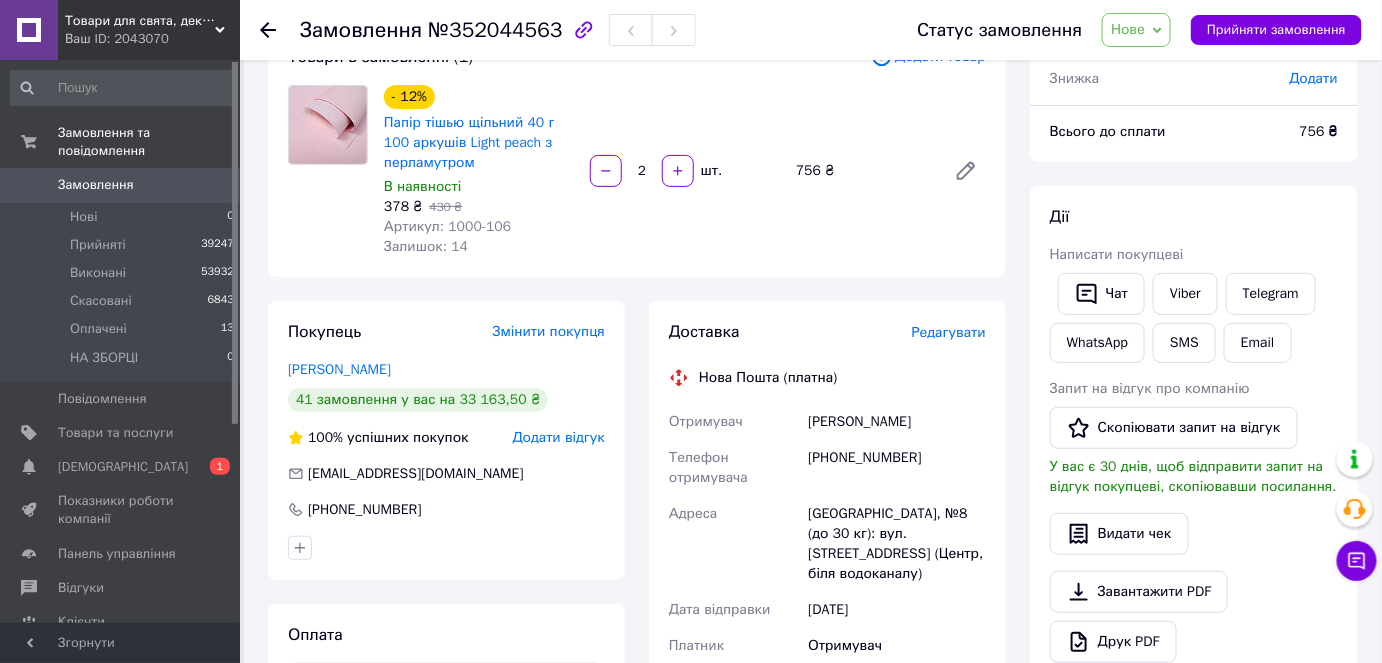 scroll, scrollTop: 0, scrollLeft: 0, axis: both 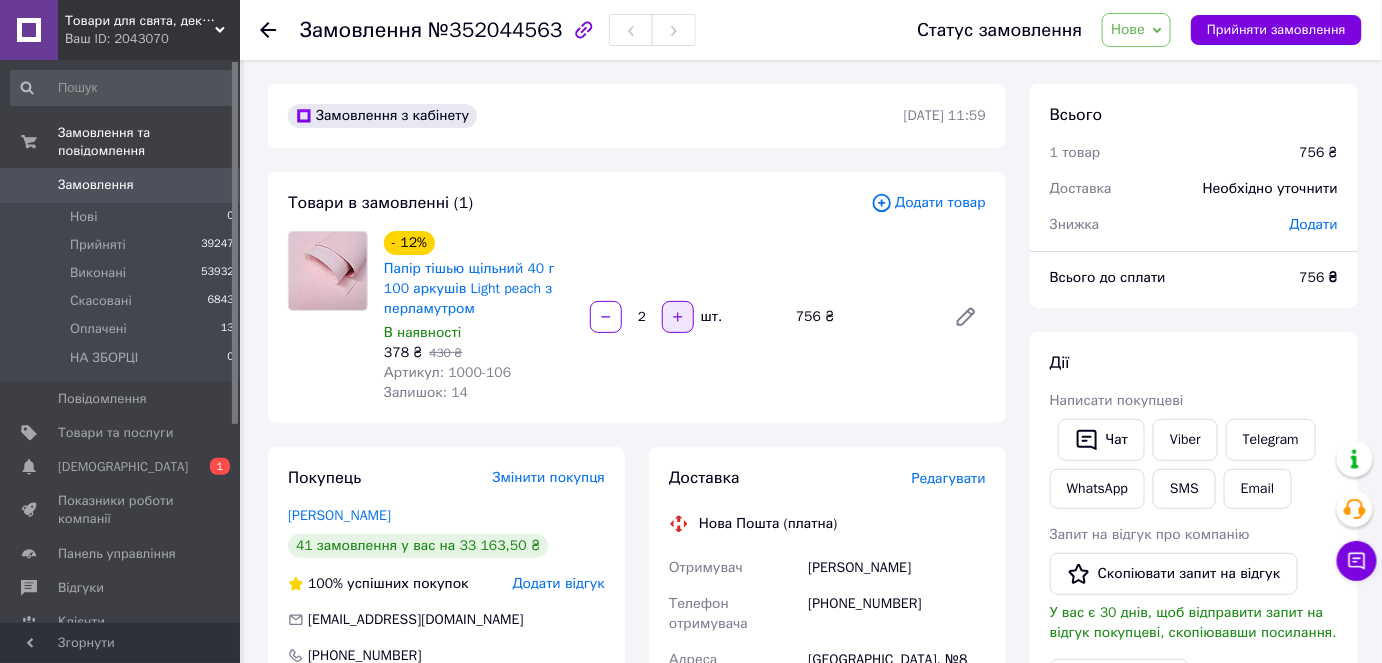 click at bounding box center [678, 317] 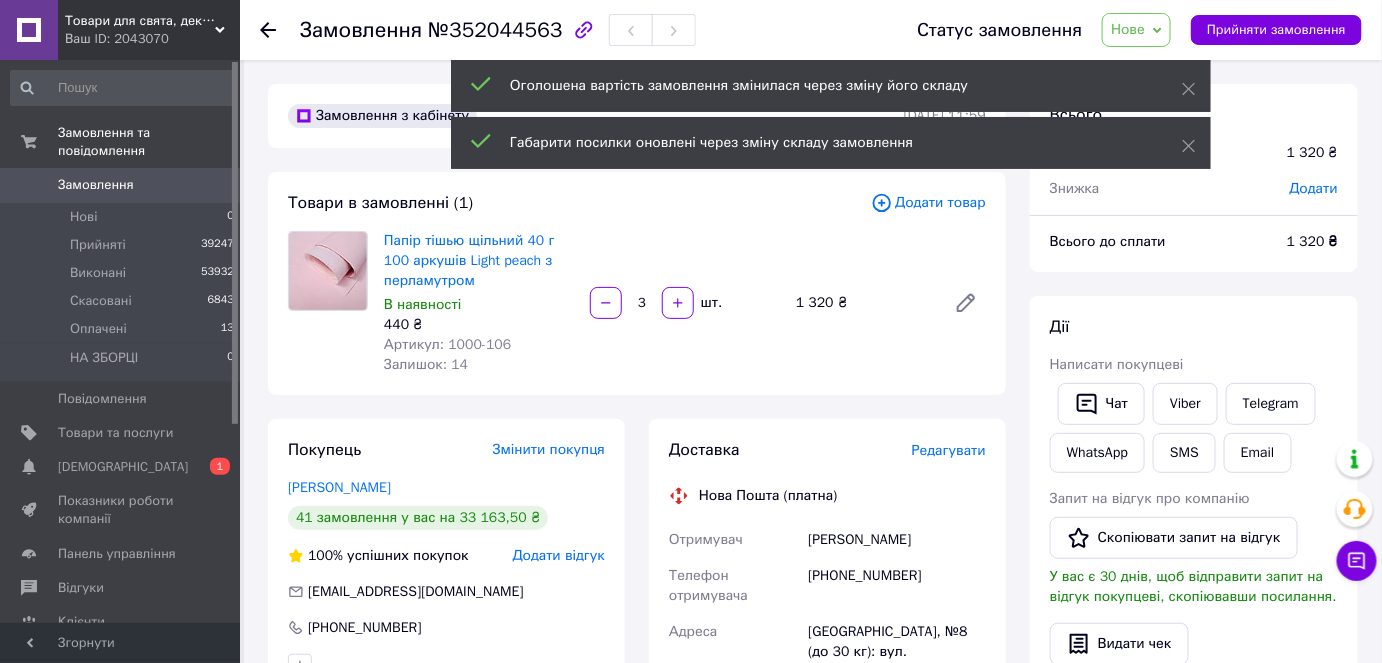click at bounding box center [606, 303] 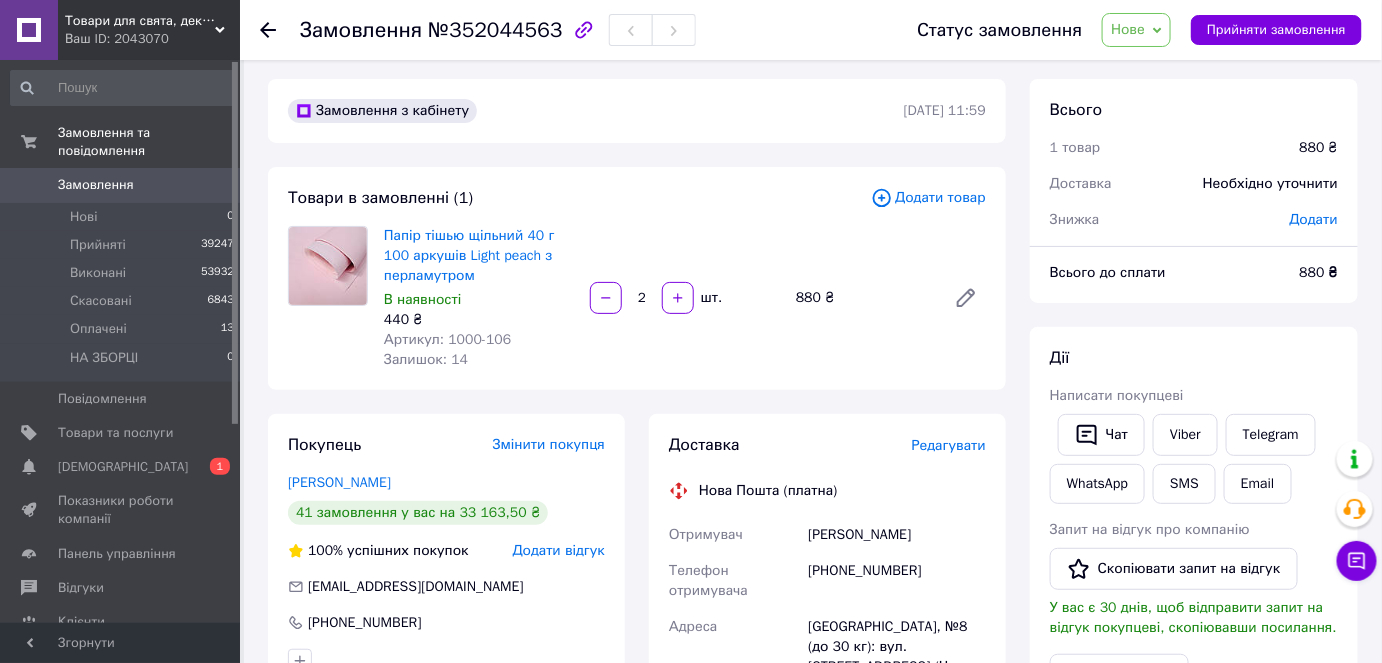 scroll, scrollTop: 0, scrollLeft: 0, axis: both 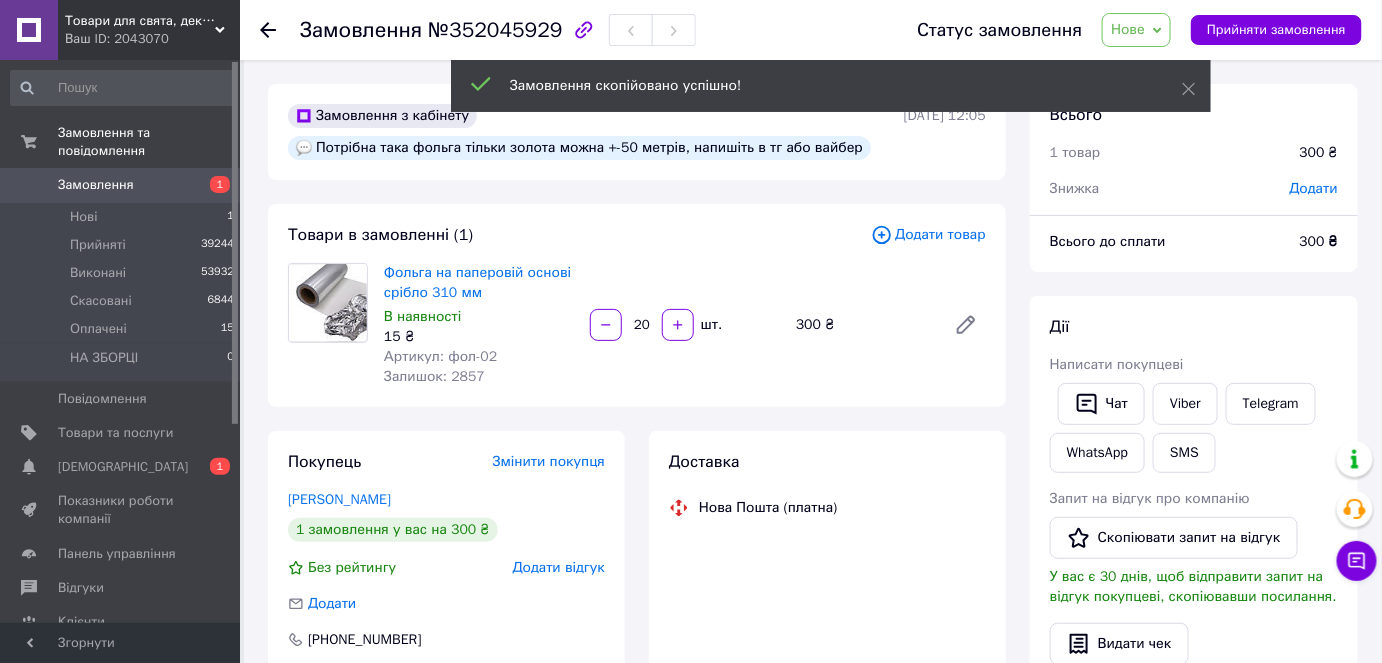 click on "Додати товар" at bounding box center (928, 235) 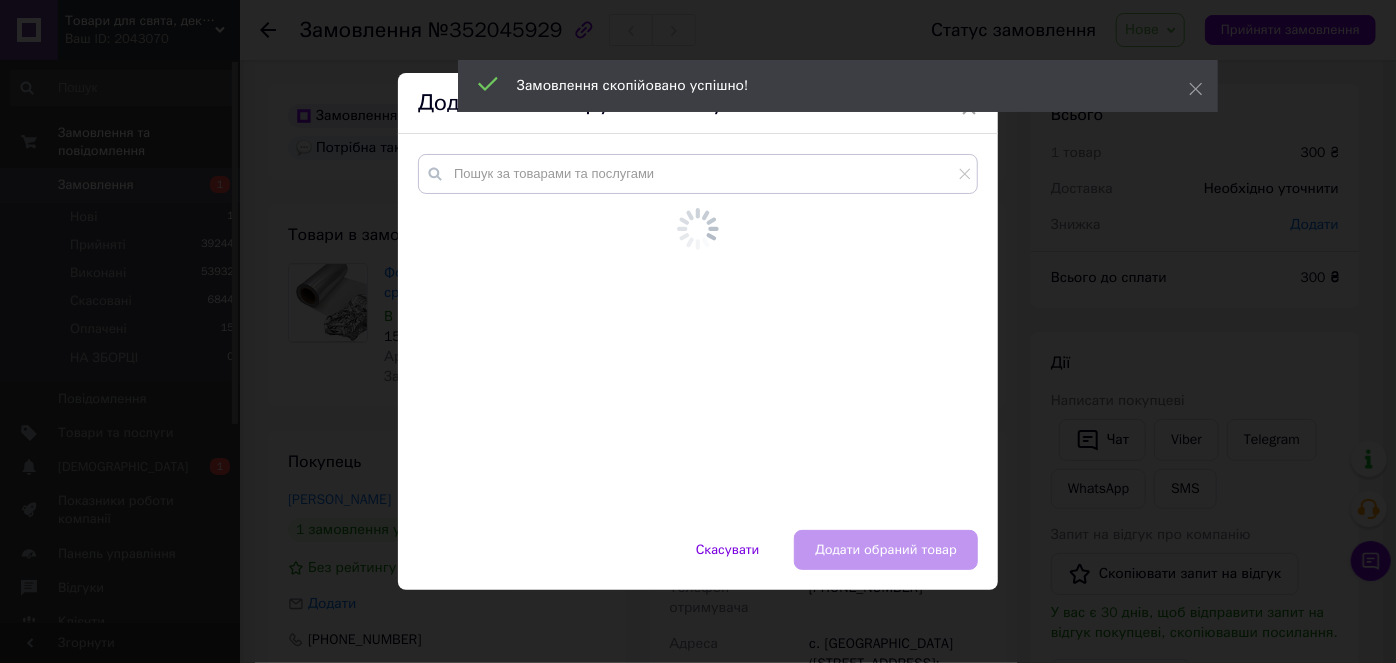 click at bounding box center [698, 311] 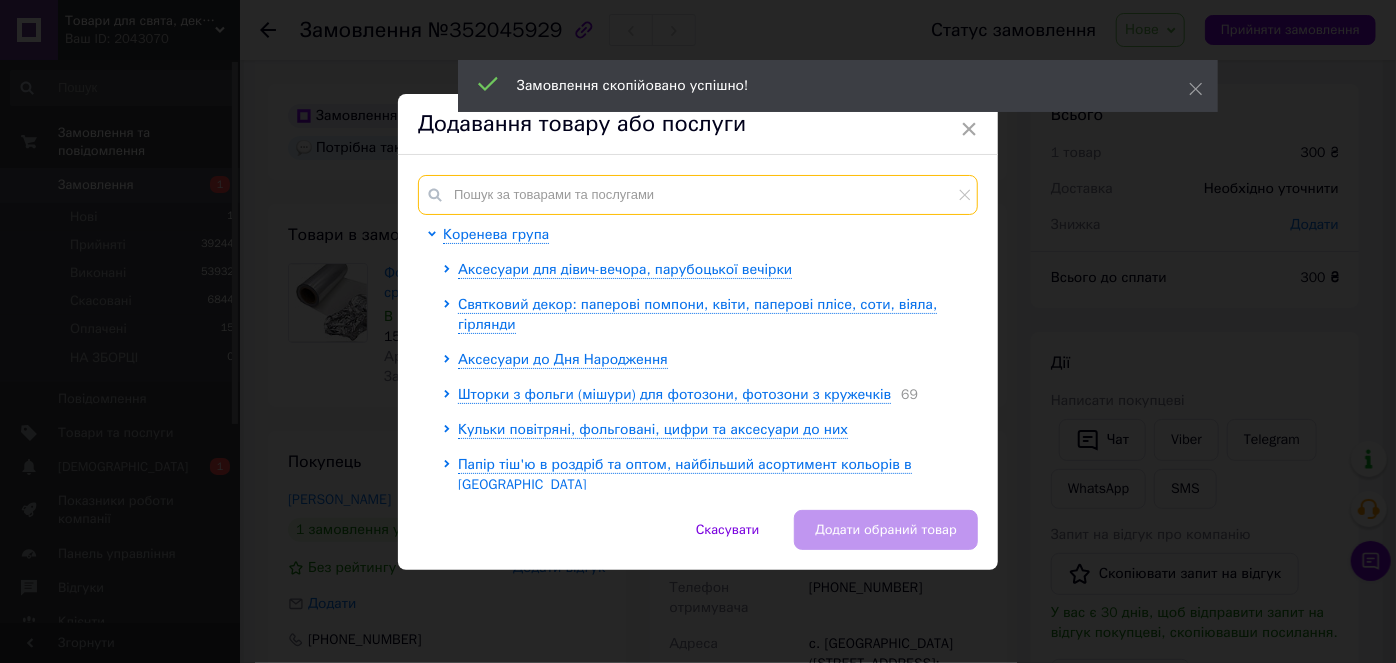 click at bounding box center [698, 195] 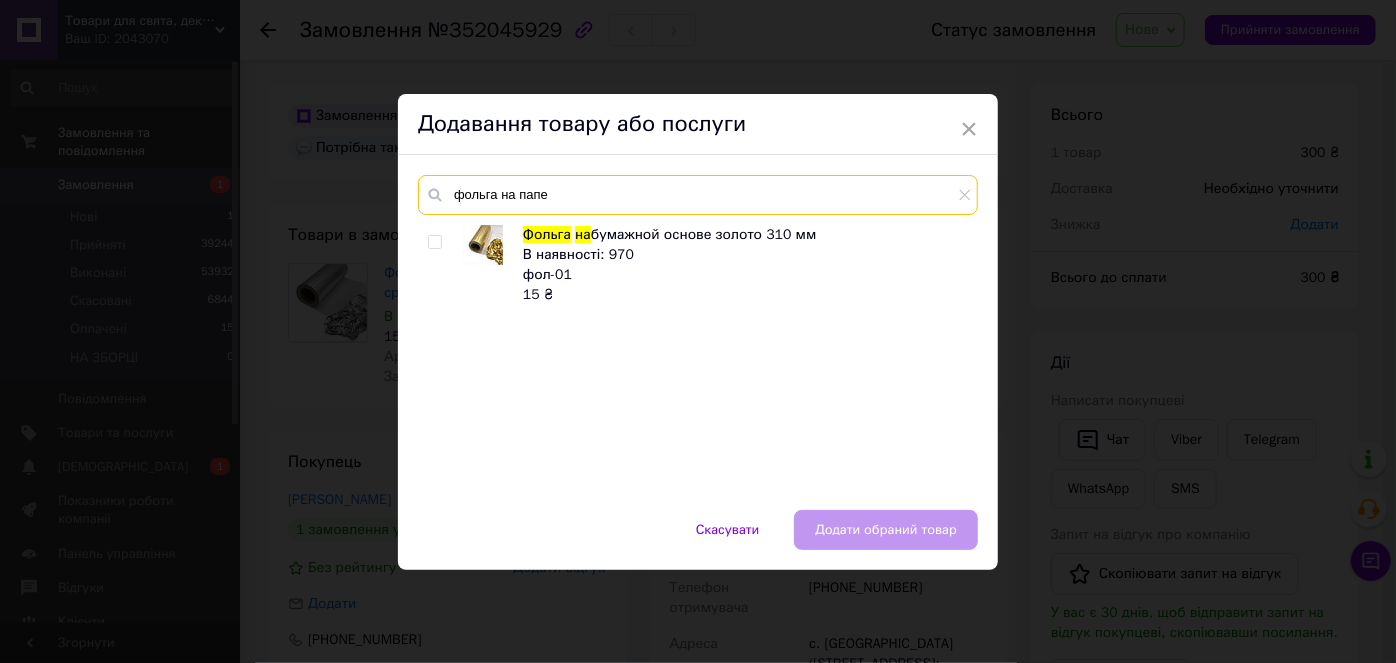 type on "фольга на папе" 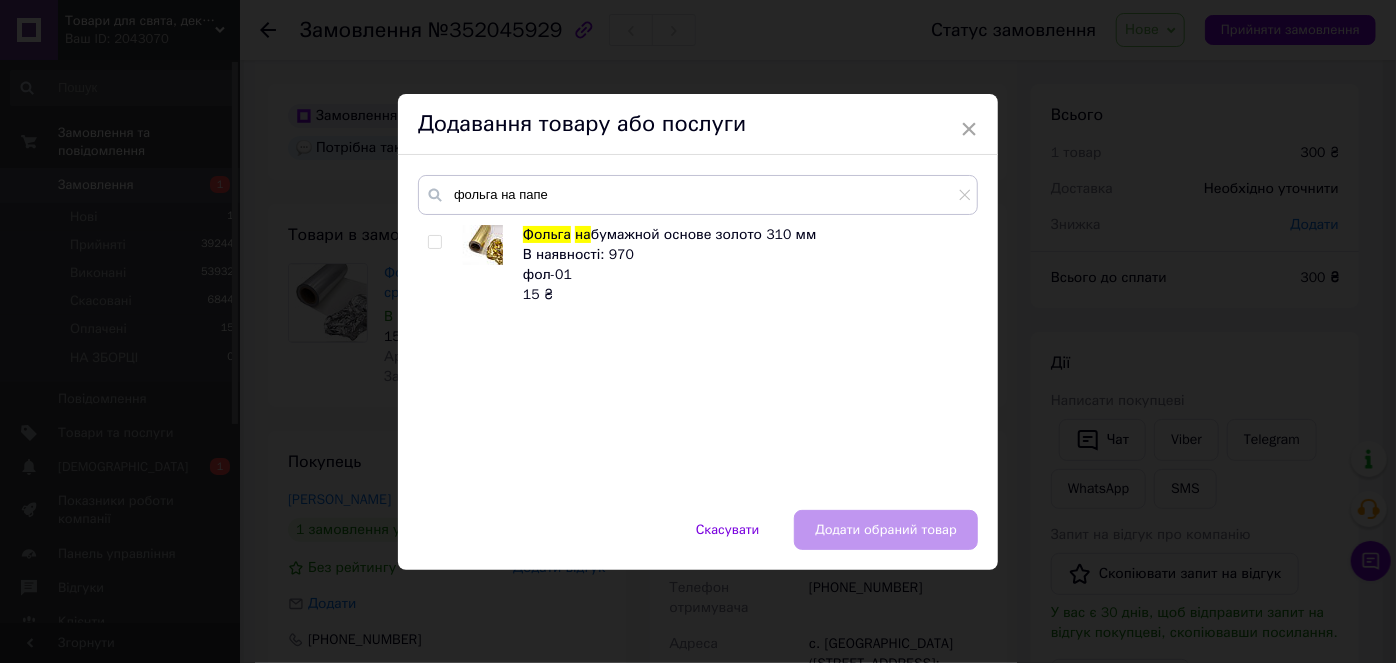 click at bounding box center (434, 242) 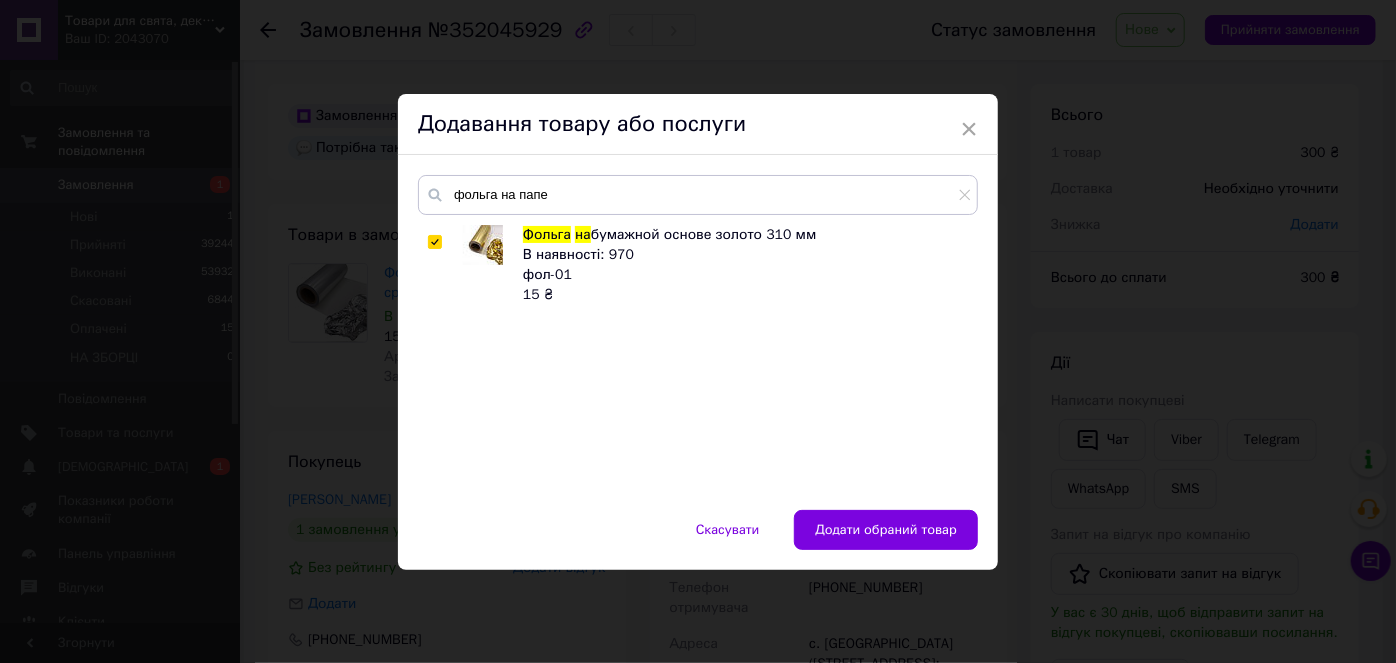 drag, startPoint x: 866, startPoint y: 526, endPoint x: 866, endPoint y: 506, distance: 20 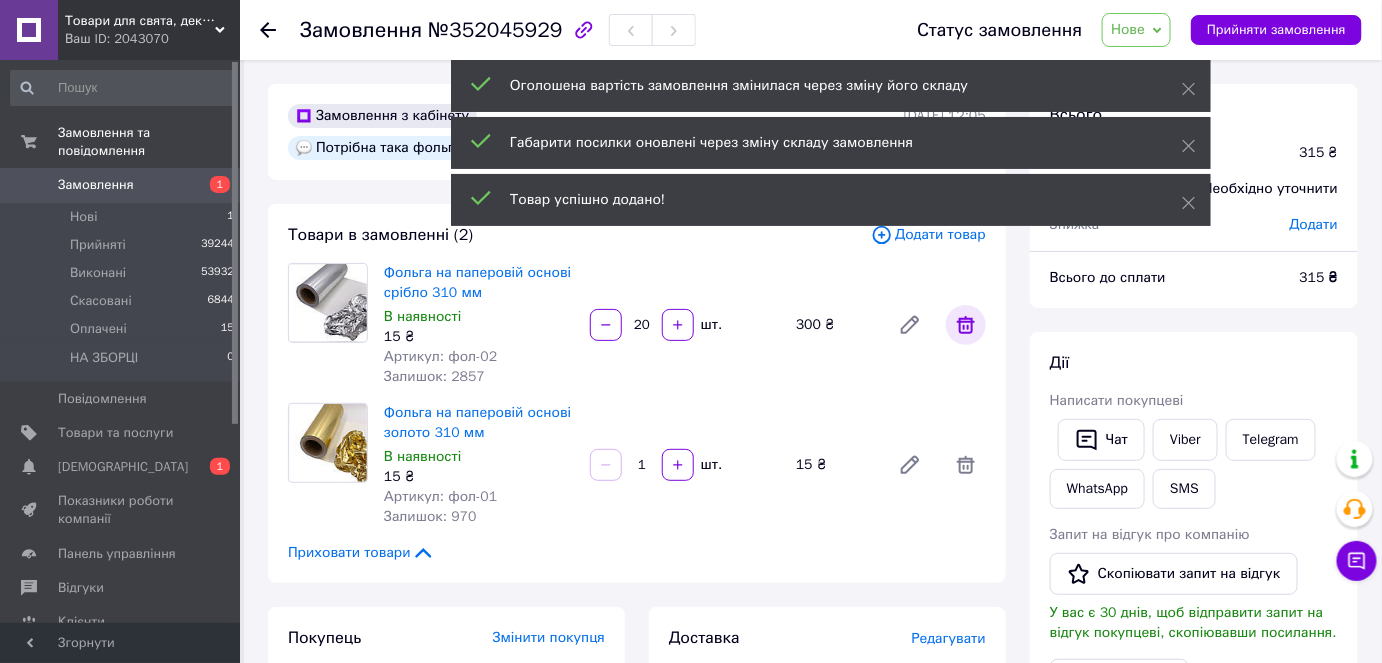 click 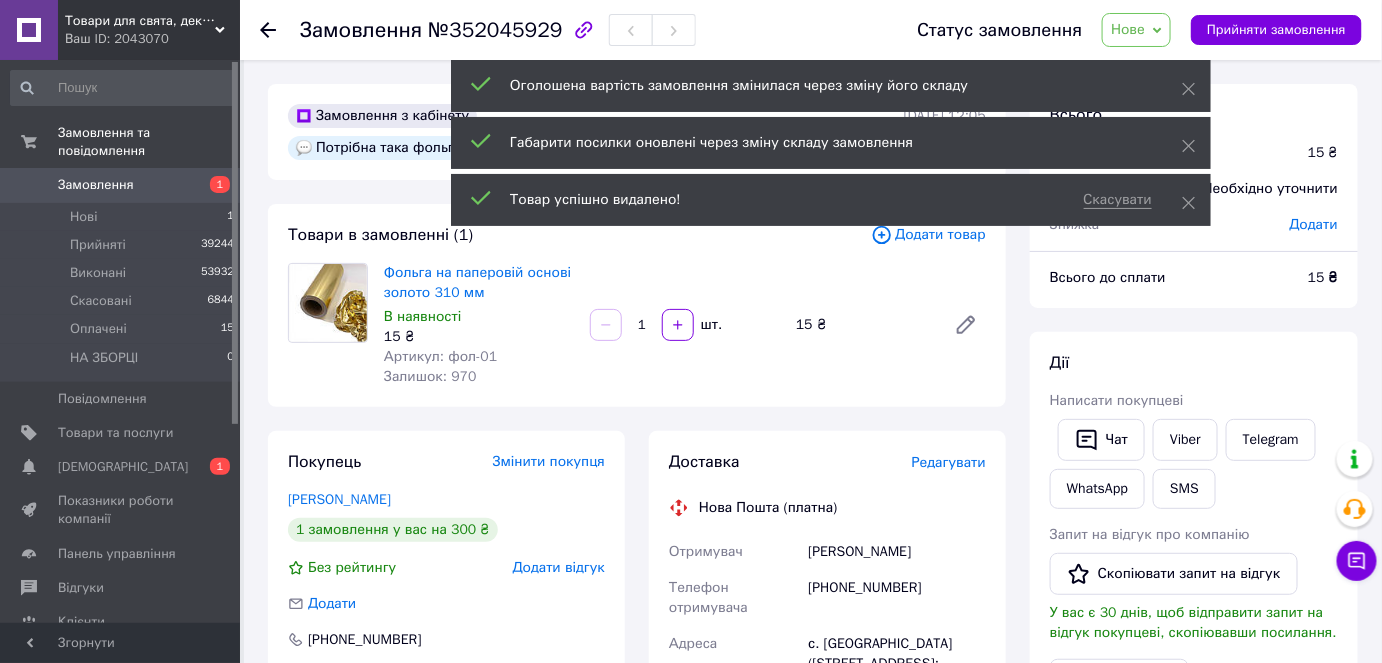 drag, startPoint x: 646, startPoint y: 323, endPoint x: 635, endPoint y: 323, distance: 11 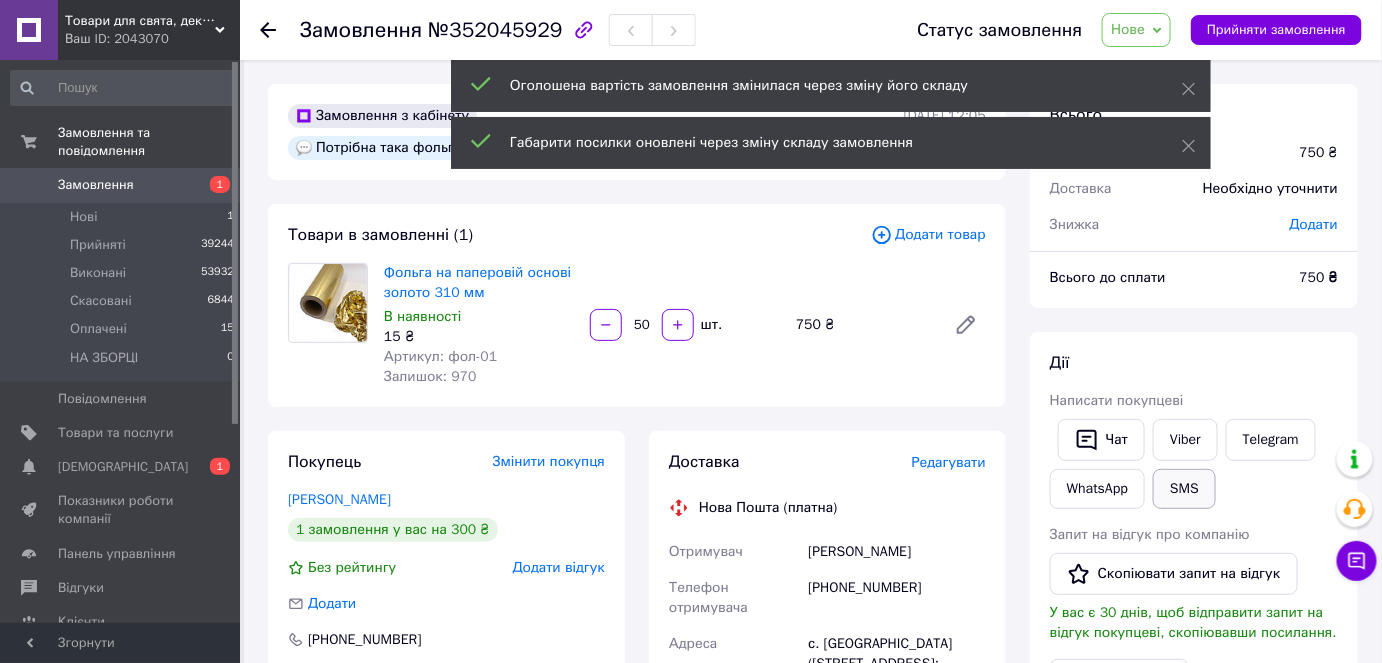 type on "50" 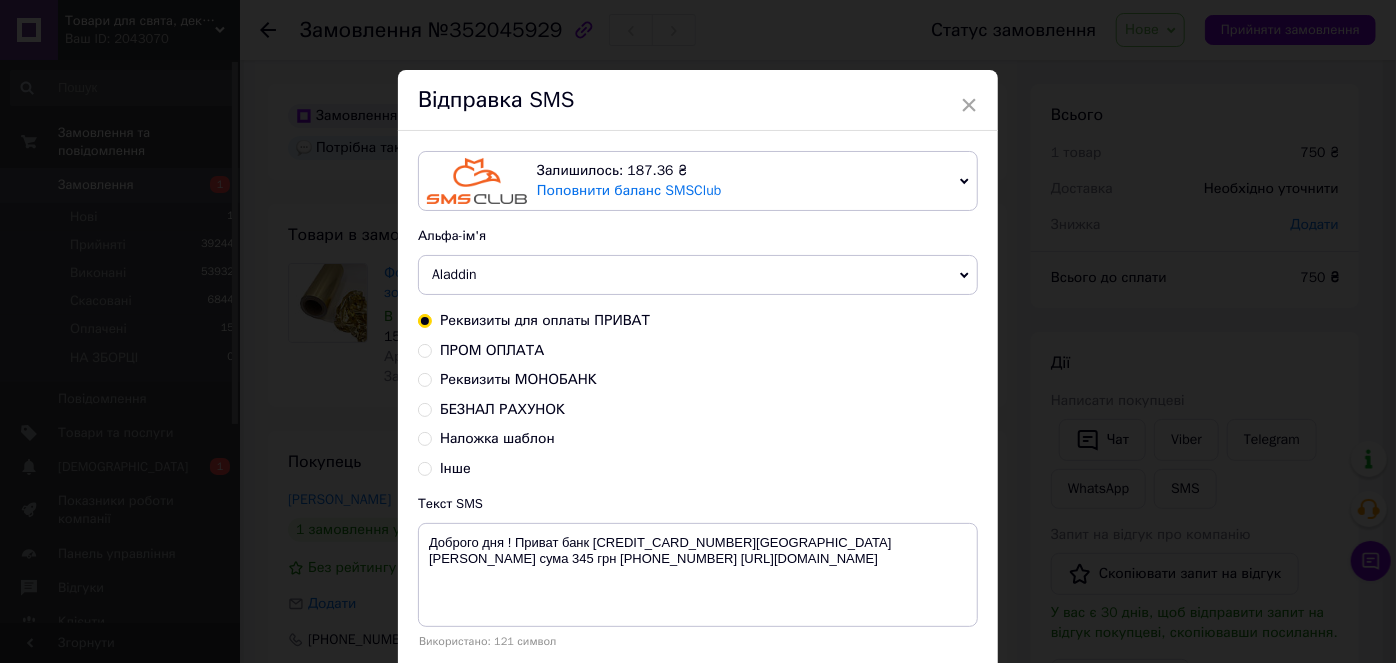 click on "БЕЗНАЛ РАХУНОК" at bounding box center (502, 409) 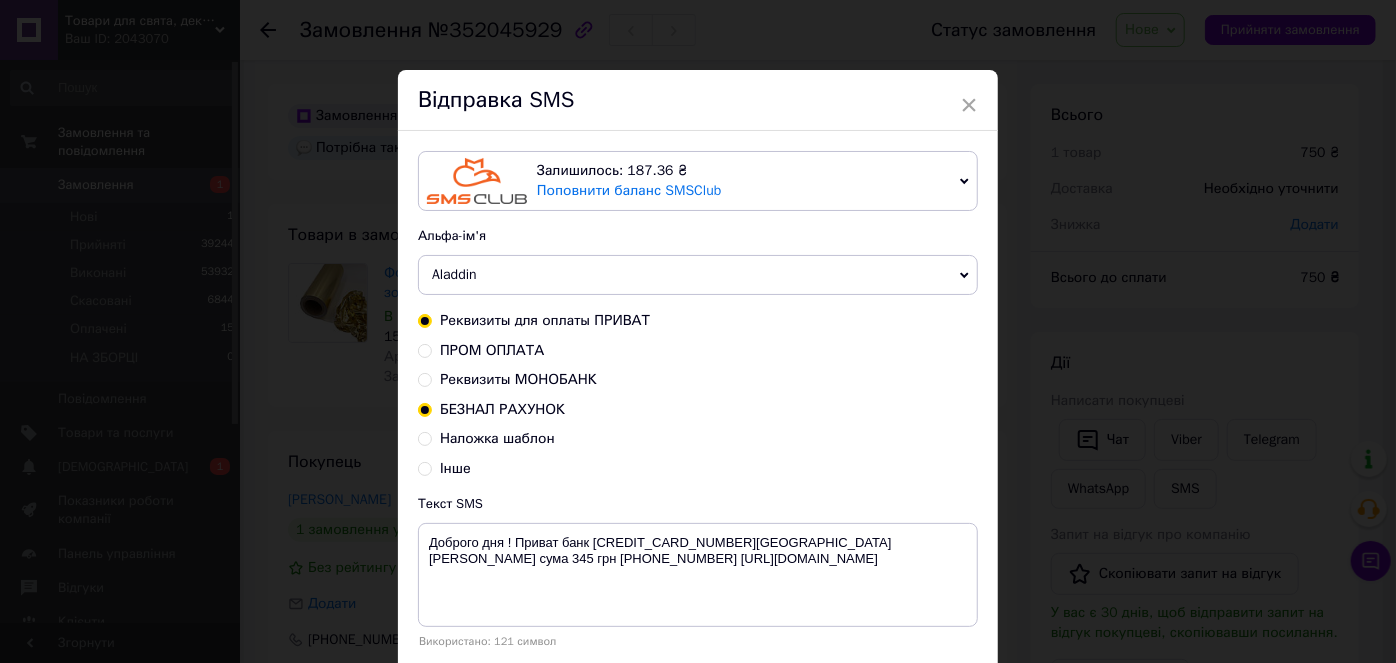 radio on "true" 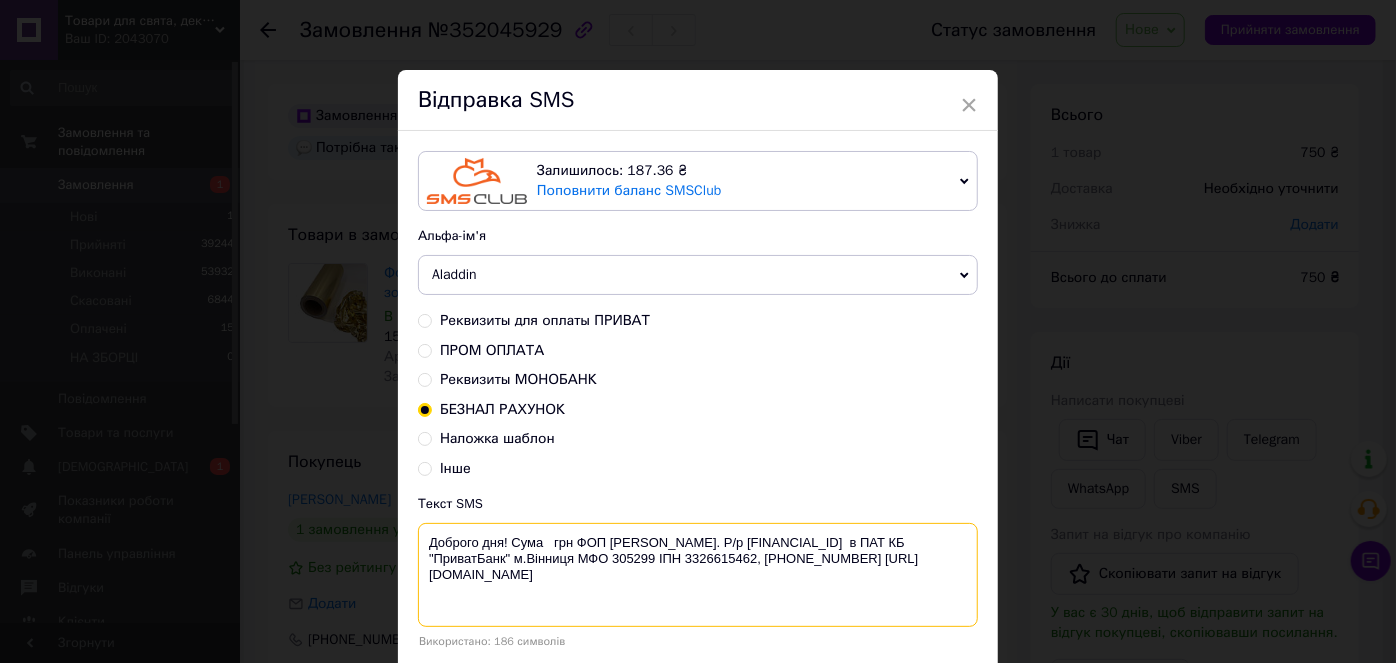 click on "Доброго дня! Сума   грн ФОП Говорова А. О.. Р/р UA123052990000026009036103179  в ПАТ КБ "ПриватБанк" м.Вінниця МФО 305299 ІПН 3326615462, +38097 122 94 49 https://decor-i-podarki.com.ua/" at bounding box center [698, 575] 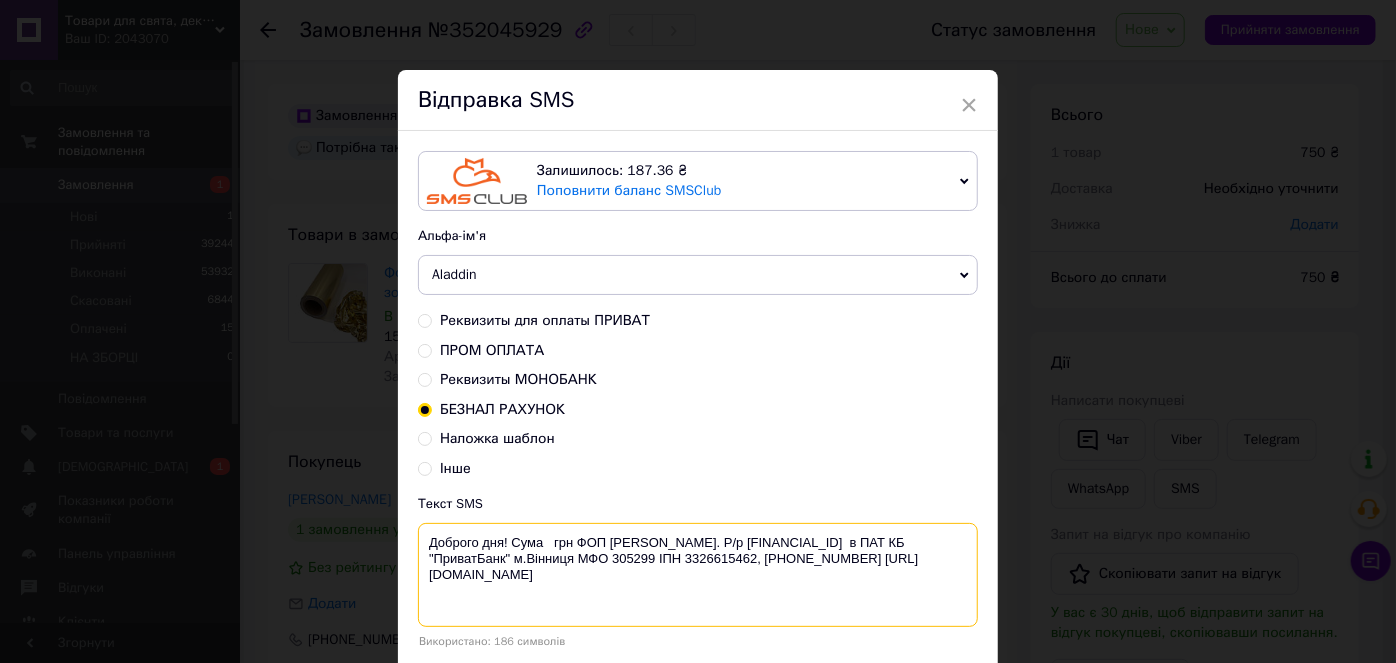 drag, startPoint x: 616, startPoint y: 577, endPoint x: 512, endPoint y: 536, distance: 111.78998 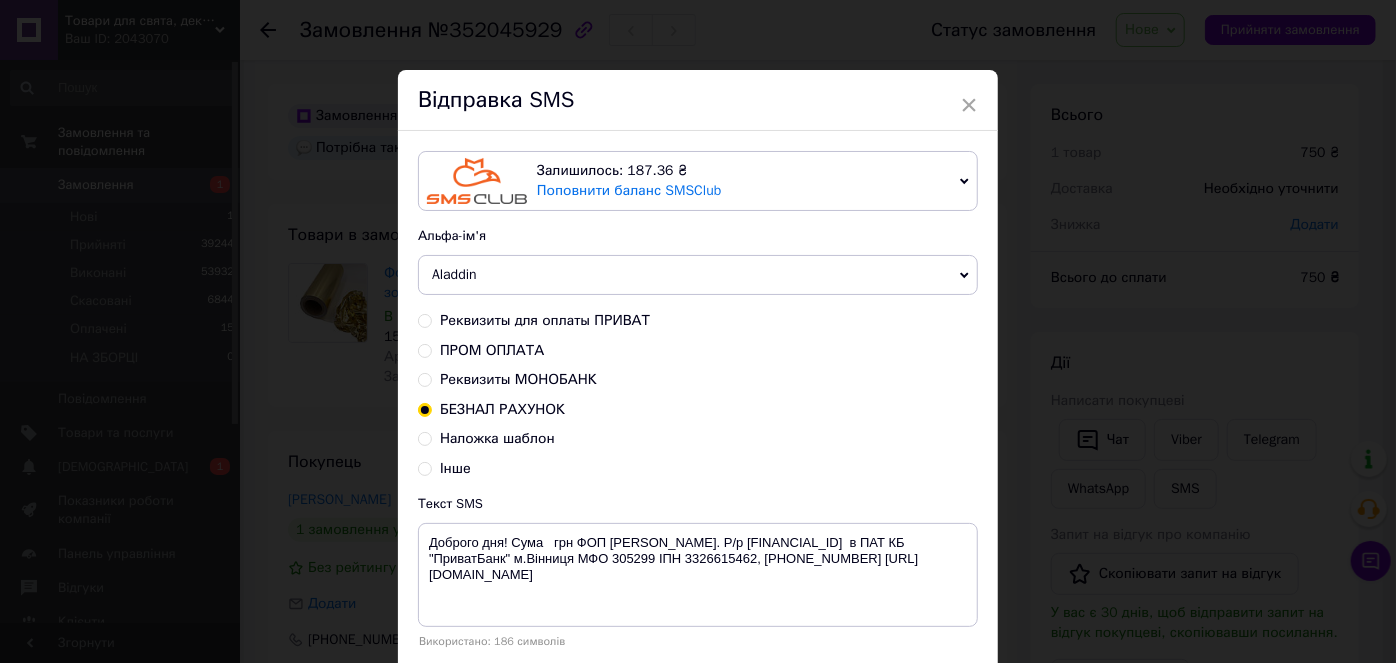 click on "× Відправка SMS Залишилось: 187.36 ₴ Поповнити баланс SMSClub Підключити LetsAds Альфа-ім'я  Aladdin +380********* VashZakaz Shop Zakaz Оновити список альфа-імен Реквизиты для оплаты ПРИВАТ ПРОМ ОПЛАТА Реквизиты МОНОБАНК БЕЗНАЛ РАХУНОК Наложка шаблон Інше Текст SMS Доброго дня! Сума   грн ФОП Говорова А. О.. Р/р UA123052990000026009036103179  в ПАТ КБ "ПриватБанк" м.Вінниця МФО 305299 ІПН 3326615462, +38097 122 94 49 https://decor-i-podarki.com.ua/ Використано: 186 символів Скасувати   Відправити" at bounding box center (698, 331) 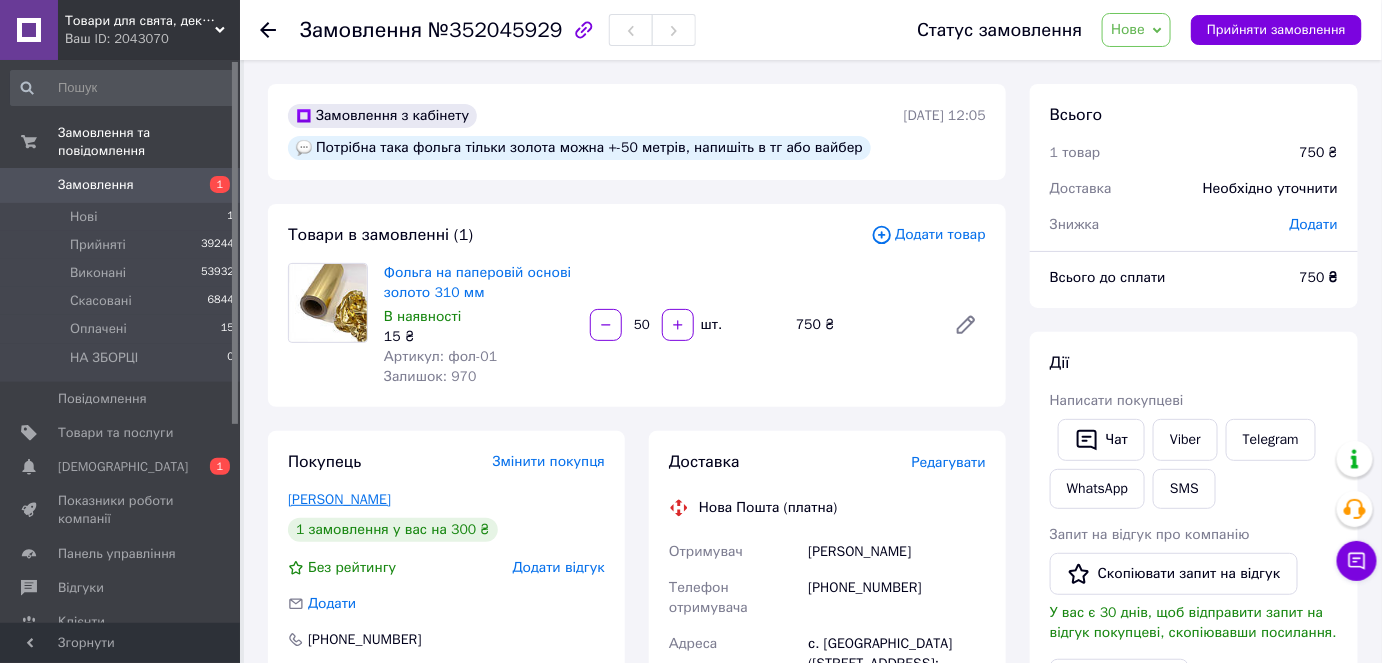 click on "Кравченко Віталій" at bounding box center (339, 499) 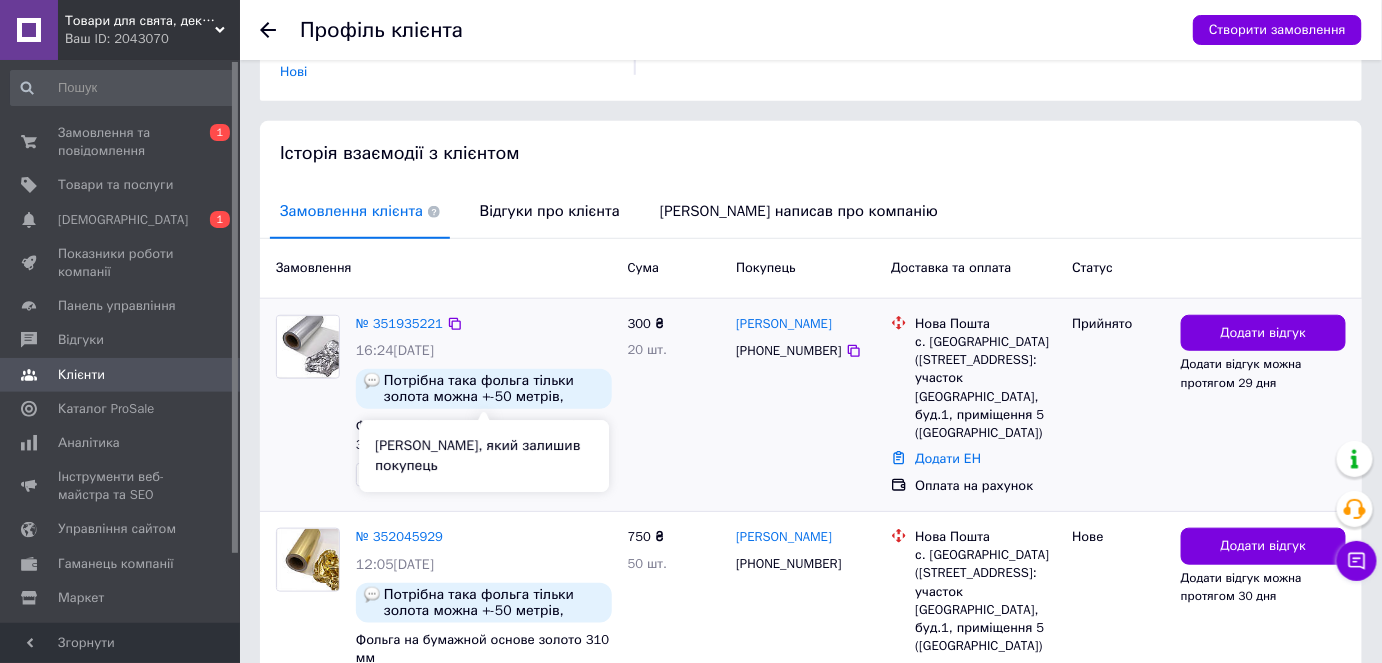 scroll, scrollTop: 363, scrollLeft: 0, axis: vertical 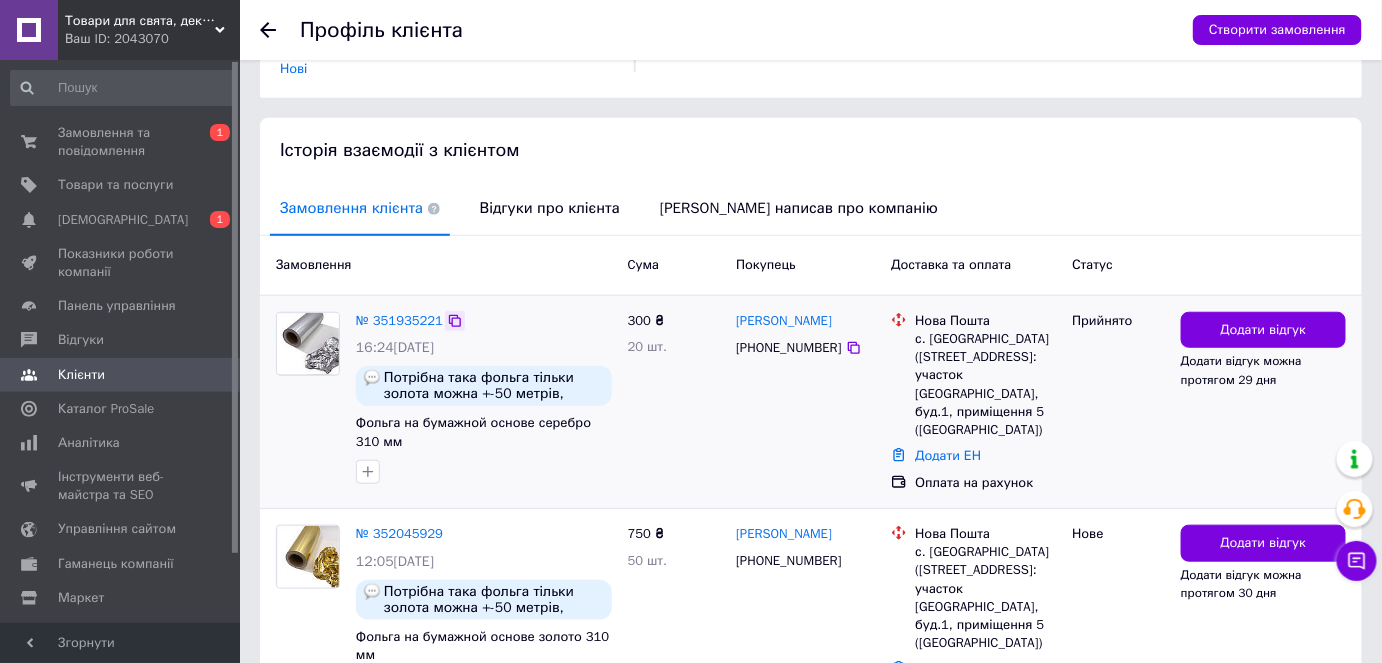 click 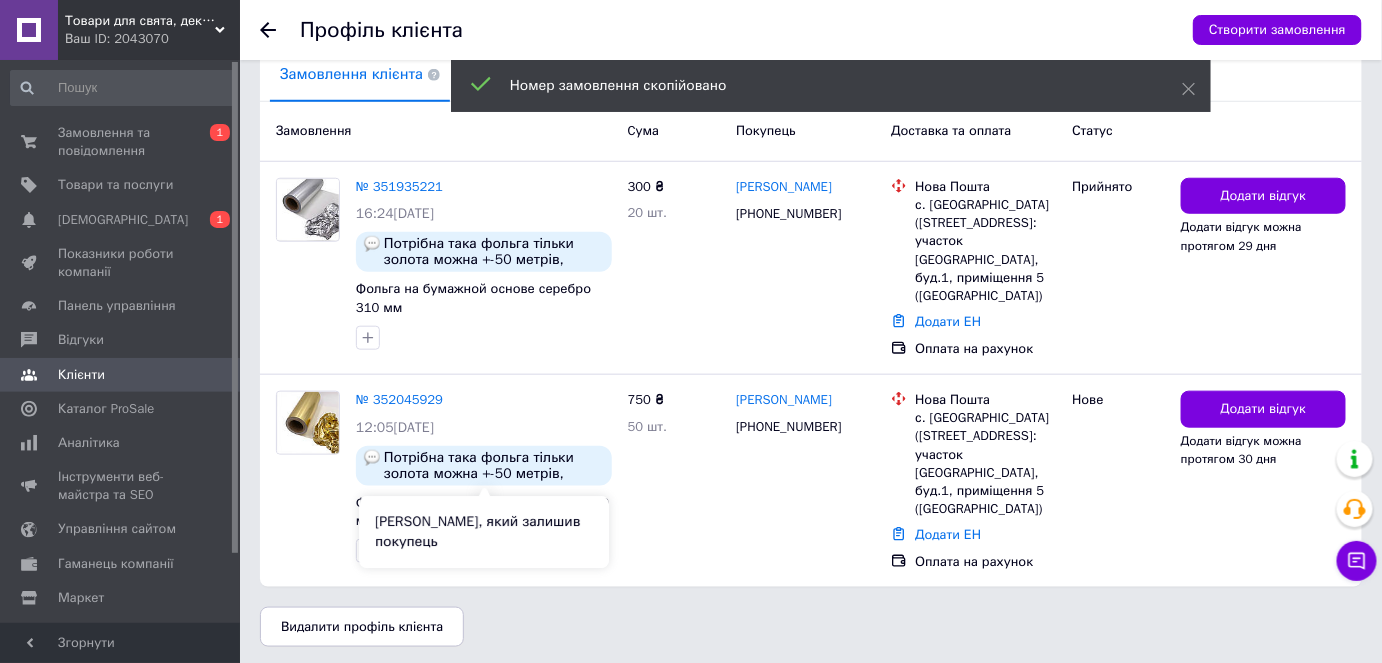 scroll, scrollTop: 499, scrollLeft: 0, axis: vertical 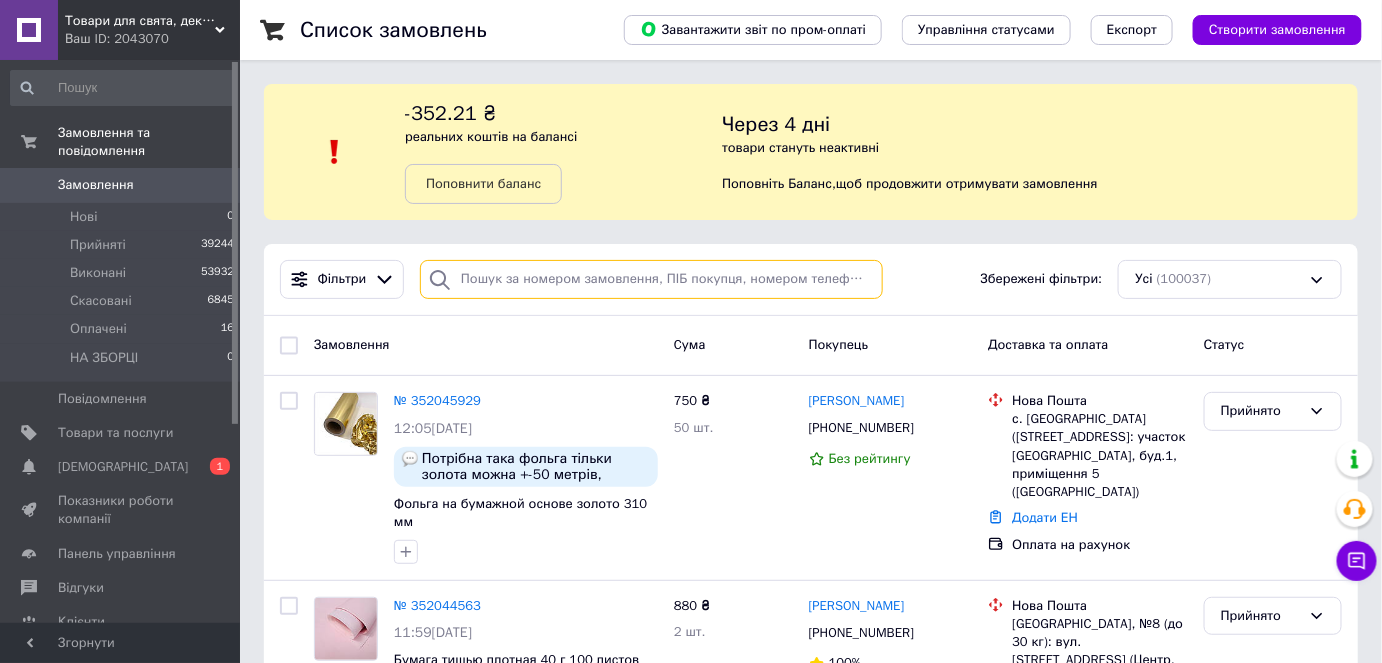 click at bounding box center [651, 279] 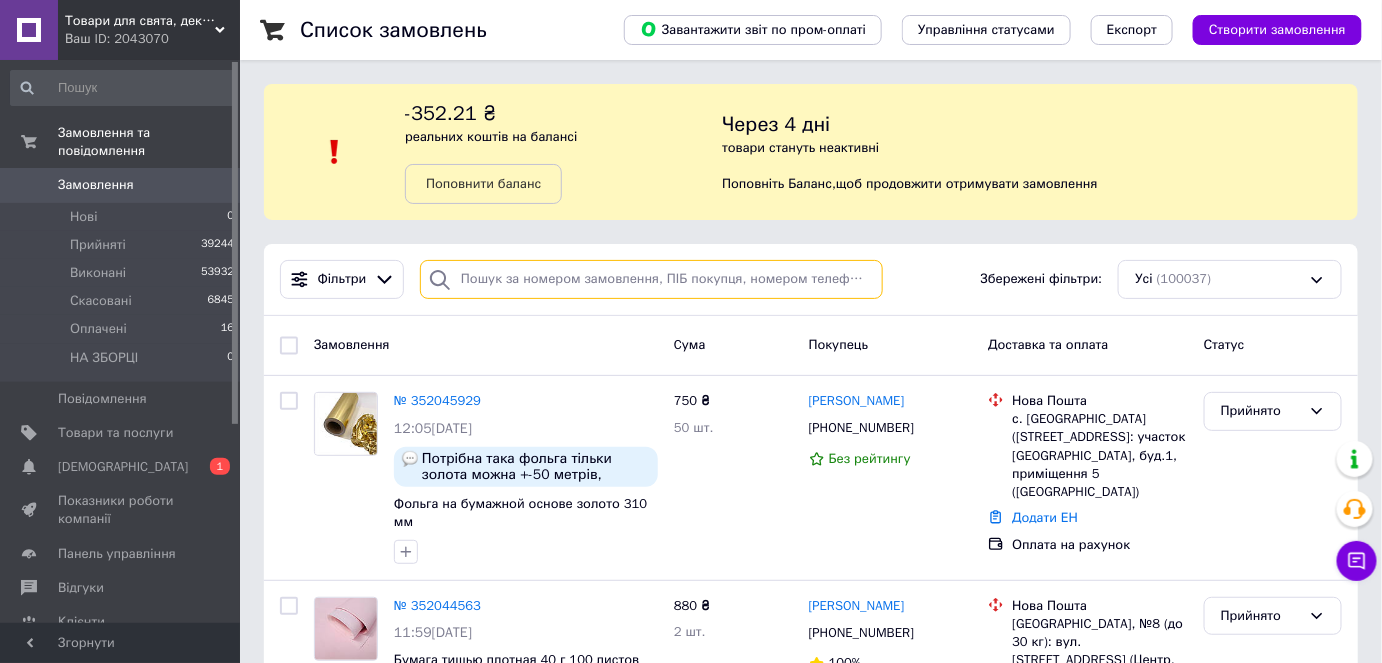 paste on "[PHONE_NUMBER]" 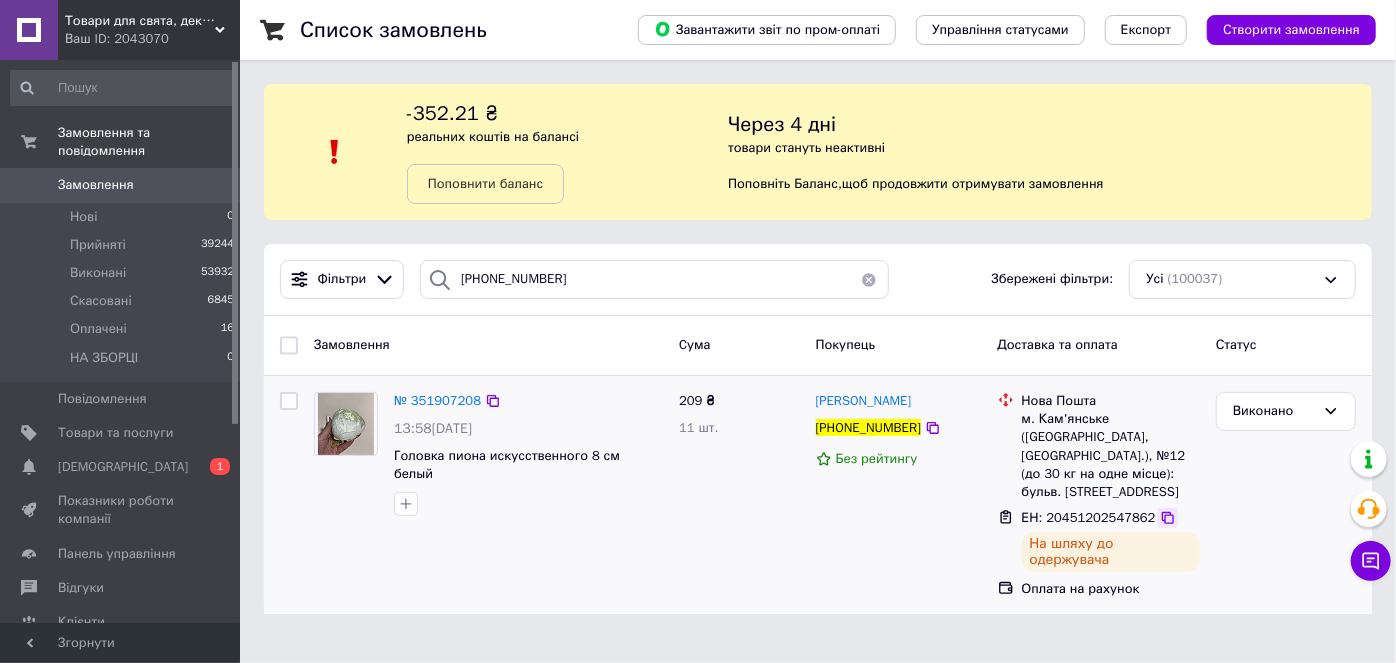 click 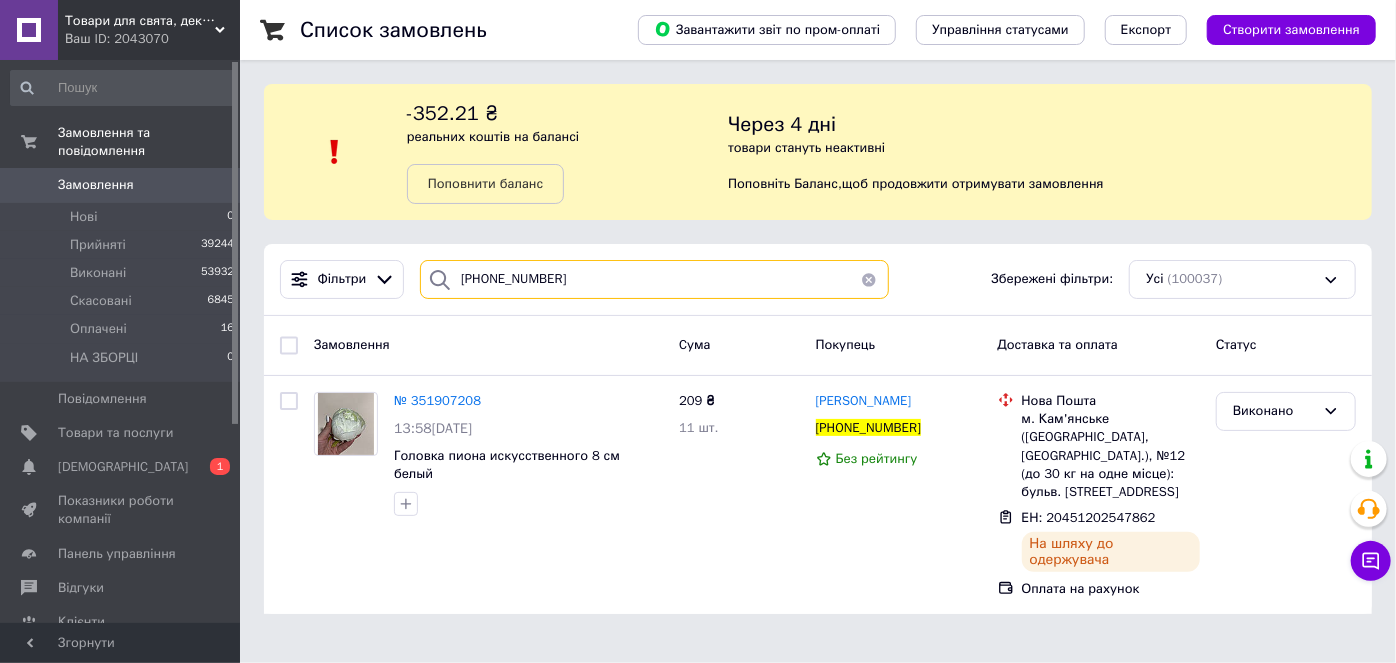 drag, startPoint x: 560, startPoint y: 276, endPoint x: 434, endPoint y: 278, distance: 126.01587 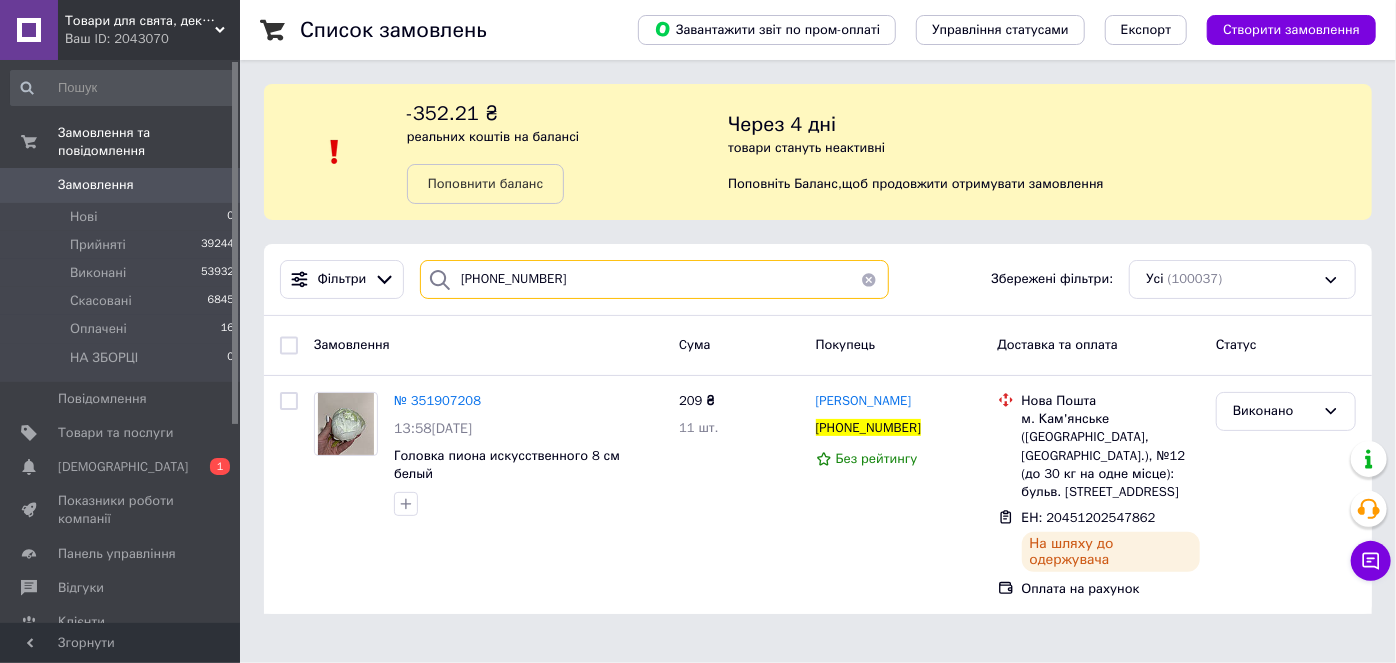 paste on "[PHONE_NUMBER]" 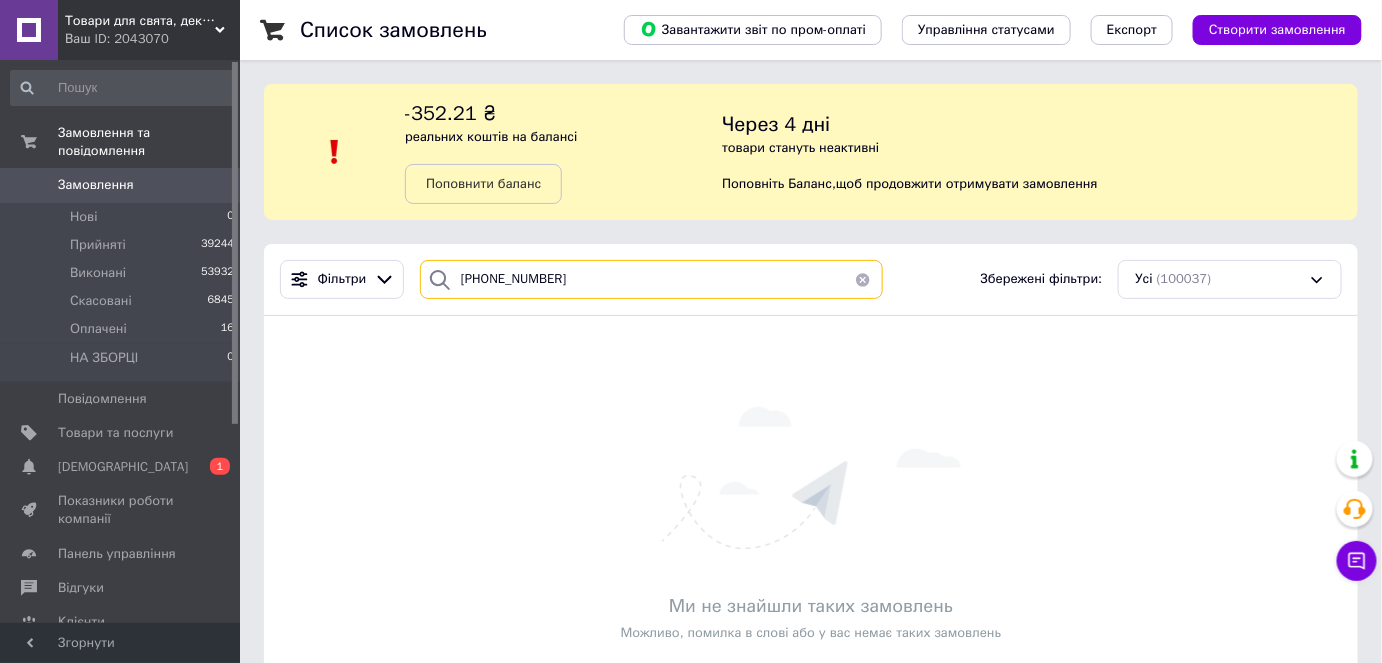 click on "++380992408662" at bounding box center (651, 279) 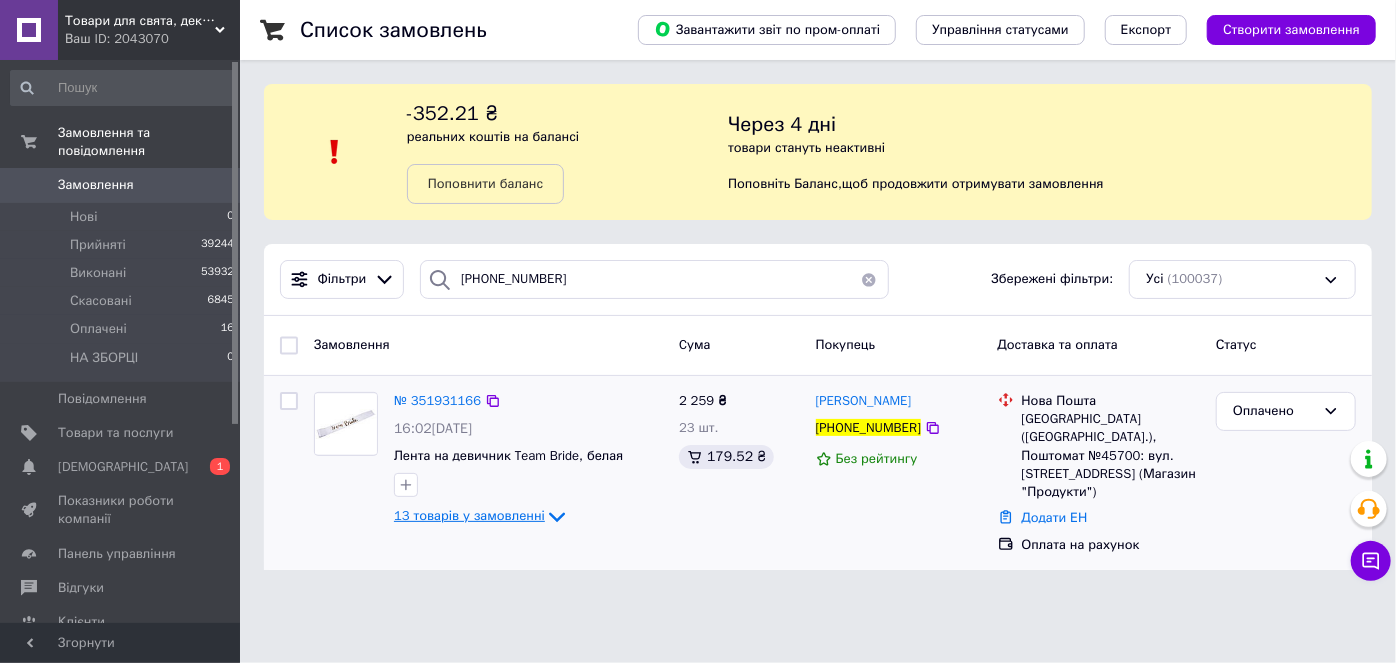 click on "13 товарів у замовленні" at bounding box center (469, 516) 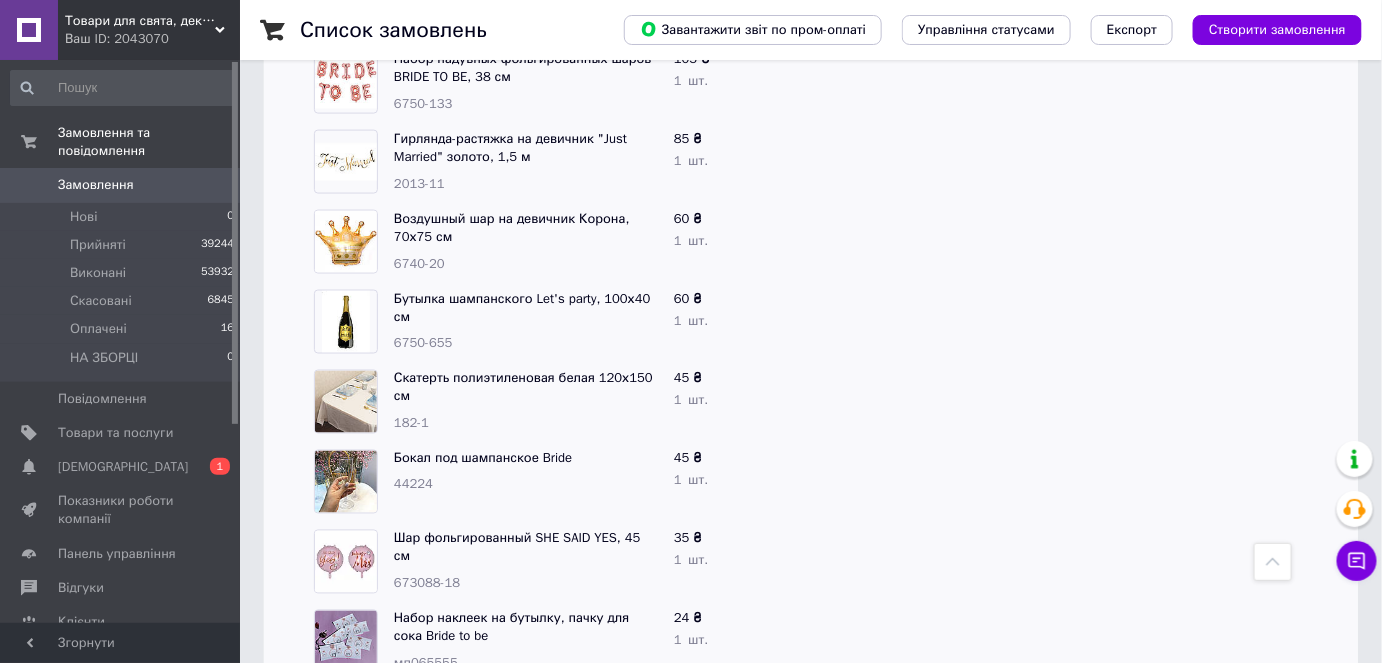 scroll, scrollTop: 952, scrollLeft: 0, axis: vertical 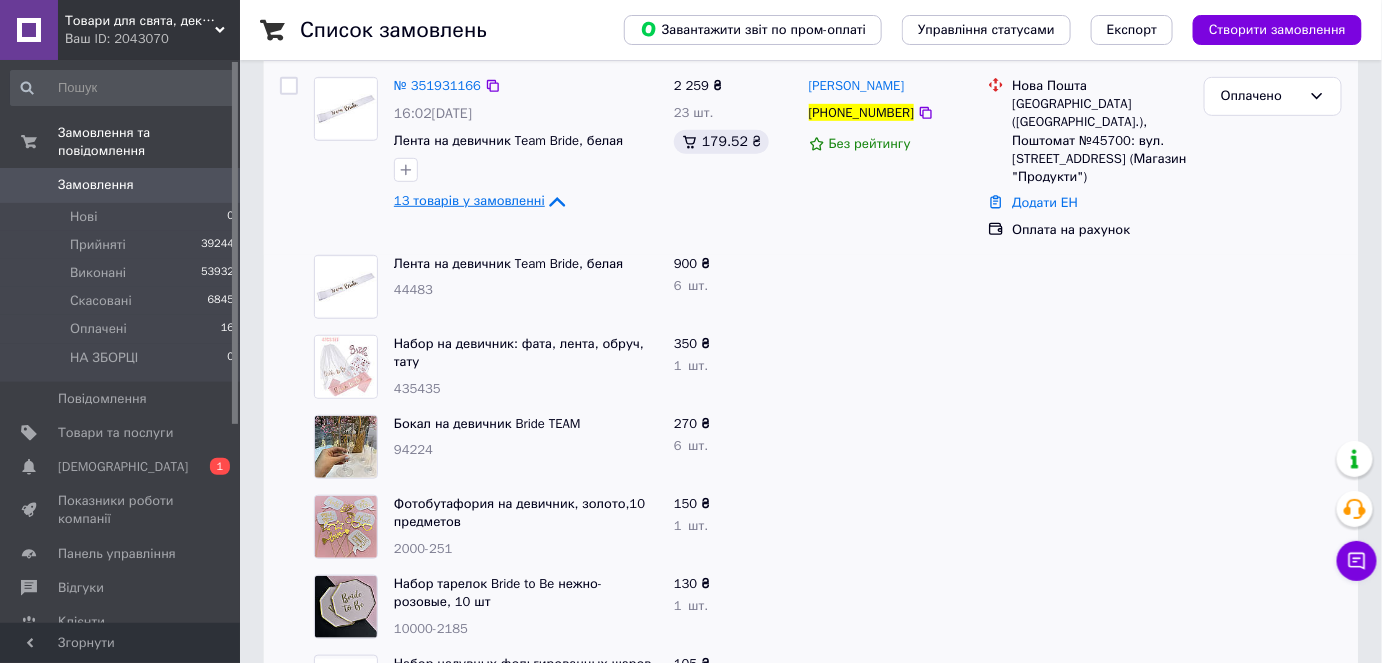 click on "13 товарів у замовленні" at bounding box center [469, 201] 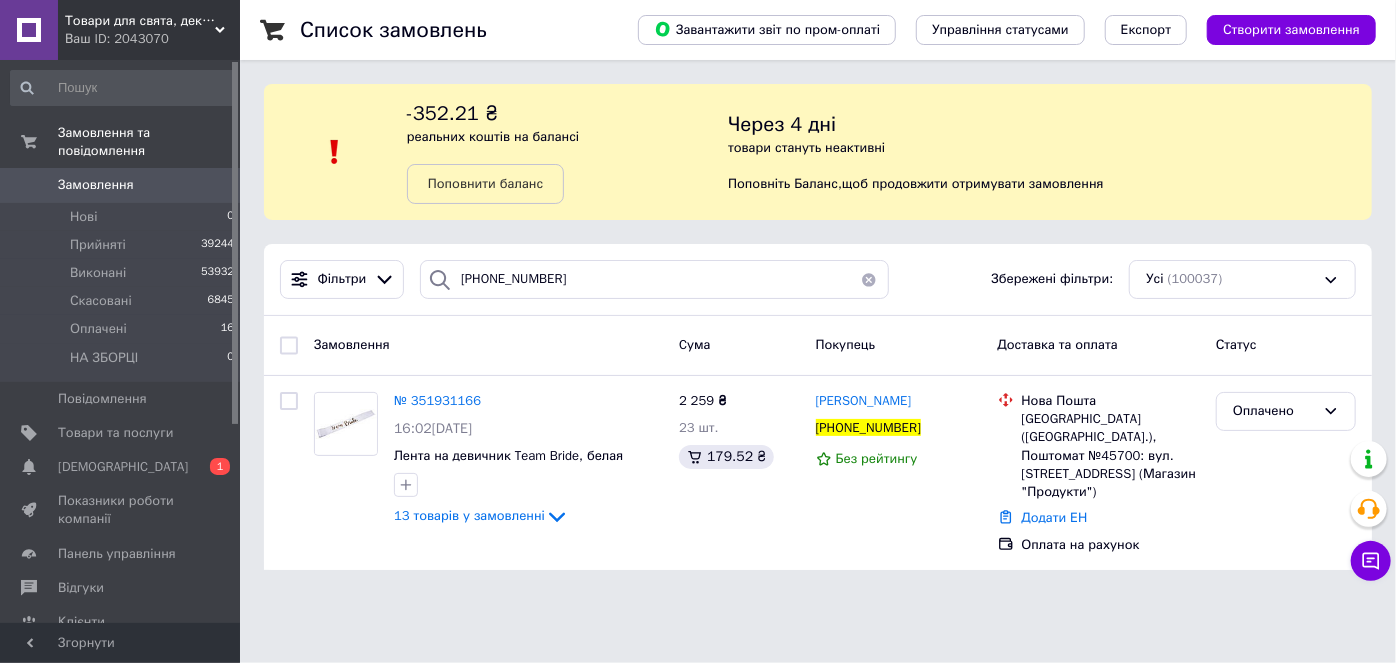 click on "0 1" at bounding box center (212, 467) 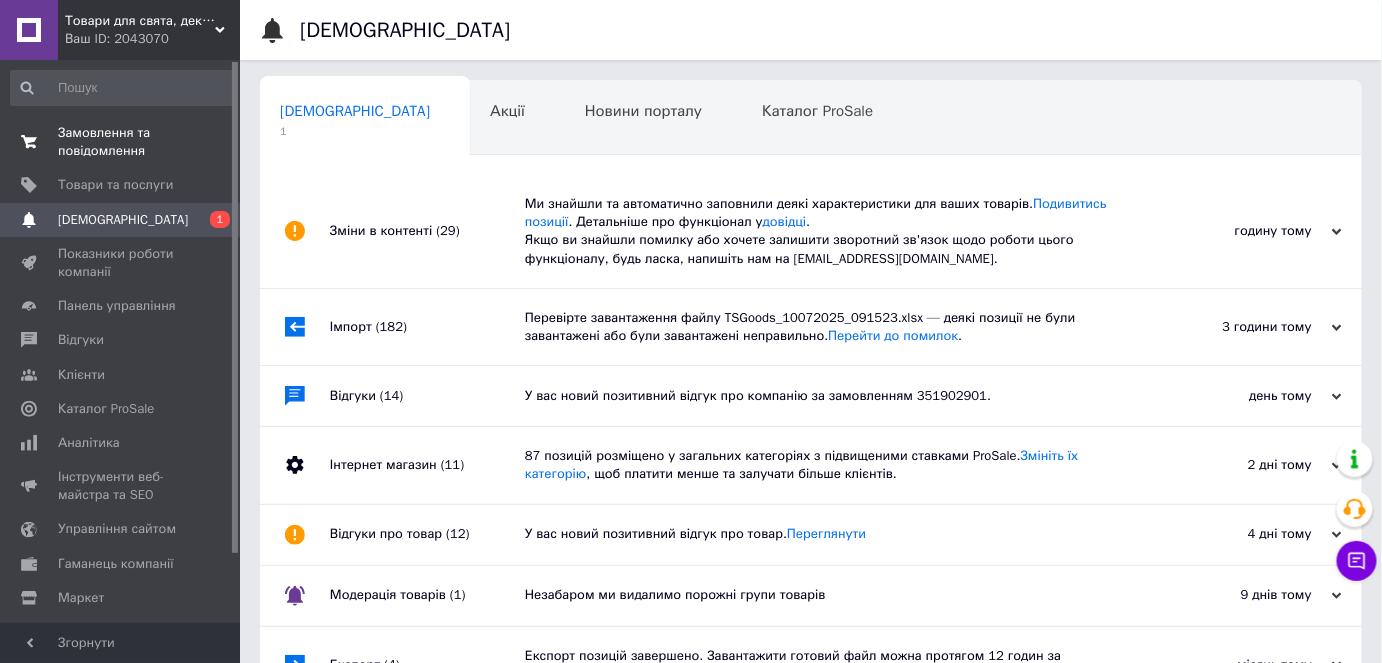click on "Замовлення та повідомлення" at bounding box center (121, 142) 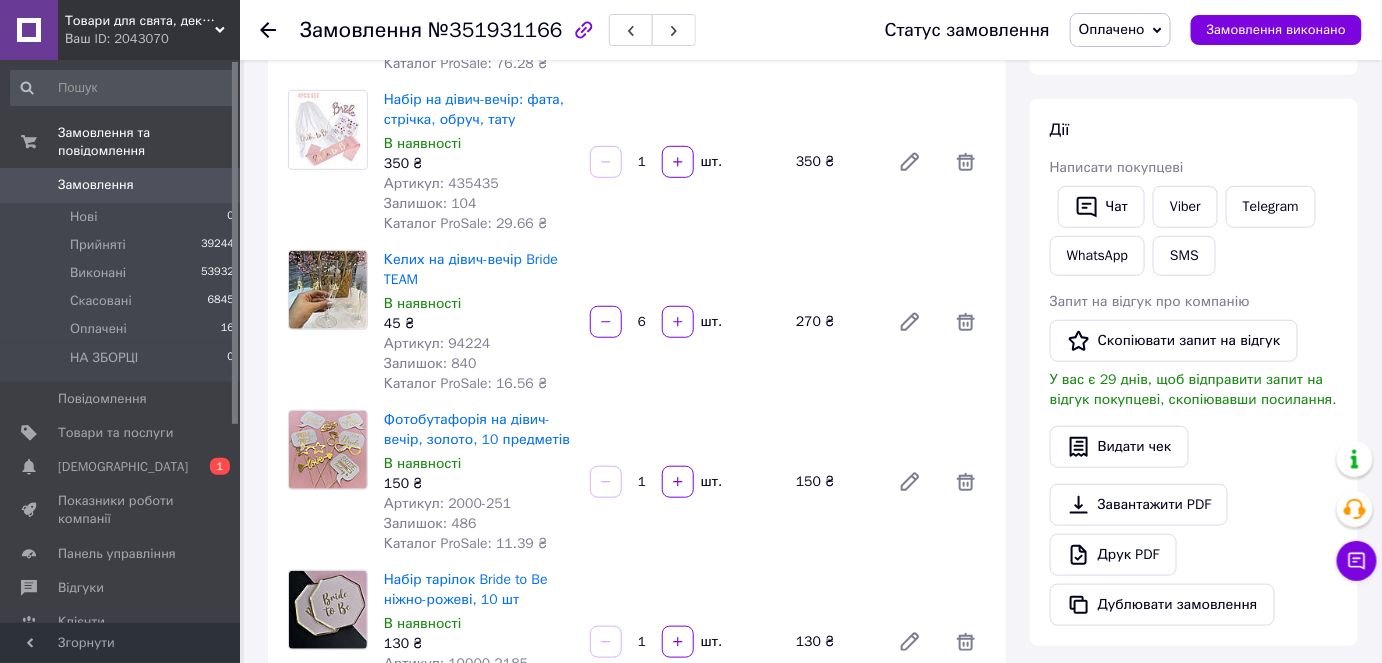 scroll, scrollTop: 181, scrollLeft: 0, axis: vertical 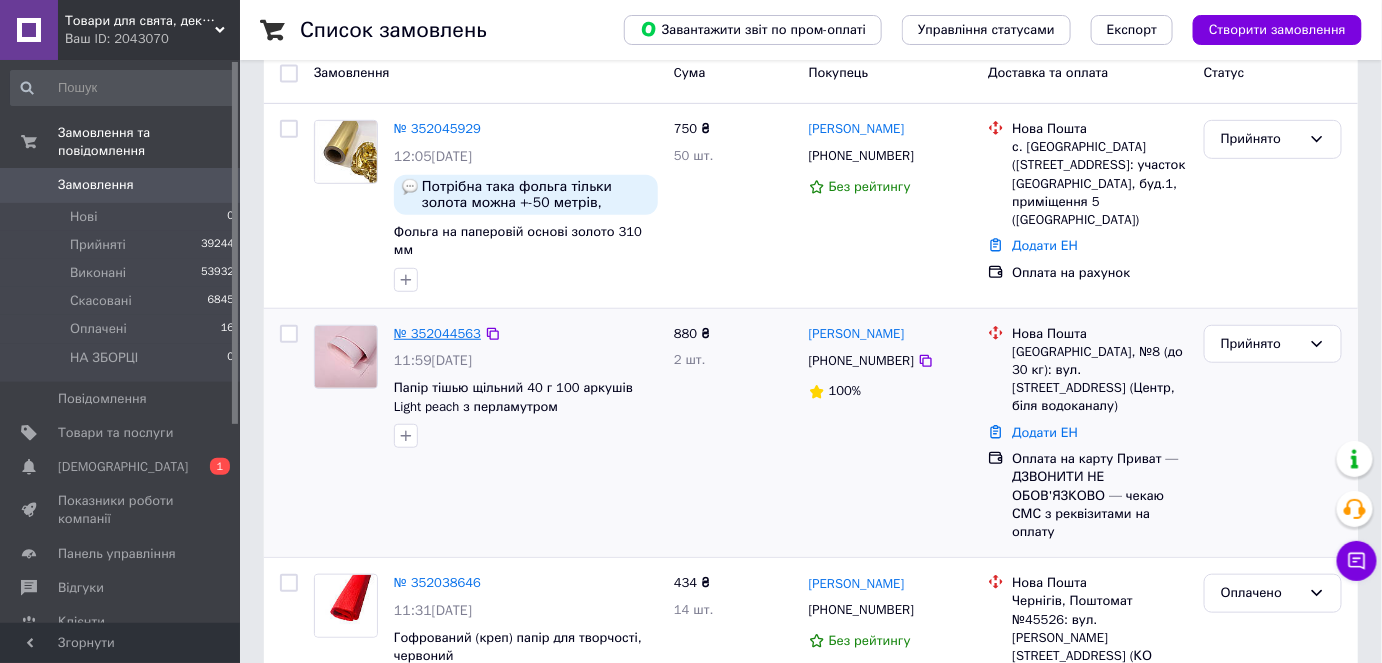 click on "№ 352044563" at bounding box center (437, 333) 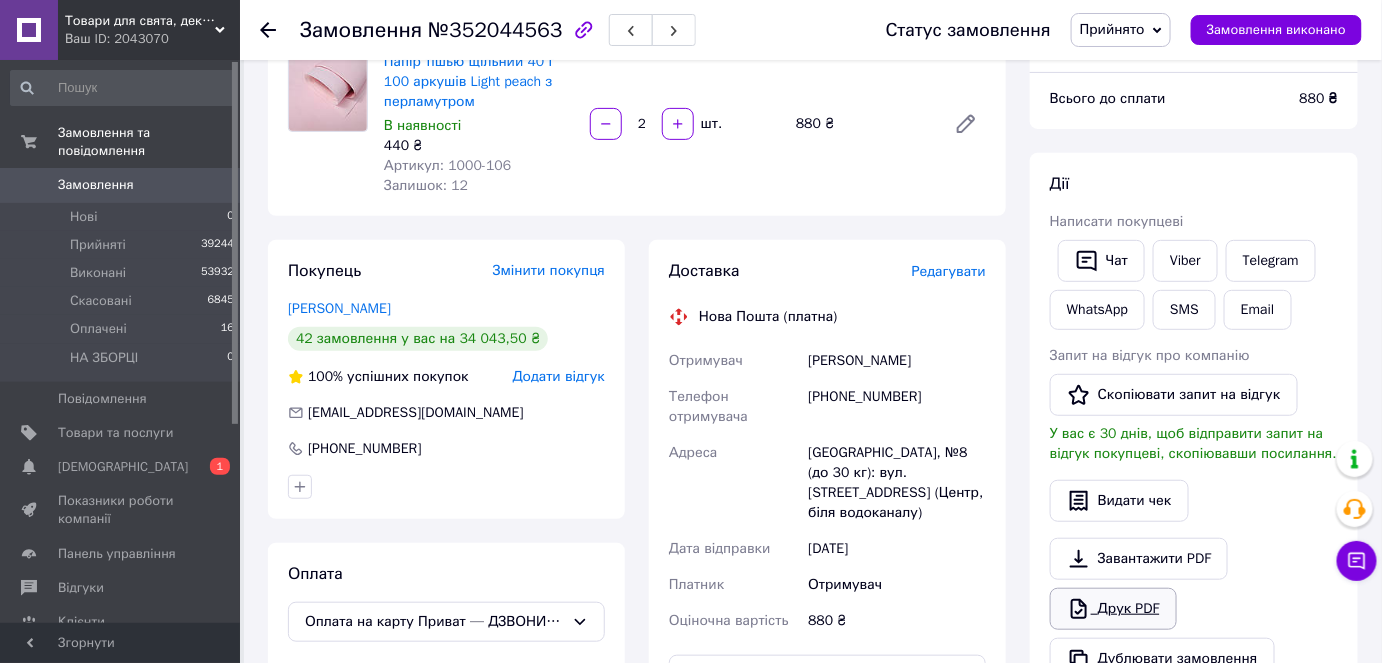 scroll, scrollTop: 181, scrollLeft: 0, axis: vertical 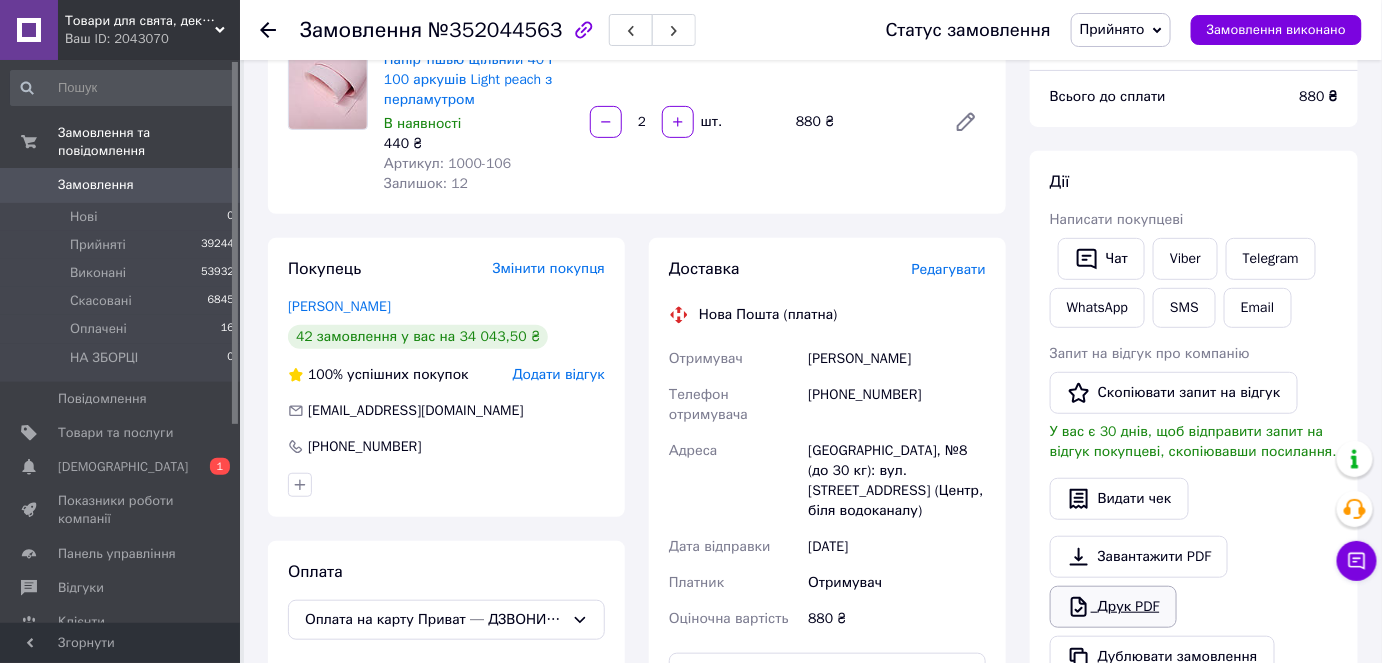 click on "Друк PDF" at bounding box center [1113, 607] 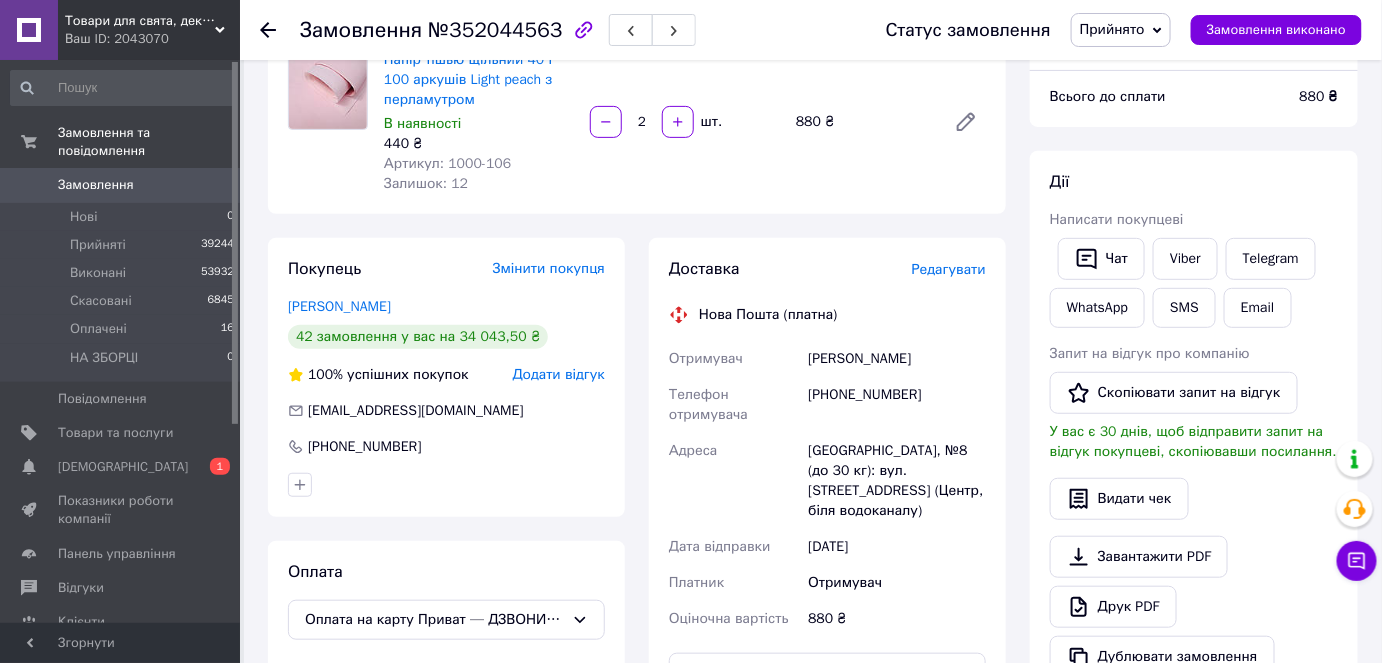 click 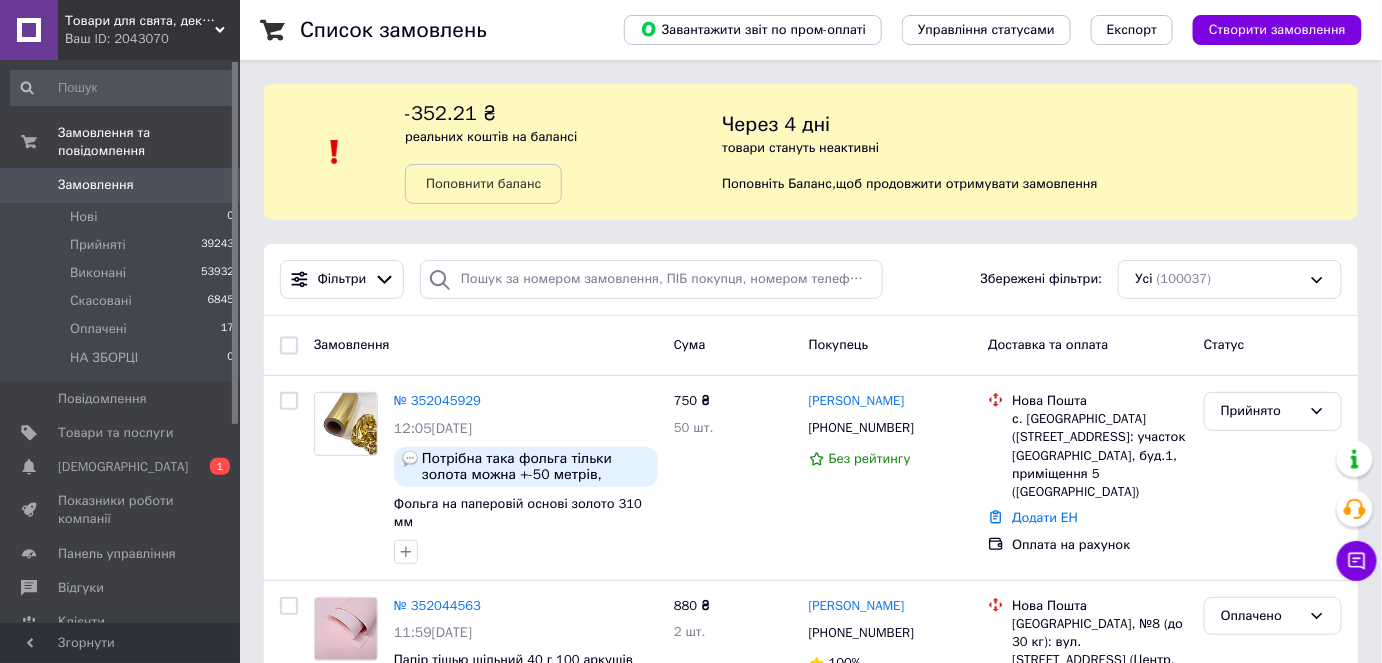 click on "0" at bounding box center (212, 185) 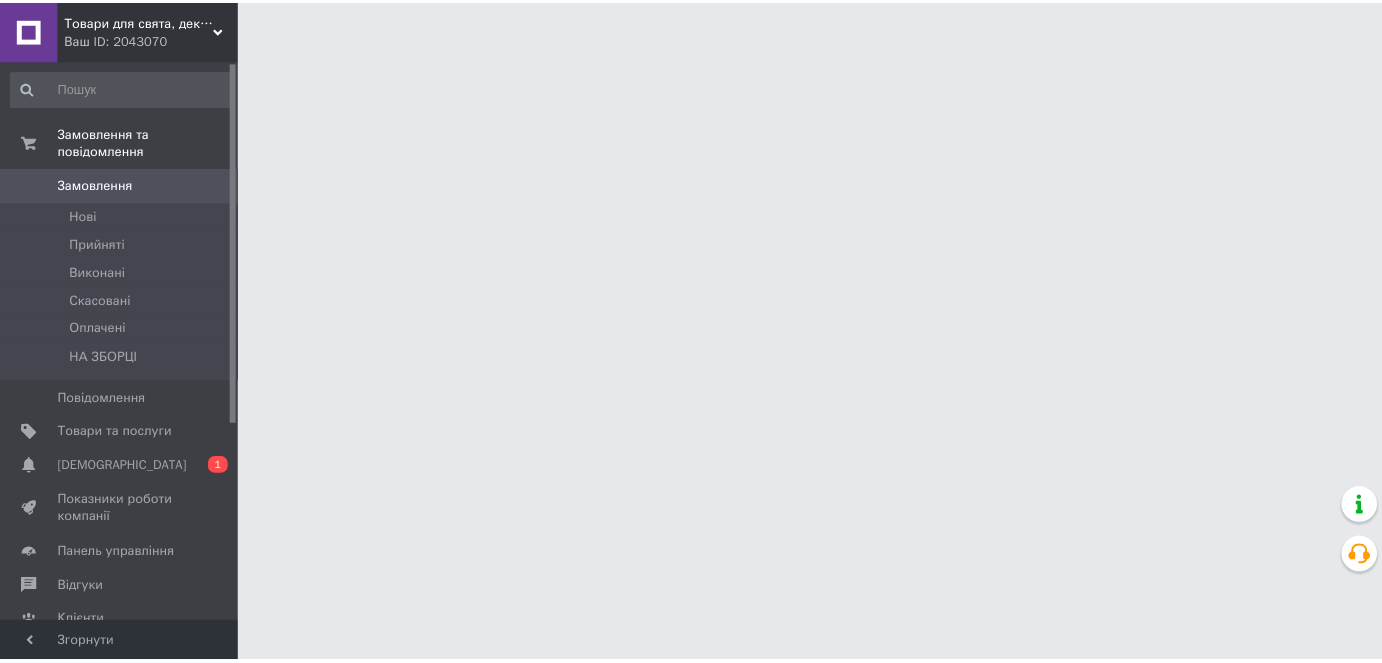 scroll, scrollTop: 0, scrollLeft: 0, axis: both 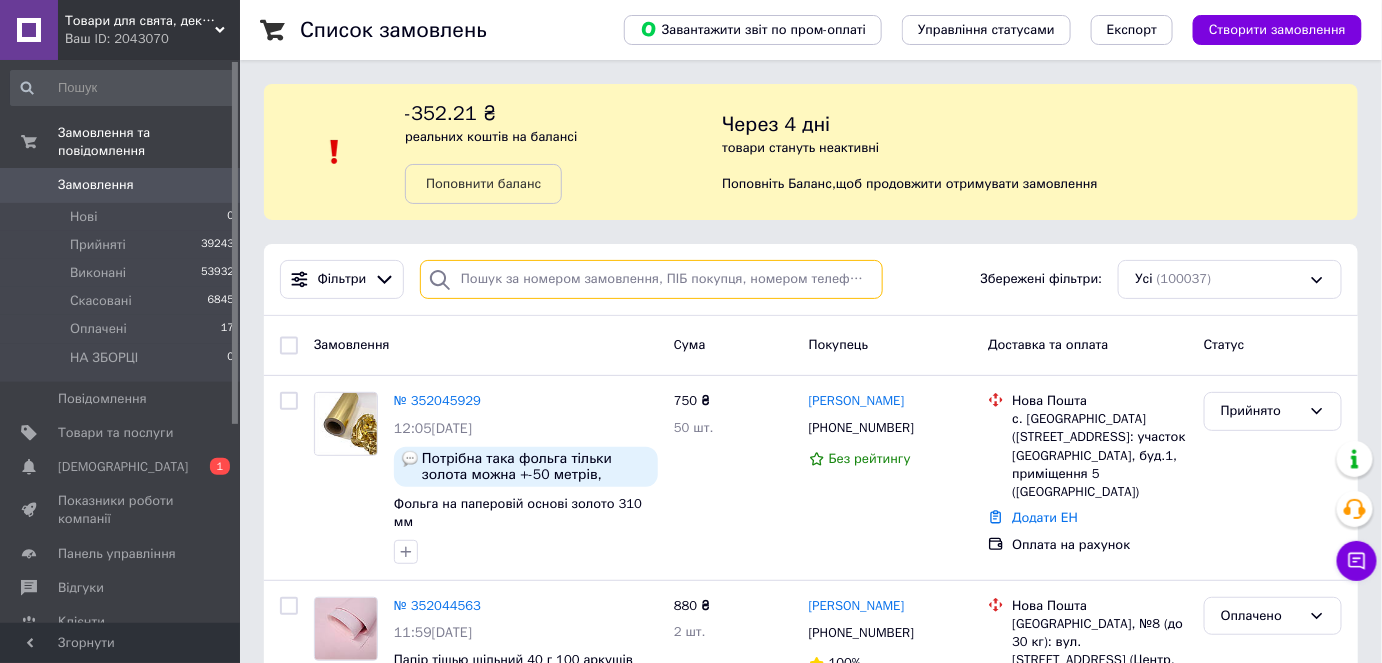 click at bounding box center [651, 279] 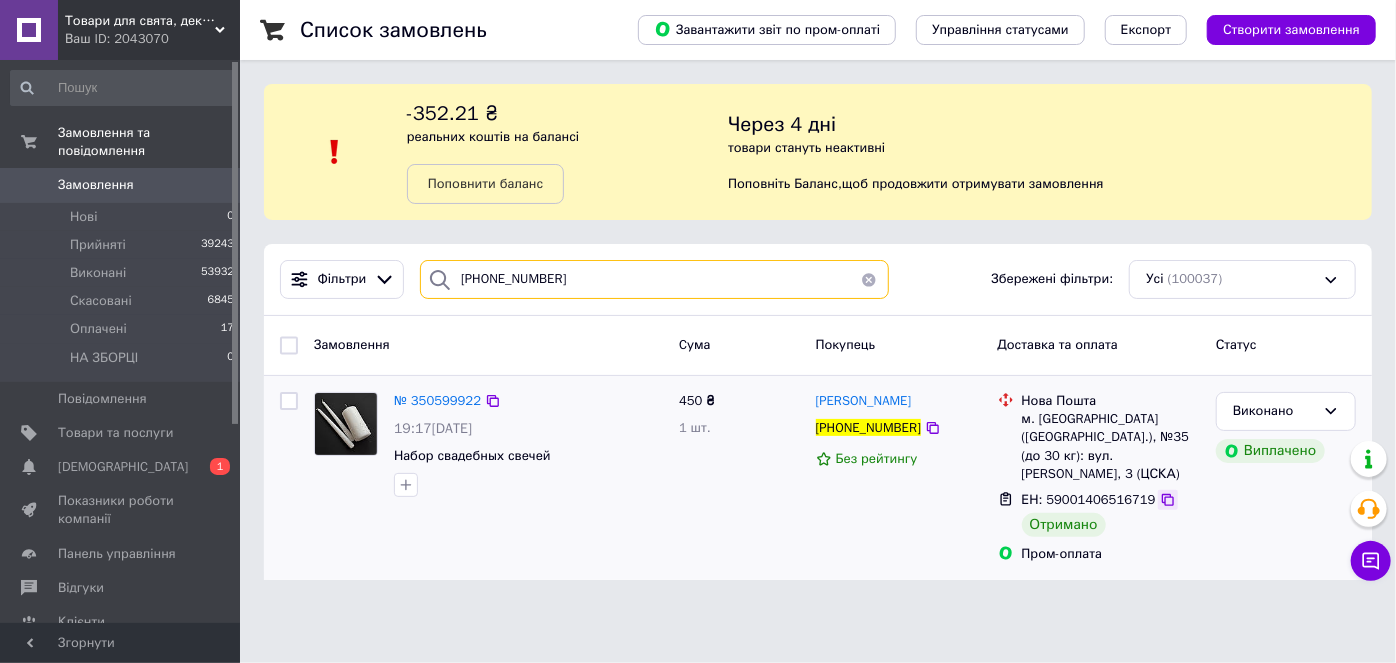 type on "+380991468166" 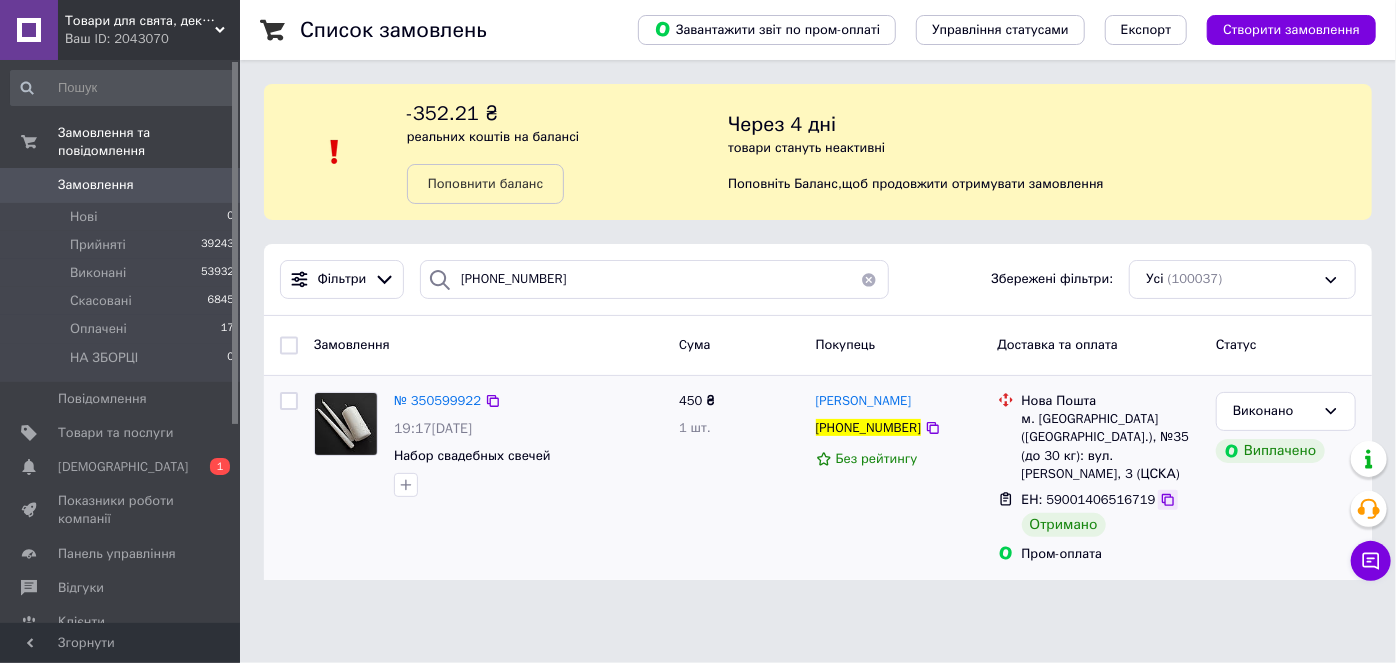 click 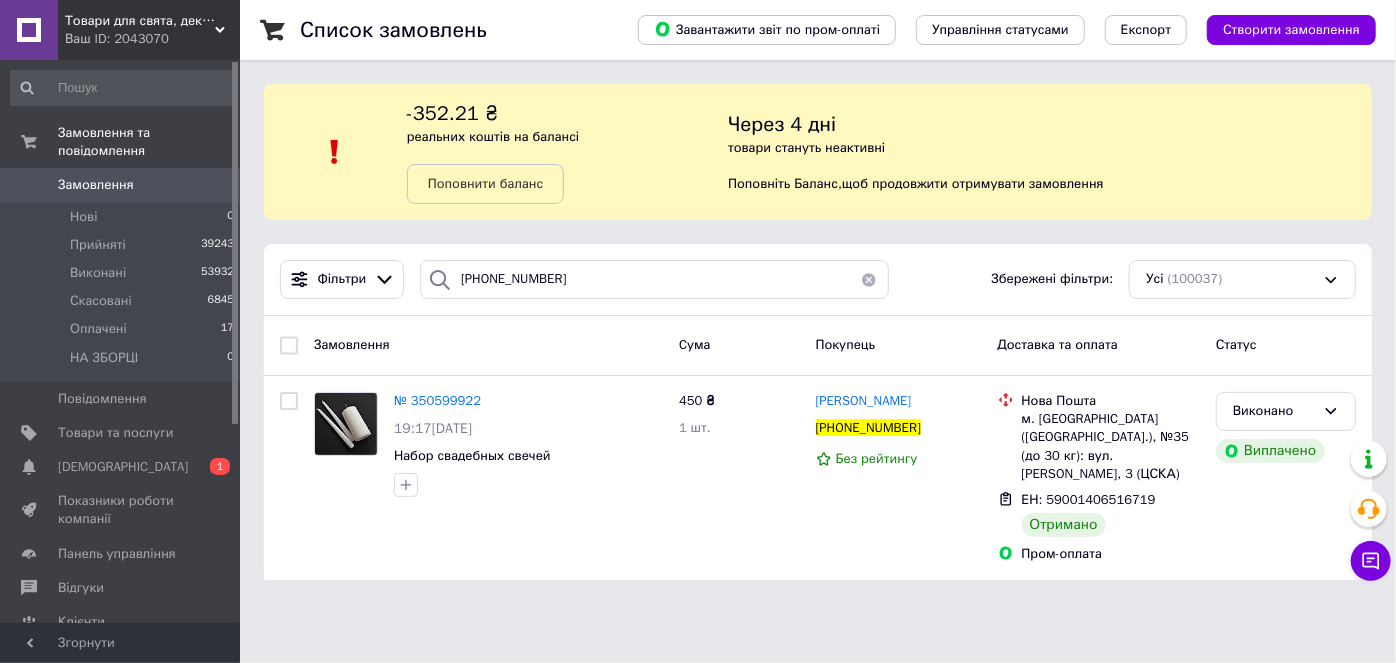 click at bounding box center (869, 279) 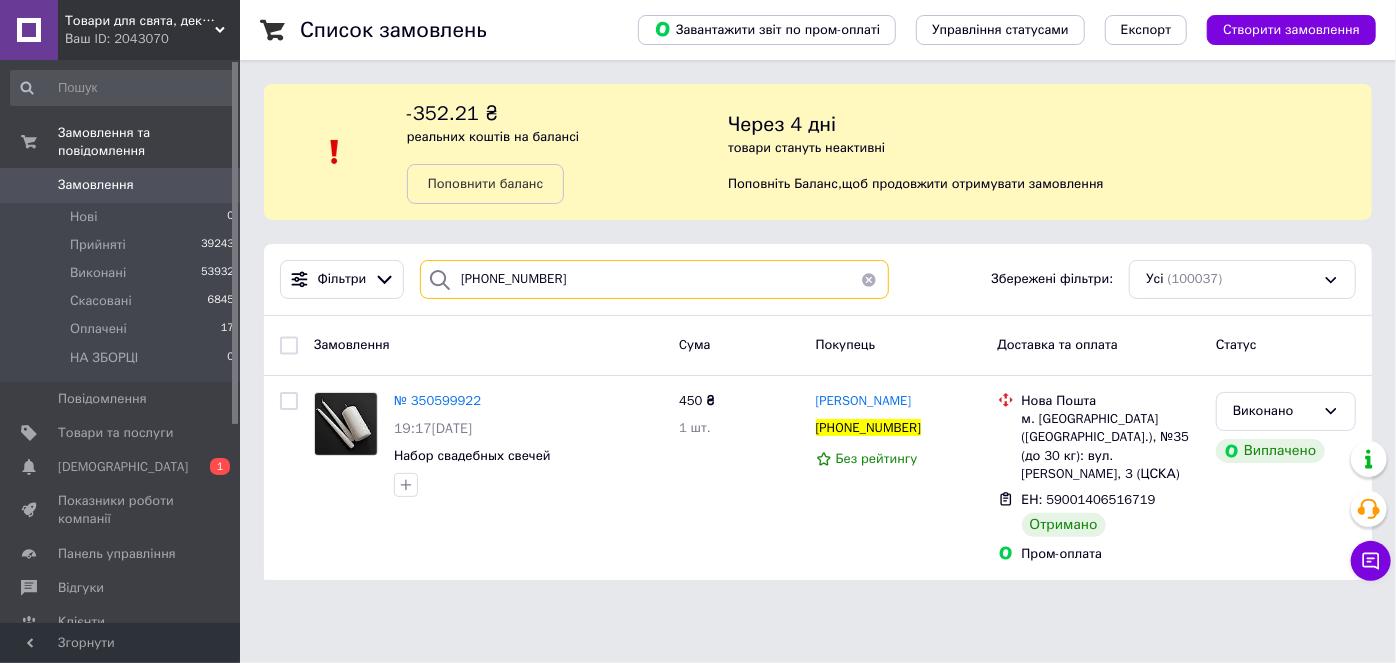 type 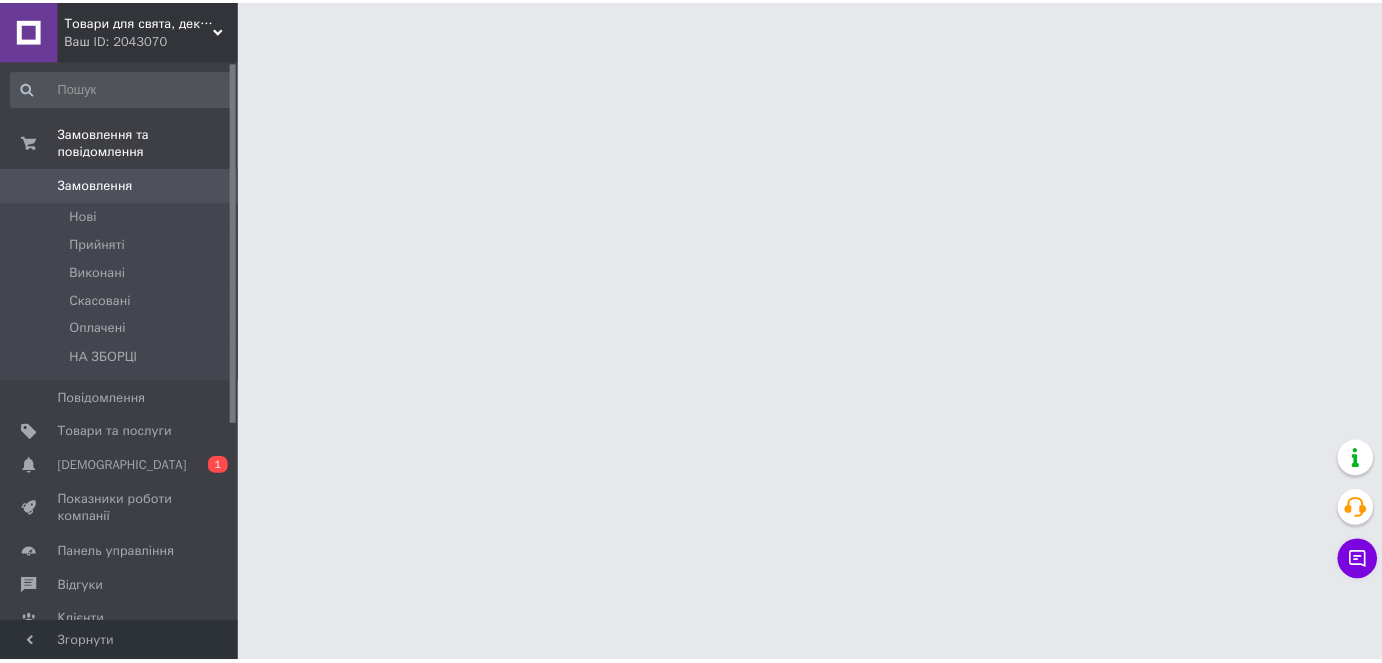 scroll, scrollTop: 0, scrollLeft: 0, axis: both 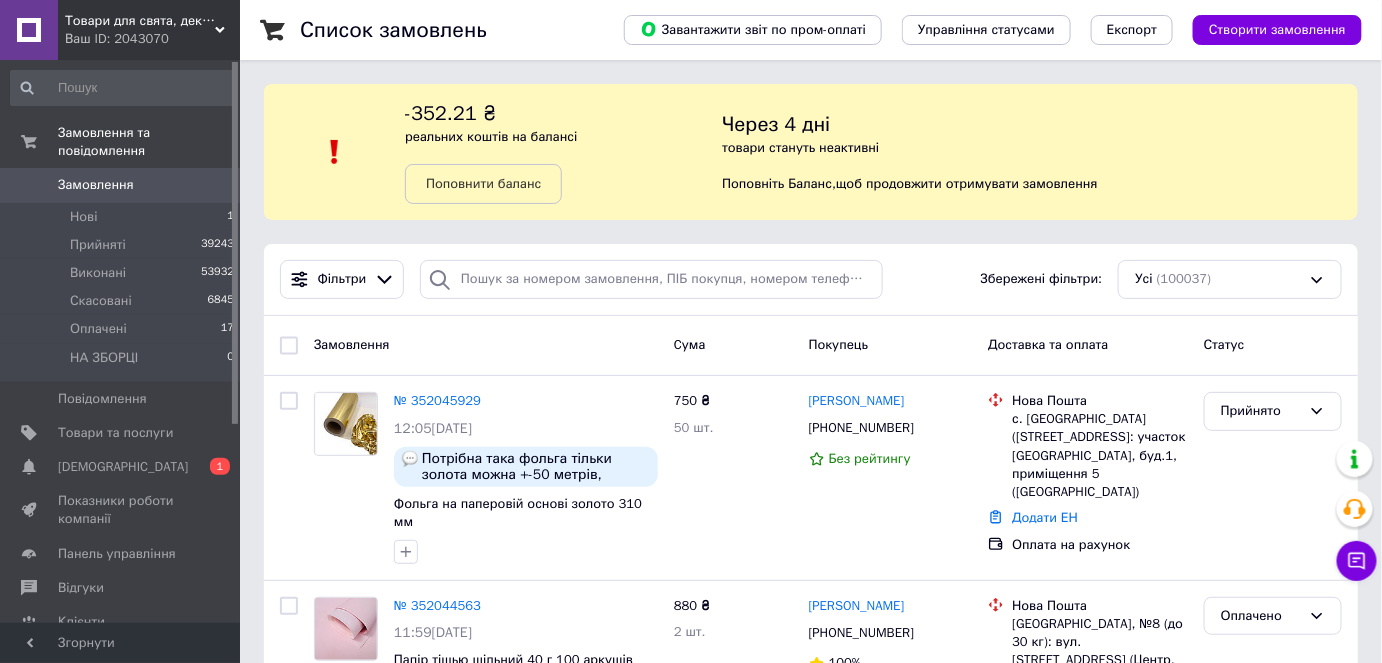 click on "Замовлення 0" at bounding box center [123, 185] 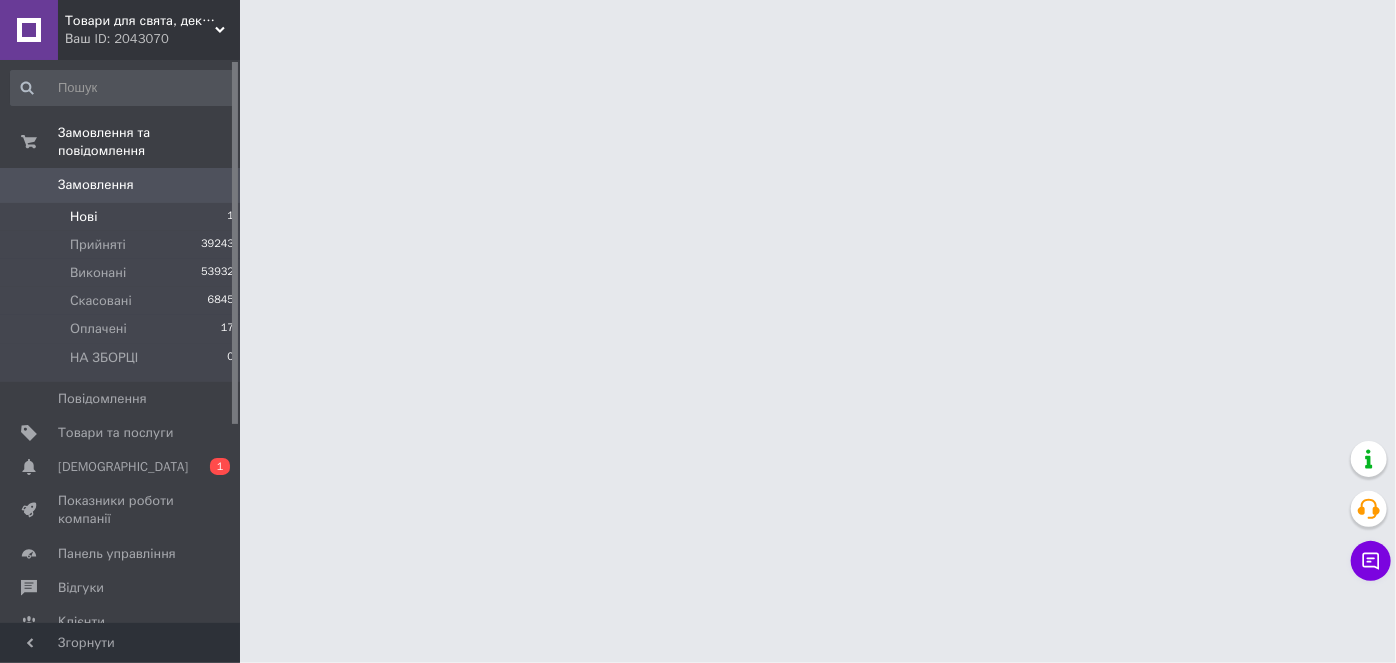 click on "Нові 1" at bounding box center [123, 217] 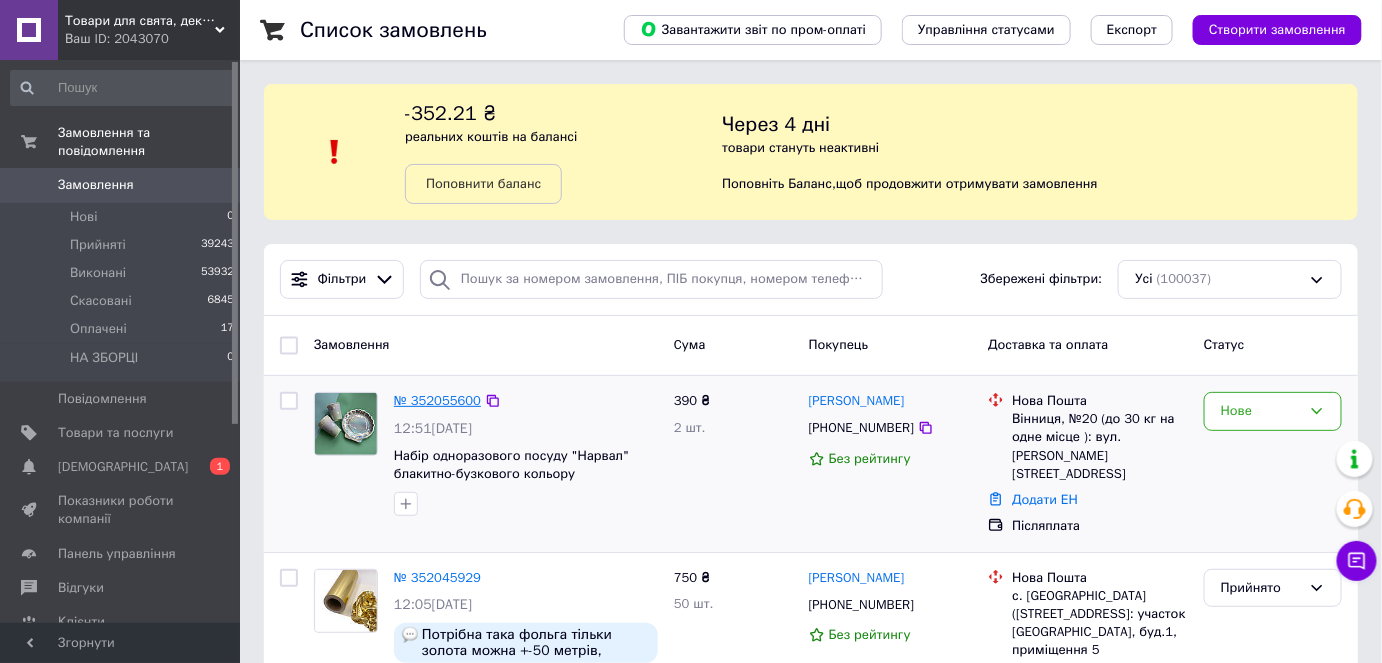 click on "№ 352055600" at bounding box center [437, 400] 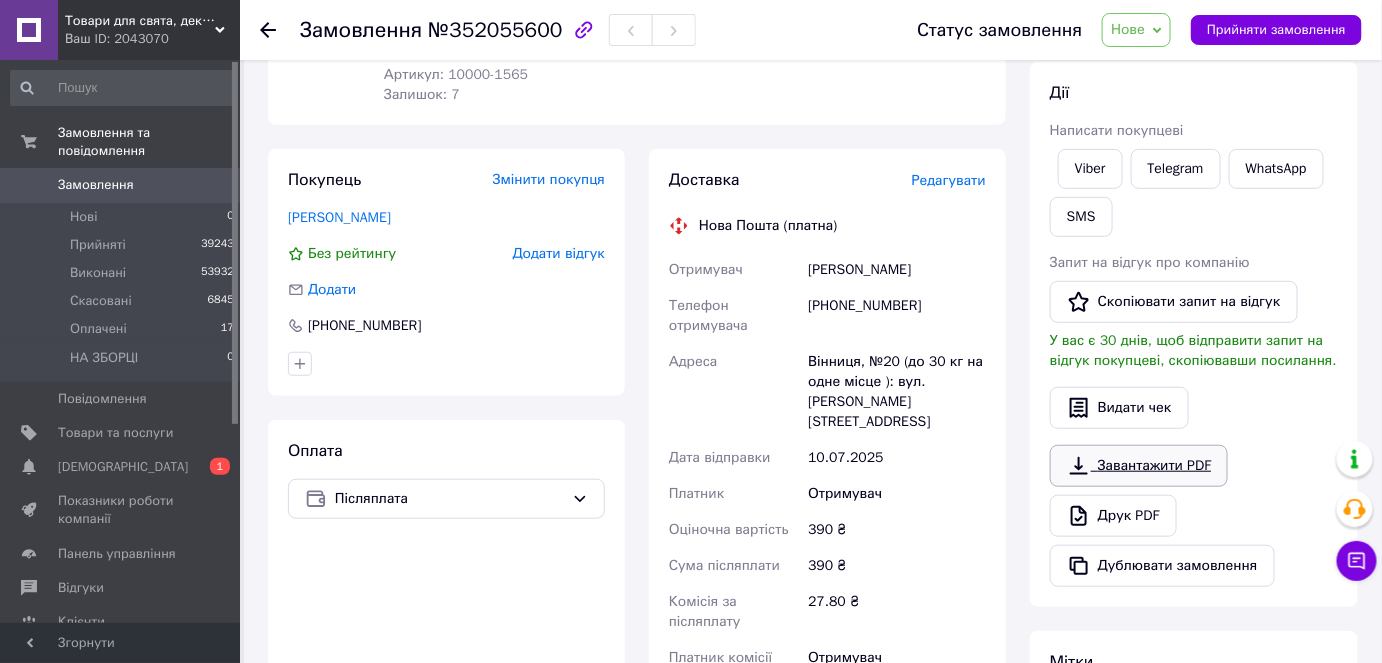 scroll, scrollTop: 272, scrollLeft: 0, axis: vertical 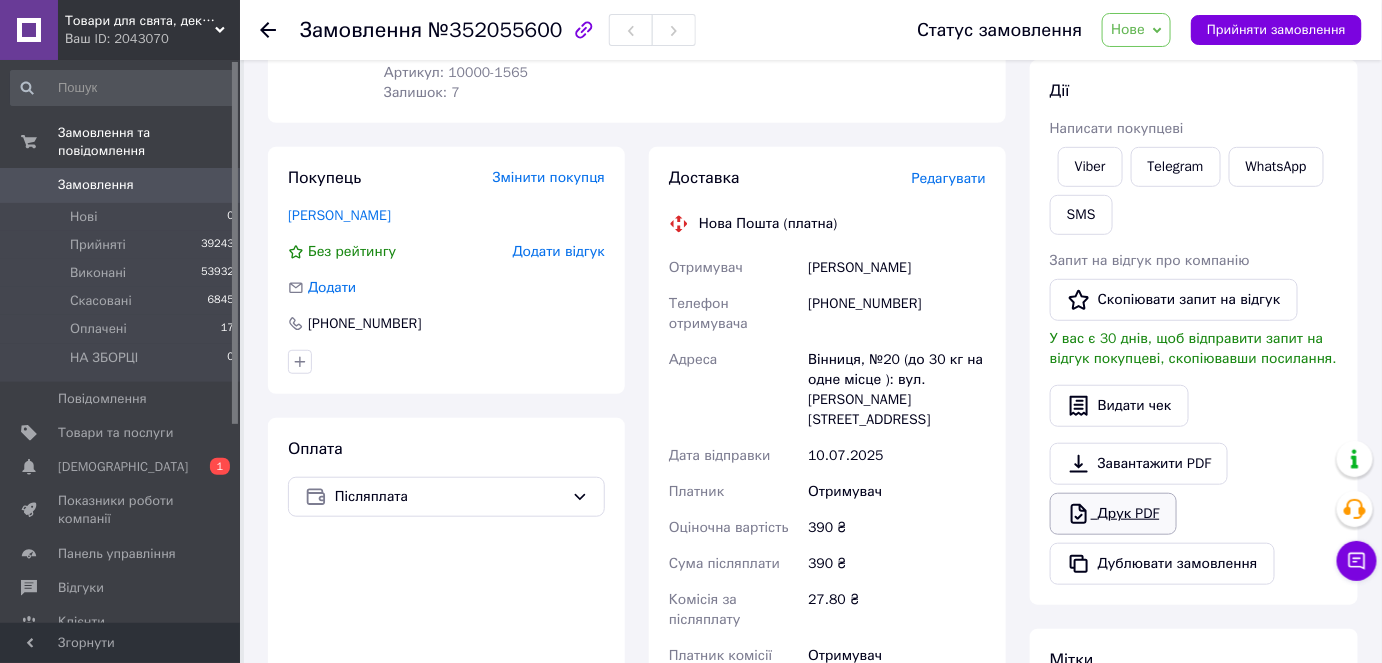 click on "Друк PDF" at bounding box center [1113, 514] 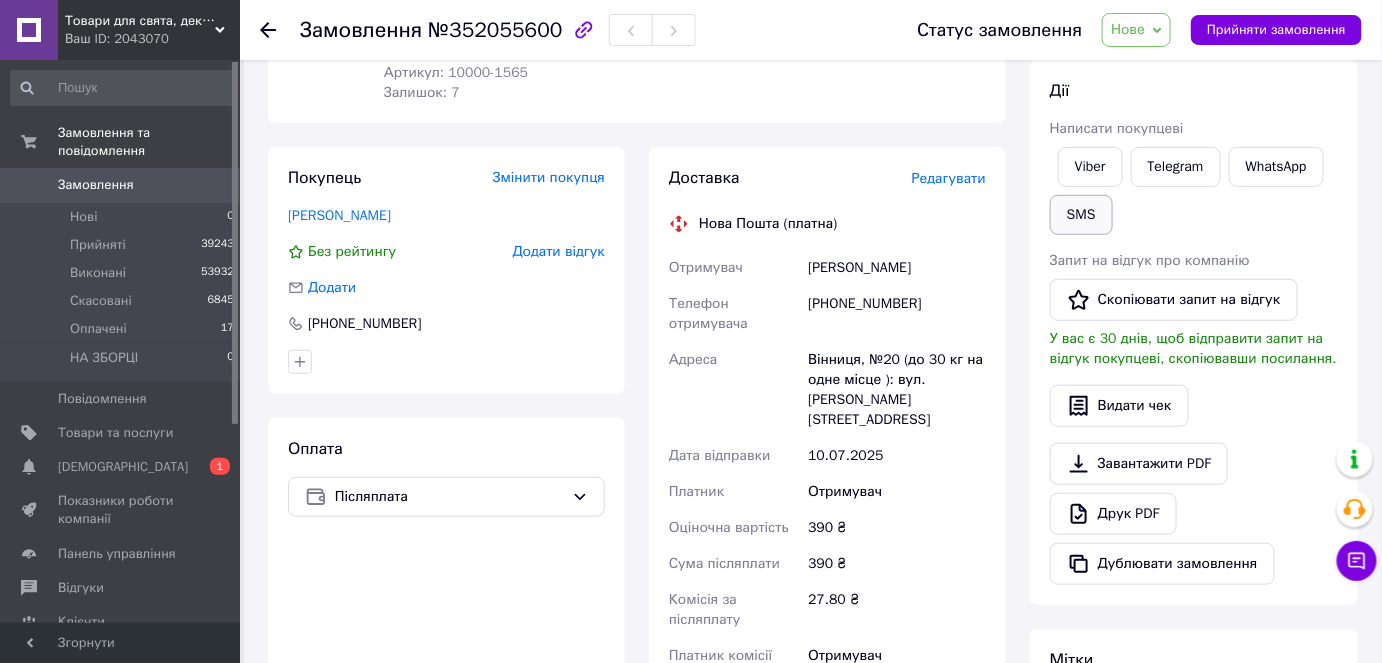 click on "SMS" at bounding box center [1081, 215] 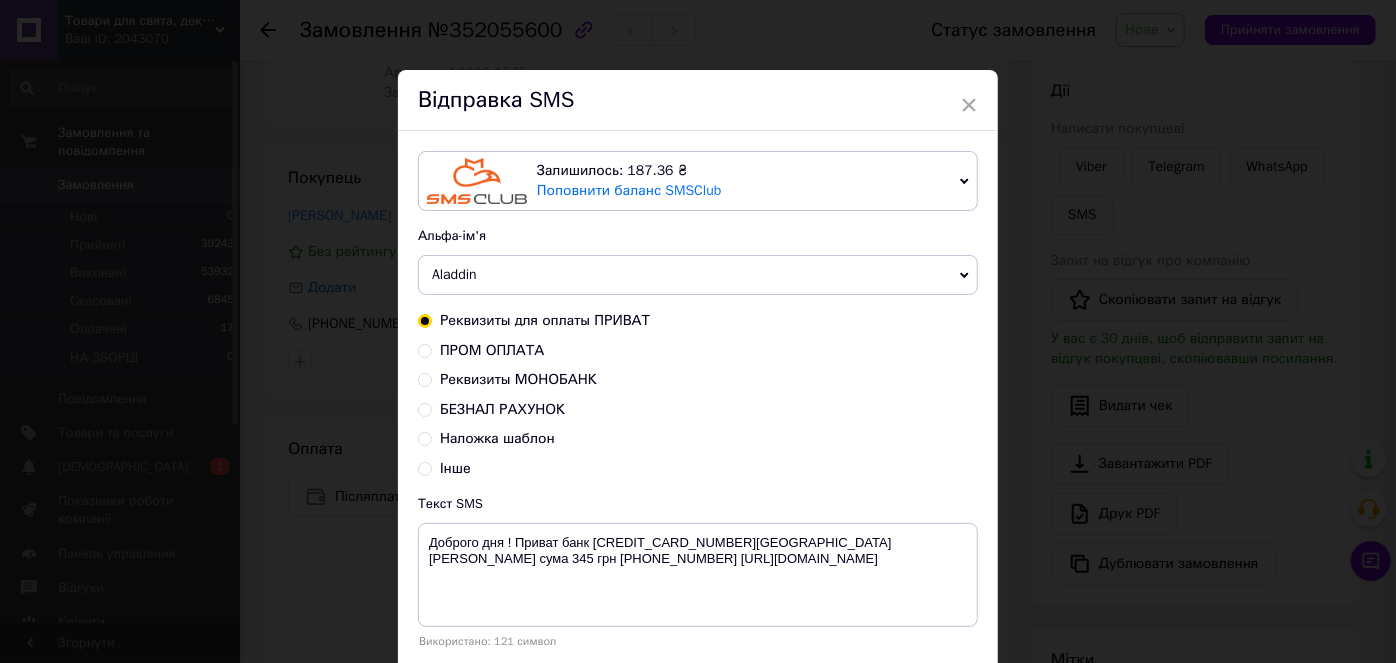 click on "Наложка шаблон" at bounding box center (497, 438) 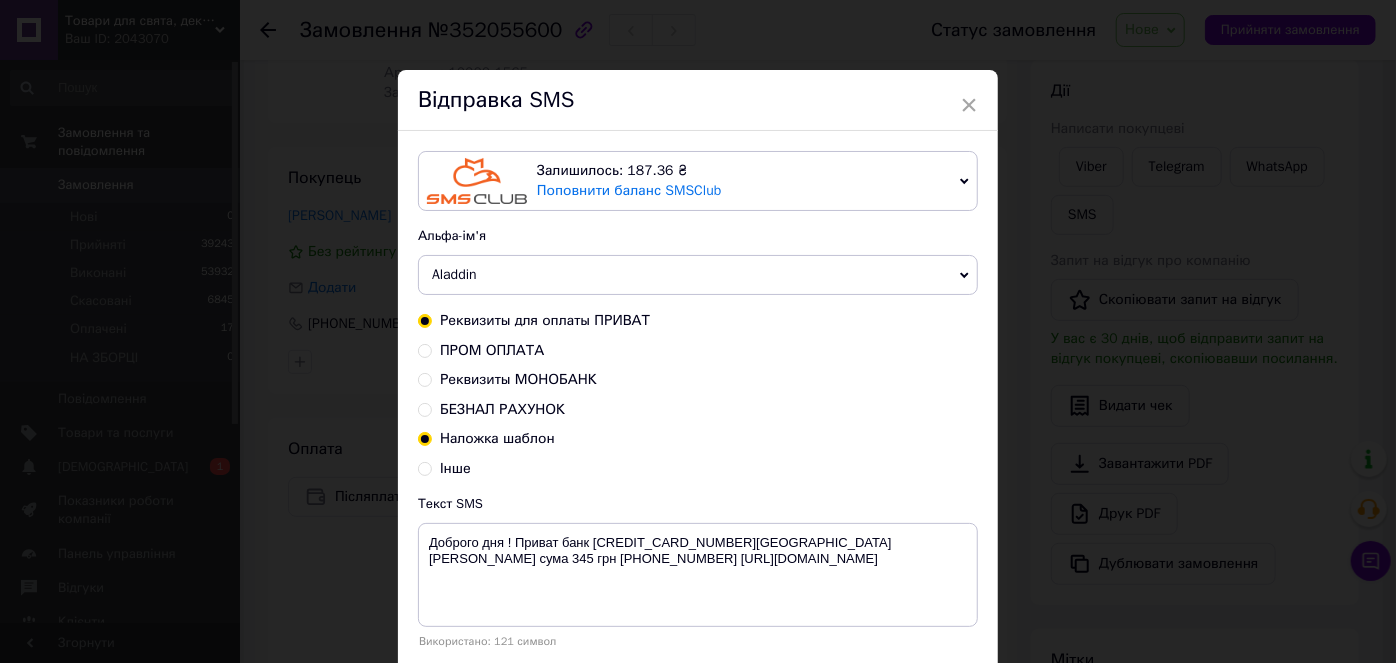 radio on "false" 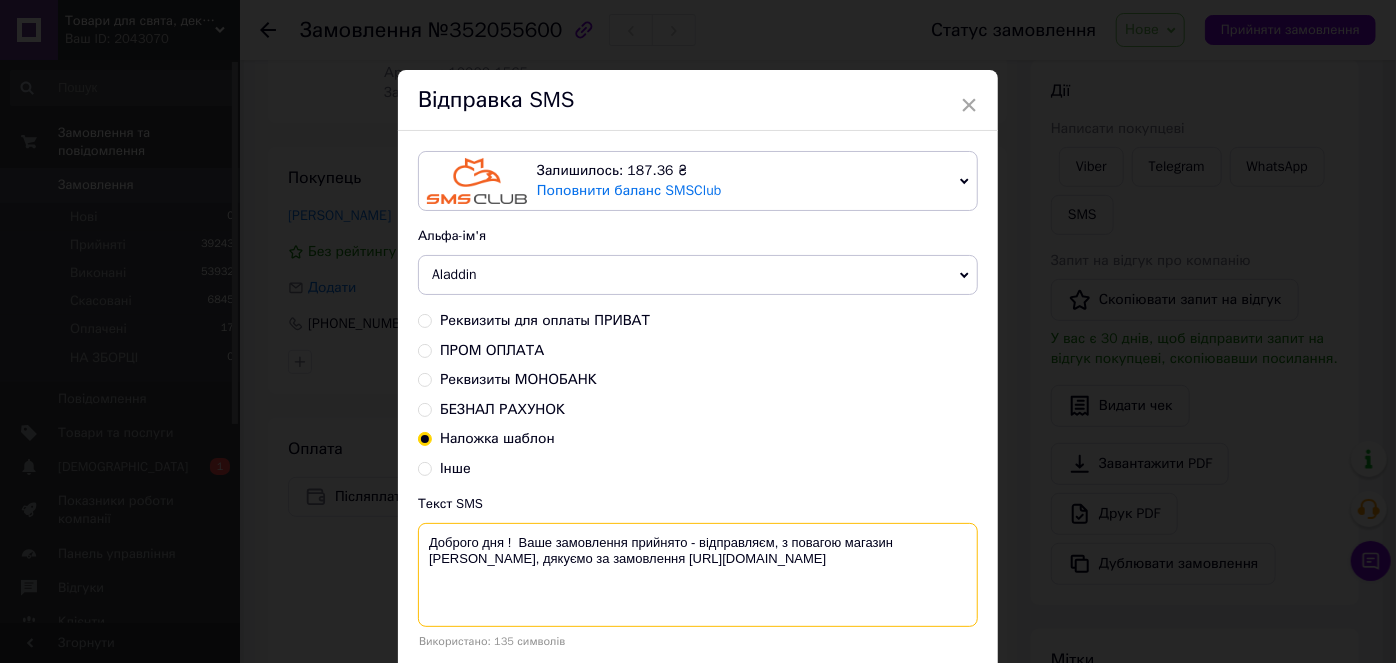 drag, startPoint x: 426, startPoint y: 542, endPoint x: 768, endPoint y: 590, distance: 345.352 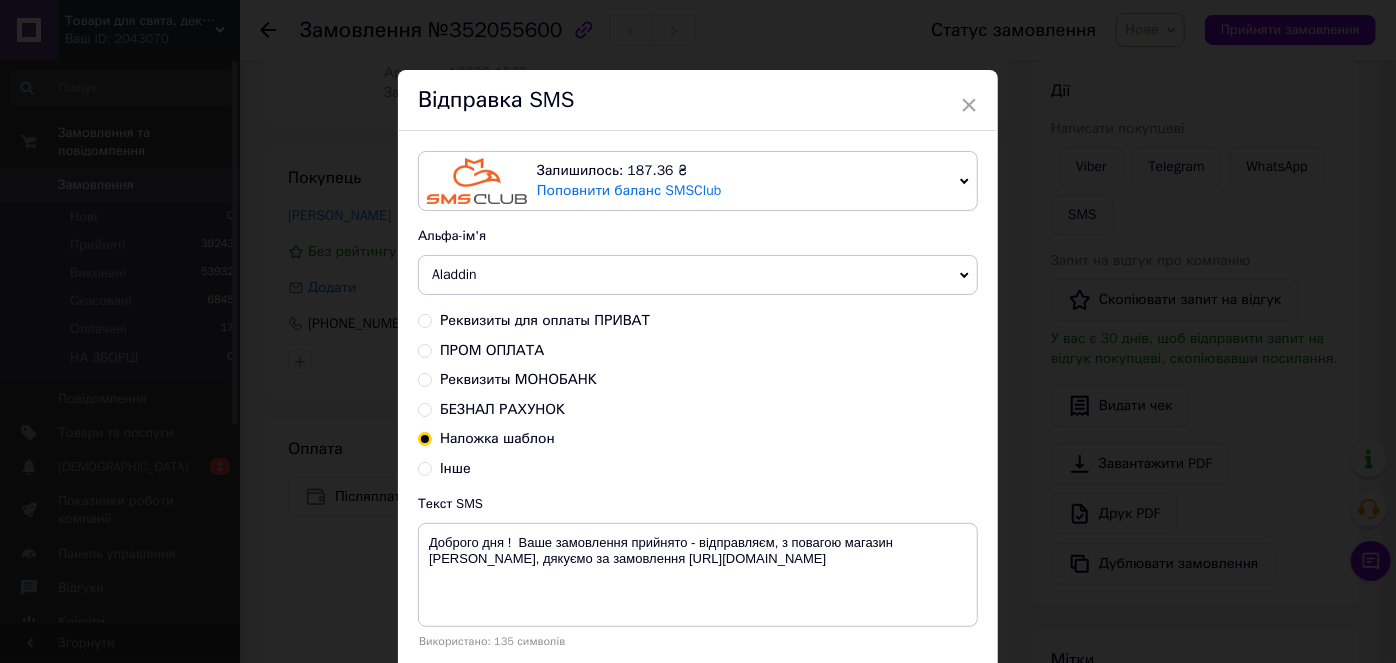 click on "× Відправка SMS Залишилось: 187.36 ₴ Поповнити баланс SMSClub Підключити LetsAds Альфа-ім'я  Aladdin +380********* VashZakaz Shop Zakaz Оновити список альфа-імен Реквизиты для оплаты ПРИВАТ ПРОМ ОПЛАТА Реквизиты МОНОБАНК БЕЗНАЛ РАХУНОК Наложка шаблон Інше Текст SMS Доброго дня !  Ваше замовлення прийнято - відправляєм, з повагою магазин Аладдін, дякуємо за замовлення https://decor-i-podarki.com.ua/ Використано: 135 символів Скасувати   Відправити" at bounding box center (698, 331) 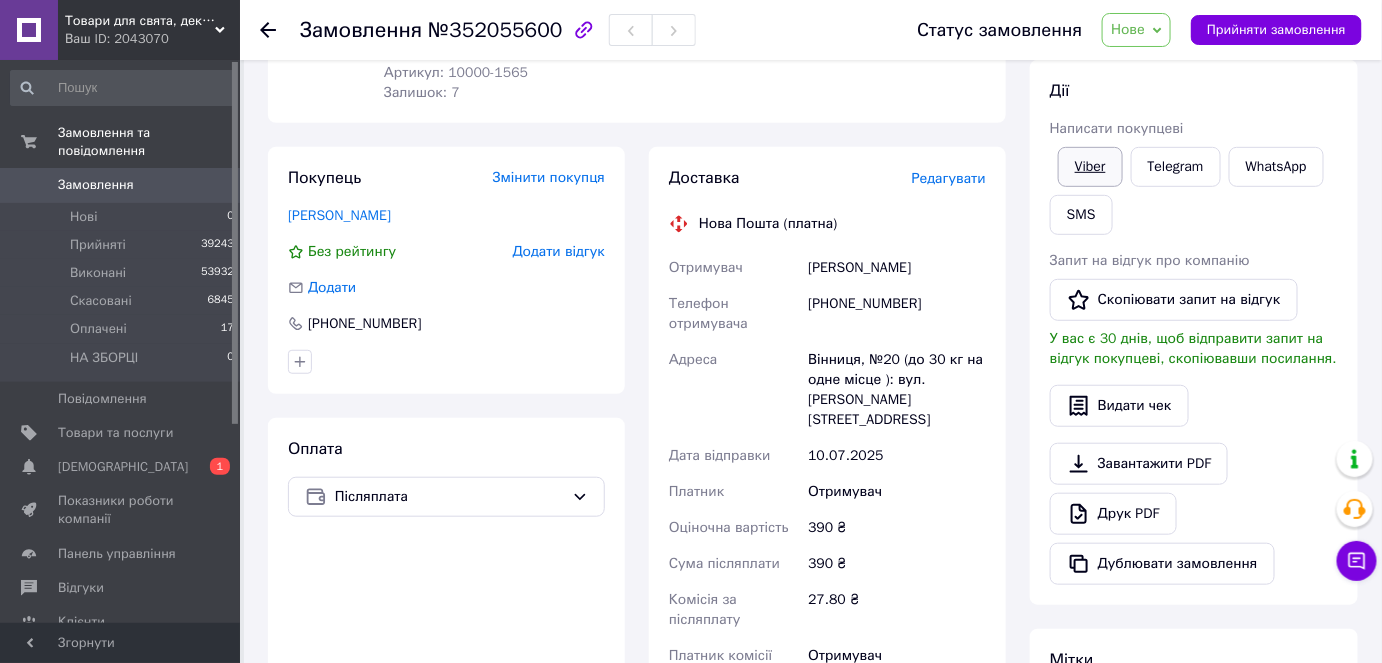 click on "Viber" at bounding box center (1090, 167) 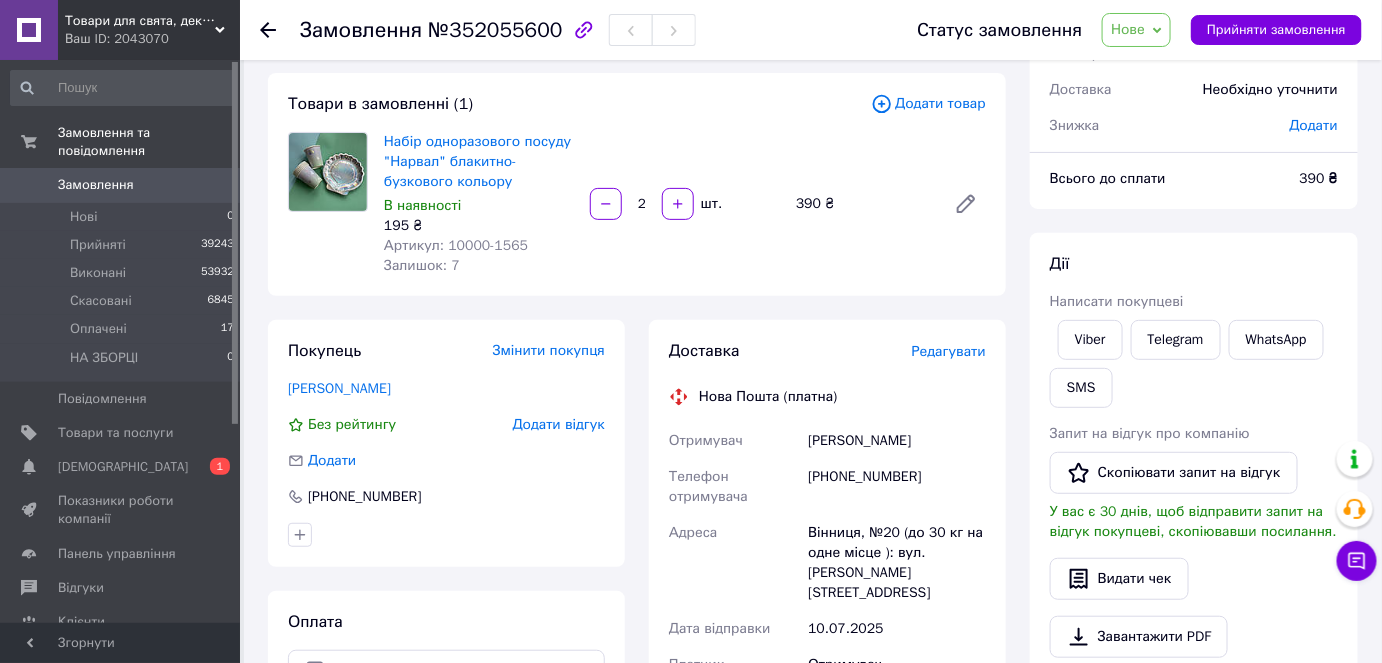 scroll, scrollTop: 90, scrollLeft: 0, axis: vertical 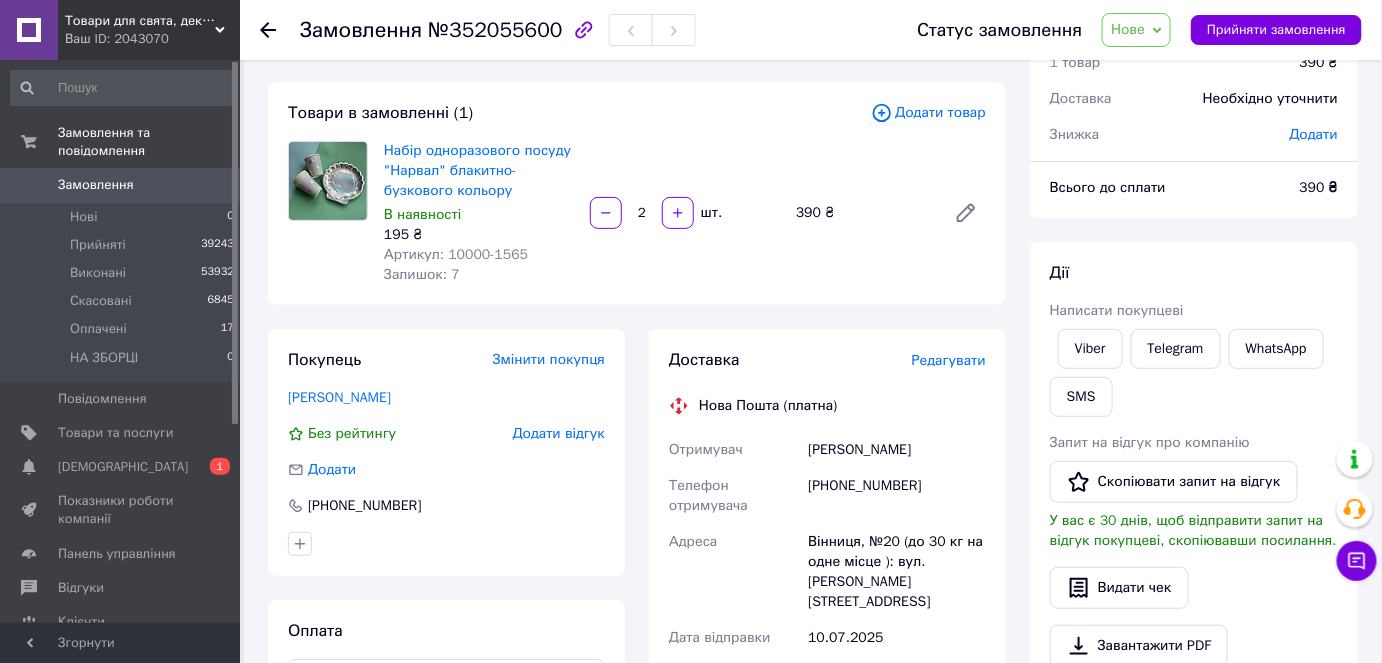 click 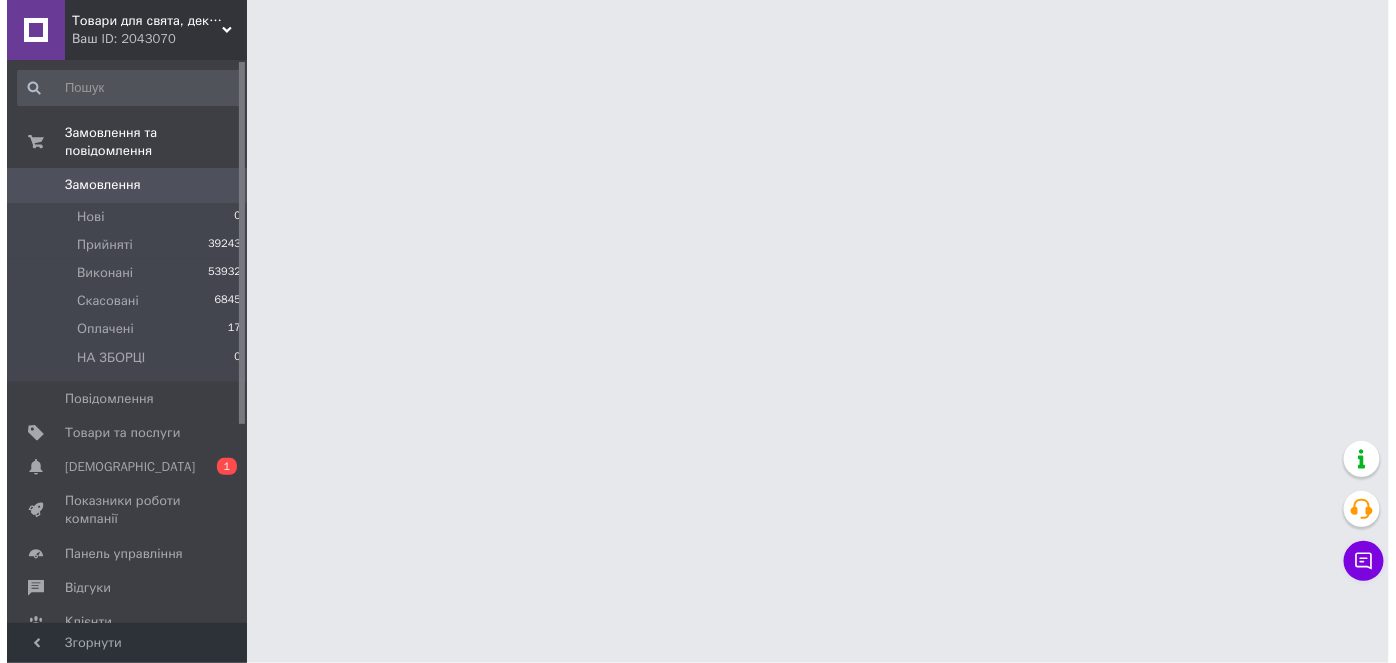 scroll, scrollTop: 0, scrollLeft: 0, axis: both 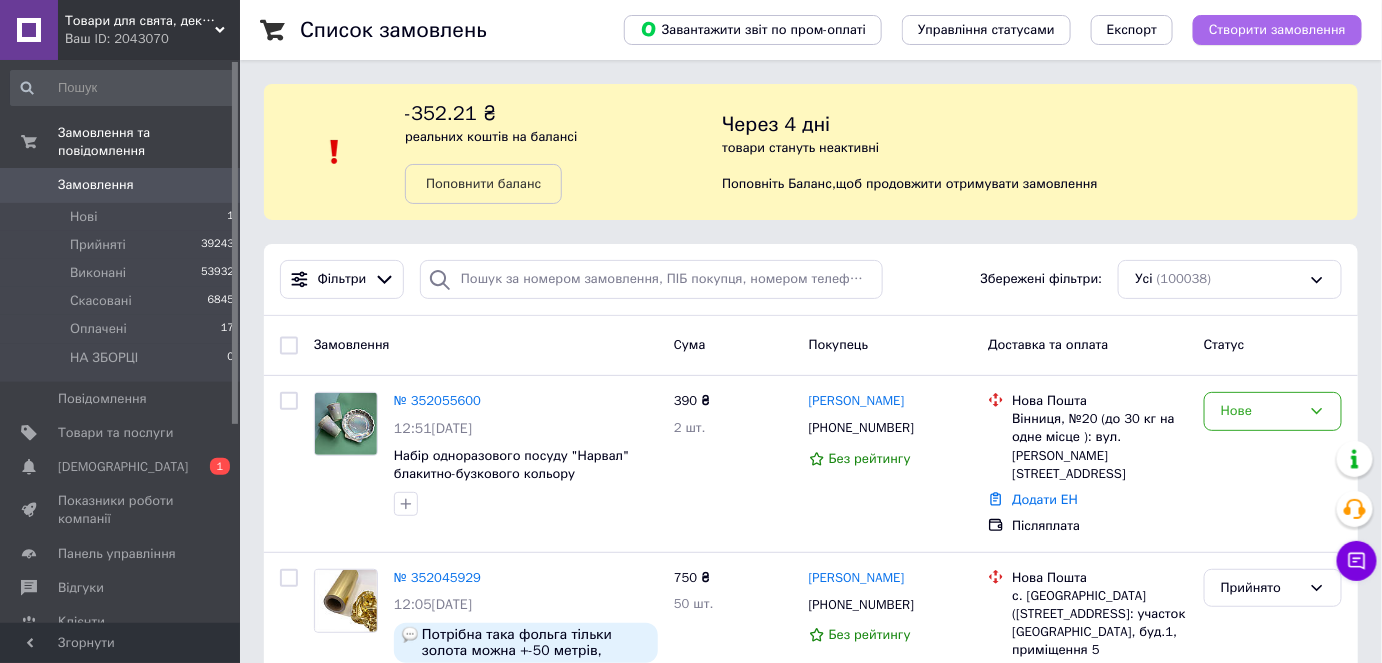 click on "Створити замовлення" at bounding box center (1277, 30) 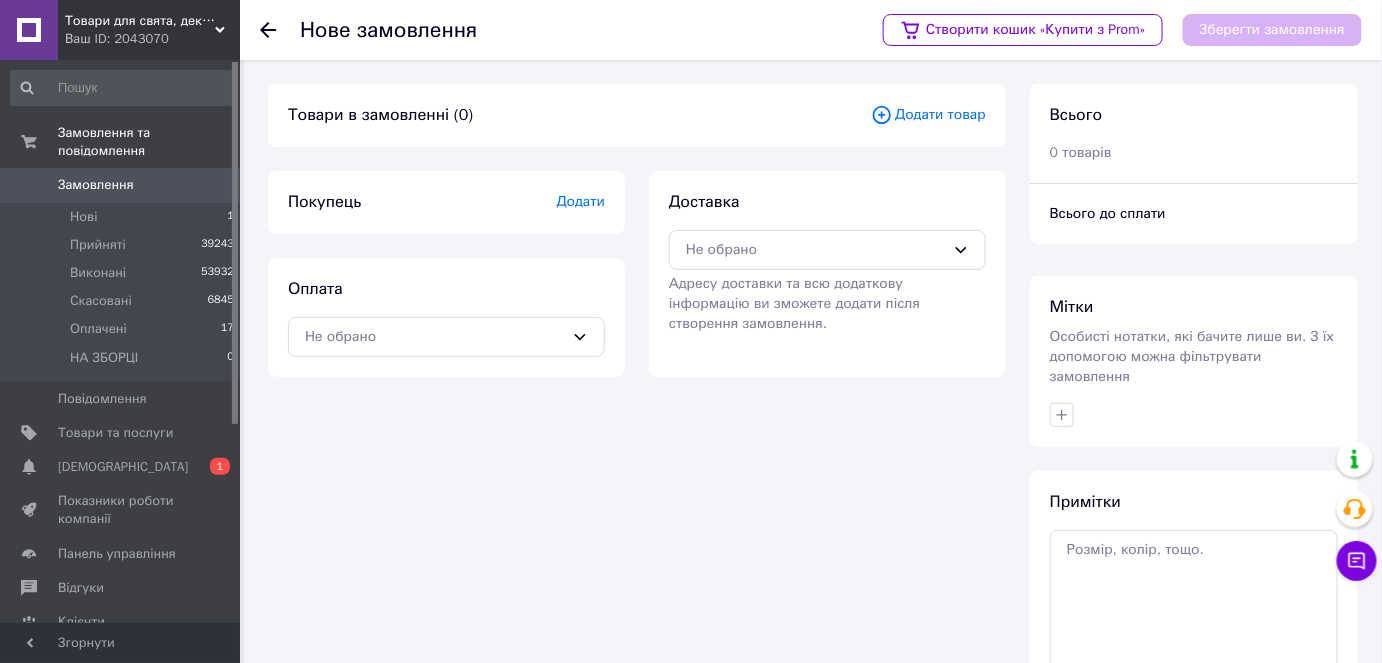 click on "Додати товар" at bounding box center [928, 115] 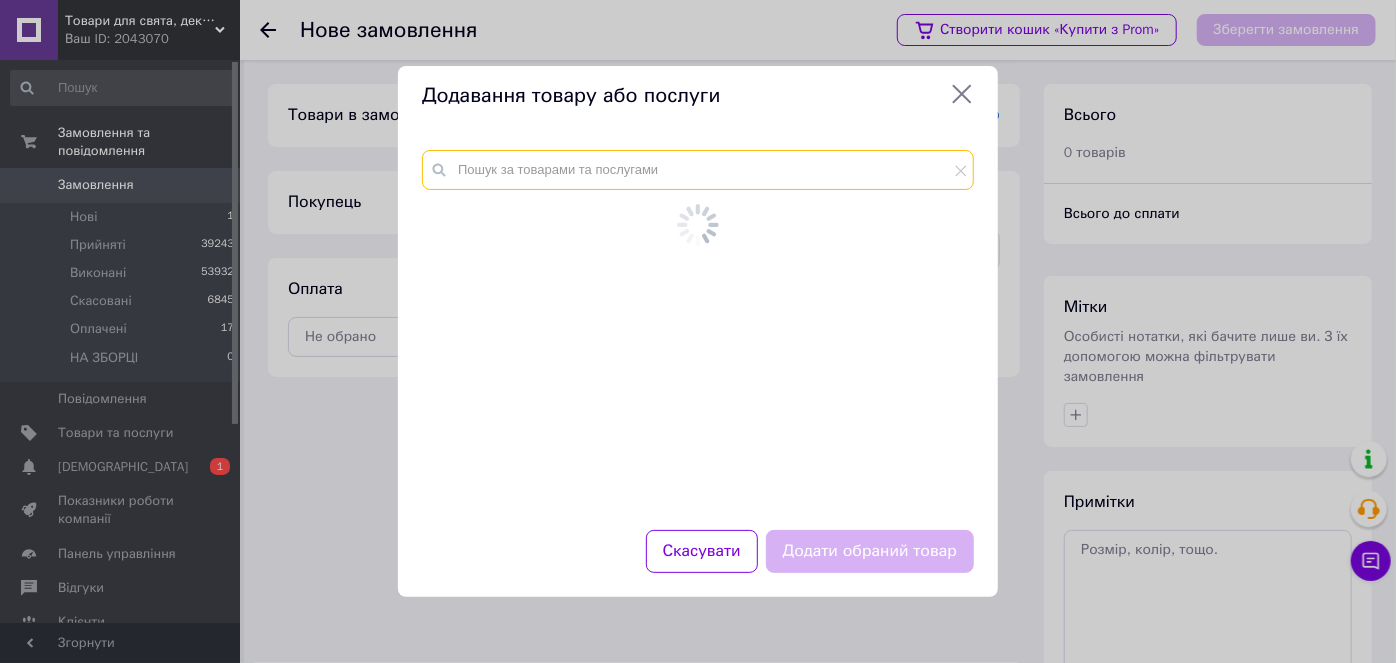 click at bounding box center [698, 170] 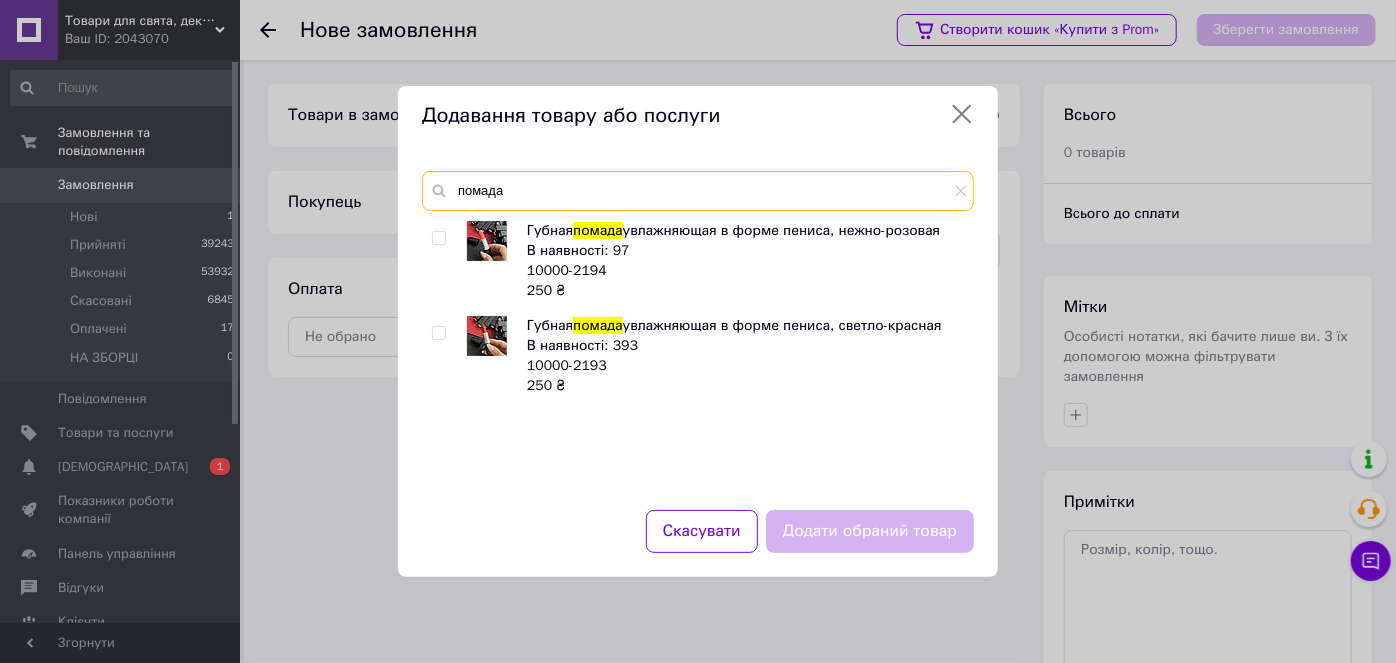 type on "помада" 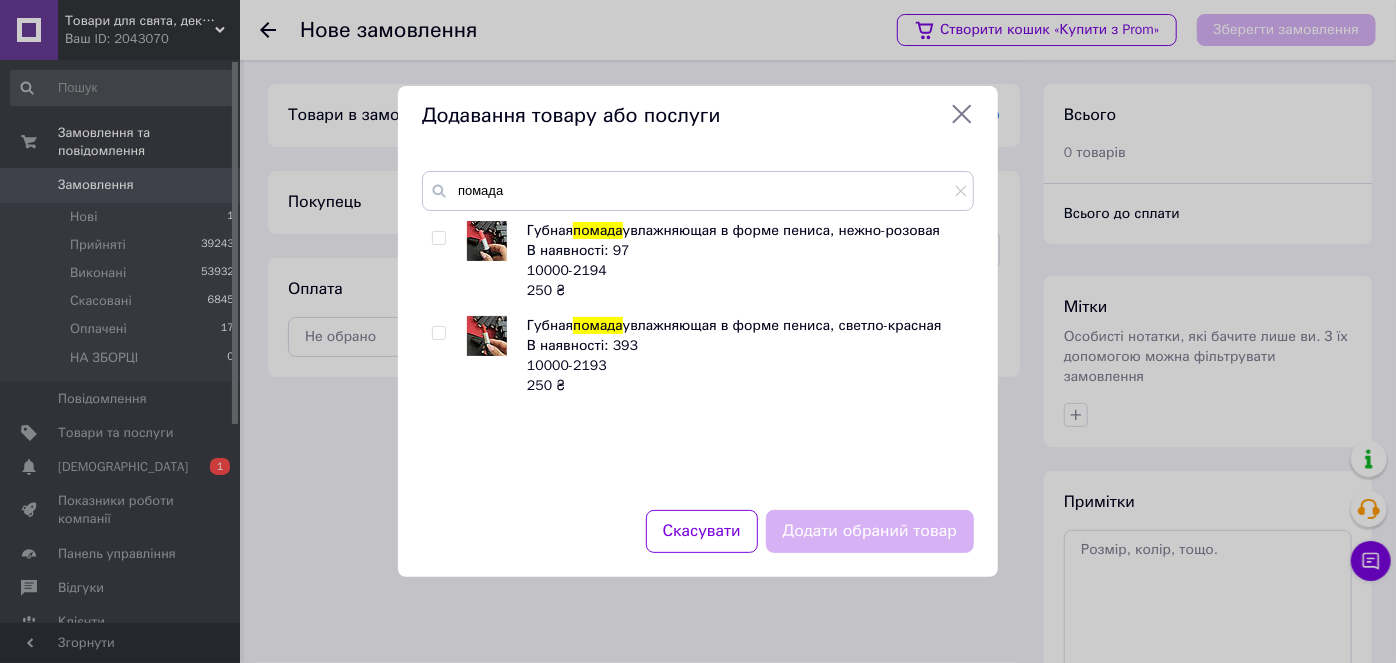 click on "Губная  помада  увлажняющая в форме пениса, нежно-розовая В наявності: 97 10000-2194 250   ₴ Губная  помада  увлажняющая в форме пениса, светло-красная В наявності: 393 10000-2193 250   ₴" at bounding box center [697, 353] 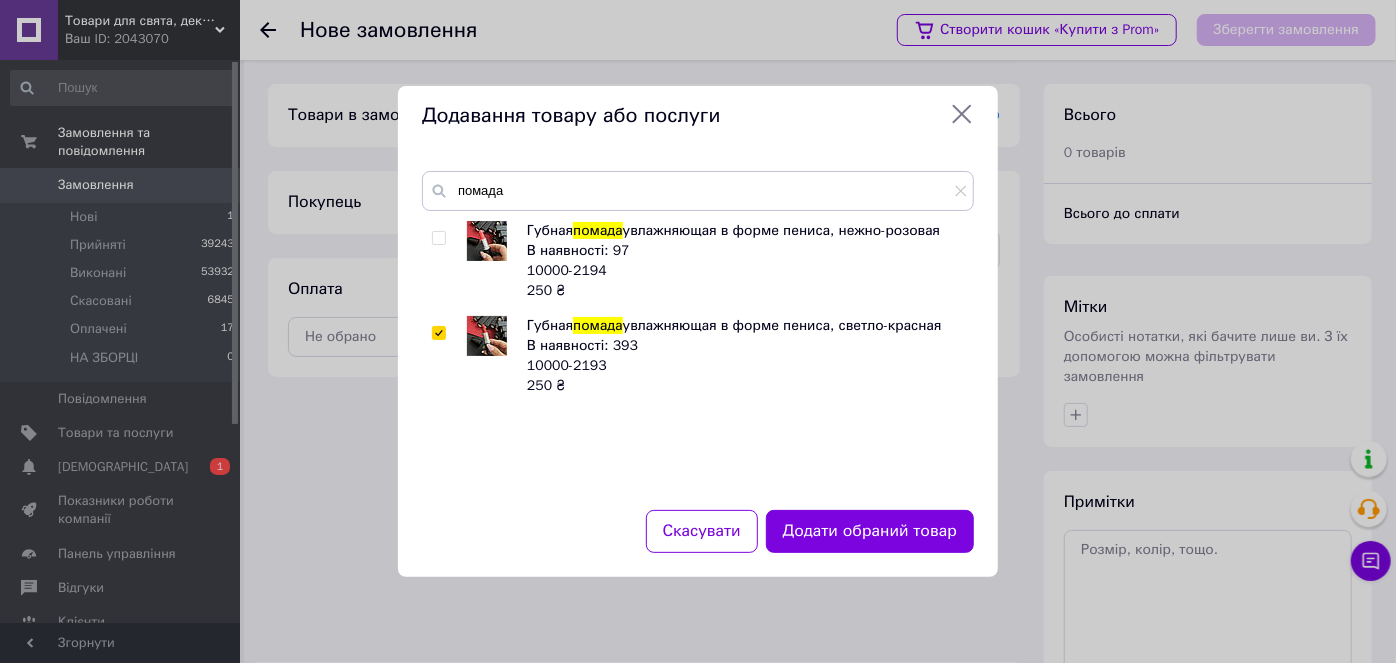 click on "Скасувати Додати обраний товар" at bounding box center [698, 543] 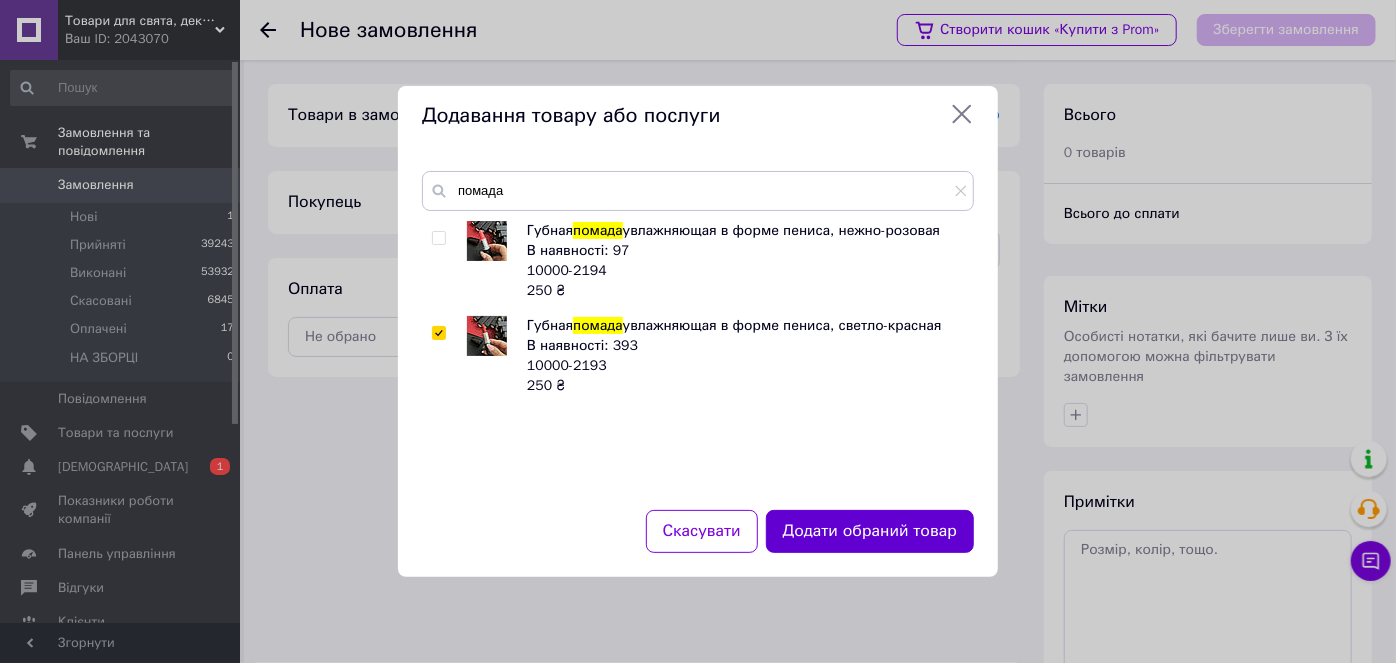 click on "Додати обраний товар" at bounding box center [870, 531] 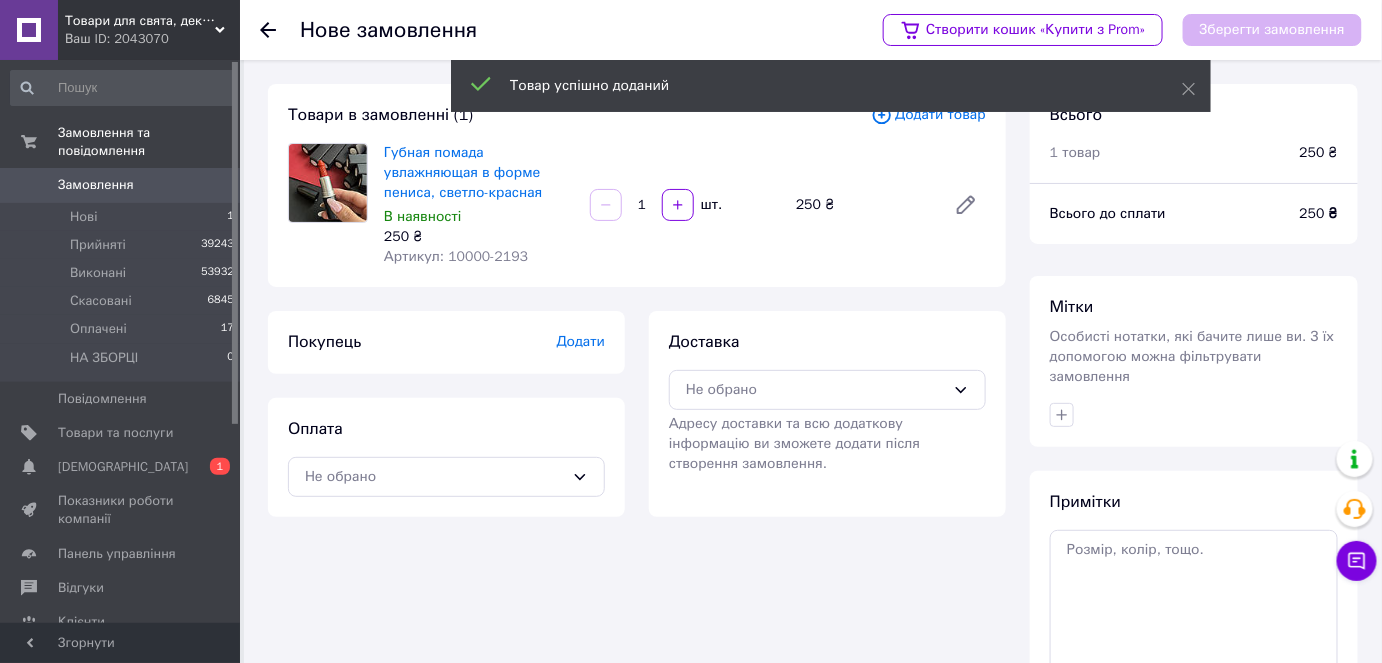 drag, startPoint x: 773, startPoint y: 409, endPoint x: 764, endPoint y: 438, distance: 30.364452 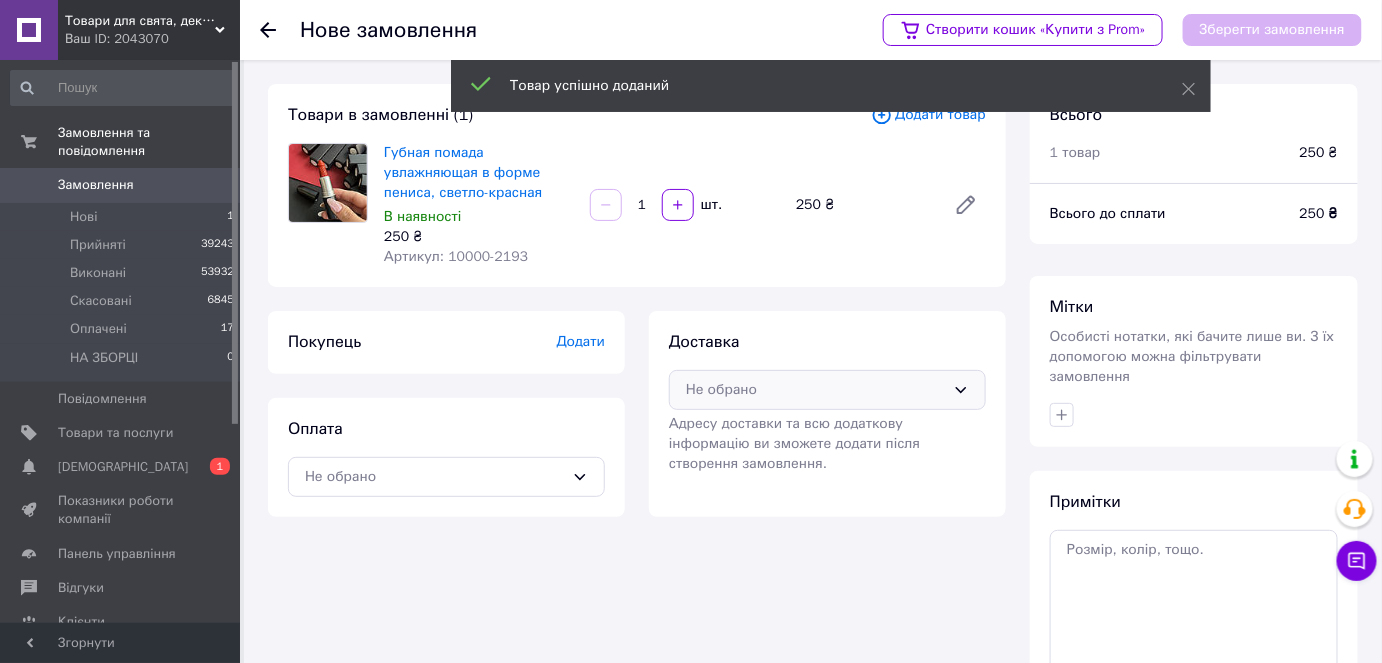 drag, startPoint x: 765, startPoint y: 398, endPoint x: 762, endPoint y: 408, distance: 10.440307 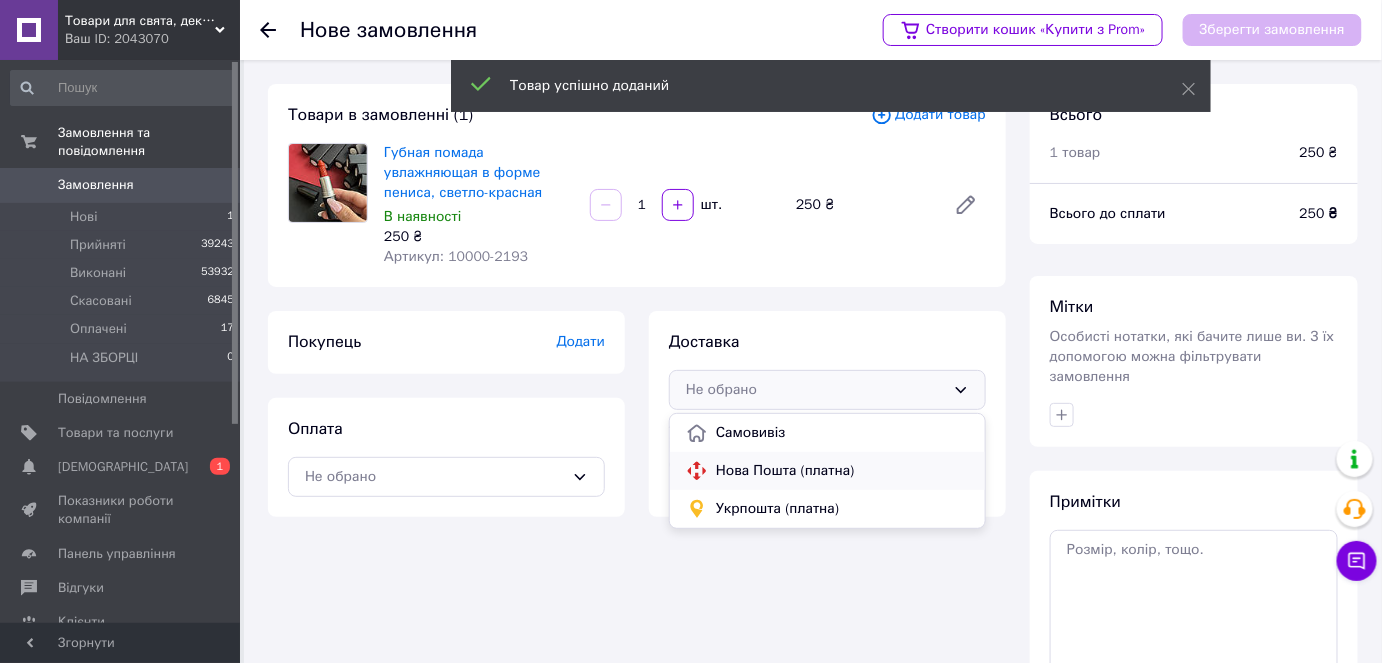 click on "Нова Пошта (платна)" at bounding box center (842, 471) 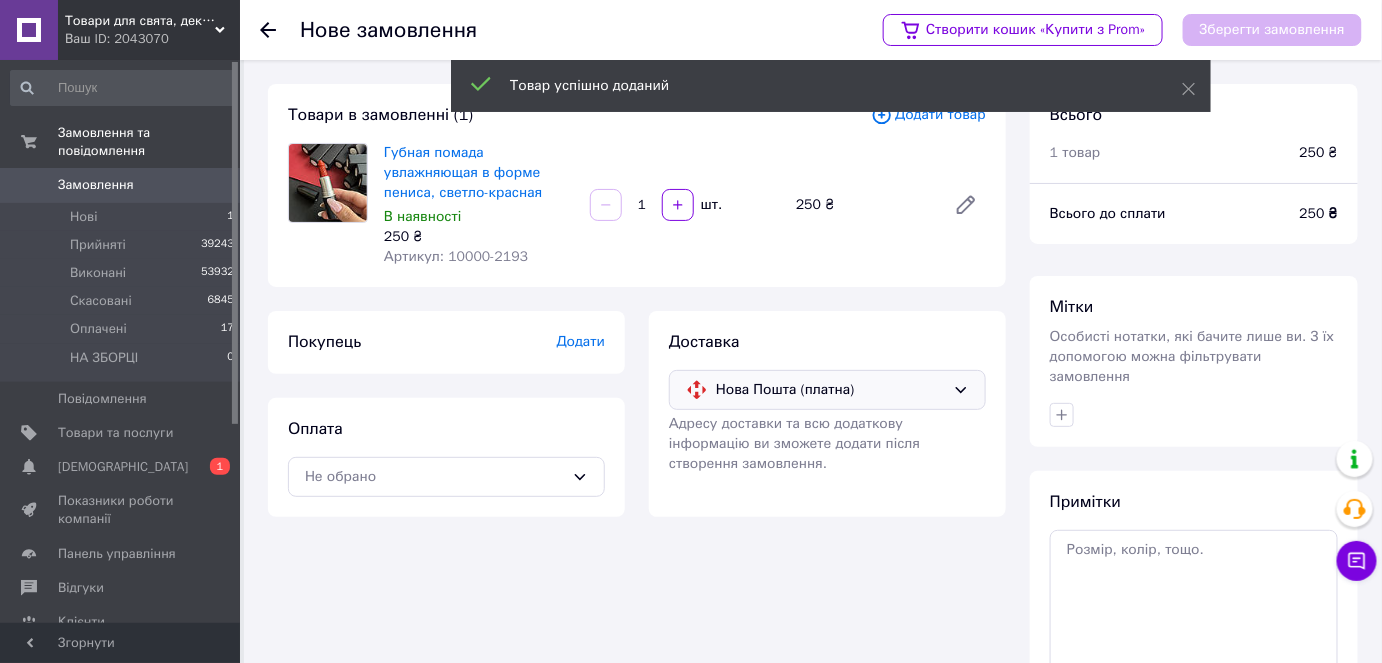 drag, startPoint x: 491, startPoint y: 478, endPoint x: 471, endPoint y: 496, distance: 26.907248 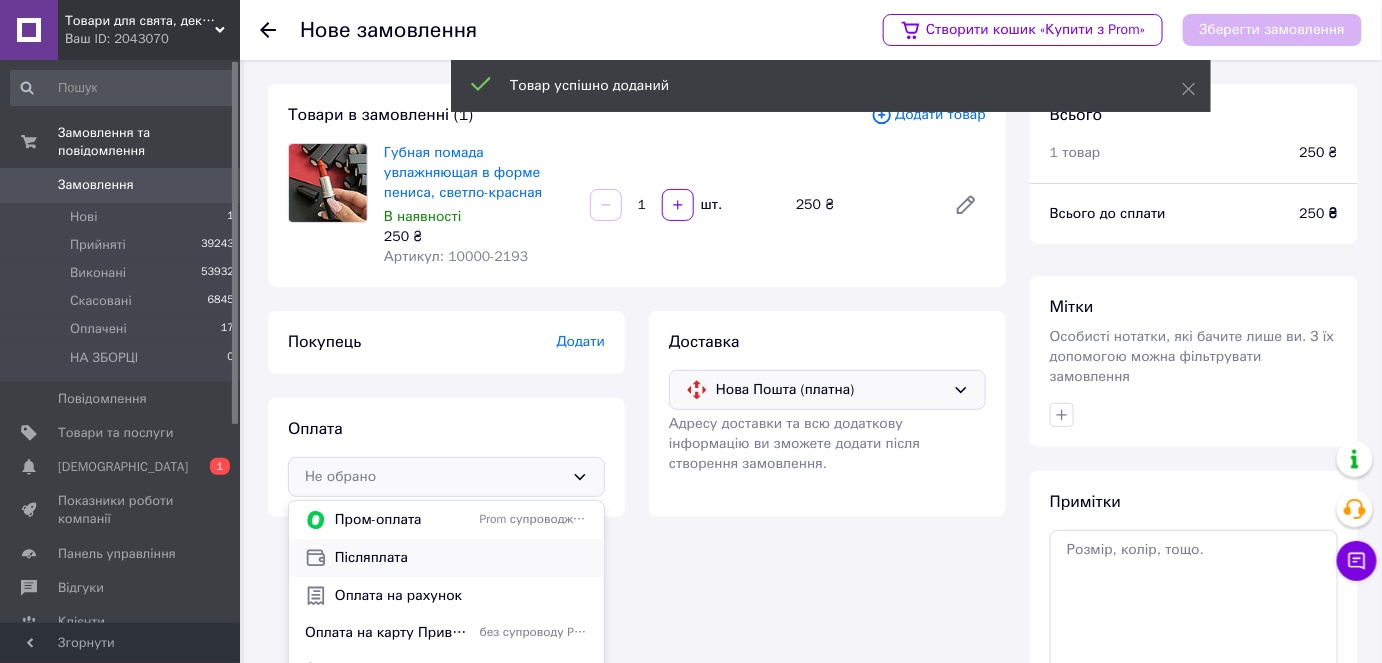 click on "Післяплата" at bounding box center [461, 558] 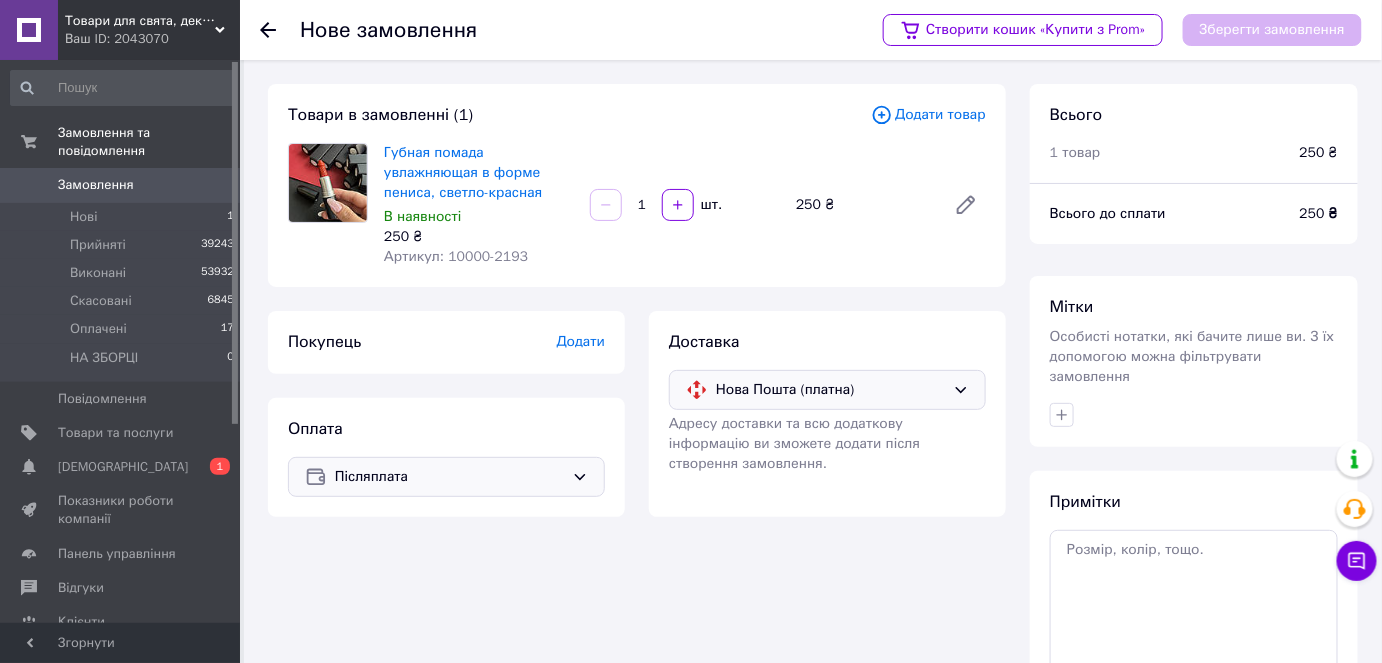 click on "Покупець Додати" at bounding box center [446, 342] 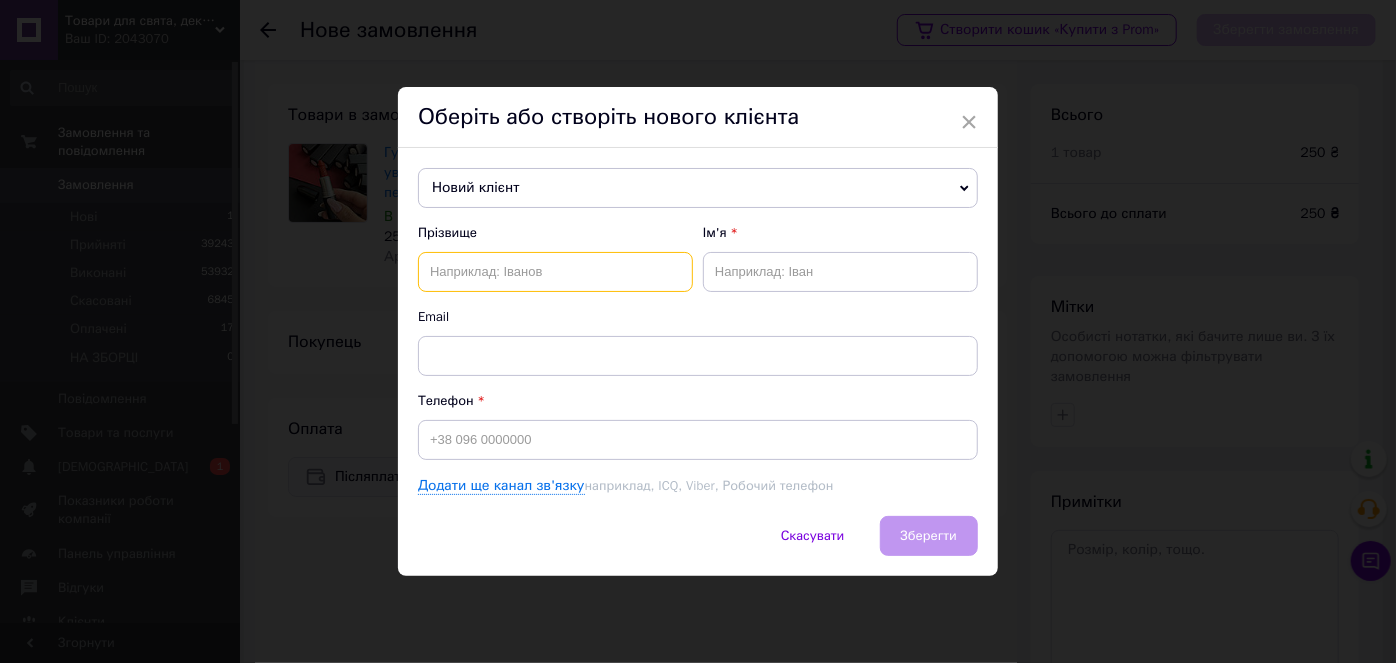 click at bounding box center (555, 272) 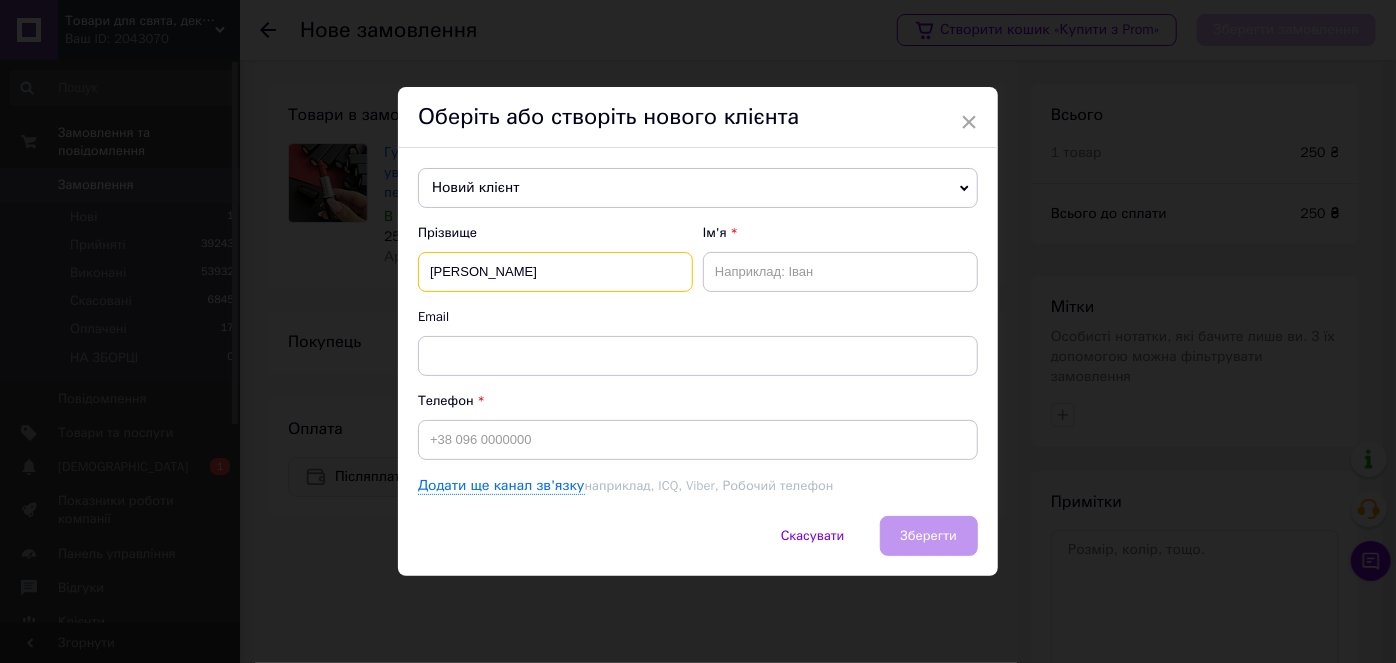 type on "Шевльова" 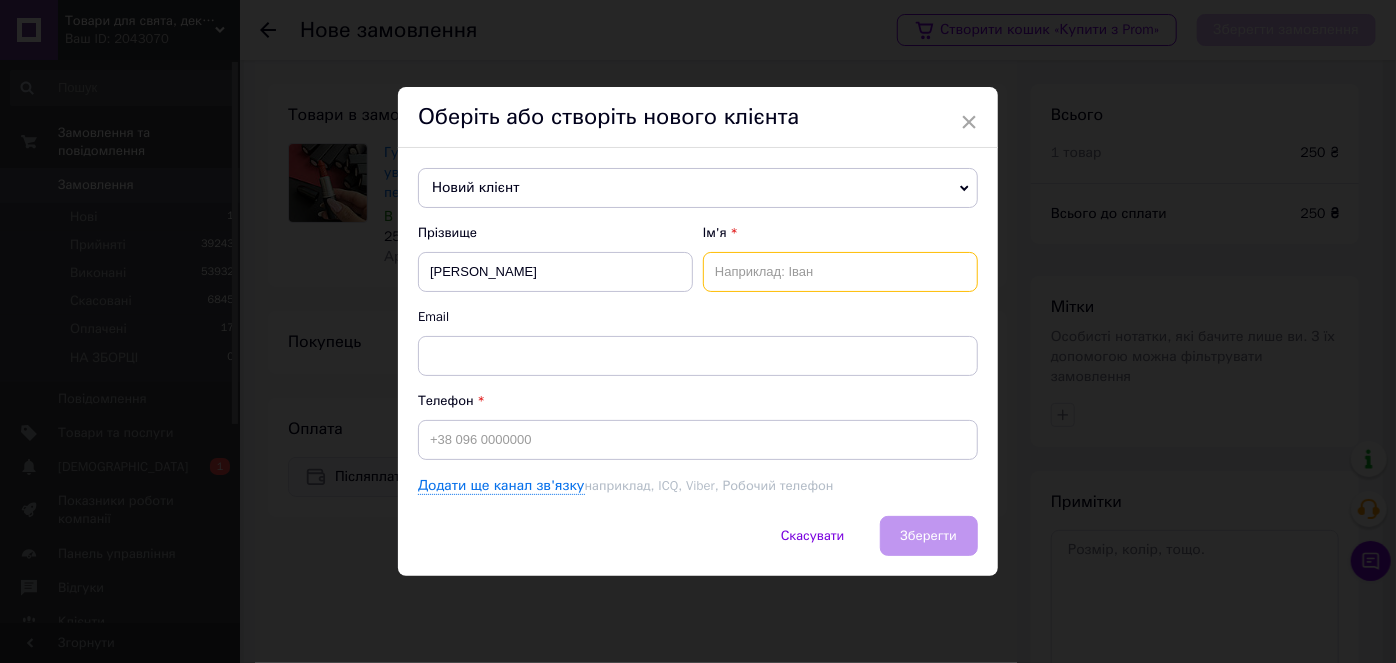 click at bounding box center (840, 272) 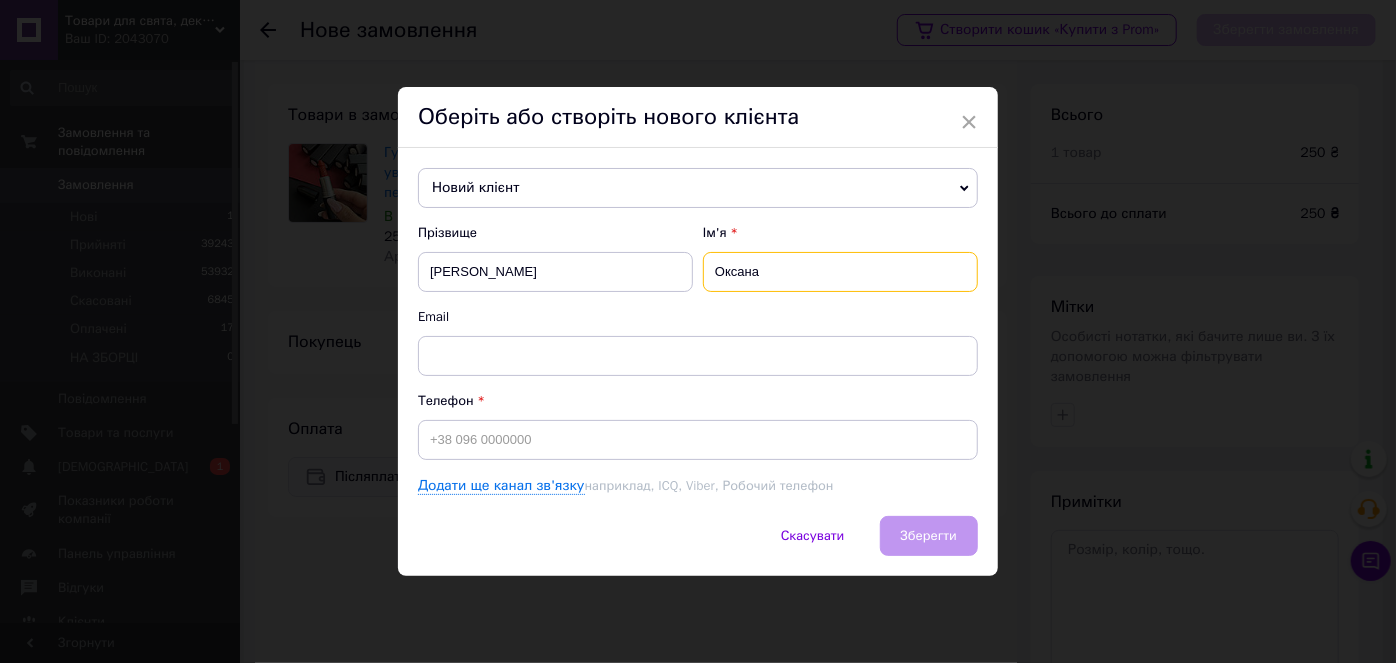 type on "Оксана" 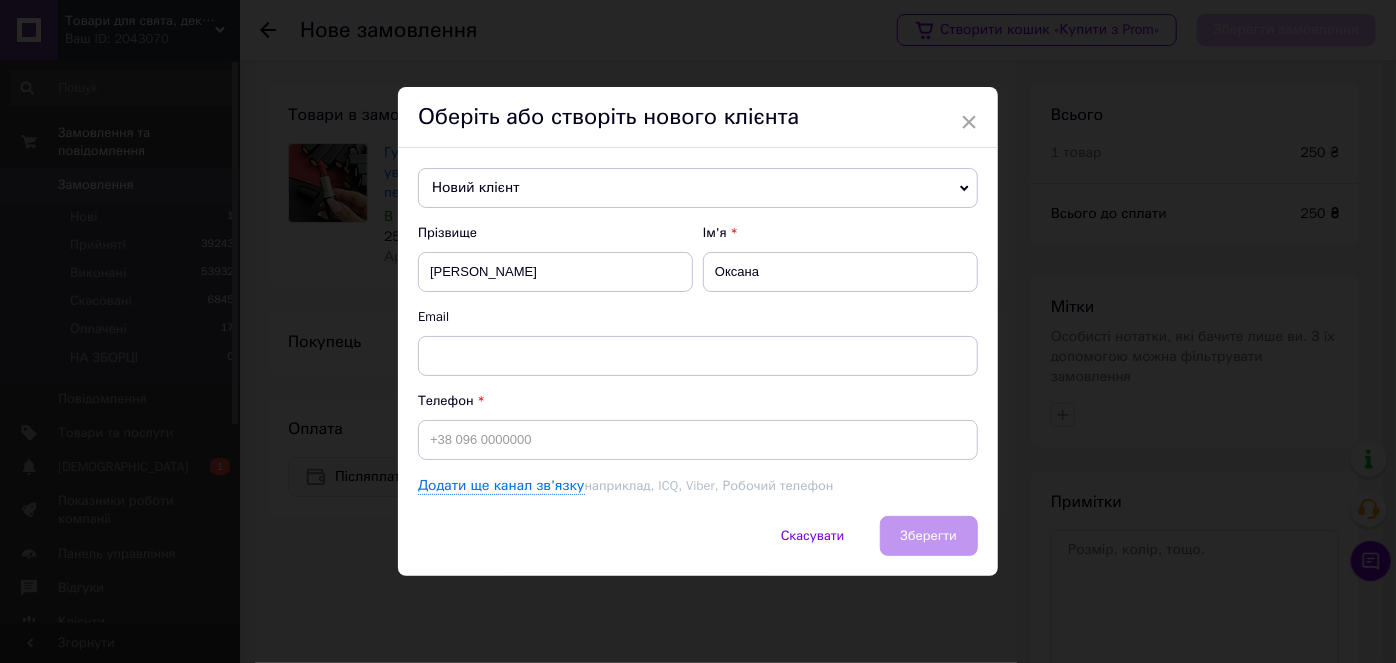 click on "Телефон" at bounding box center [698, 426] 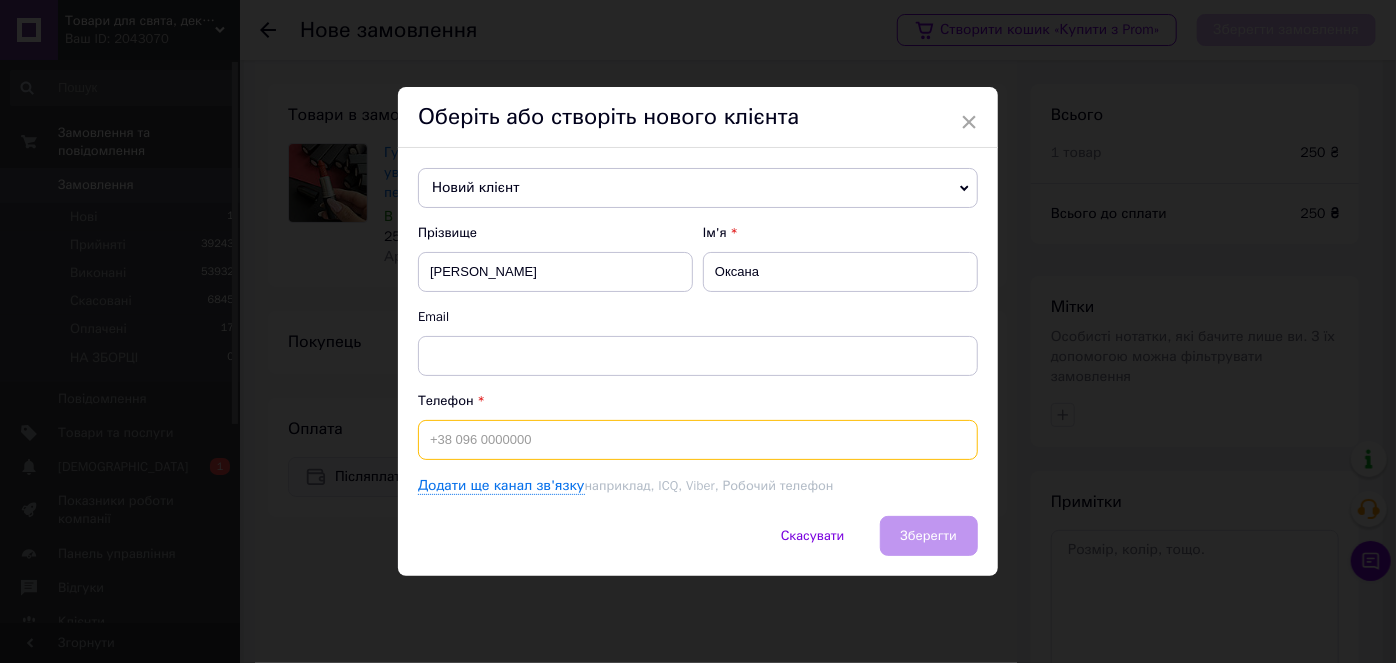 click at bounding box center (698, 440) 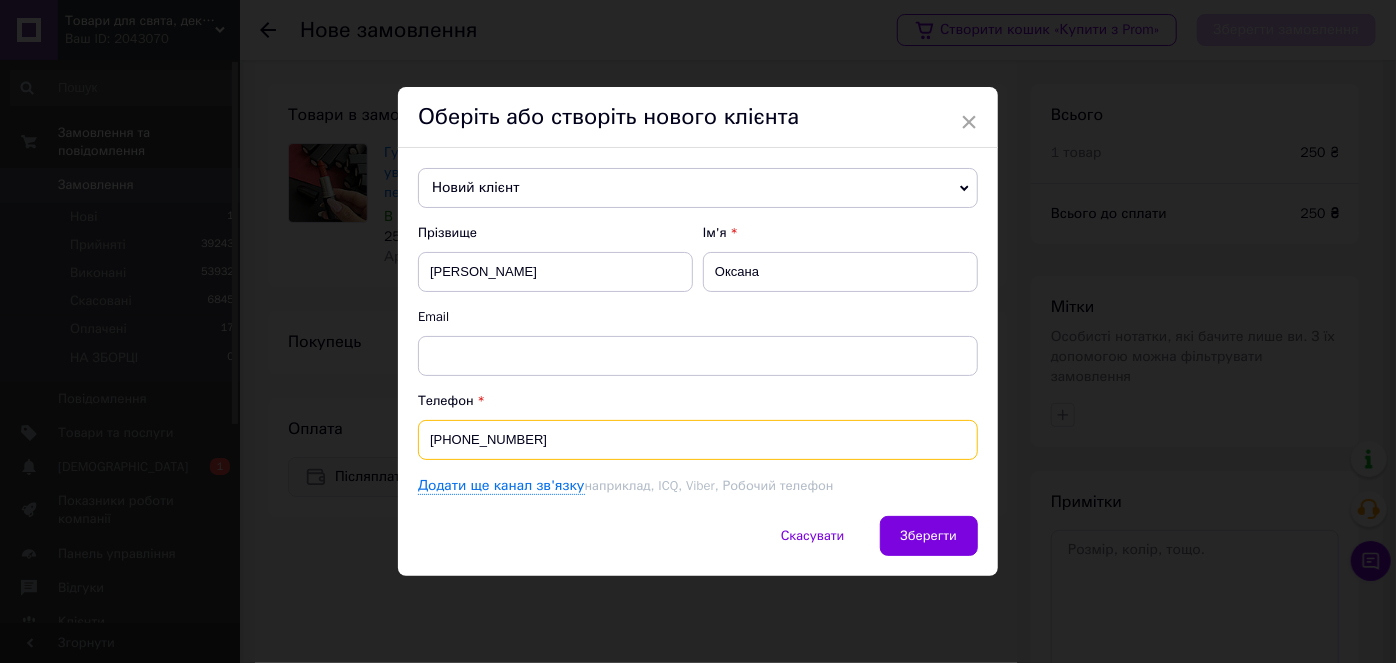type on "[PHONE_NUMBER]" 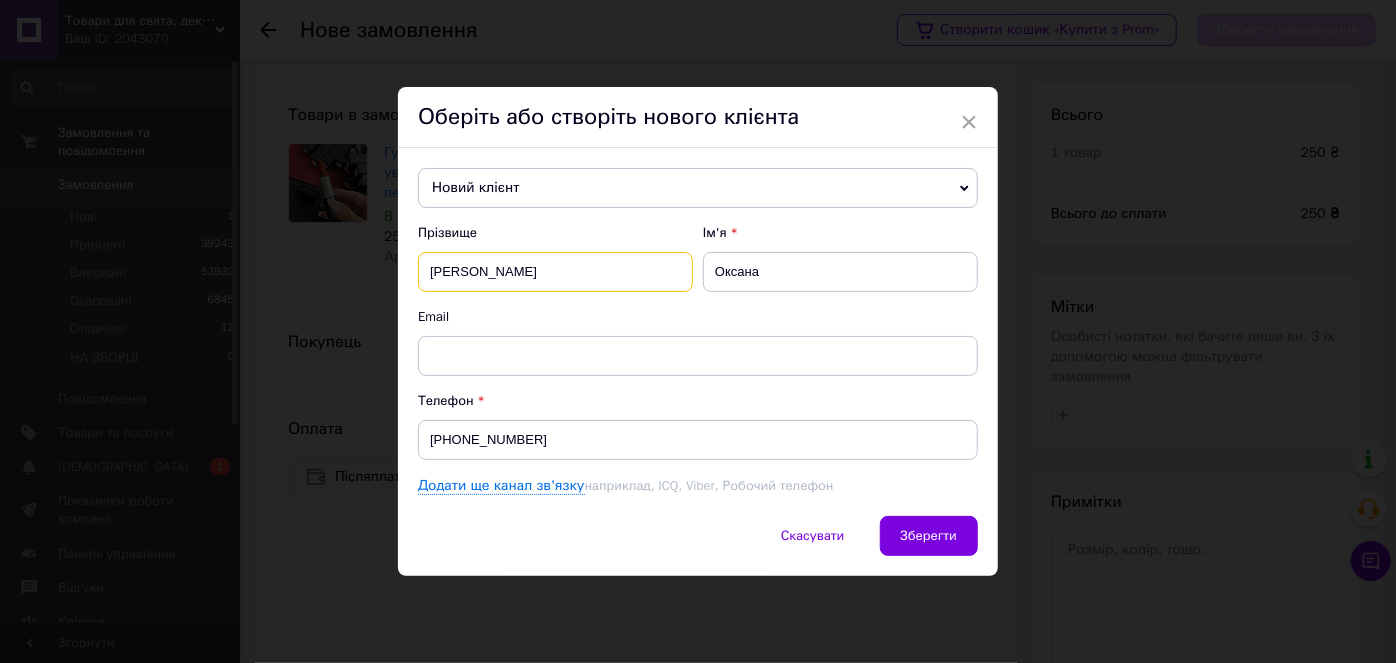 click on "Шевльова" at bounding box center [555, 272] 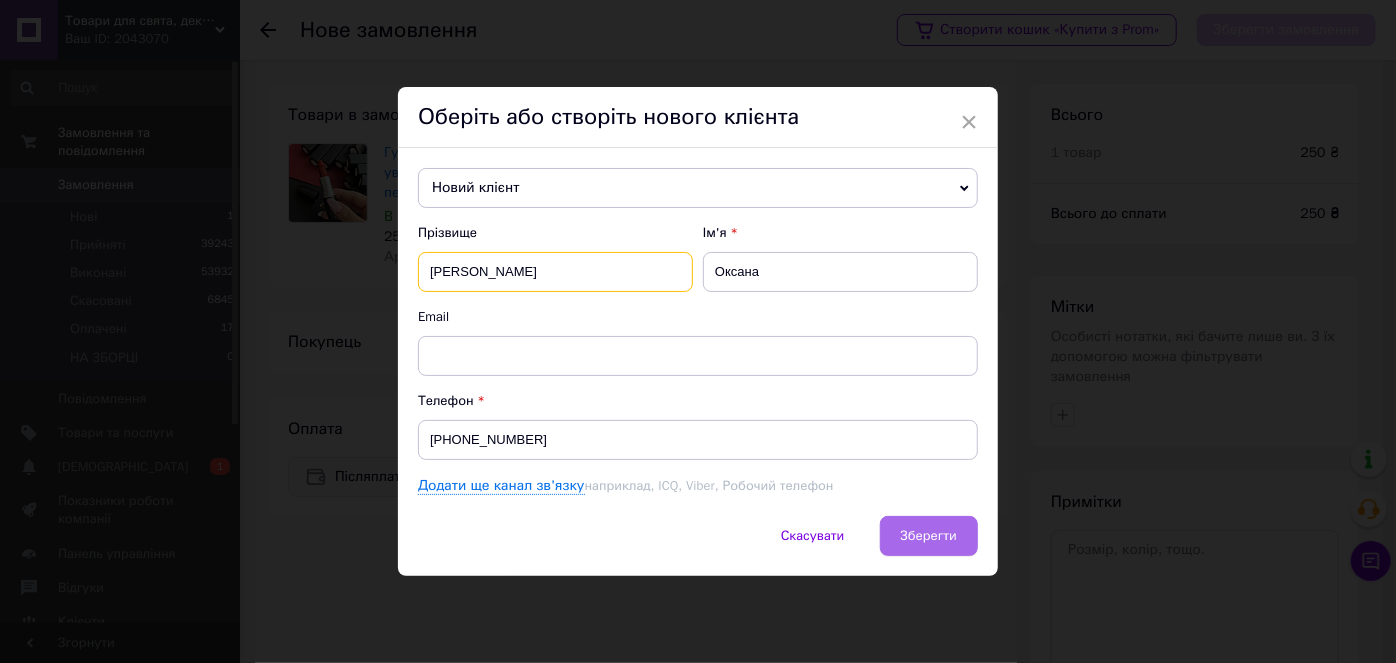 type on "Шевельова" 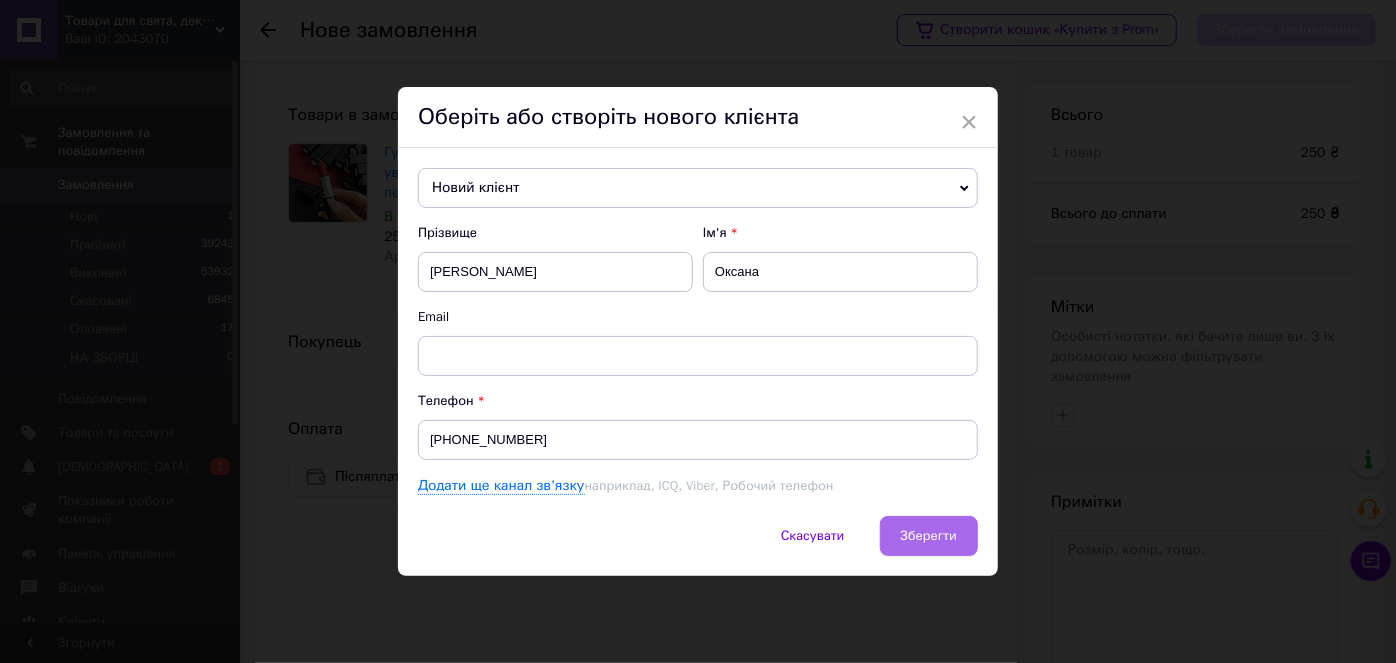 click on "Зберегти" at bounding box center (929, 536) 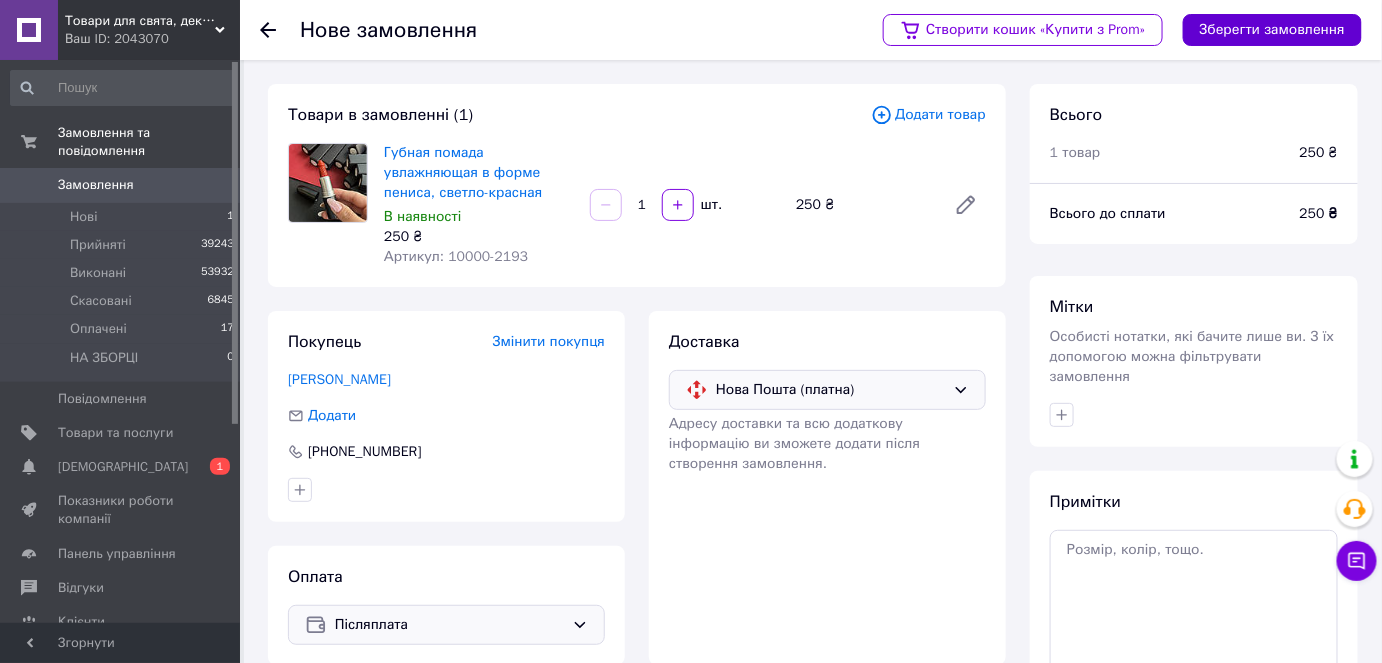 click on "Зберегти замовлення" at bounding box center (1272, 30) 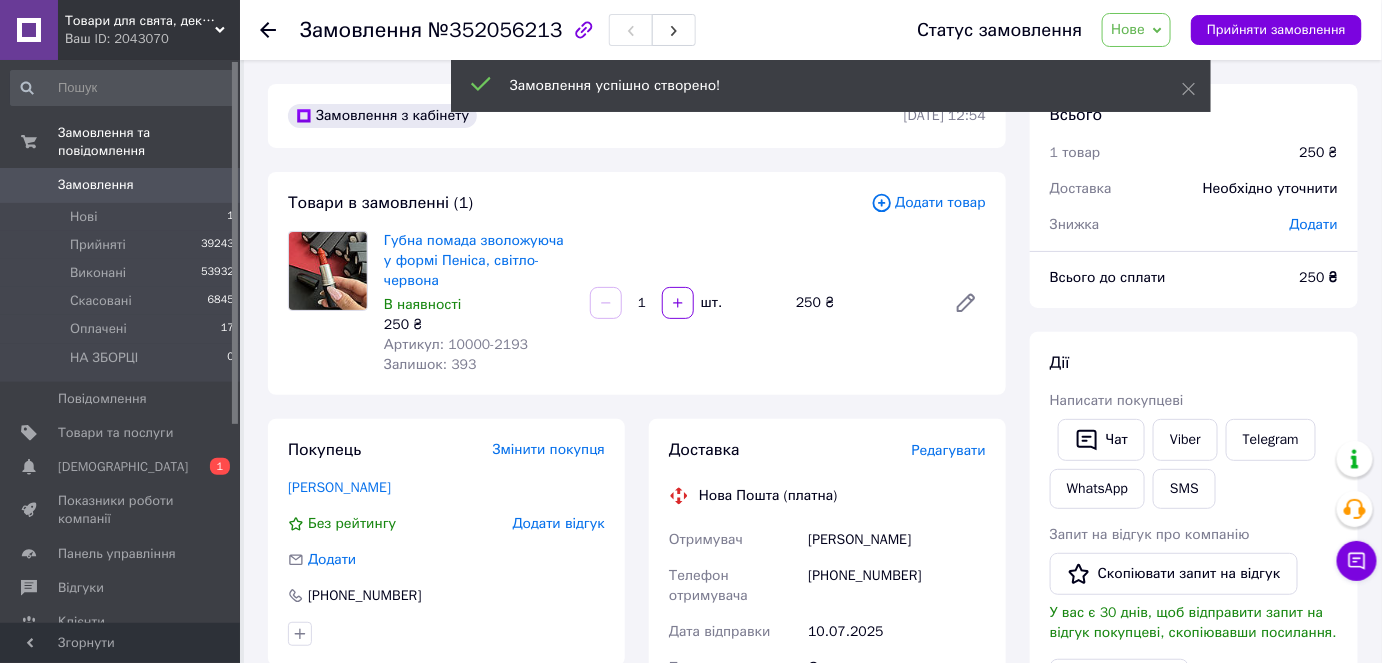 click on "Редагувати" at bounding box center [949, 450] 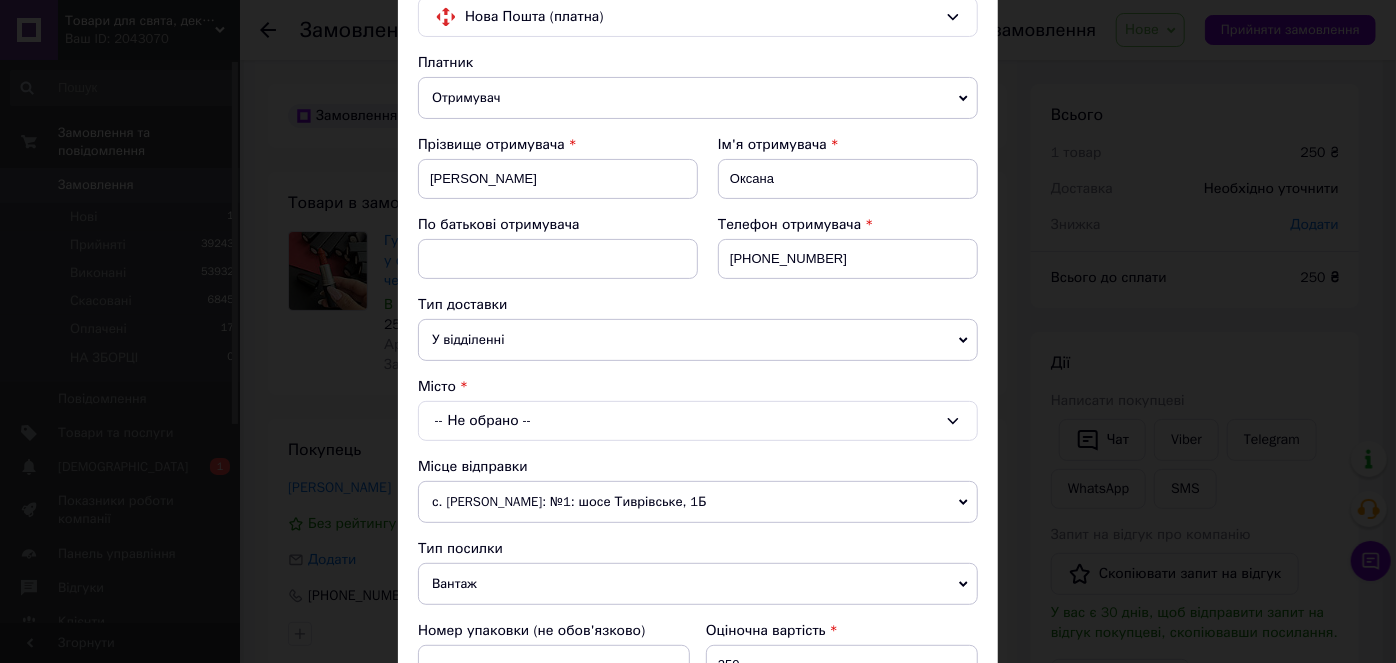scroll, scrollTop: 181, scrollLeft: 0, axis: vertical 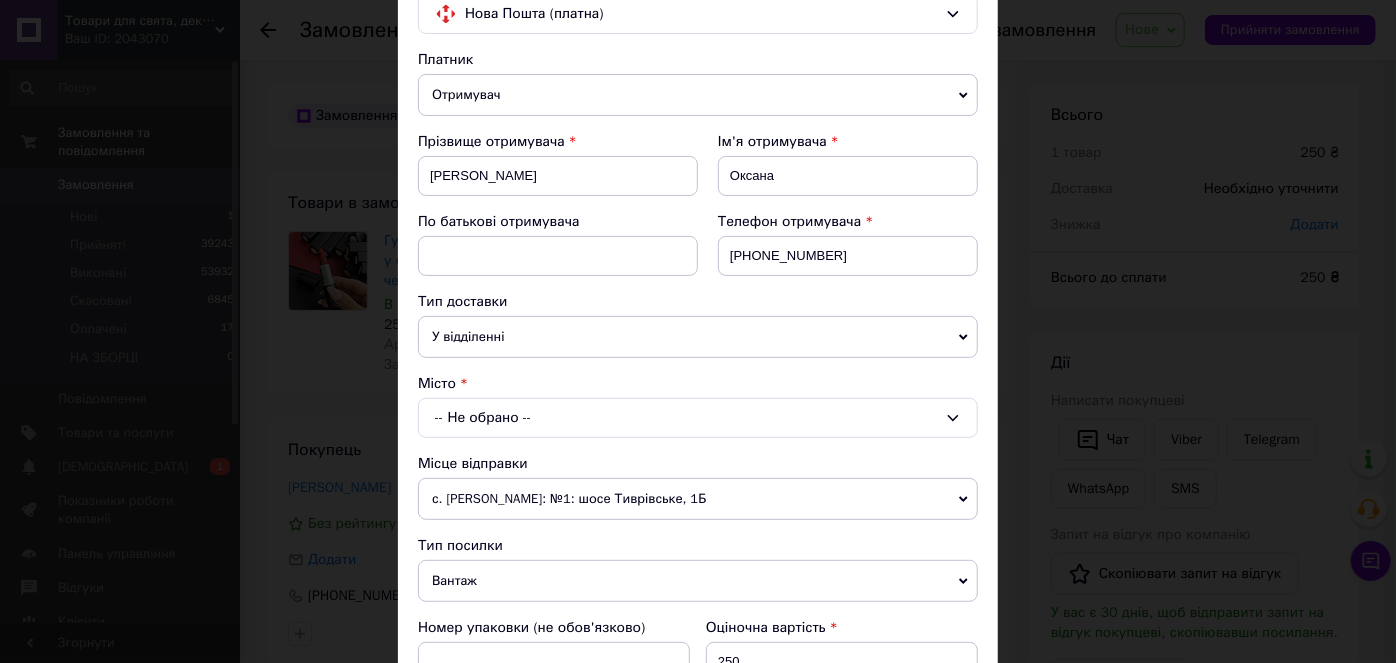 drag, startPoint x: 488, startPoint y: 419, endPoint x: 476, endPoint y: 433, distance: 18.439089 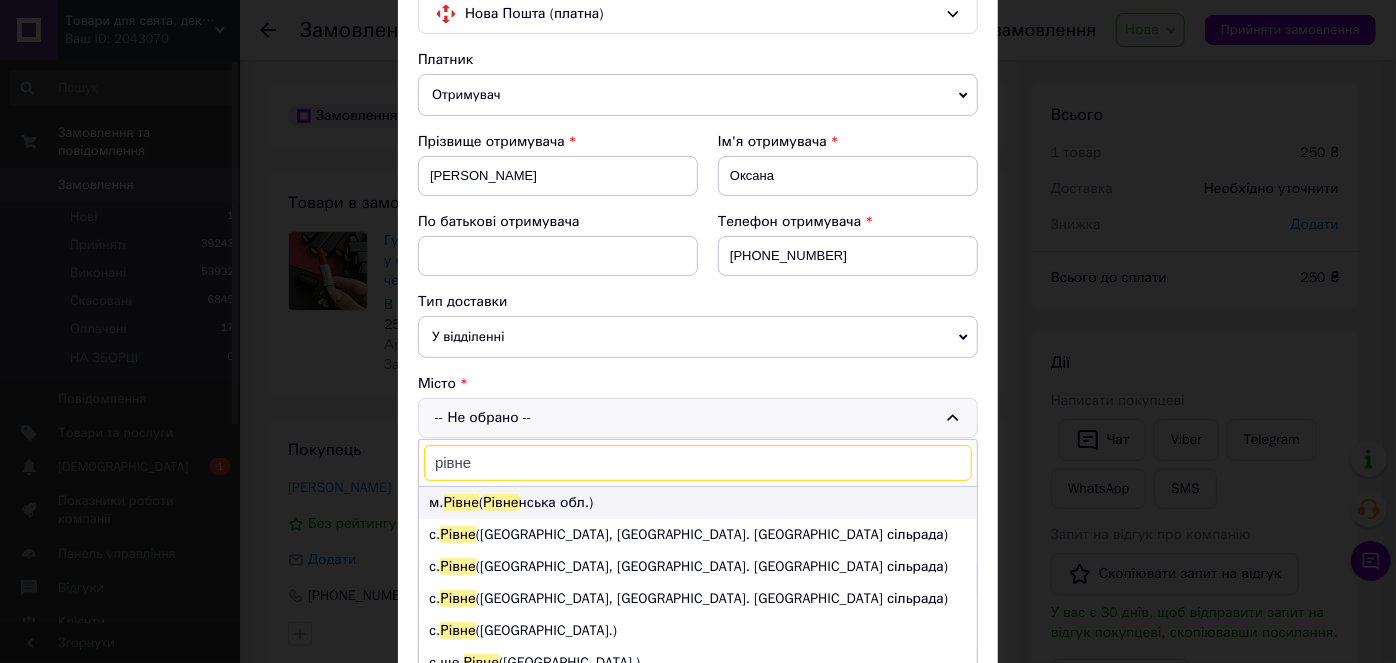 type on "рівне" 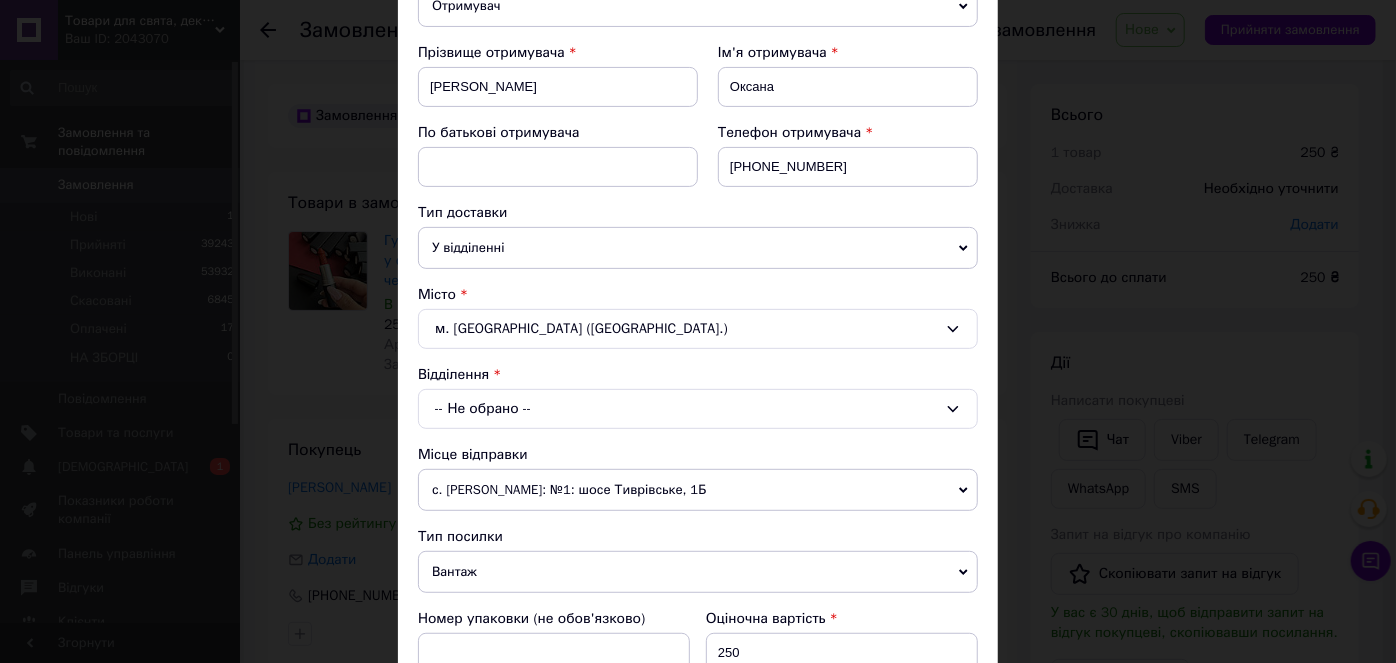 scroll, scrollTop: 272, scrollLeft: 0, axis: vertical 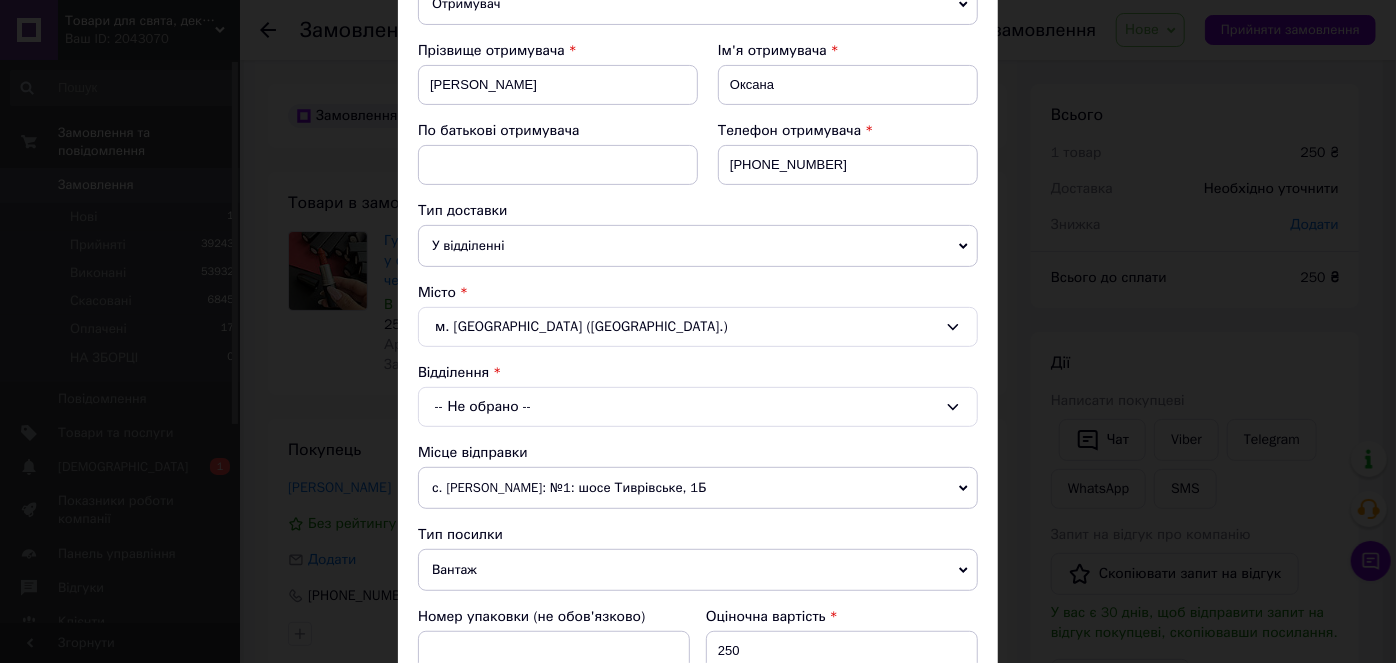 click on "-- Не обрано --" at bounding box center (698, 407) 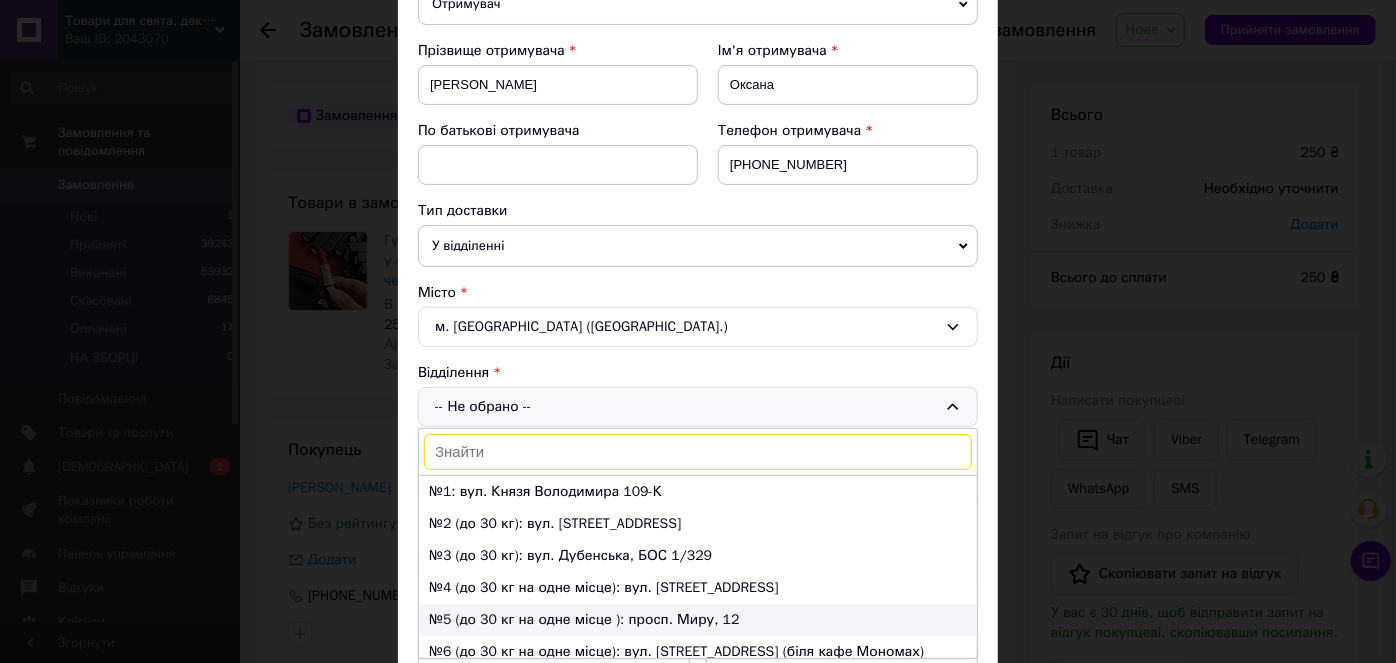 click on "№5 (до 30 кг на одне місце ): просп. Миру, 12" at bounding box center [698, 620] 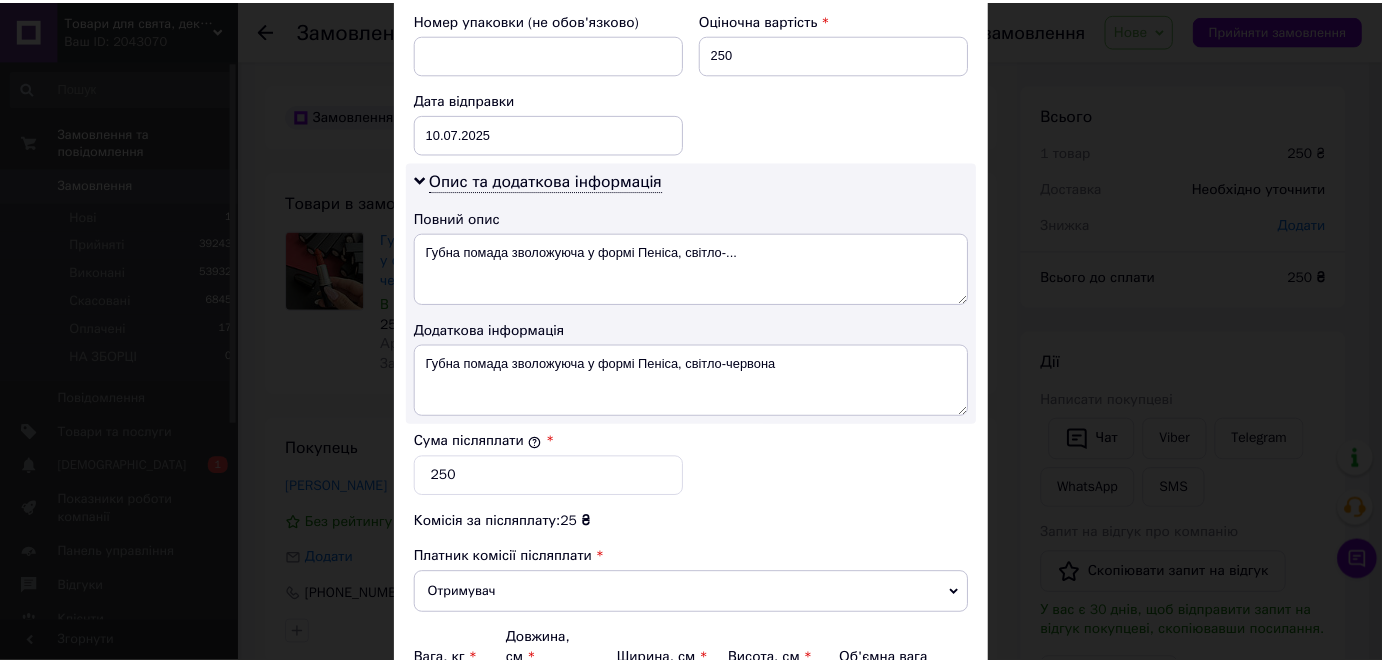 scroll, scrollTop: 1000, scrollLeft: 0, axis: vertical 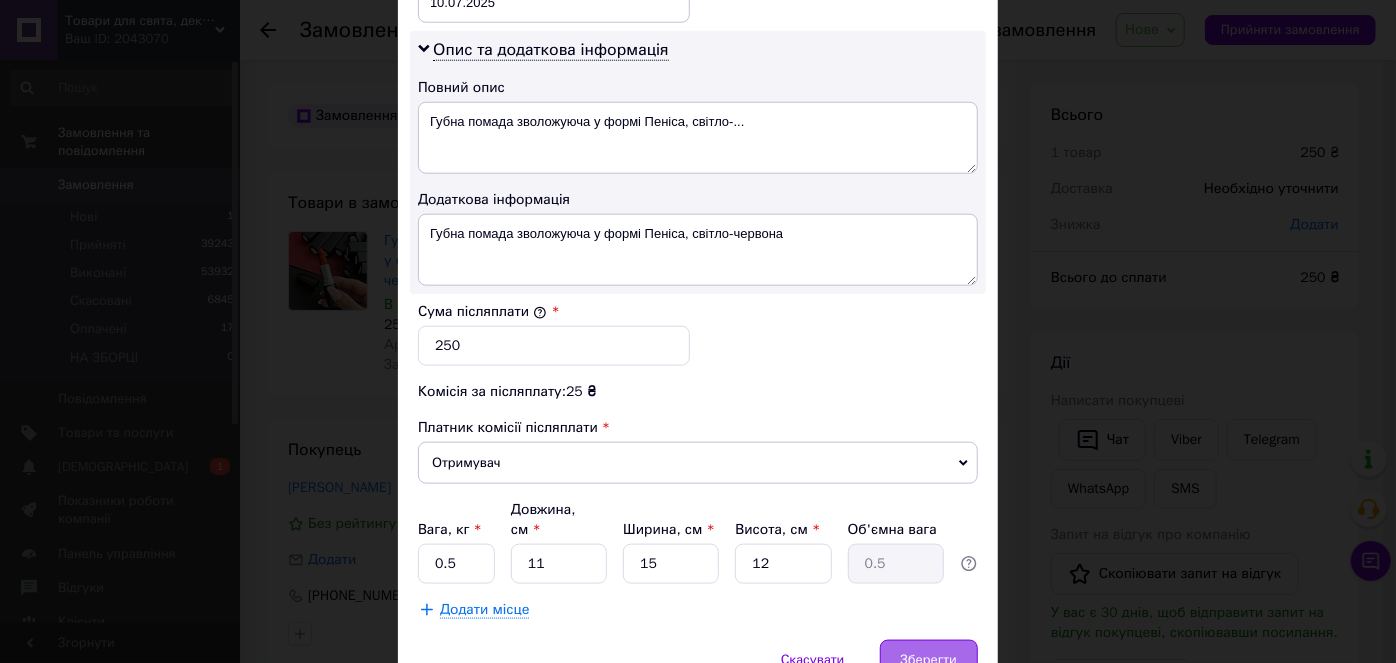 click on "Зберегти" at bounding box center [929, 660] 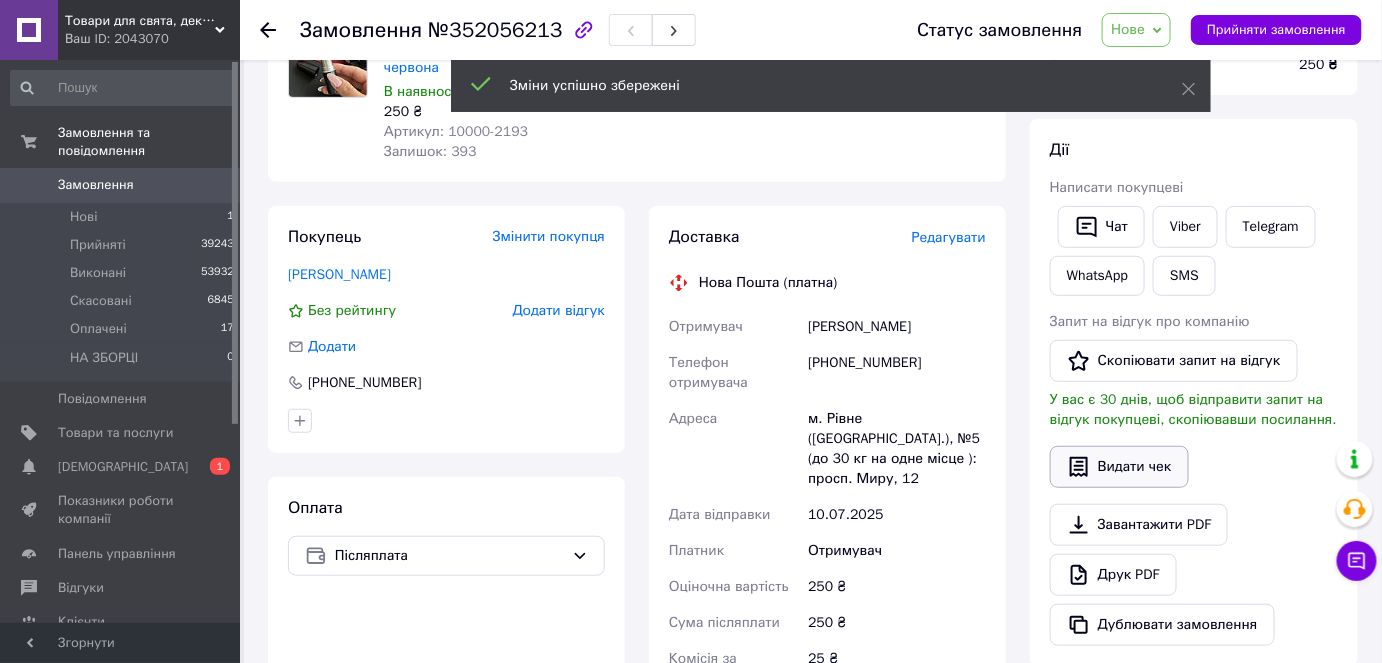 scroll, scrollTop: 272, scrollLeft: 0, axis: vertical 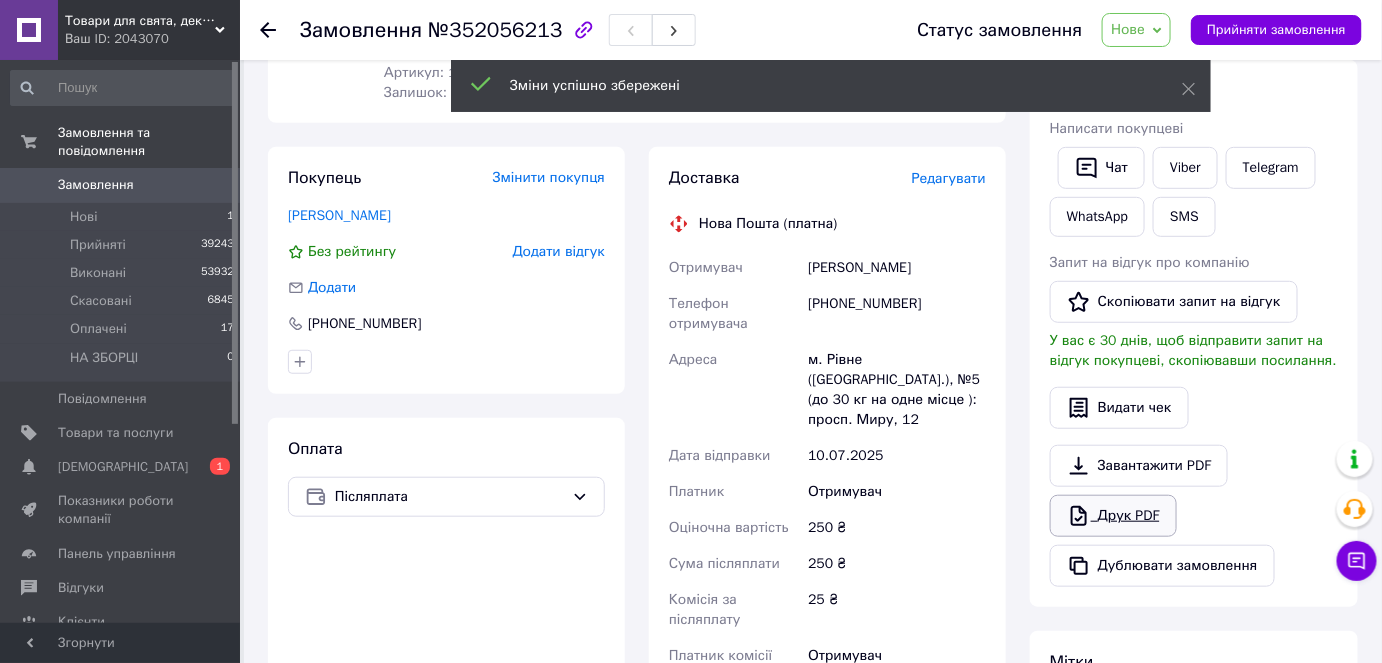 click on "Друк PDF" at bounding box center (1113, 516) 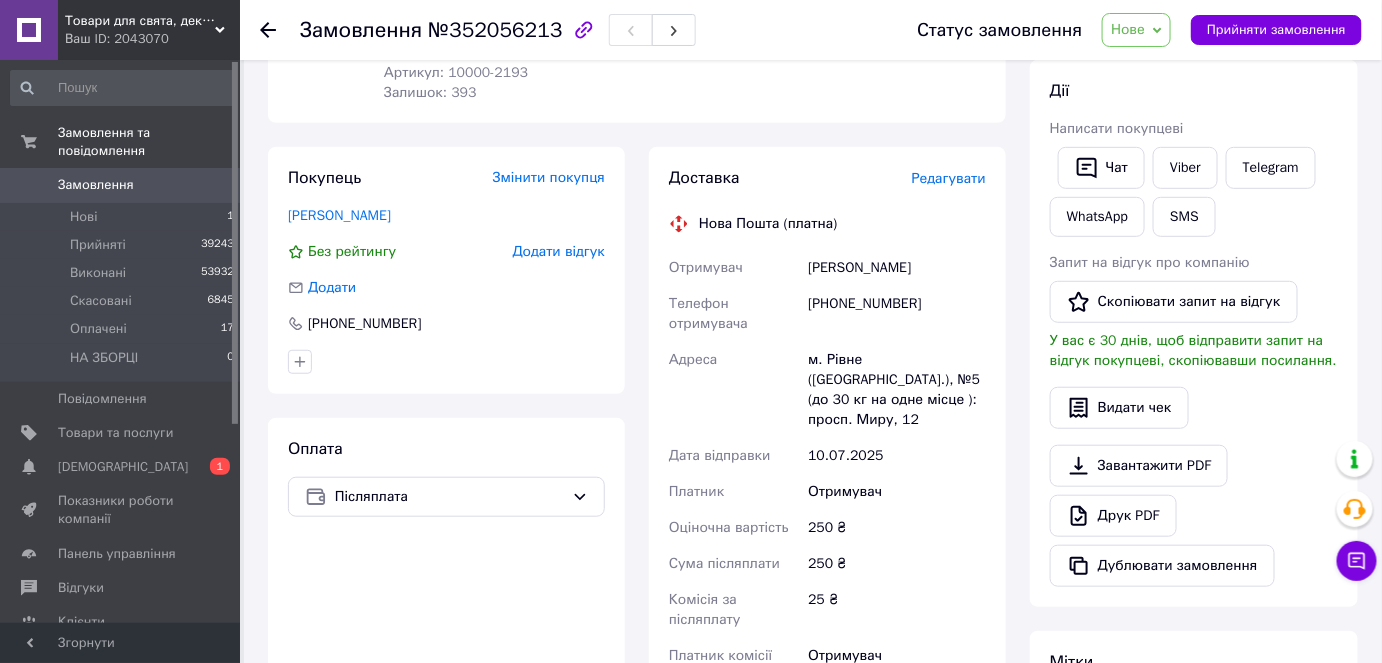 click 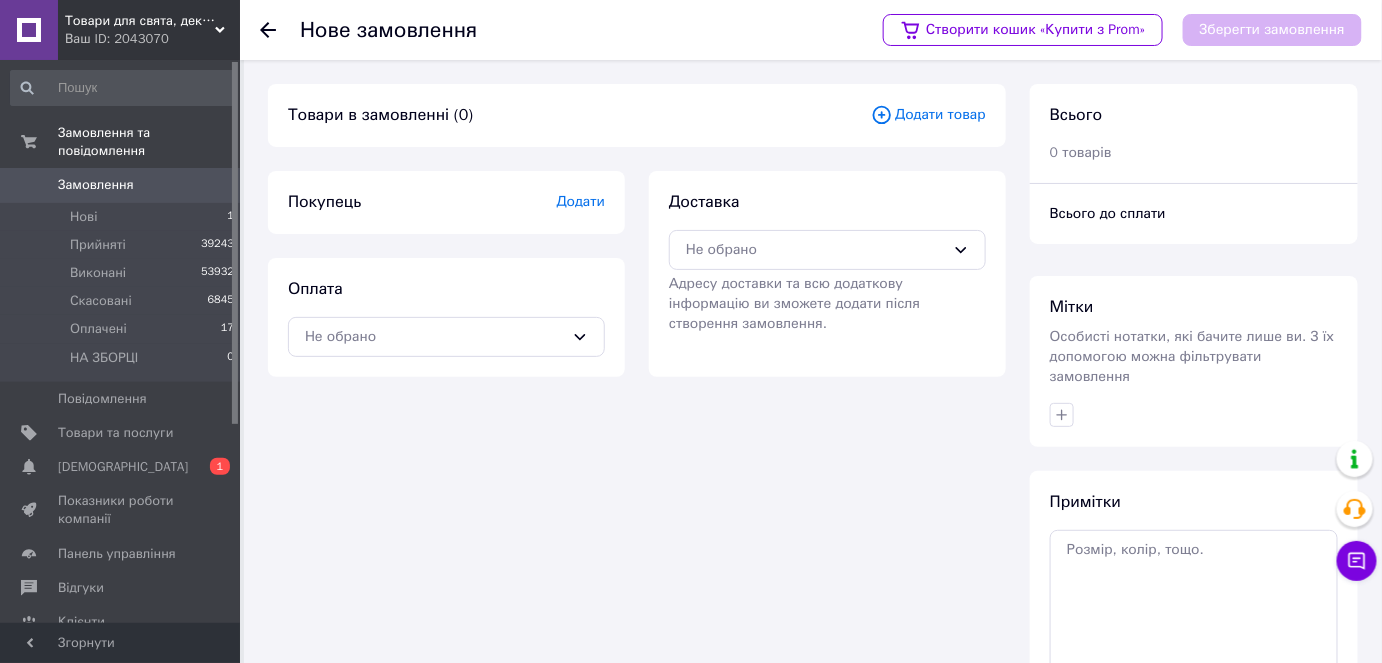 click 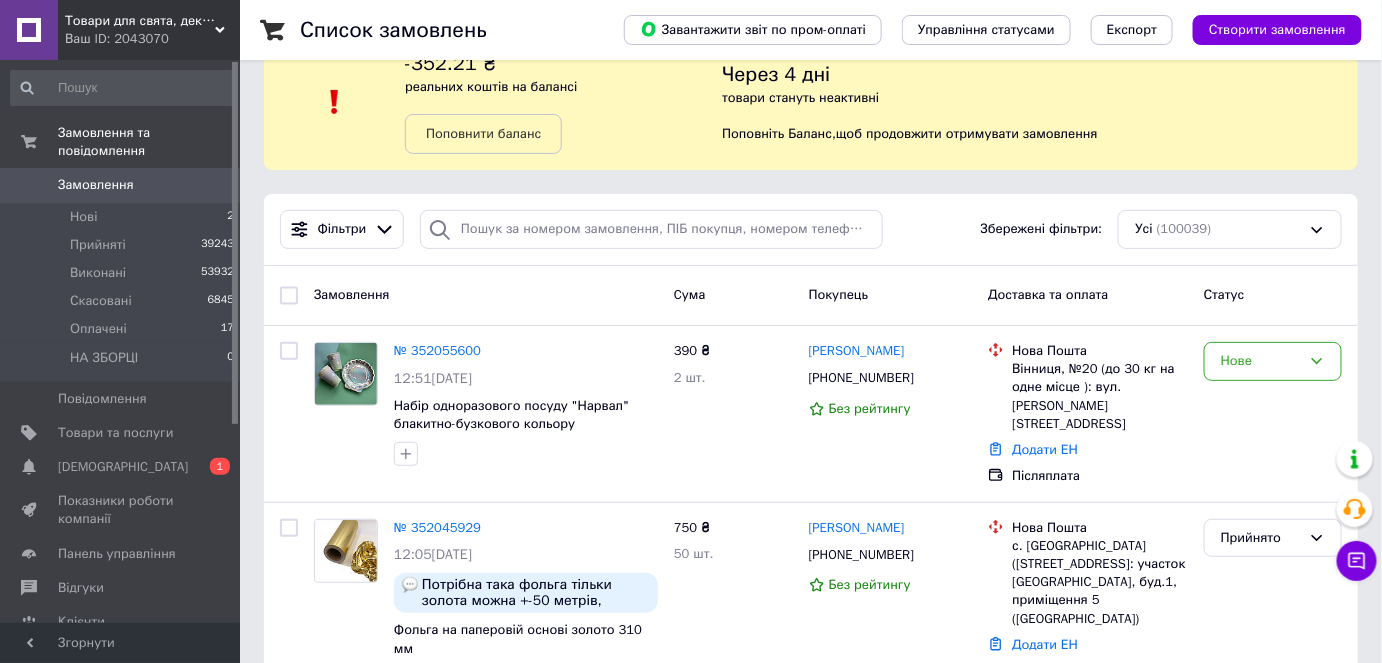 scroll, scrollTop: 0, scrollLeft: 0, axis: both 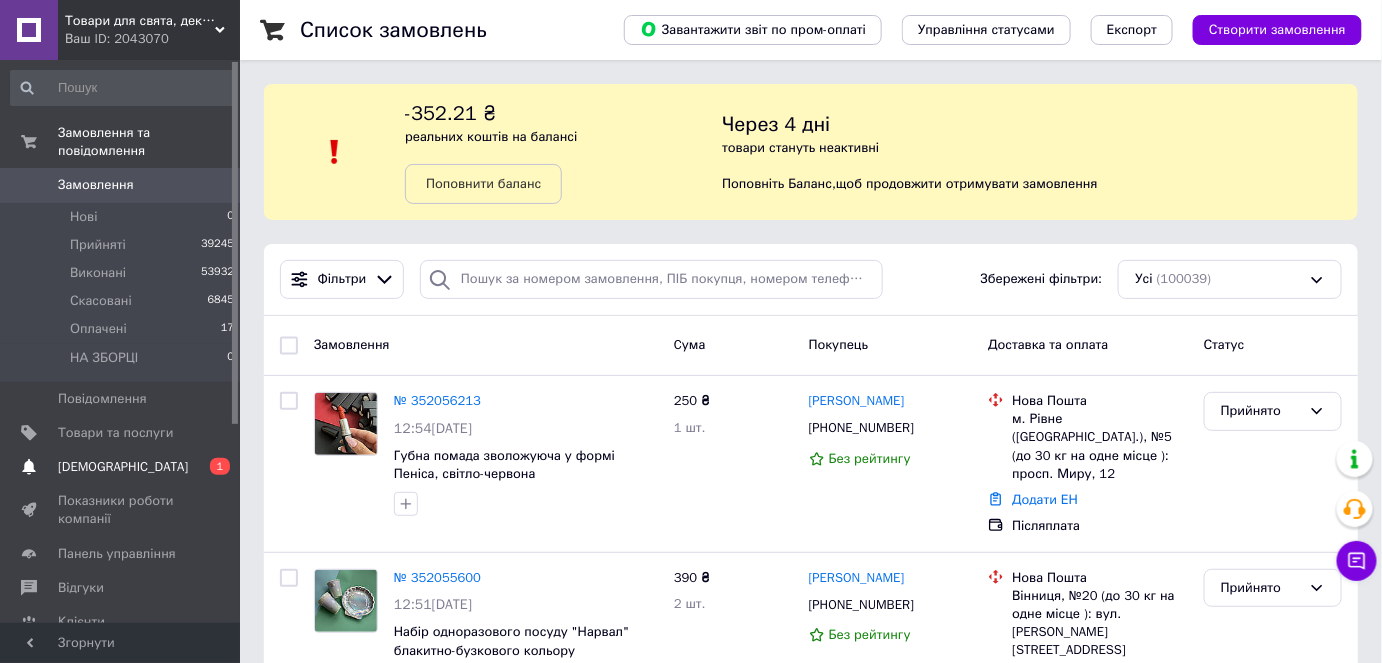 click on "[DEMOGRAPHIC_DATA]" at bounding box center [123, 467] 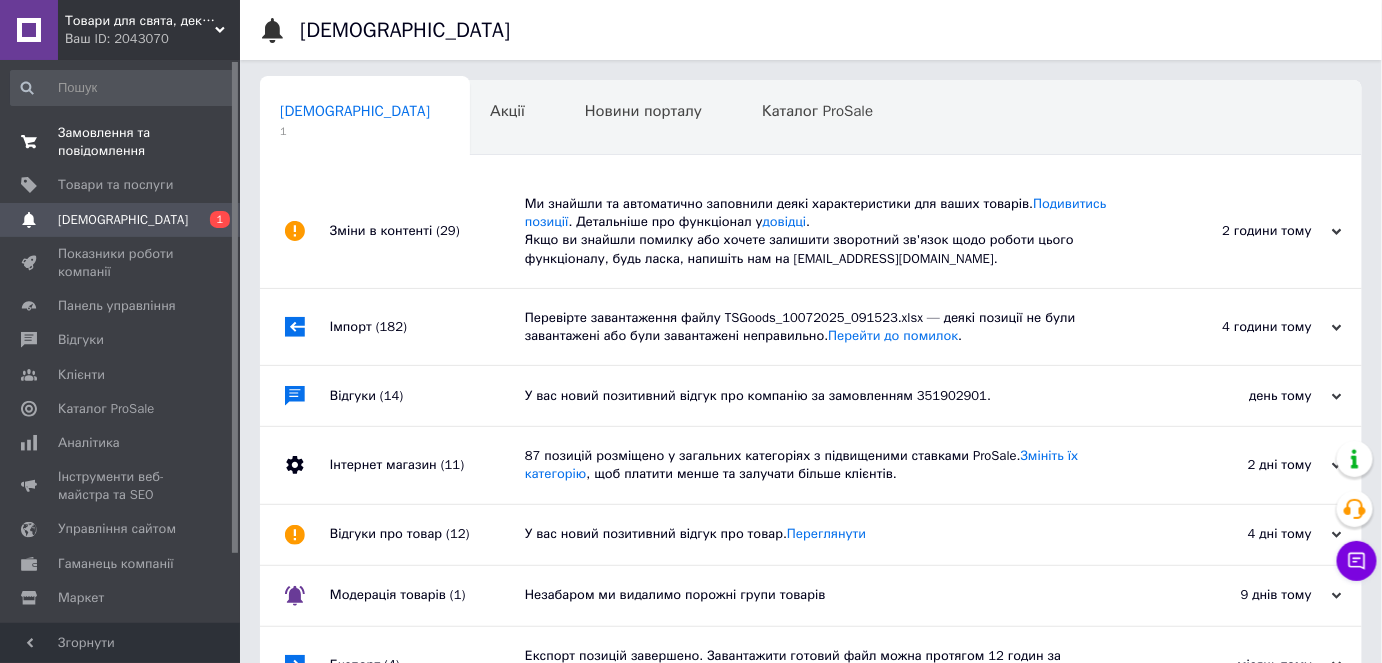 click on "Замовлення та повідомлення 0 0" at bounding box center (123, 142) 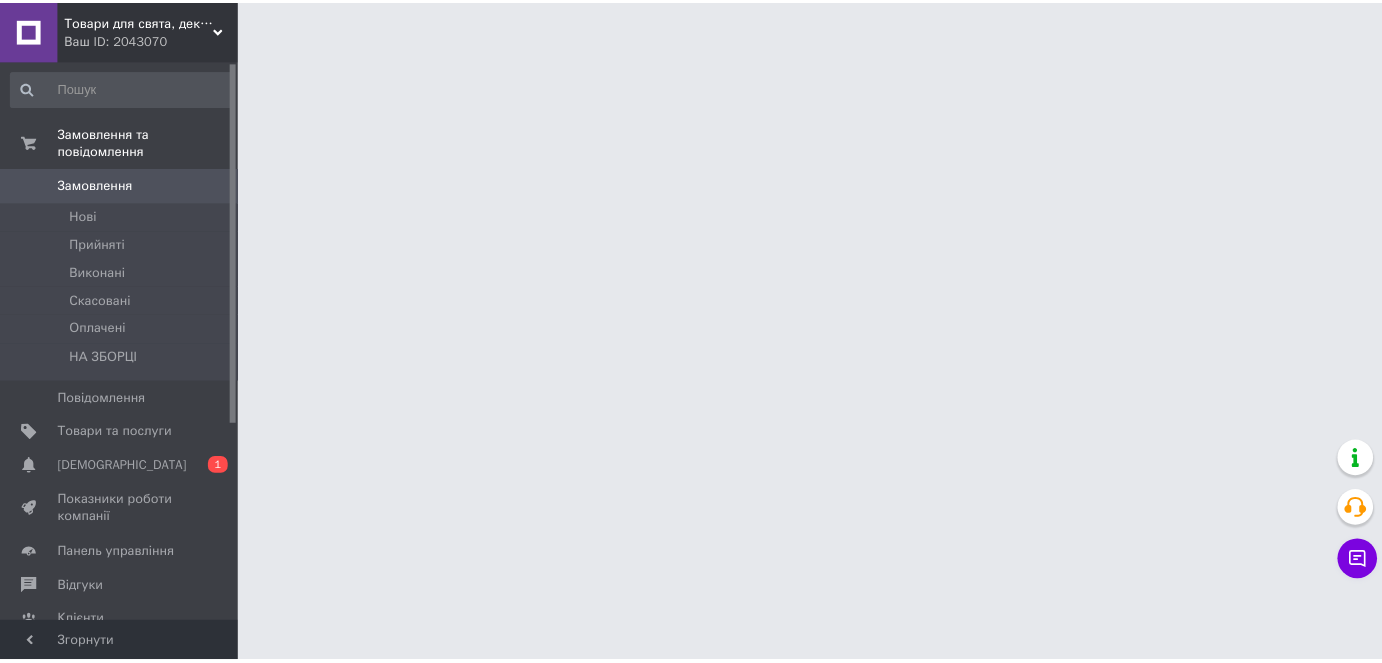 scroll, scrollTop: 0, scrollLeft: 0, axis: both 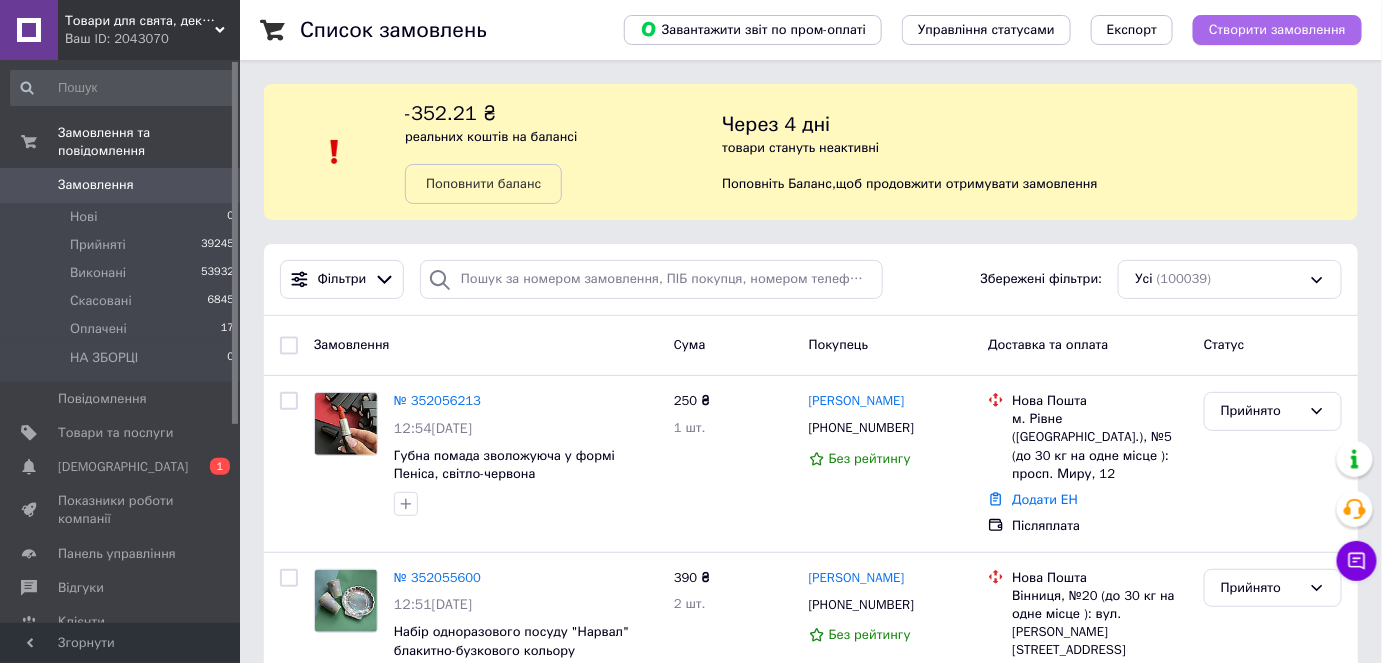 click on "Створити замовлення" at bounding box center (1277, 30) 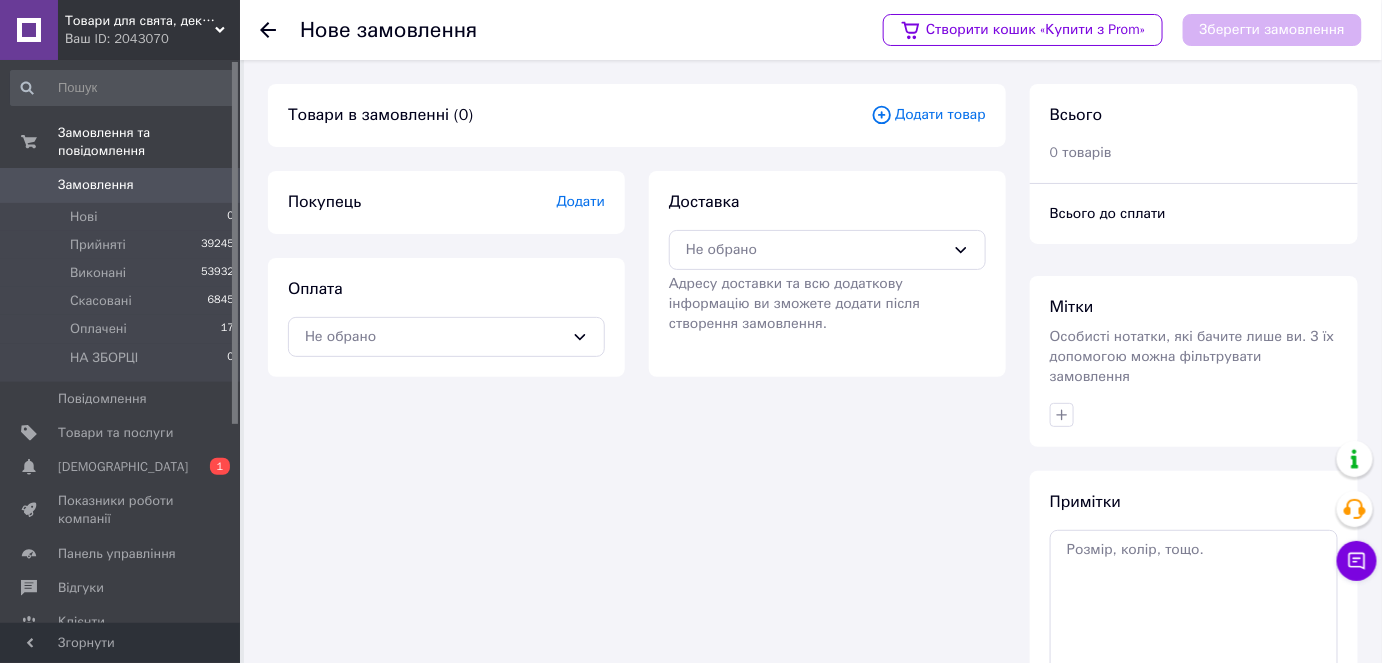click on "Додати товар" at bounding box center [928, 115] 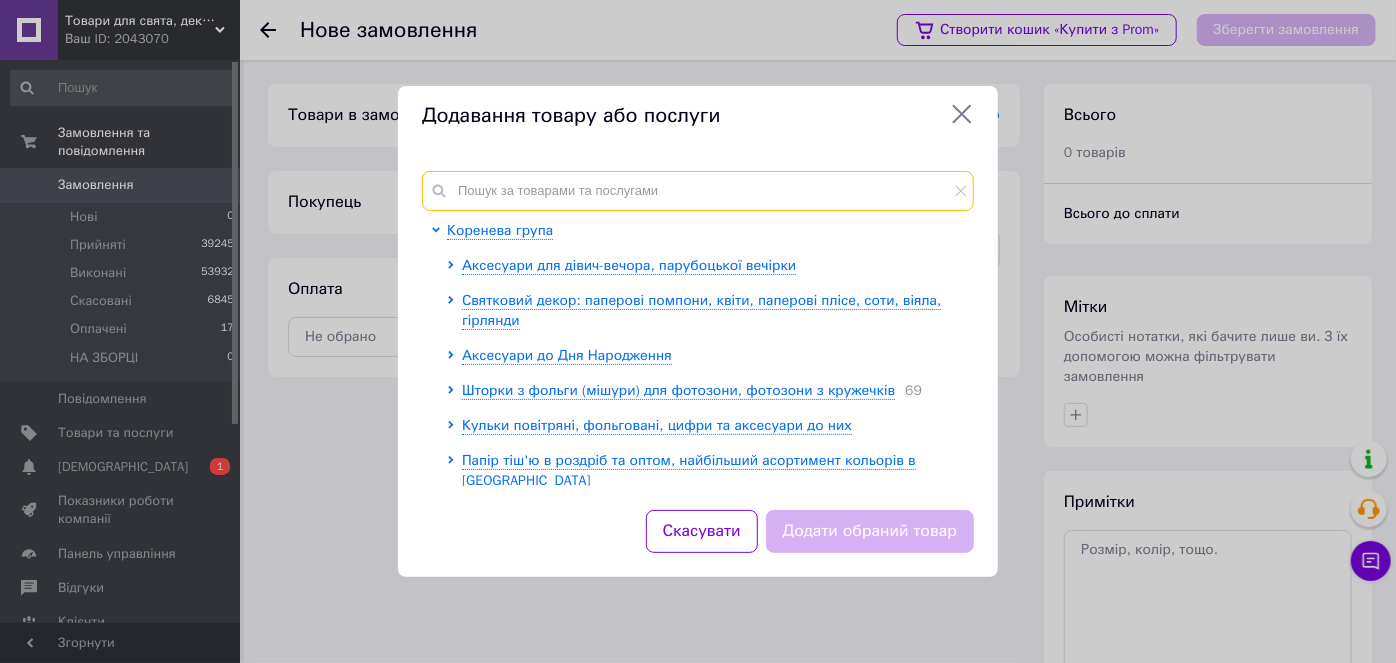 paste on "6567-1545" 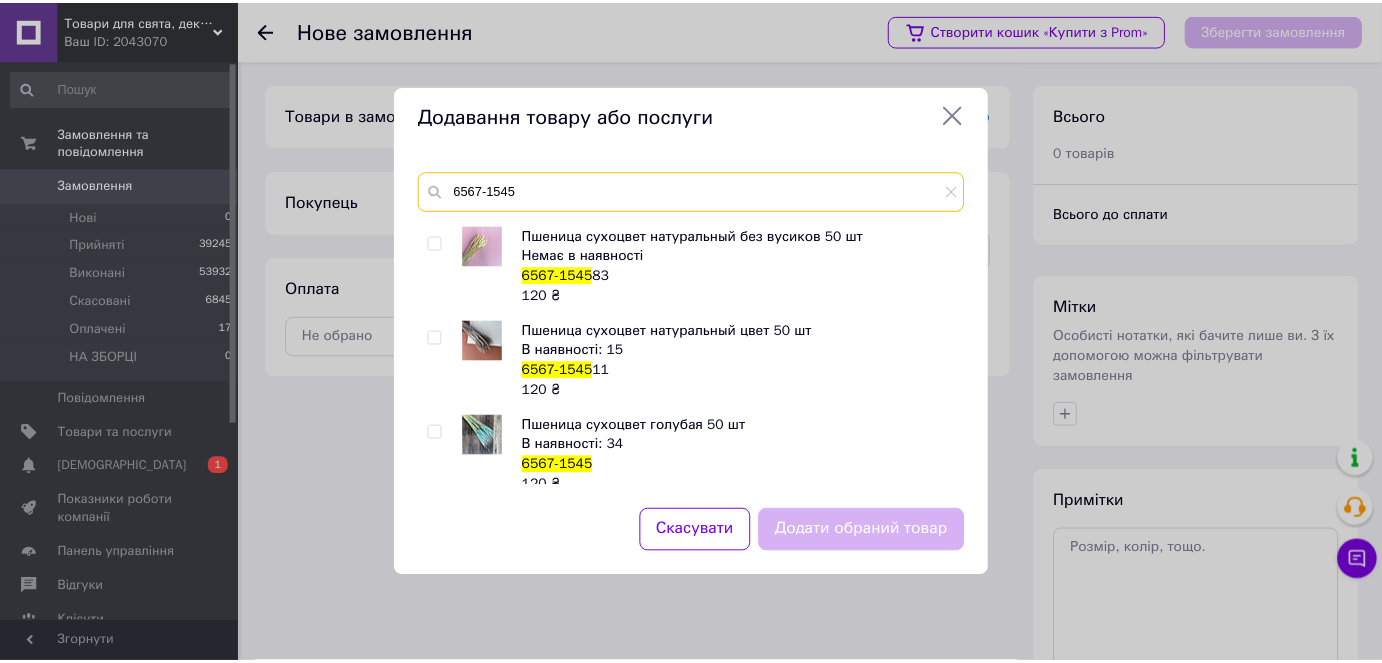 scroll, scrollTop: 290, scrollLeft: 0, axis: vertical 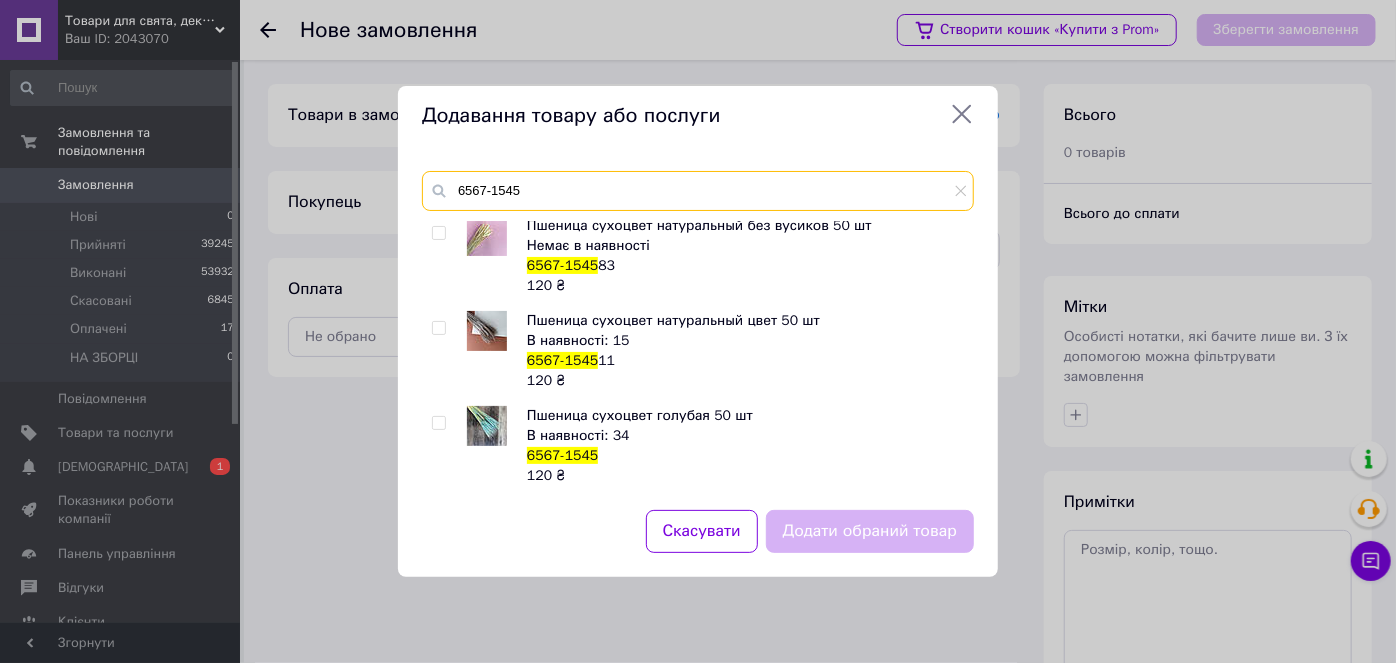 type on "6567-1545" 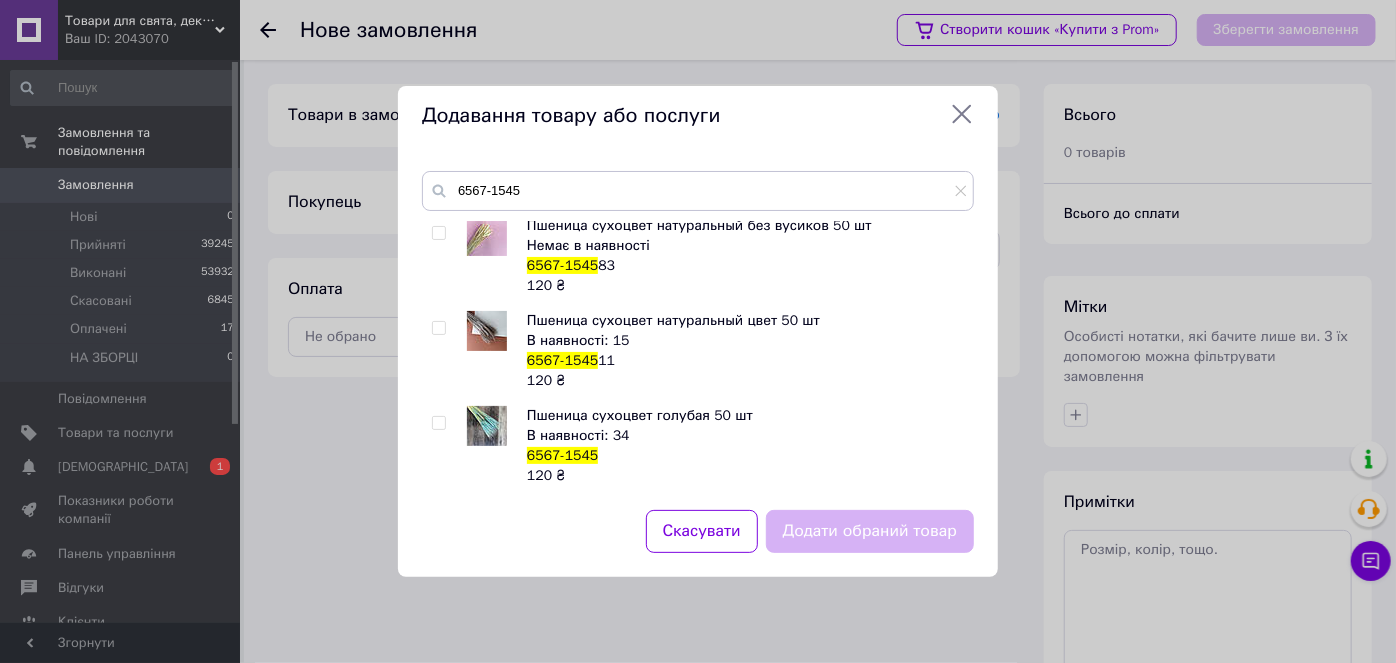 click at bounding box center (438, 423) 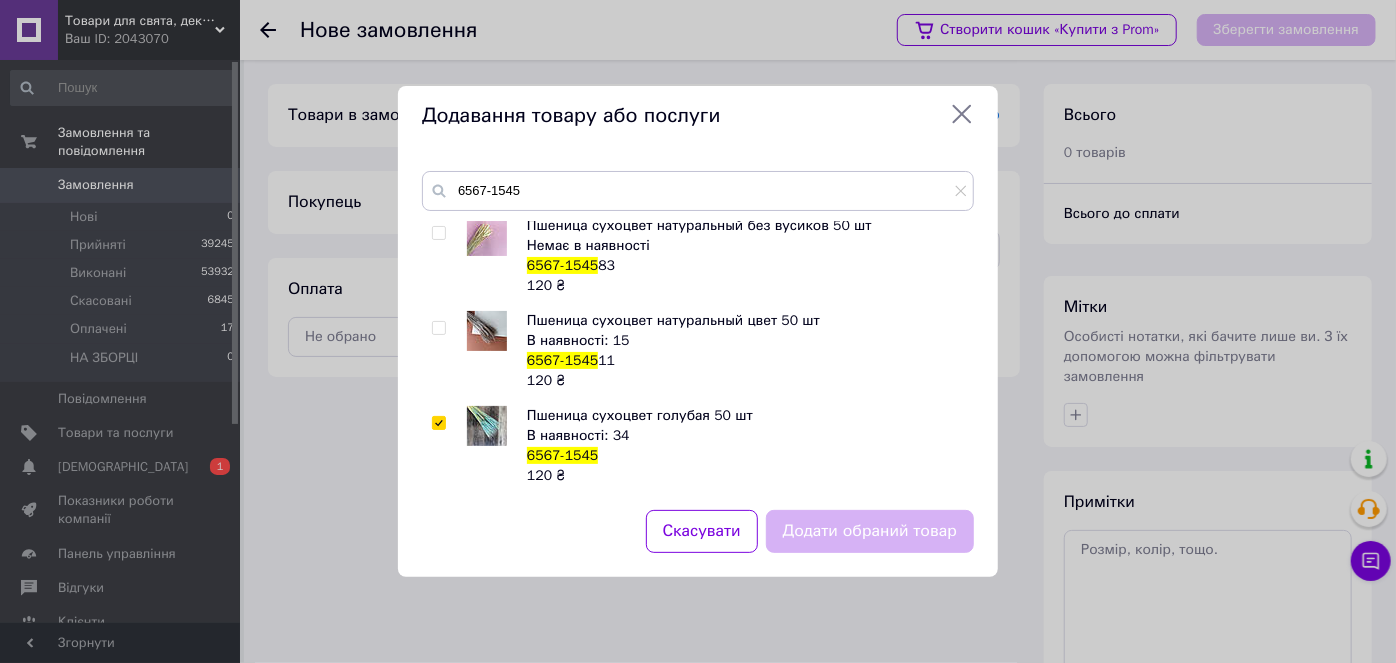 checkbox on "true" 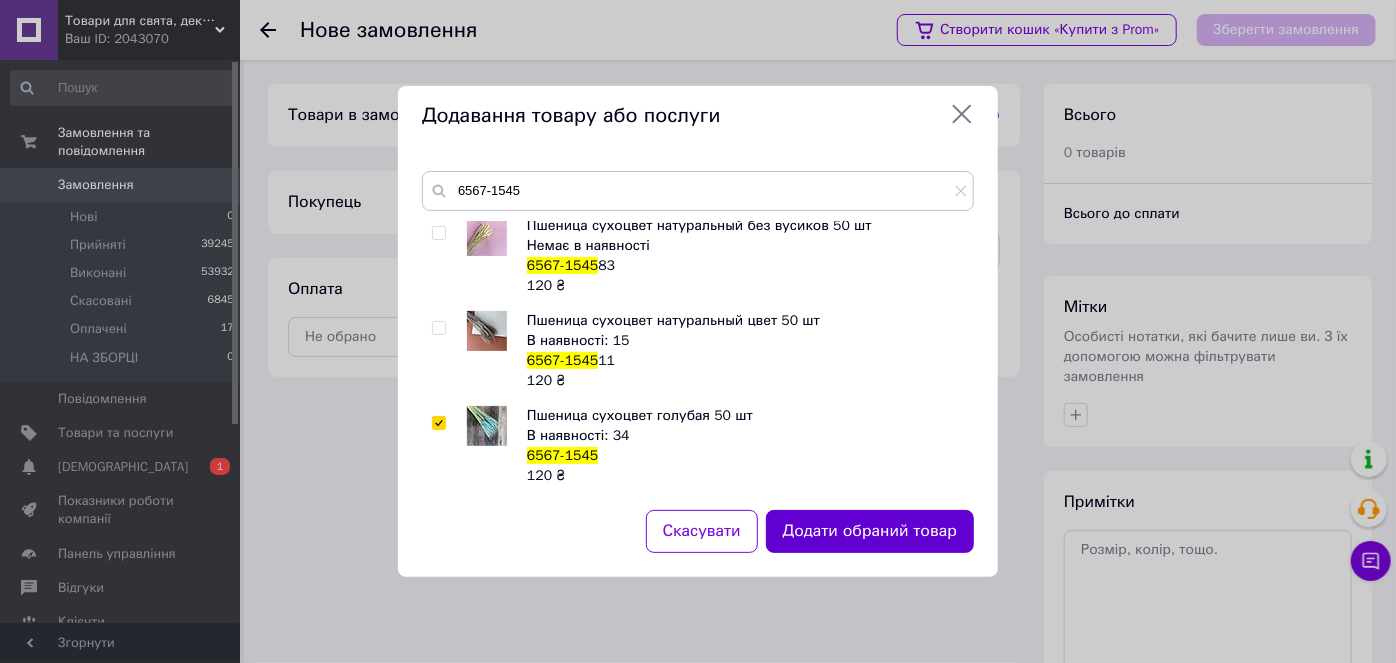 click on "Додати обраний товар" at bounding box center (870, 531) 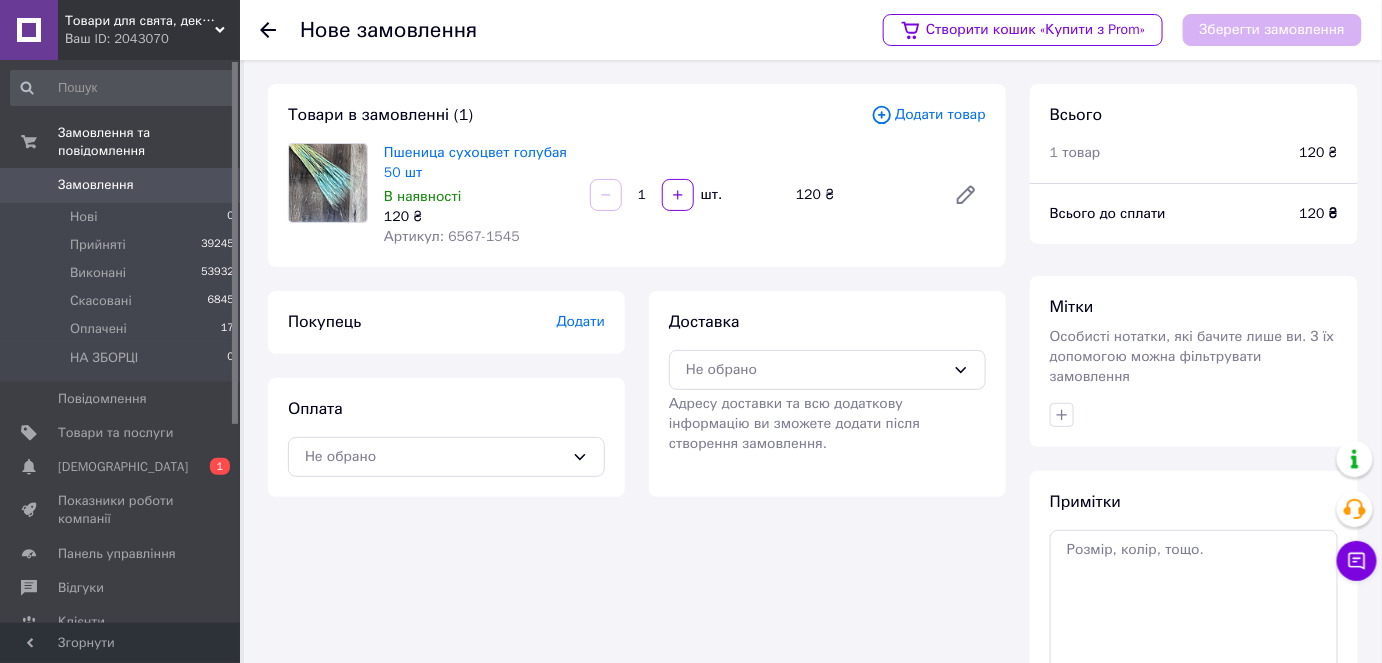 click on "Додати товар" at bounding box center [928, 115] 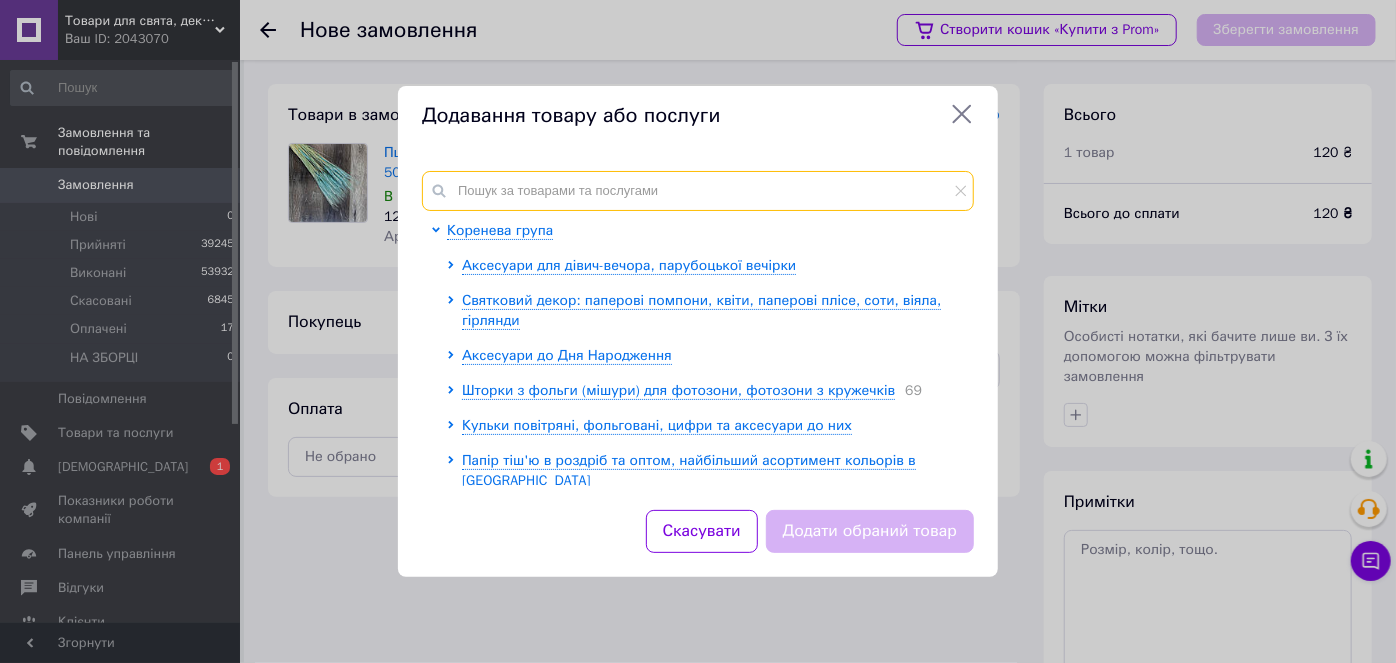 paste on "6567-17" 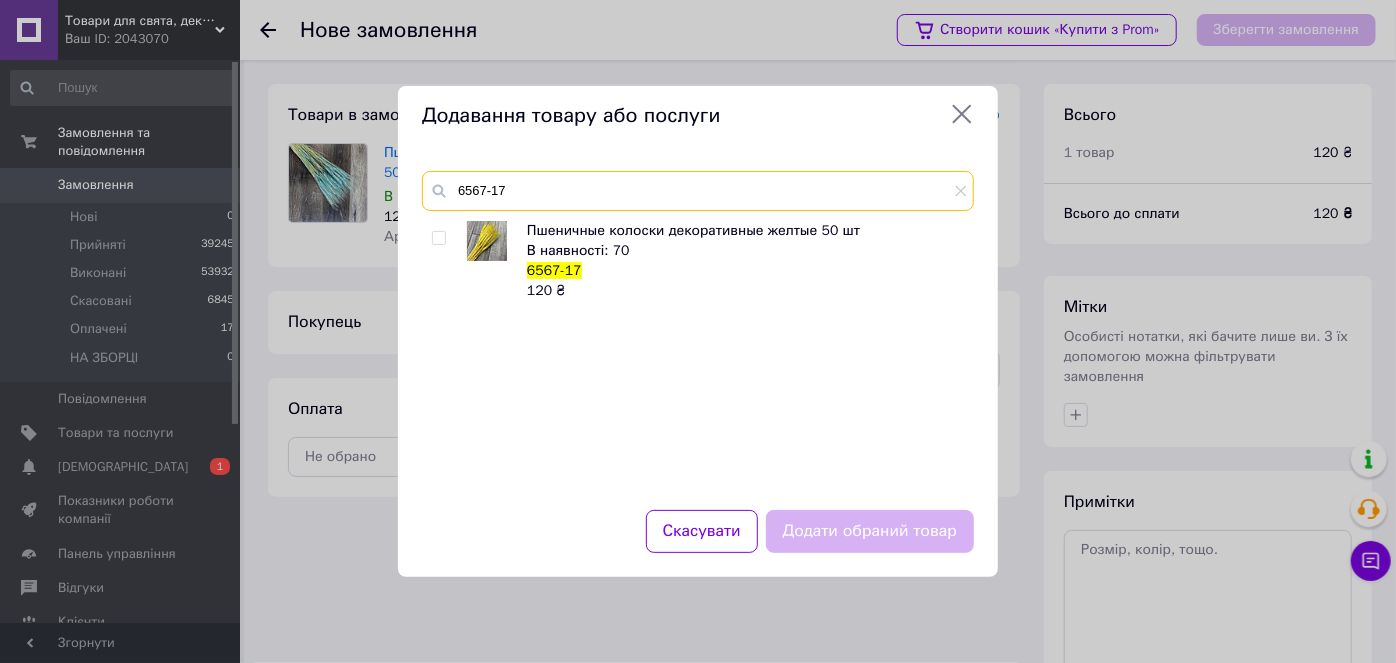 type on "6567-17" 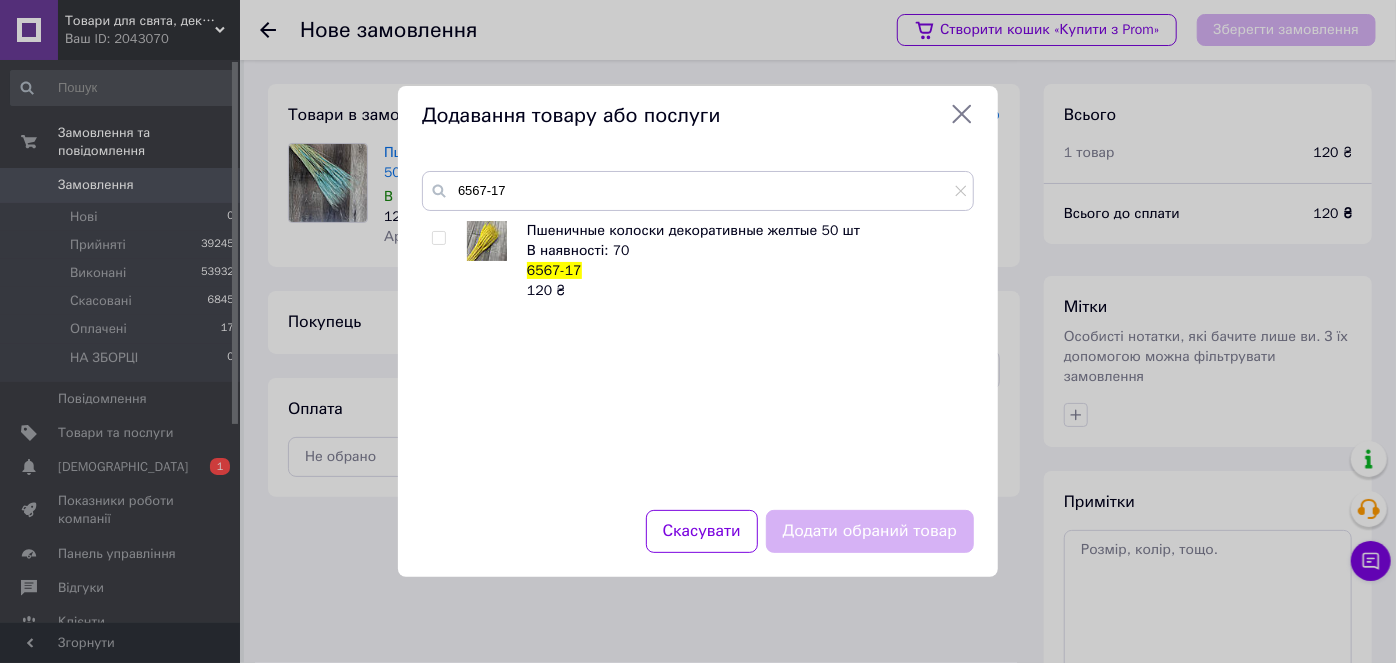 click at bounding box center [438, 238] 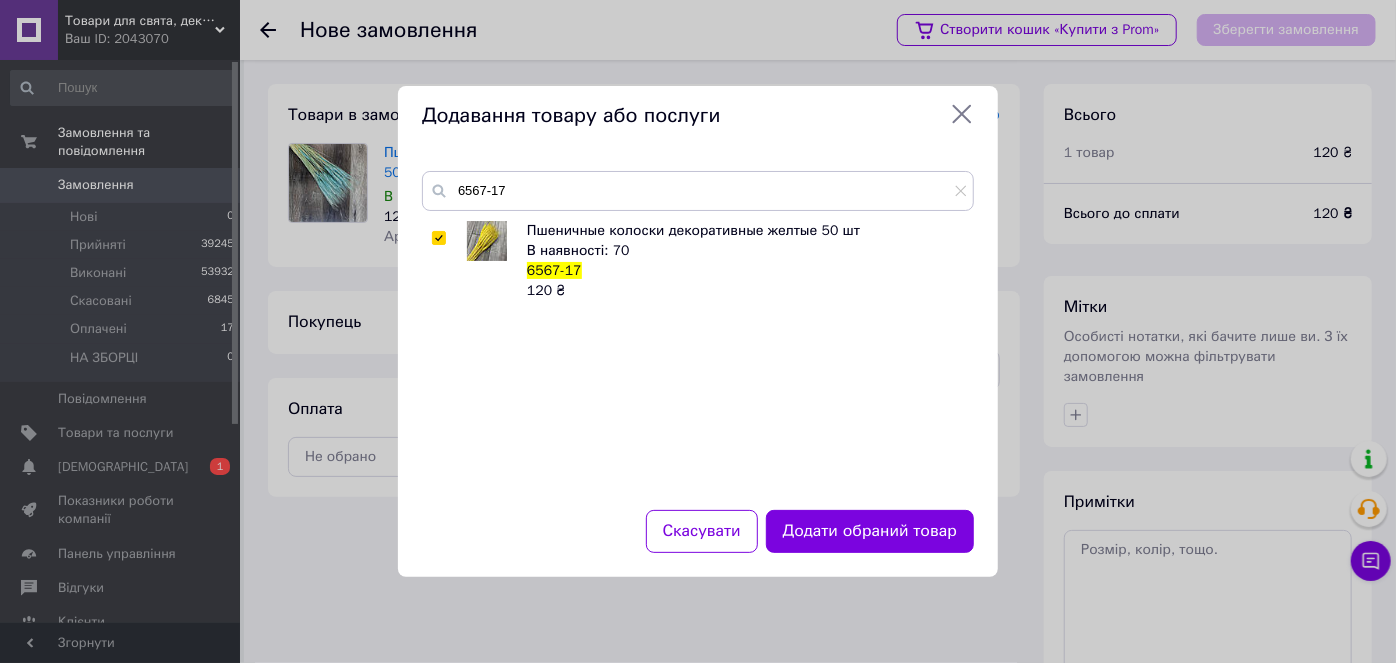 click on "Додати обраний товар" at bounding box center (870, 531) 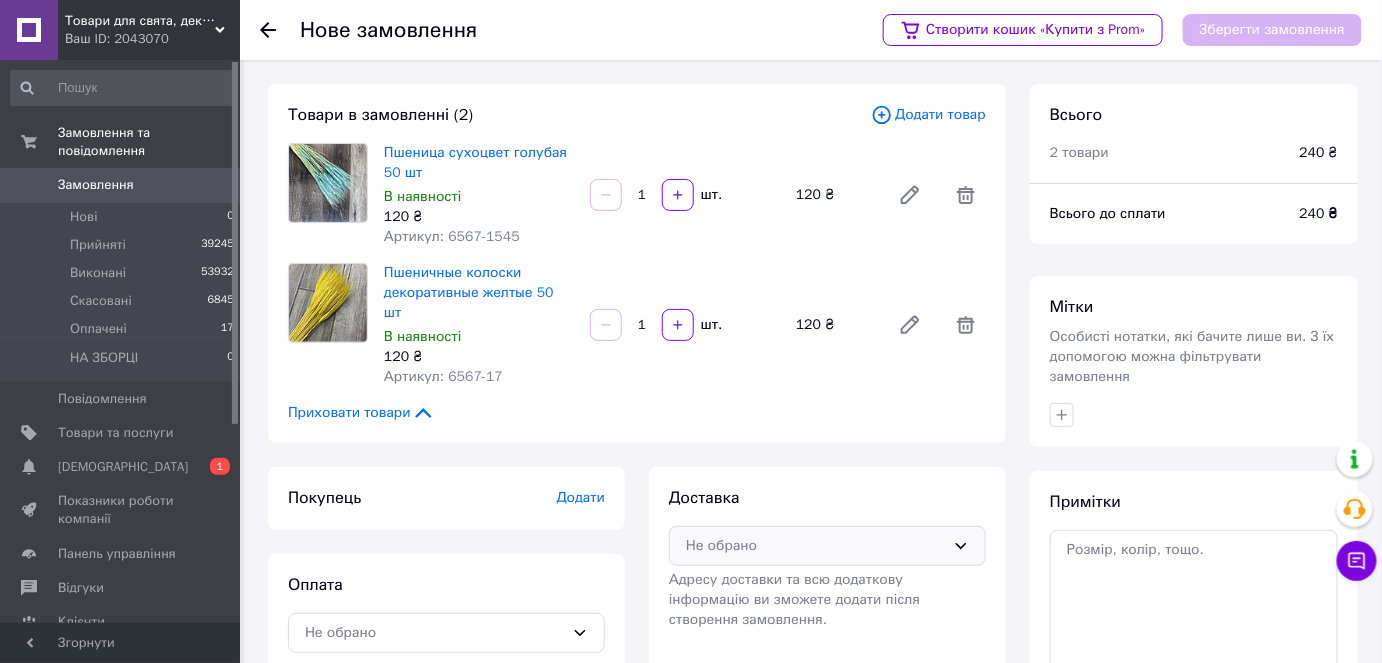 click on "Не обрано" at bounding box center (827, 546) 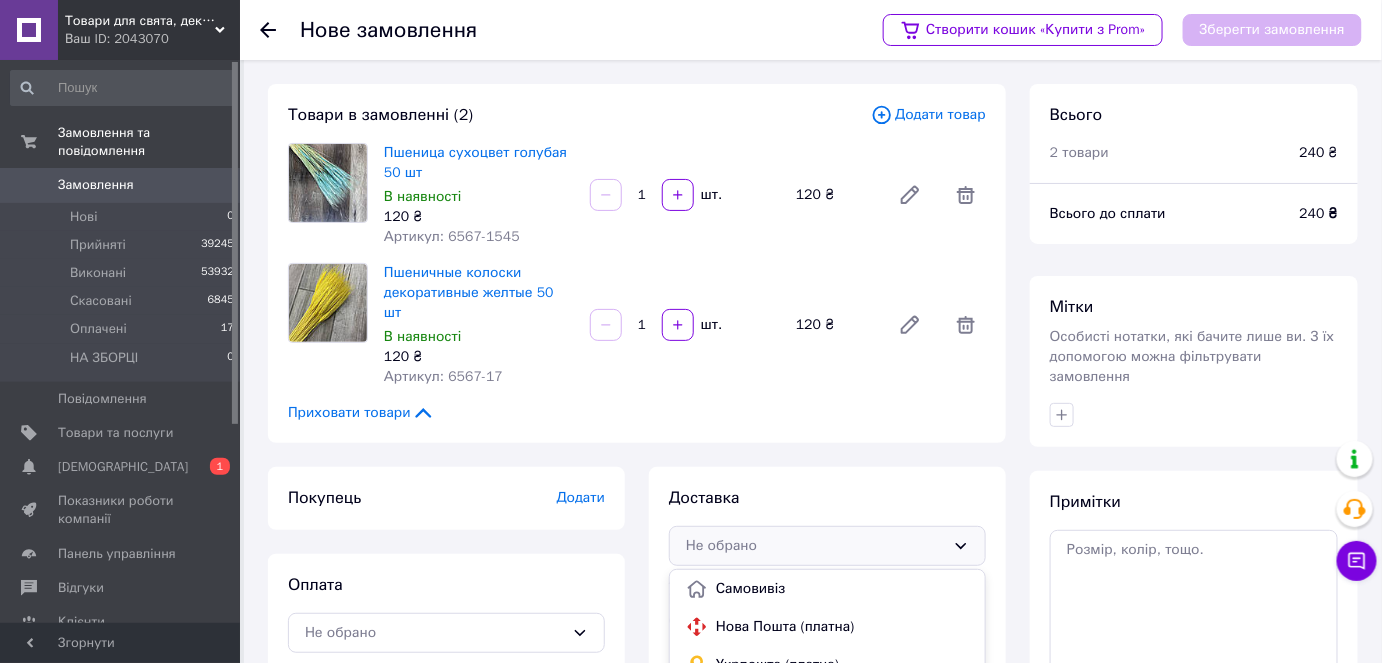 click on "Нова Пошта (платна)" at bounding box center (842, 627) 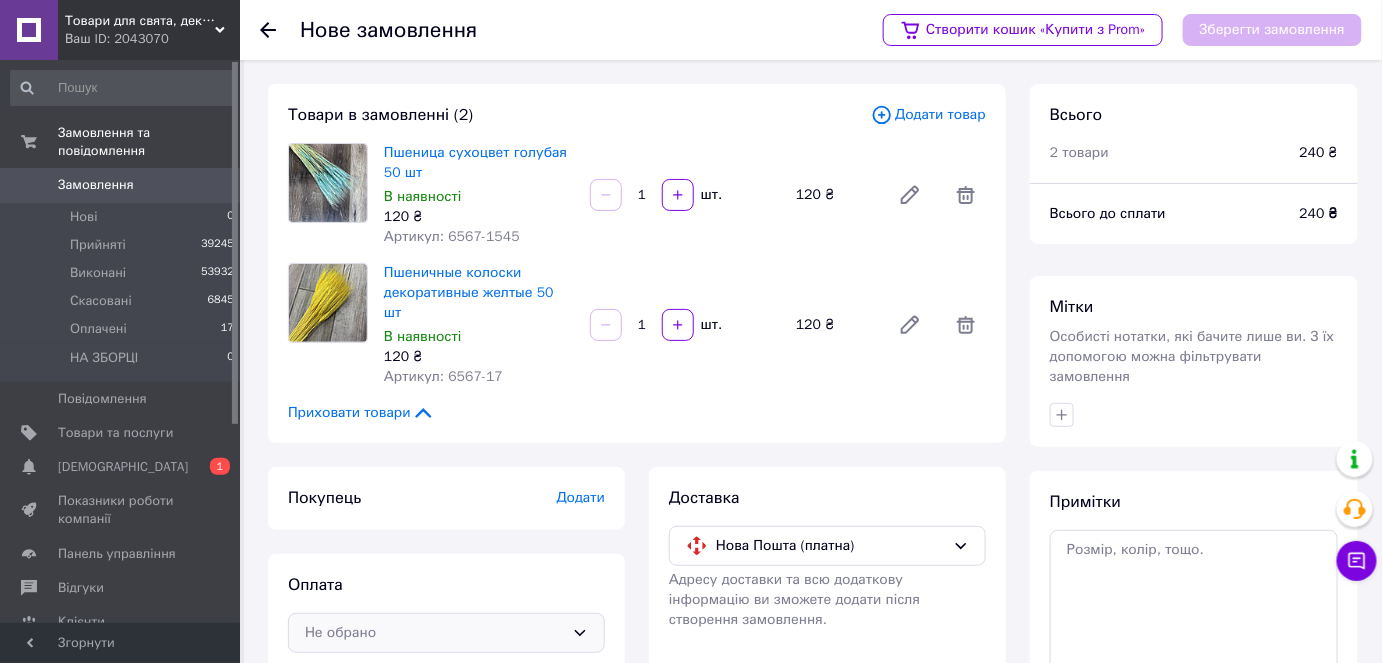 click on "Не обрано" at bounding box center [434, 633] 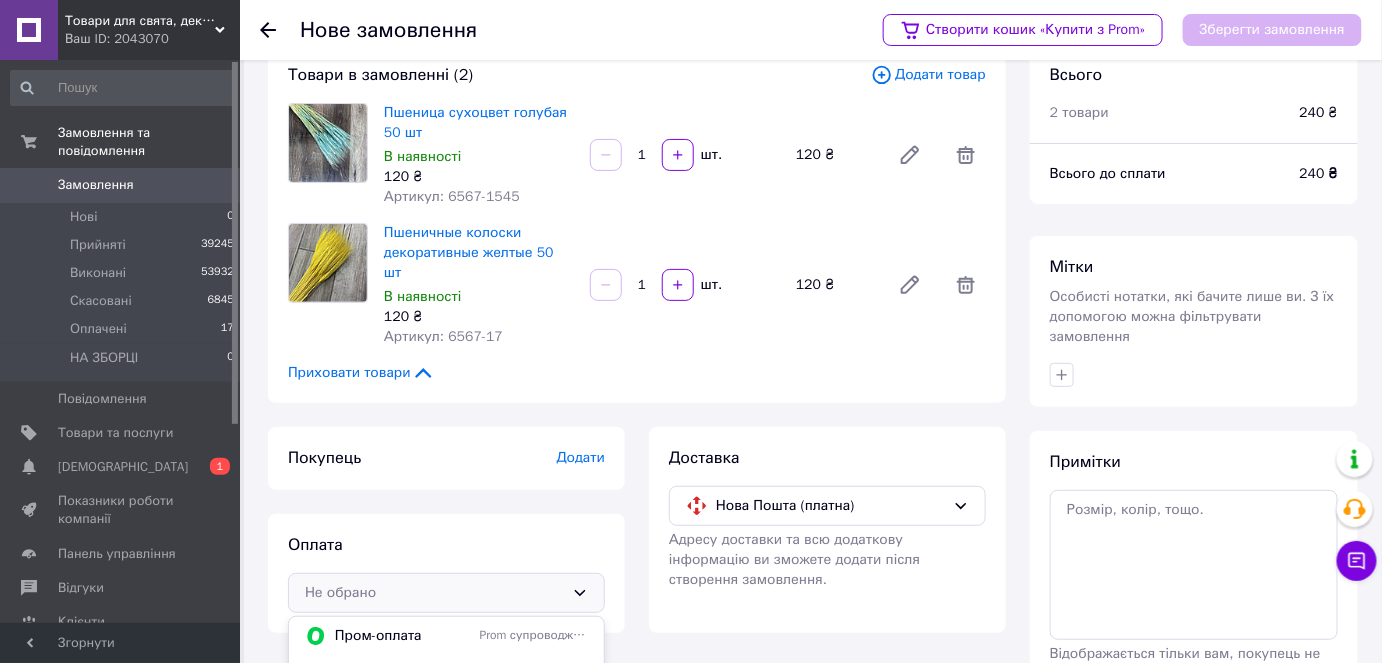 scroll, scrollTop: 90, scrollLeft: 0, axis: vertical 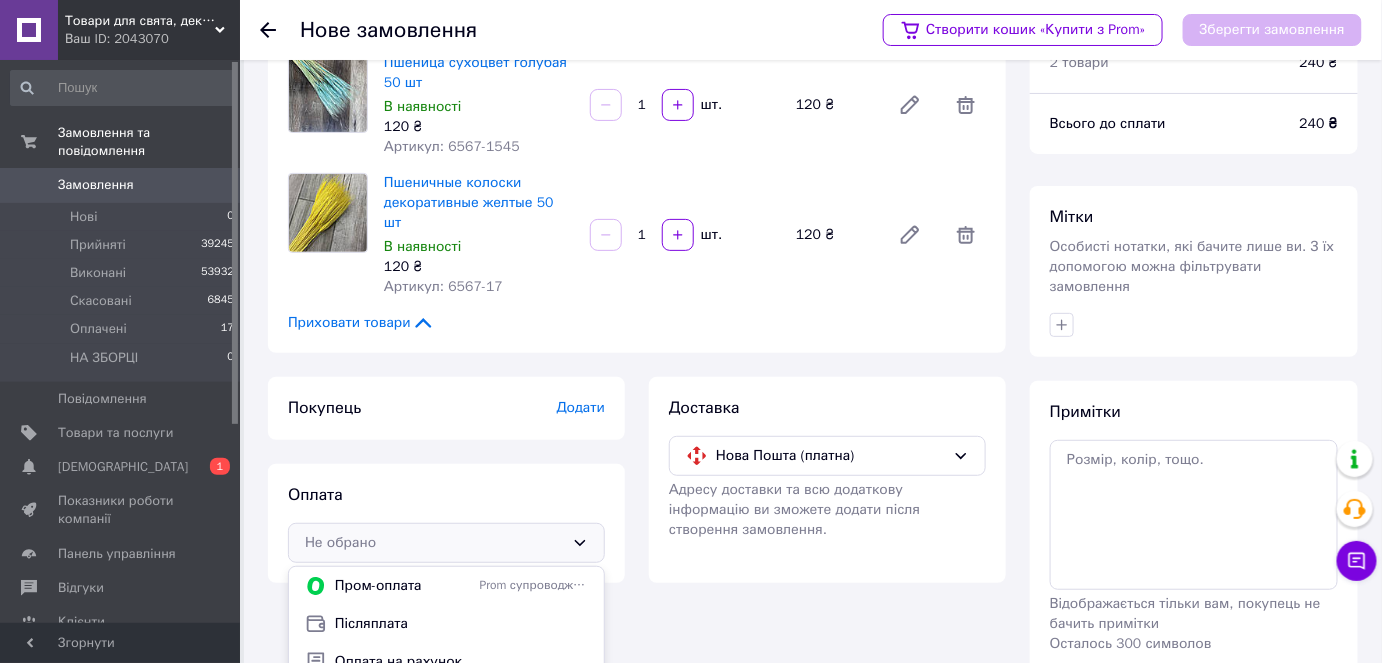 click on "Покупець Додати Оплата Не обрано Пром-оплата Prom супроводжує покупку Післяплата Оплата на рахунок Оплата на карту Приват —ЧЕКАЮ на ДЗВІНОК — обов'язково хочу обговорити цікаві для мене питання без супроводу Prom Оплата на розрахунковий рахунок підприємця в приват банку без супроводу Prom Післяплата без супроводу Prom Оплата на карту Приват — ДЗВОНИТИ НЕ ОБОВ'ЯЗКОВО — чекаю СМС з реквізитами на оплату без супроводу Prom Оплата на карту МОНО БАНКУ  без супроводу Prom" at bounding box center (446, 480) 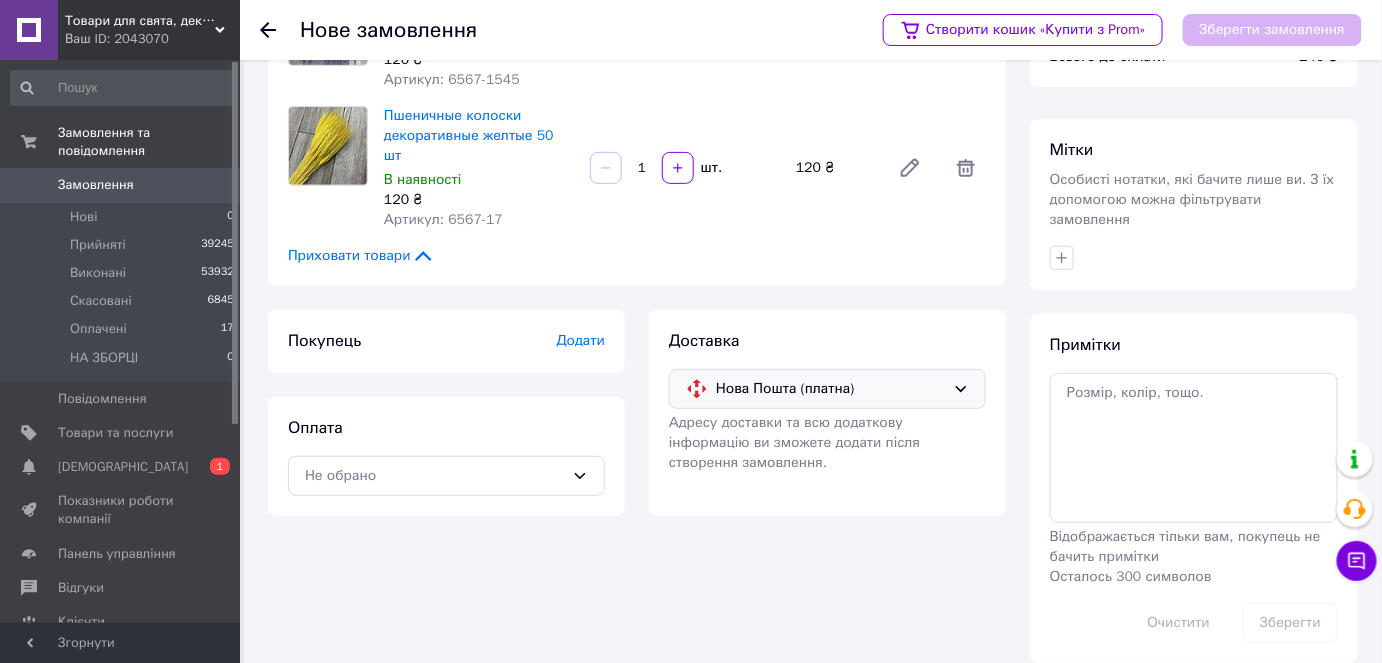 scroll, scrollTop: 159, scrollLeft: 0, axis: vertical 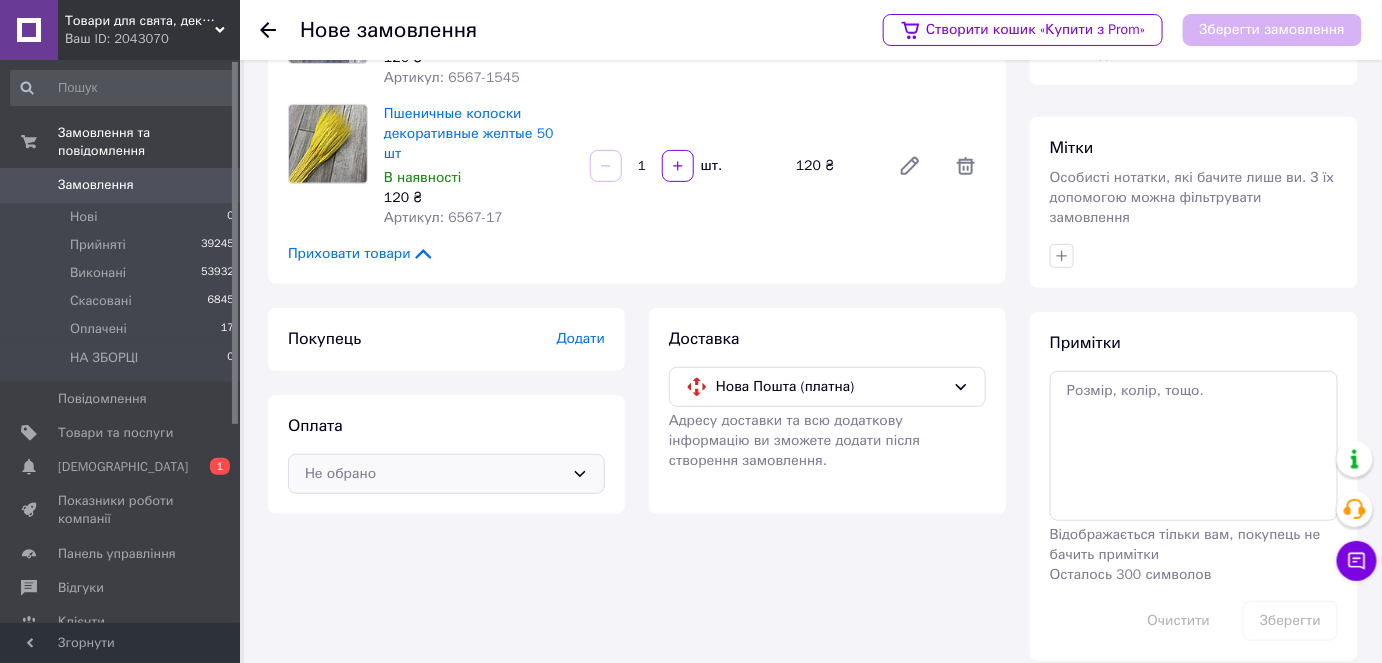 click on "Не обрано" at bounding box center (446, 474) 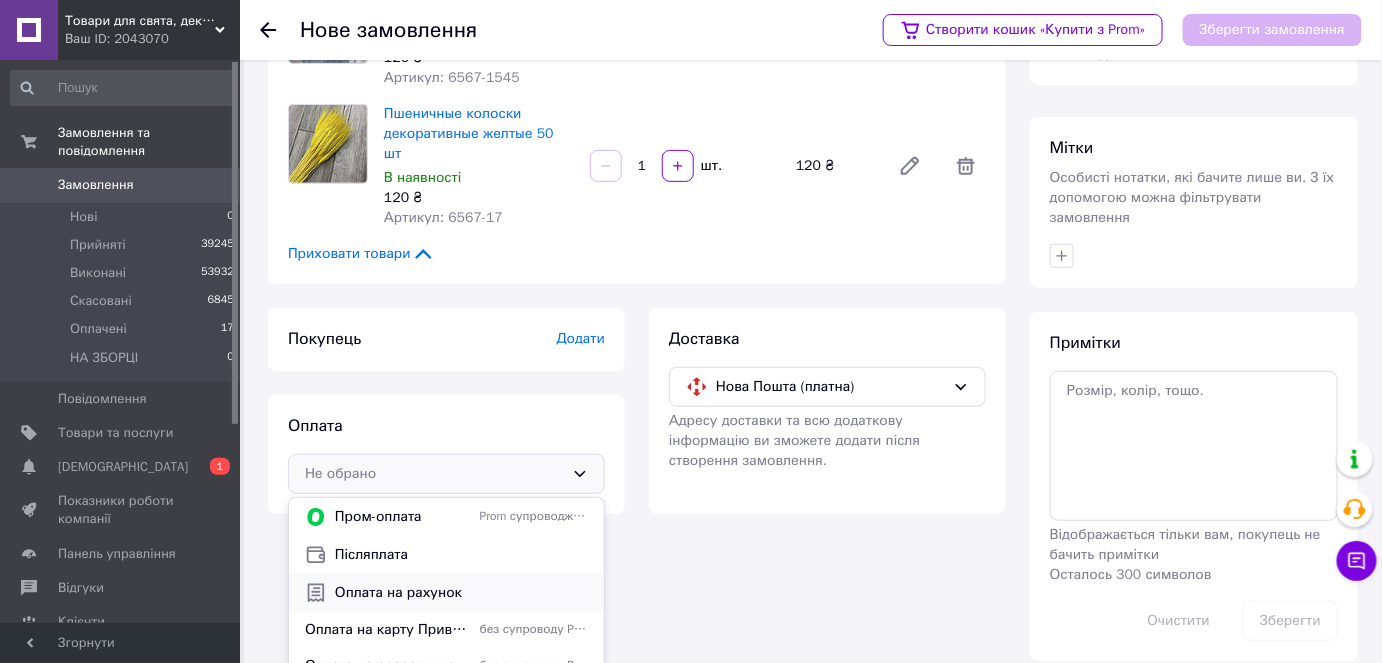 click on "Оплата на рахунок" at bounding box center [461, 593] 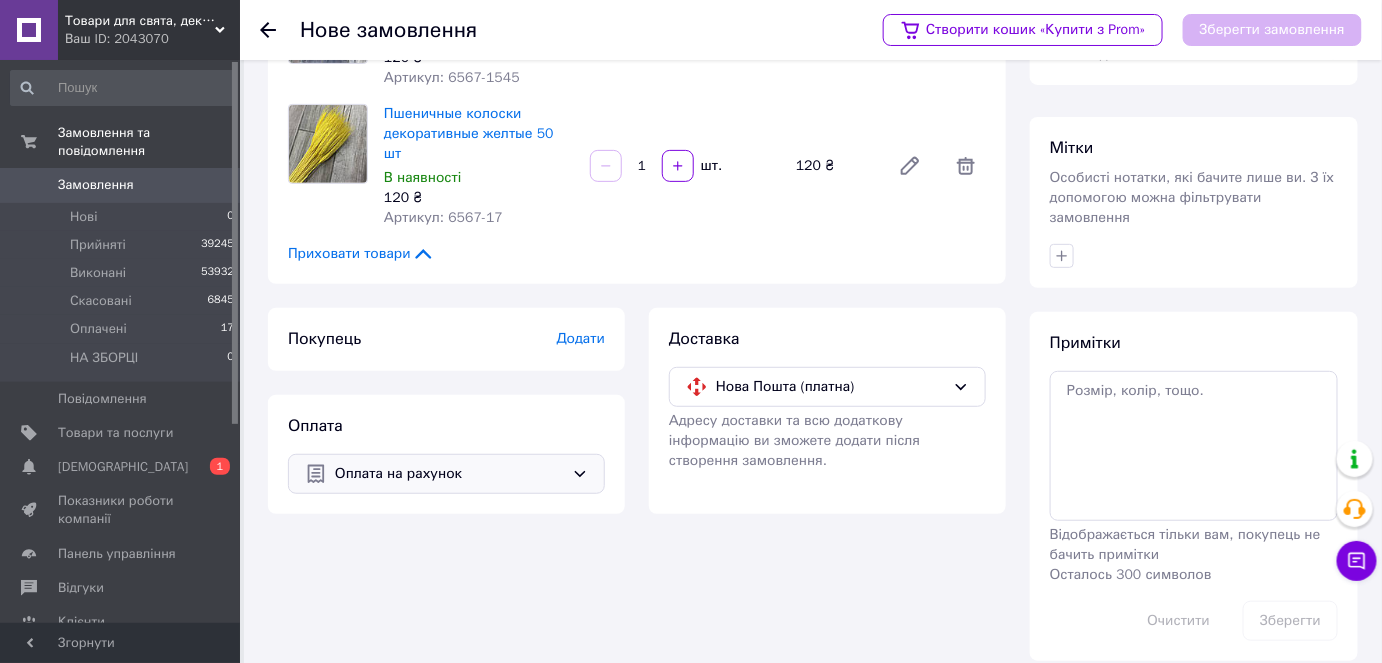 click on "Додати" at bounding box center [581, 339] 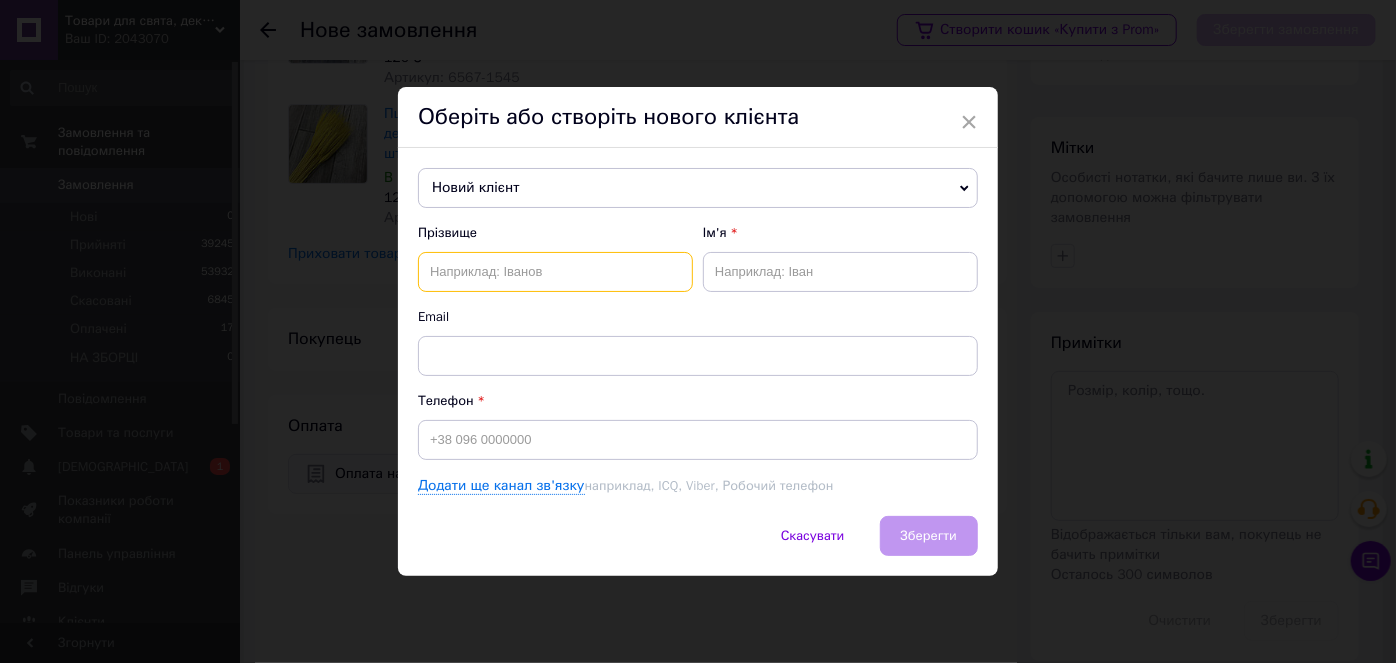 click at bounding box center (555, 272) 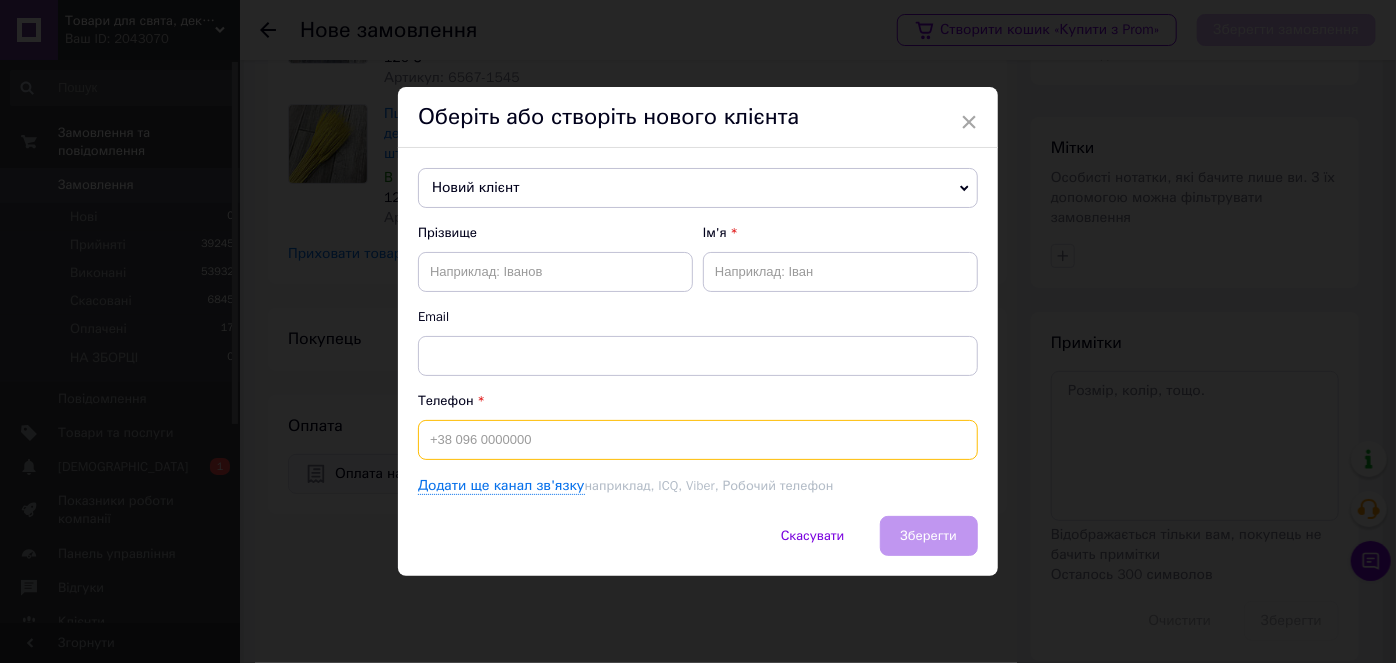 click at bounding box center [698, 440] 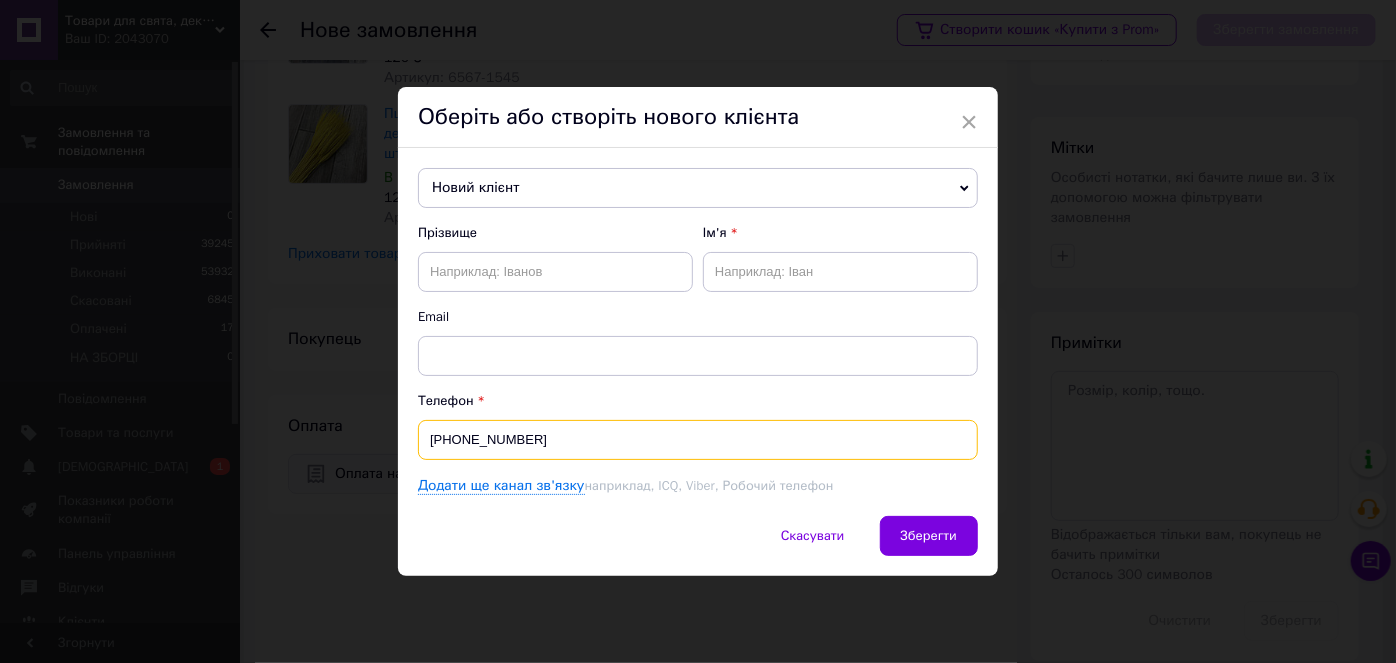 type on "[PHONE_NUMBER]" 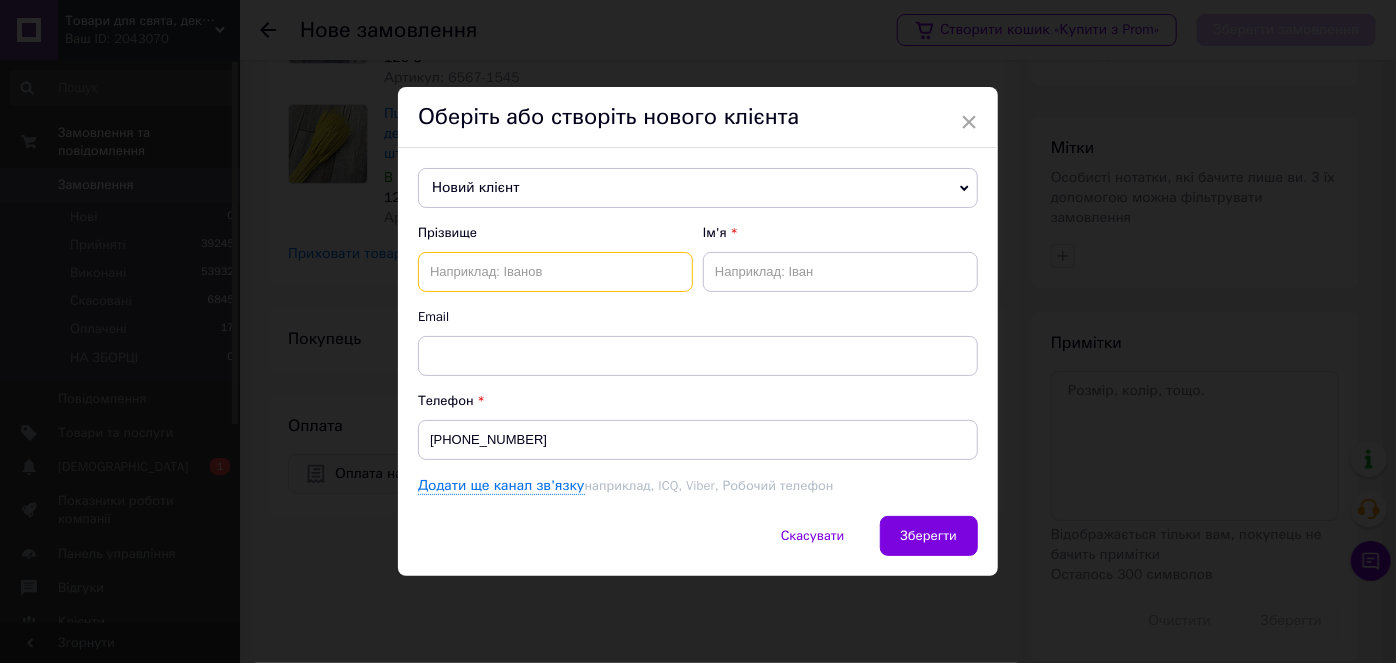 click at bounding box center [555, 272] 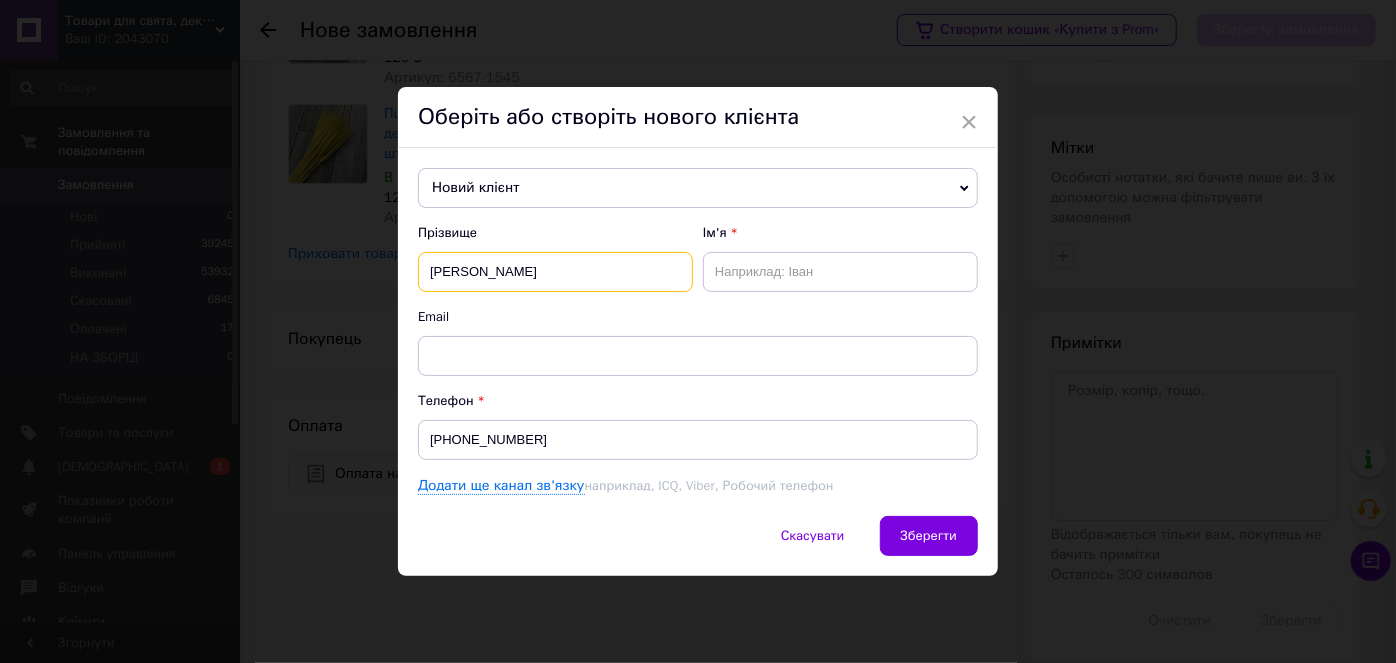 type on "[PERSON_NAME]" 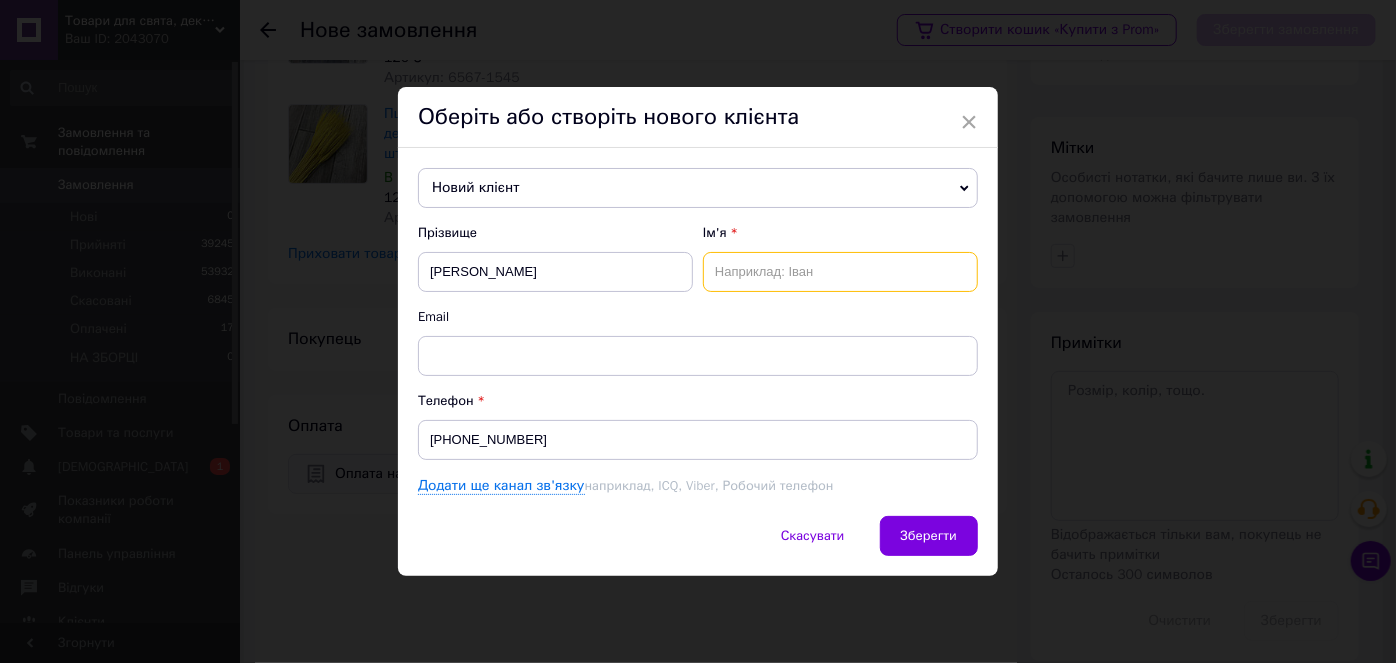 click at bounding box center (840, 272) 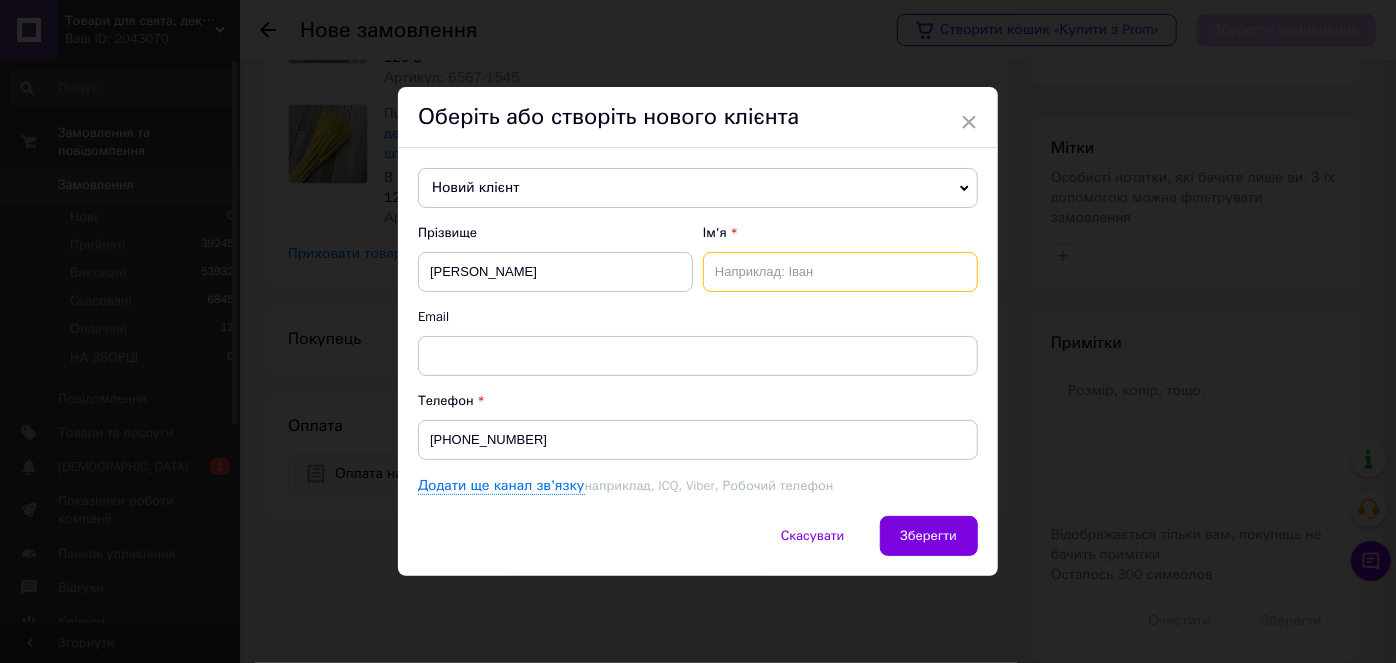 type on "В" 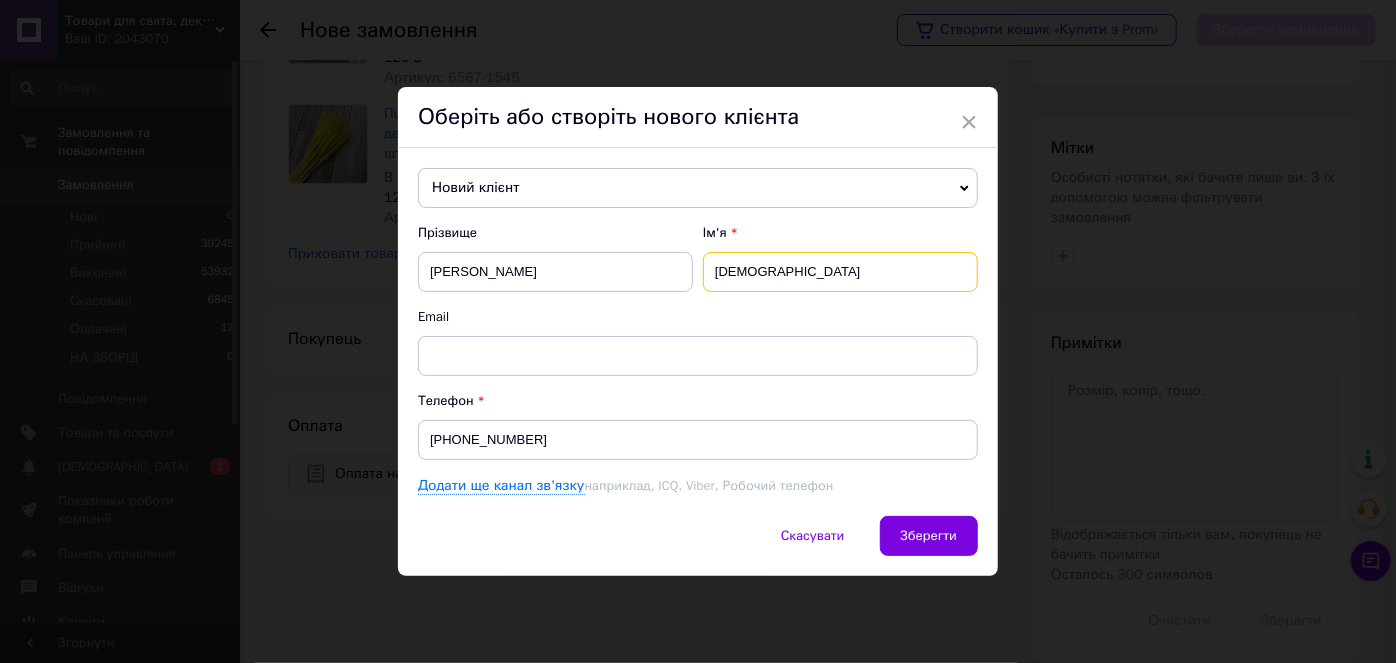 type on "[DEMOGRAPHIC_DATA]" 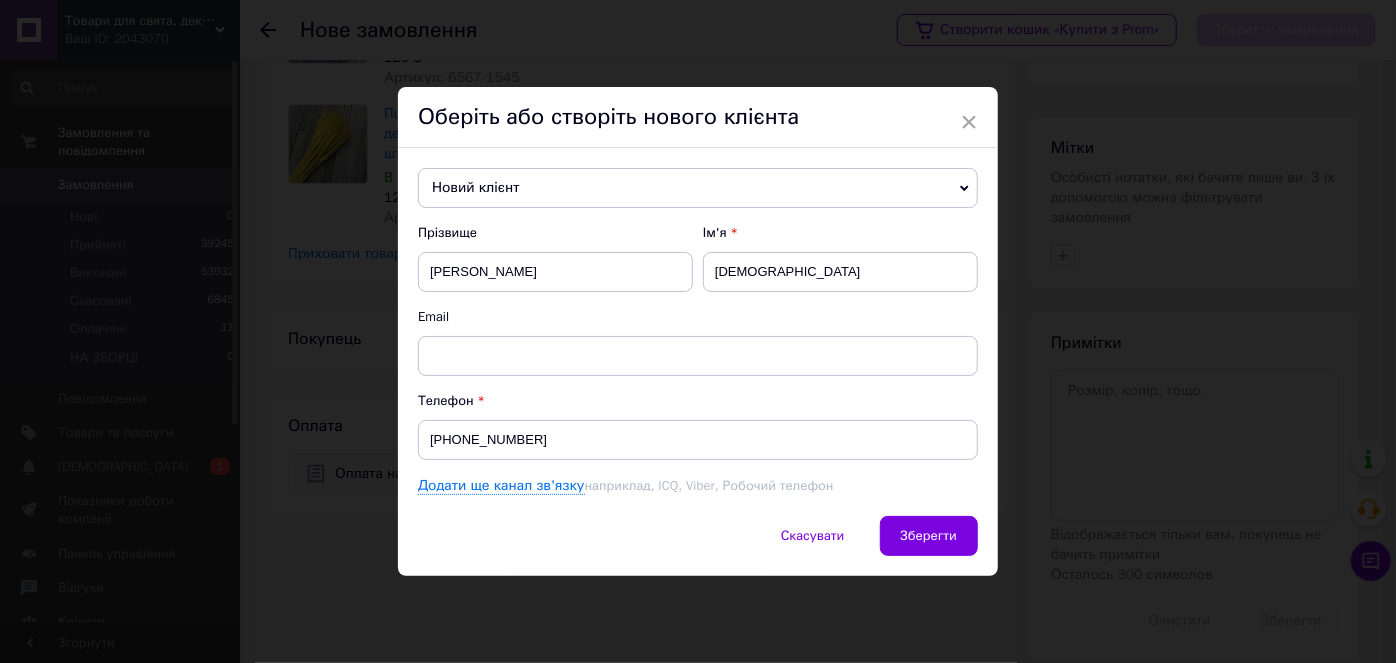 drag, startPoint x: 995, startPoint y: 528, endPoint x: 975, endPoint y: 535, distance: 21.189621 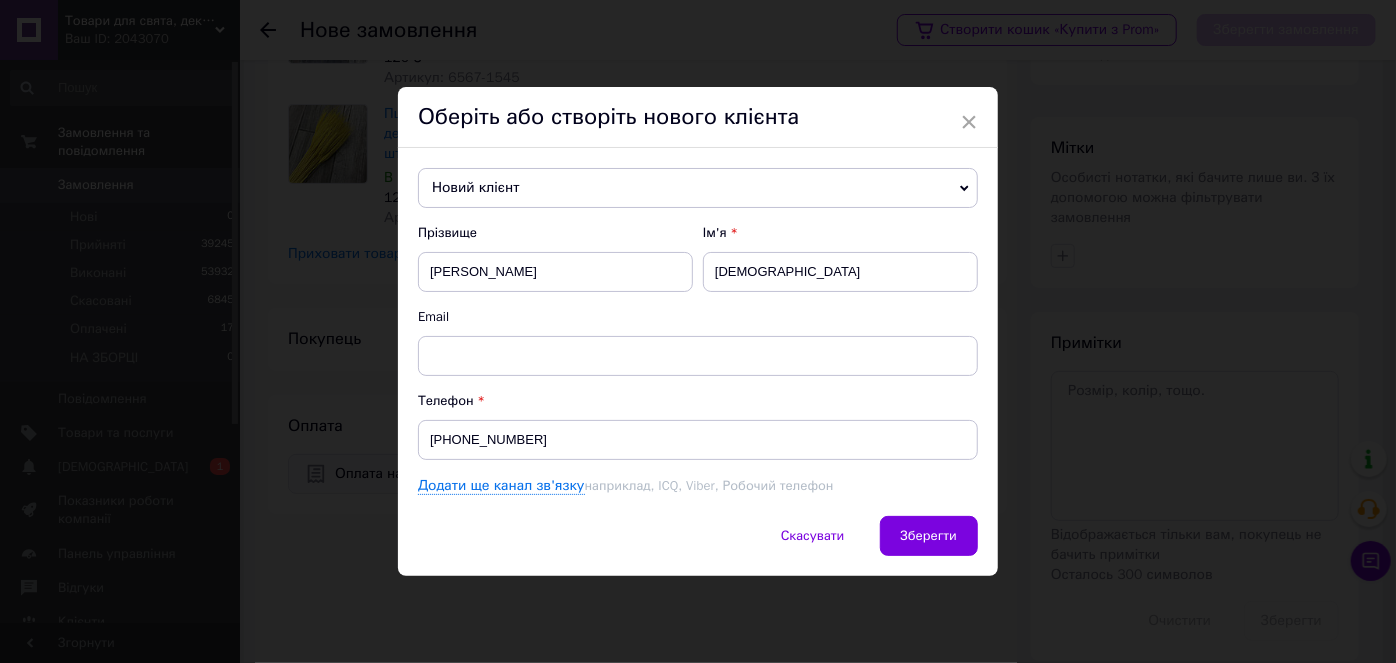 click on "× Оберіть або створіть нового клієнта Новий клієнт Буренок Анна   +380507310592 Валерія Арт оф майс   +380631014149 Водянчук Марія   +380671015158 Галина Кузик   +380986253434 Діма Гусар   +380964450274 Діма Гусар   +380964450274 Килимник Ліза   +380674593913 Кравченко Віталій   +380950620609 Лапузіна Юлія   +380967176678 Немировська Ярослава   +380682840524 Новий клієнт   Остахова Ірина   +380506906411 Пономаренко Іра   +380668444880 Сергейчук Катерина   +380969036234 Телятинська Марія   +380667563972 Ткач Людмила   +380983407433 Трачук Олександра   +380967459655 Фасоль Ганна   +380966395323 Шевельова Оксана   +380665676914 Шевчук Олена   +380968387599 Шутанова Валерия" at bounding box center [698, 331] 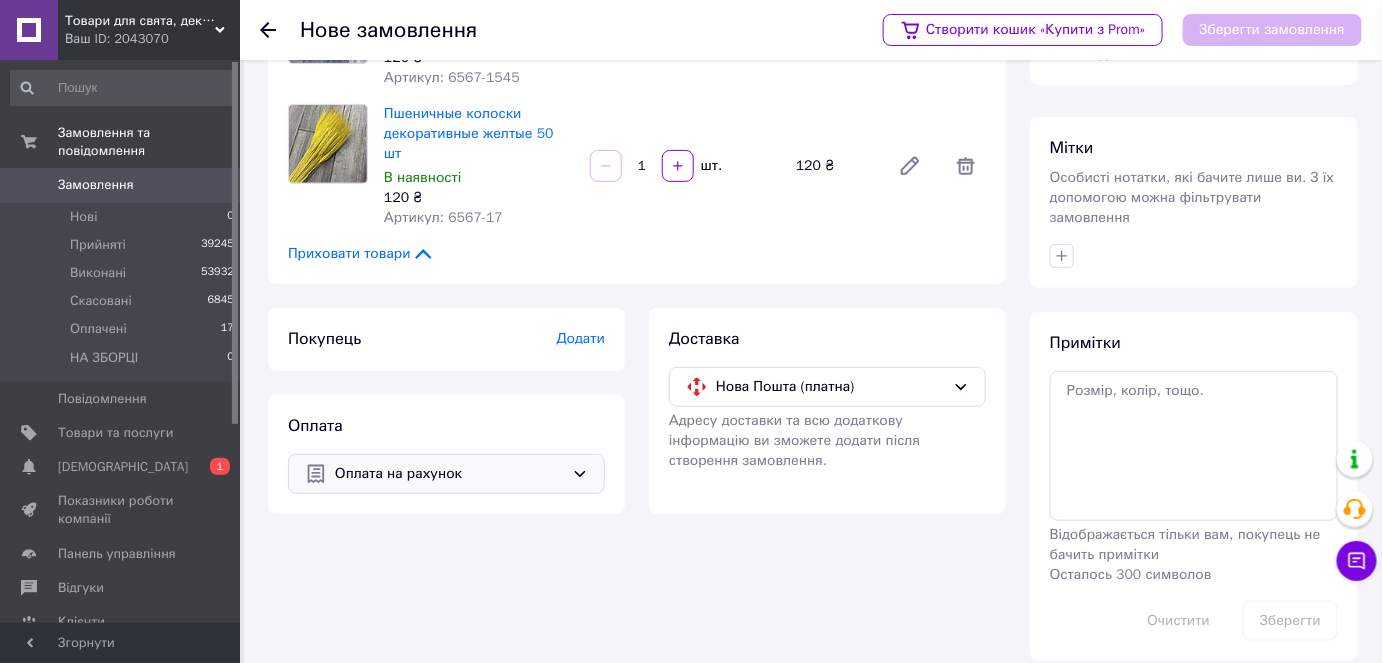 click on "Додати" at bounding box center [581, 338] 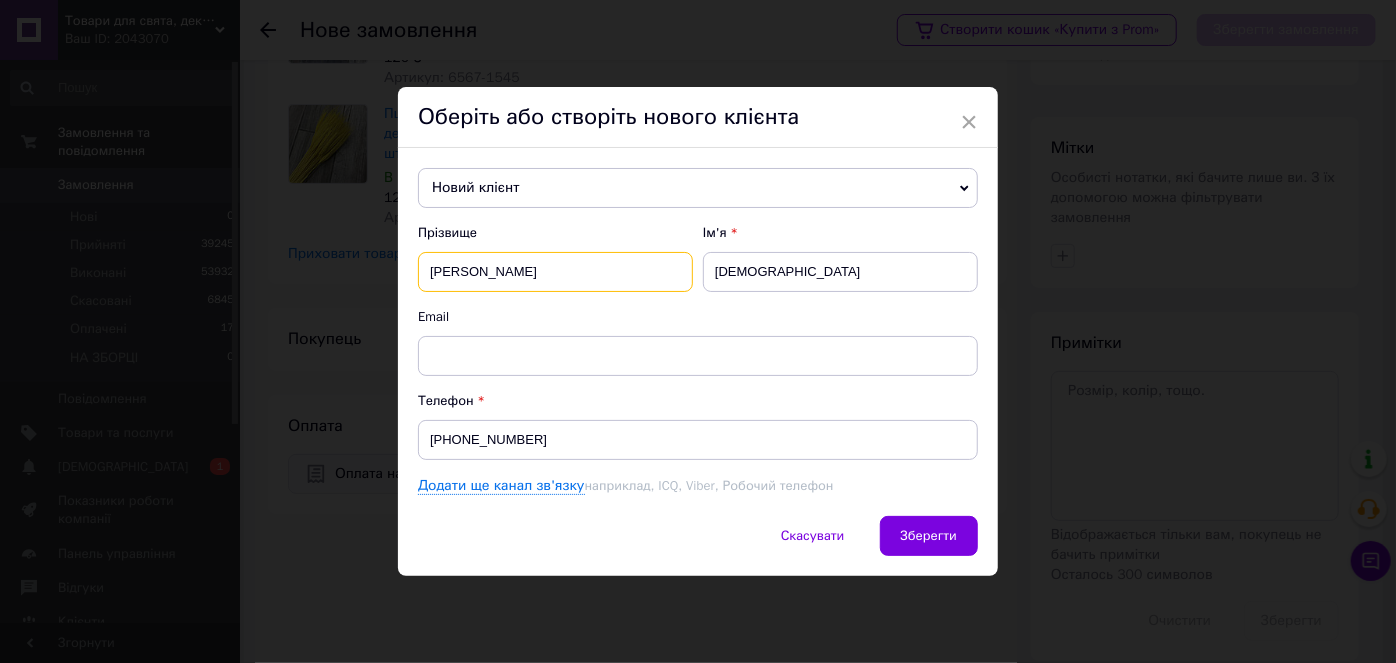 click on "[PERSON_NAME]" at bounding box center [555, 272] 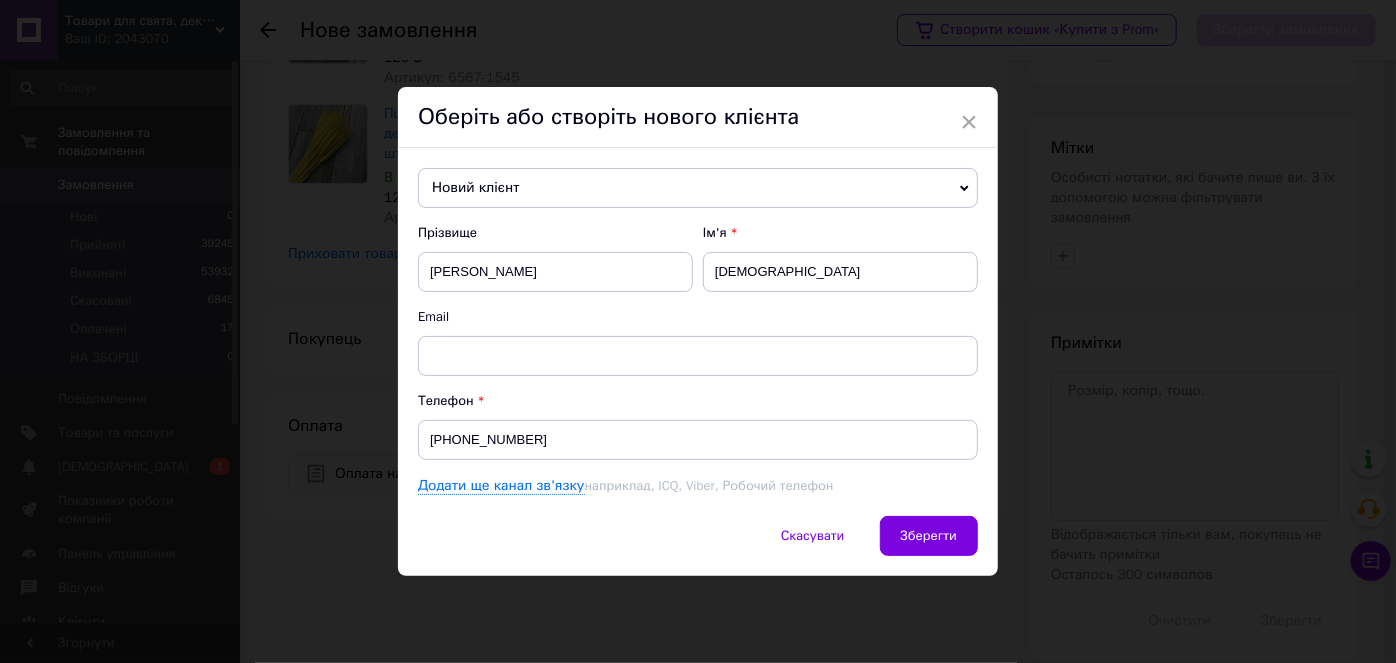 click on "Новий клієнт Буренок Анна   +380507310592 Валерія Арт оф майс   +380631014149 Водянчук Марія   +380671015158 Галина Кузик   +380986253434 Діма Гусар   +380964450274 Діма Гусар   +380964450274 Килимник Ліза   +380674593913 Кравченко Віталій   +380950620609 Лапузіна Юлія   +380967176678 Немировська Ярослава   +380682840524 Новий клієнт   Остахова Ірина   +380506906411 Пономаренко Іра   +380668444880 Сергейчук Катерина   +380969036234 Телятинська Марія   +380667563972 Ткач Людмила   +380983407433 Трачук Олександра   +380967459655 Фасоль Ганна   +380966395323 Шевельова Оксана   +380665676914 Шевчук Олена   +380968387599 Шутанова Валерия   +380950057956 Прізвище Чепурко Ім'я Алла Email" at bounding box center [698, 332] 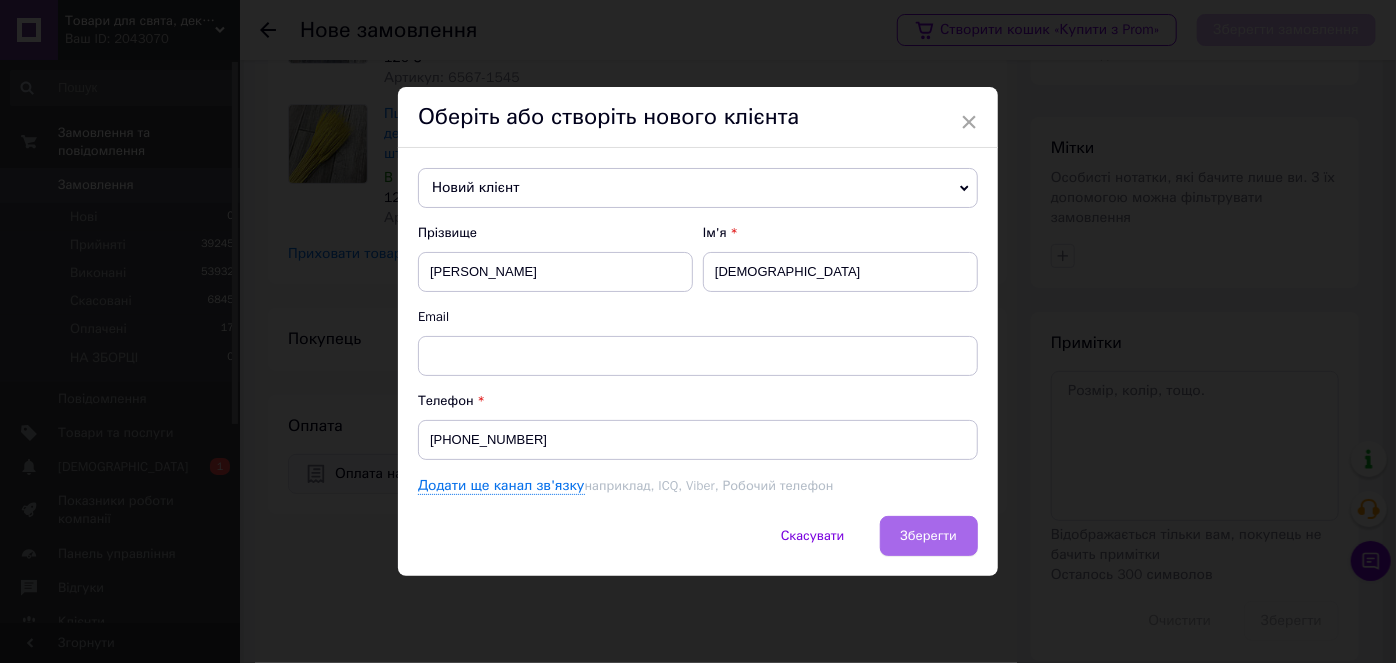 click on "Зберегти" at bounding box center [929, 536] 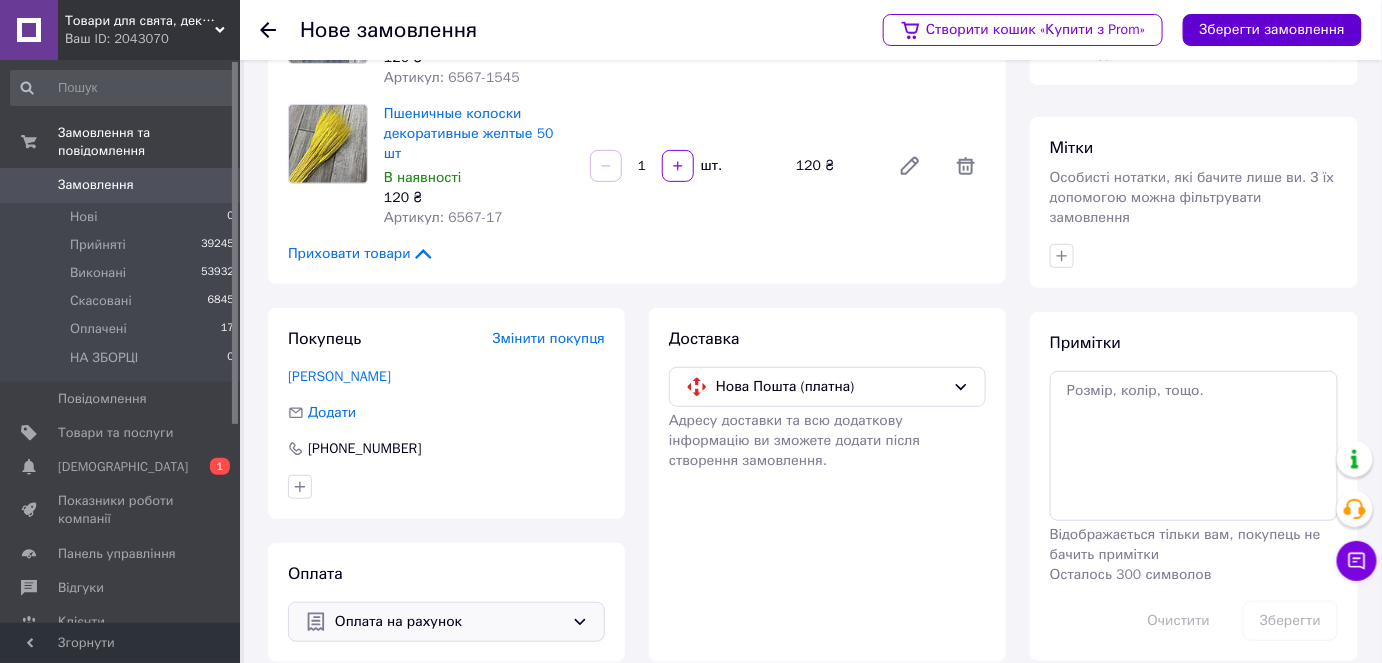 click on "Зберегти замовлення" at bounding box center [1272, 30] 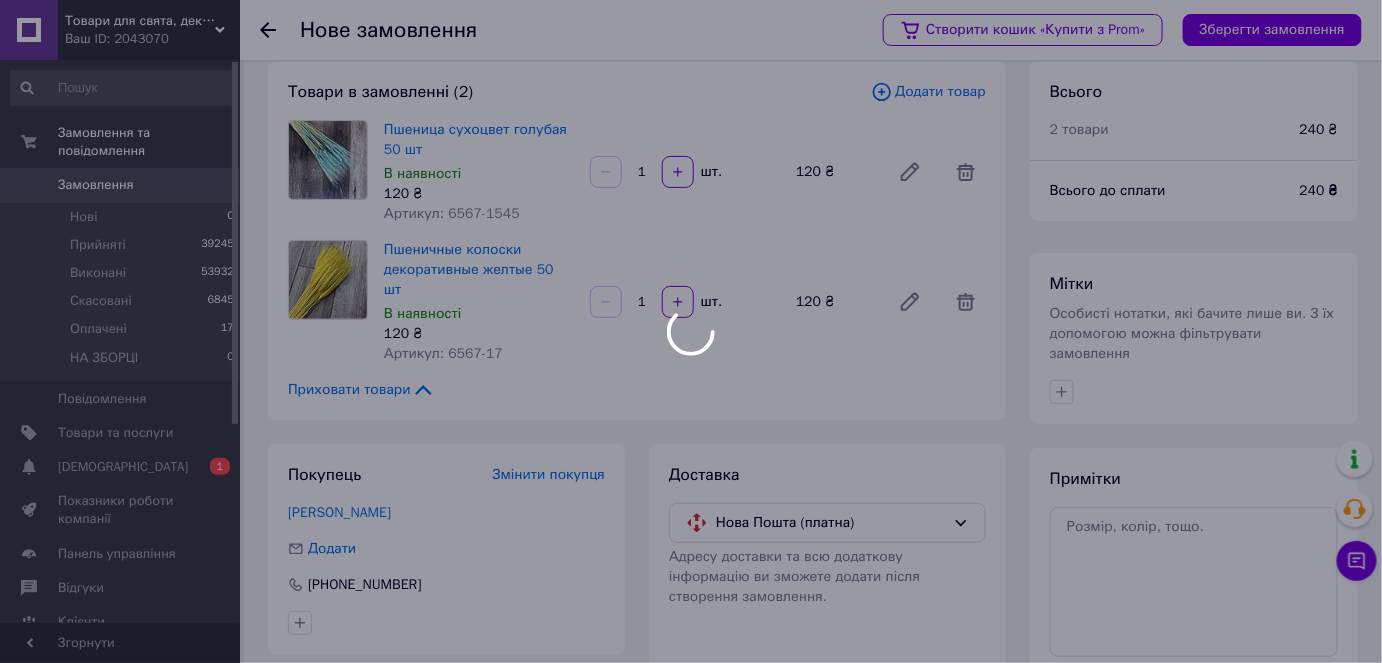 scroll, scrollTop: 0, scrollLeft: 0, axis: both 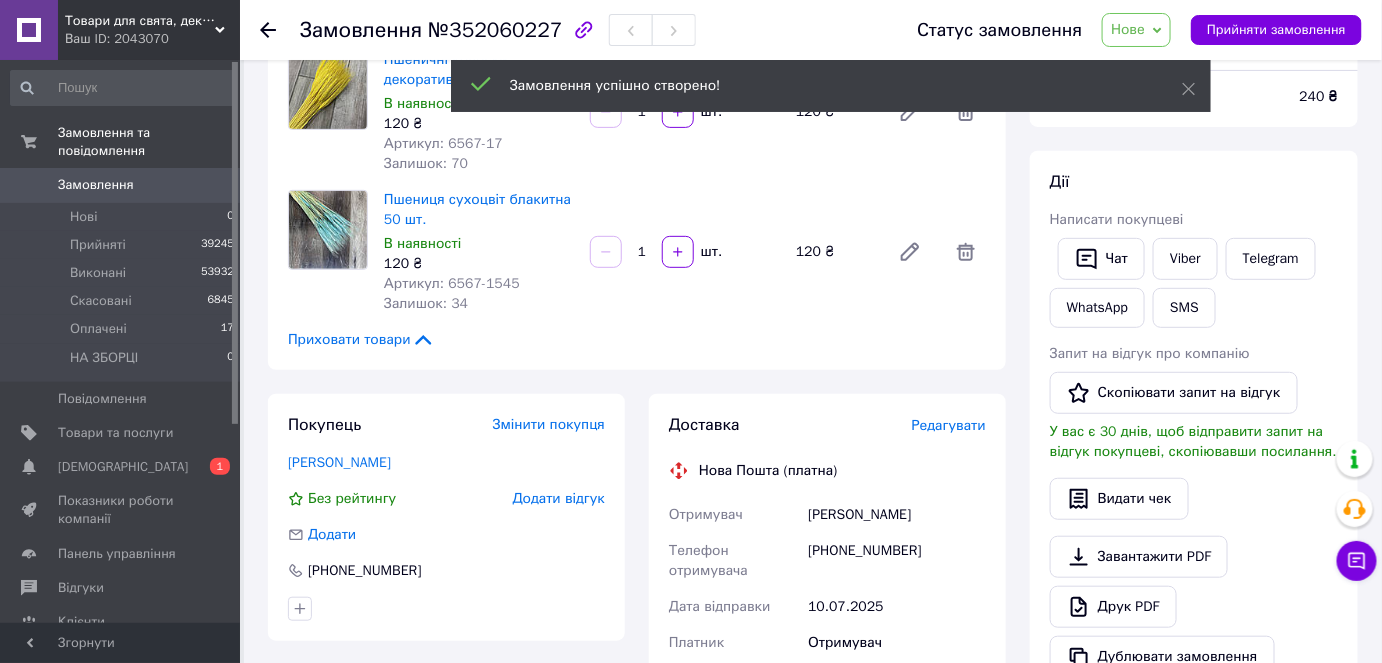 click on "Редагувати" at bounding box center (949, 425) 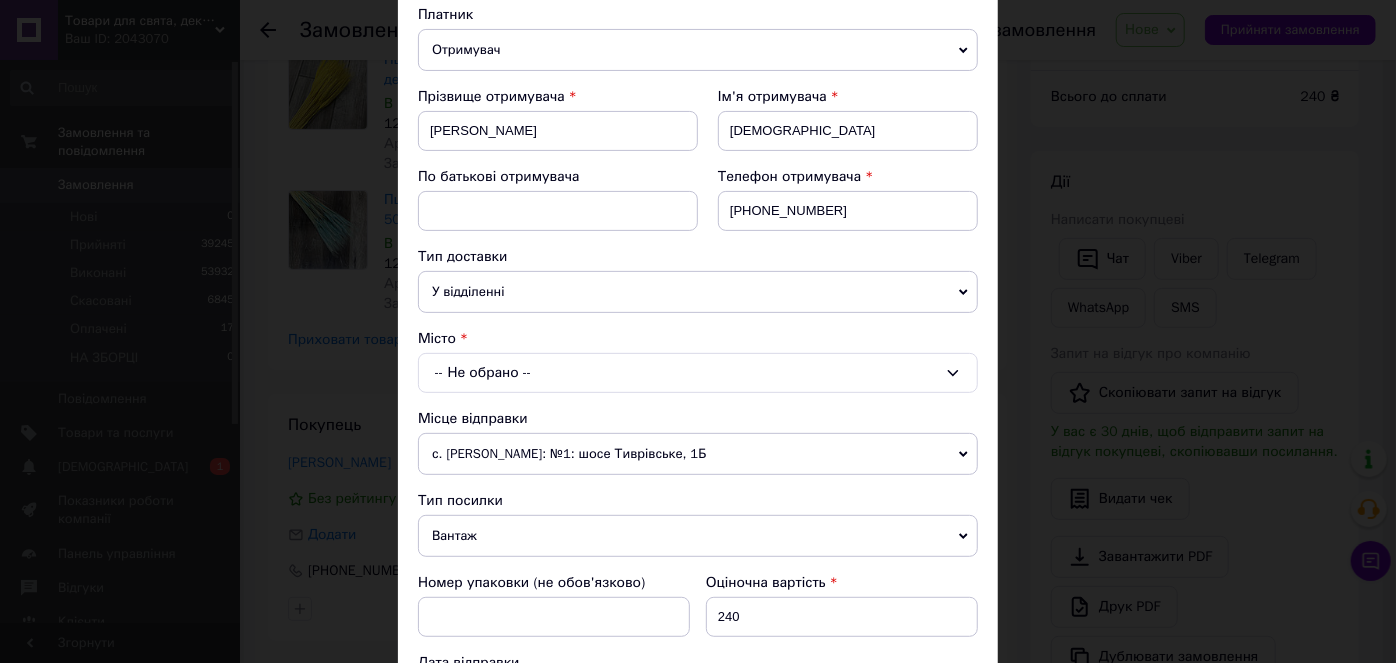 scroll, scrollTop: 272, scrollLeft: 0, axis: vertical 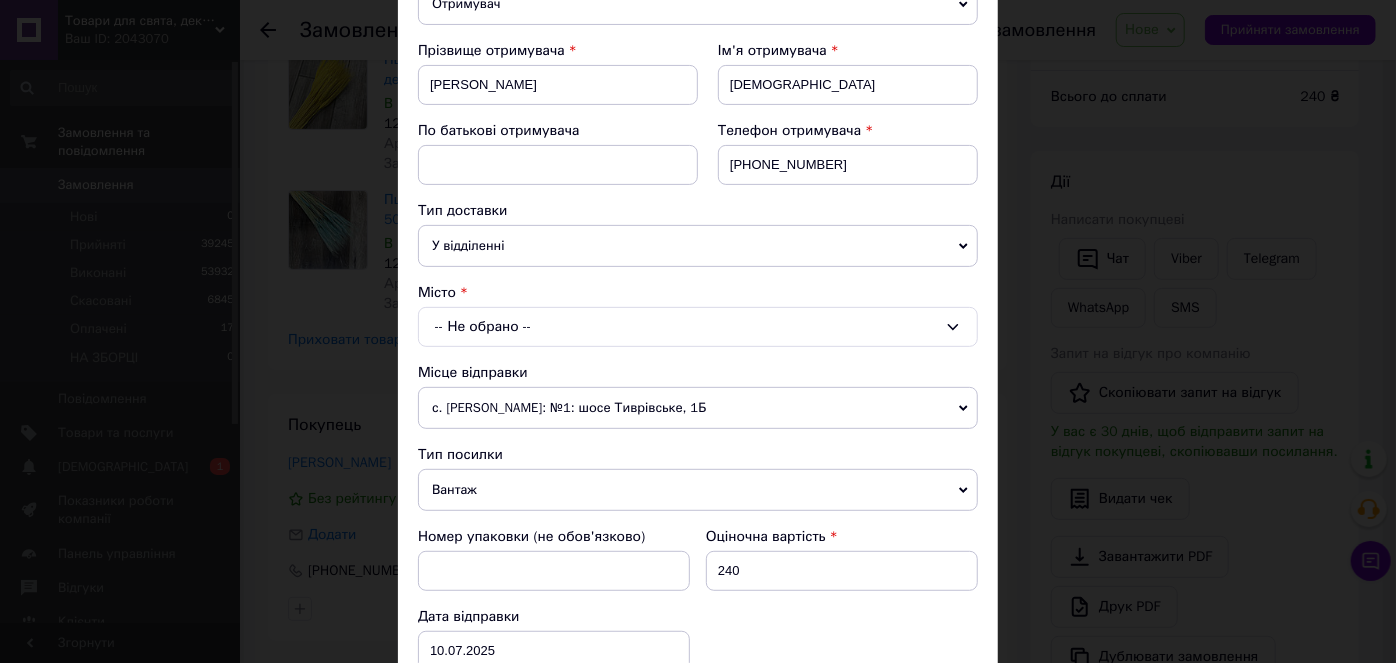 click on "-- Не обрано --" at bounding box center [698, 327] 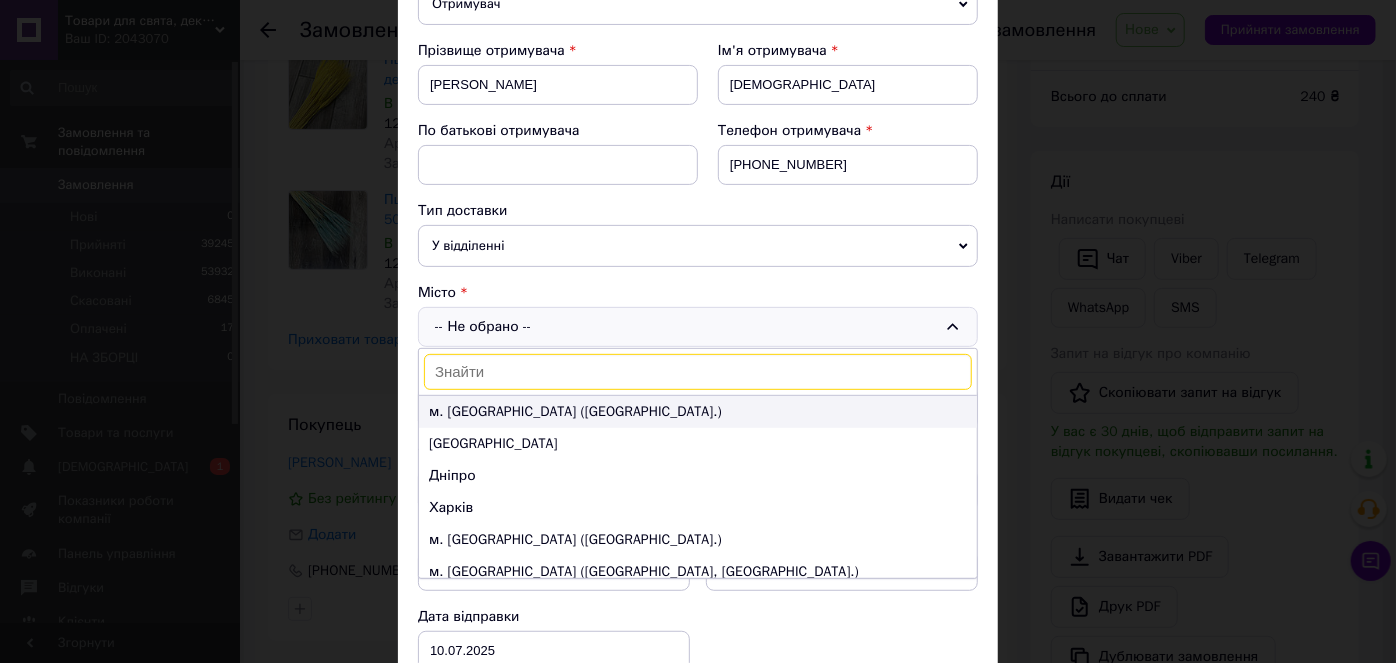 click on "м. [GEOGRAPHIC_DATA] ([GEOGRAPHIC_DATA].)" at bounding box center [698, 412] 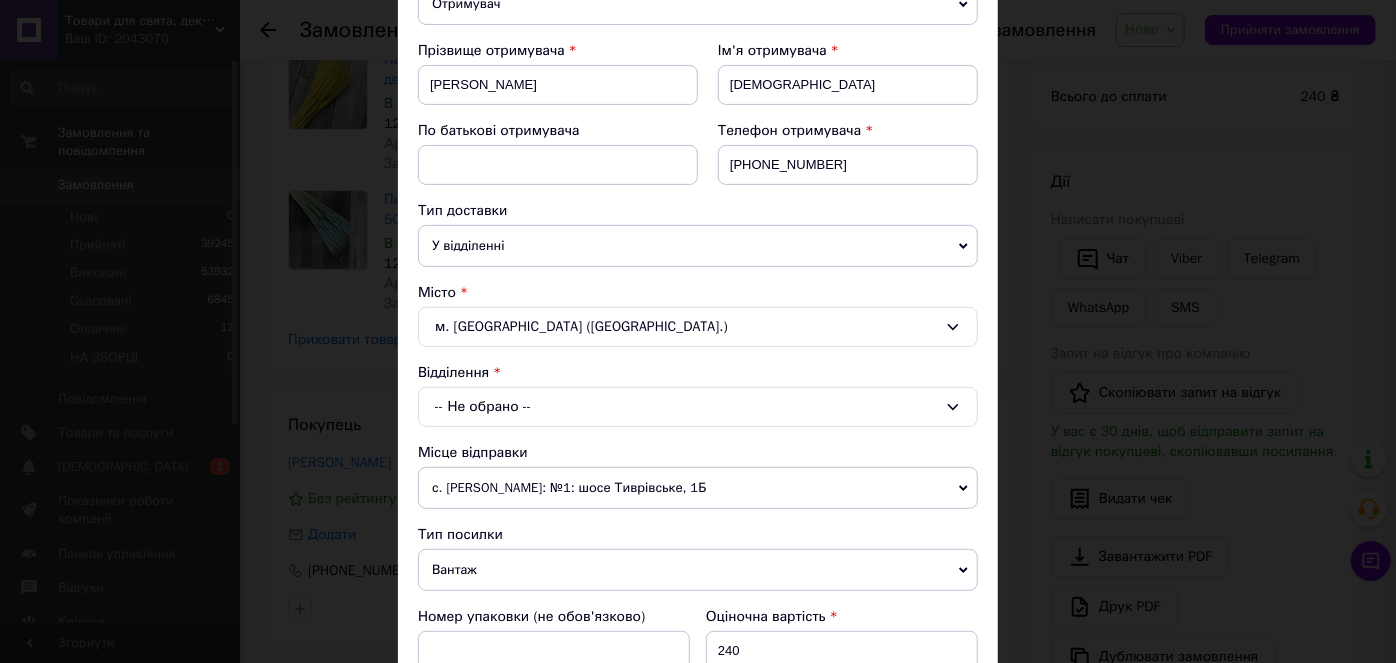 click on "-- Не обрано --" at bounding box center [698, 407] 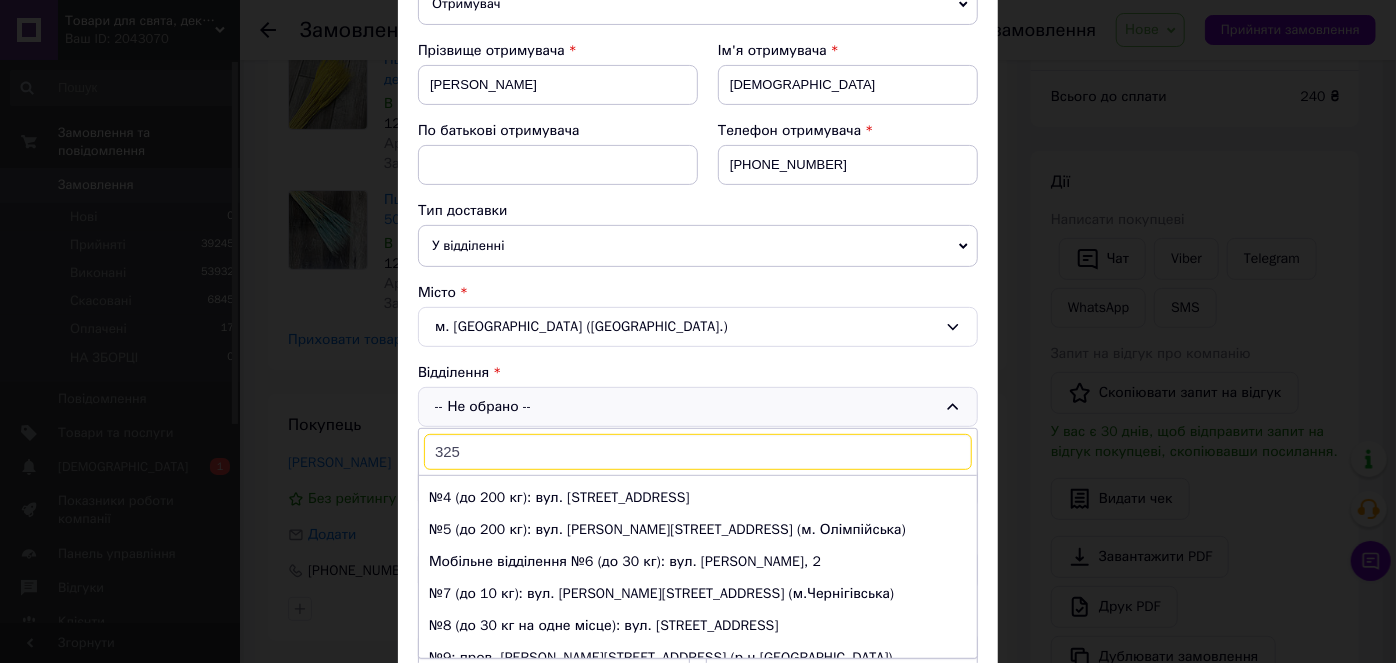 scroll, scrollTop: 0, scrollLeft: 0, axis: both 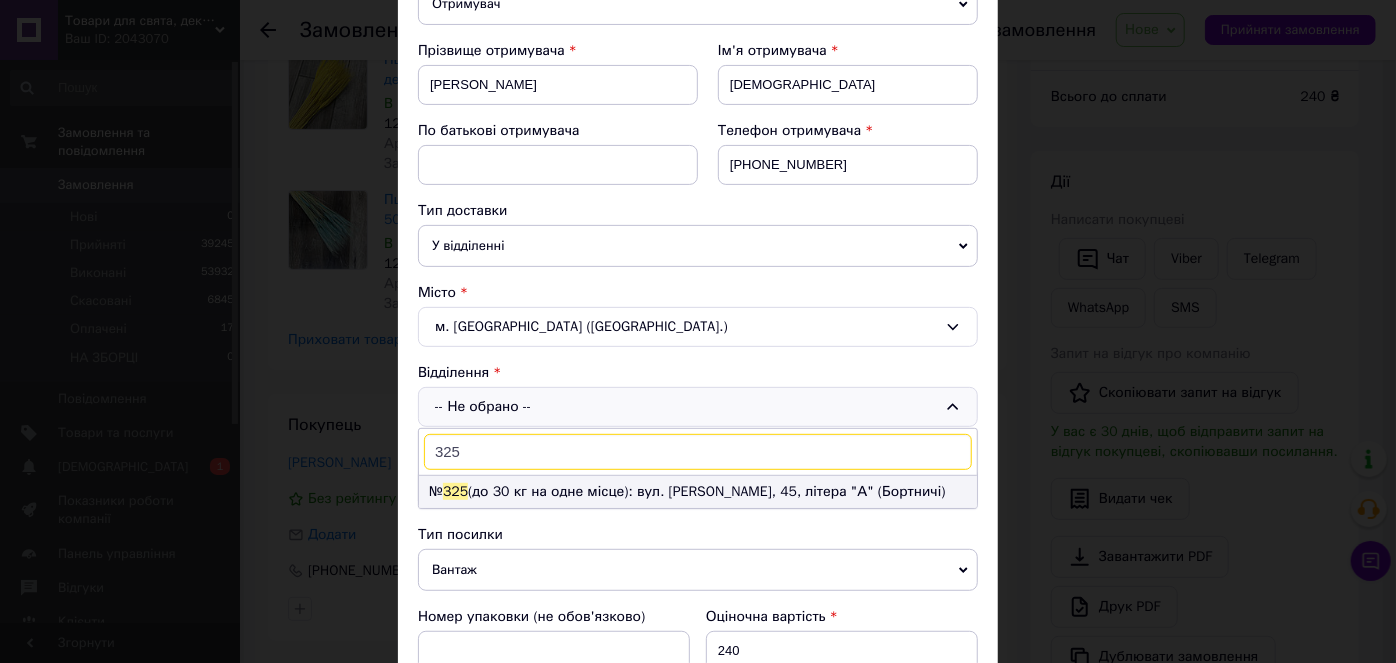 type on "325" 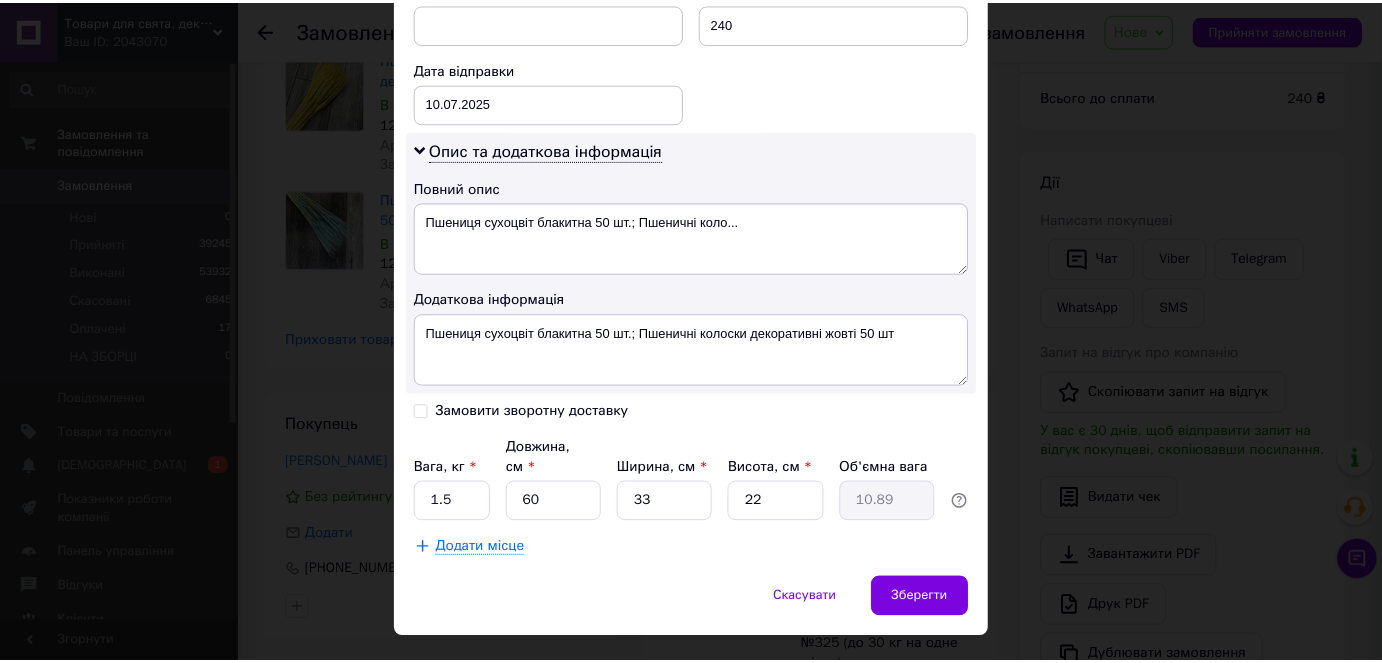 scroll, scrollTop: 938, scrollLeft: 0, axis: vertical 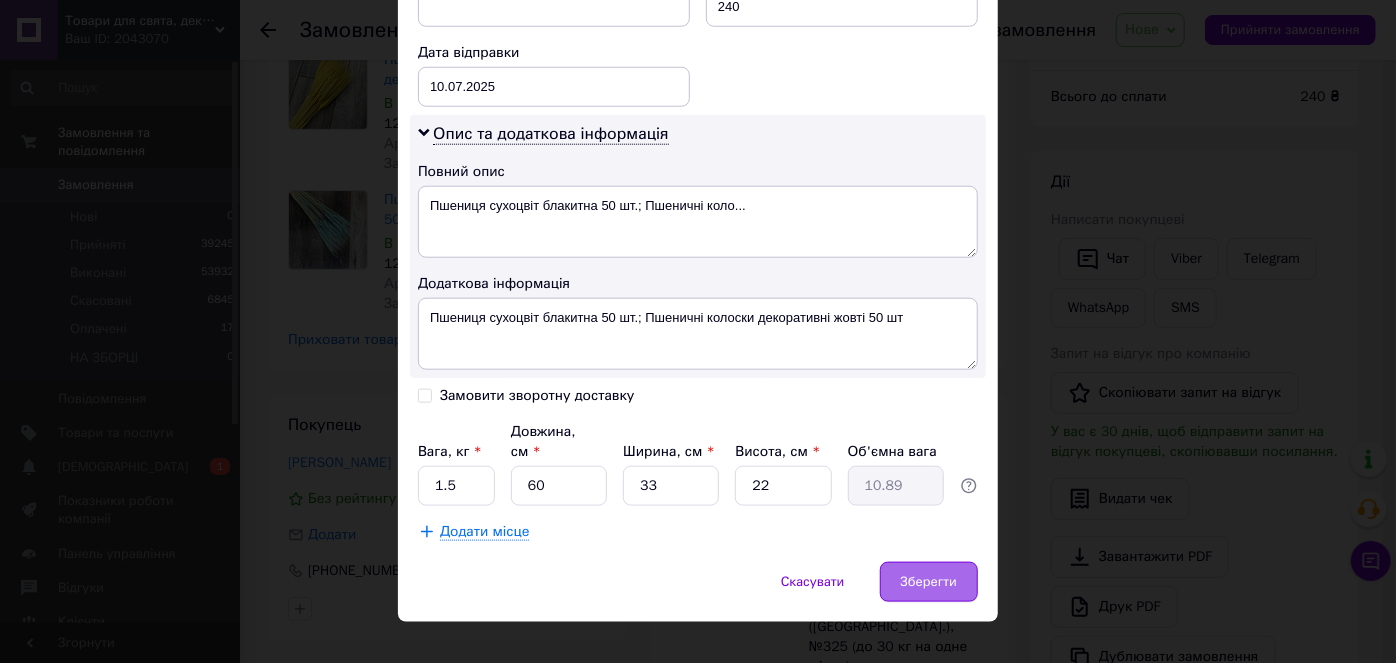 click on "Зберегти" at bounding box center [929, 582] 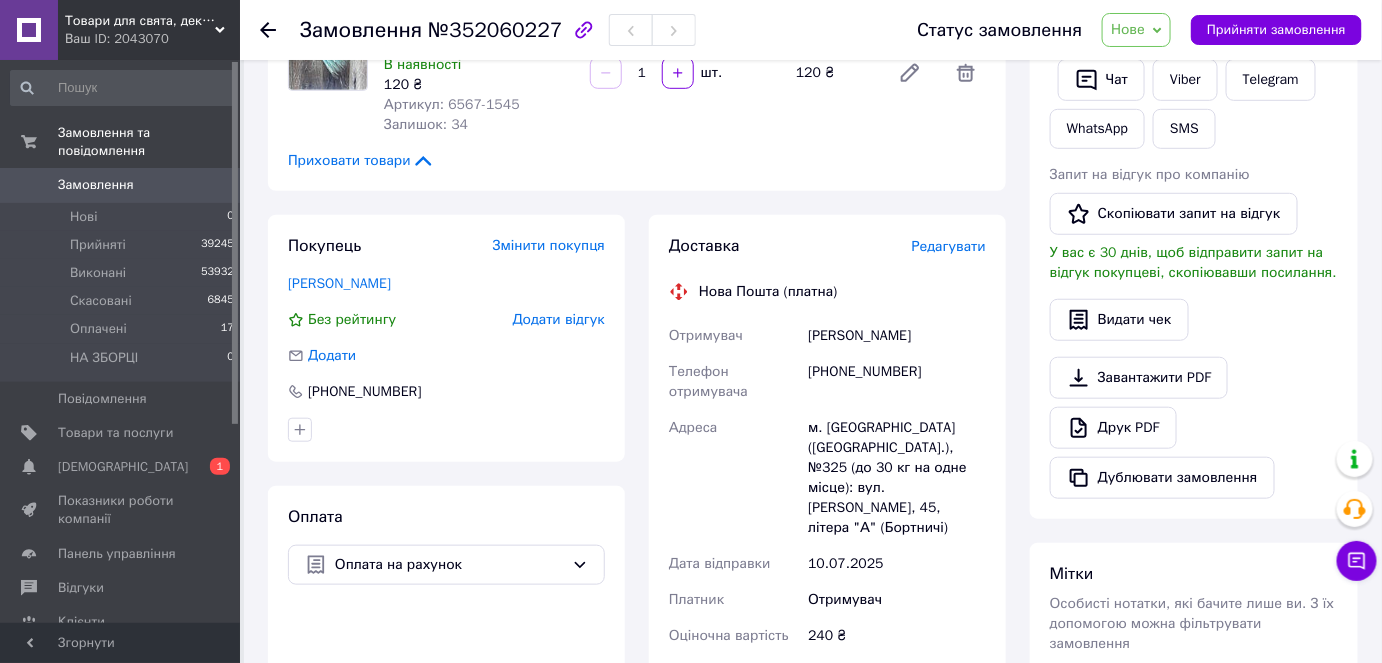 scroll, scrollTop: 90, scrollLeft: 0, axis: vertical 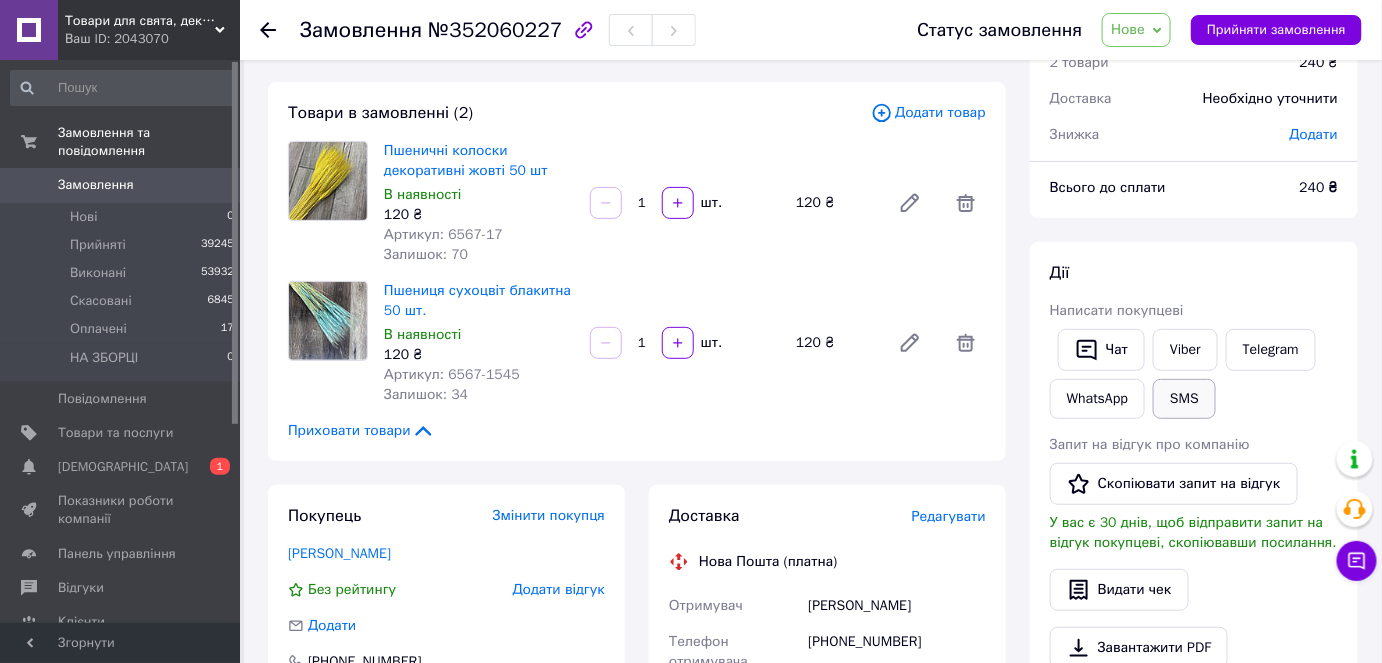 click on "SMS" at bounding box center (1184, 399) 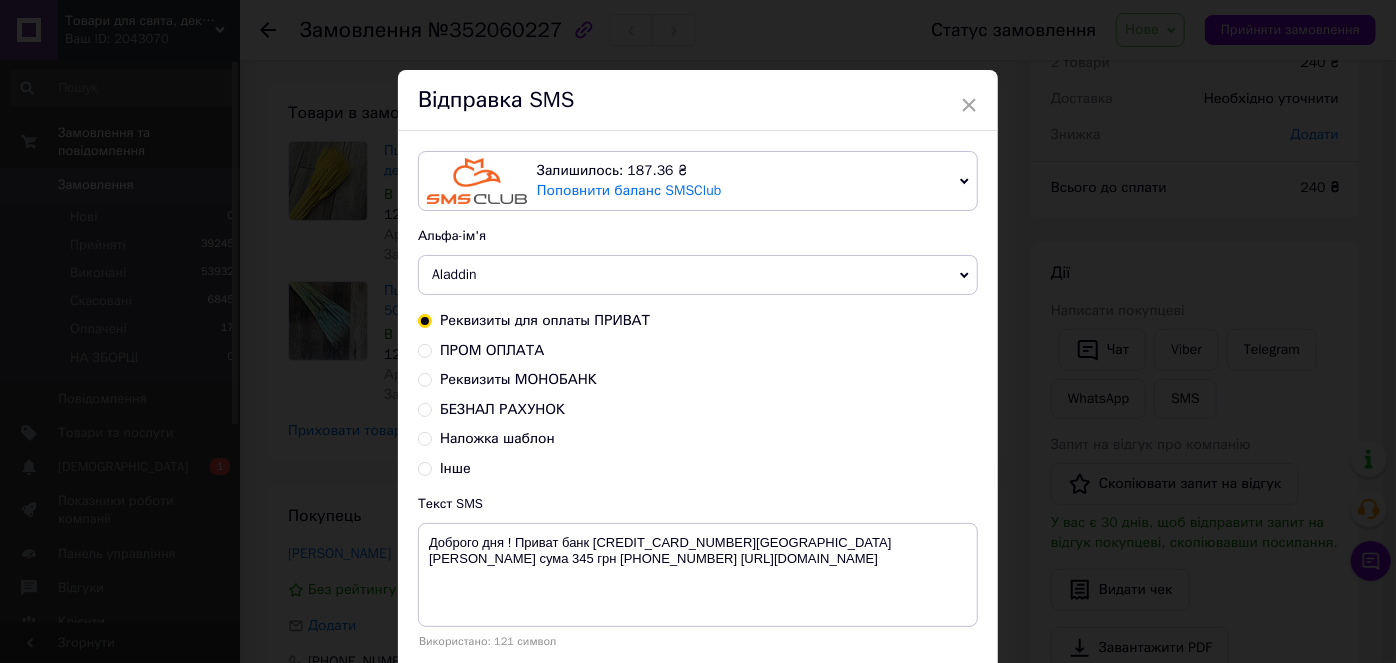 click on "БЕЗНАЛ РАХУНОК" at bounding box center [502, 409] 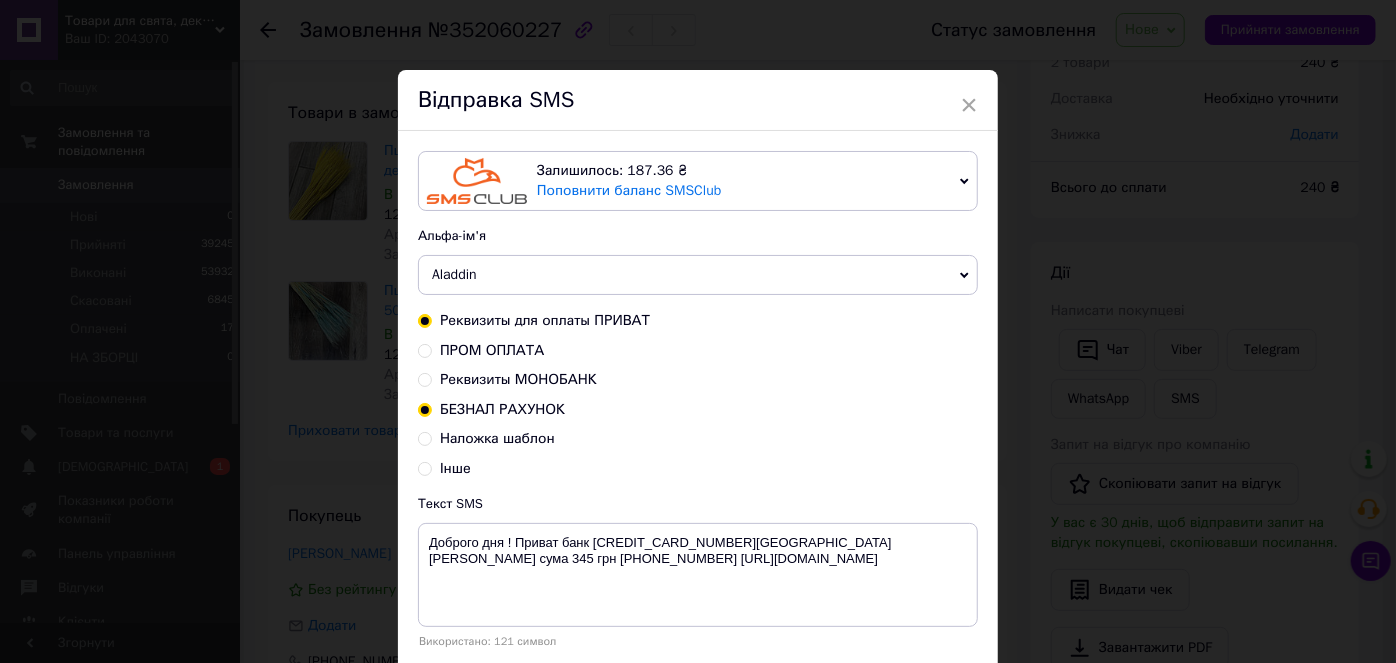 radio on "false" 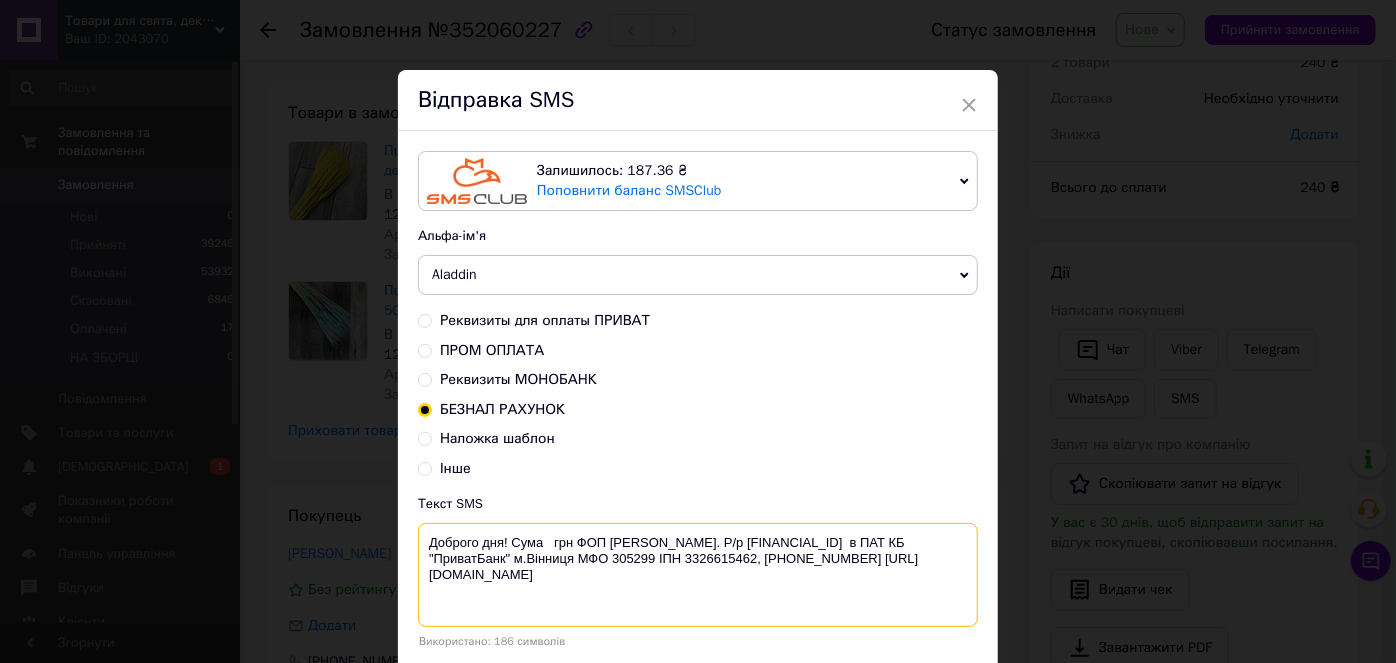 drag, startPoint x: 427, startPoint y: 530, endPoint x: 669, endPoint y: 574, distance: 245.96748 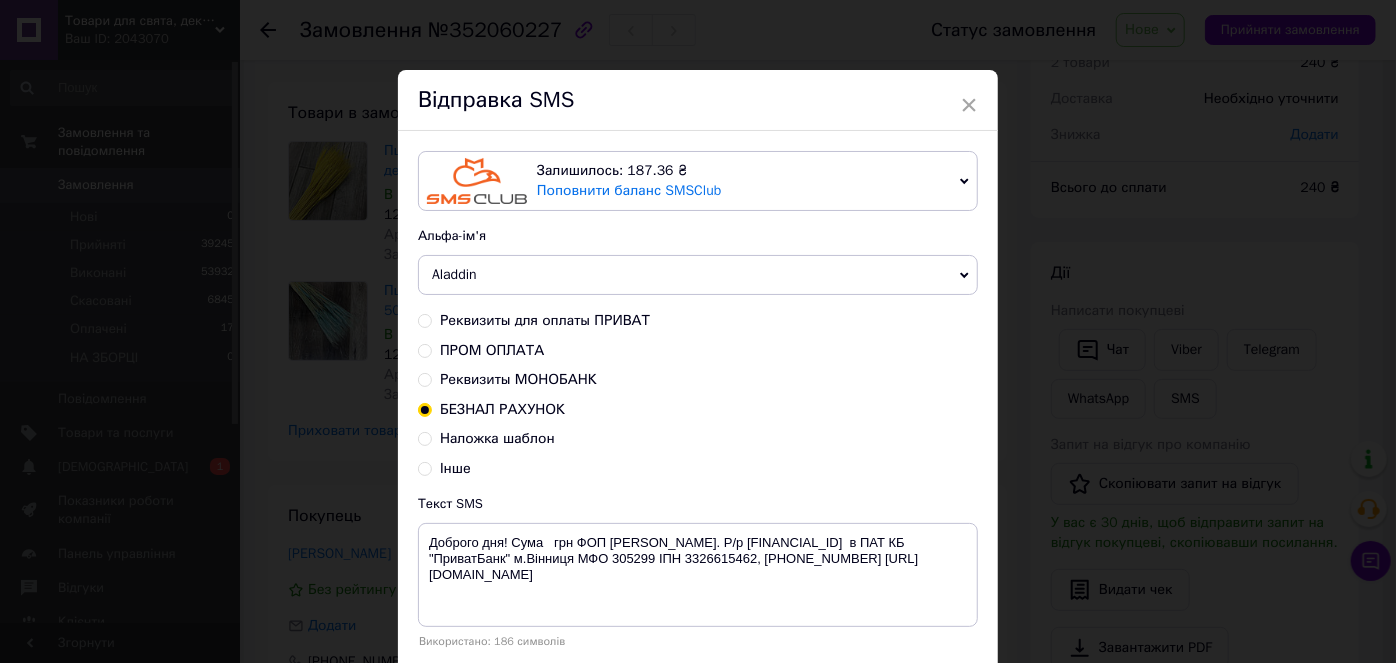 click on "× Відправка SMS Залишилось: 187.36 ₴ Поповнити баланс SMSClub Підключити LetsAds Альфа-ім'я  Aladdin +380********* VashZakaz Shop Zakaz Оновити список альфа-імен Реквизиты для оплаты ПРИВАТ ПРОМ ОПЛАТА Реквизиты МОНОБАНК БЕЗНАЛ РАХУНОК Наложка шаблон Інше Текст SMS Доброго дня! Сума   грн ФОП Говорова А. О.. Р/р UA123052990000026009036103179  в ПАТ КБ "ПриватБанк" м.Вінниця МФО 305299 ІПН 3326615462, +38097 122 94 49 https://decor-i-podarki.com.ua/ Використано: 186 символів Скасувати   Відправити" at bounding box center [698, 331] 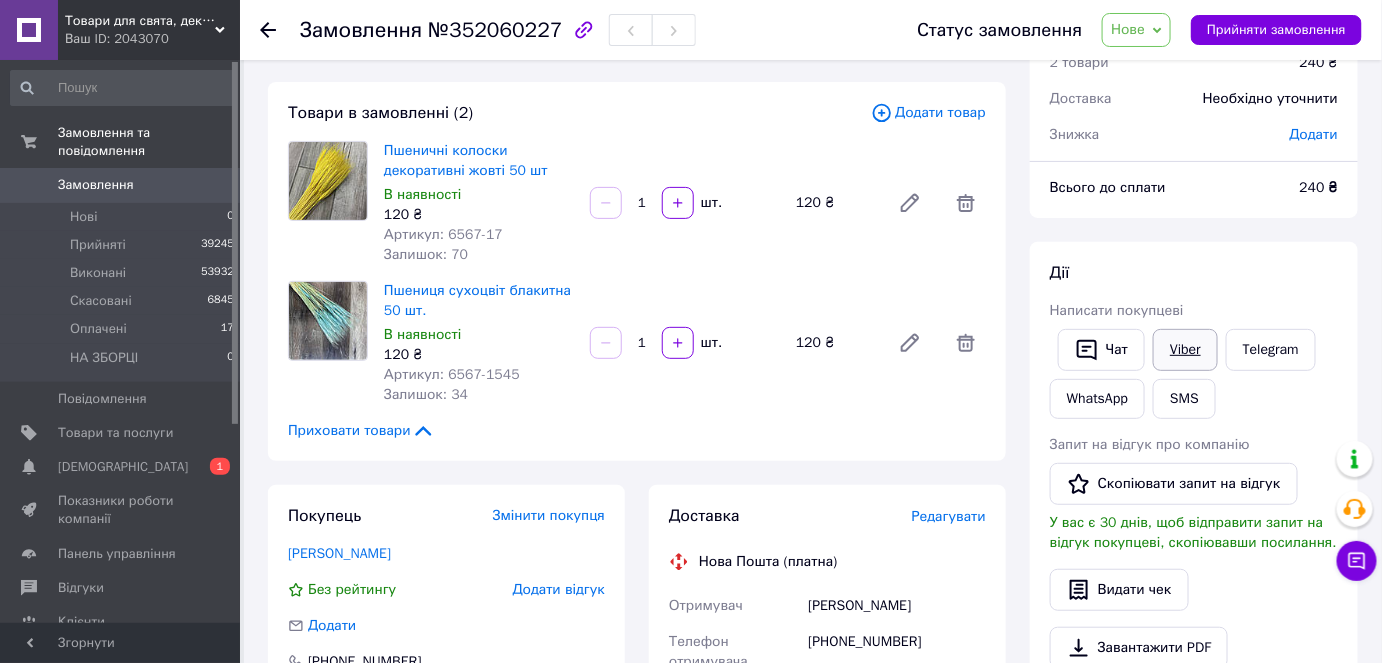 click on "Viber" at bounding box center [1185, 350] 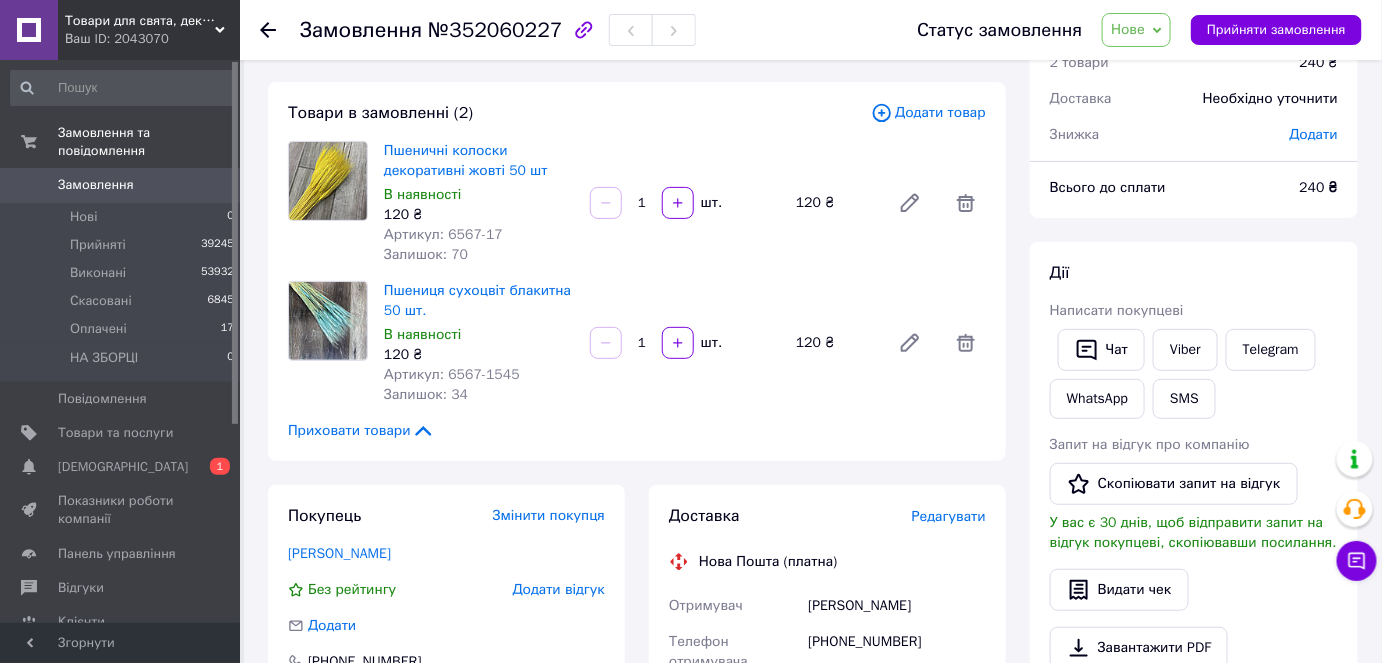 click 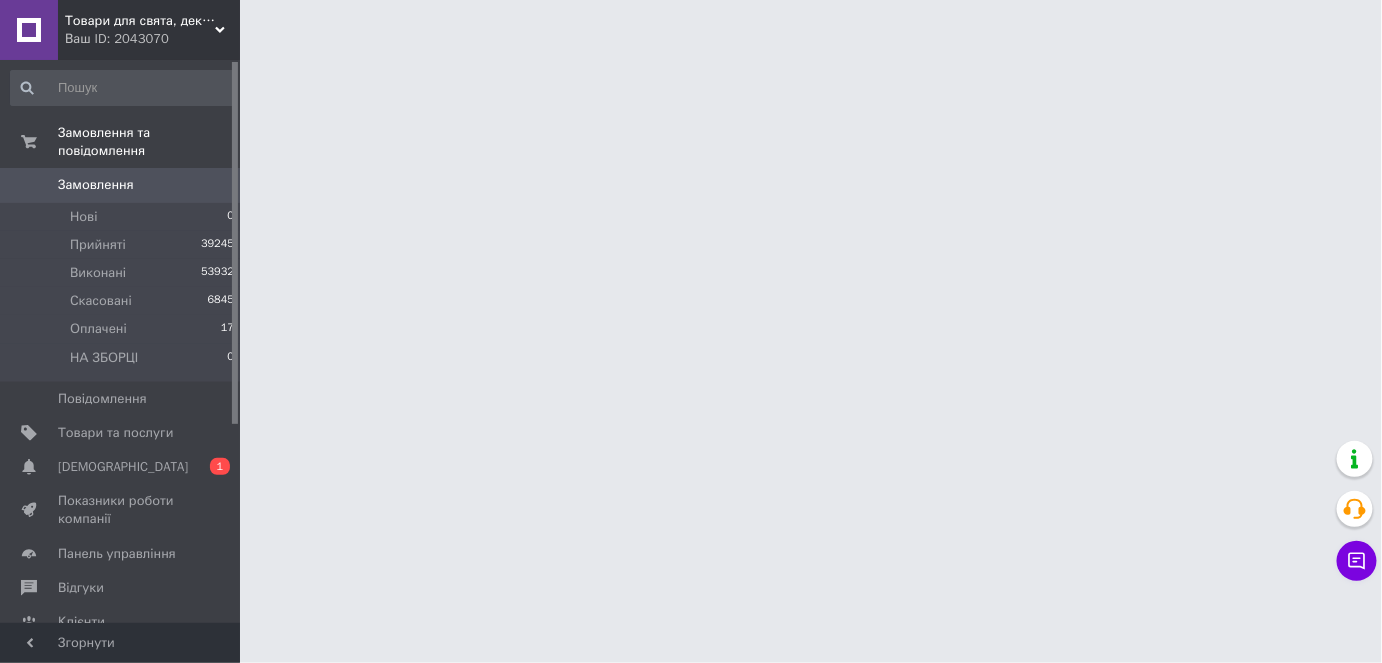 scroll, scrollTop: 0, scrollLeft: 0, axis: both 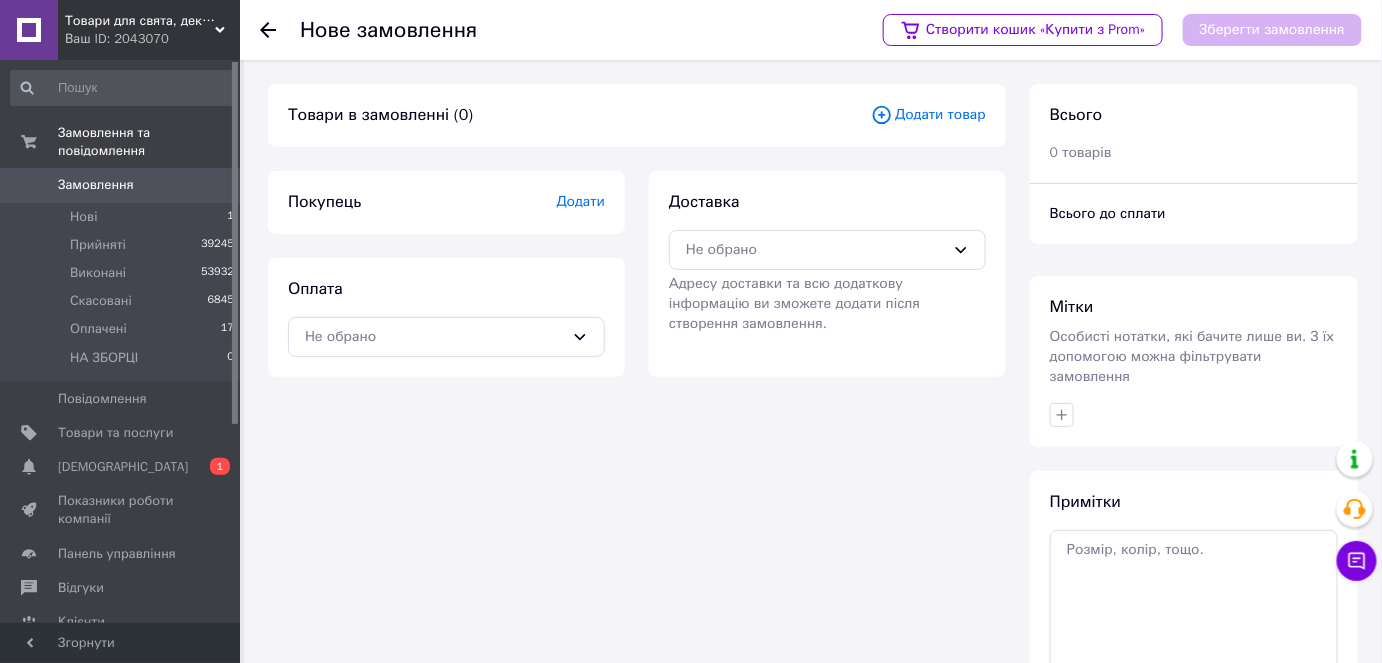 click 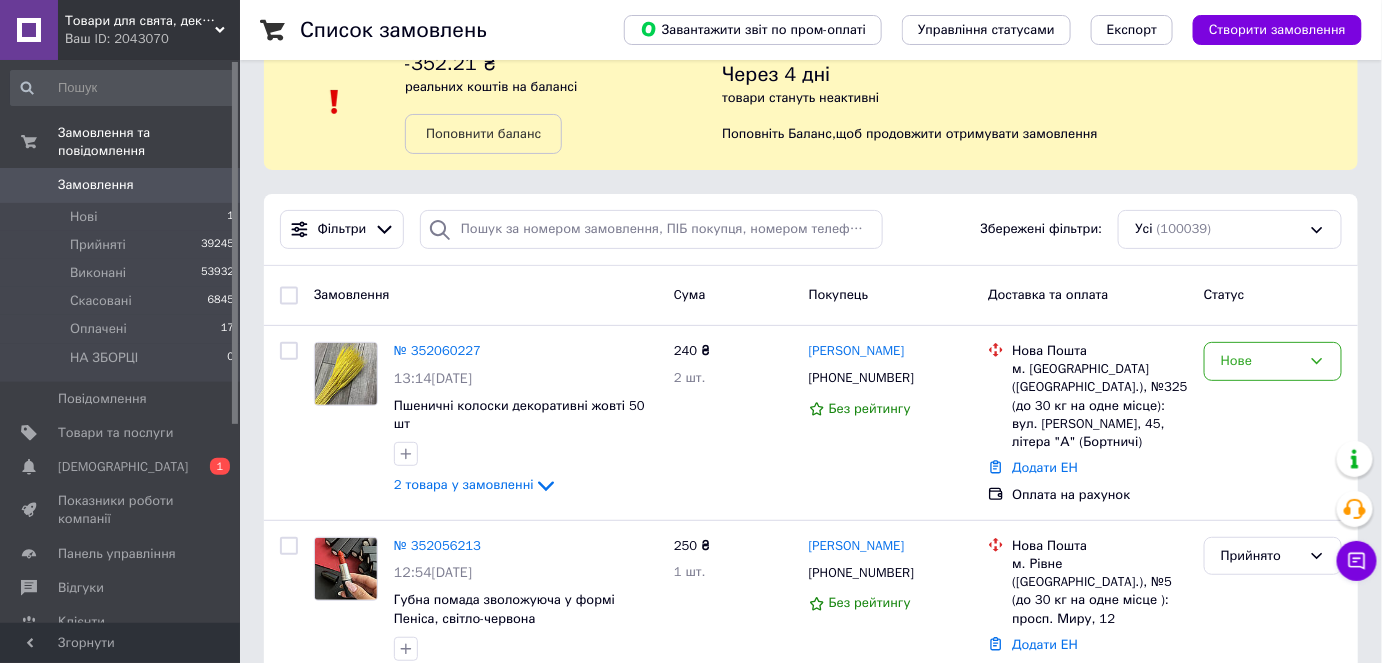 scroll, scrollTop: 0, scrollLeft: 0, axis: both 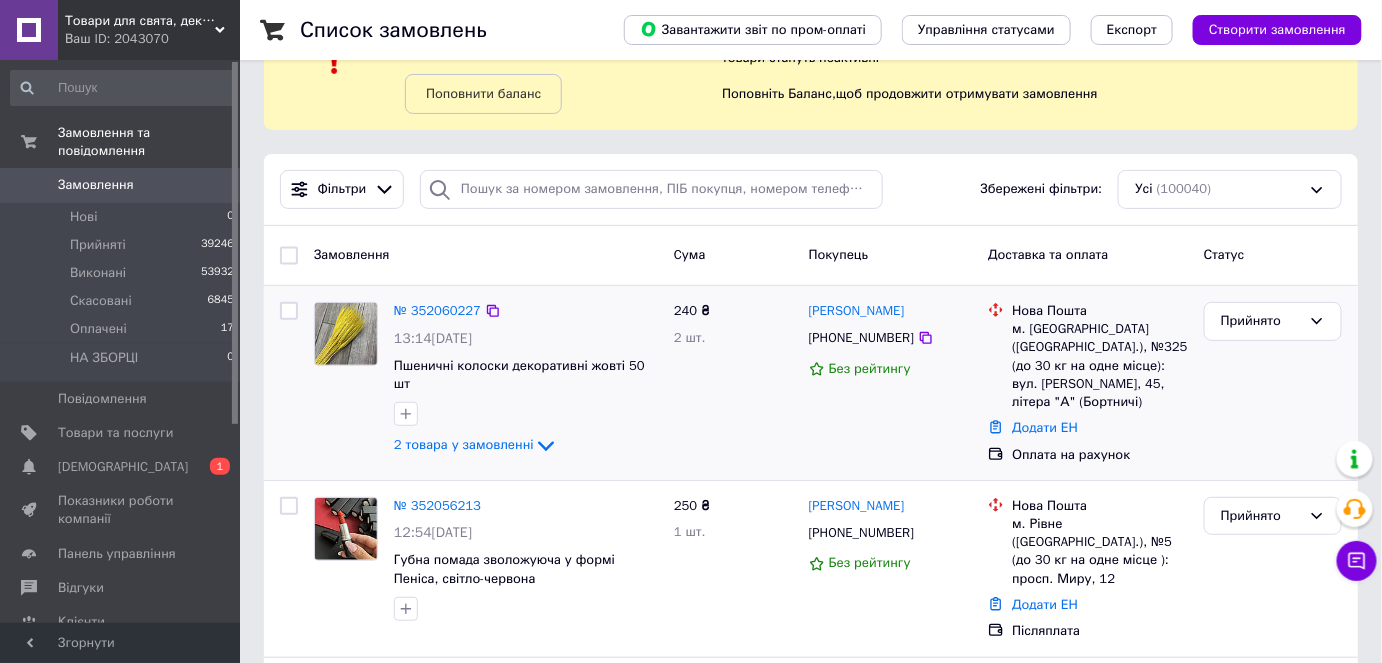 click on "№ 352060227" at bounding box center [437, 311] 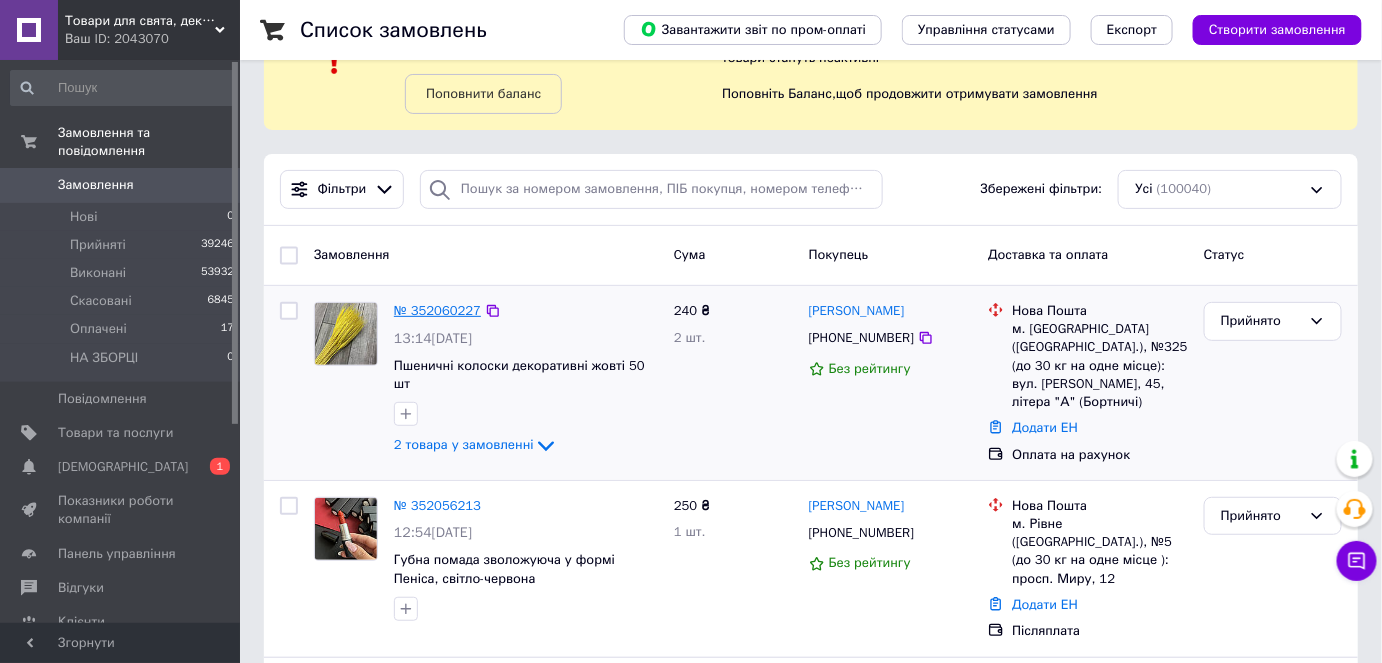 click on "№ 352060227" at bounding box center [437, 310] 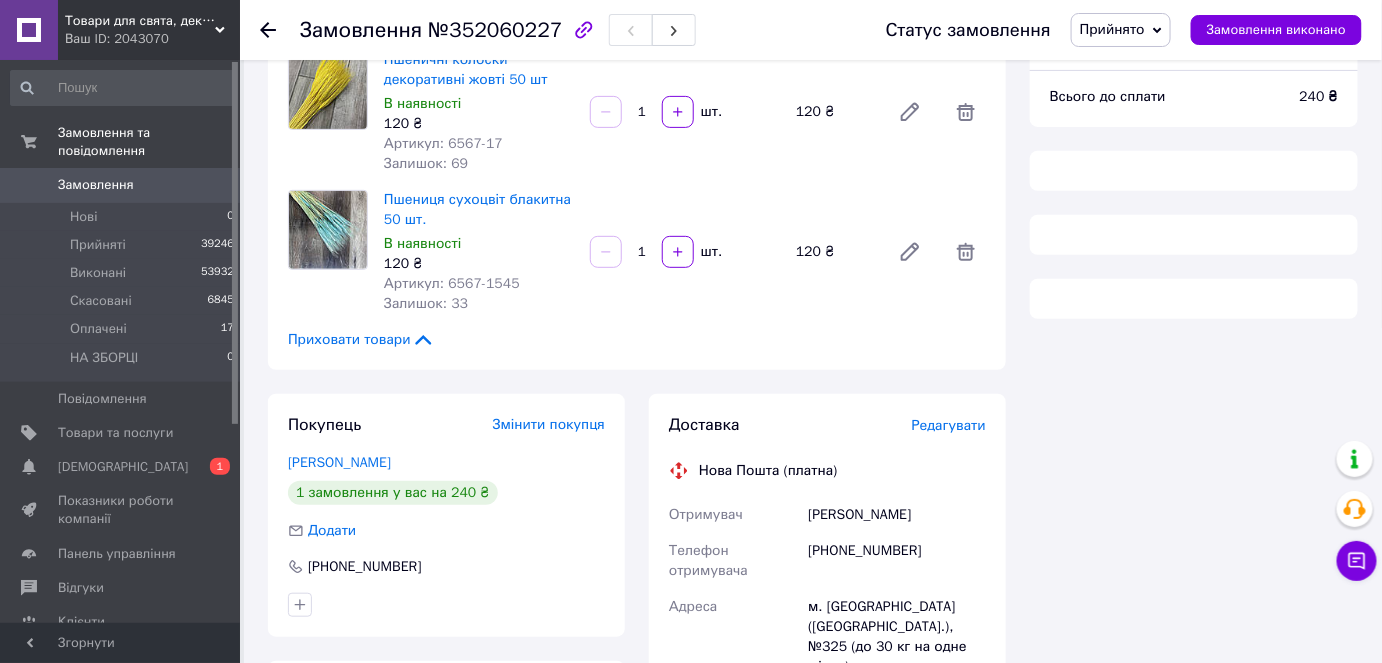 scroll, scrollTop: 181, scrollLeft: 0, axis: vertical 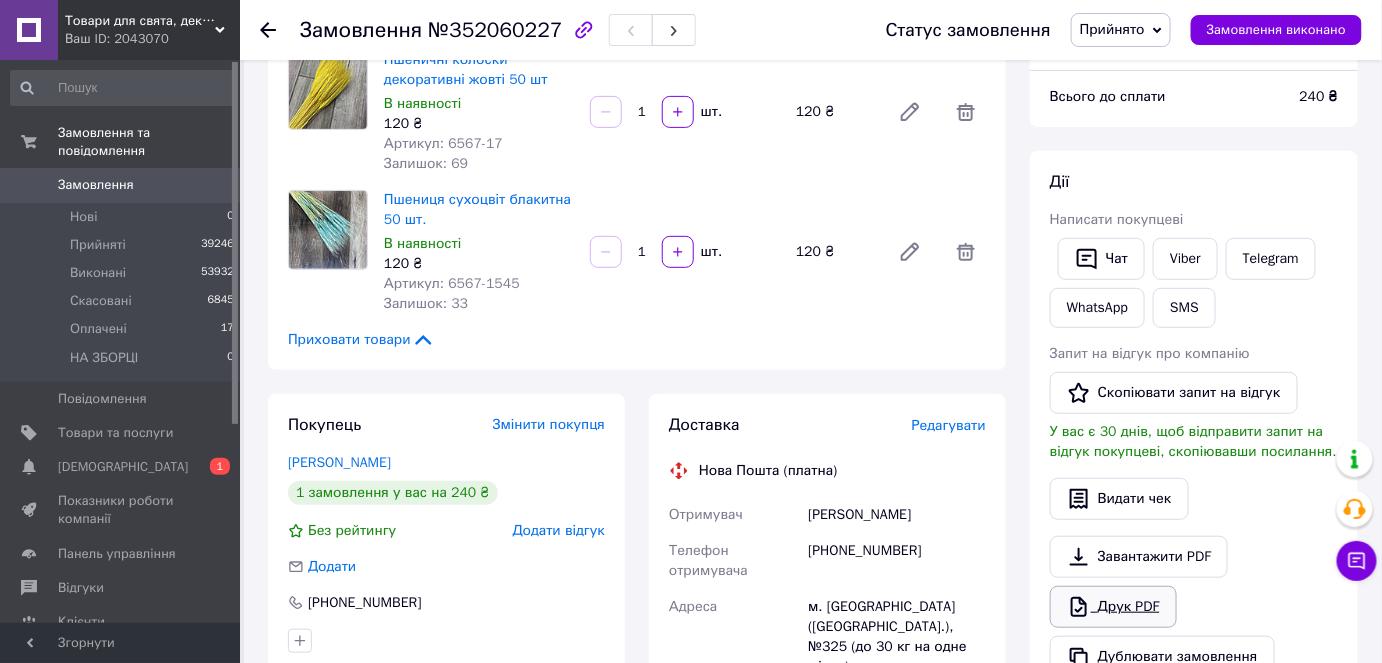click on "Друк PDF" at bounding box center [1113, 607] 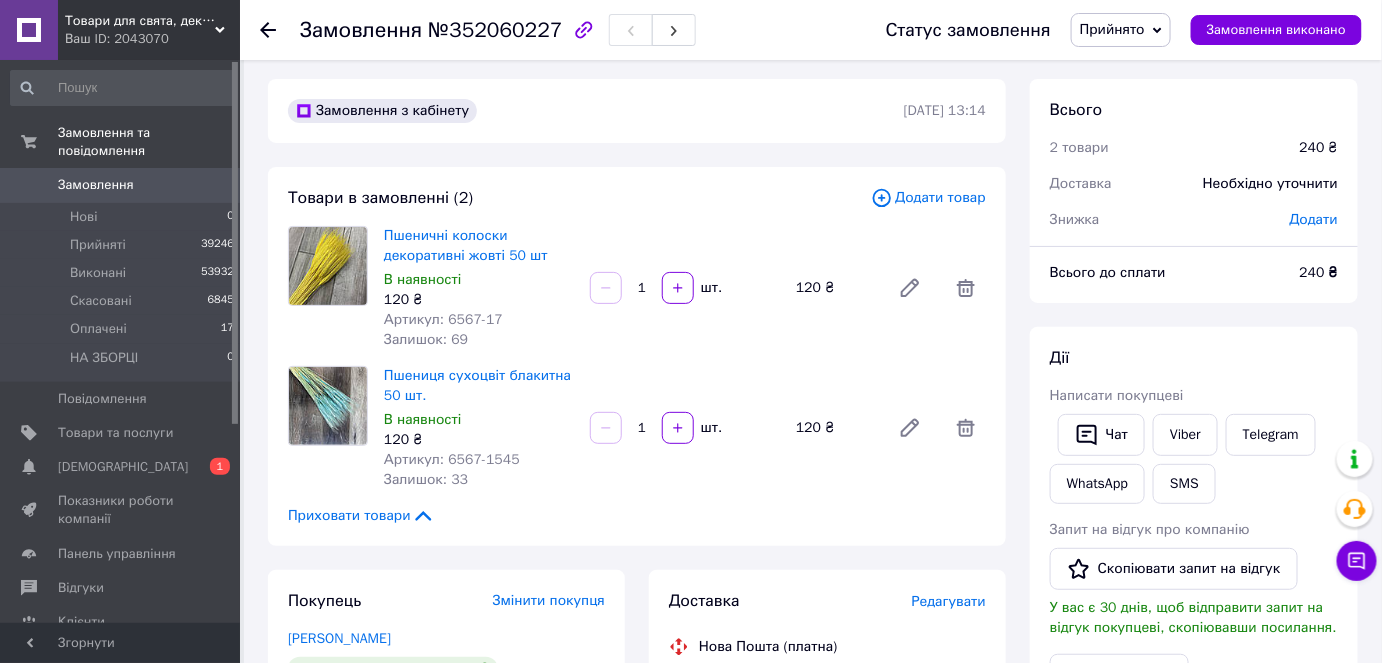 scroll, scrollTop: 0, scrollLeft: 0, axis: both 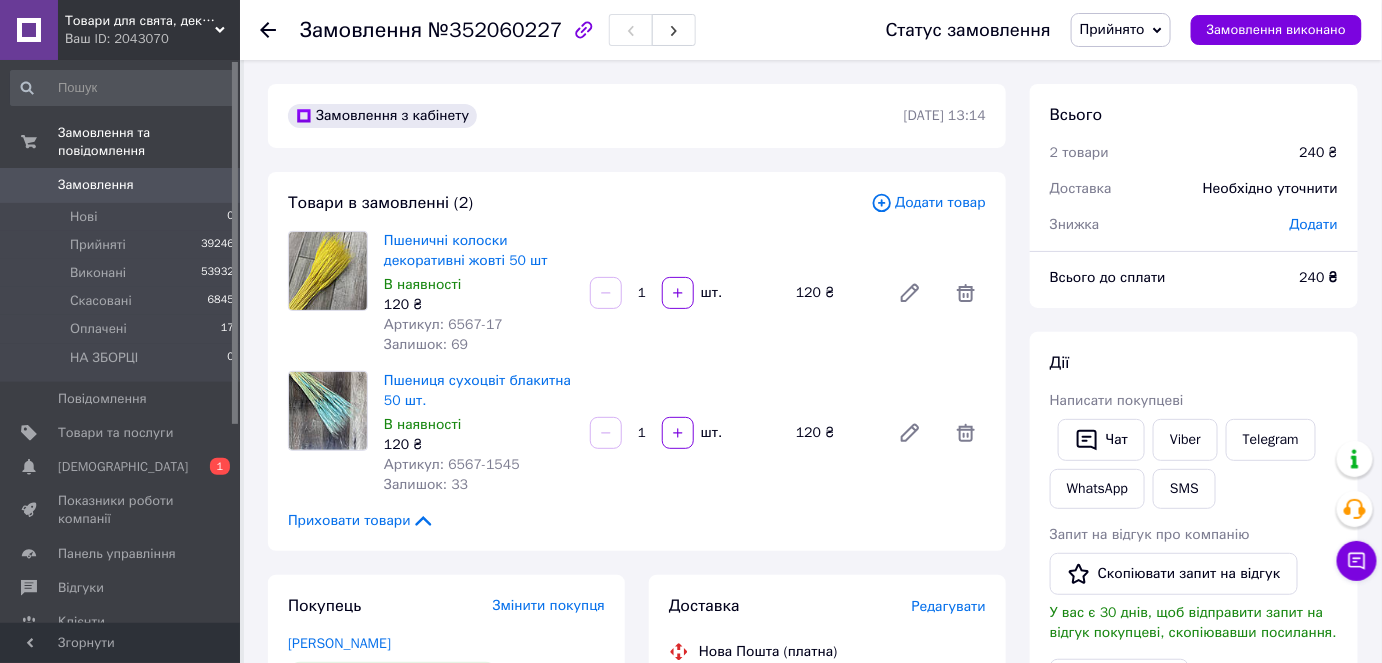 click 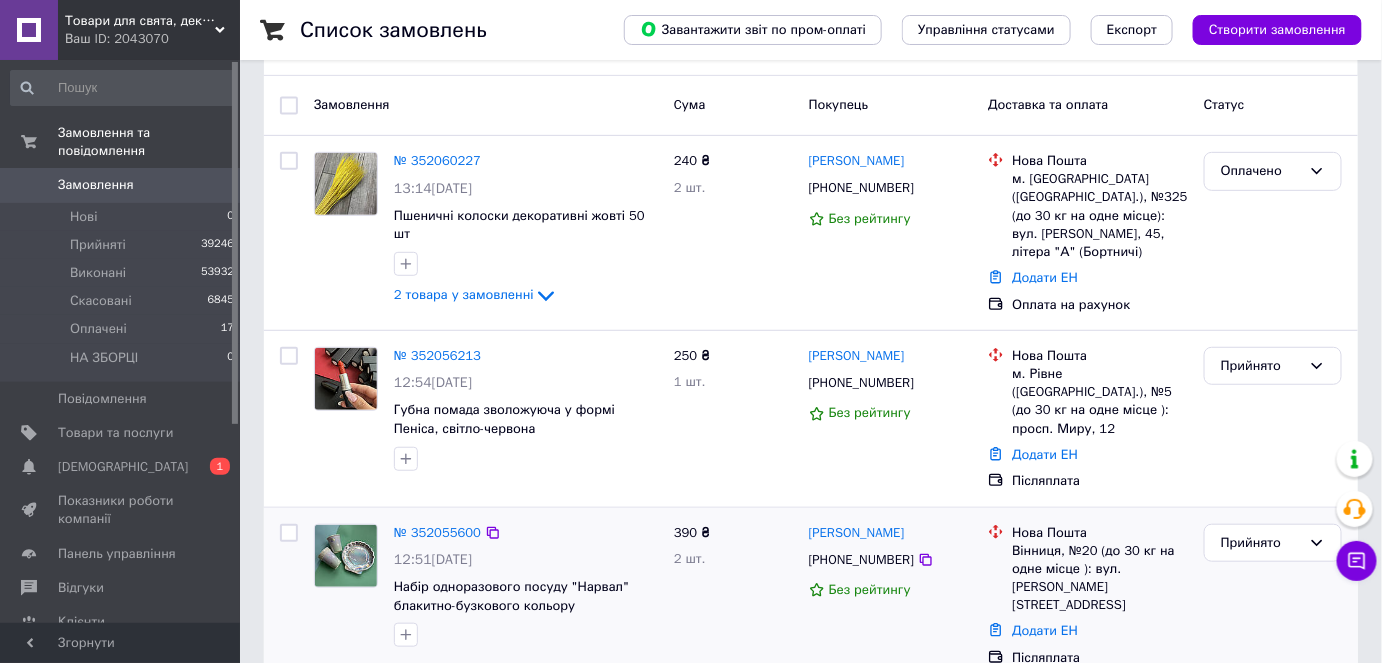 scroll, scrollTop: 272, scrollLeft: 0, axis: vertical 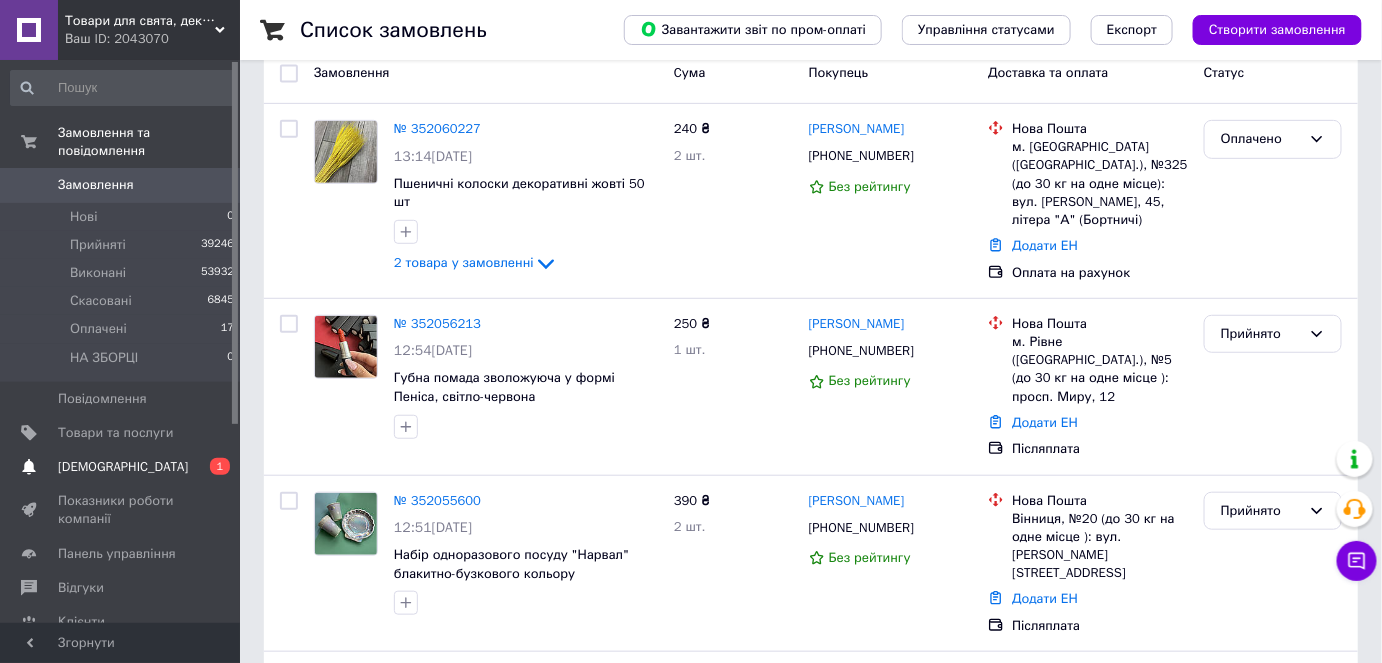 click on "[DEMOGRAPHIC_DATA]" at bounding box center [121, 467] 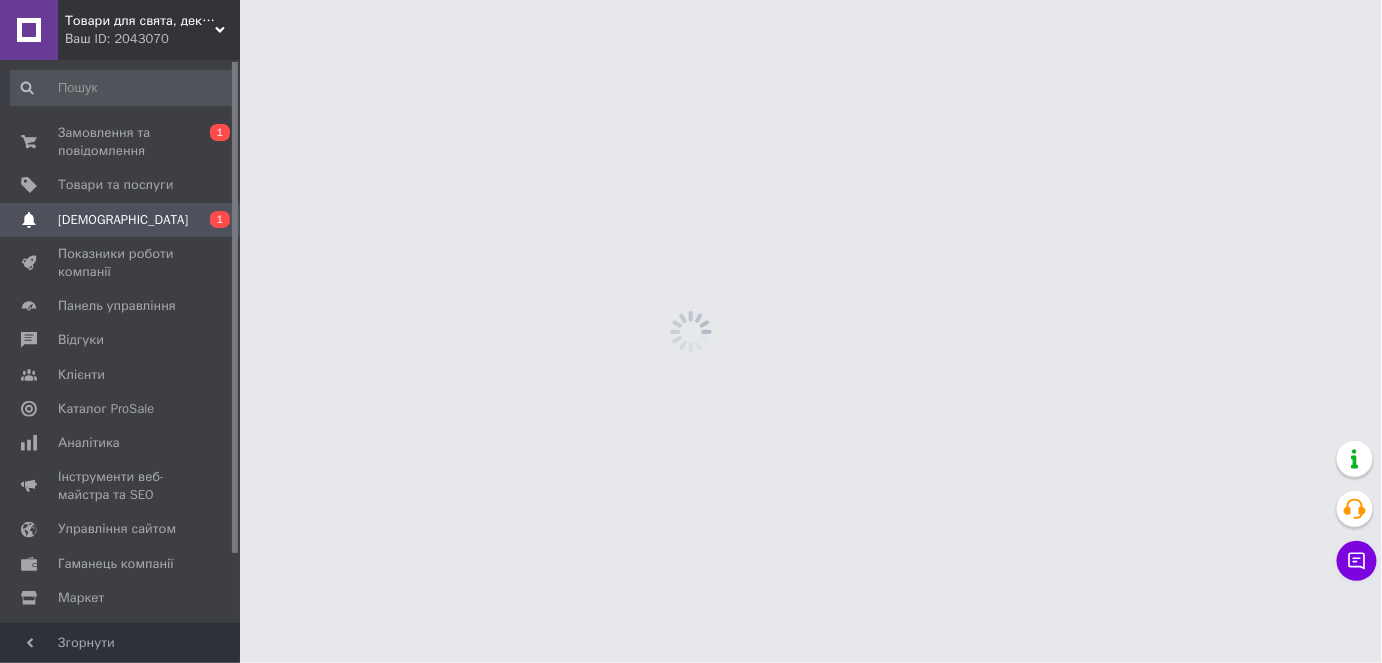 scroll, scrollTop: 0, scrollLeft: 0, axis: both 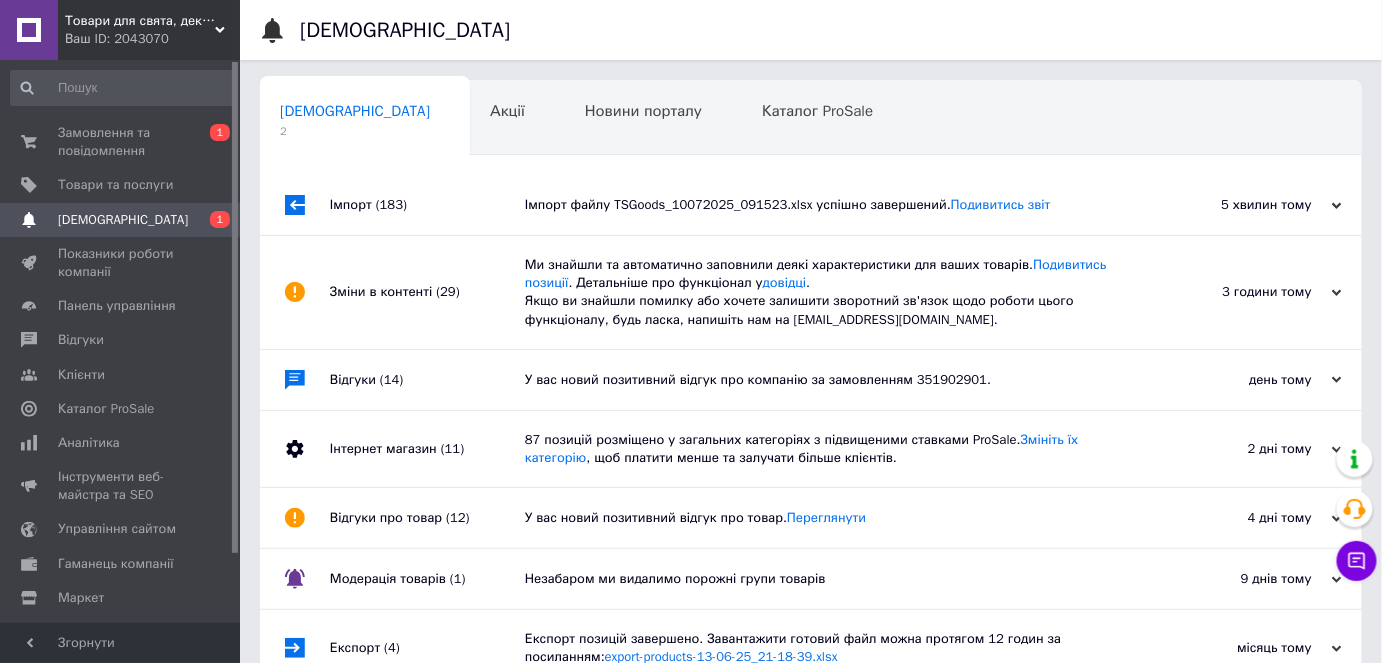 click on "Імпорт файлу TSGoods_10072025_091523.xlsx успішно завершений.  Подивитись звіт" at bounding box center (833, 205) 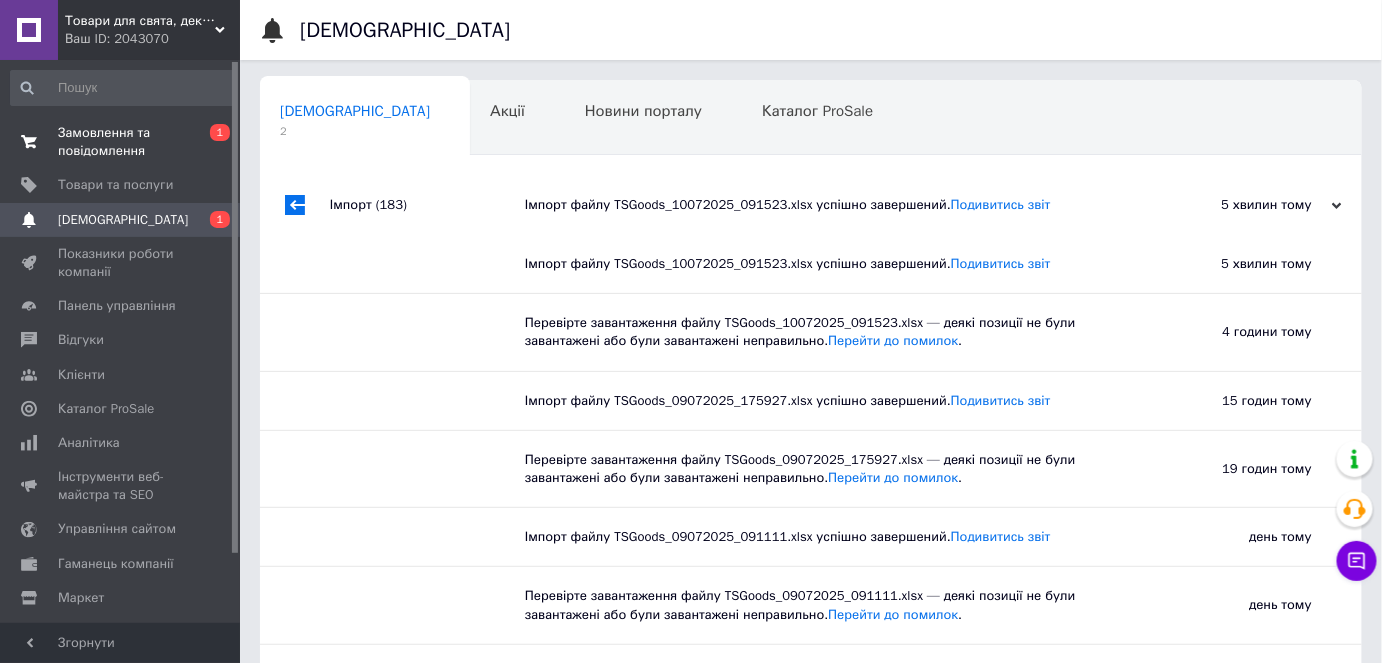 click on "Замовлення та повідомлення" at bounding box center (121, 142) 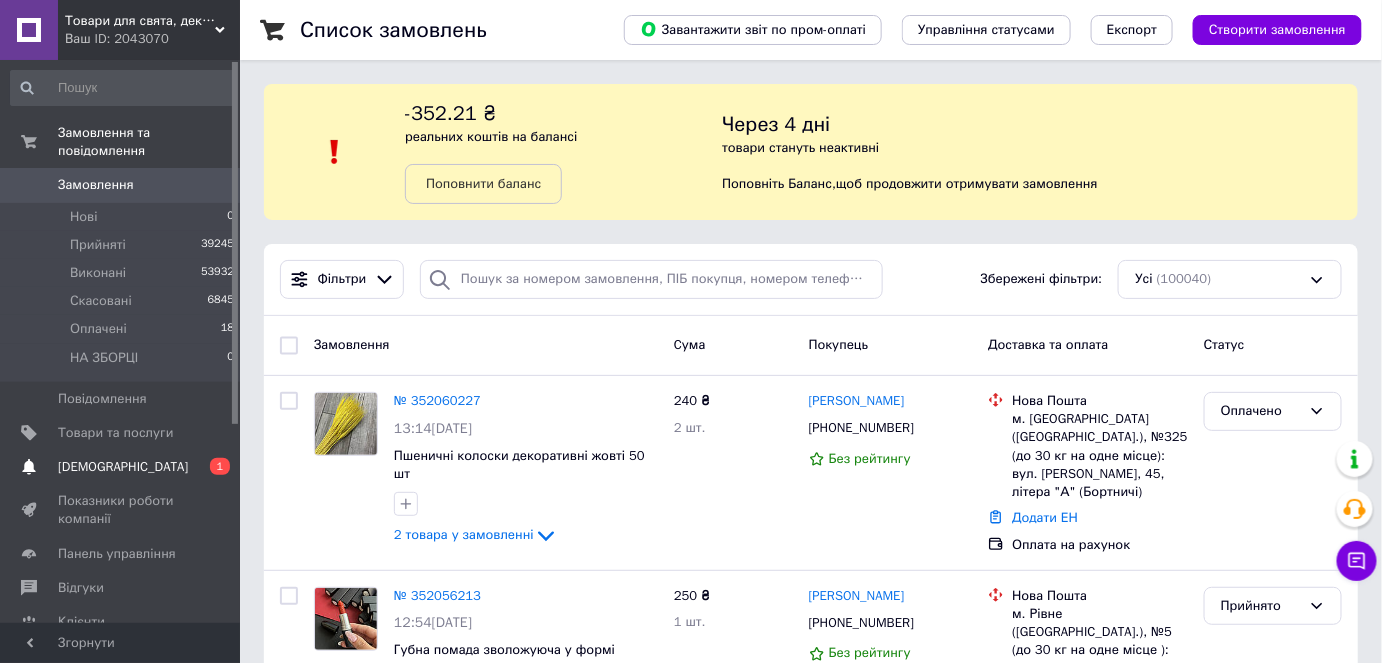 click on "[DEMOGRAPHIC_DATA]" at bounding box center [121, 467] 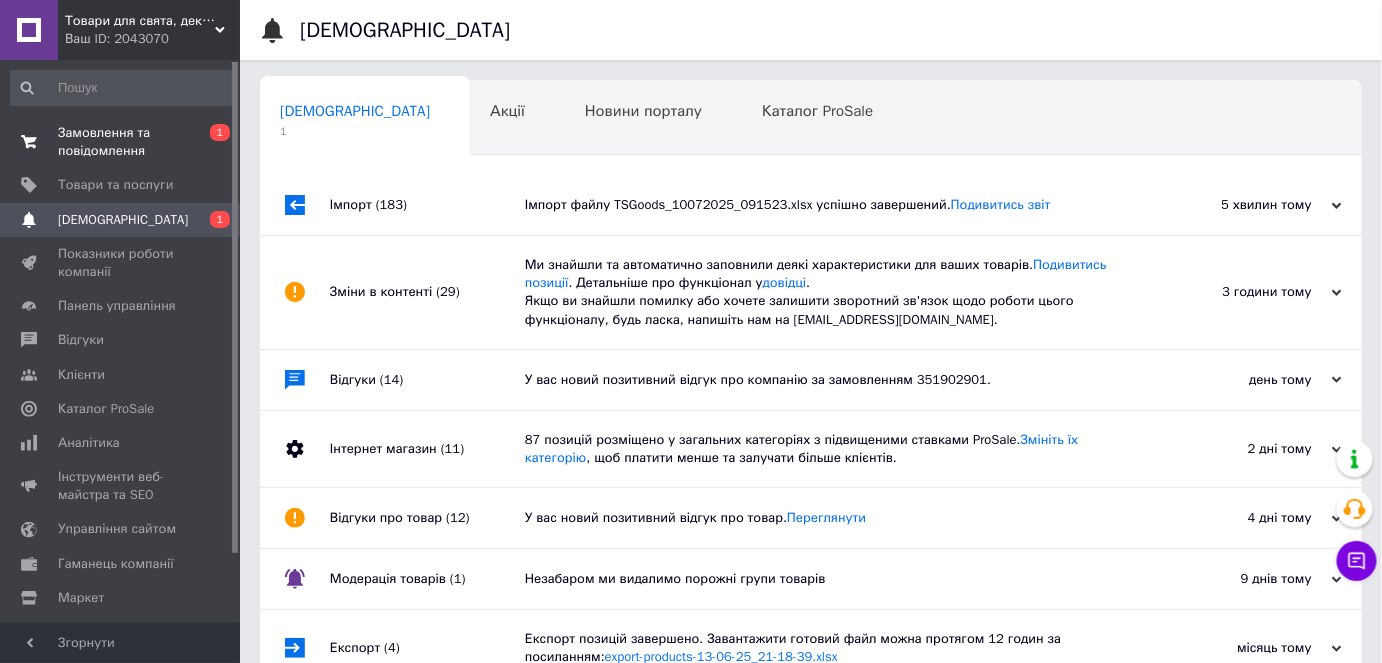 click on "Замовлення та повідомлення" at bounding box center (121, 142) 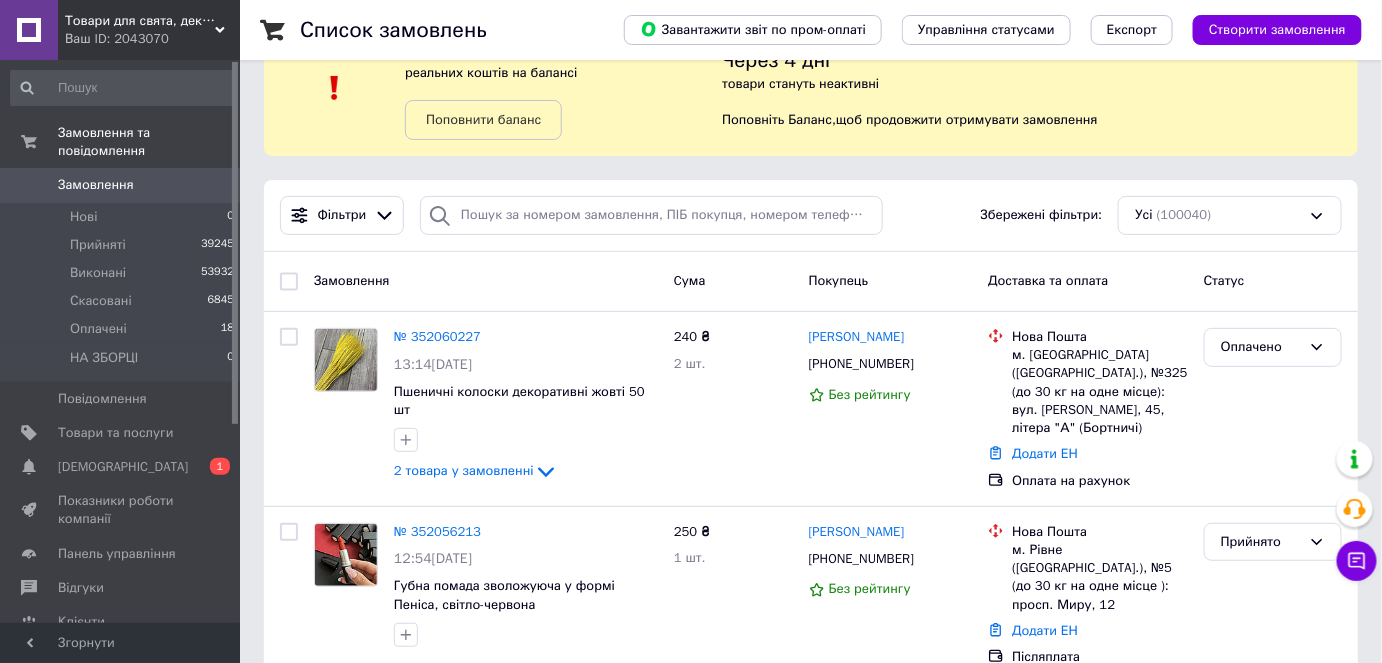 scroll, scrollTop: 0, scrollLeft: 0, axis: both 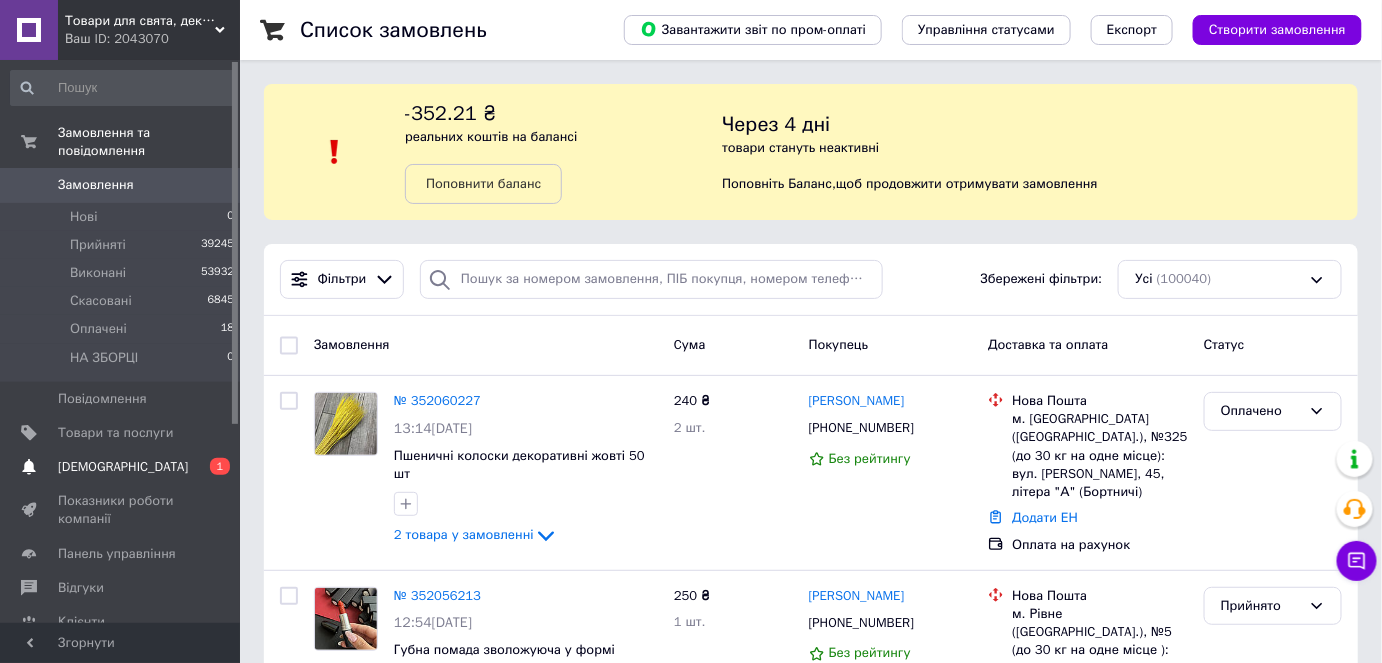 click on "0 1" at bounding box center [212, 467] 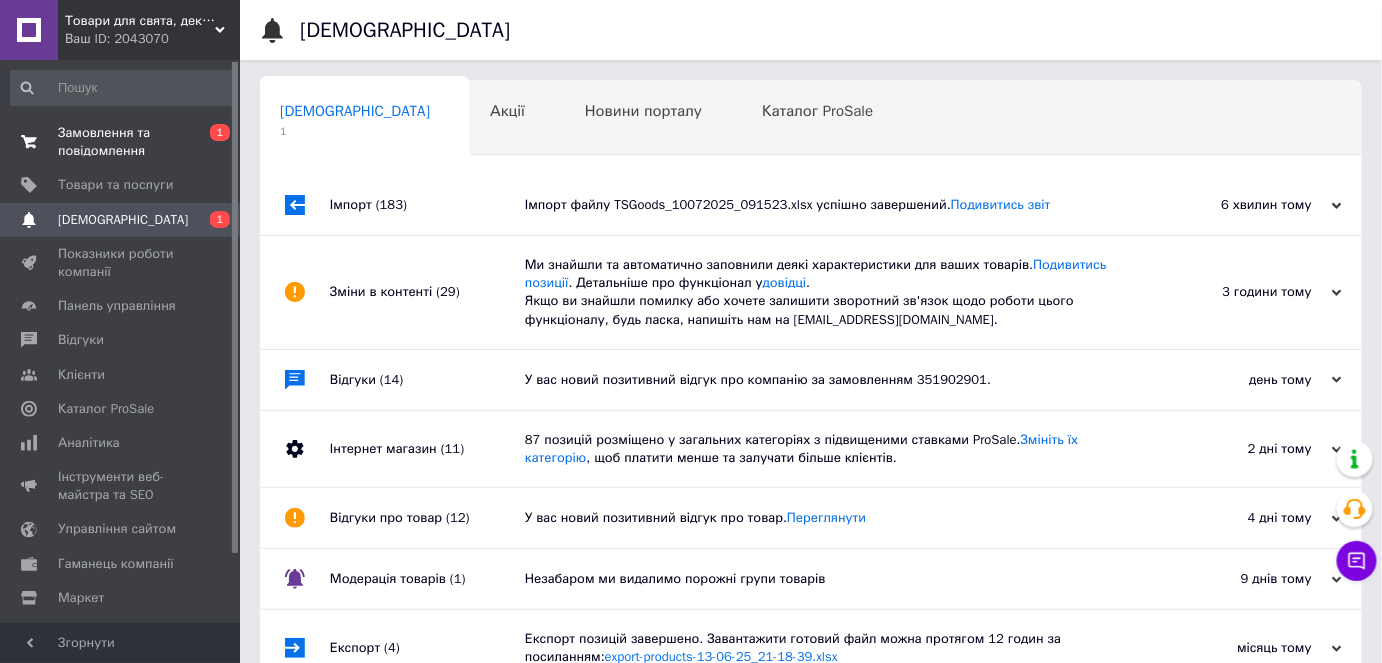 click on "Замовлення та повідомлення 0 1" at bounding box center [123, 142] 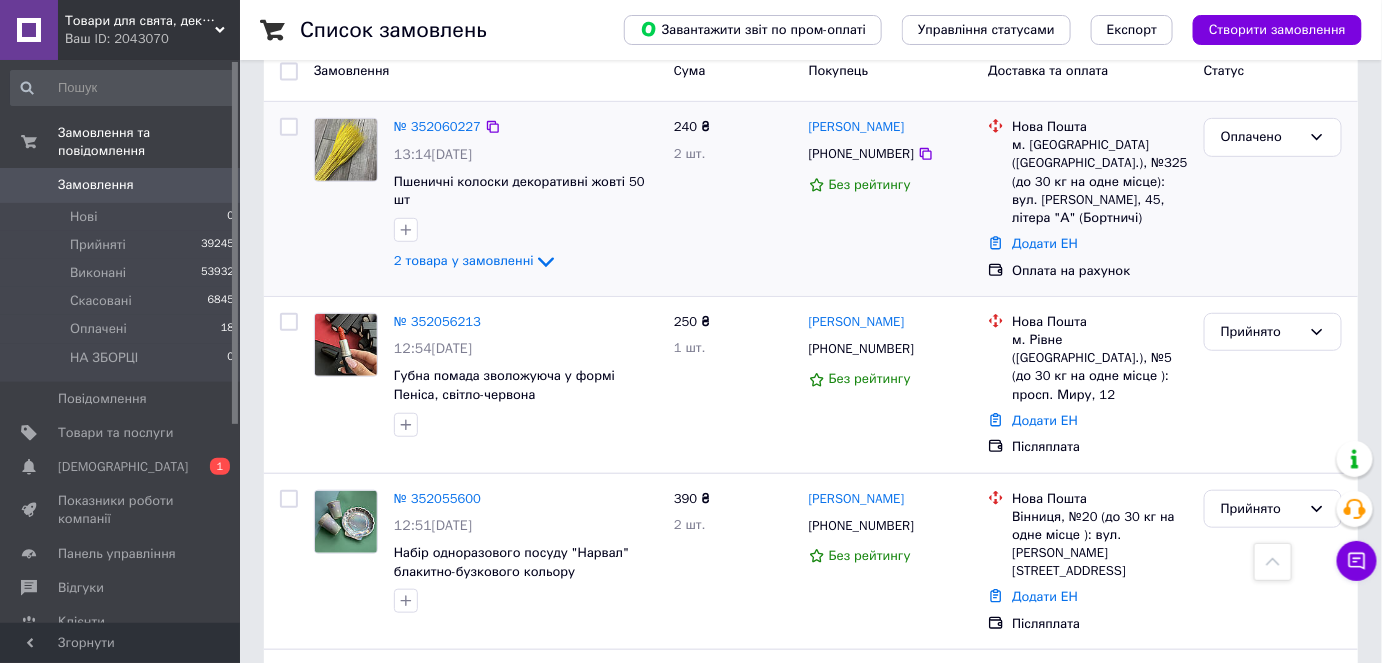 scroll, scrollTop: 272, scrollLeft: 0, axis: vertical 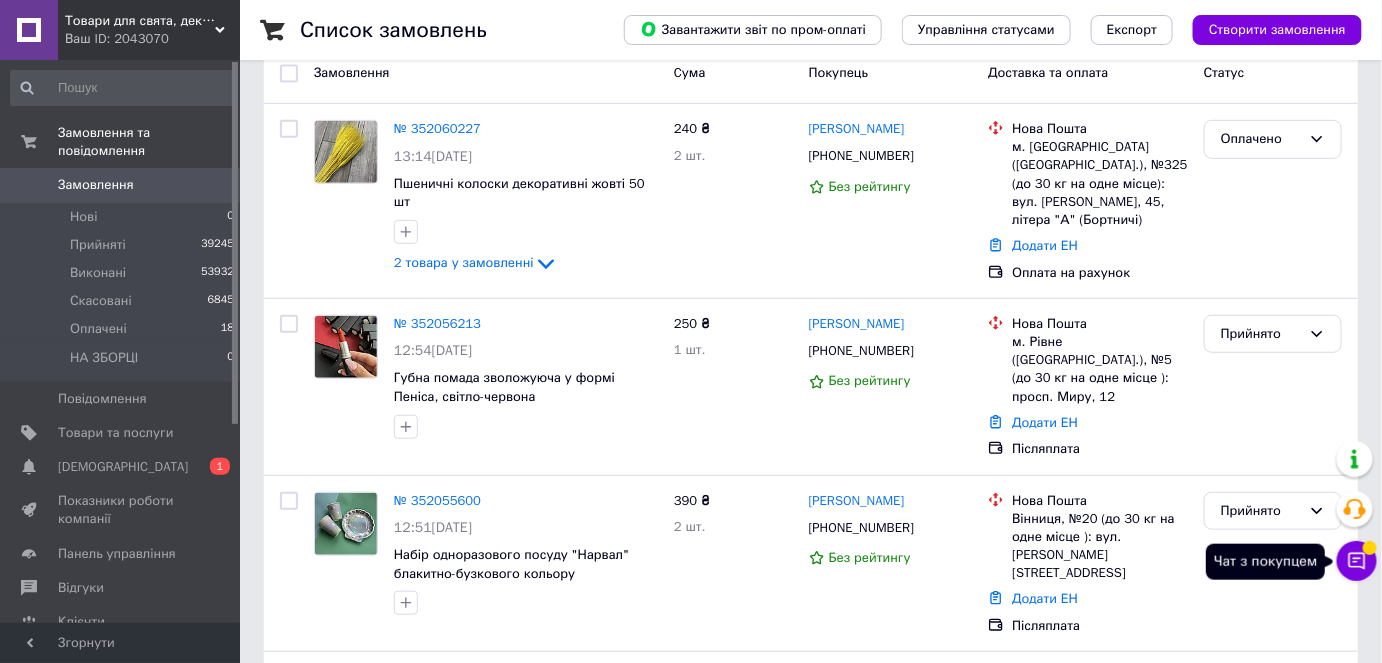 click on "Чат з покупцем" at bounding box center (1357, 561) 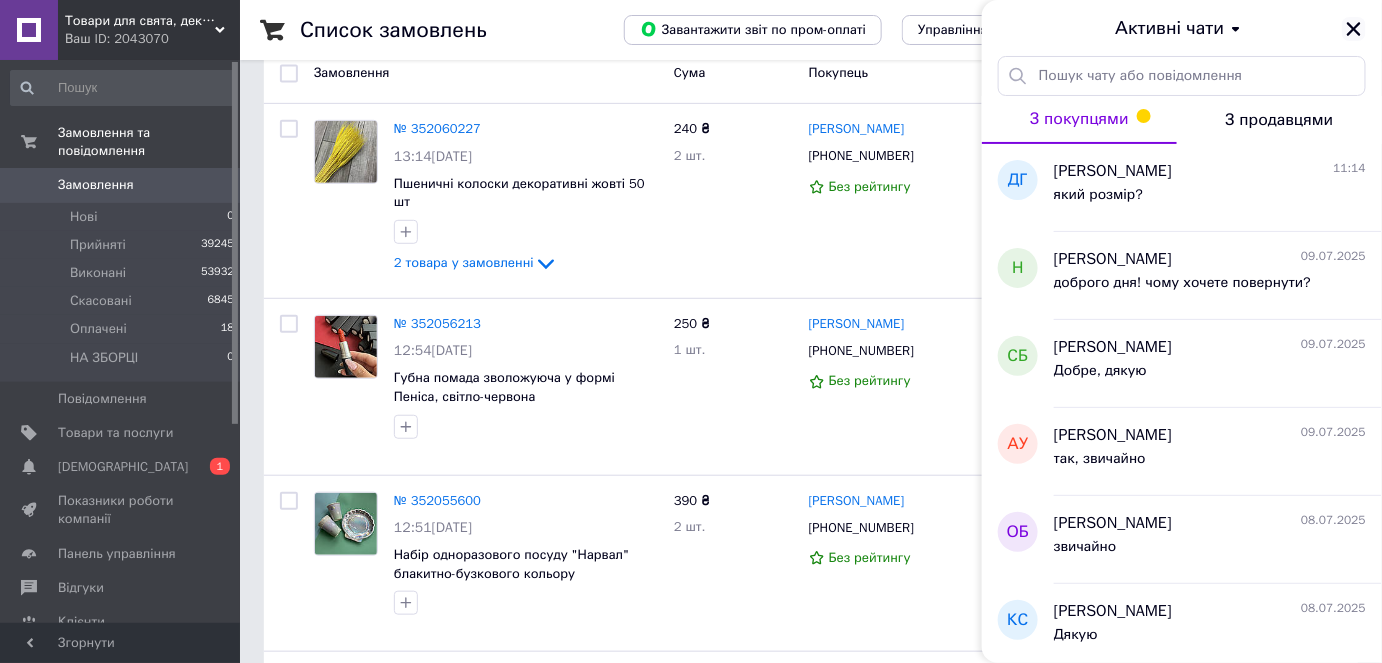 click 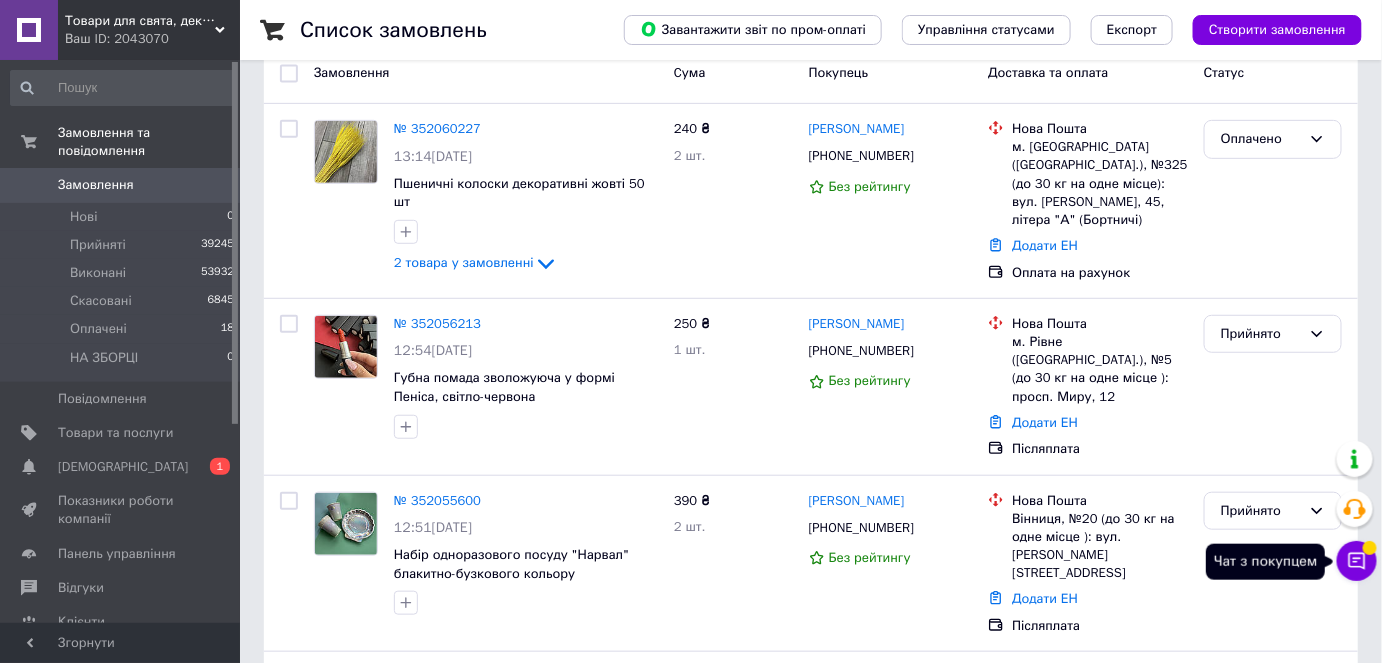 click 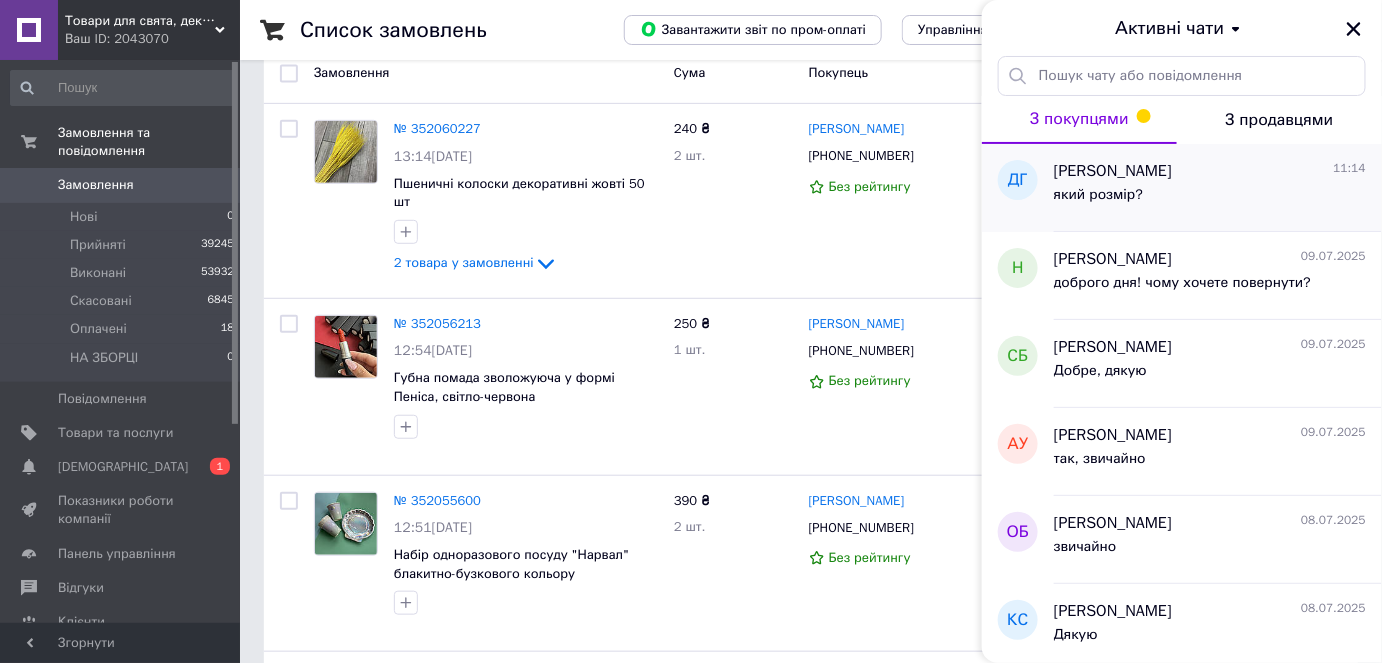 click on "який розмір?" at bounding box center (1210, 199) 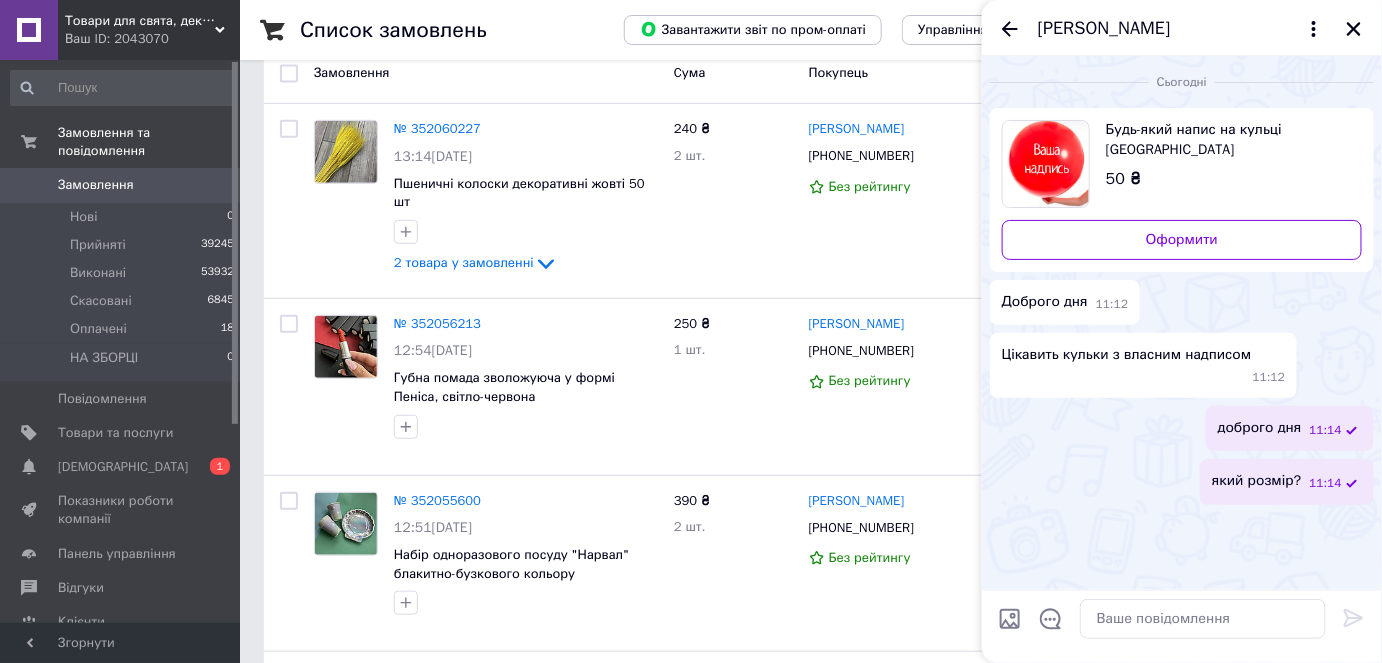 drag, startPoint x: 1346, startPoint y: 25, endPoint x: 1334, endPoint y: 35, distance: 15.6205 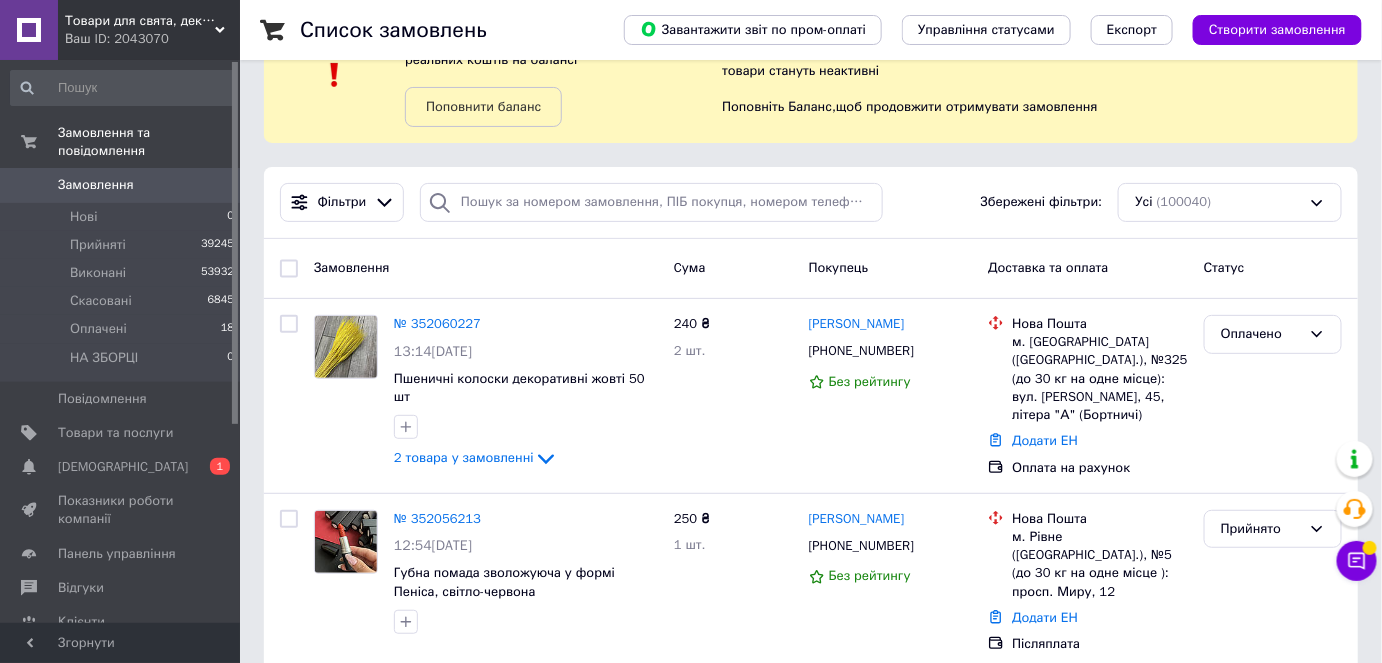 scroll, scrollTop: 0, scrollLeft: 0, axis: both 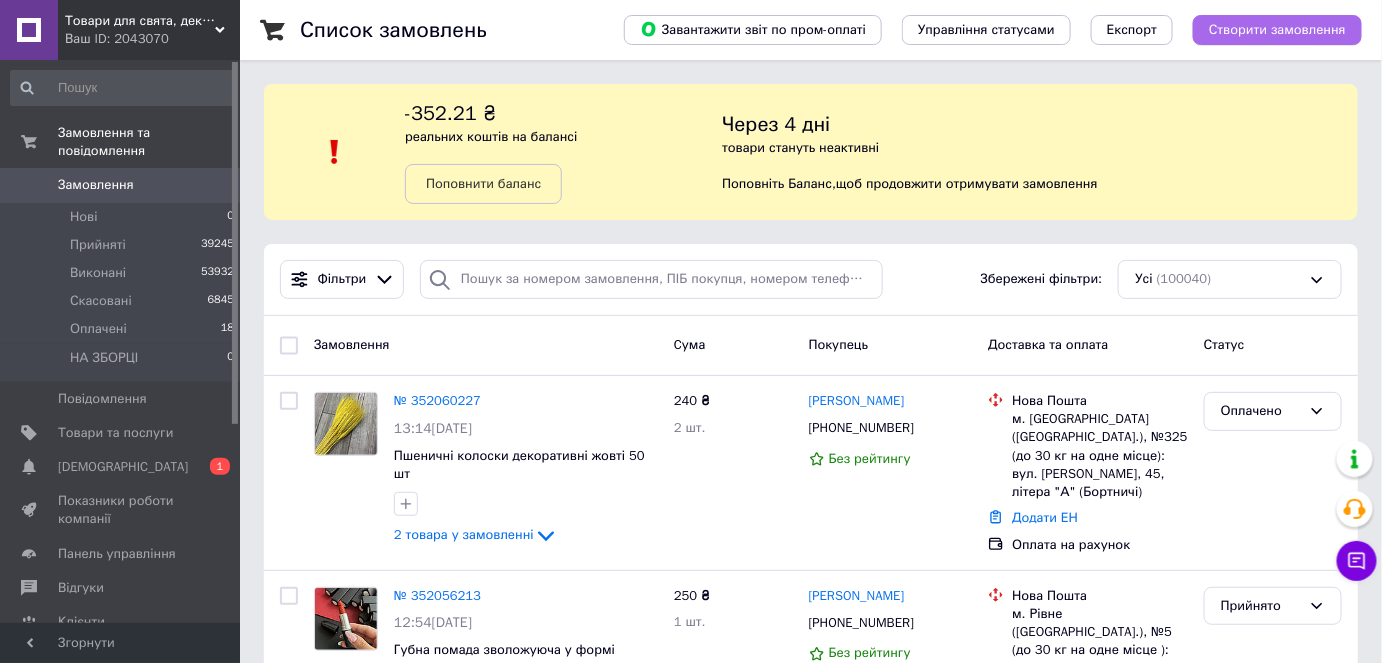 click on "Створити замовлення" at bounding box center [1277, 30] 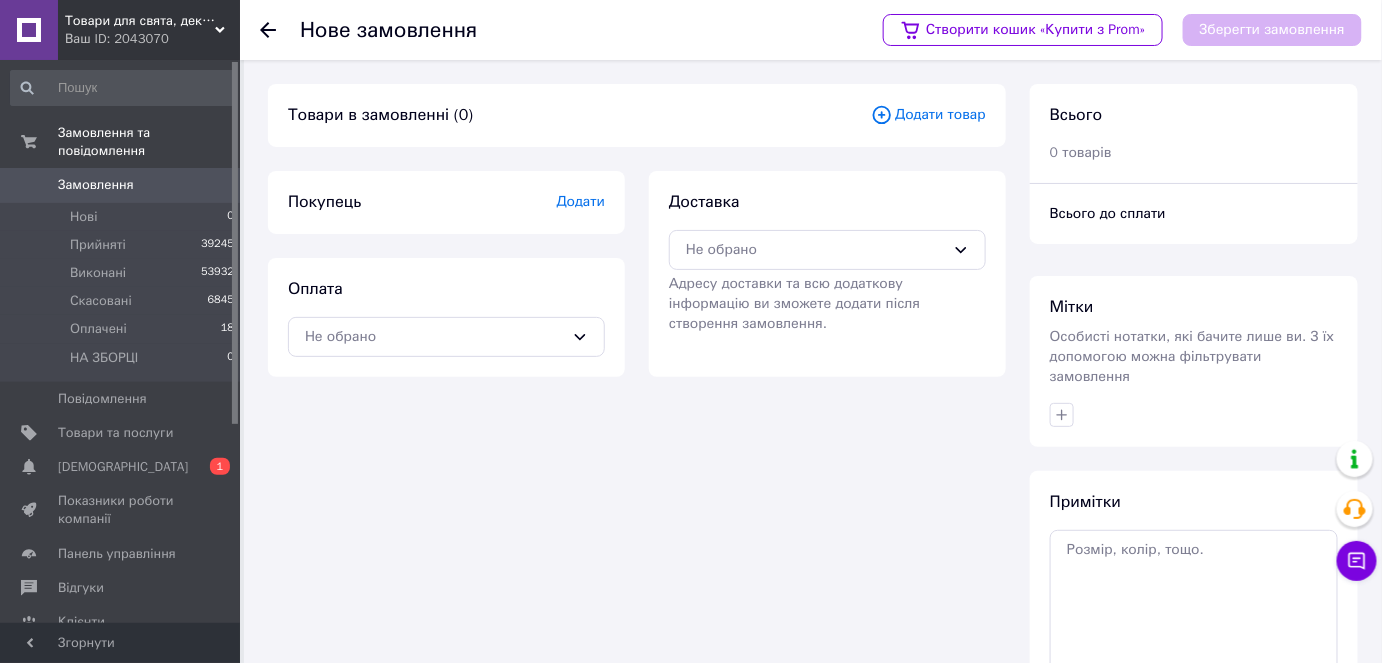 click on "Додати товар" at bounding box center (928, 115) 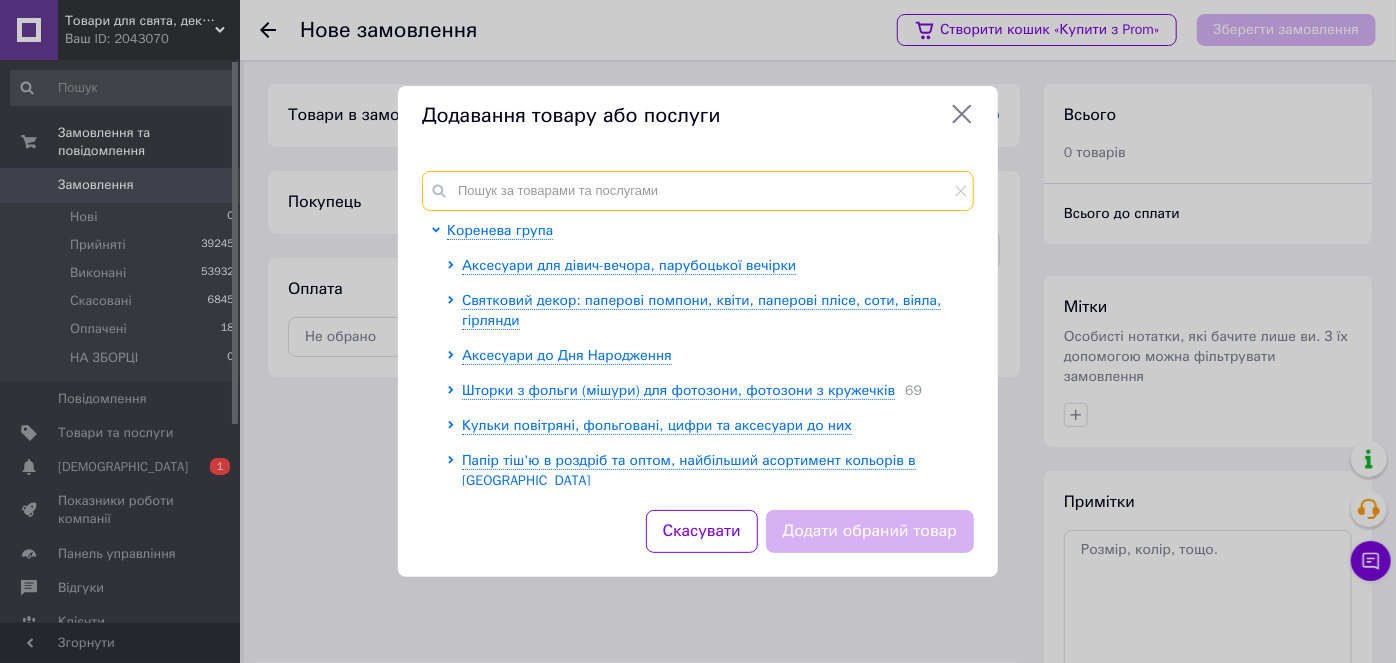 paste on "10000-1170" 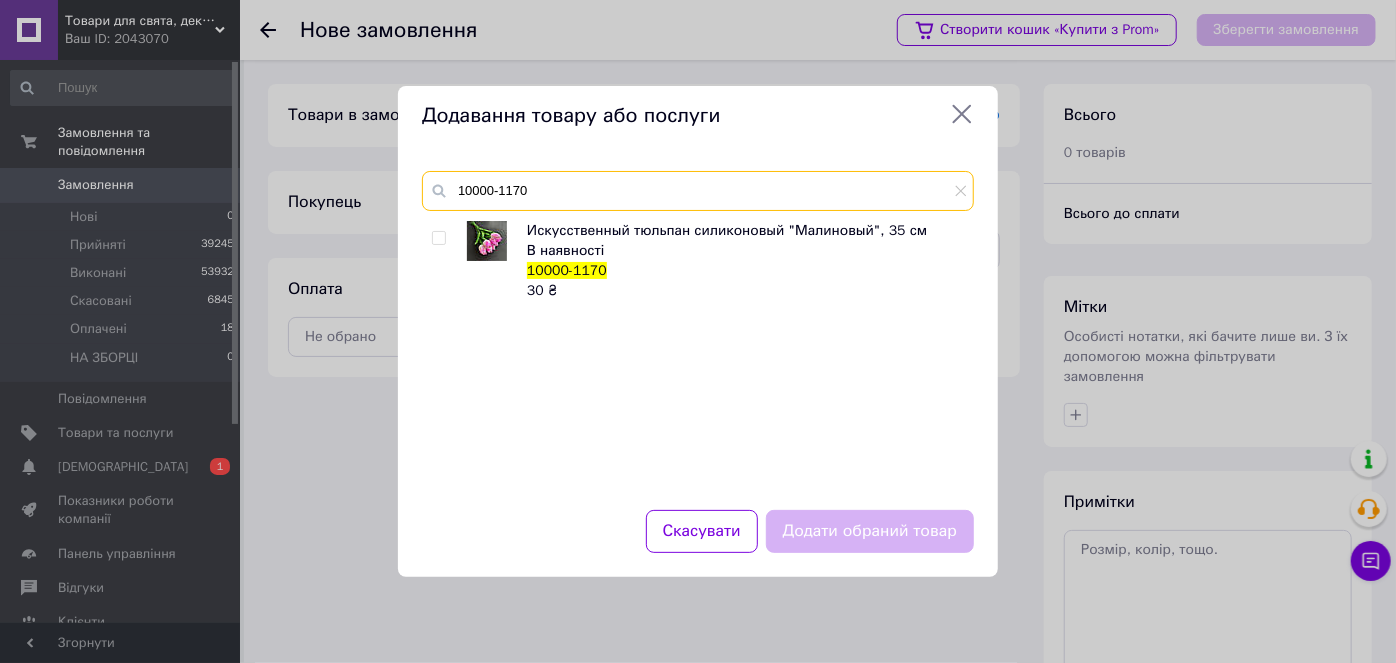 type on "10000-1170" 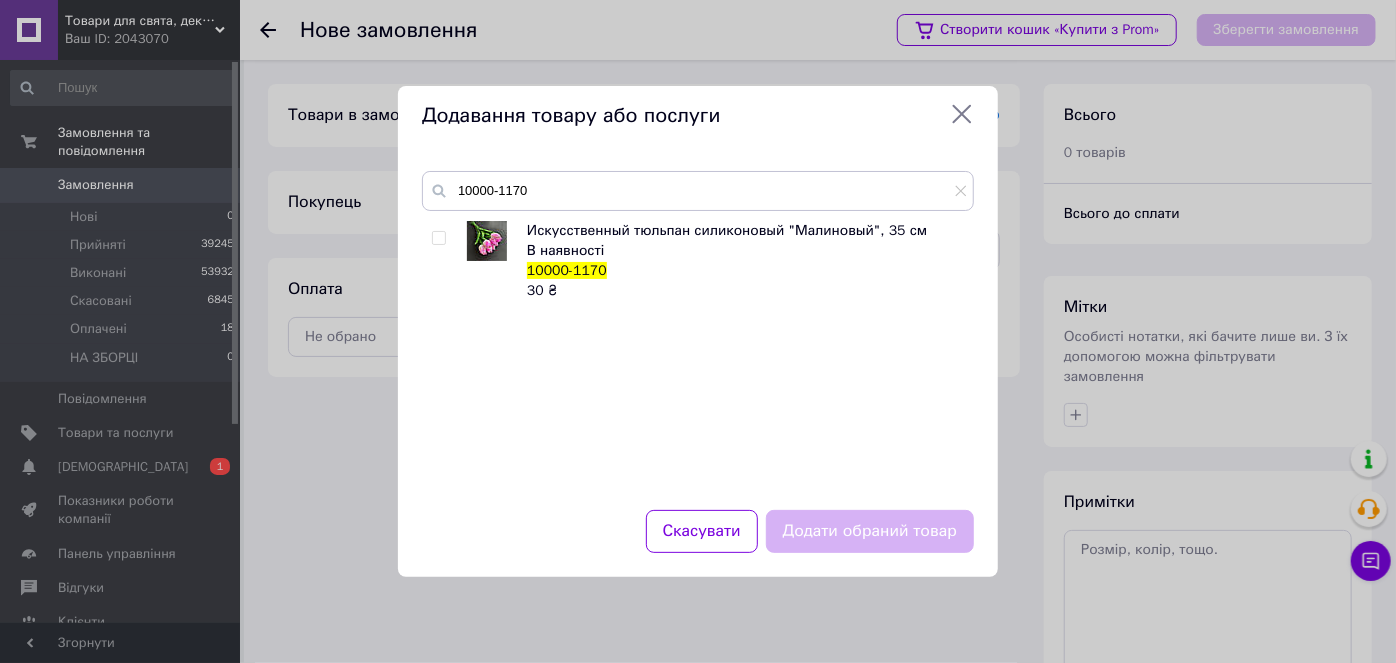 click at bounding box center [438, 238] 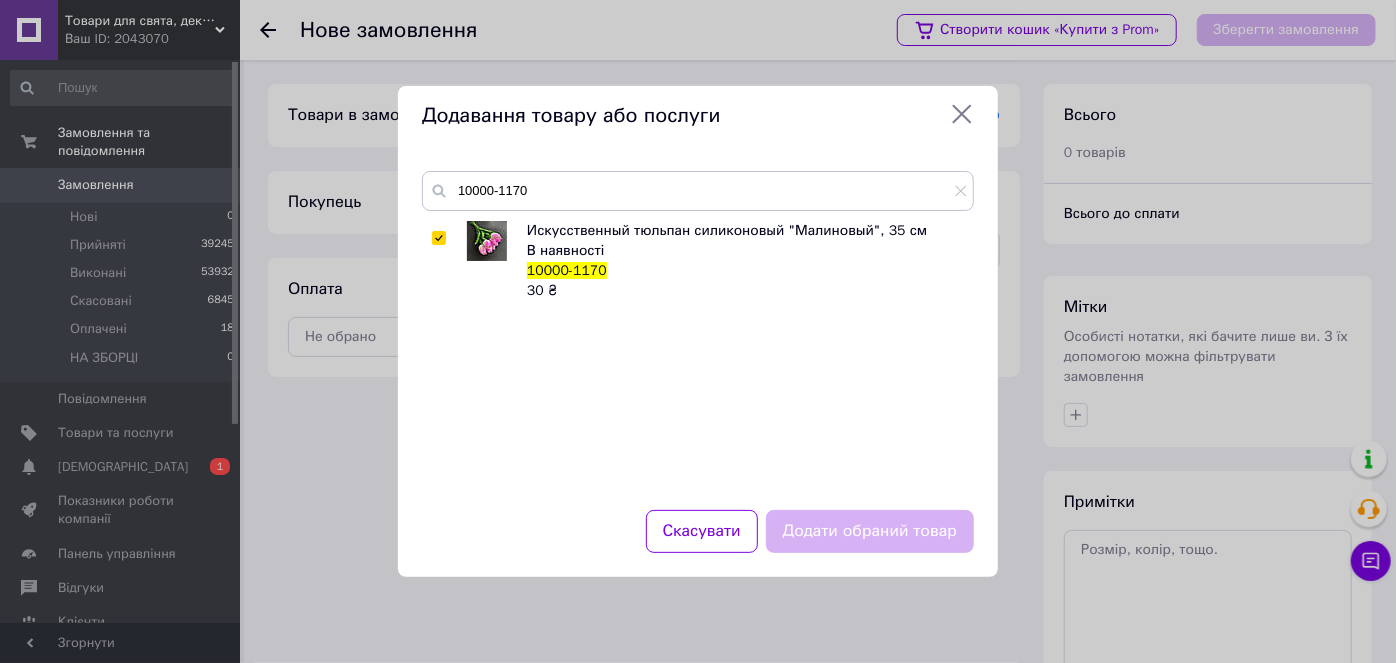 checkbox on "true" 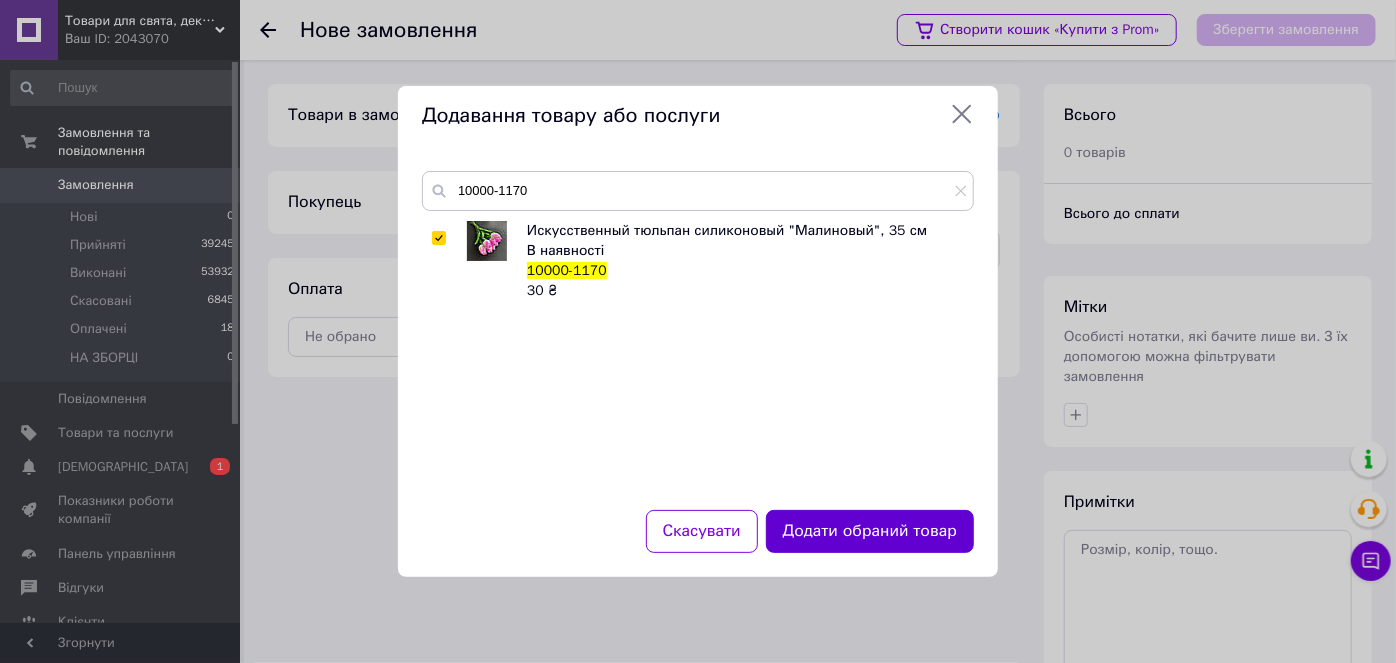 click on "Додати обраний товар" at bounding box center (870, 531) 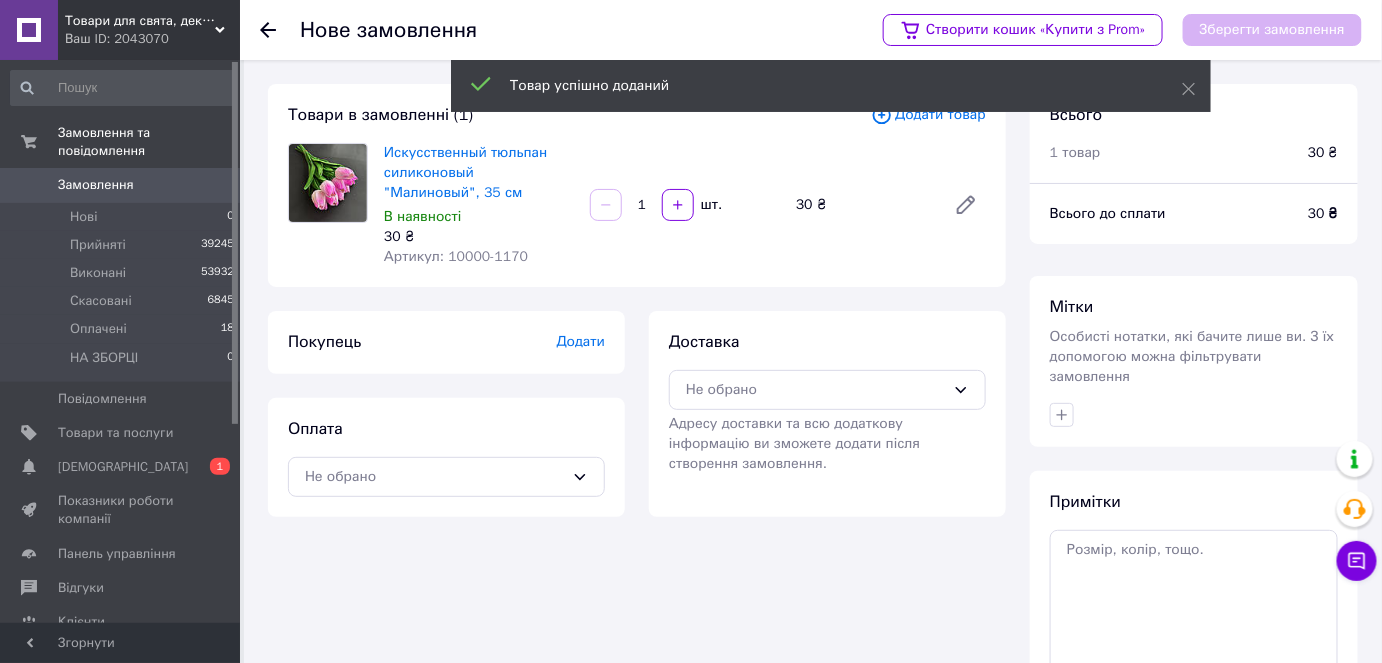 click at bounding box center (678, 205) 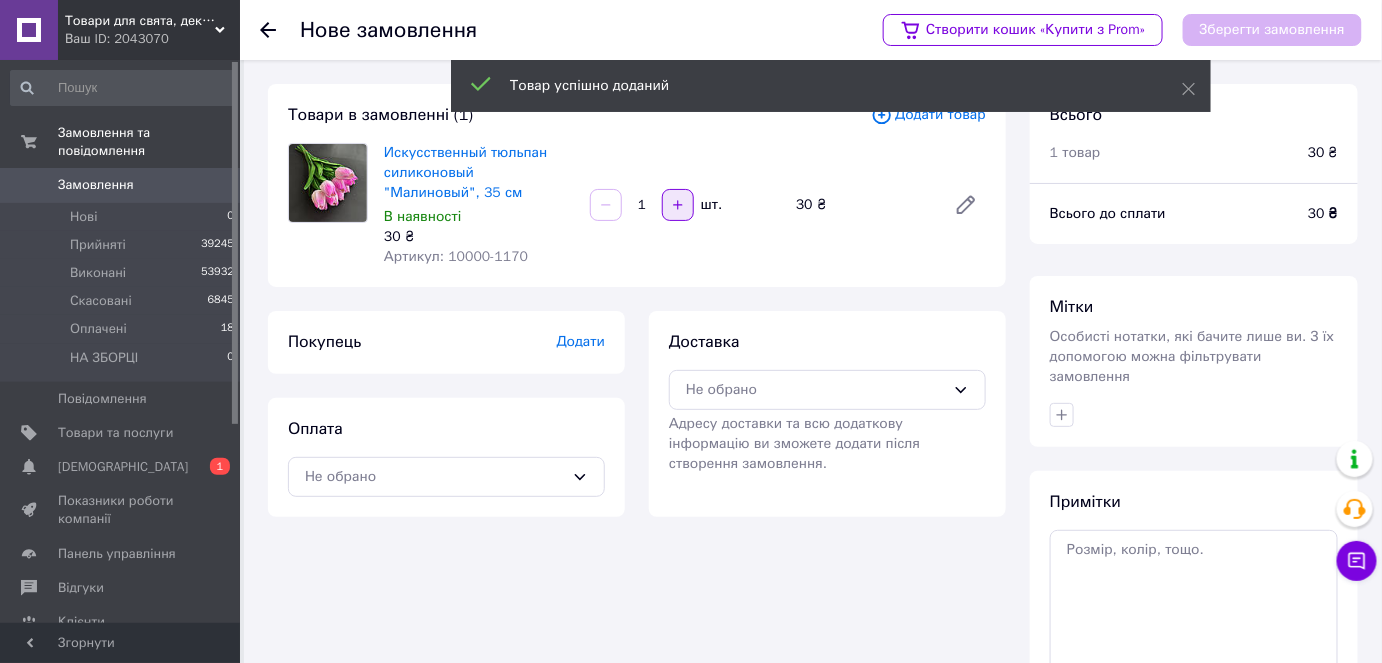 click at bounding box center (678, 205) 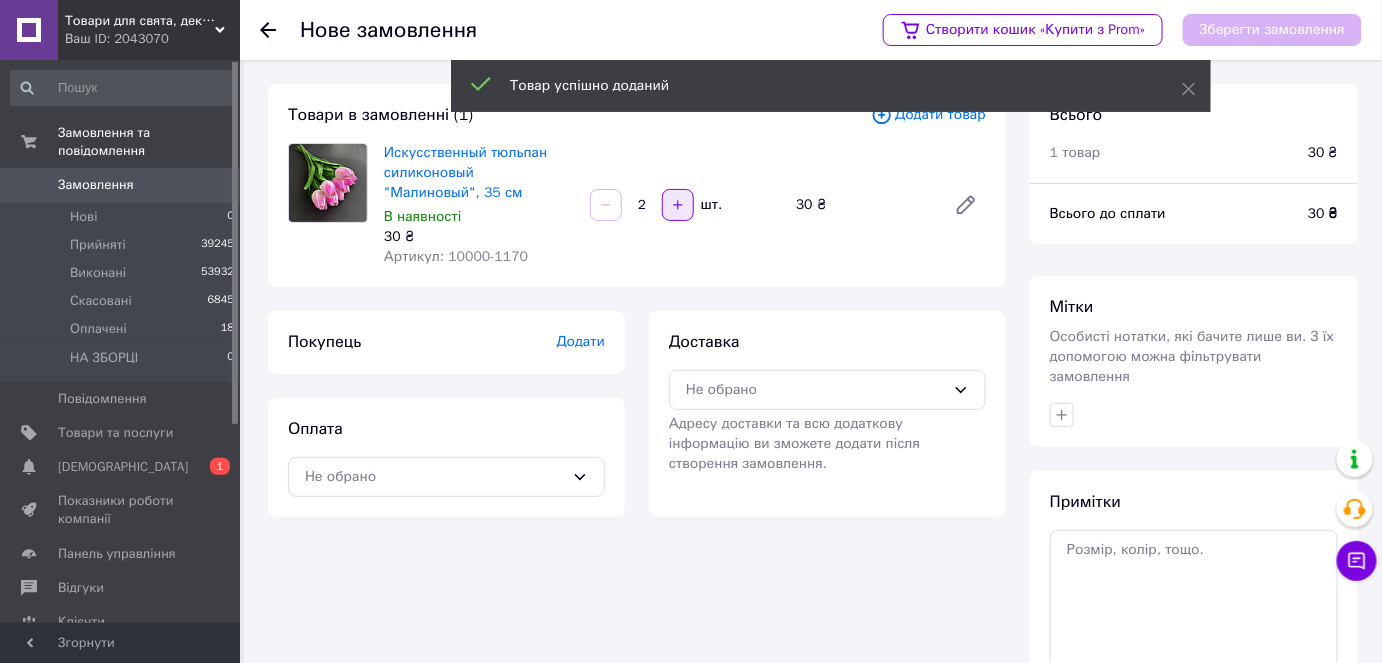 click at bounding box center (678, 205) 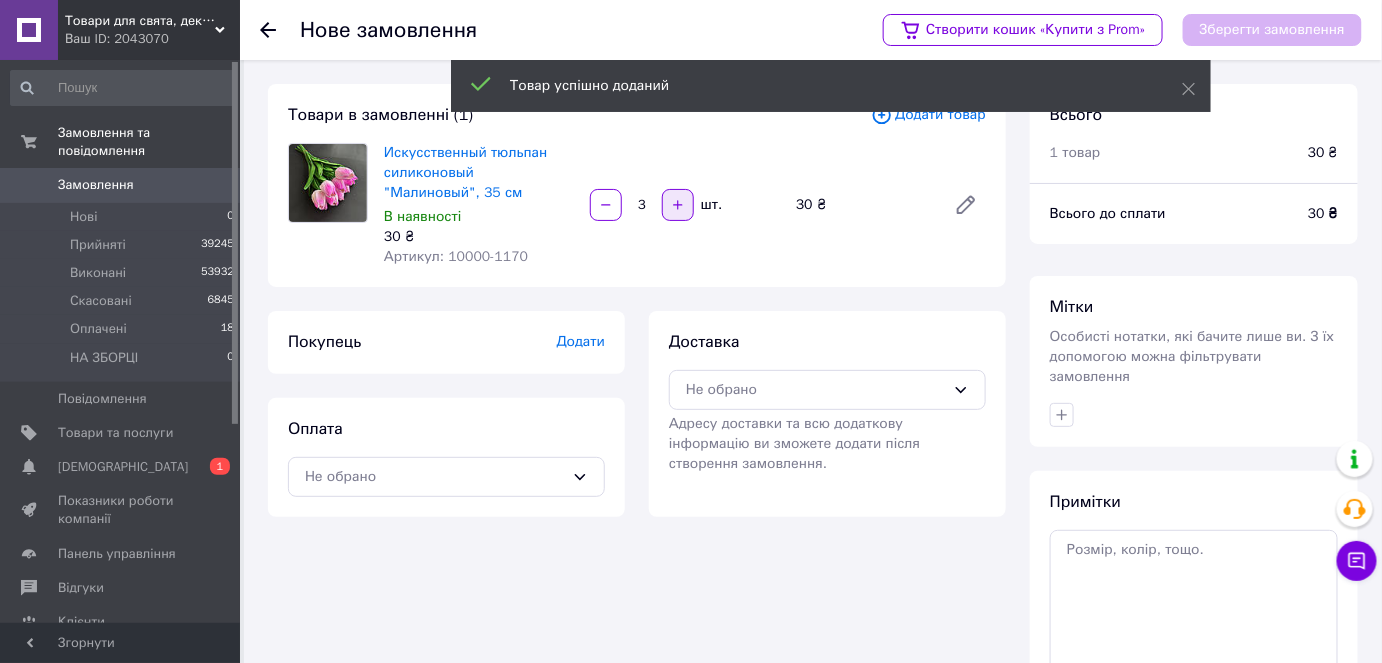 click at bounding box center (678, 205) 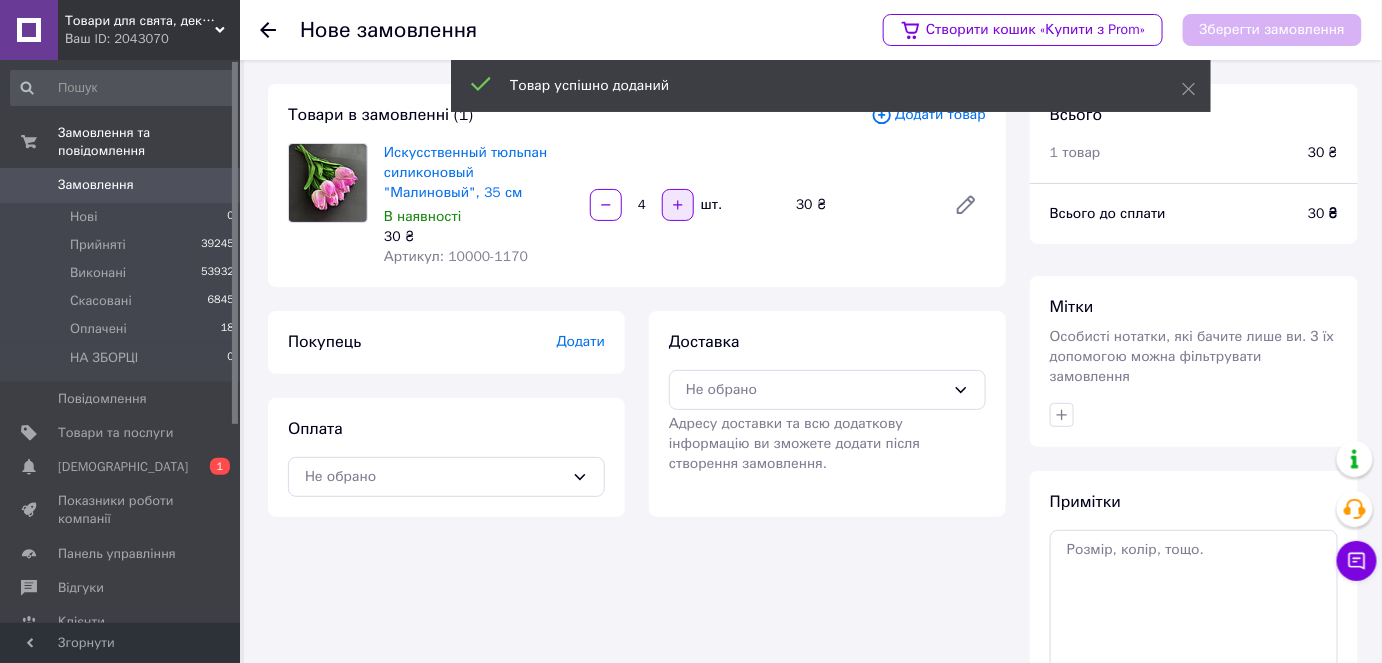 click at bounding box center [678, 205] 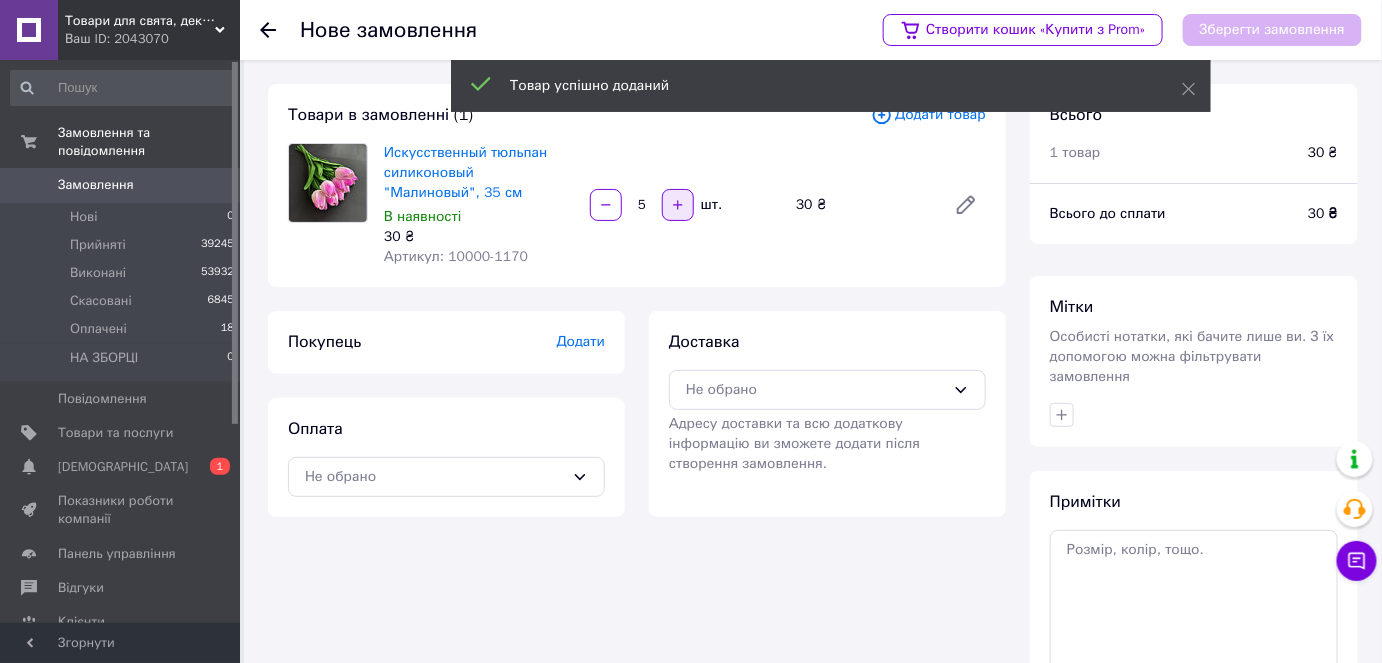 click at bounding box center [678, 205] 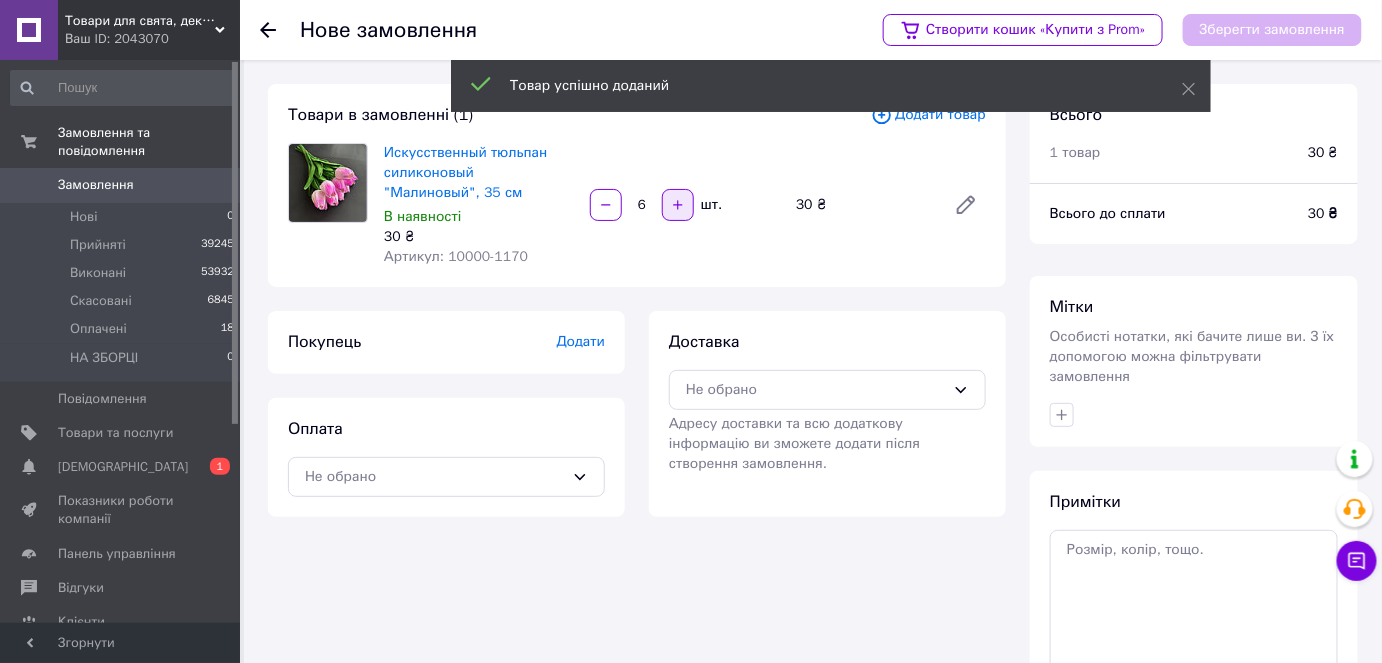 click at bounding box center [678, 205] 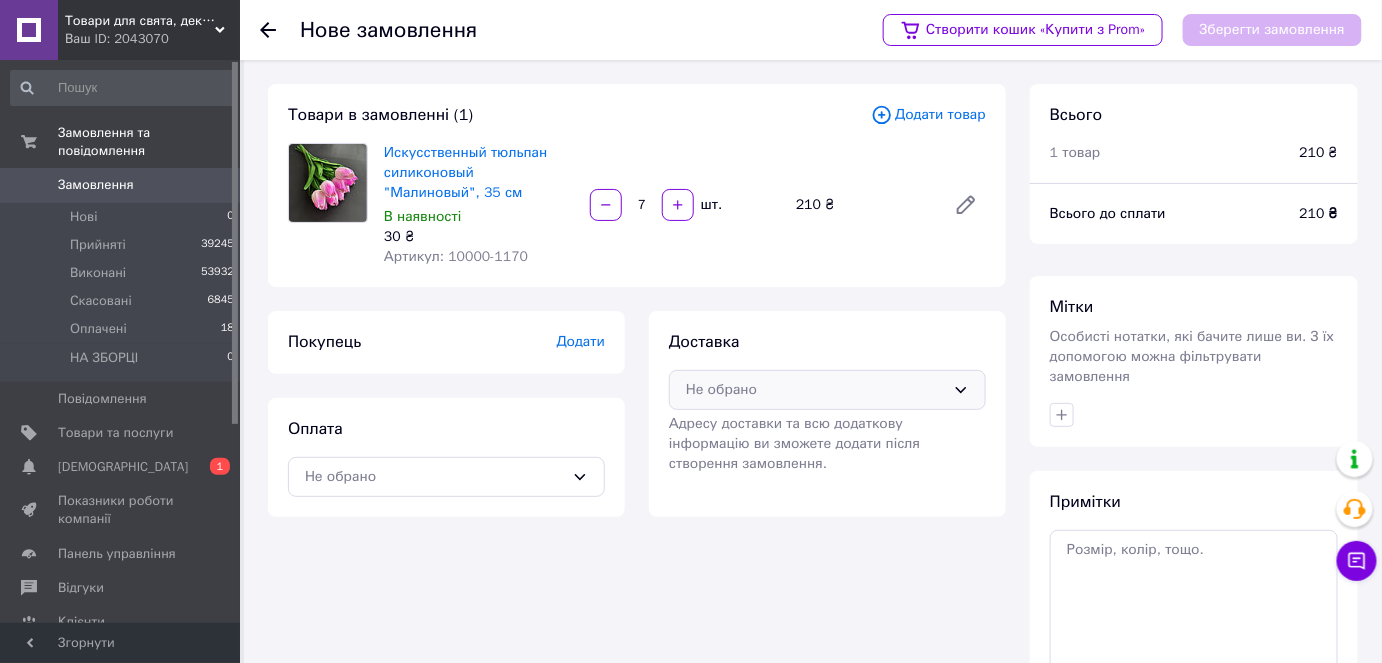 click on "Не обрано" at bounding box center [815, 390] 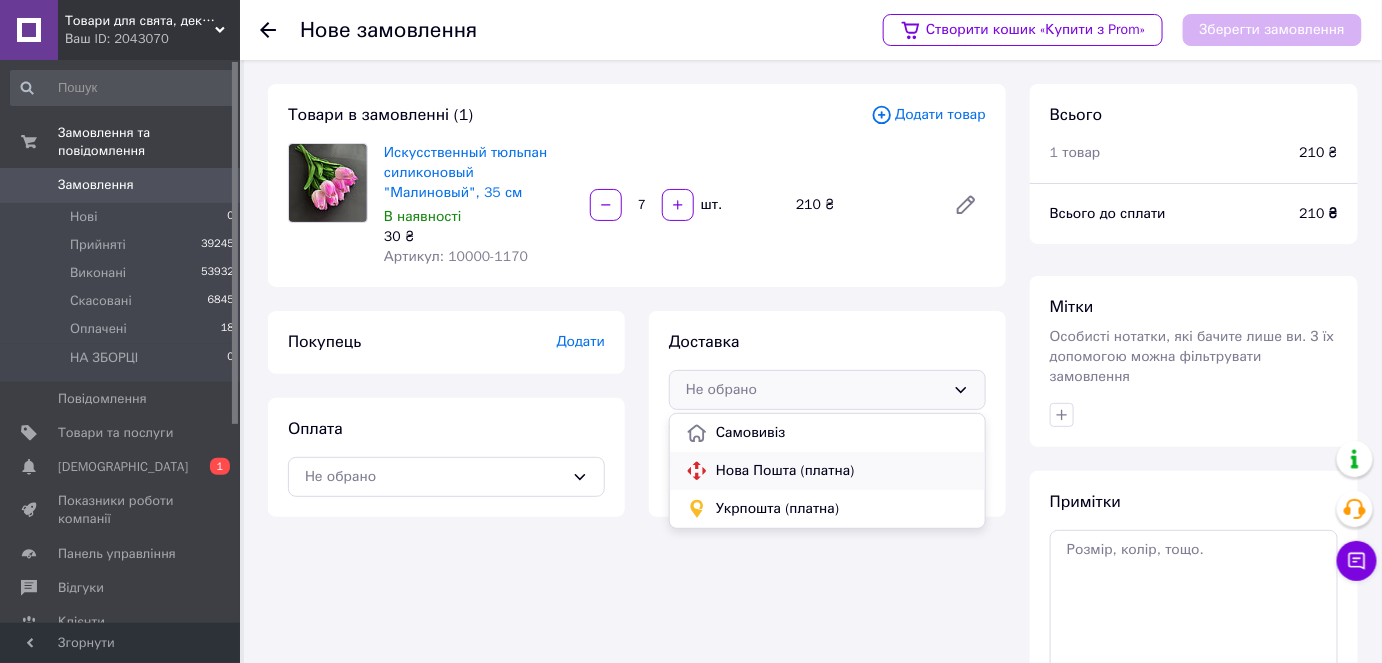 click on "Нова Пошта (платна)" at bounding box center [842, 471] 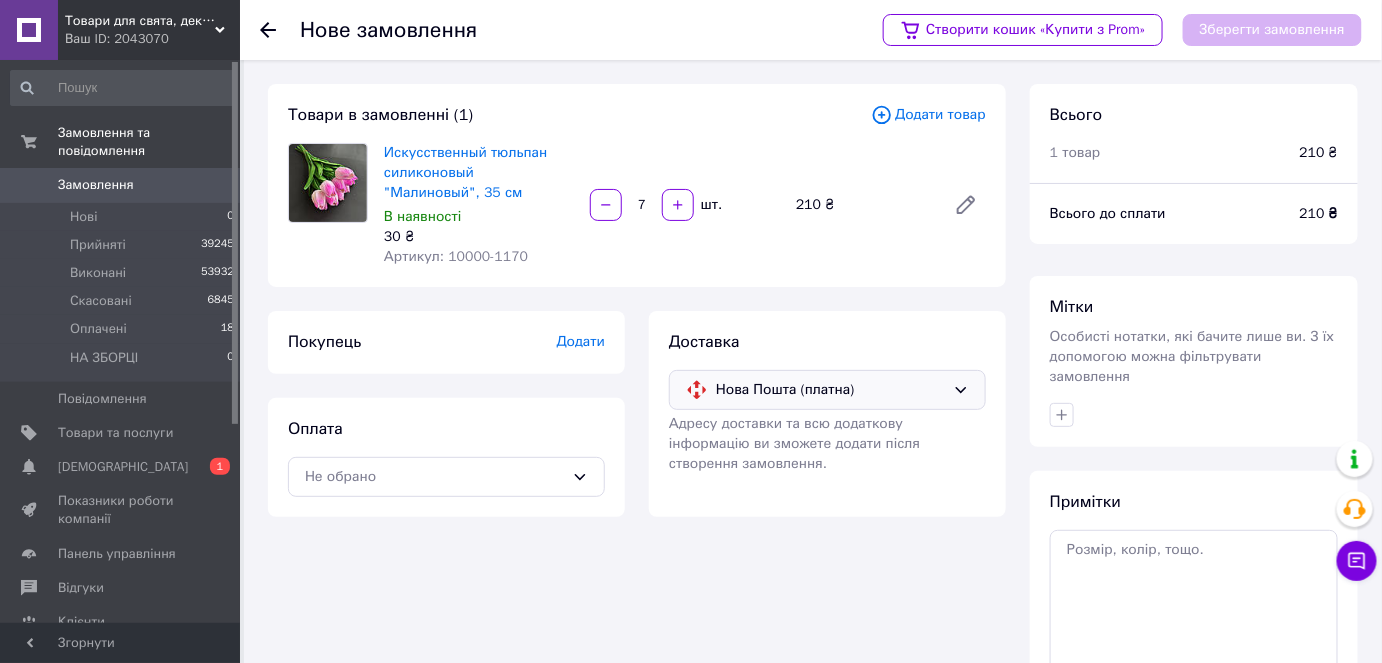 click on "Нова Пошта (платна)" at bounding box center [830, 390] 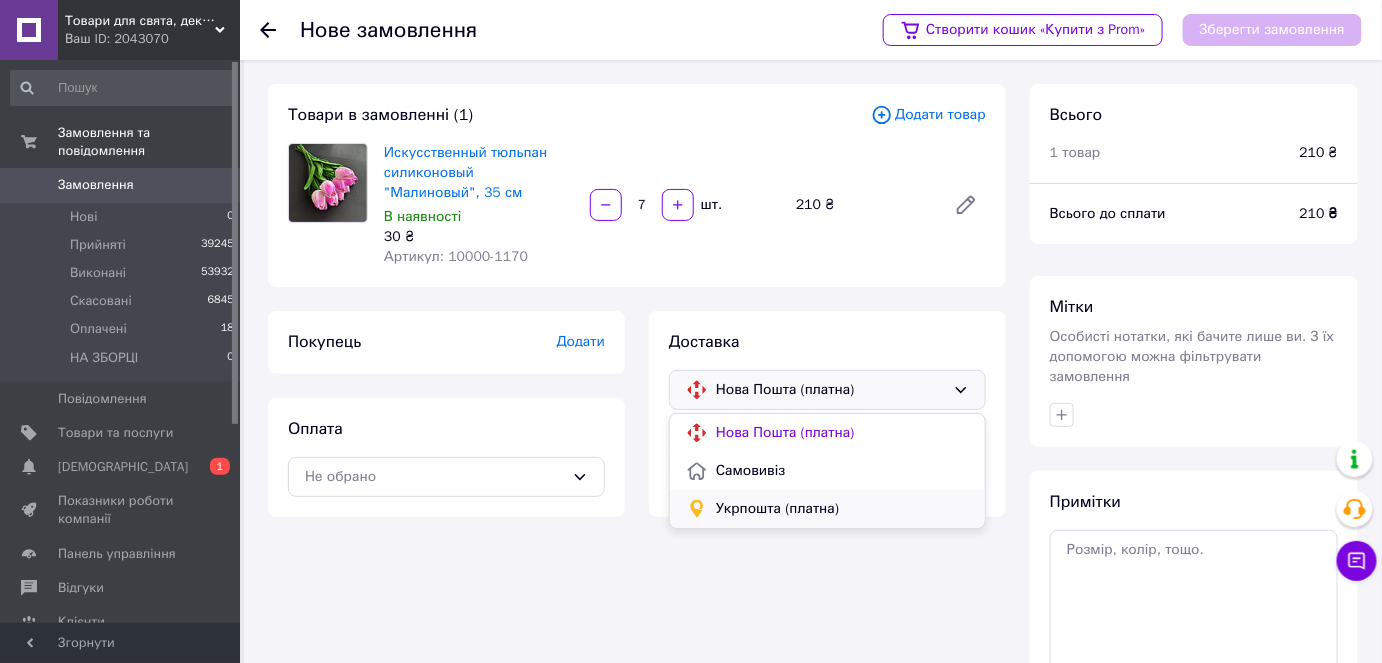 click on "Укрпошта (платна)" at bounding box center [842, 509] 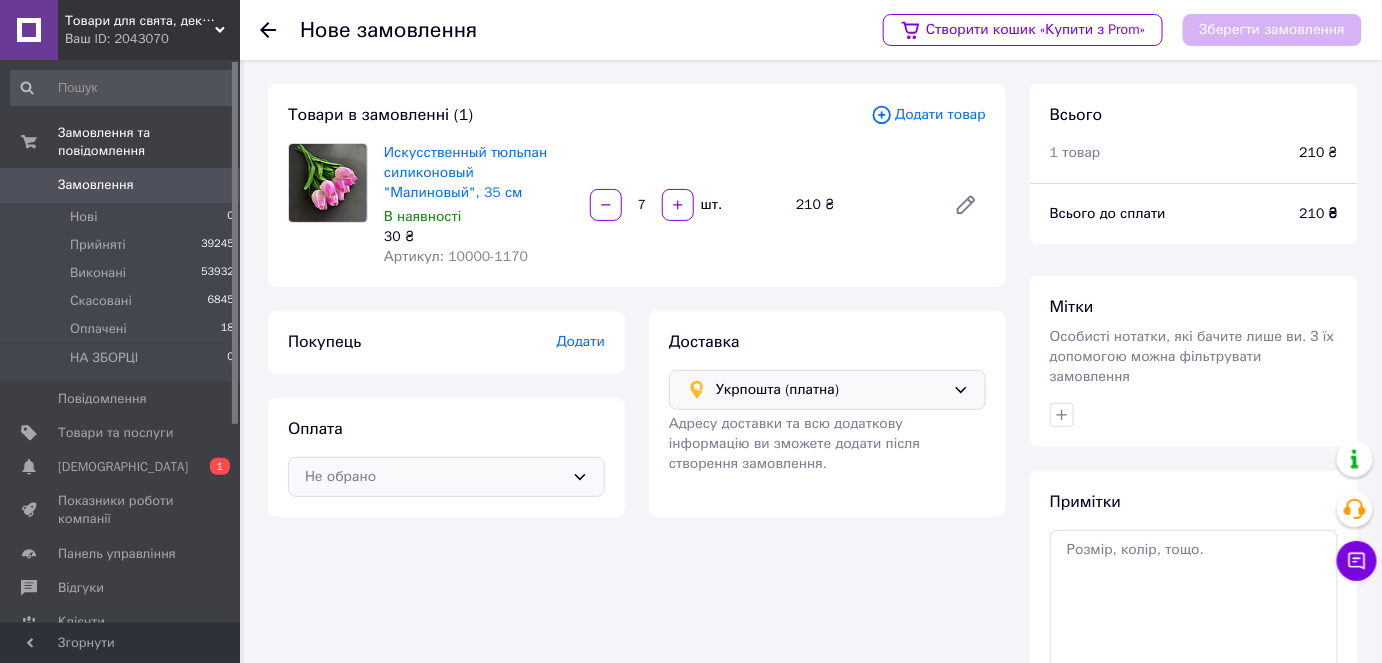 click on "Не обрано" at bounding box center [446, 477] 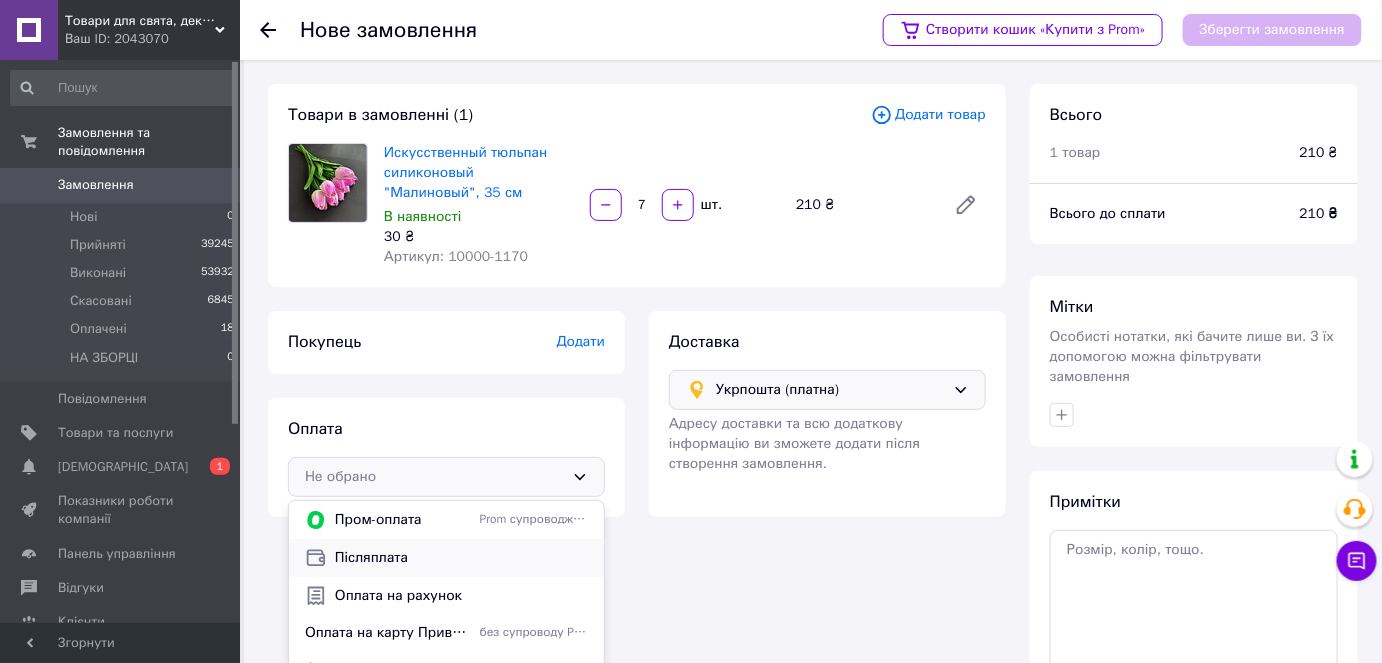click on "Післяплата" at bounding box center [461, 558] 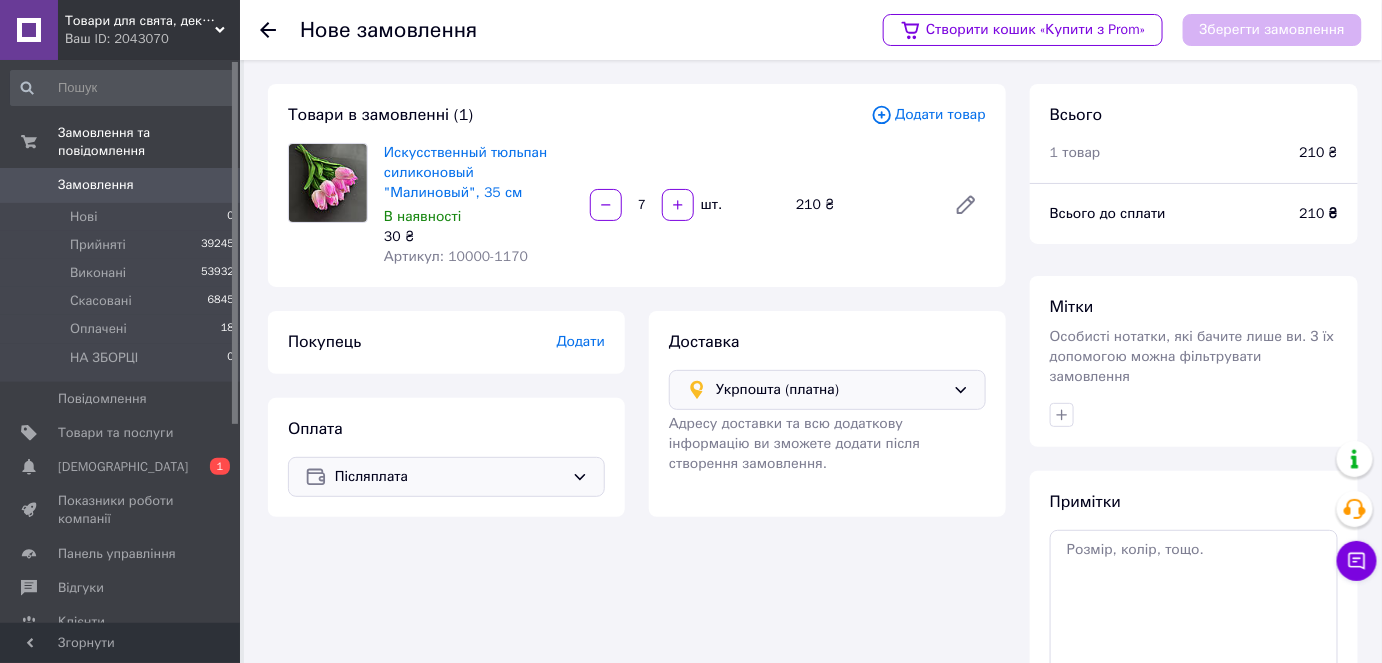 click on "Додати" at bounding box center (581, 341) 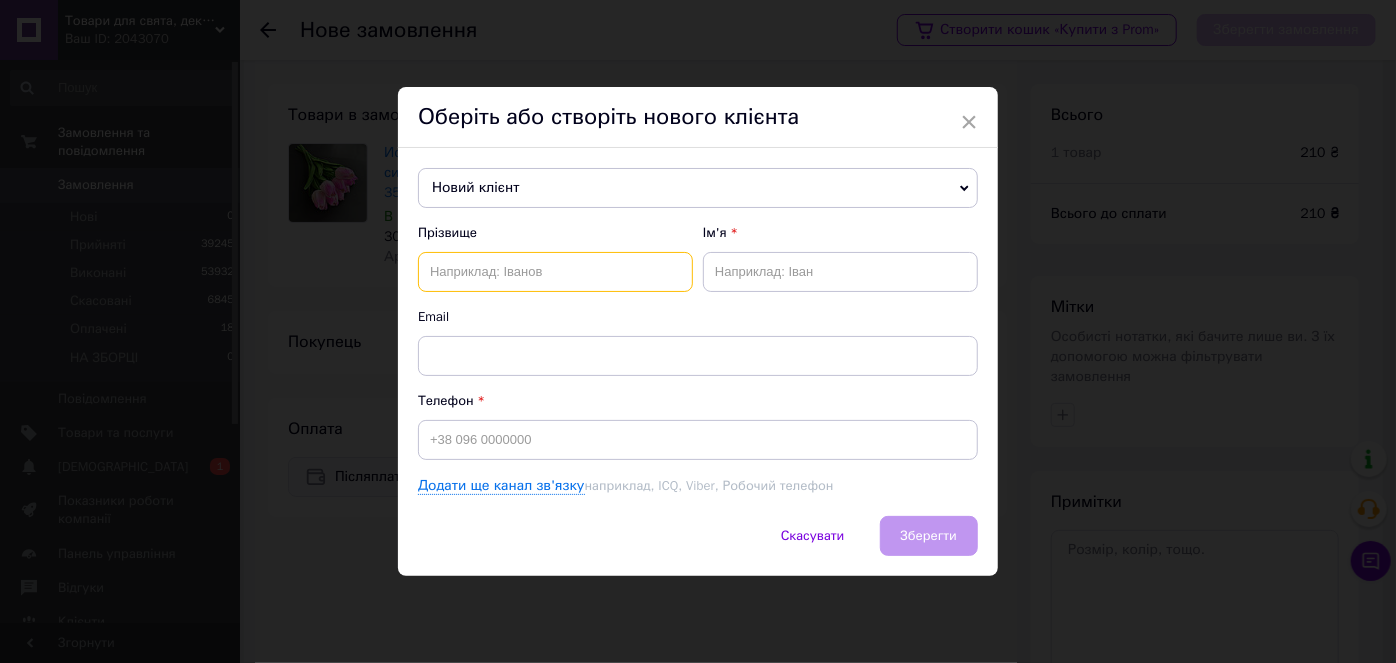 click at bounding box center (555, 272) 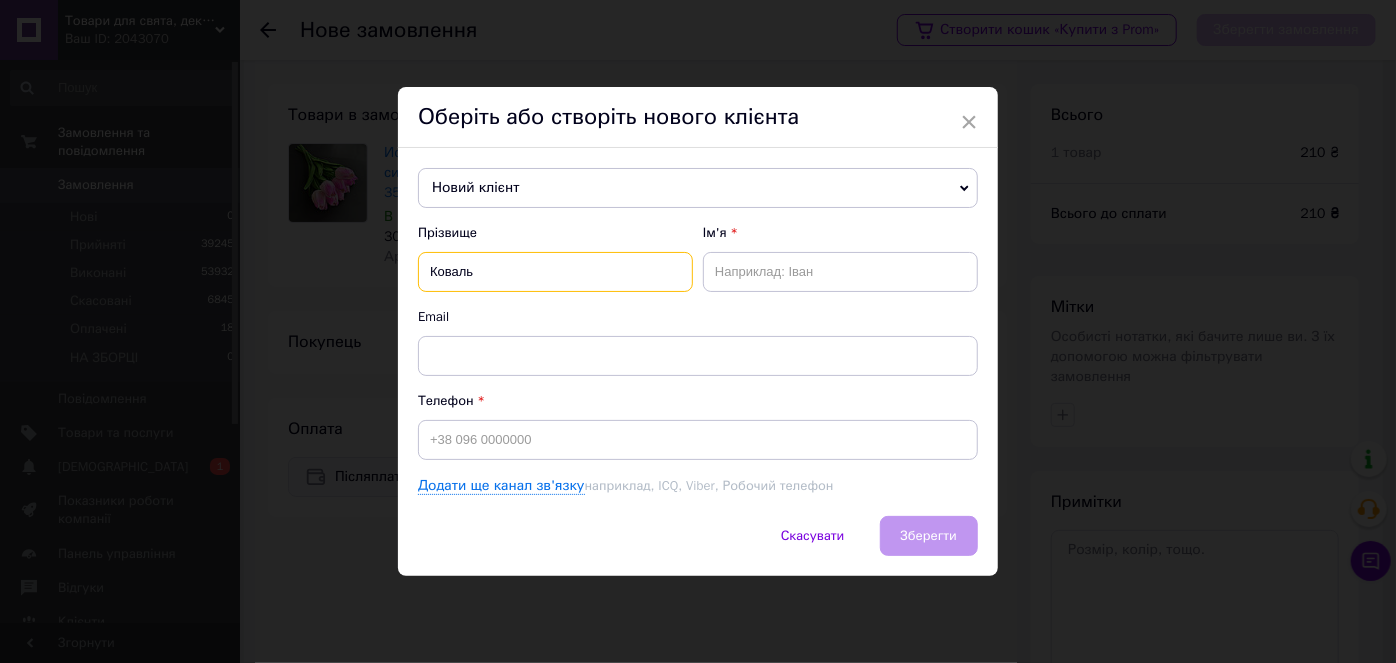 type on "Коваль" 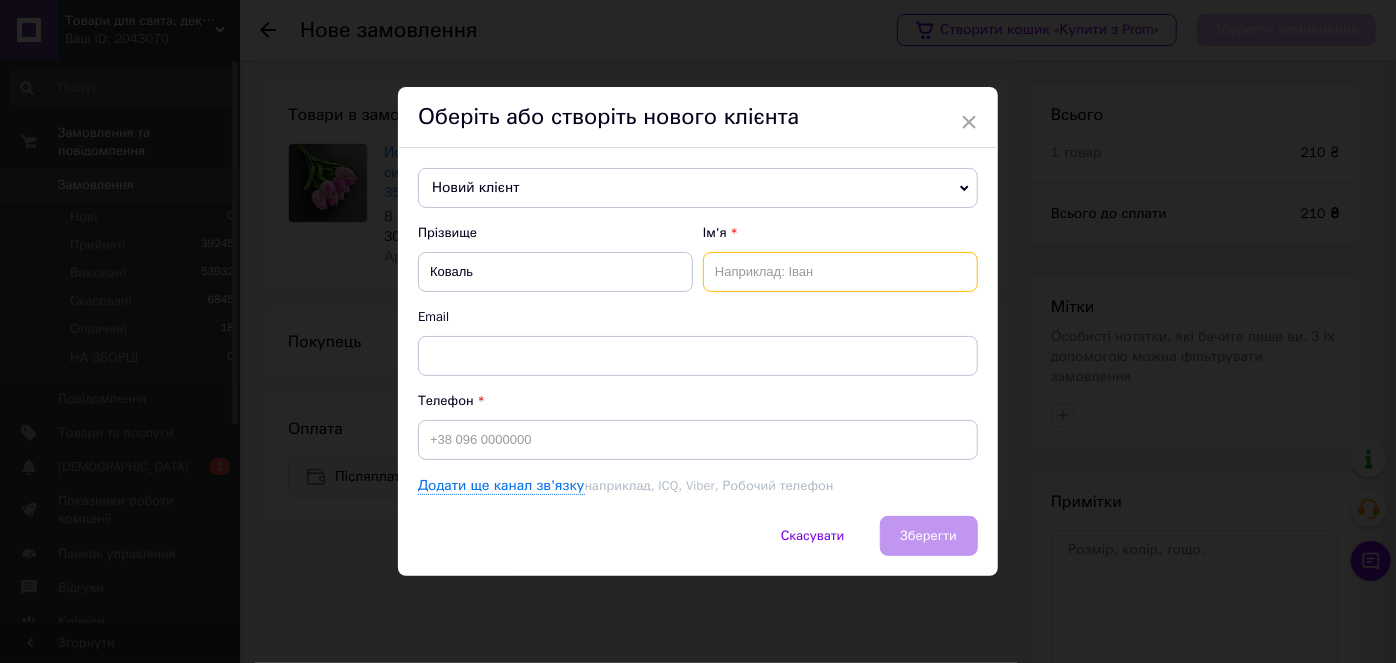 click at bounding box center [840, 272] 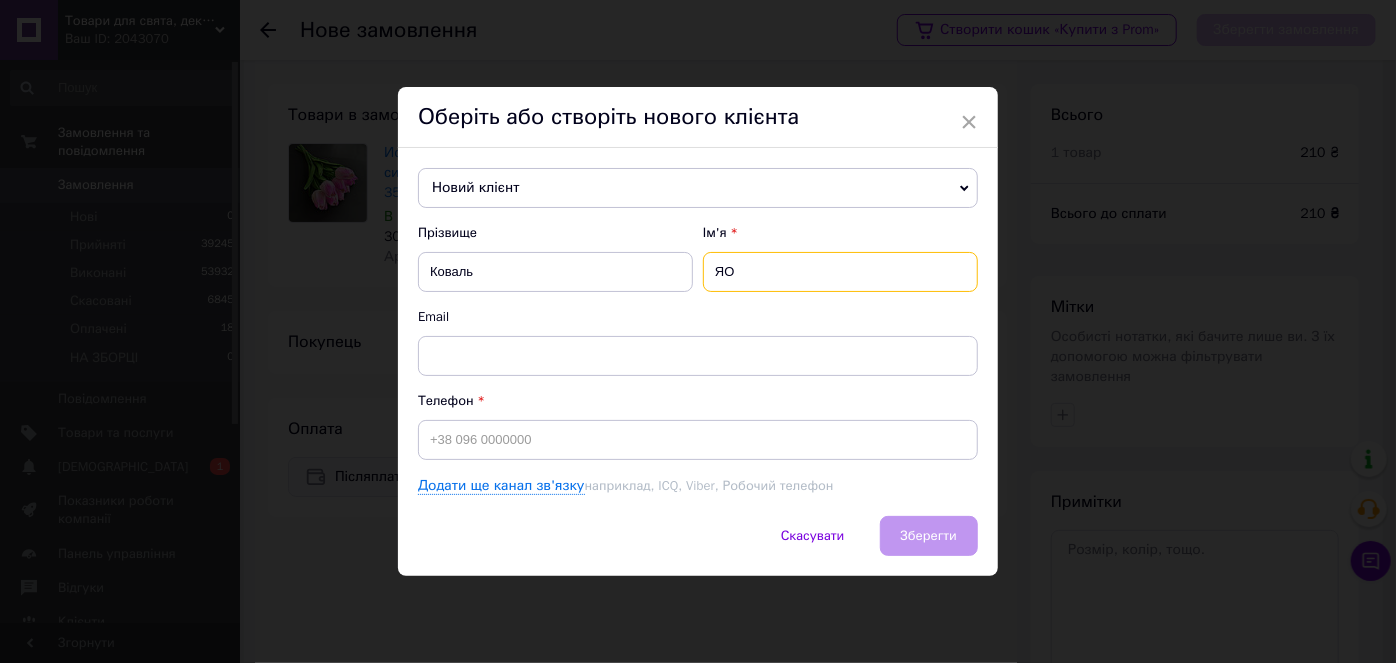 type on "Я" 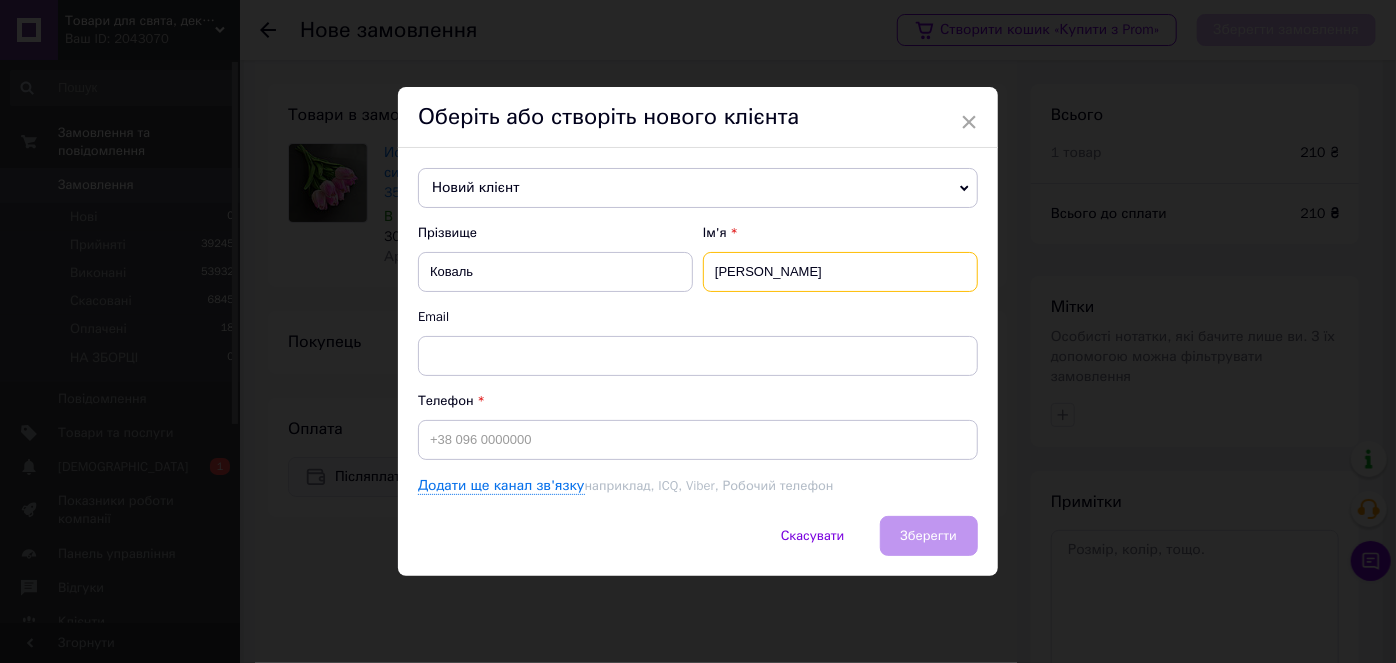 type on "Ольга" 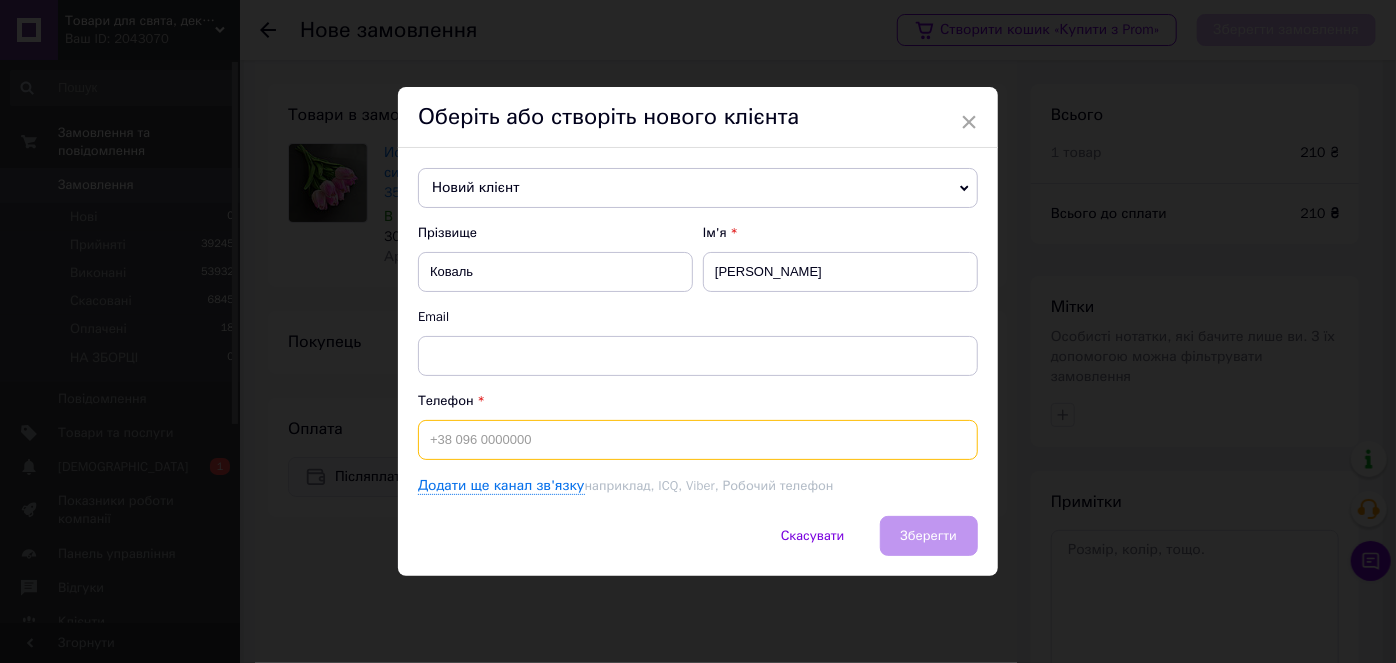 click at bounding box center (698, 440) 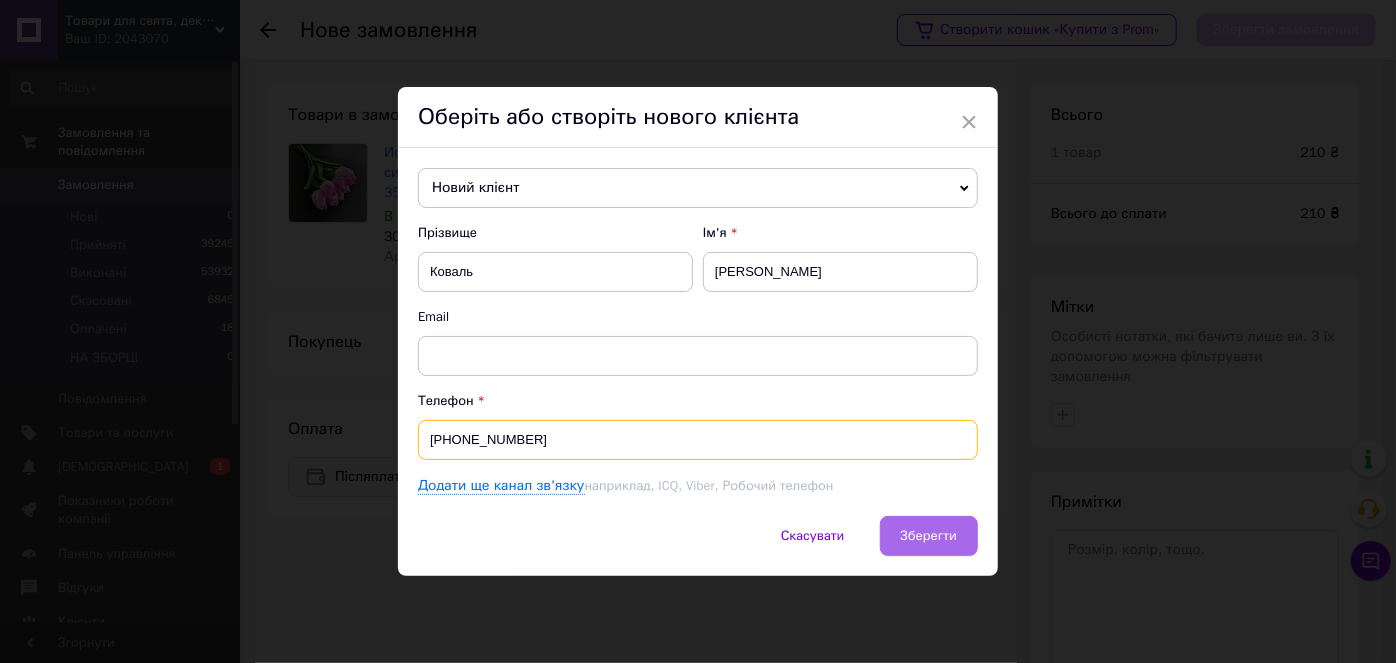 type on "[PHONE_NUMBER]" 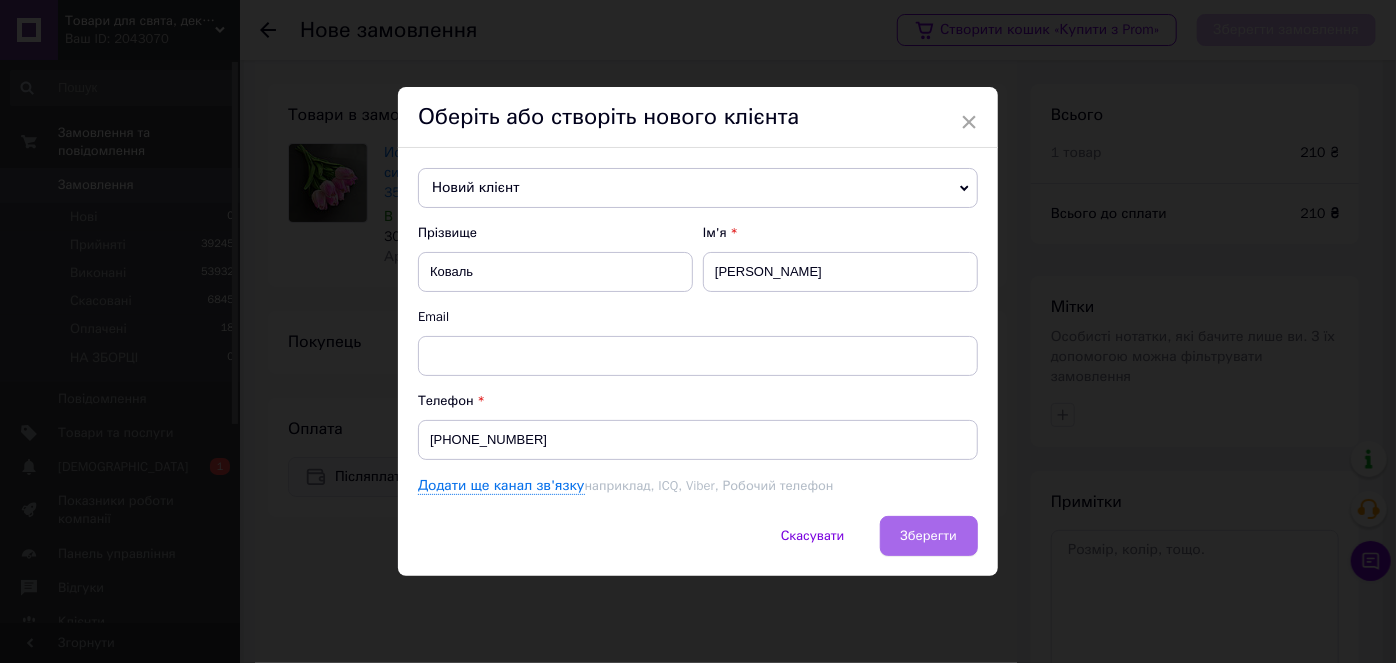 click on "Зберегти" at bounding box center (929, 535) 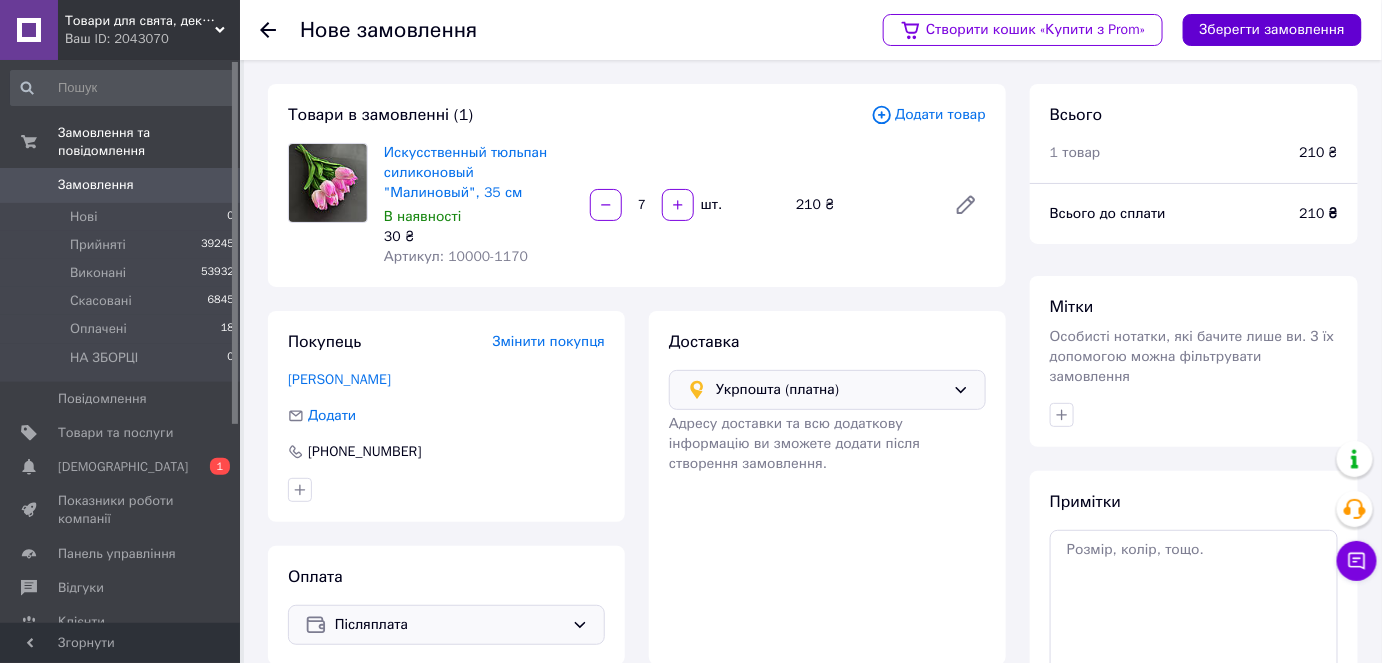 click on "Зберегти замовлення" at bounding box center (1272, 30) 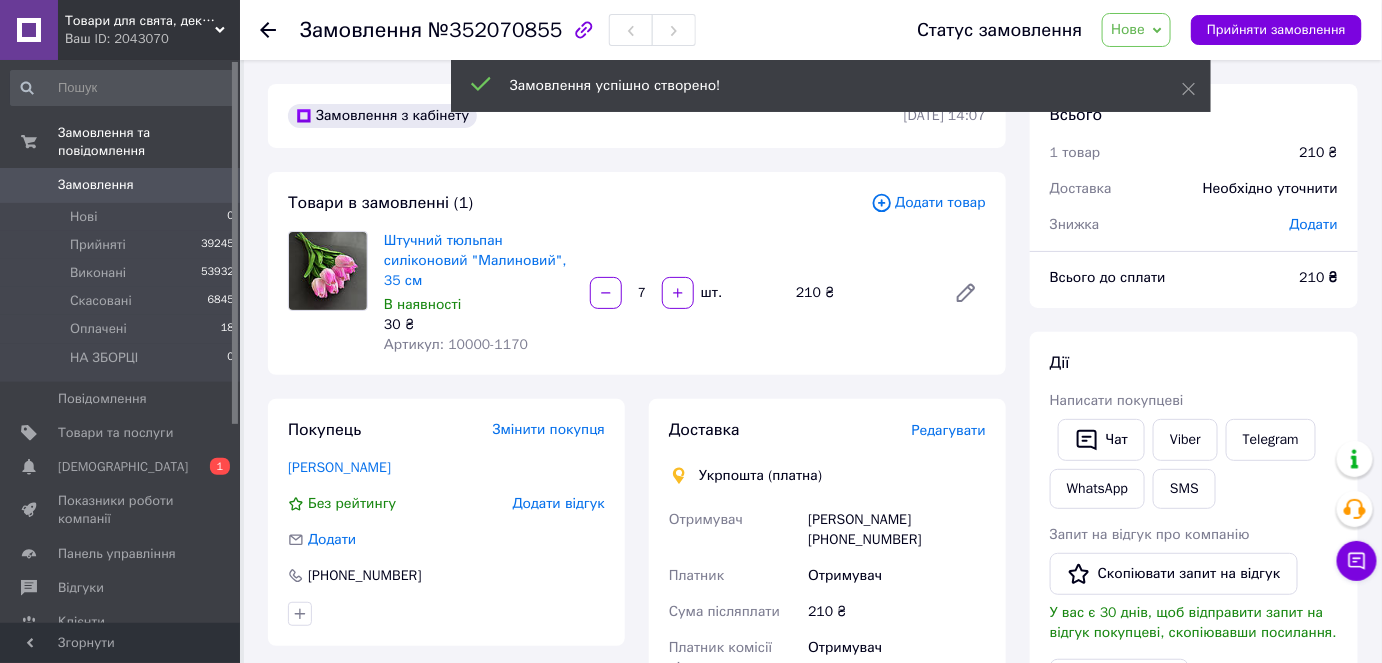 click on "Редагувати" at bounding box center (949, 430) 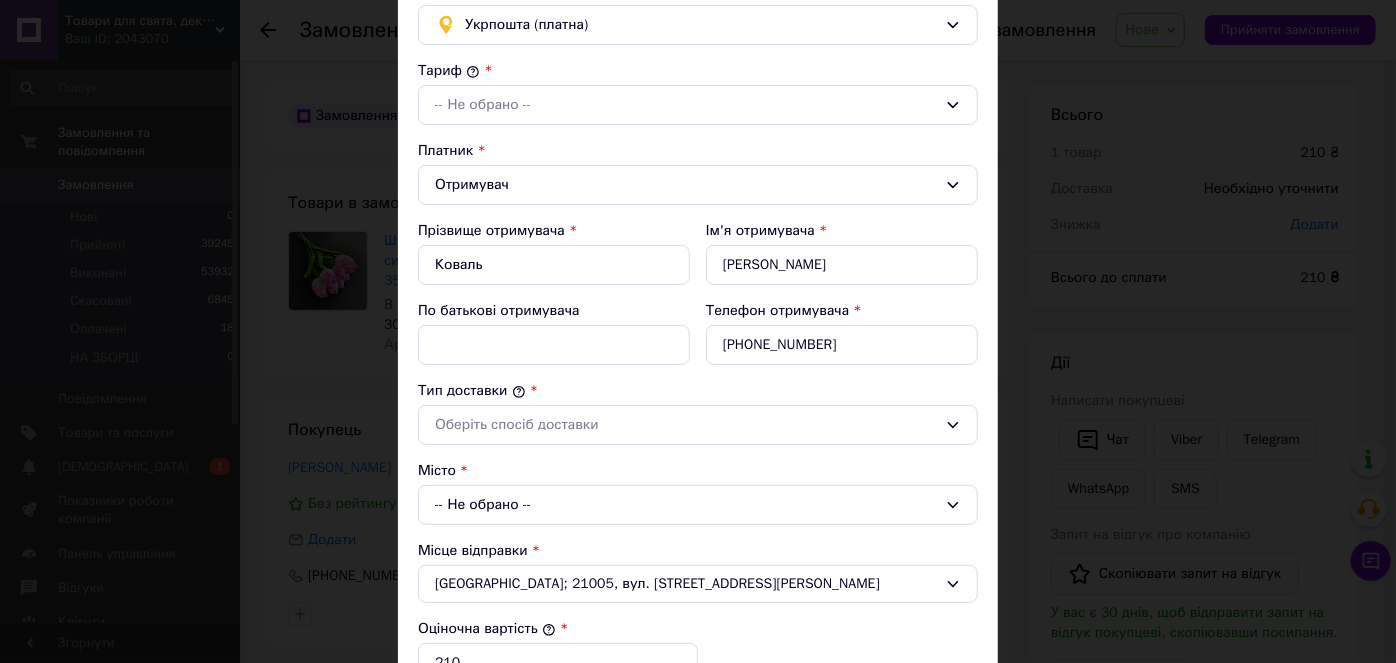 scroll, scrollTop: 181, scrollLeft: 0, axis: vertical 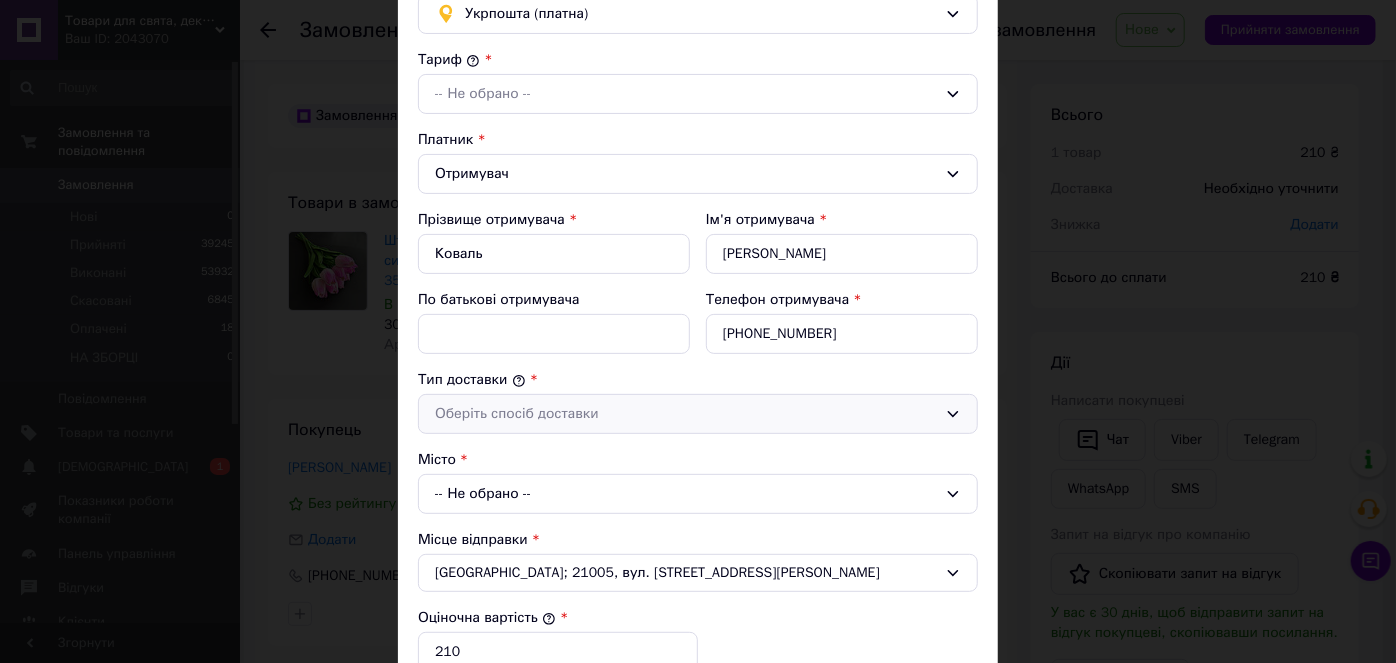 click on "Оберіть спосіб доставки" at bounding box center (686, 414) 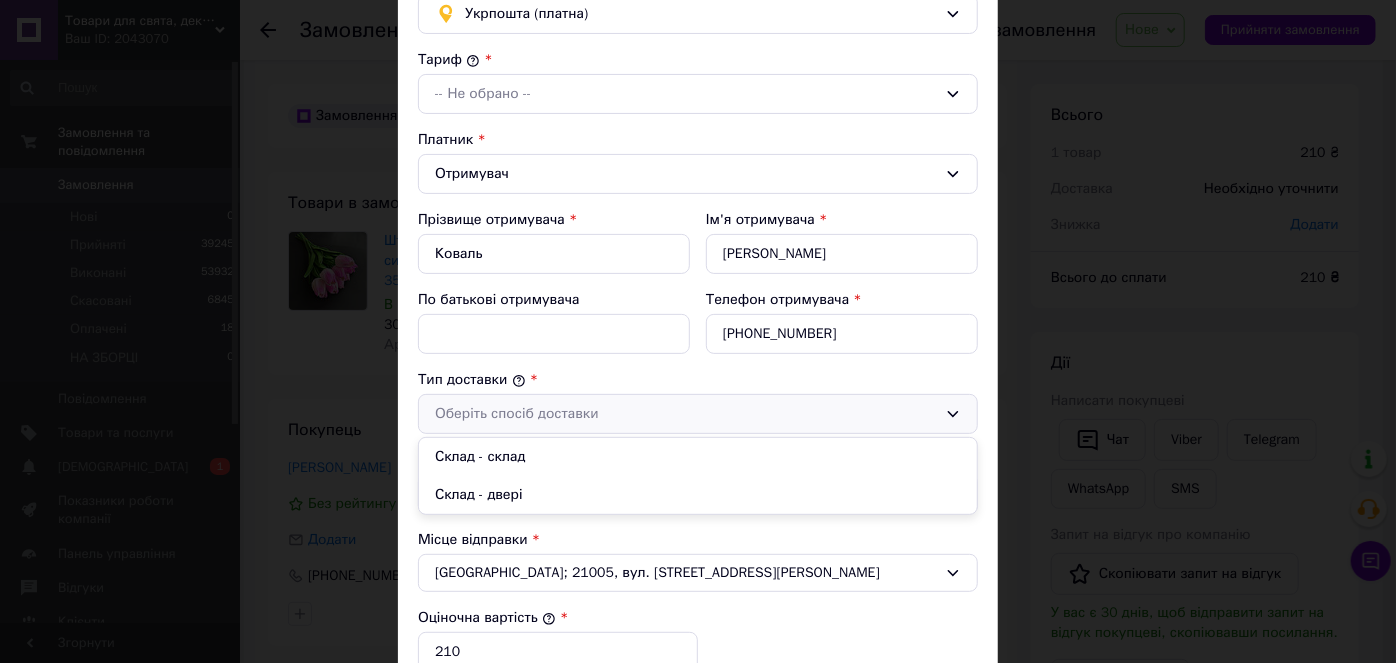click on "Оберіть спосіб доставки" at bounding box center [686, 414] 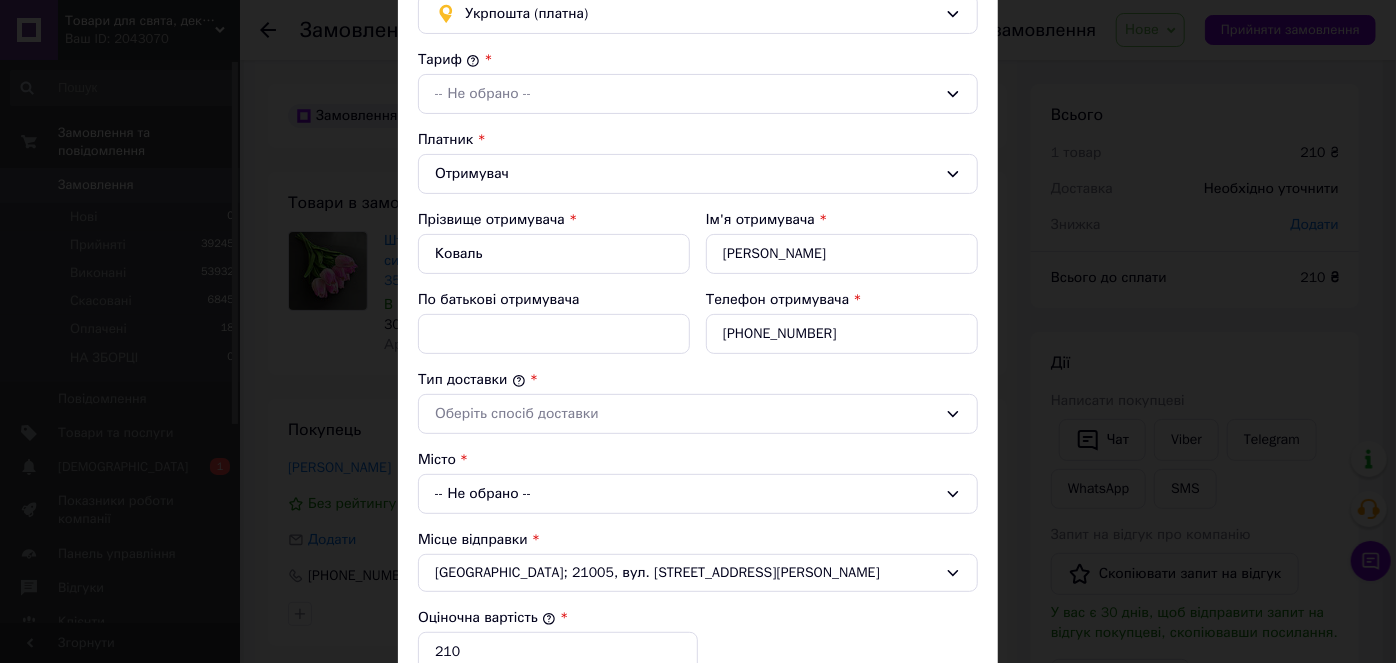 click on "-- Не обрано --" at bounding box center [698, 494] 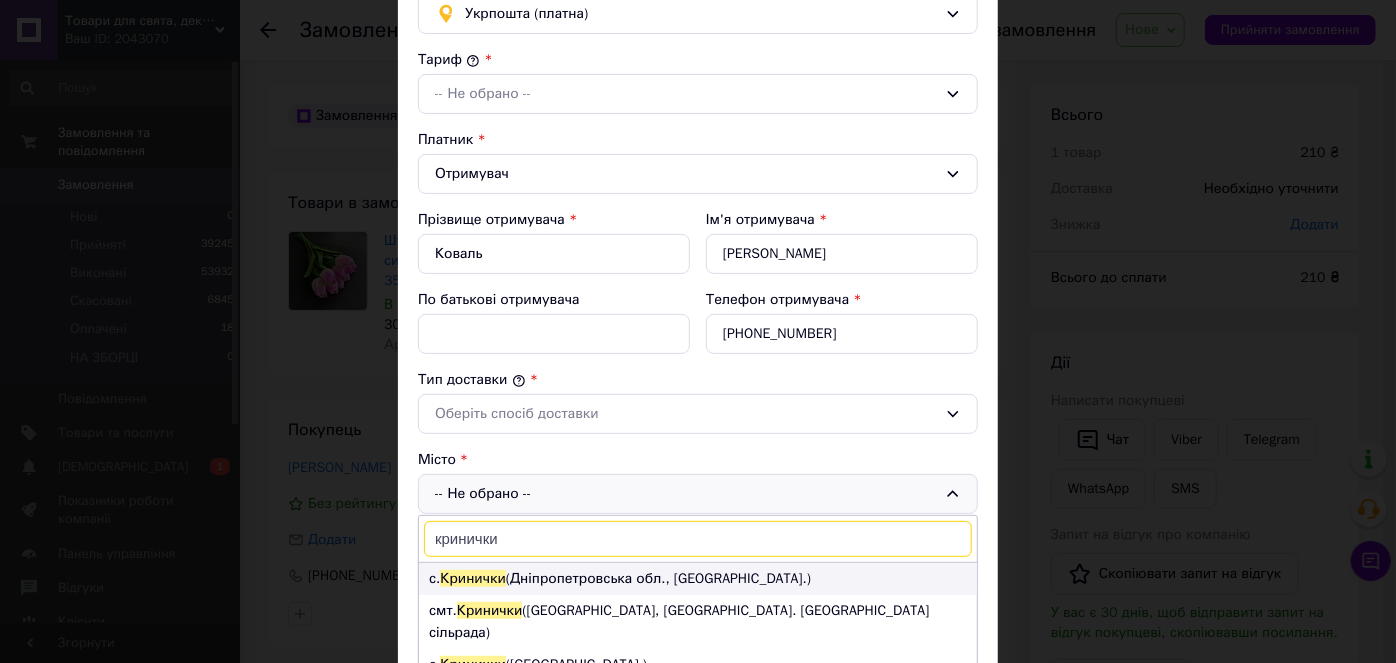 type on "кринички" 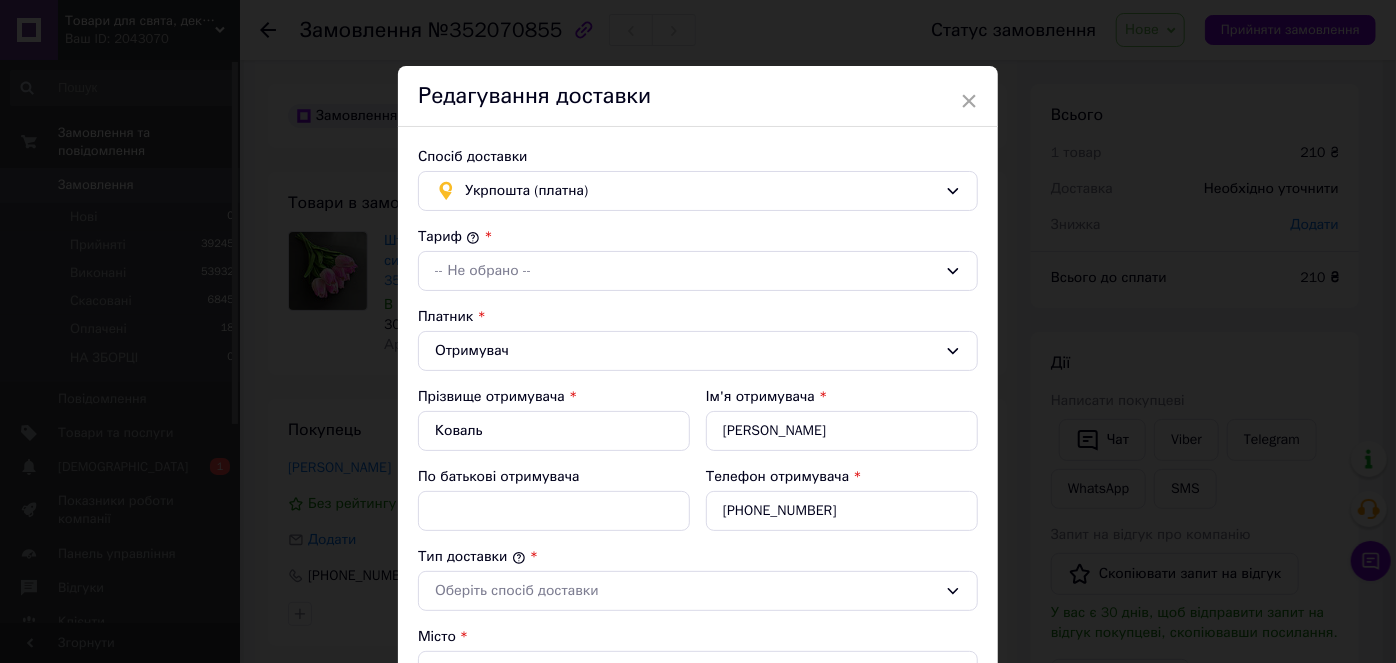 scroll, scrollTop: 0, scrollLeft: 0, axis: both 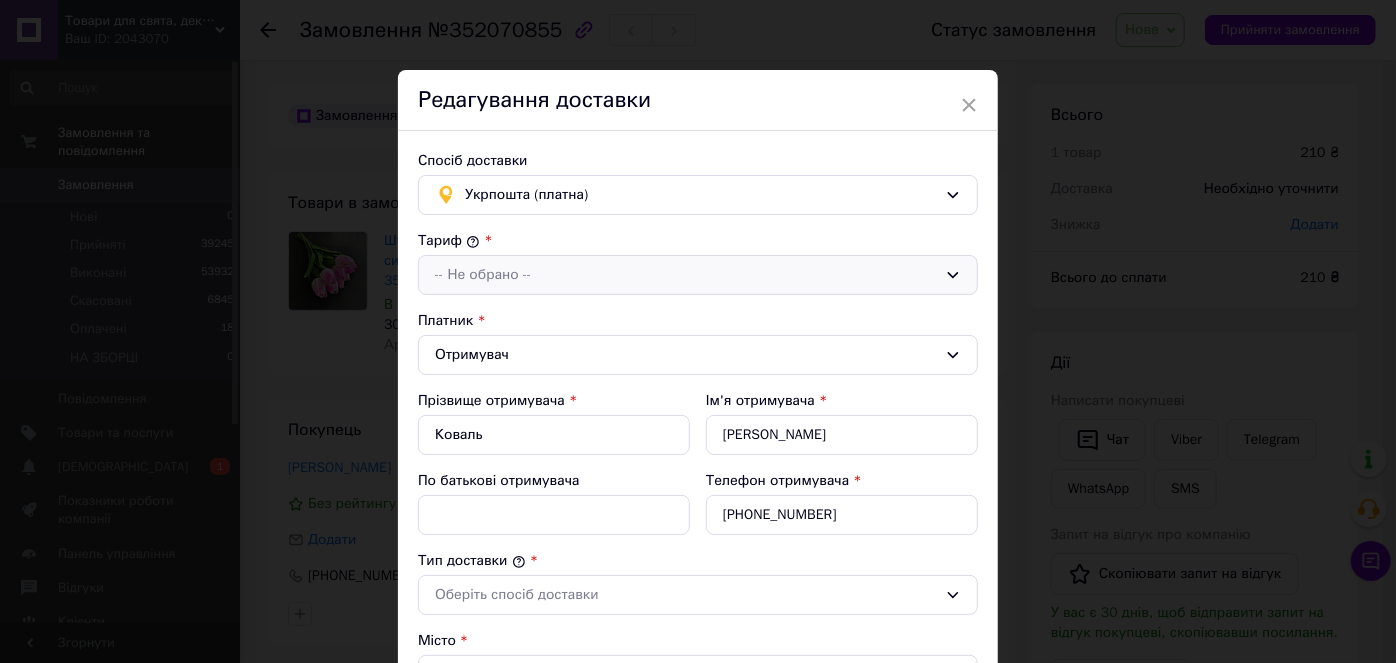 click on "-- Не обрано --" at bounding box center [686, 275] 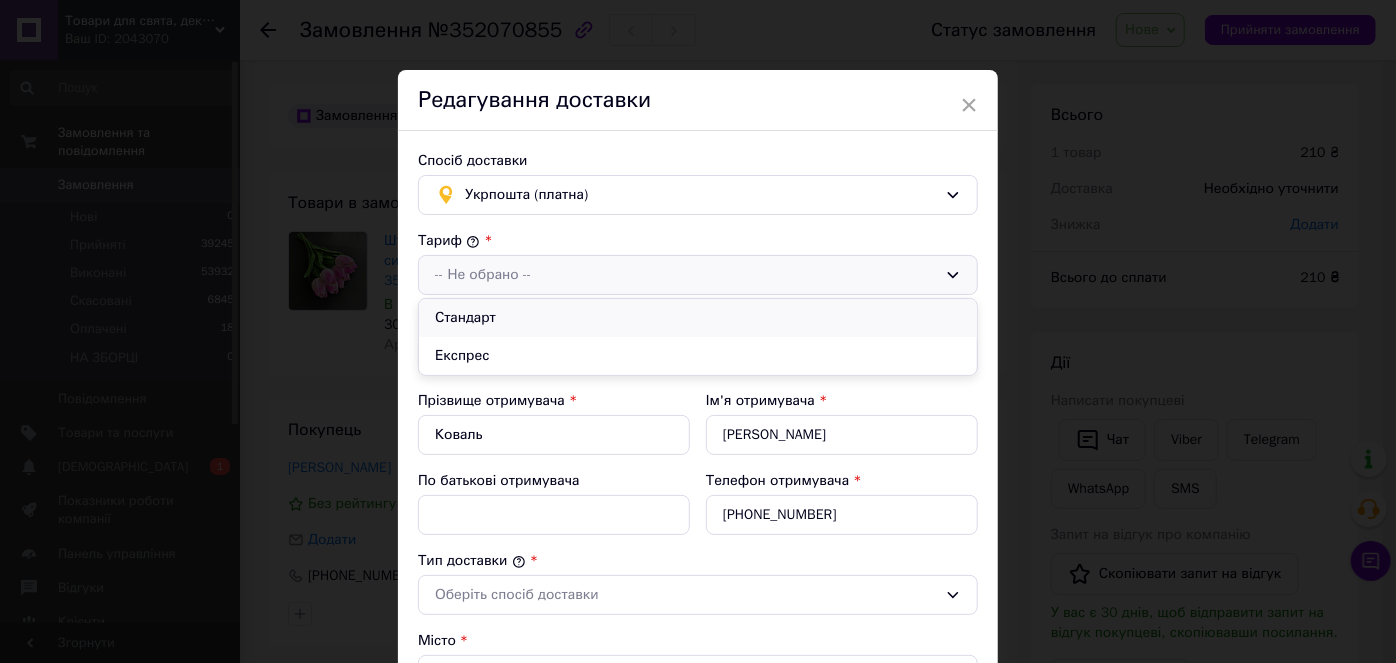 click on "Стандарт" at bounding box center [698, 318] 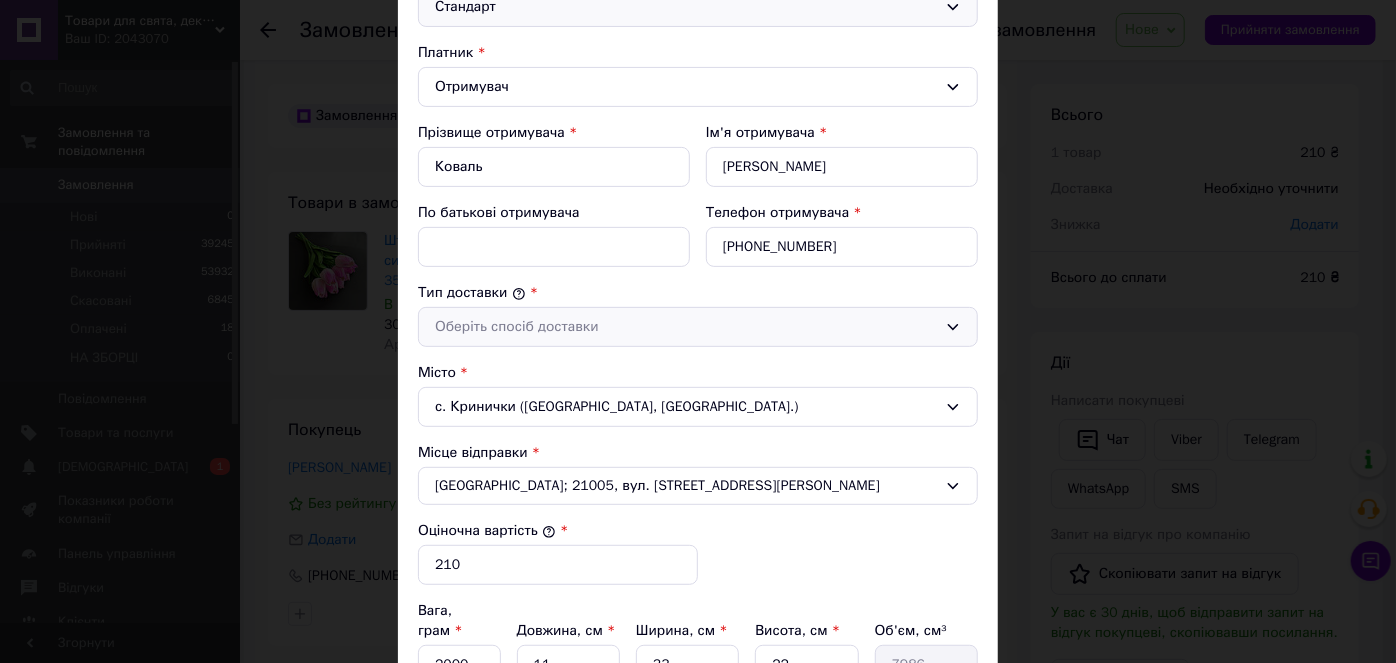 scroll, scrollTop: 272, scrollLeft: 0, axis: vertical 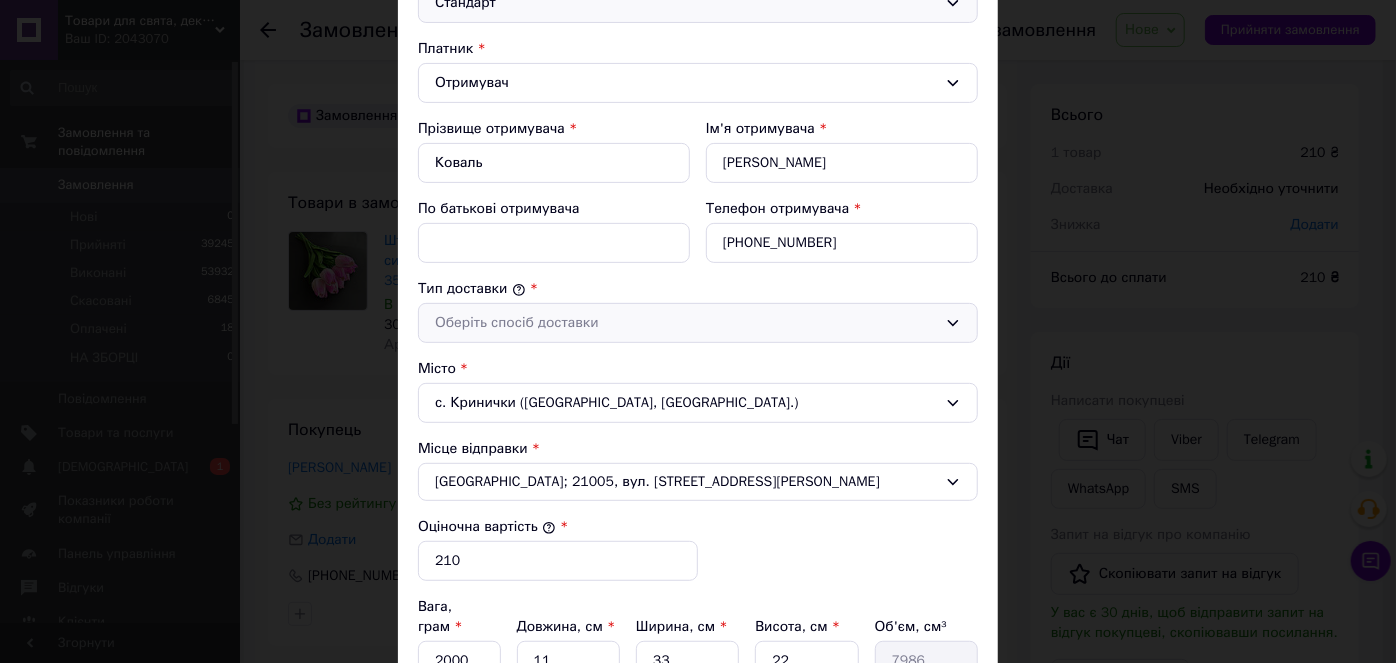 click on "Оберіть спосіб доставки" at bounding box center (686, 323) 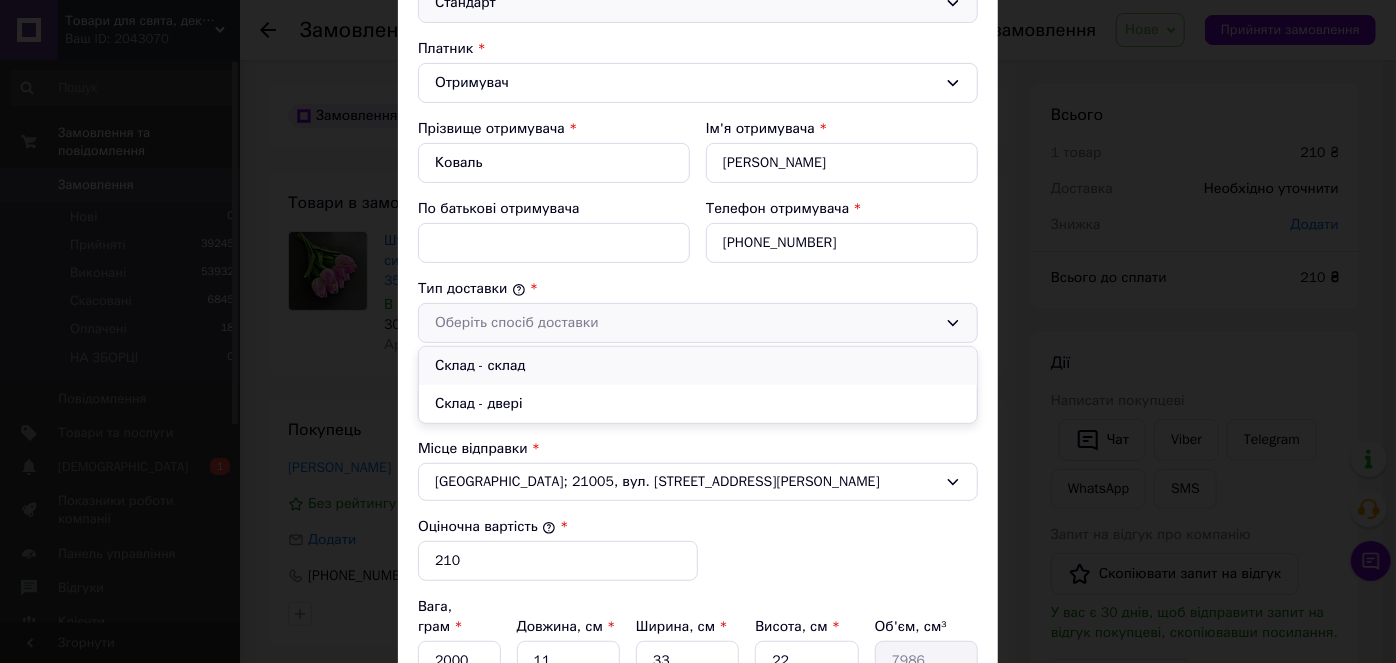 click on "Склад - склад" at bounding box center [698, 366] 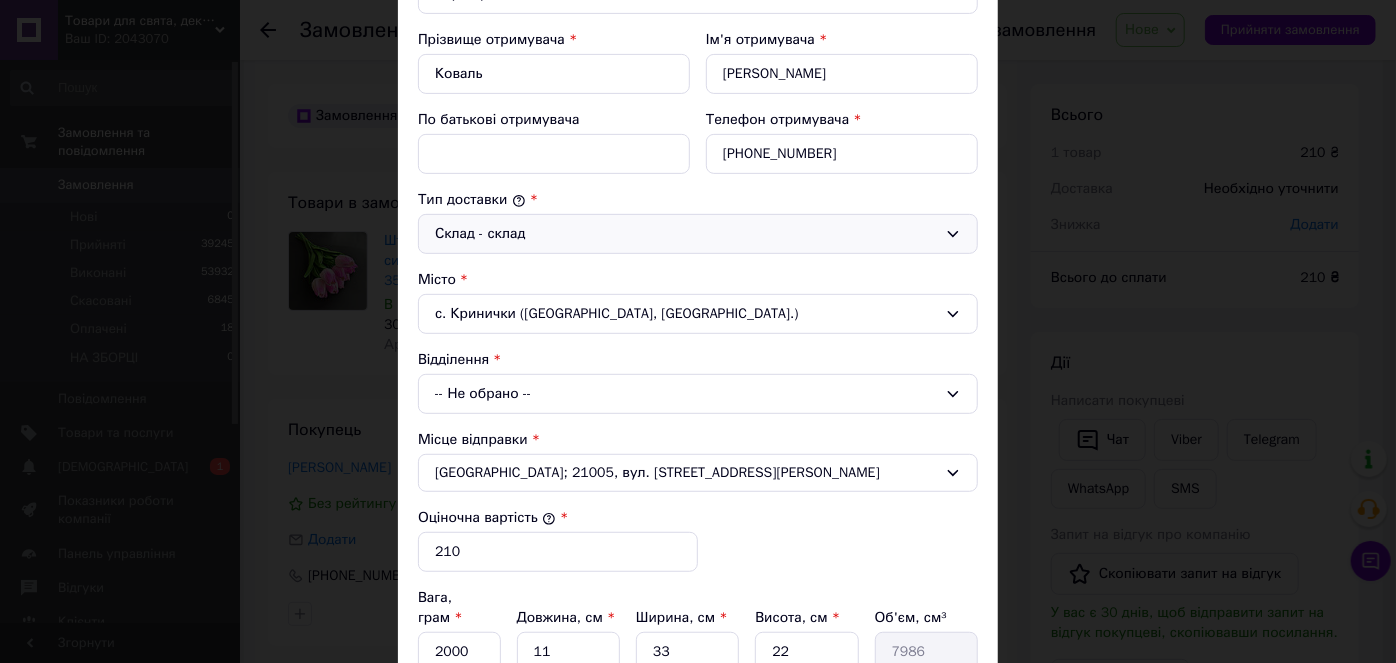 scroll, scrollTop: 363, scrollLeft: 0, axis: vertical 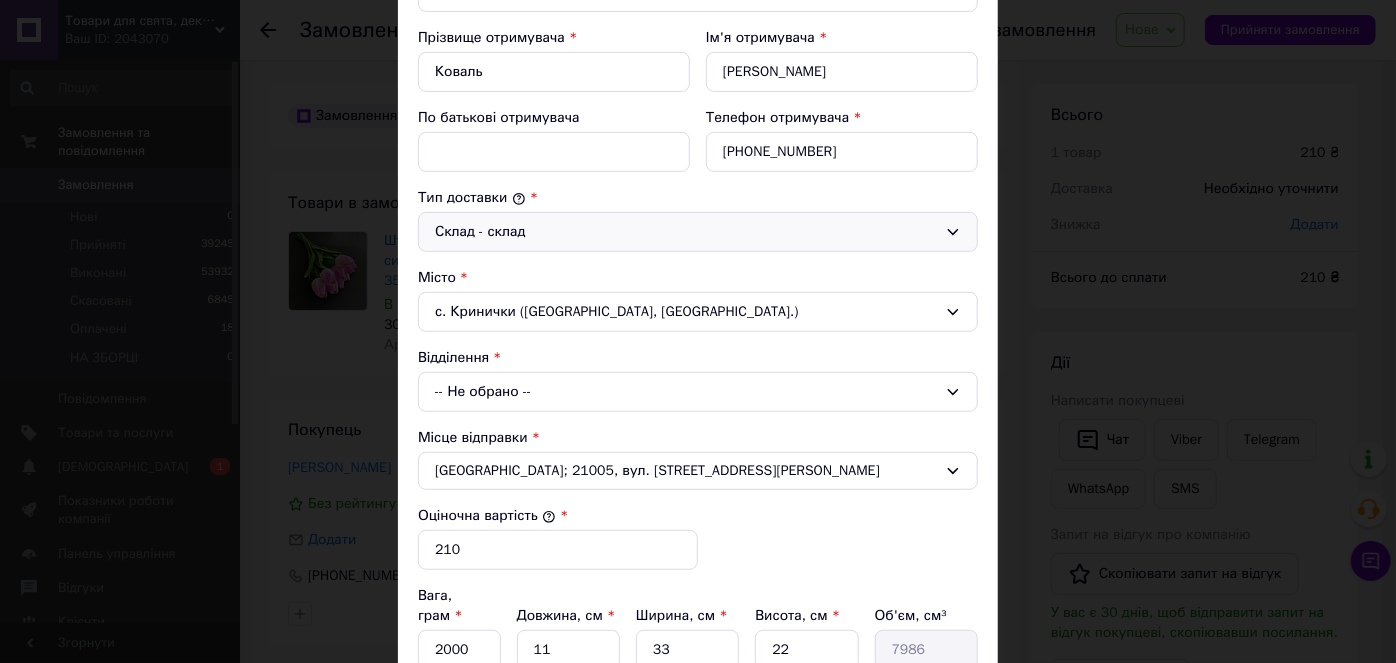 click on "-- Не обрано --" at bounding box center [698, 392] 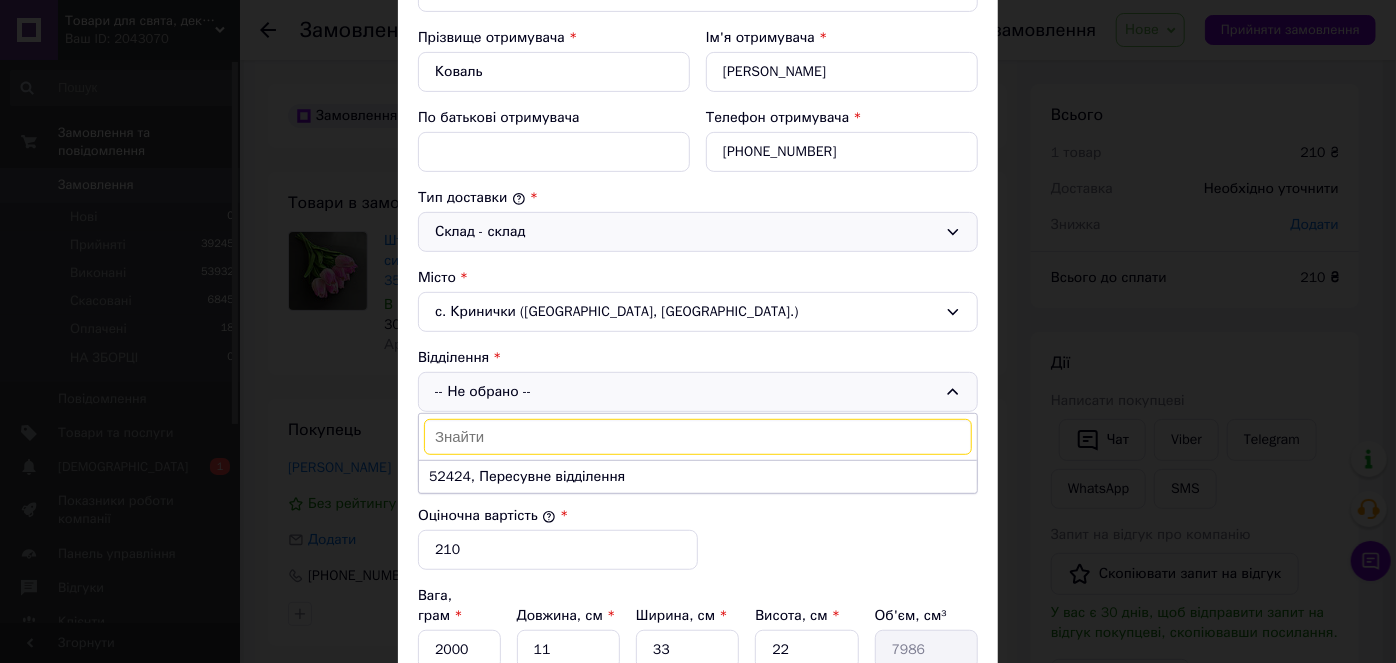 click on "52424, Пересувне відділення" at bounding box center (698, 477) 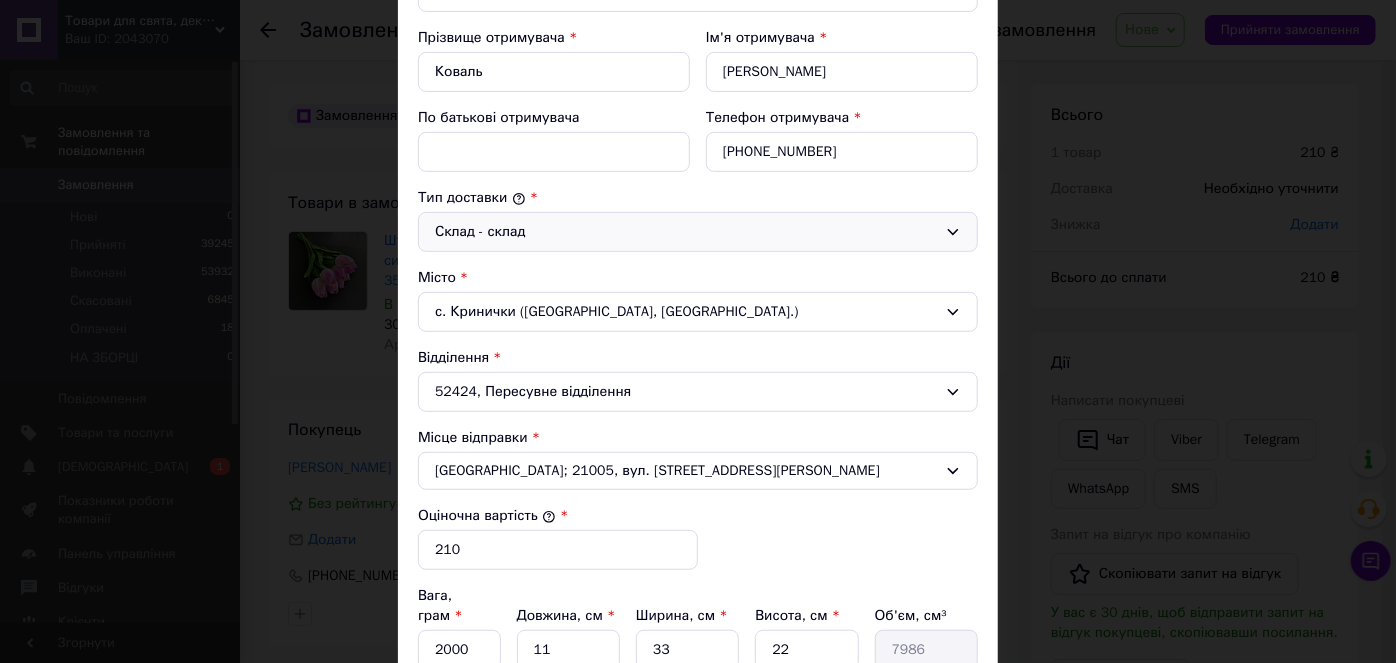 click on "с. Кринички (Дніпропетровська обл., Дніпровський р-н.)" at bounding box center (698, 312) 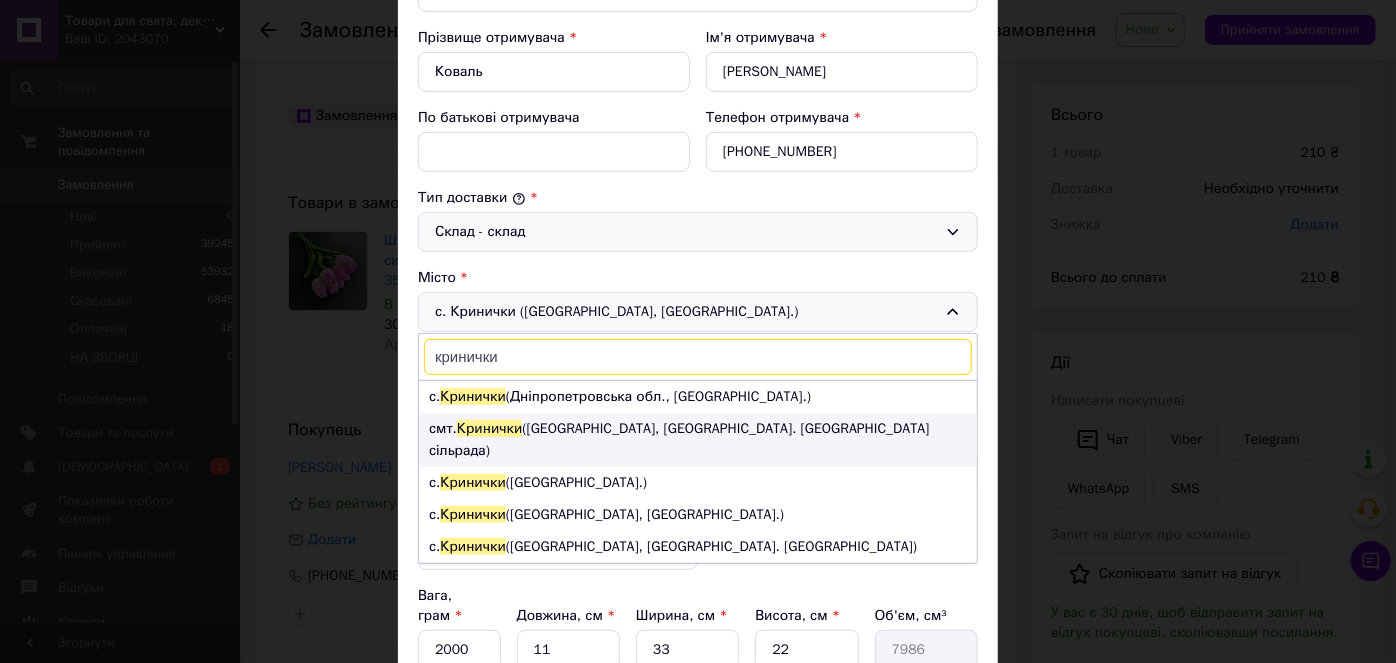 type on "кринички" 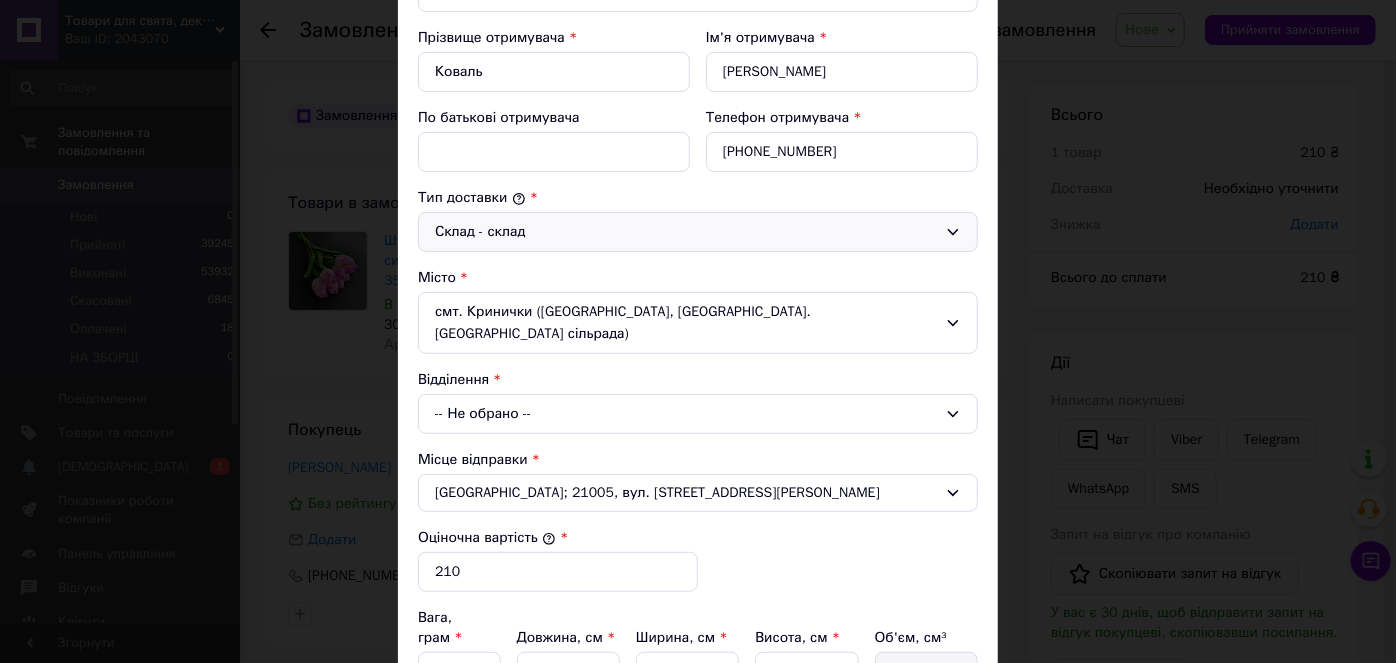 click on "-- Не обрано --" at bounding box center [698, 414] 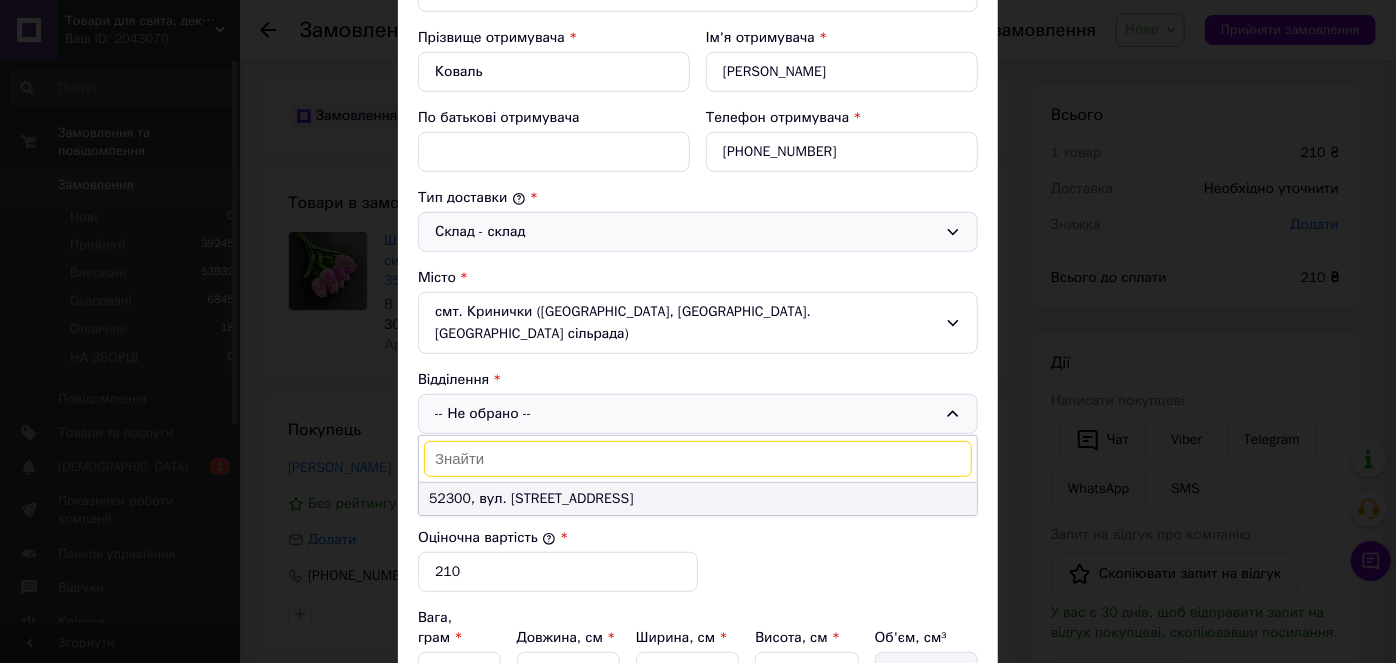 click on "52300, вул. Центральна, 36" at bounding box center [698, 499] 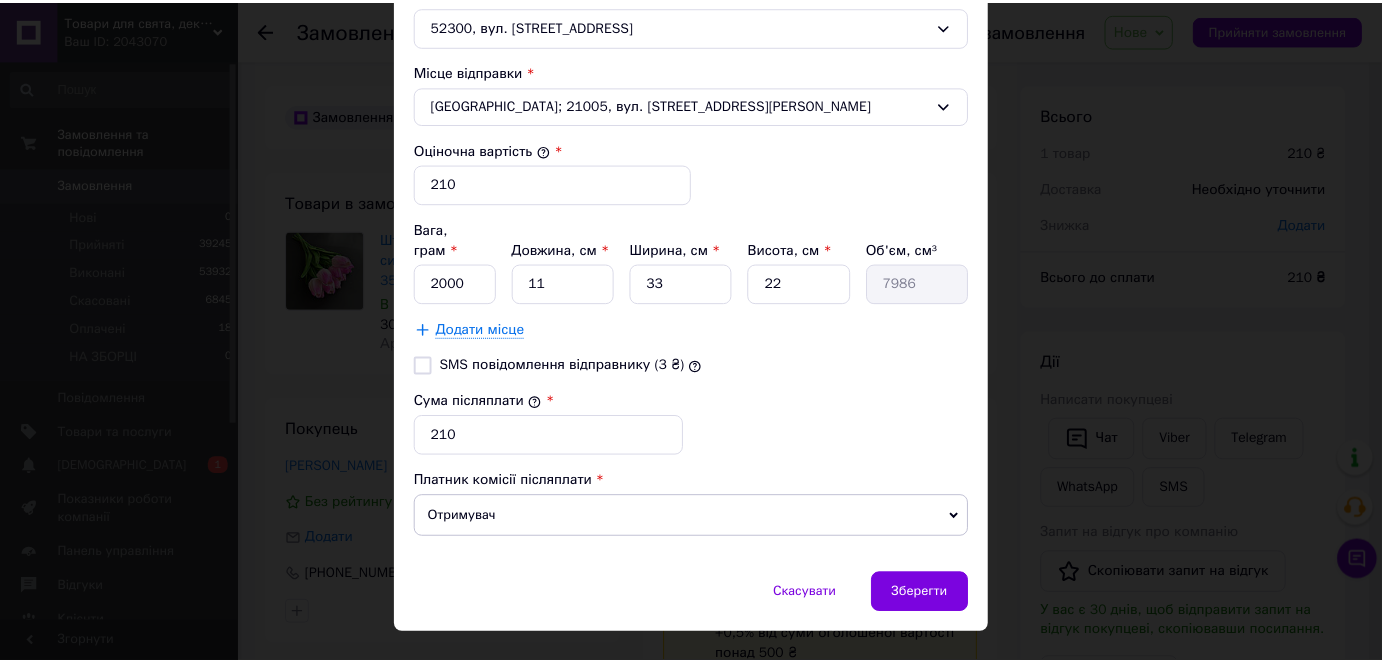 scroll, scrollTop: 764, scrollLeft: 0, axis: vertical 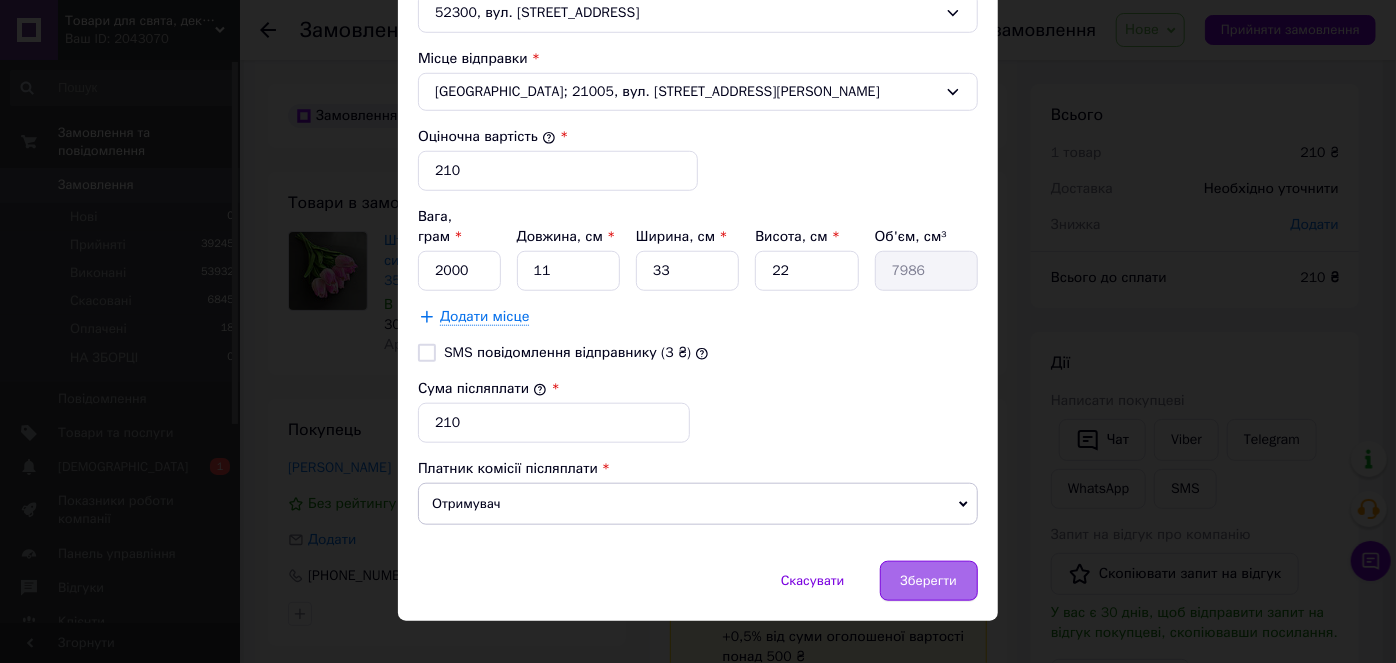 click on "Зберегти" at bounding box center (929, 581) 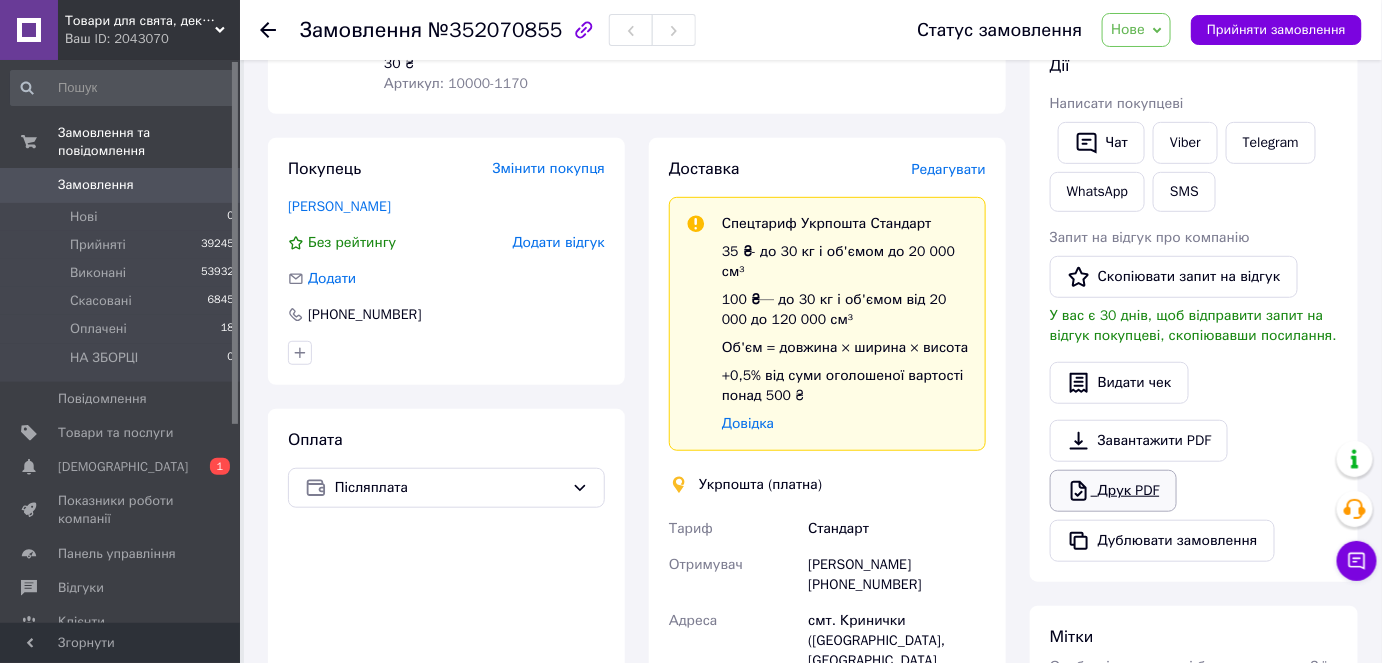 scroll, scrollTop: 272, scrollLeft: 0, axis: vertical 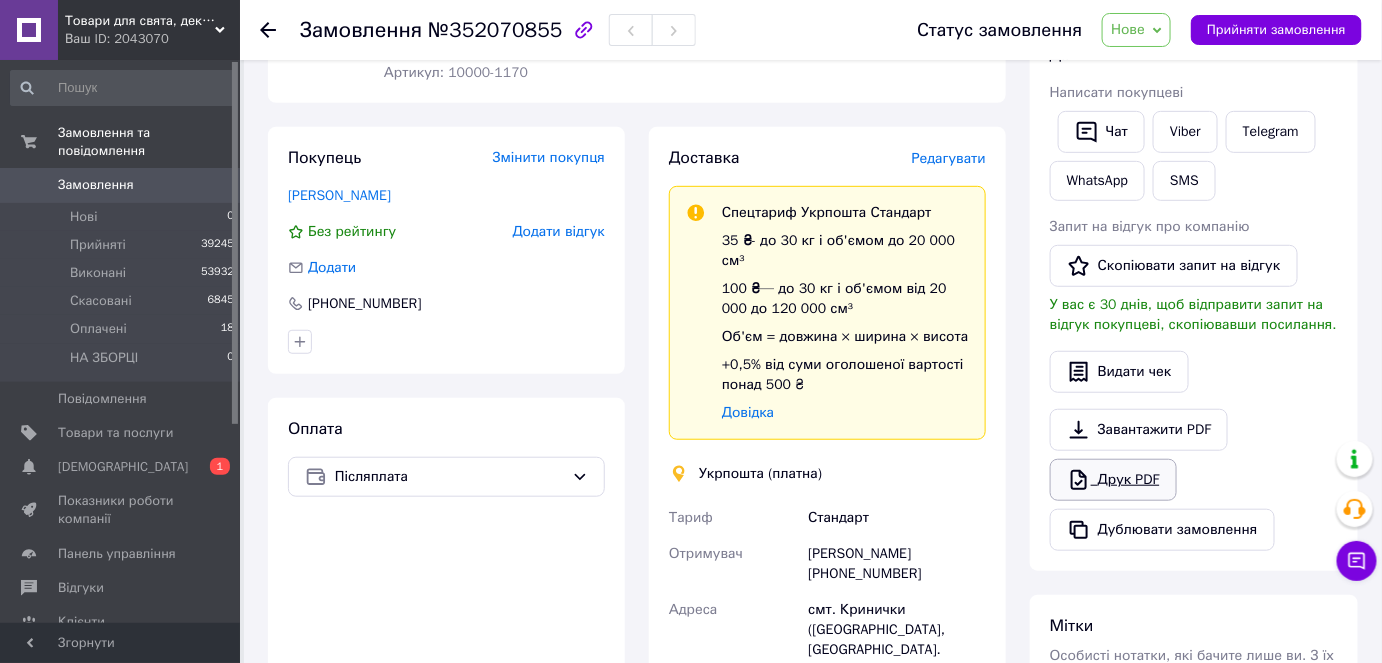 click on "Друк PDF" at bounding box center [1113, 480] 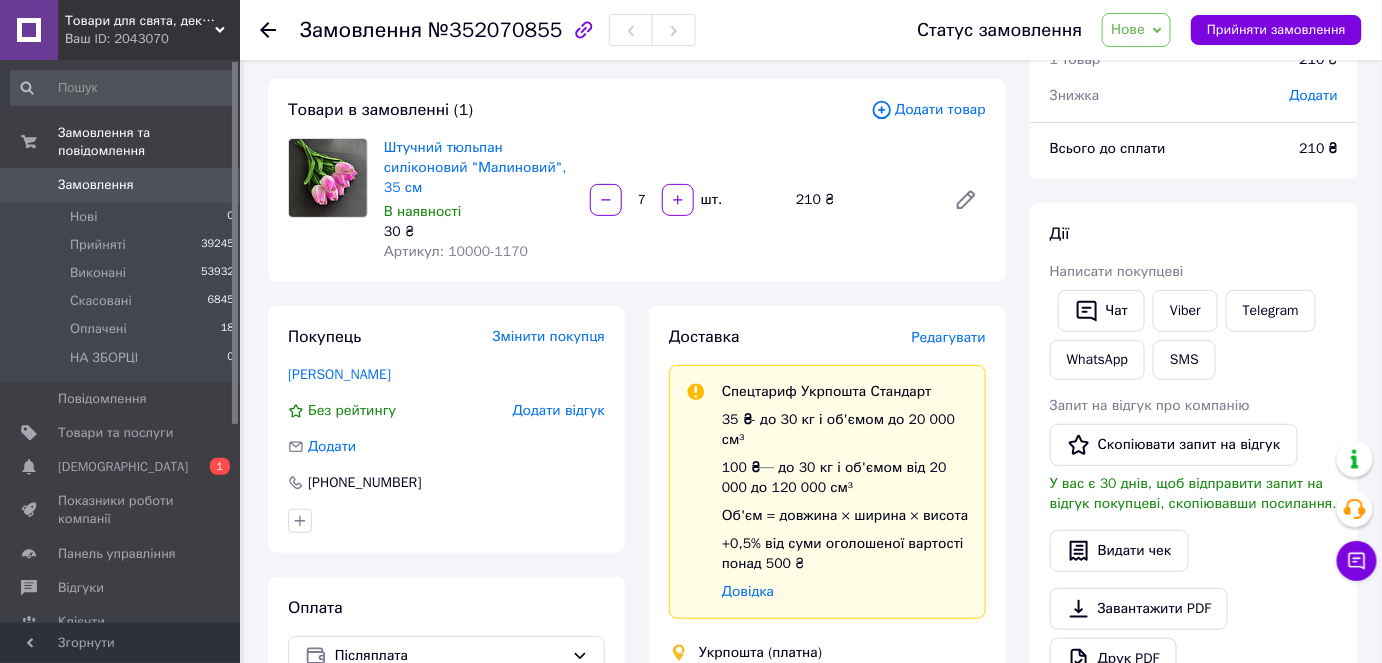scroll, scrollTop: 90, scrollLeft: 0, axis: vertical 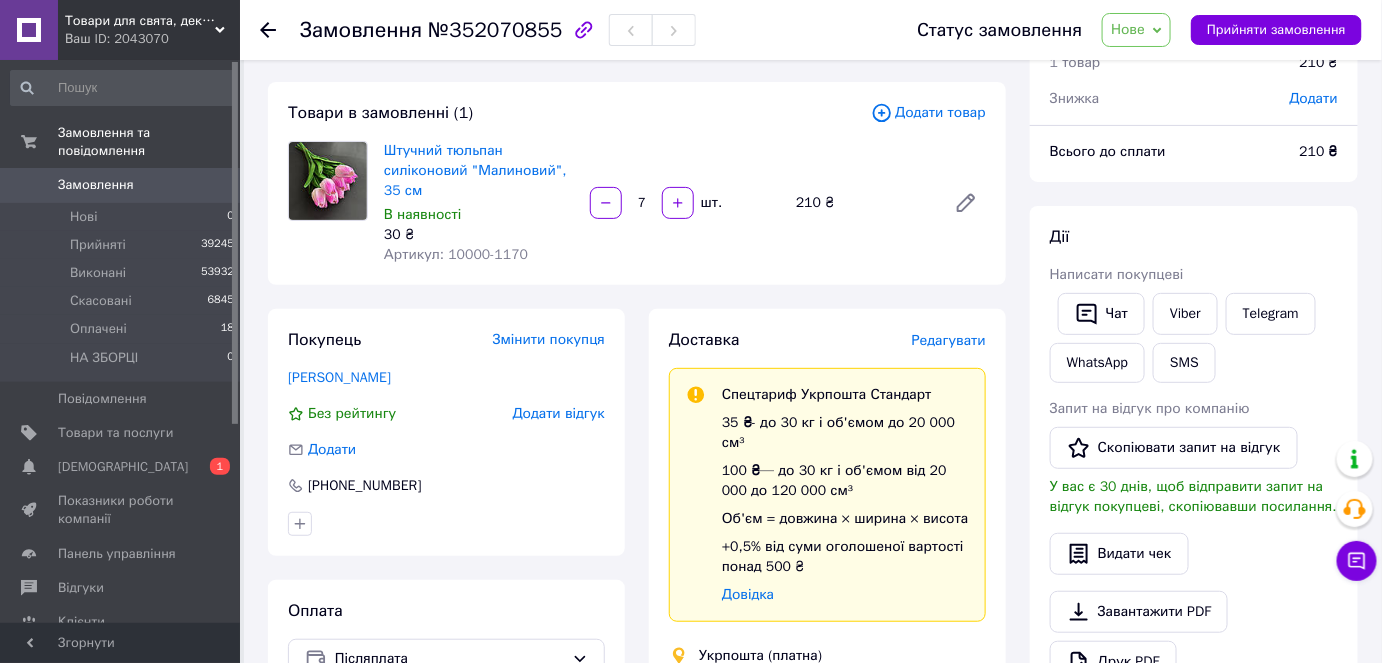 click 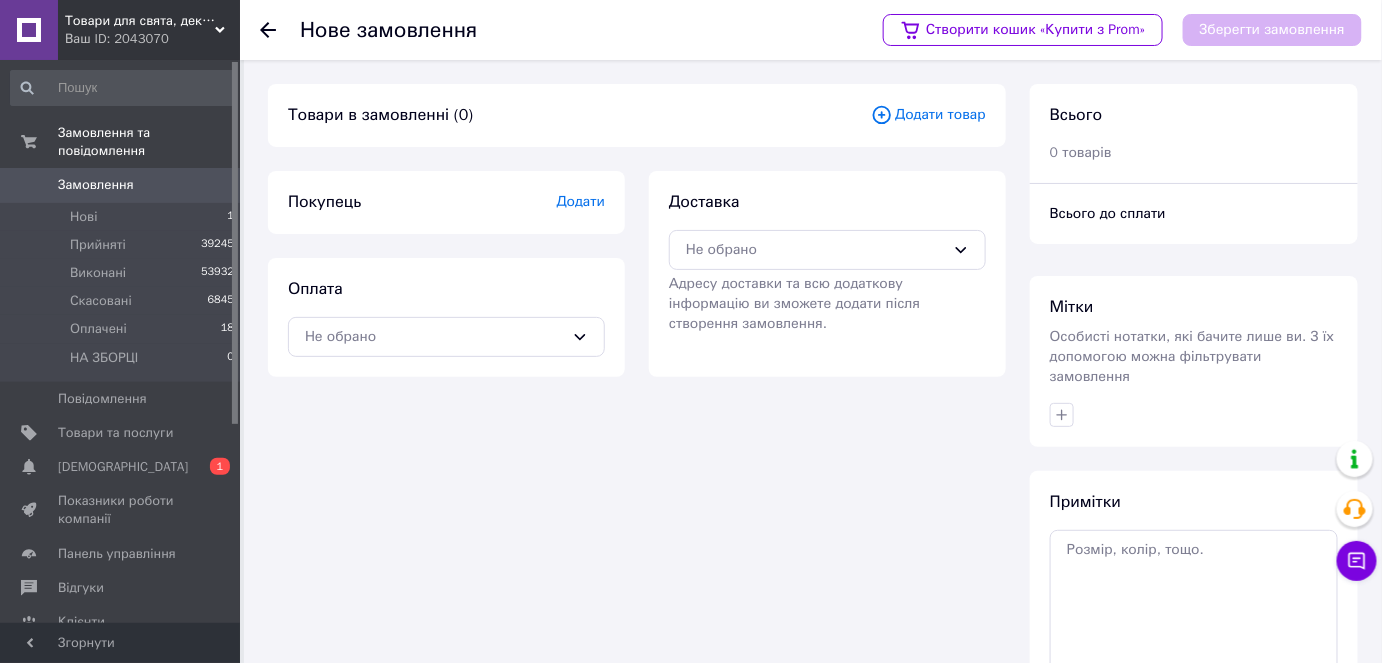 click at bounding box center [268, 30] 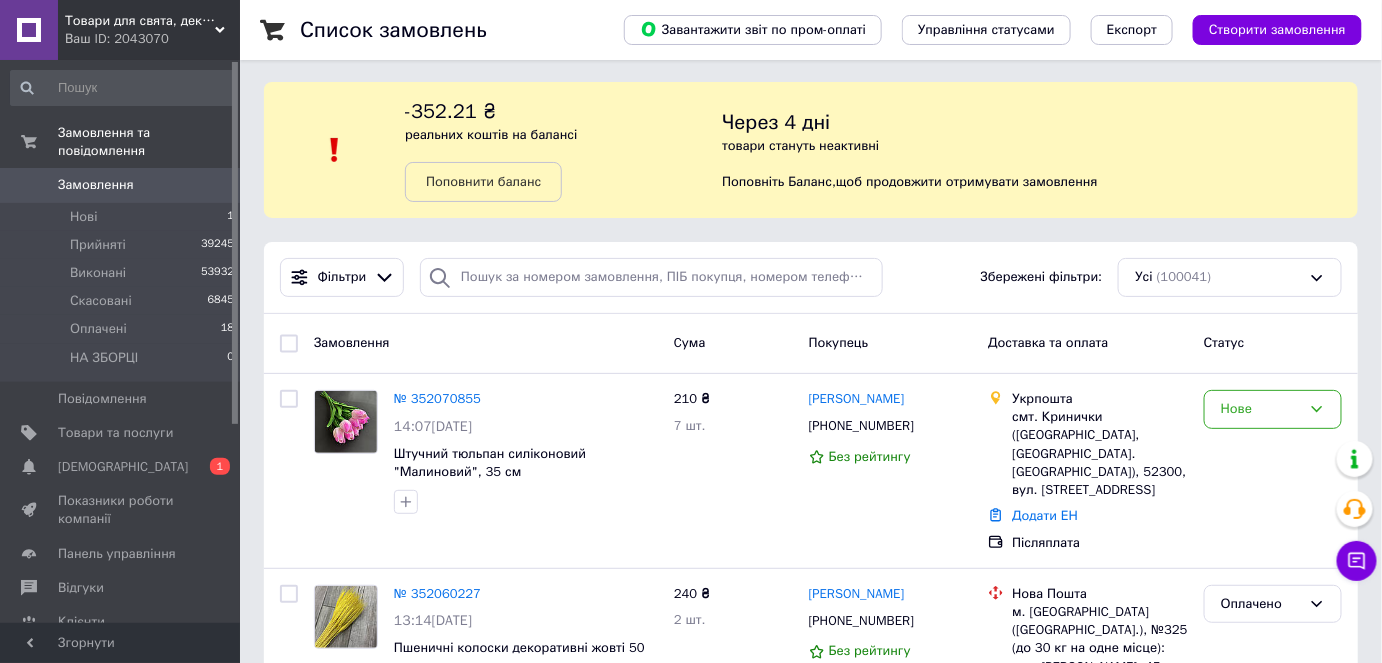scroll, scrollTop: 0, scrollLeft: 0, axis: both 